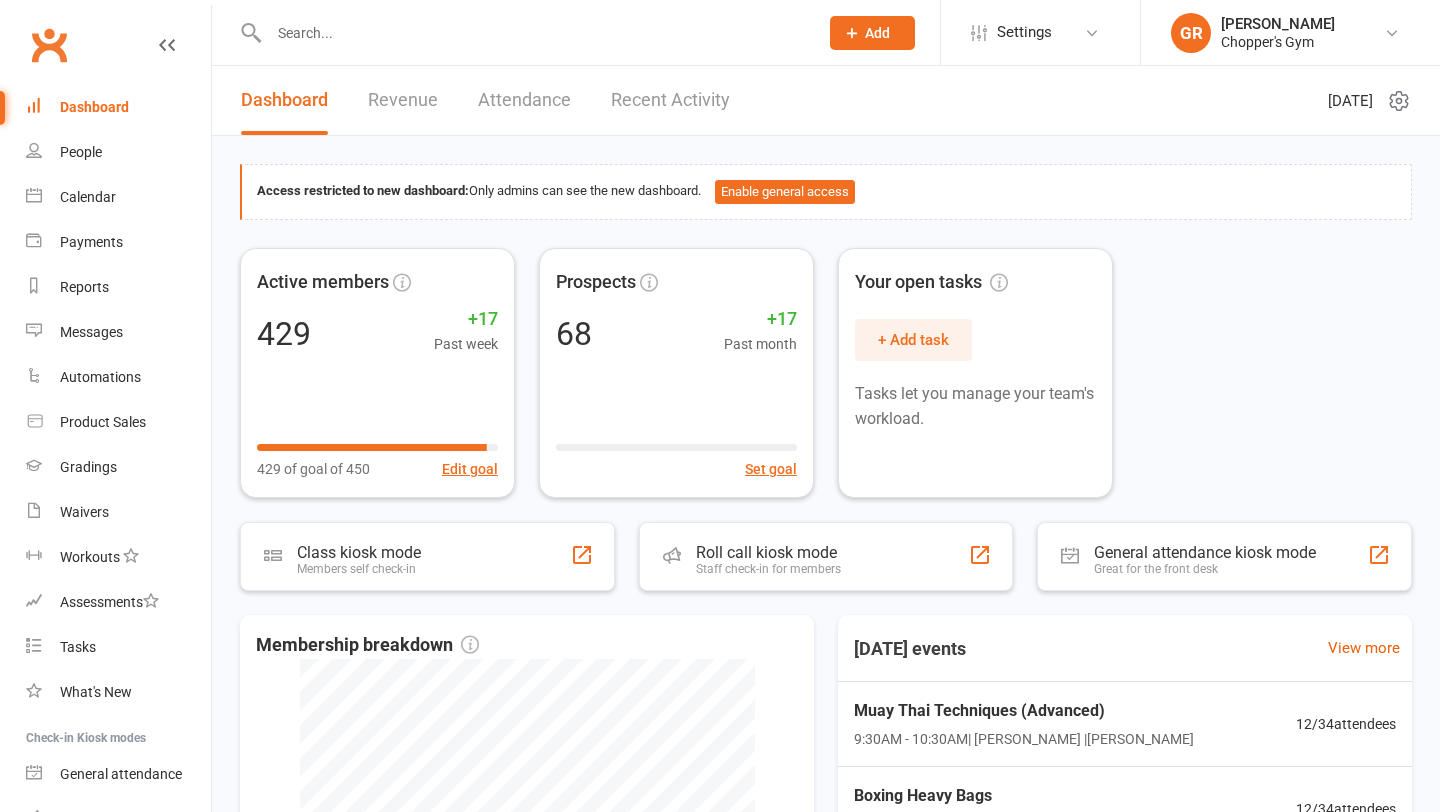 scroll, scrollTop: 0, scrollLeft: 0, axis: both 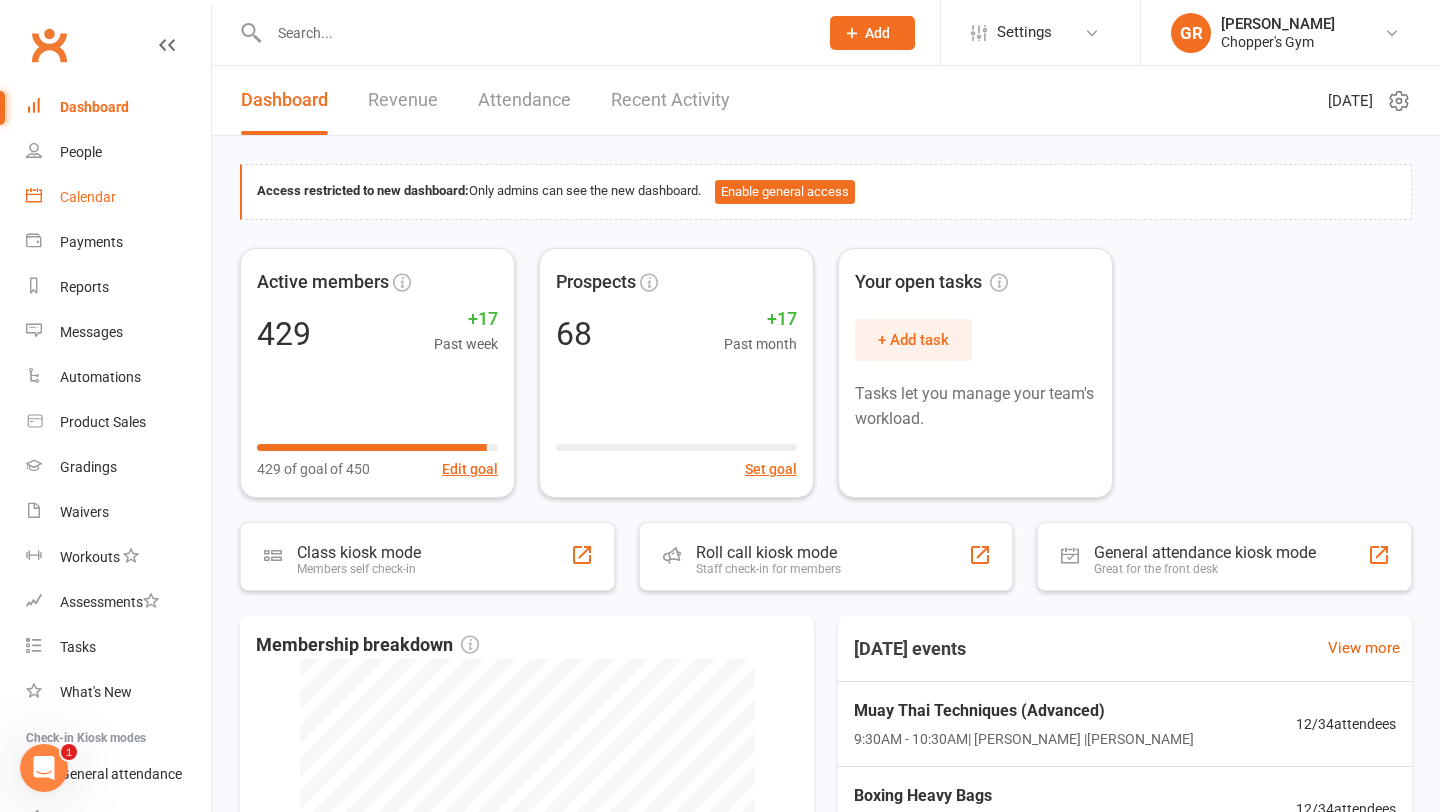 click on "Calendar" at bounding box center (118, 197) 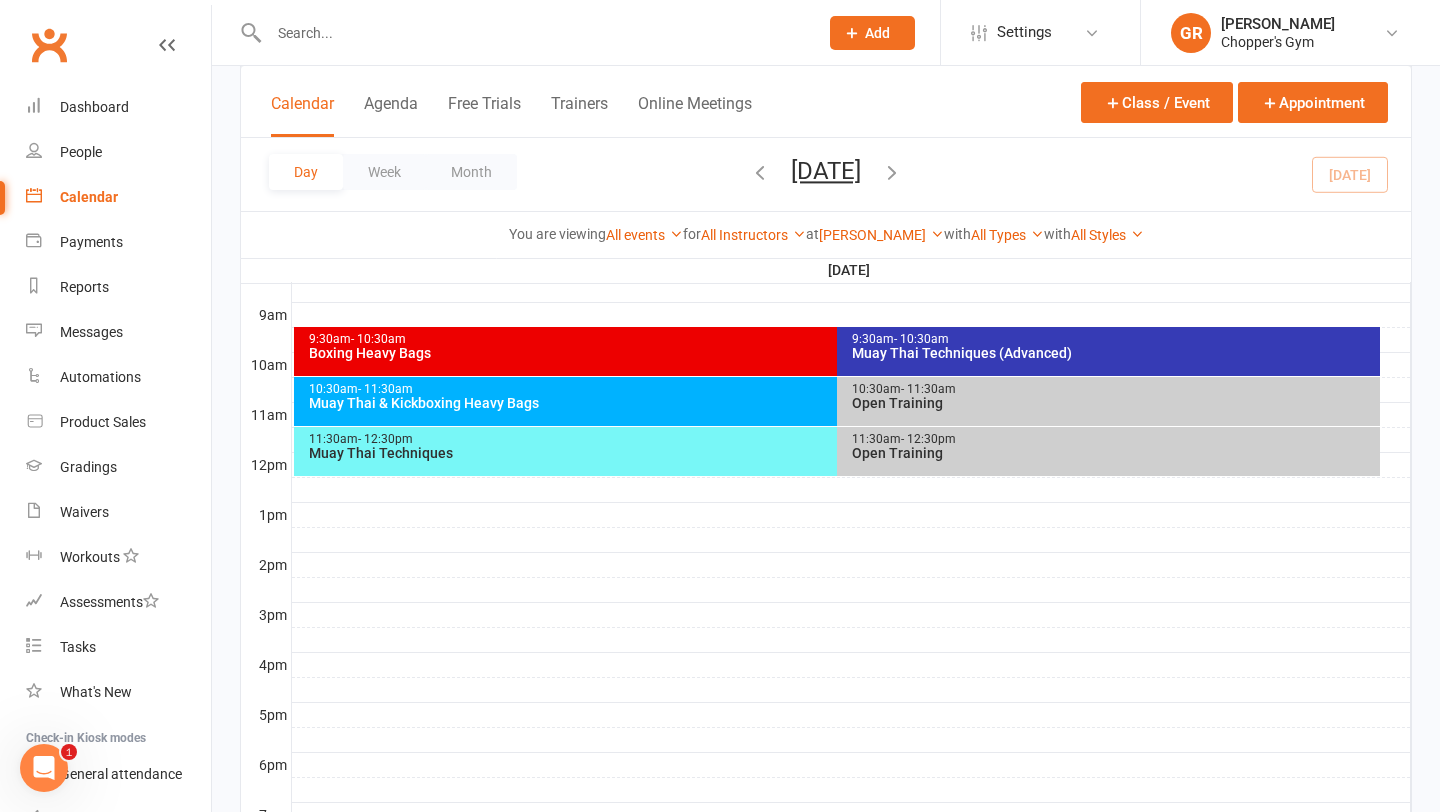 scroll, scrollTop: 550, scrollLeft: 0, axis: vertical 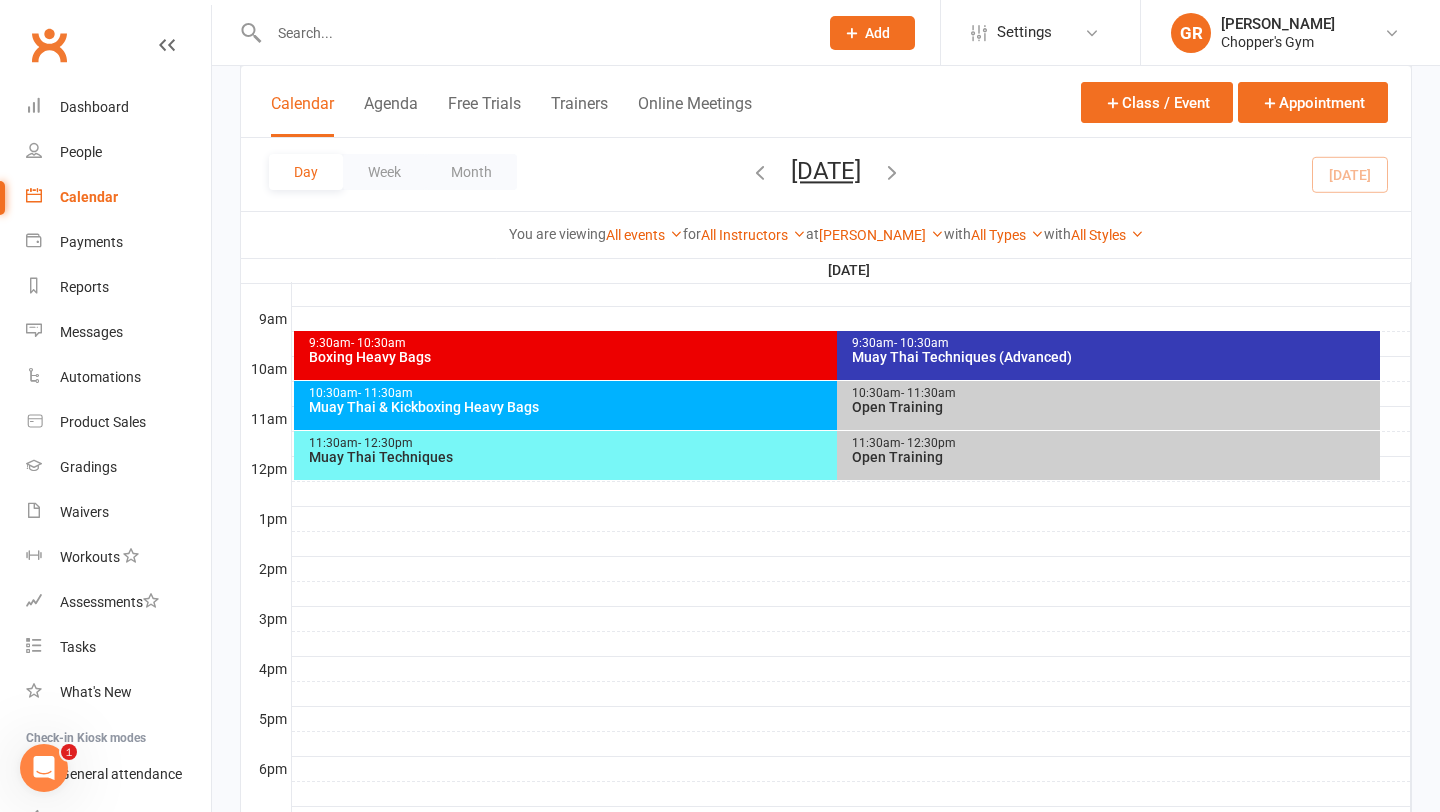 click on "Muay Thai Techniques (Advanced)" at bounding box center (1113, 357) 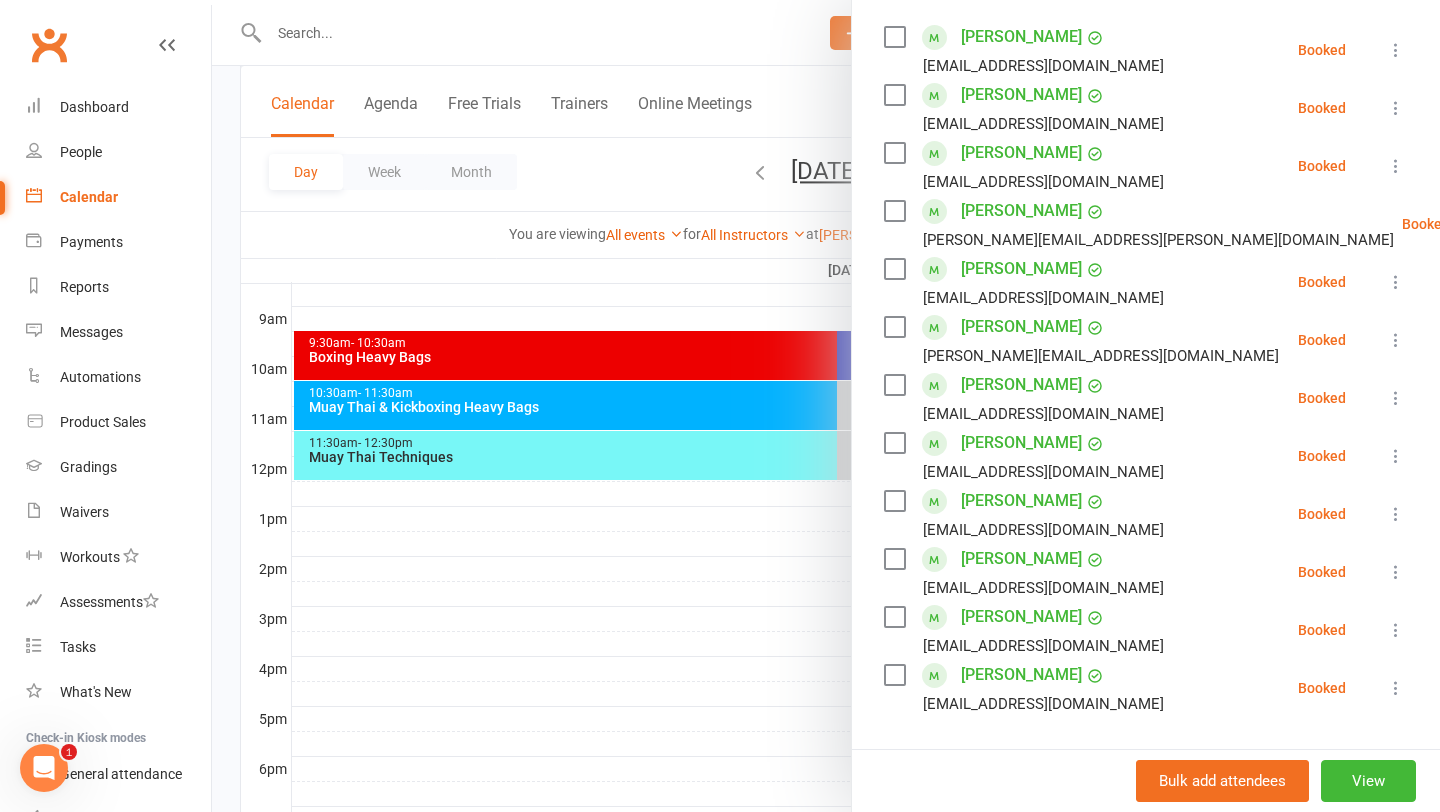 scroll, scrollTop: 349, scrollLeft: 0, axis: vertical 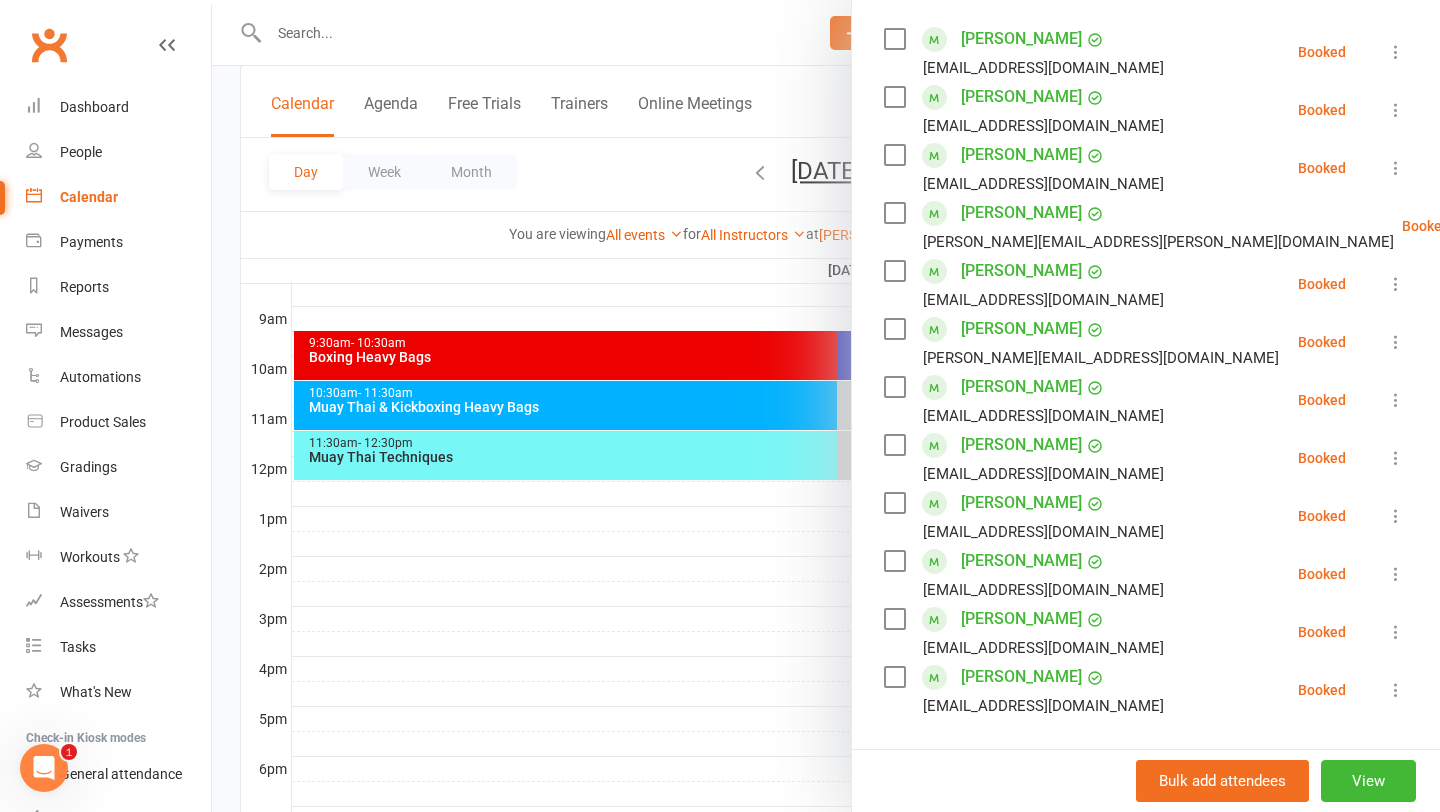 click at bounding box center [826, 406] 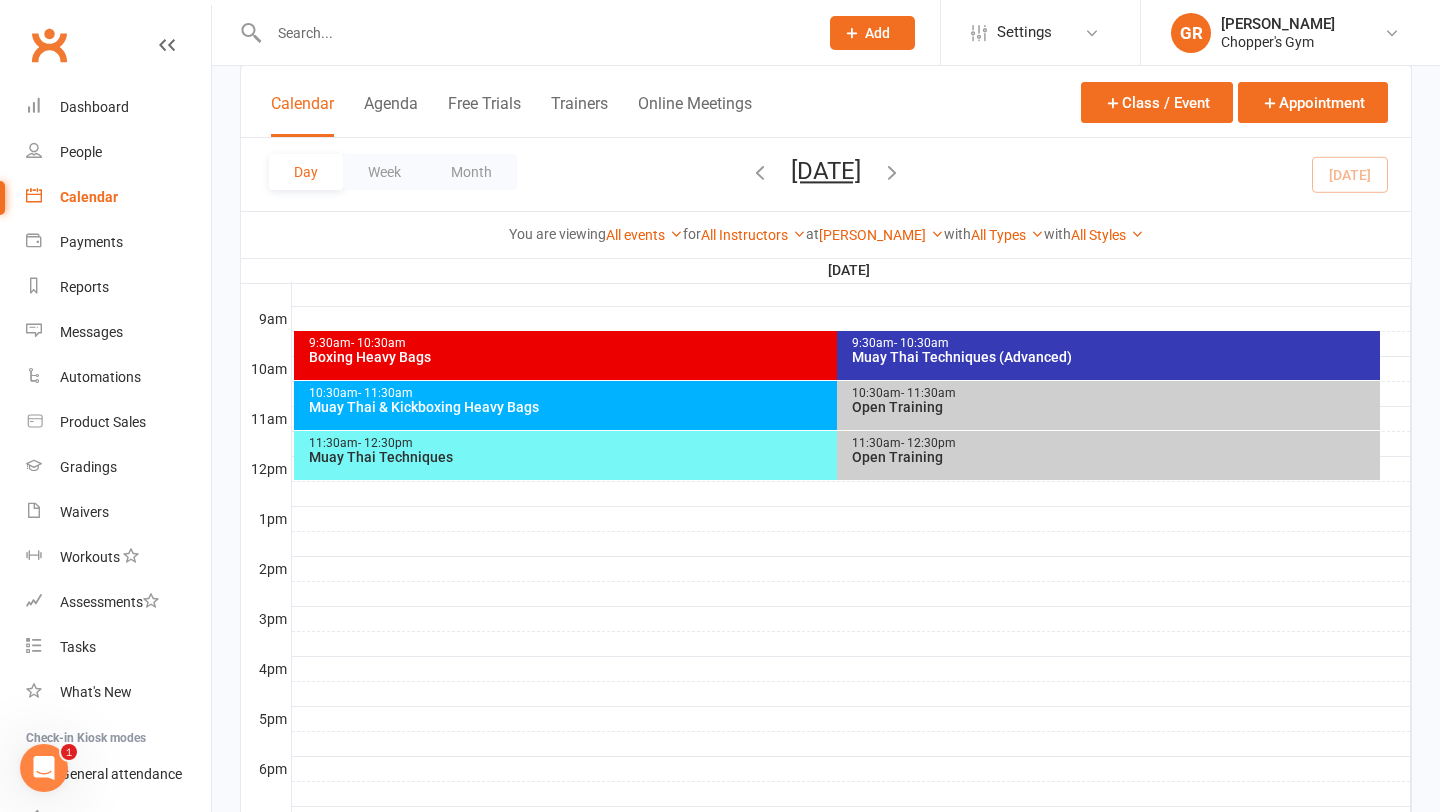 click on "9:30am  - 10:30am" at bounding box center (832, 343) 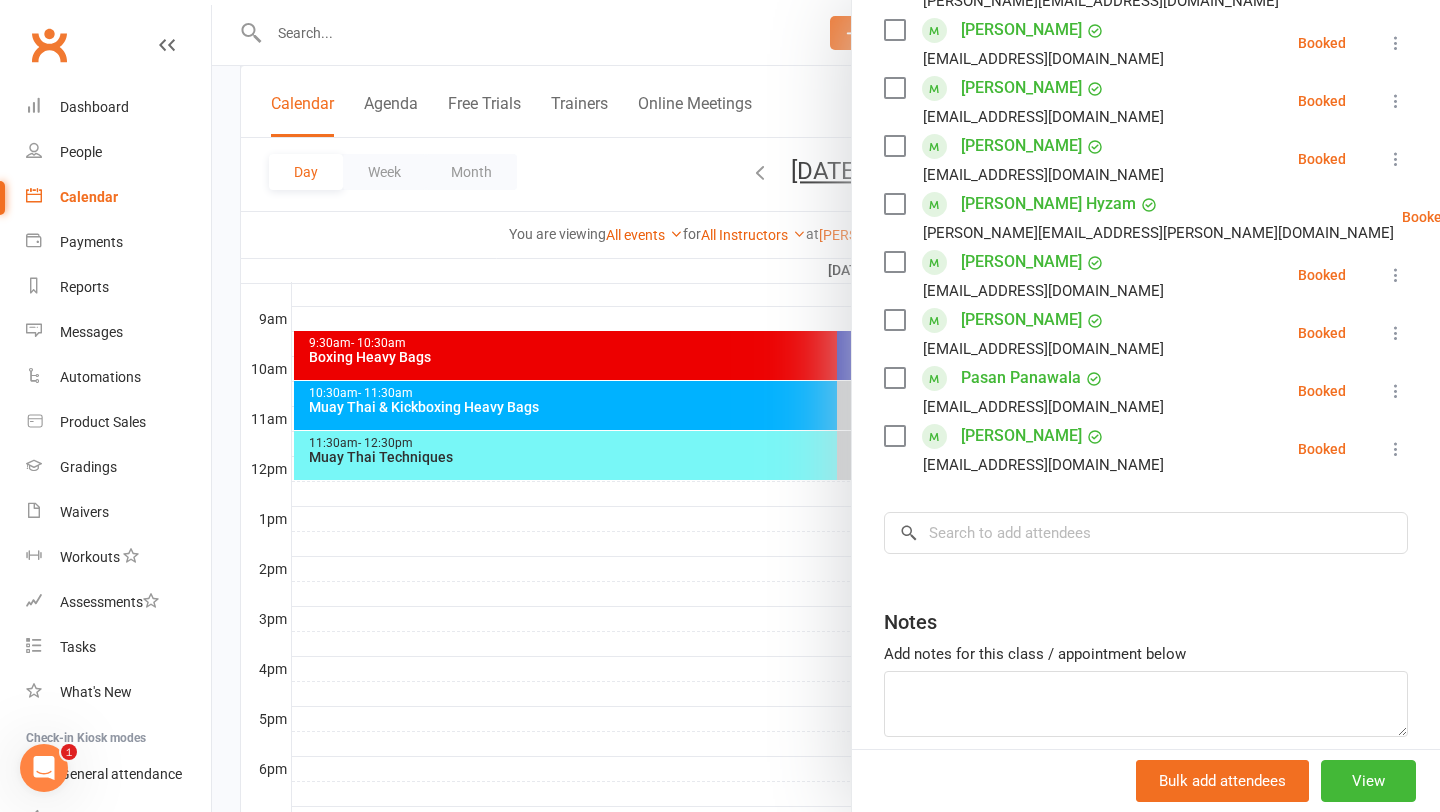 scroll, scrollTop: 589, scrollLeft: 0, axis: vertical 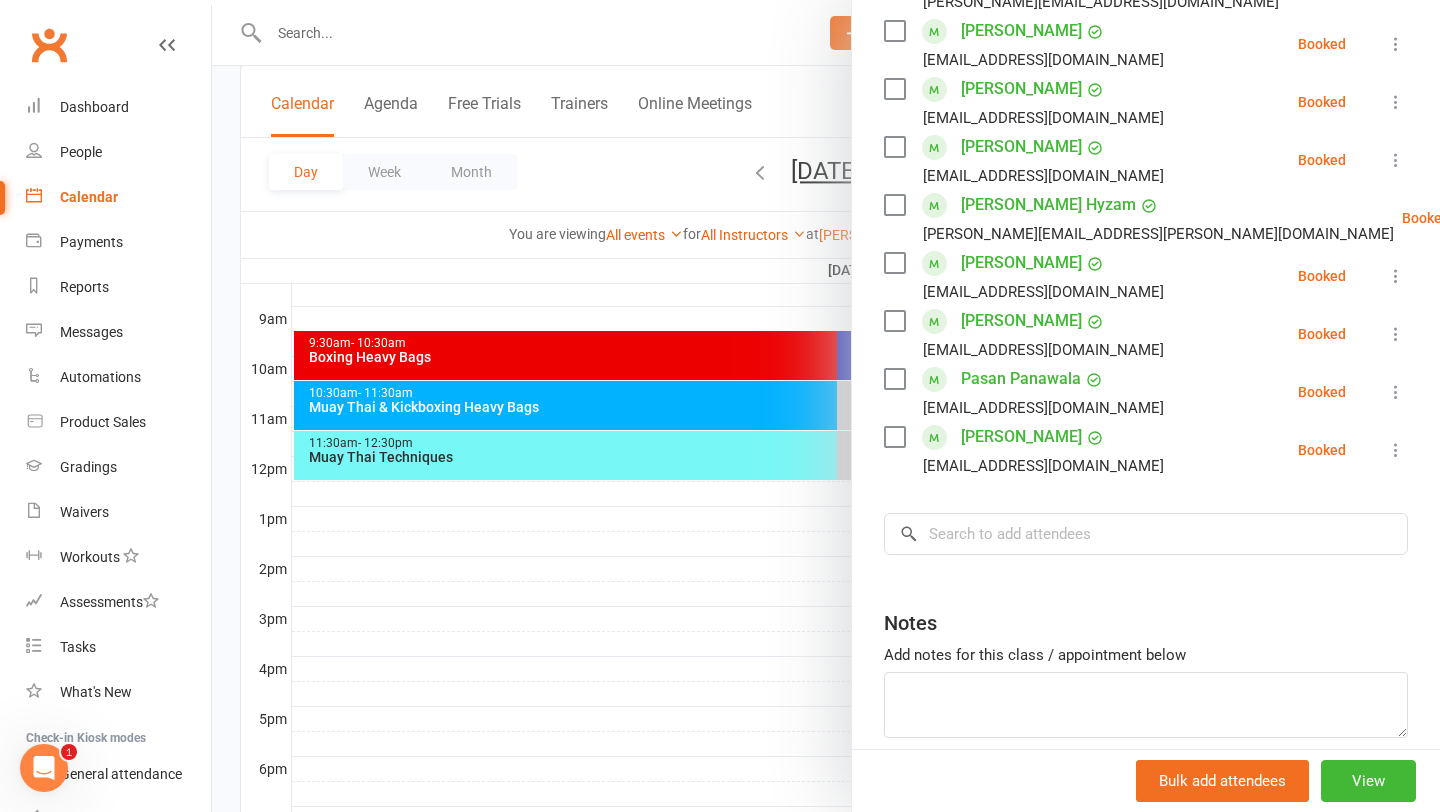click at bounding box center (1396, 450) 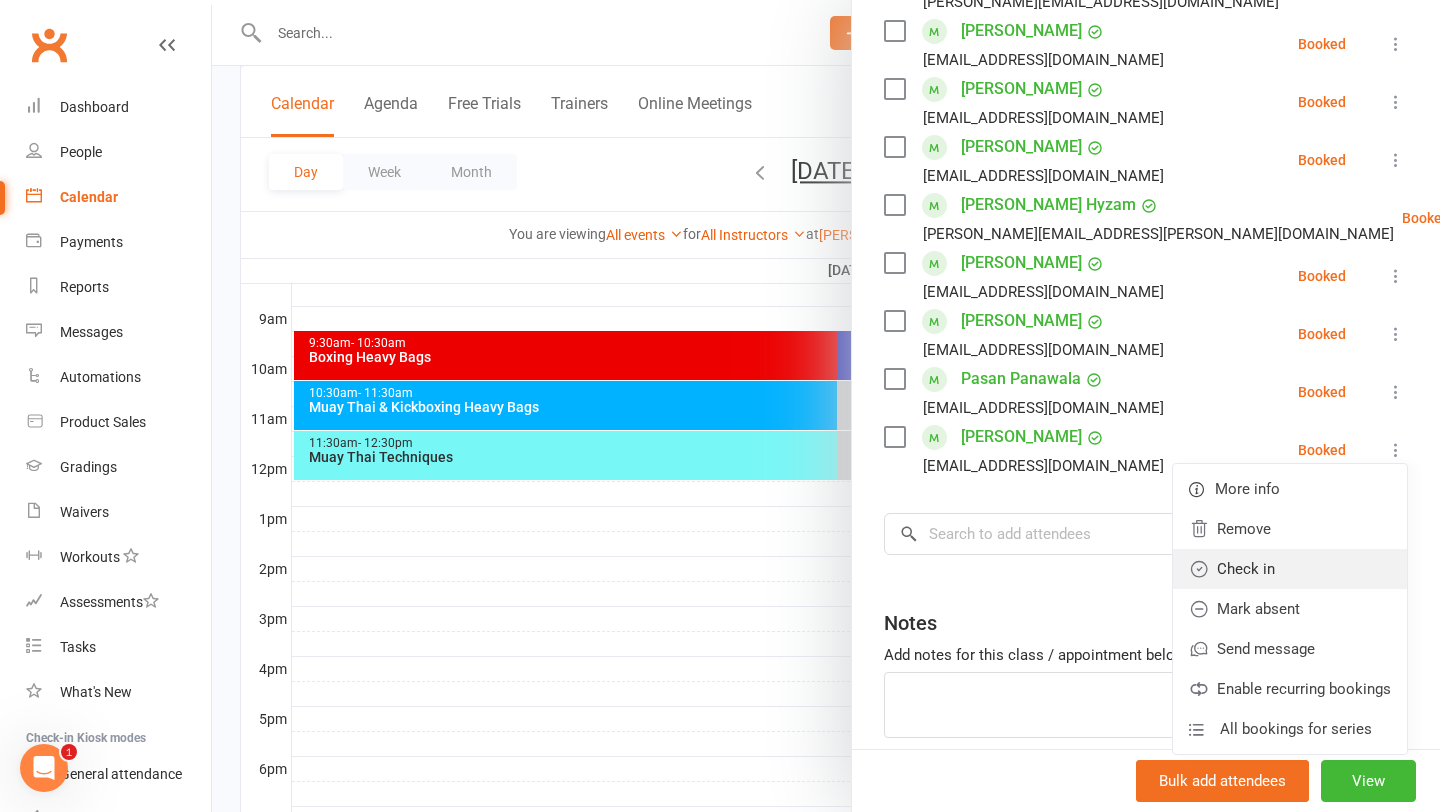 click on "Check in" at bounding box center [1290, 569] 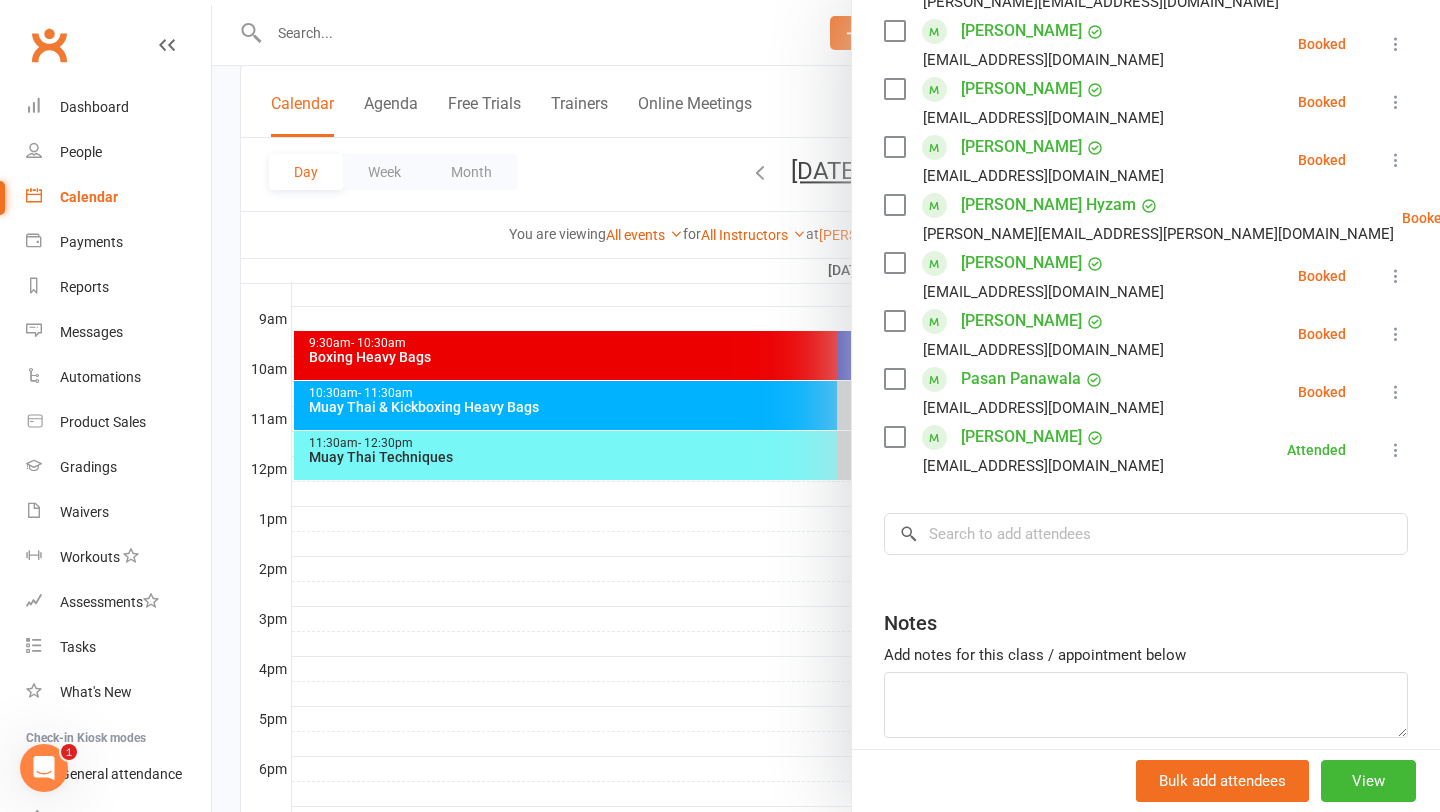 click at bounding box center (1396, 276) 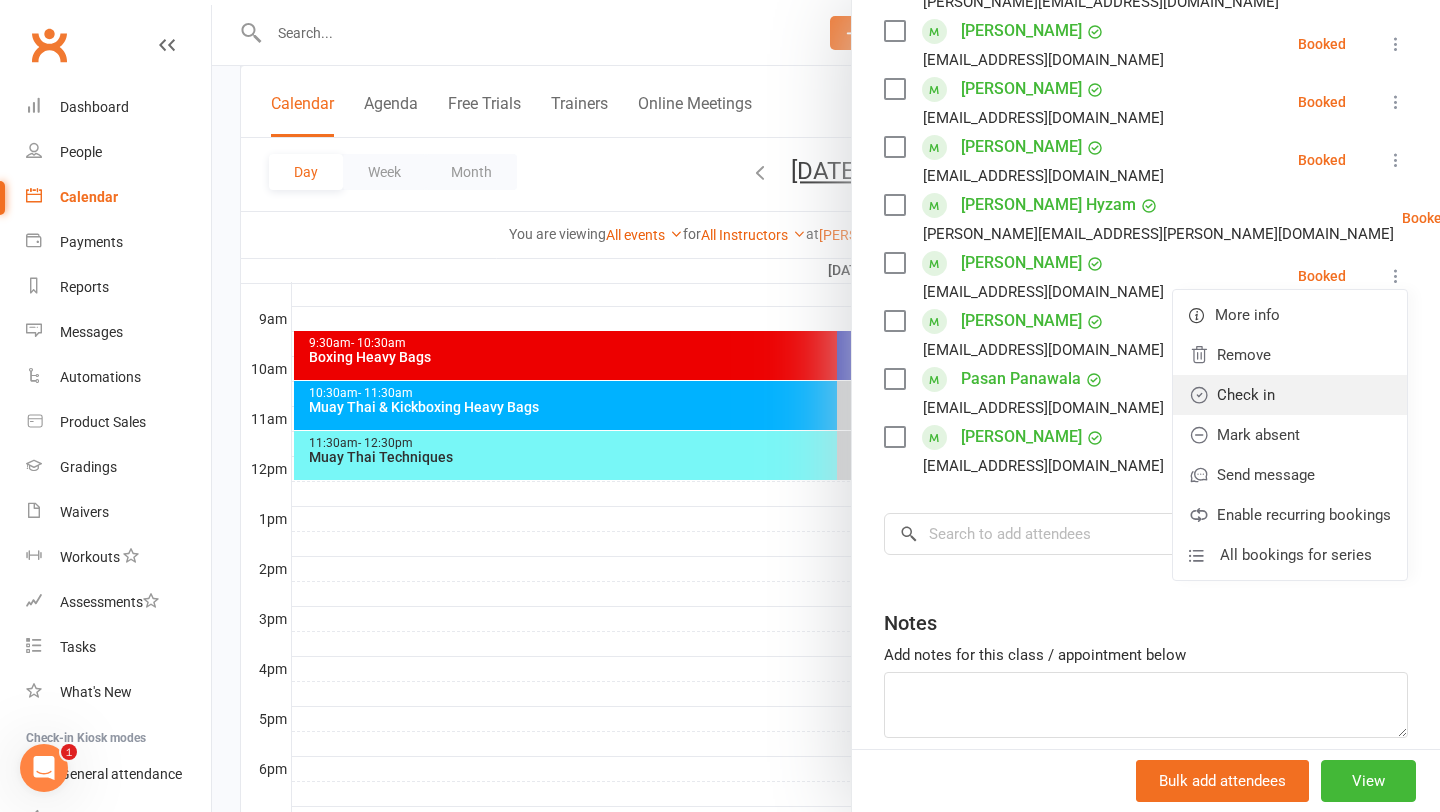 click on "Check in" at bounding box center (1290, 395) 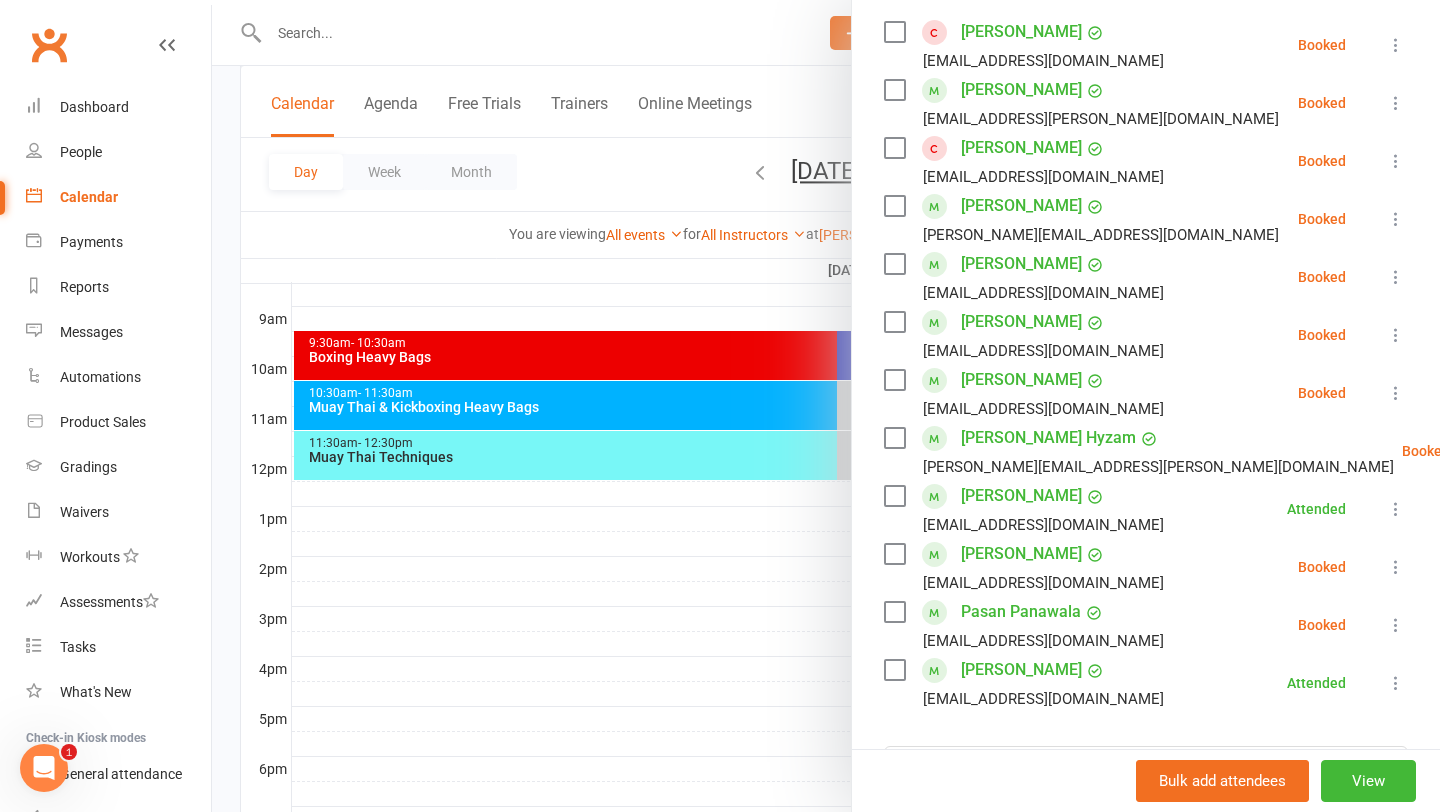 scroll, scrollTop: 353, scrollLeft: 0, axis: vertical 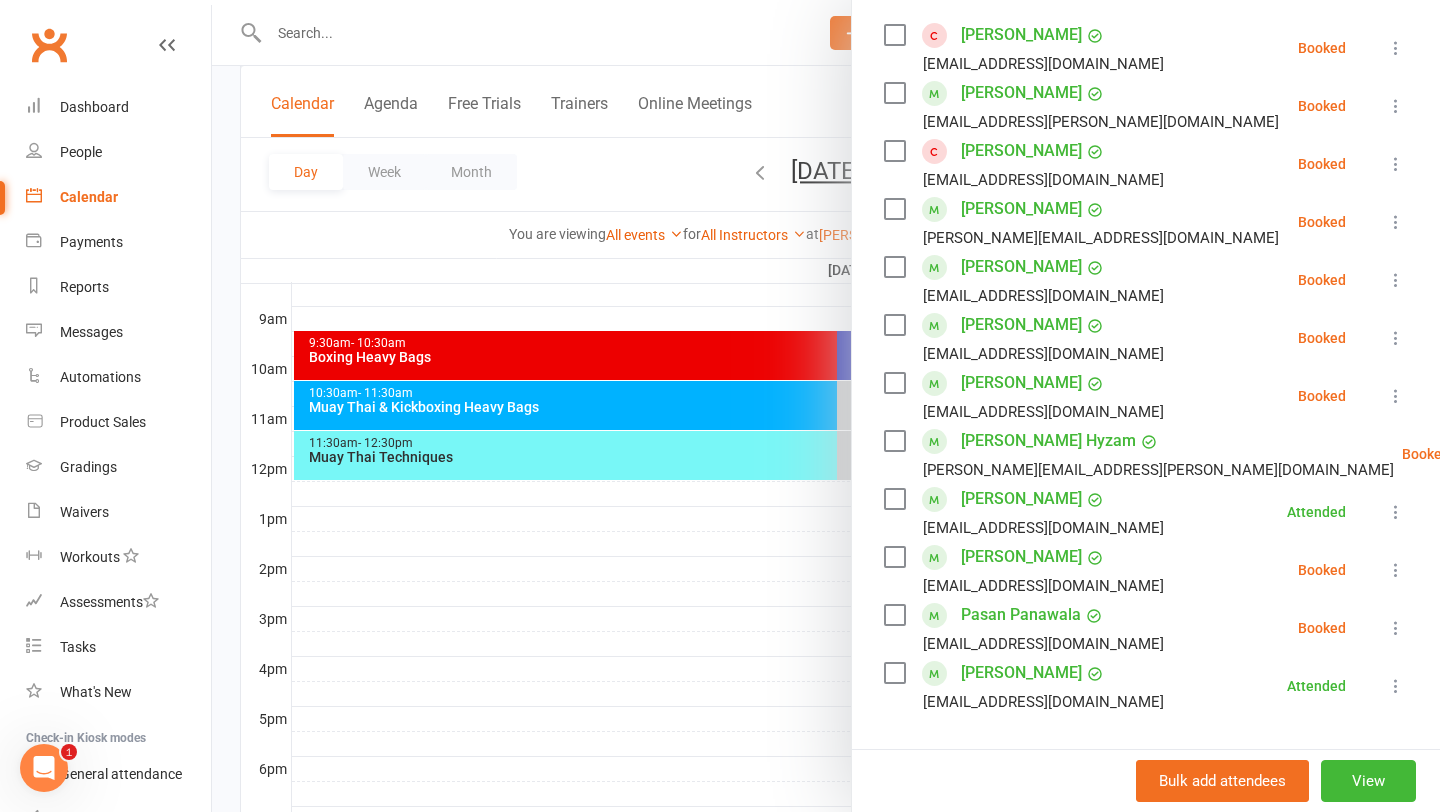 click at bounding box center [826, 406] 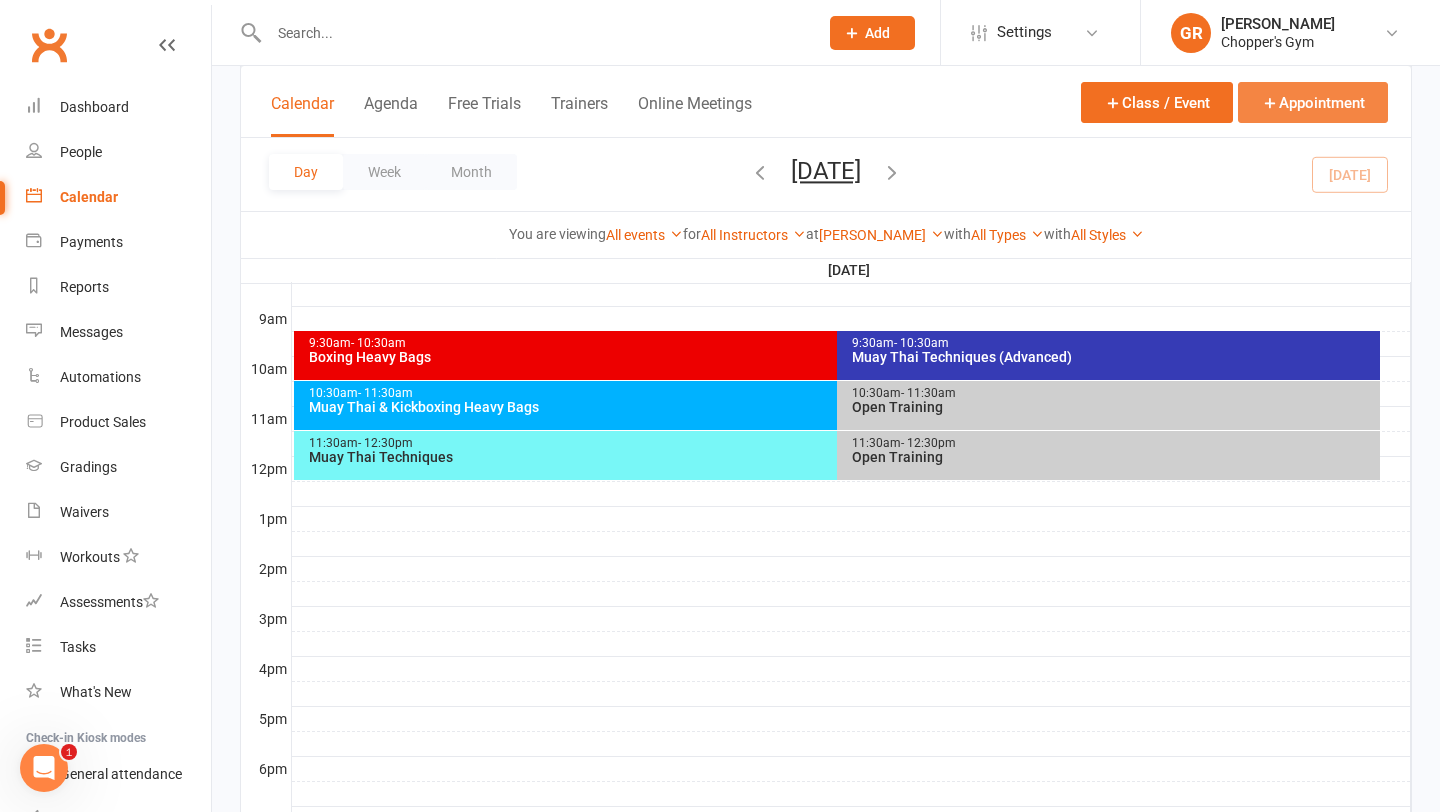 click on "Appointment" at bounding box center (1313, 102) 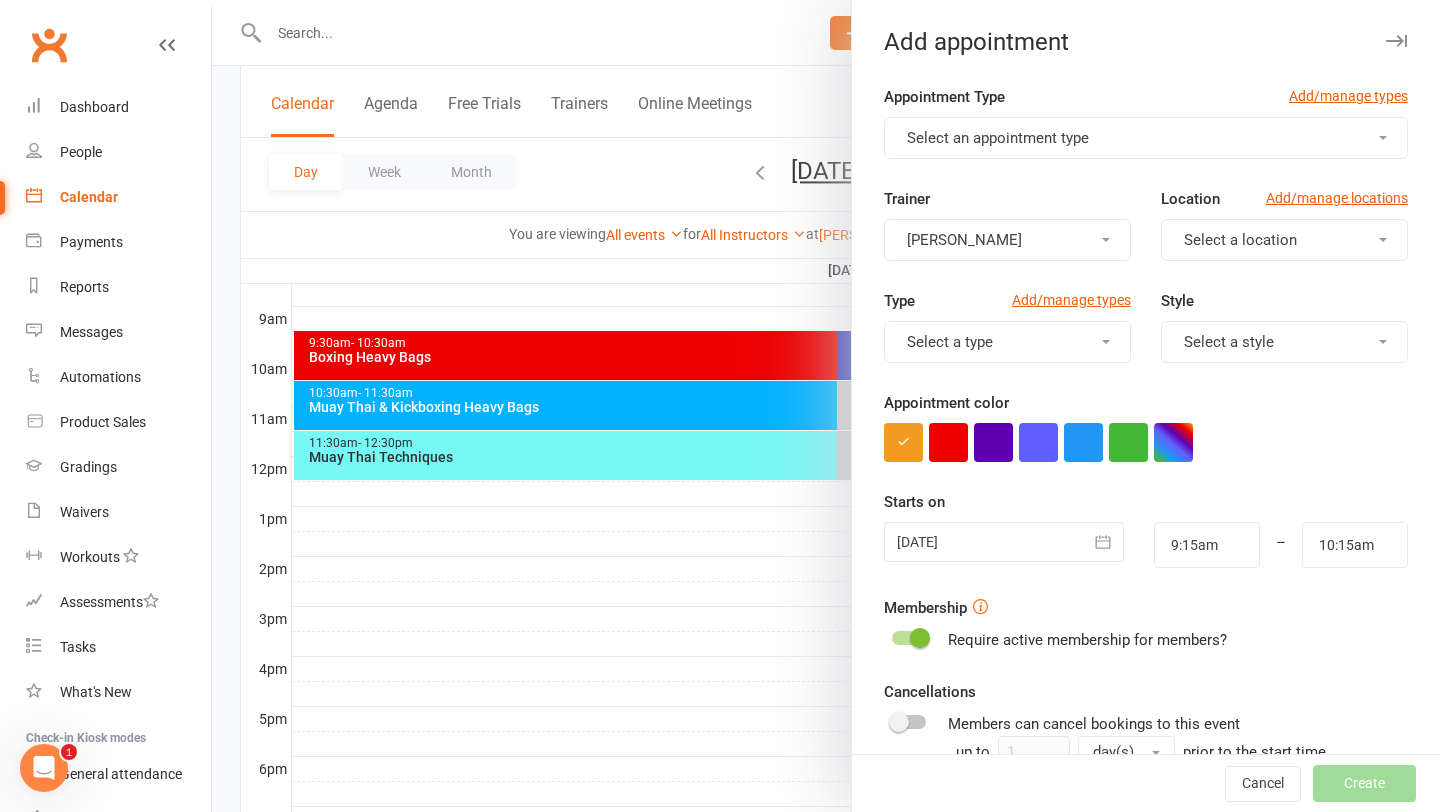 click on "Select an appointment type" at bounding box center (1146, 138) 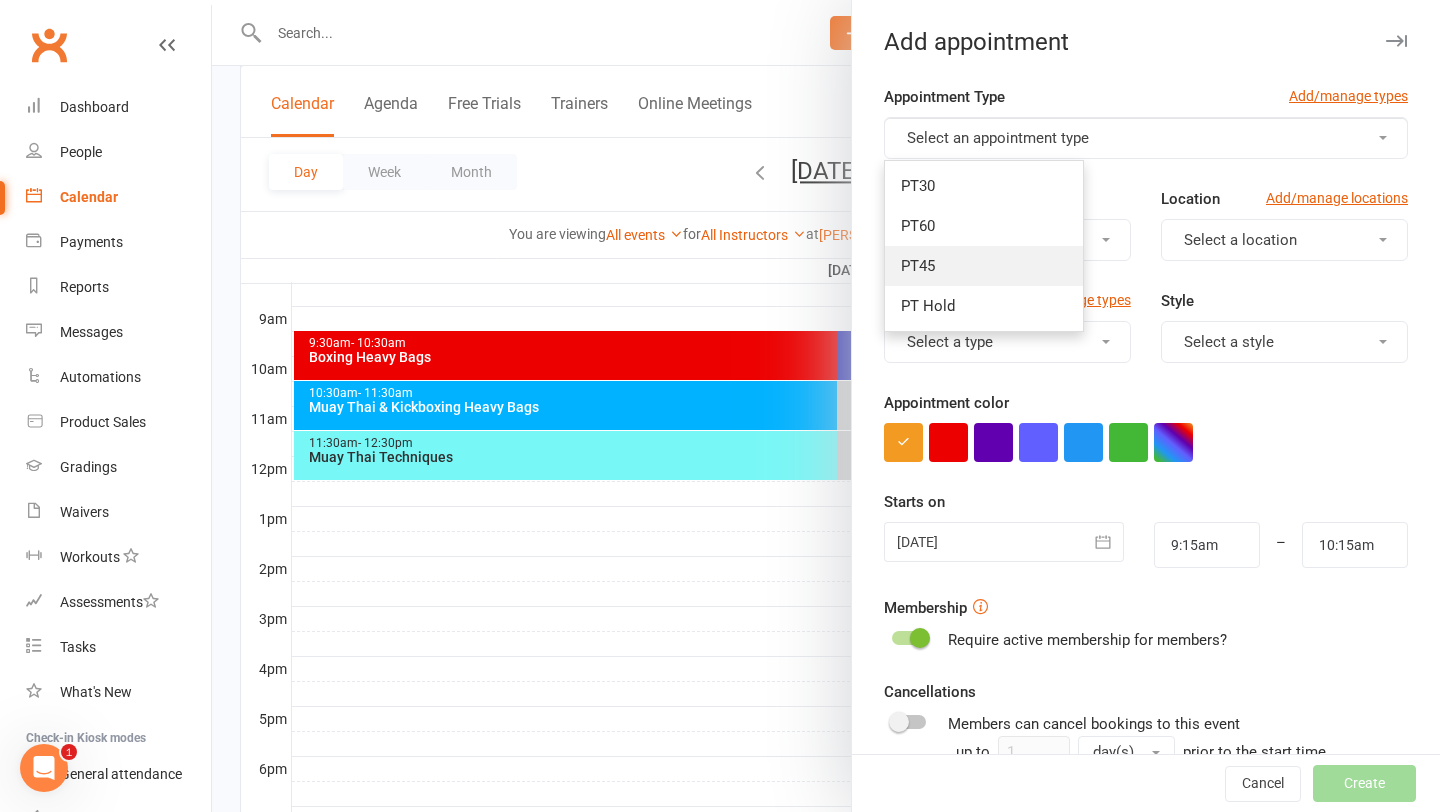 click on "PT45" at bounding box center (984, 266) 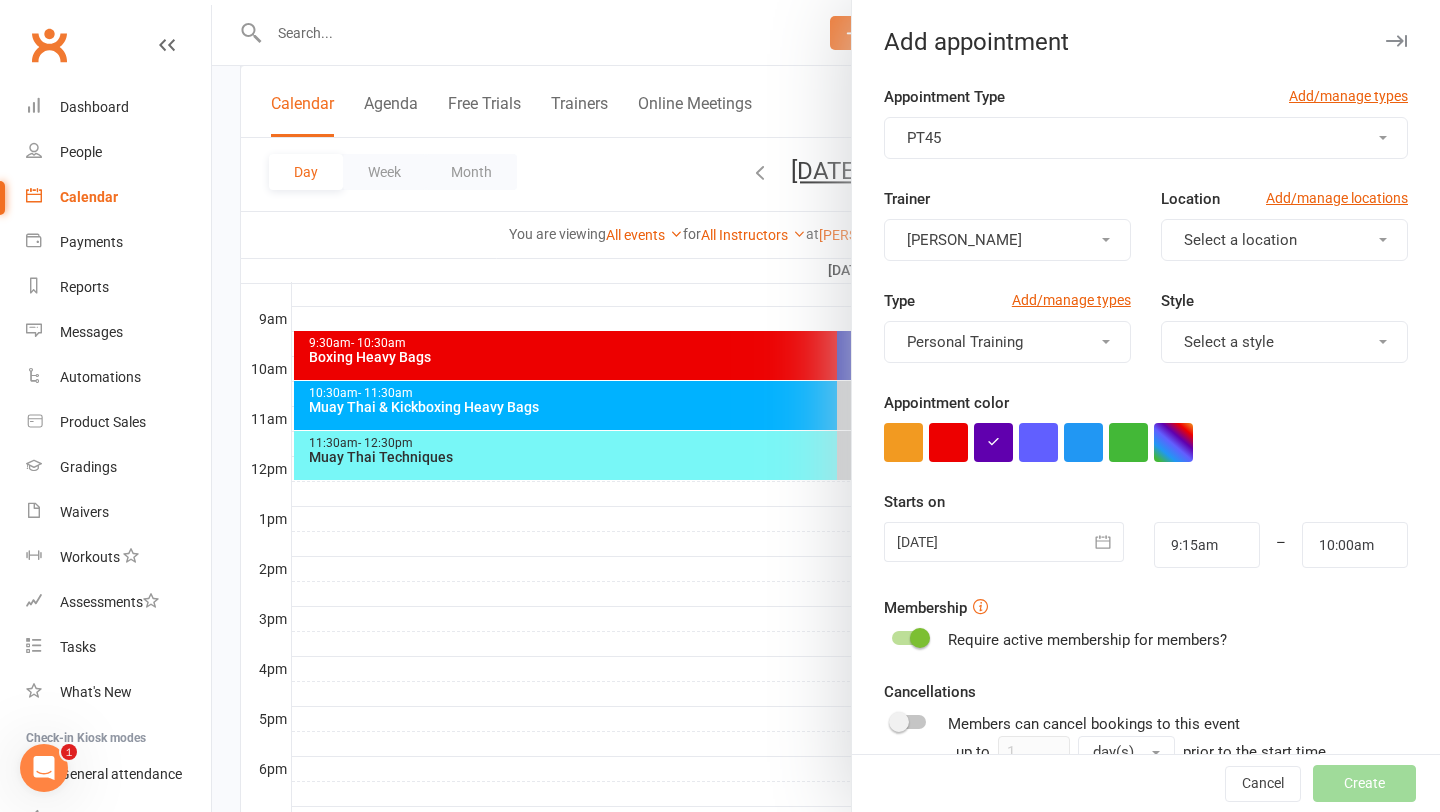 click on "[PERSON_NAME]" at bounding box center (1007, 240) 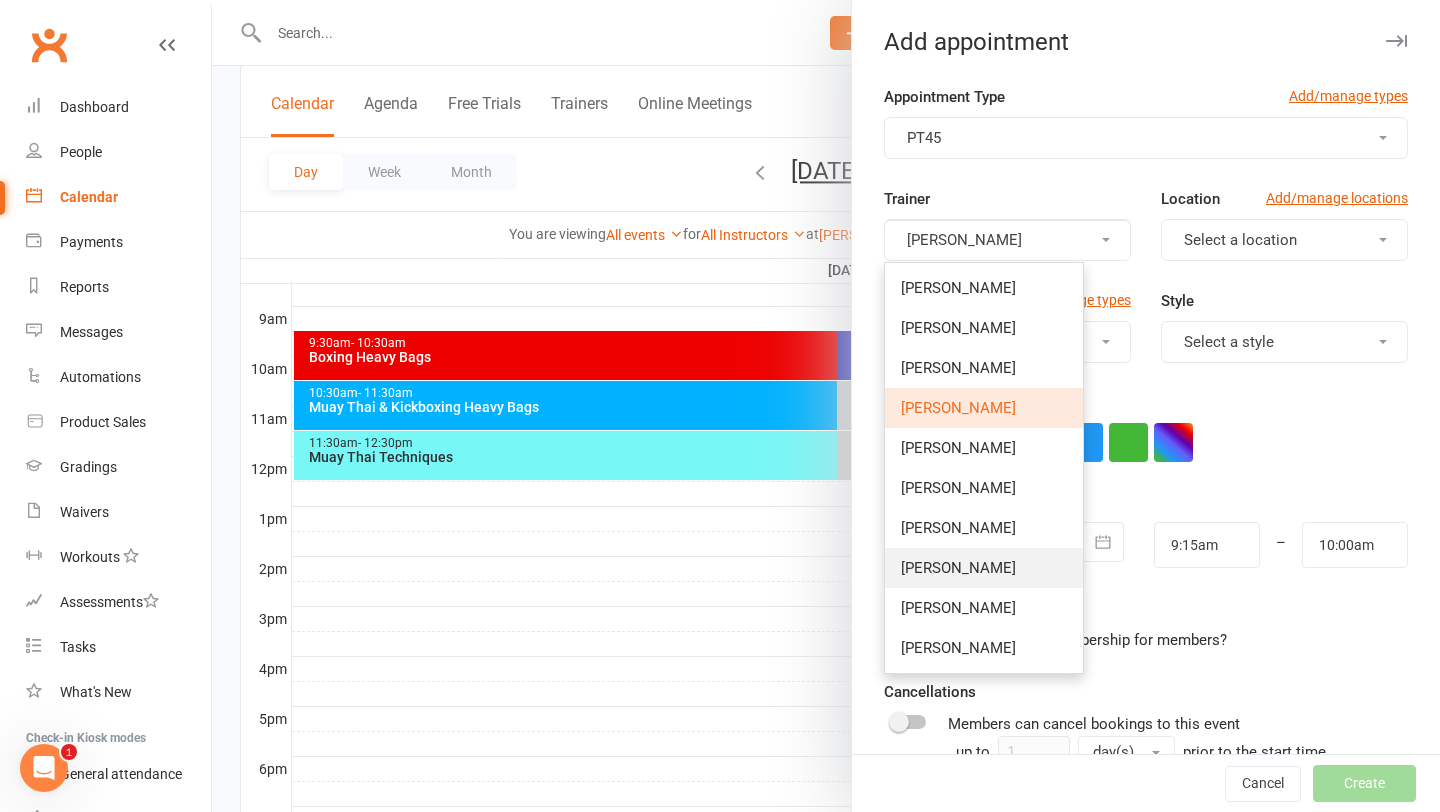 click on "[PERSON_NAME]" at bounding box center (958, 568) 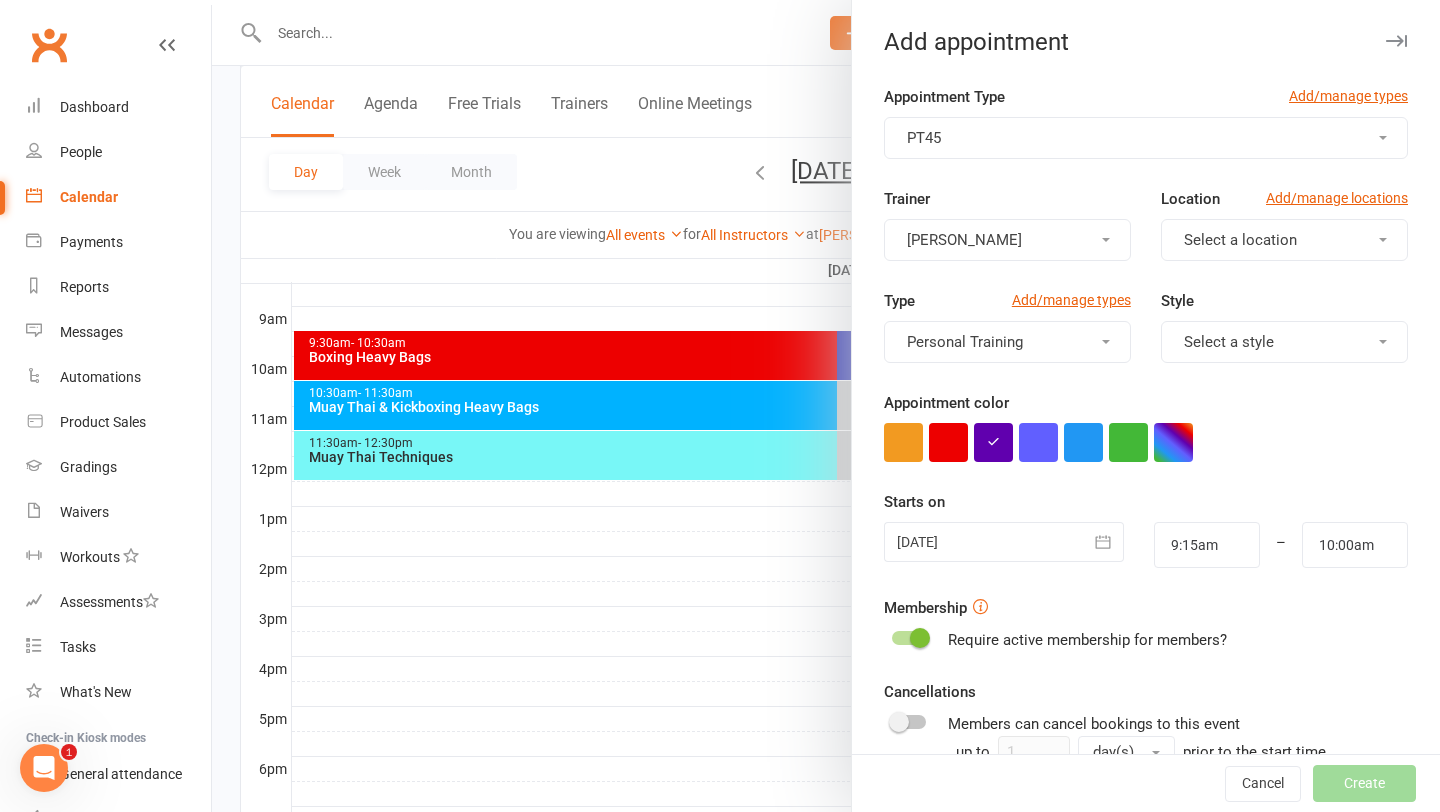 click on "Select a location" at bounding box center (1284, 240) 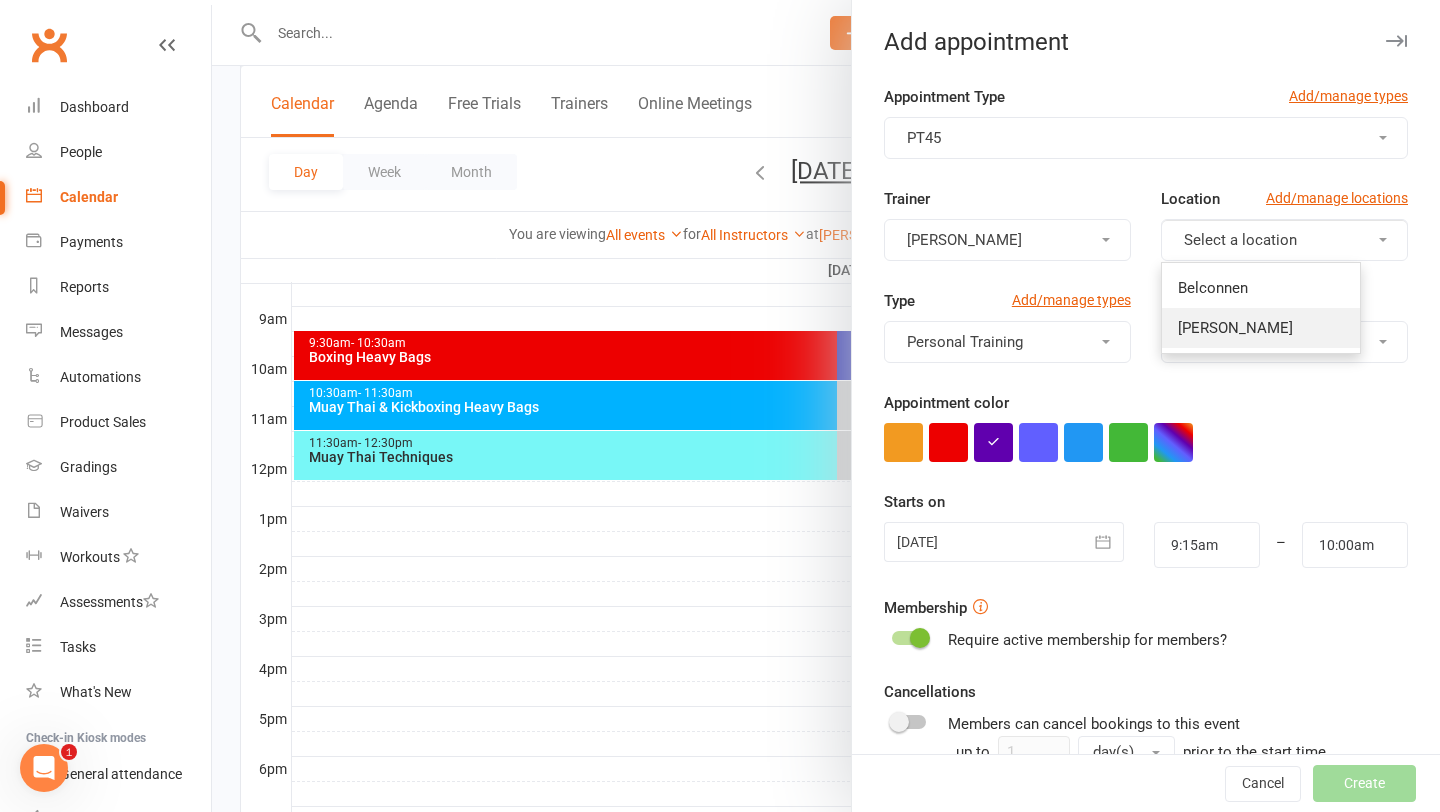 click on "[PERSON_NAME]" at bounding box center [1235, 328] 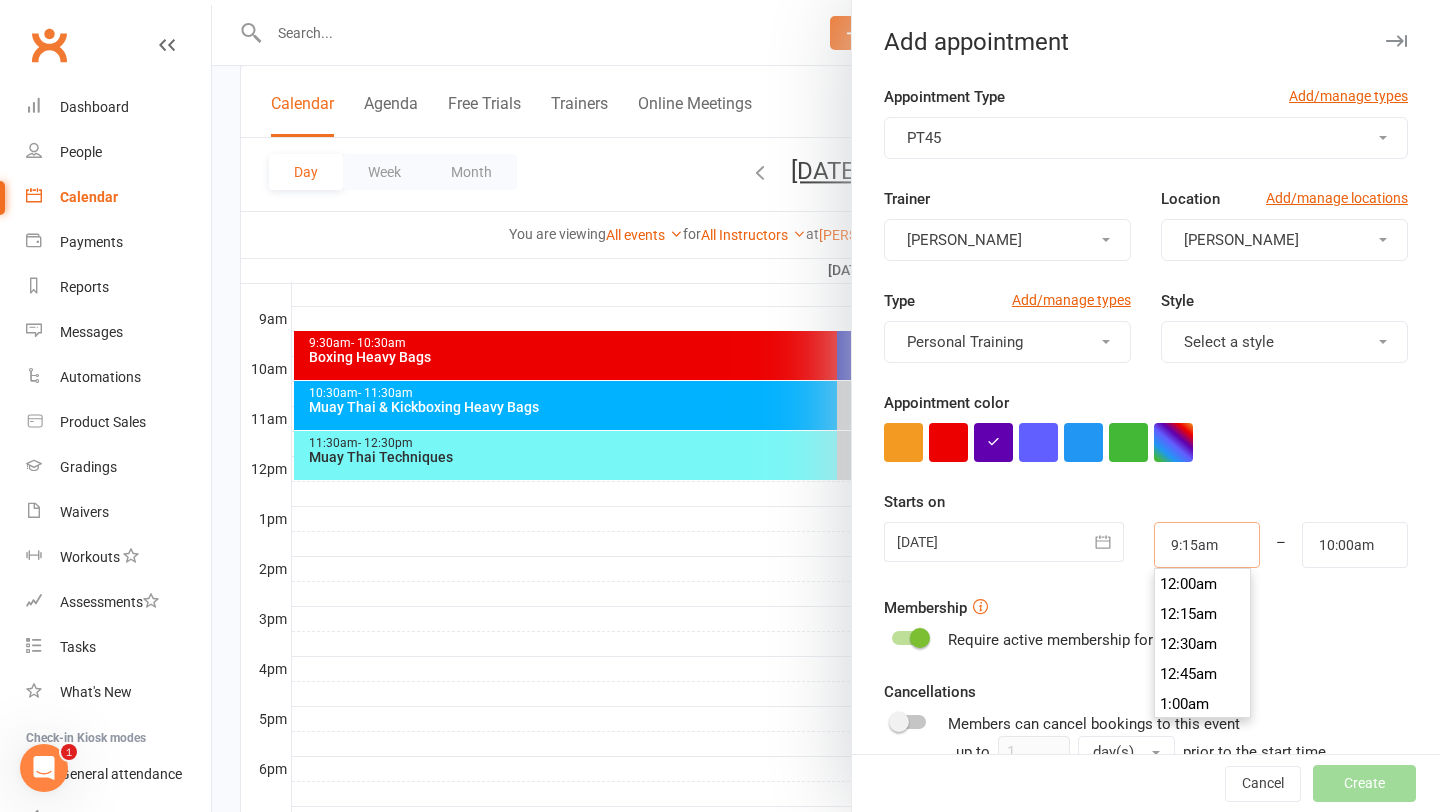 click on "9:15am" at bounding box center [1207, 545] 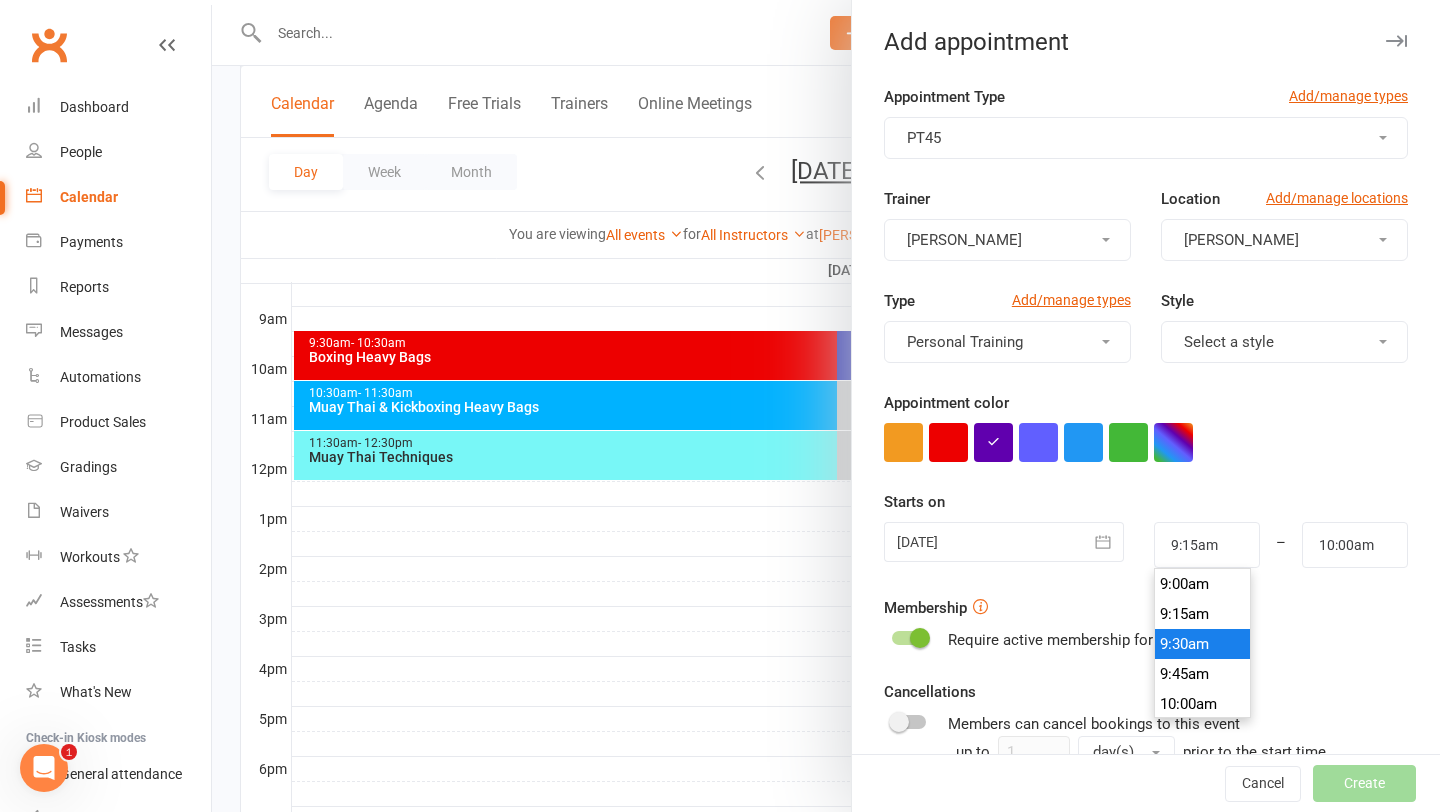 type on "9:30am" 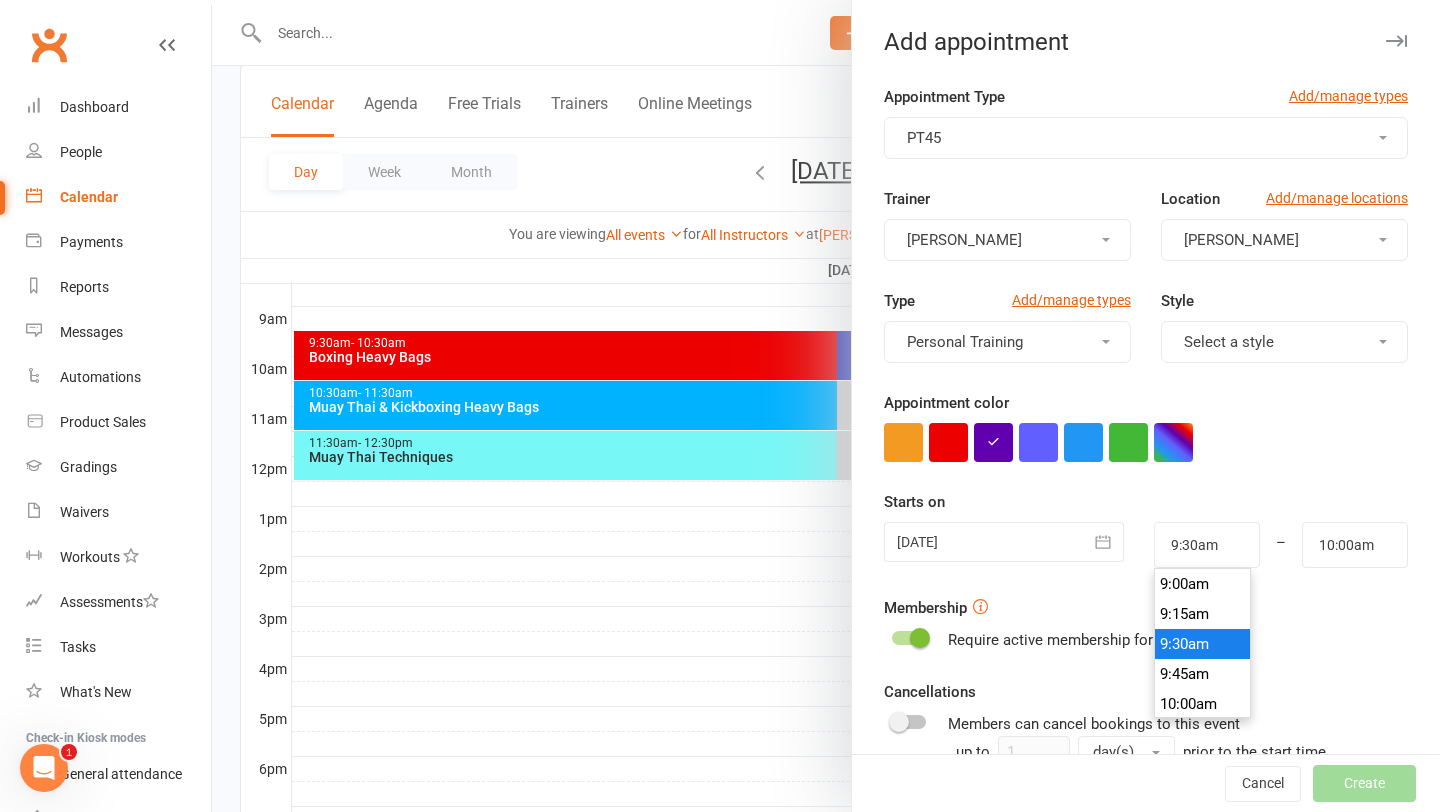 click on "9:30am" at bounding box center (1203, 644) 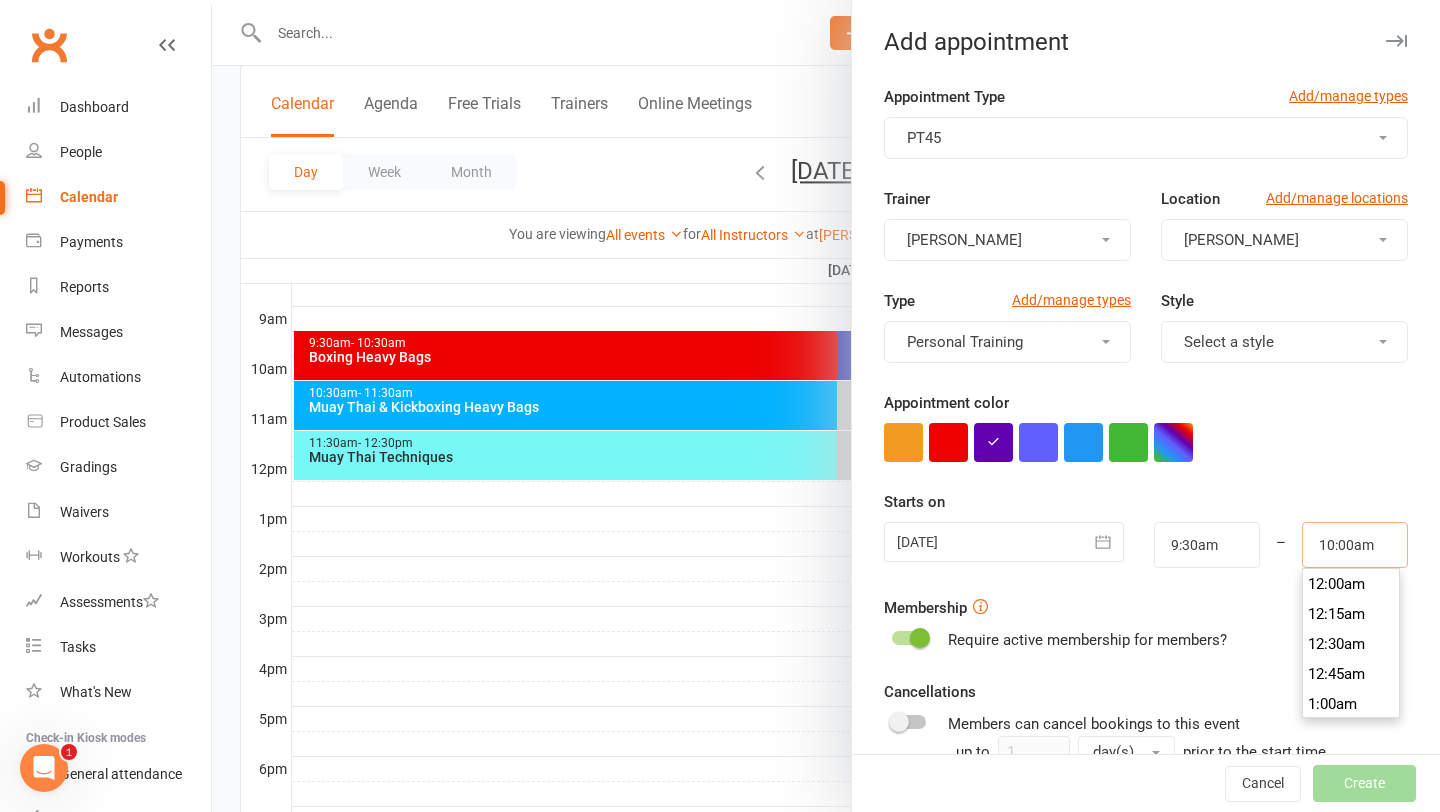 click on "10:00am" at bounding box center [1355, 545] 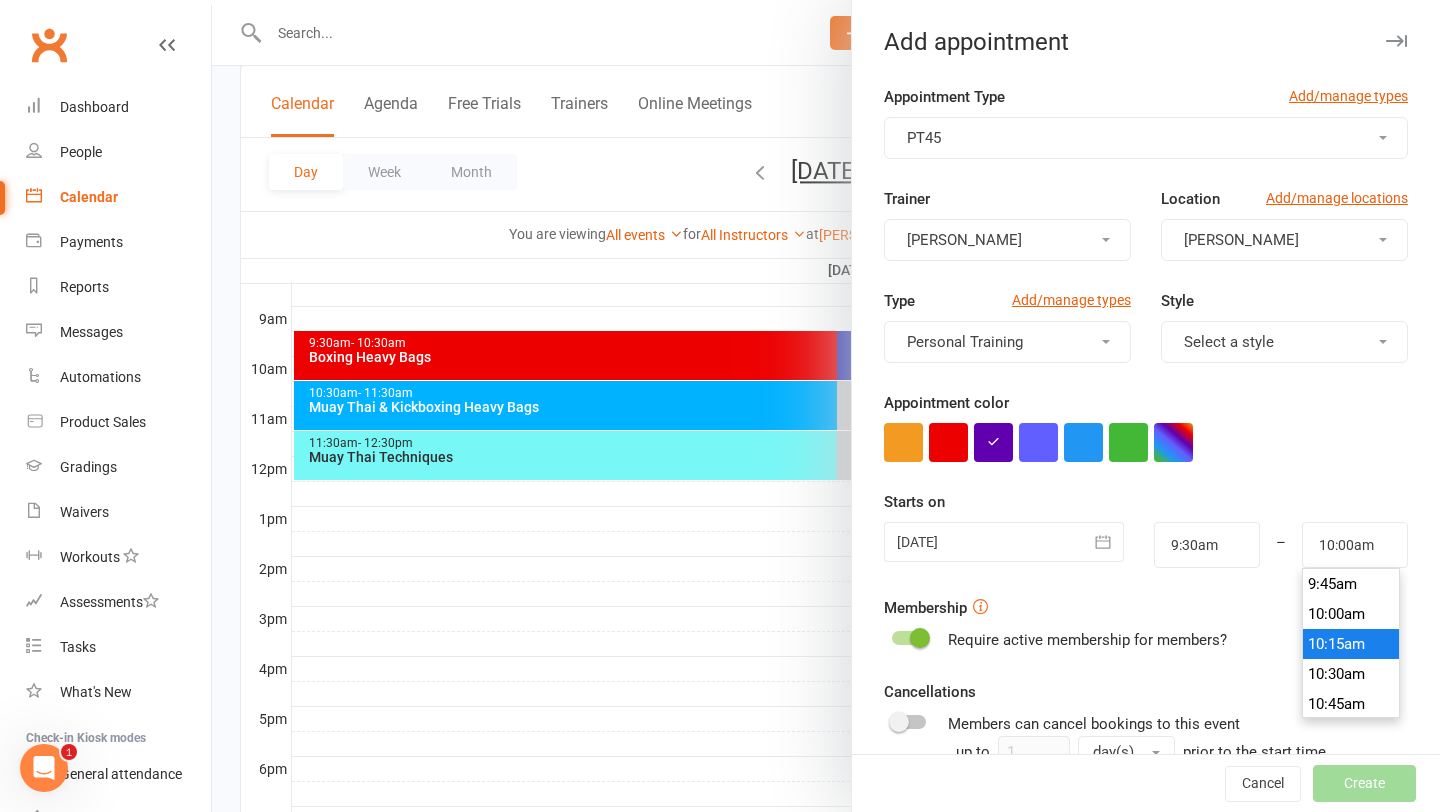 type on "10:15am" 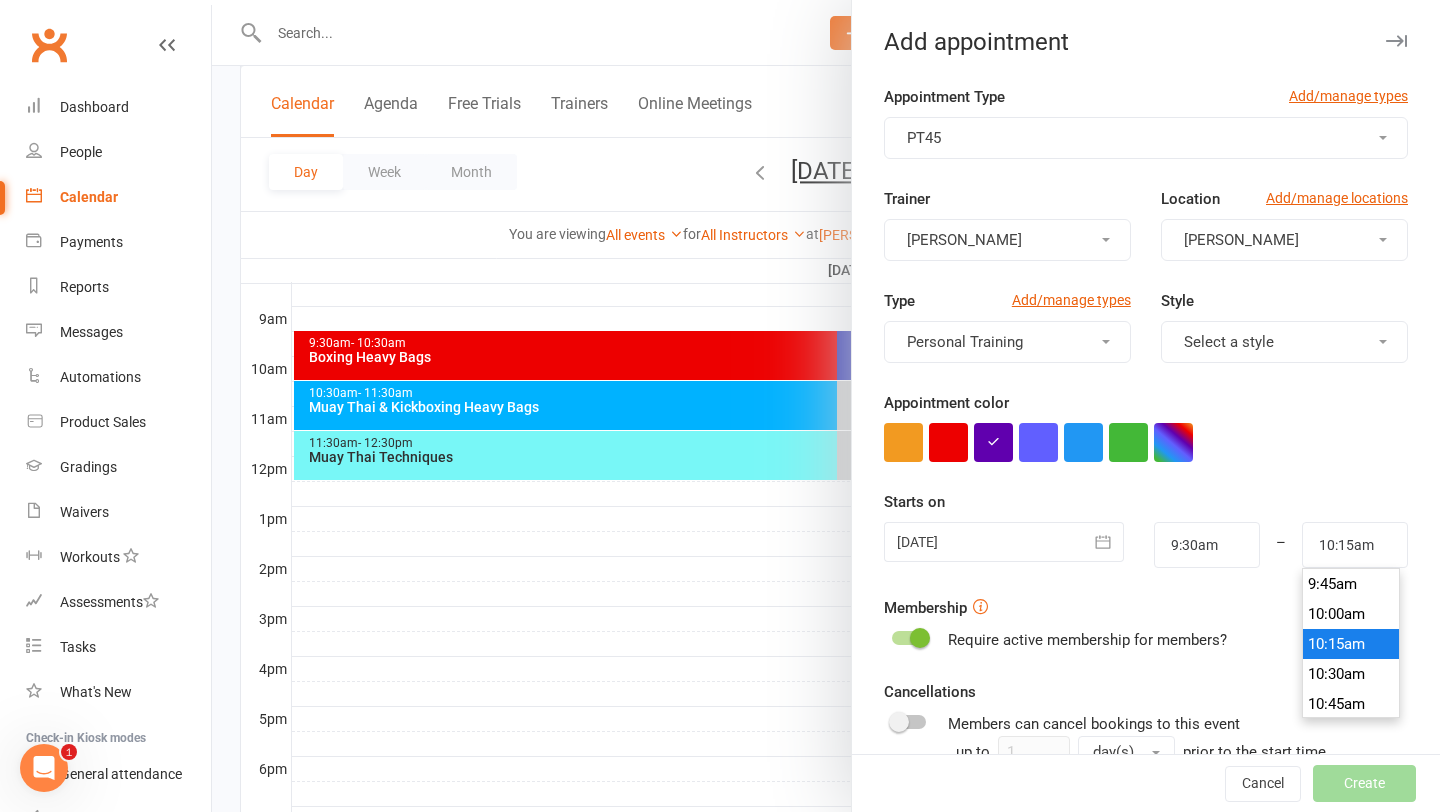 click on "10:15am" at bounding box center (1351, 644) 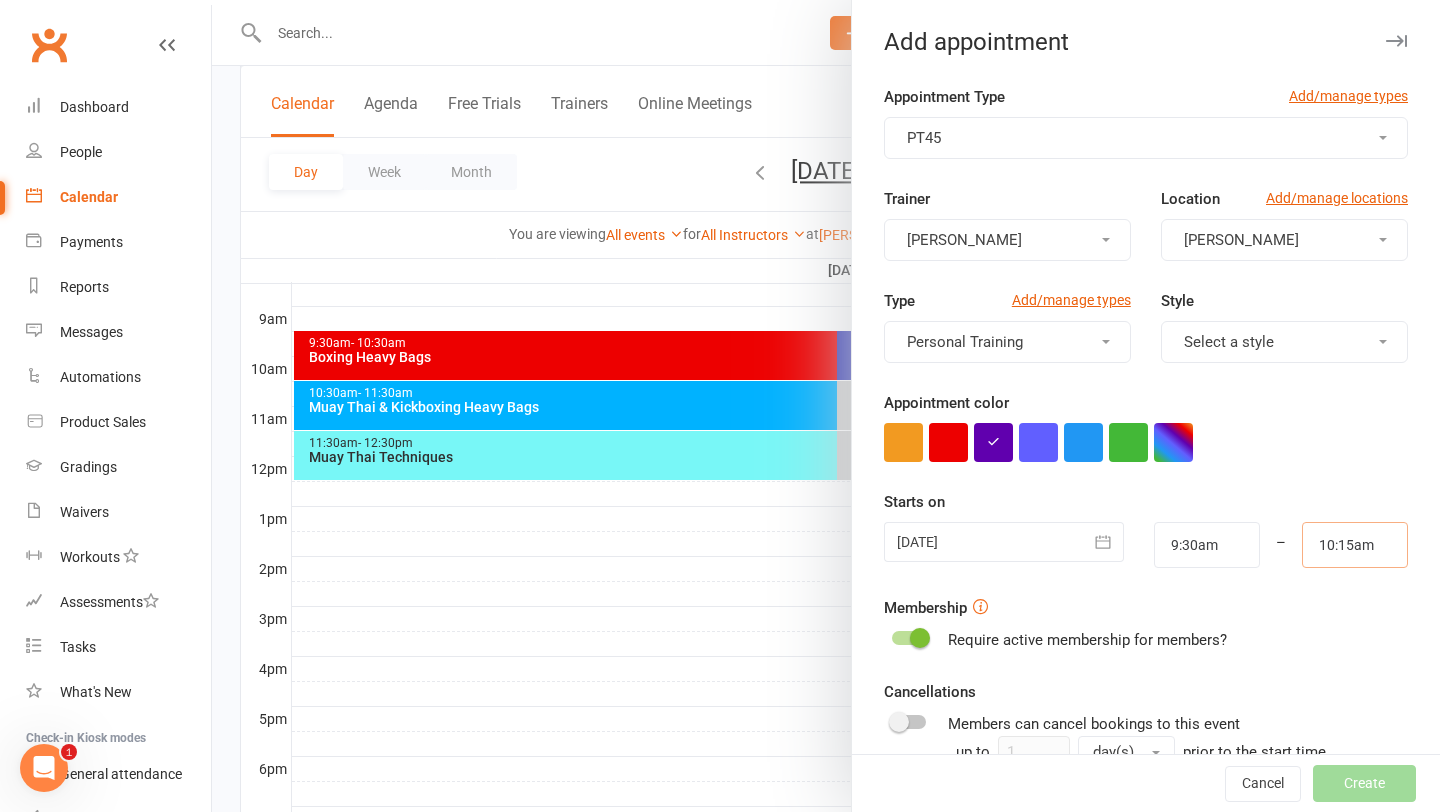 scroll, scrollTop: 228, scrollLeft: 0, axis: vertical 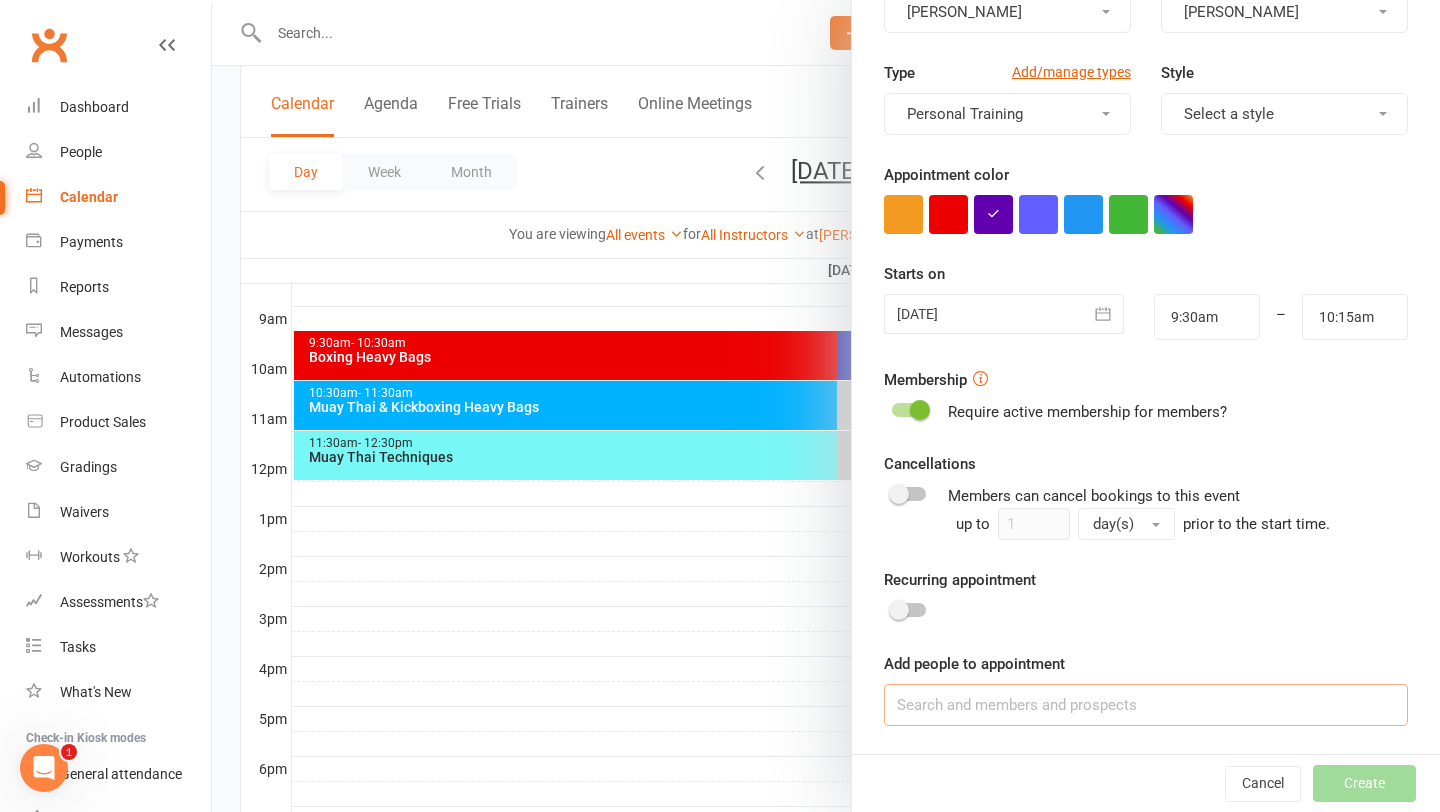 click at bounding box center [1146, 705] 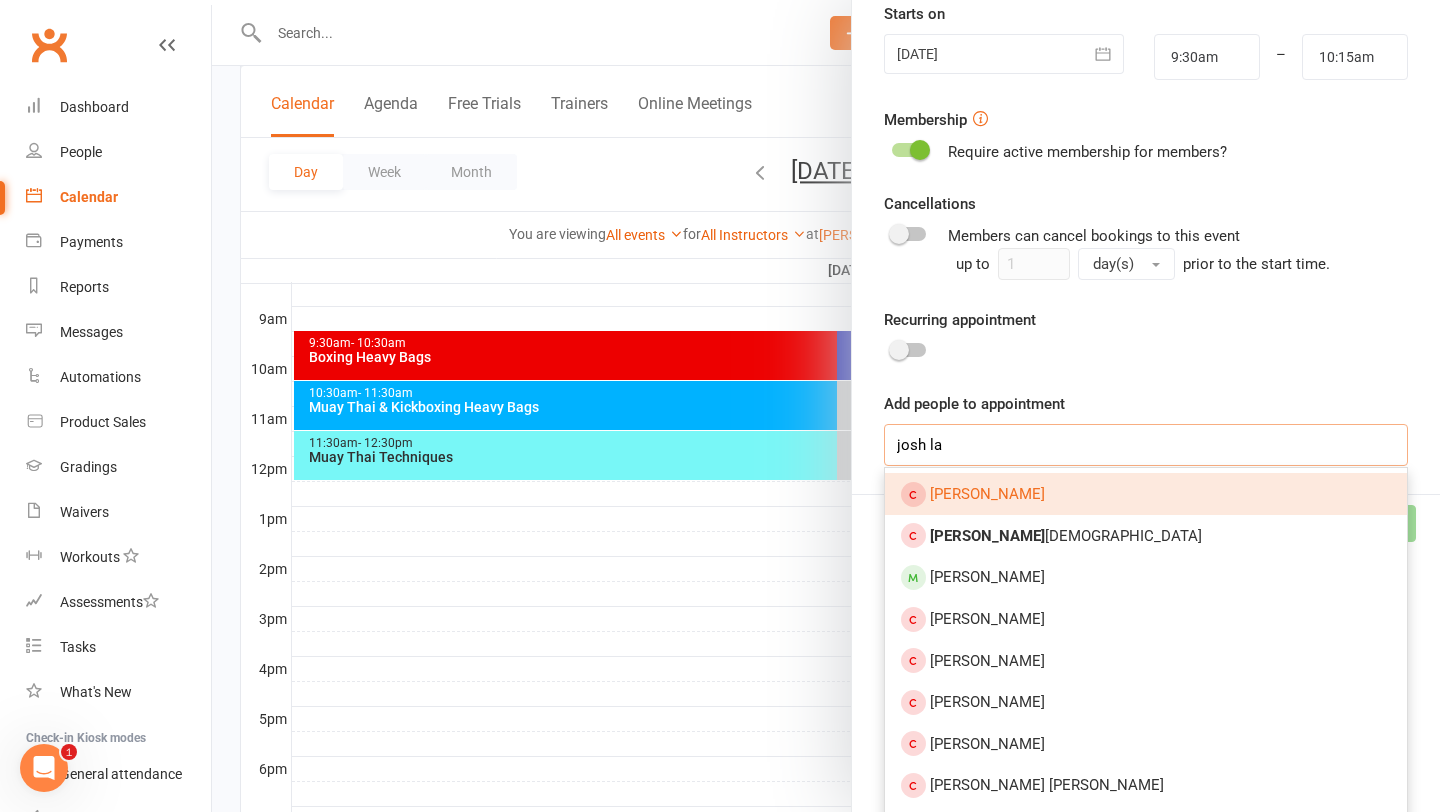 scroll, scrollTop: 489, scrollLeft: 0, axis: vertical 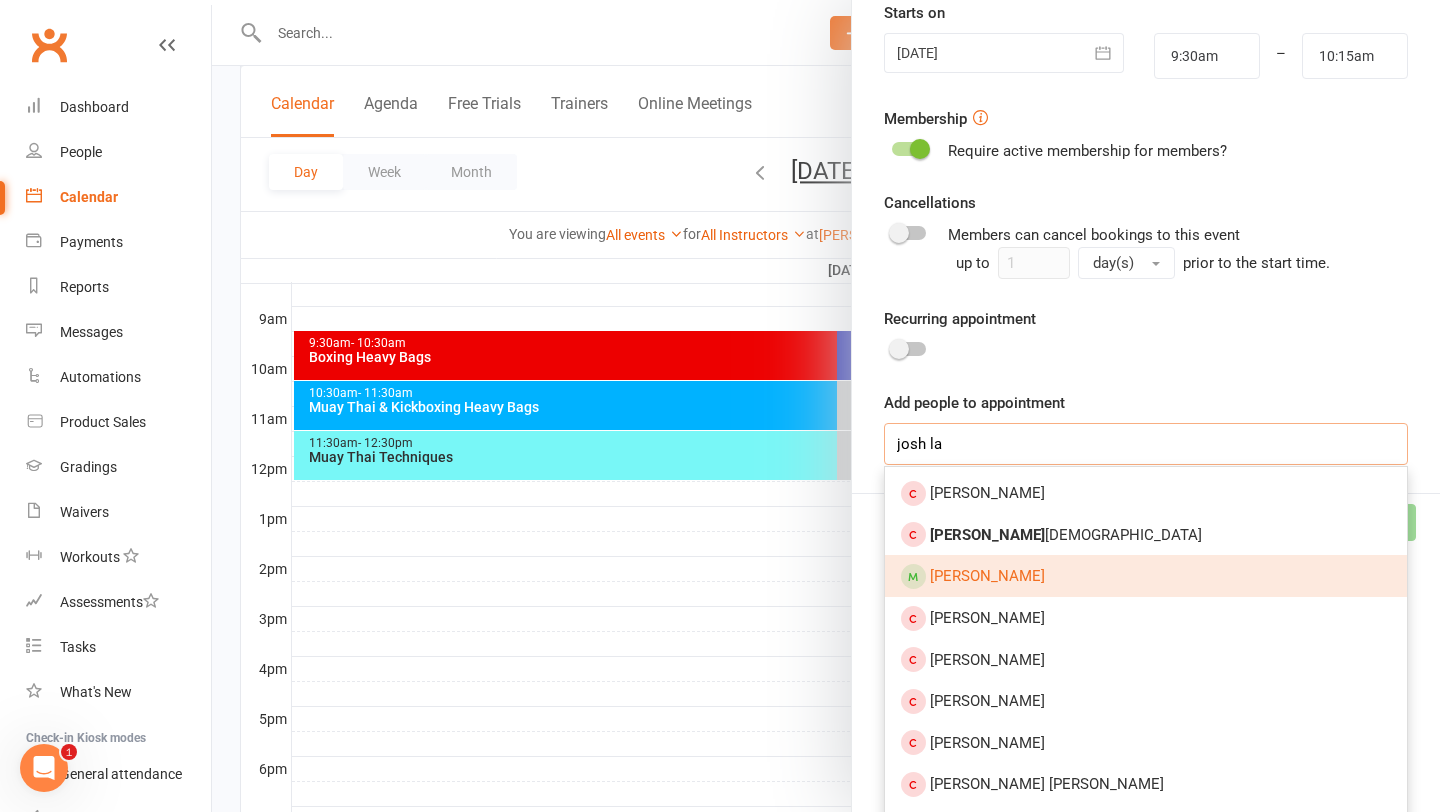 type on "josh la" 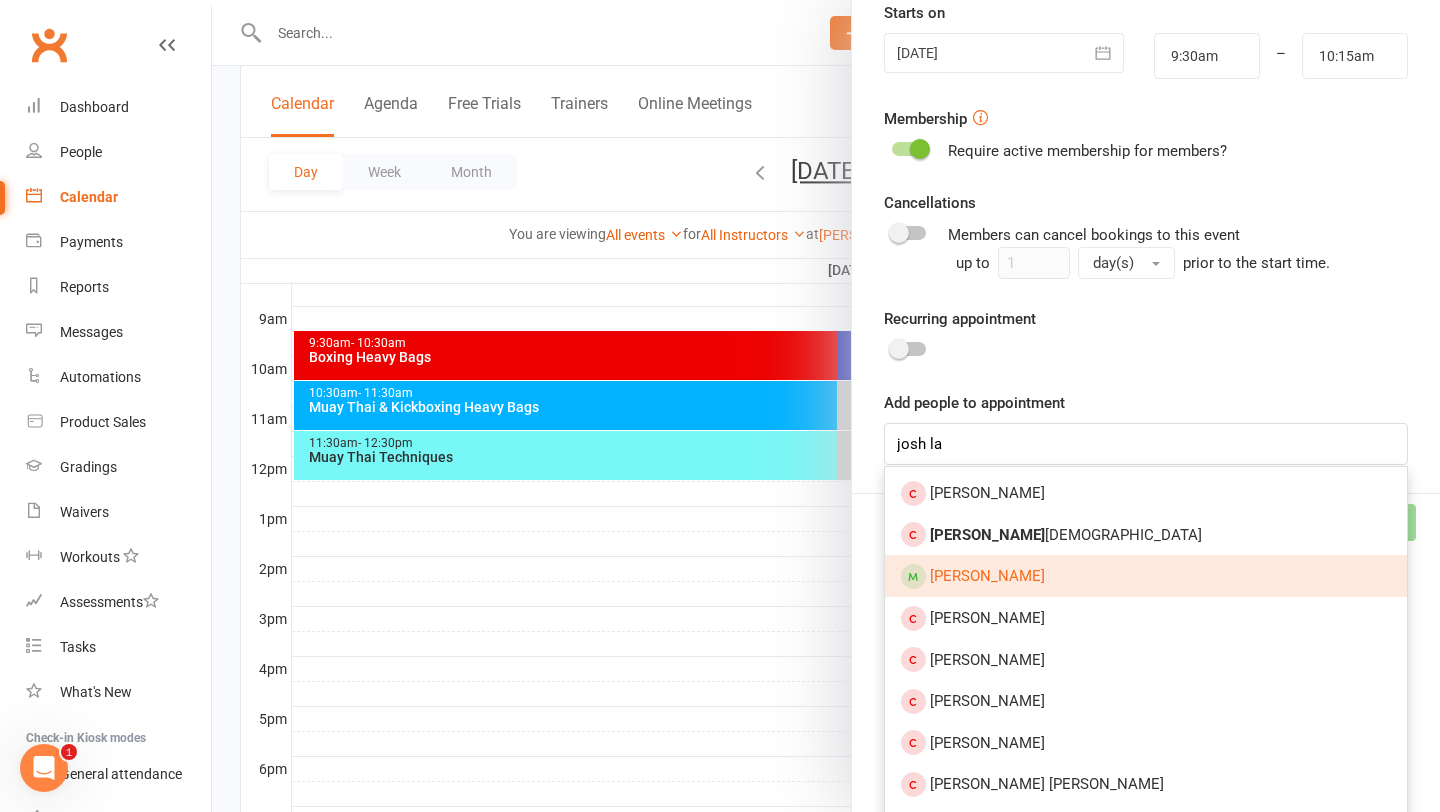 click on "Joshua Latimer" at bounding box center [1146, 576] 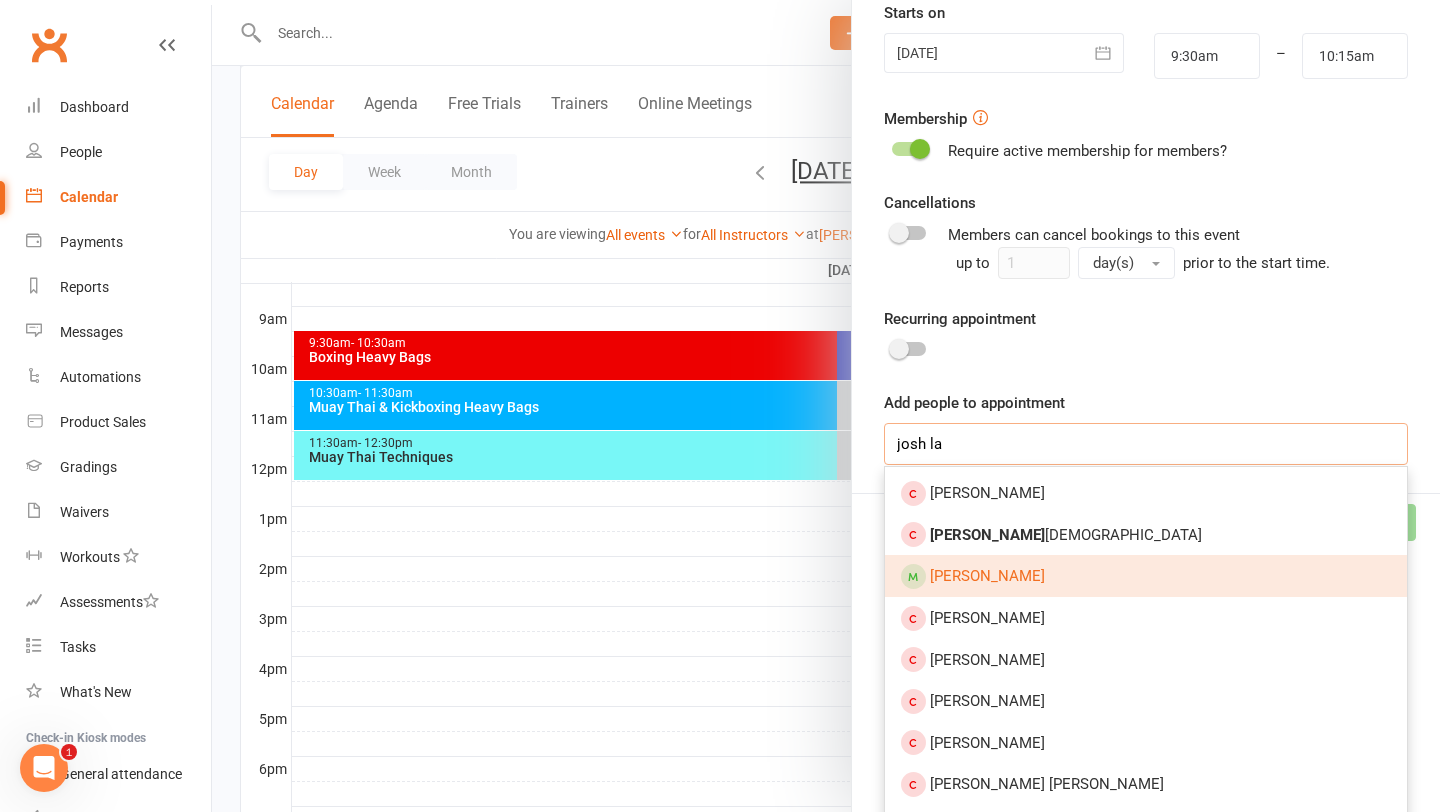 type 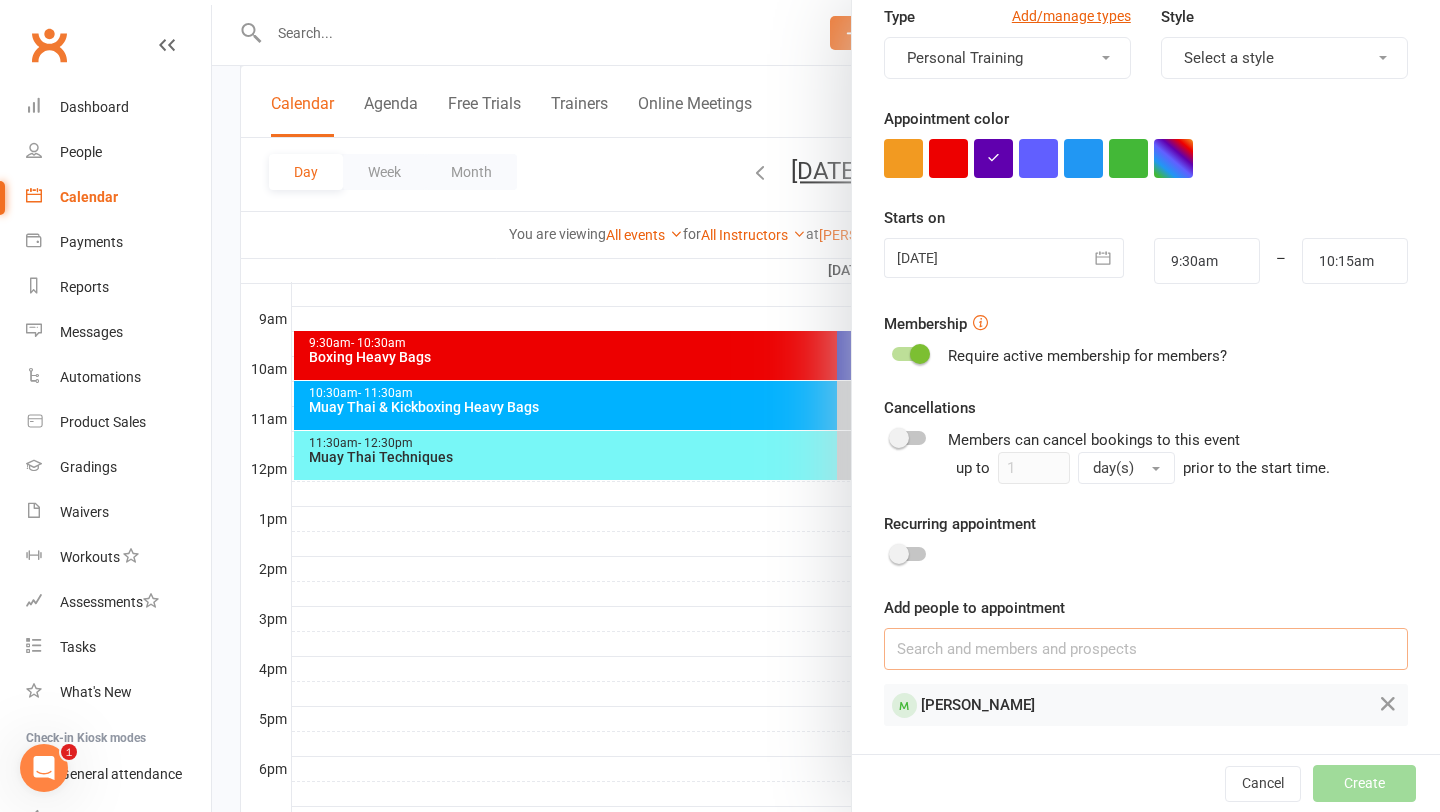 scroll, scrollTop: 284, scrollLeft: 0, axis: vertical 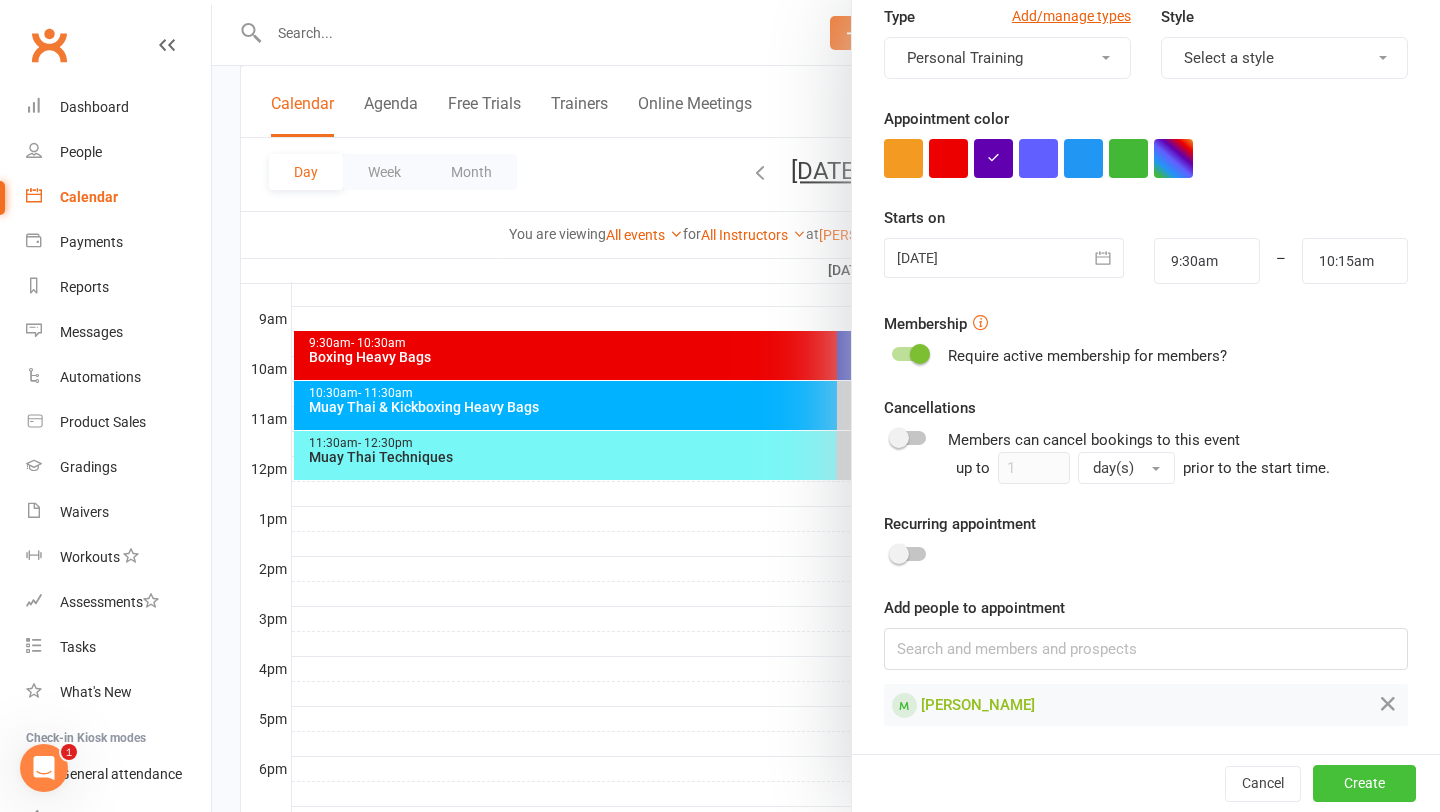 click on "Create" at bounding box center (1364, 783) 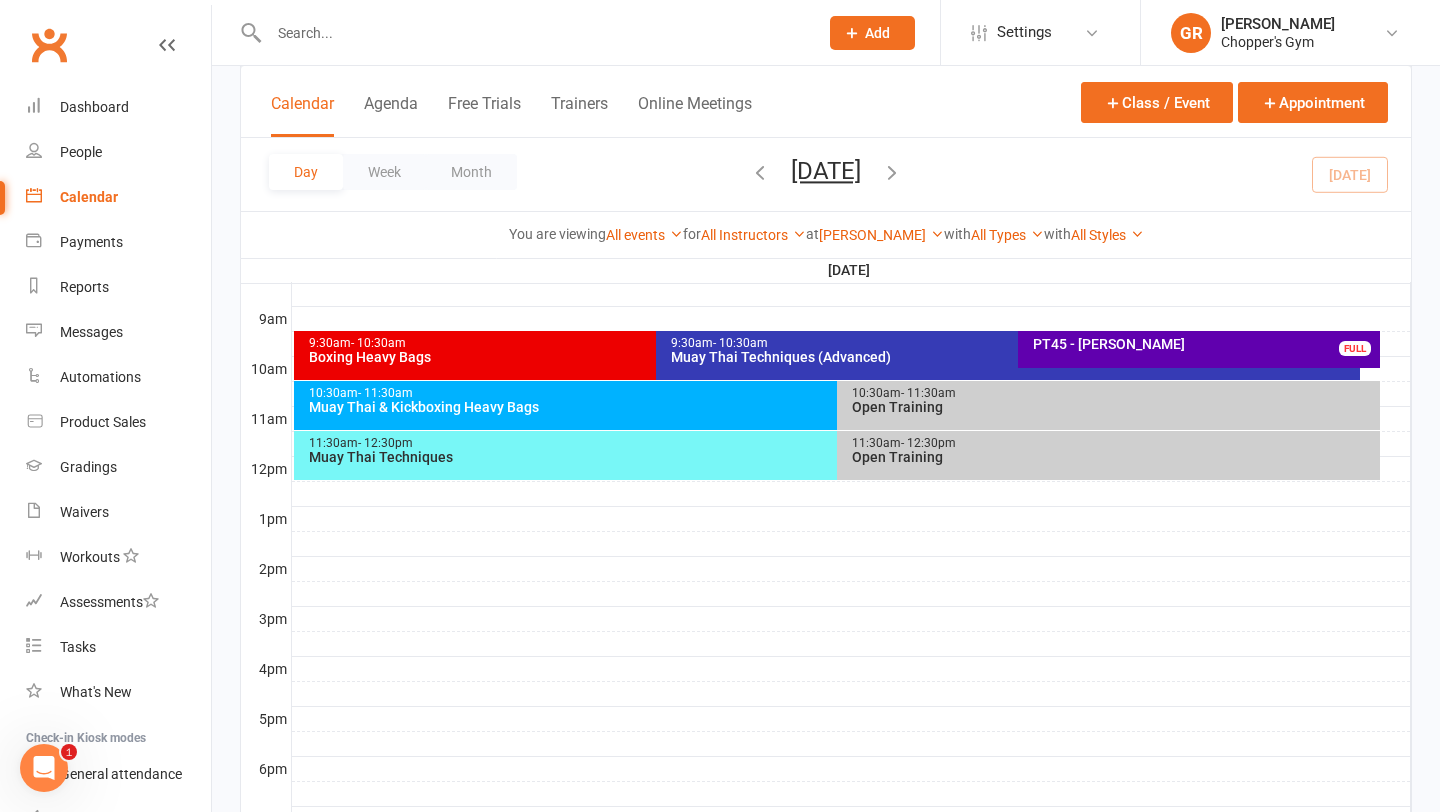 click on "PT45 - Joshua Latimer" at bounding box center [1204, 344] 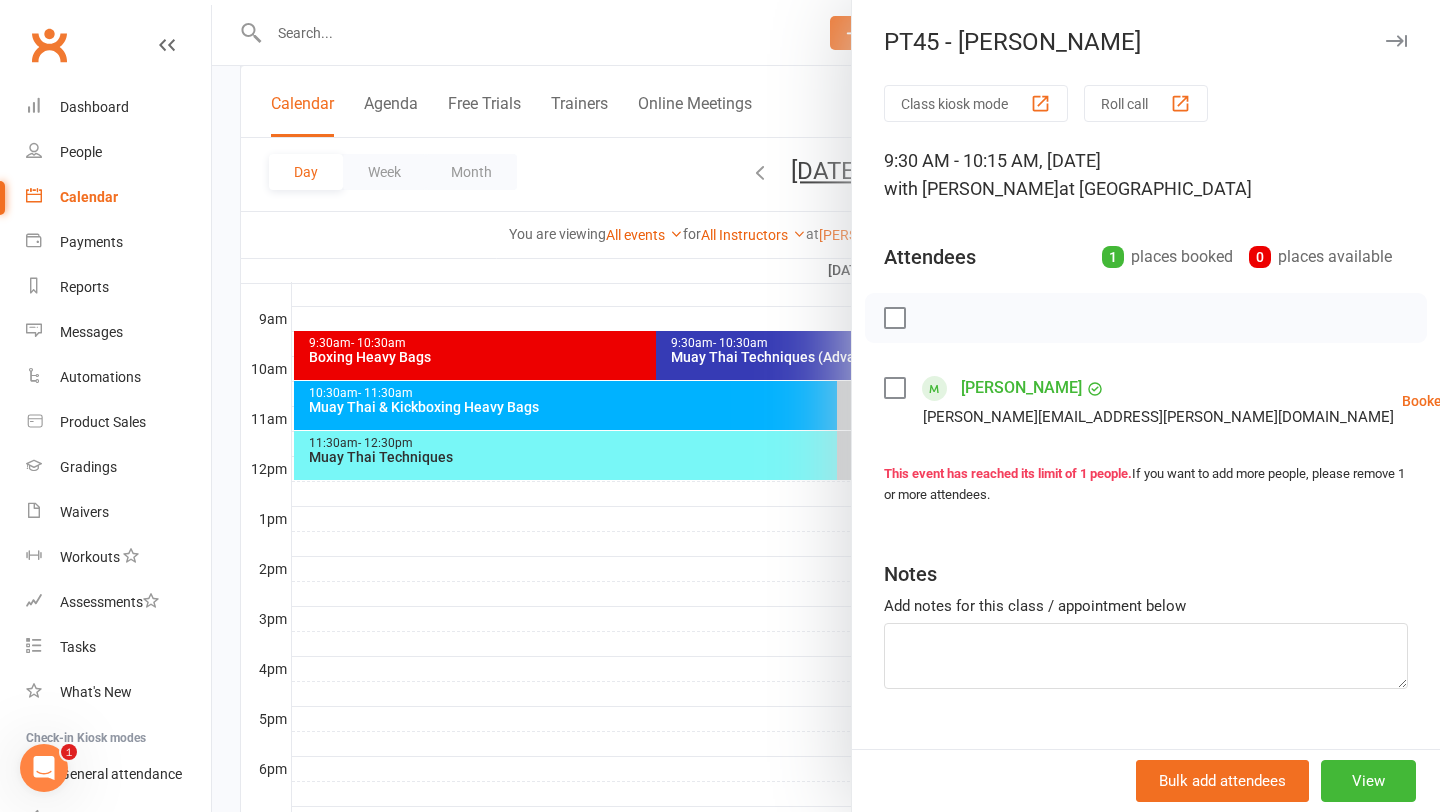click at bounding box center [1500, 401] 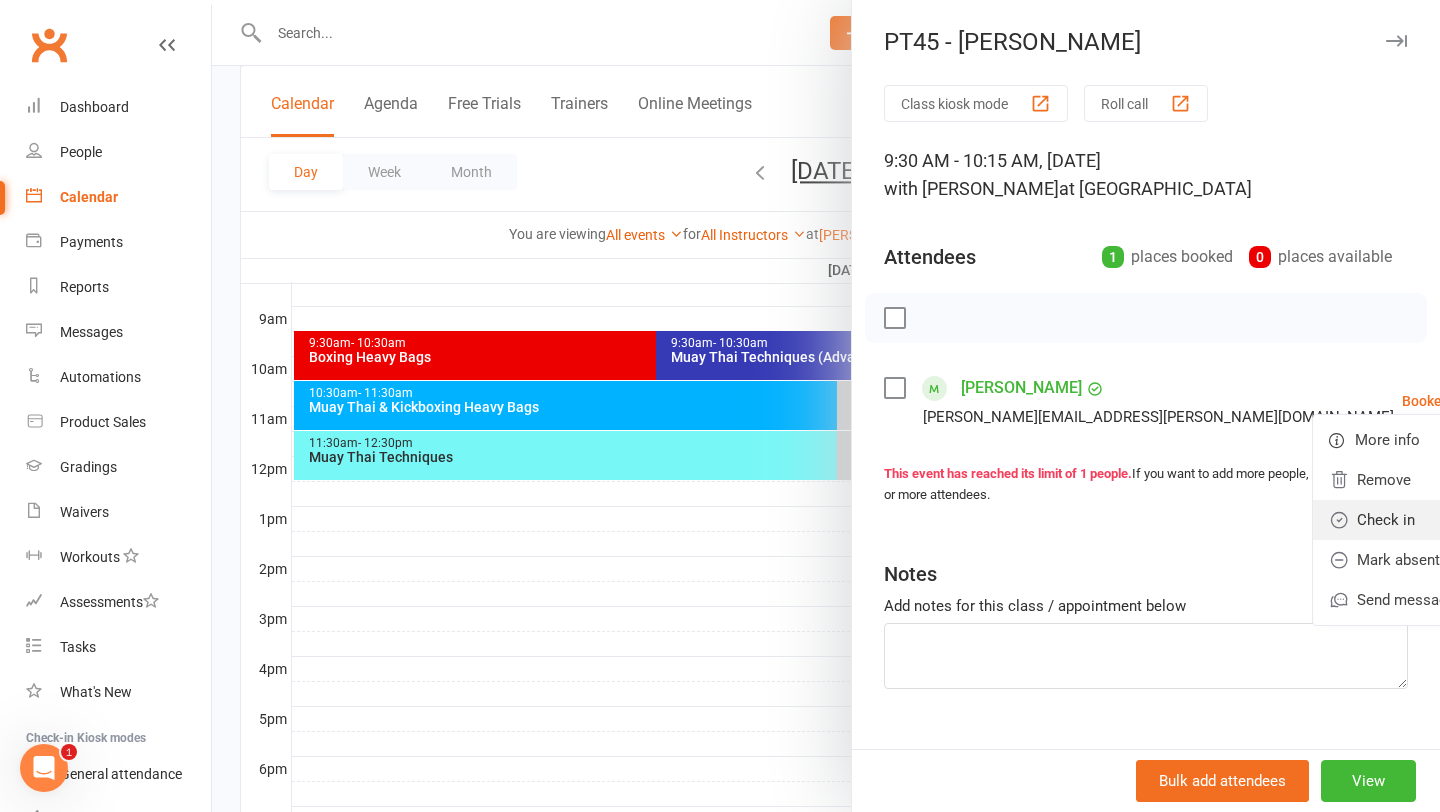 click on "Check in" at bounding box center [1412, 520] 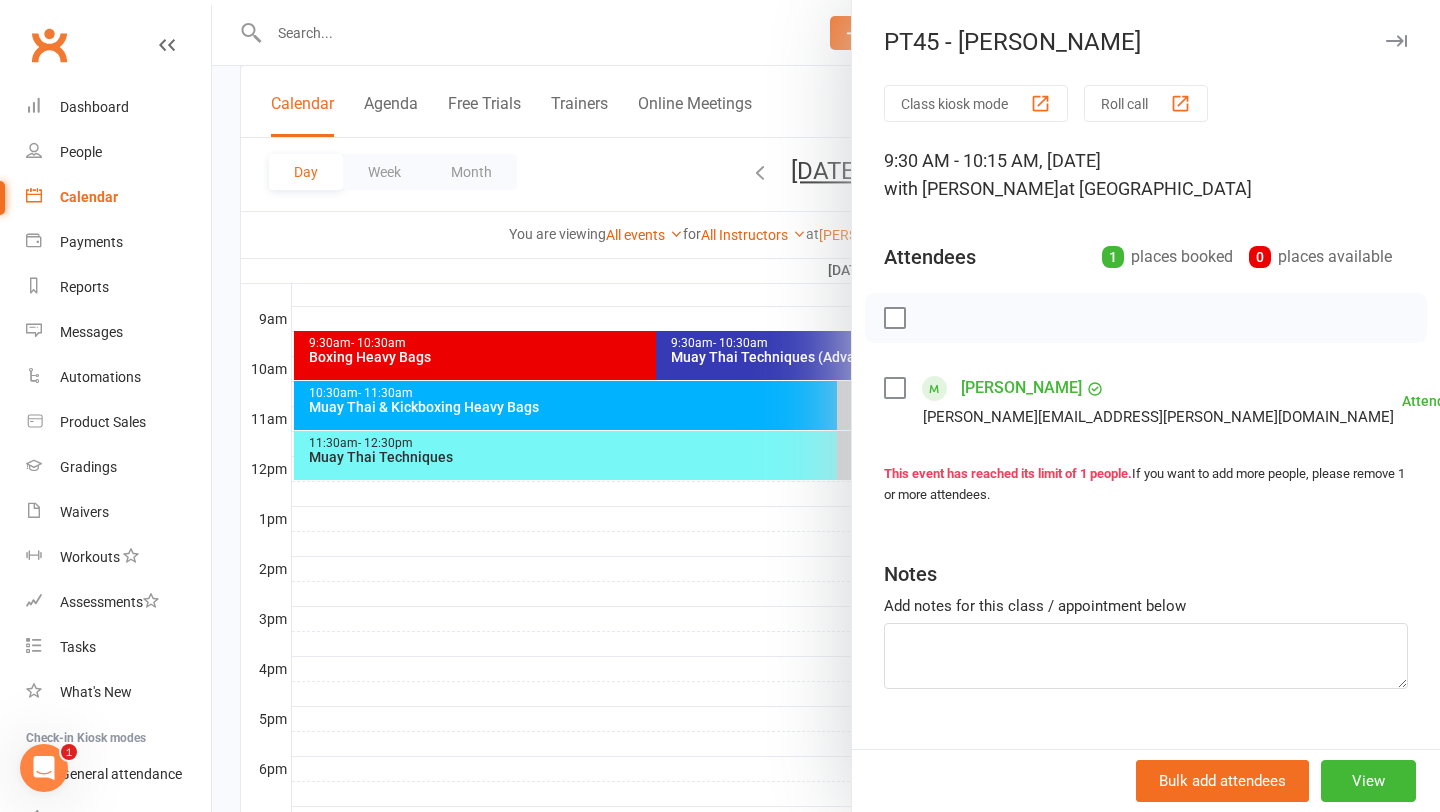 click at bounding box center [826, 406] 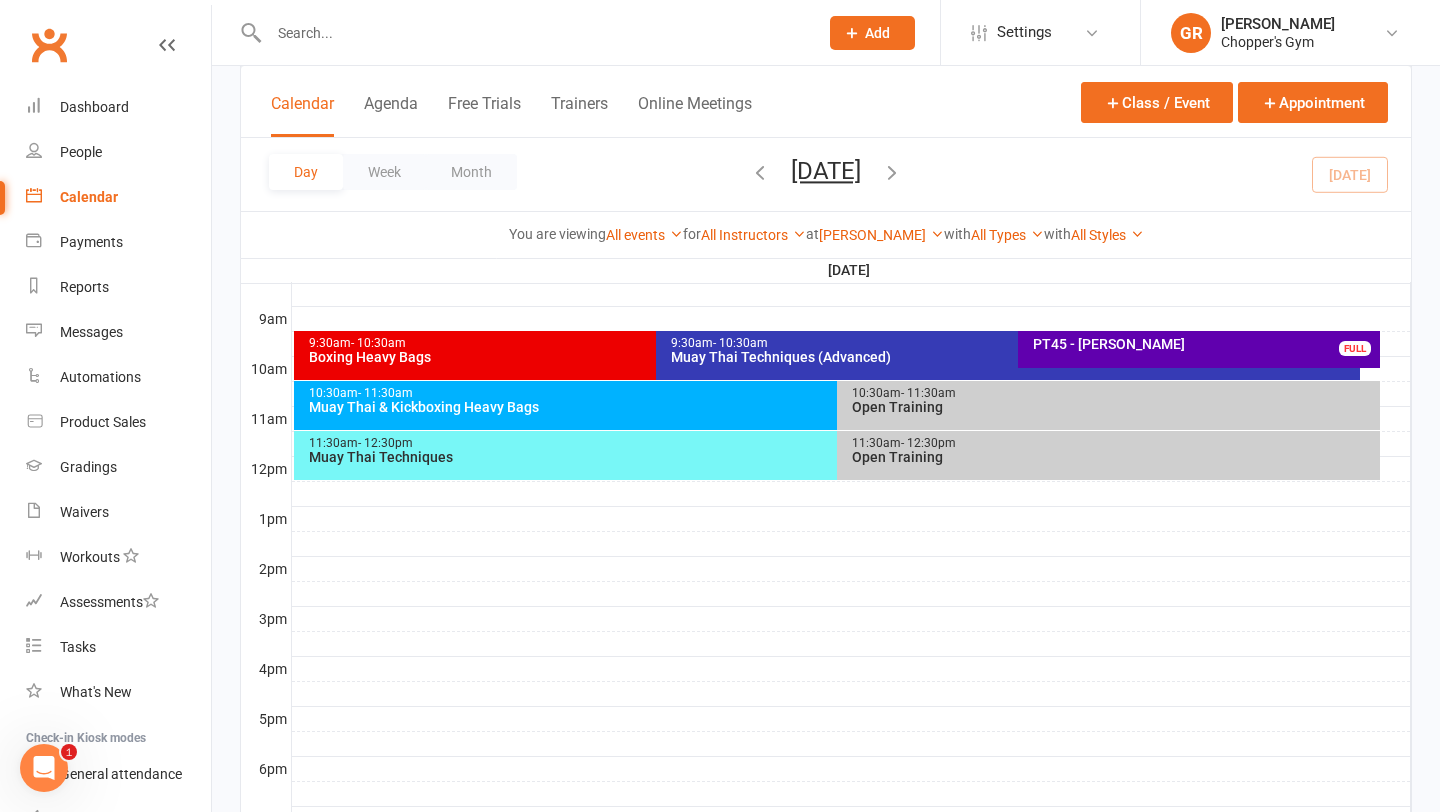 click on "Muay Thai Techniques (Advanced)" at bounding box center (1013, 357) 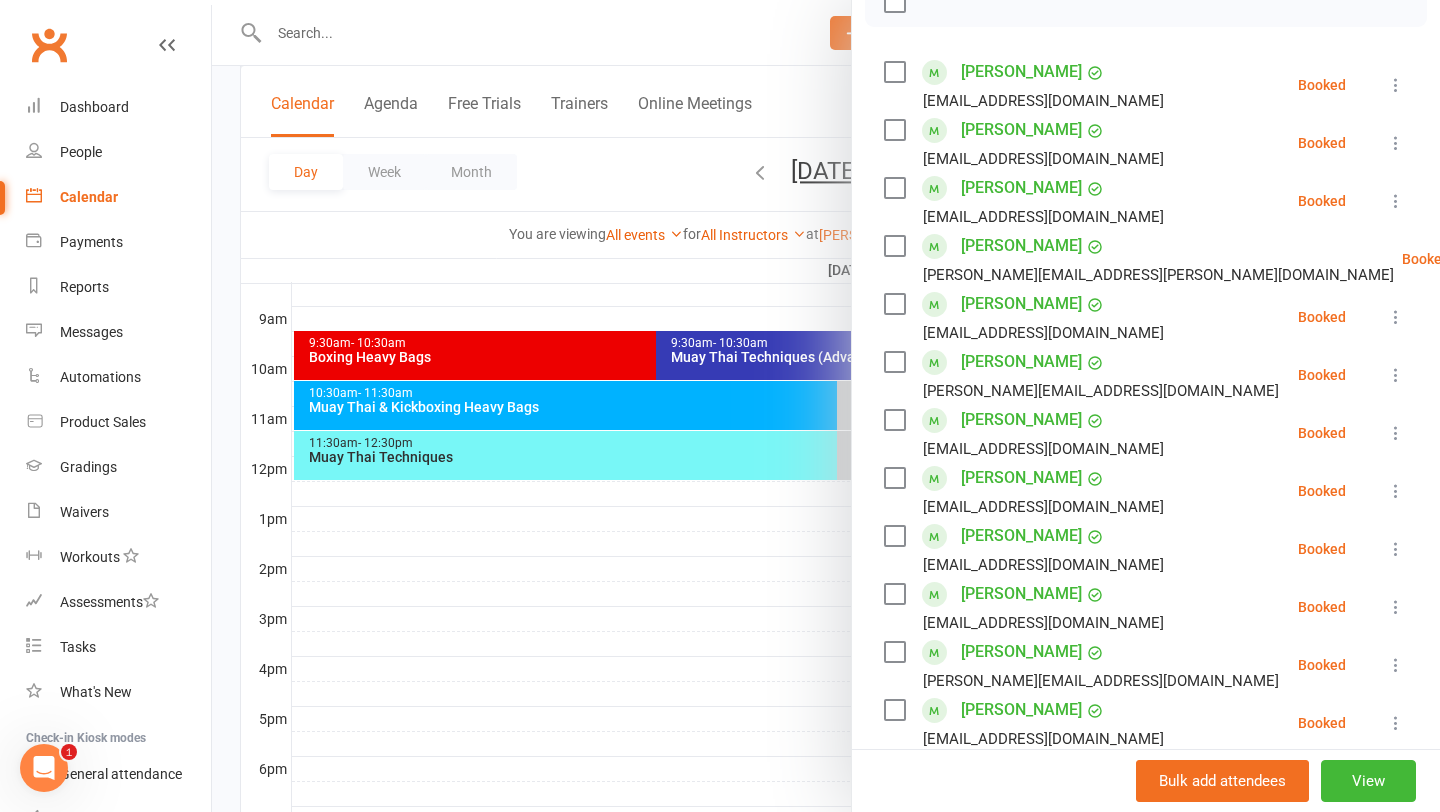 scroll, scrollTop: 319, scrollLeft: 0, axis: vertical 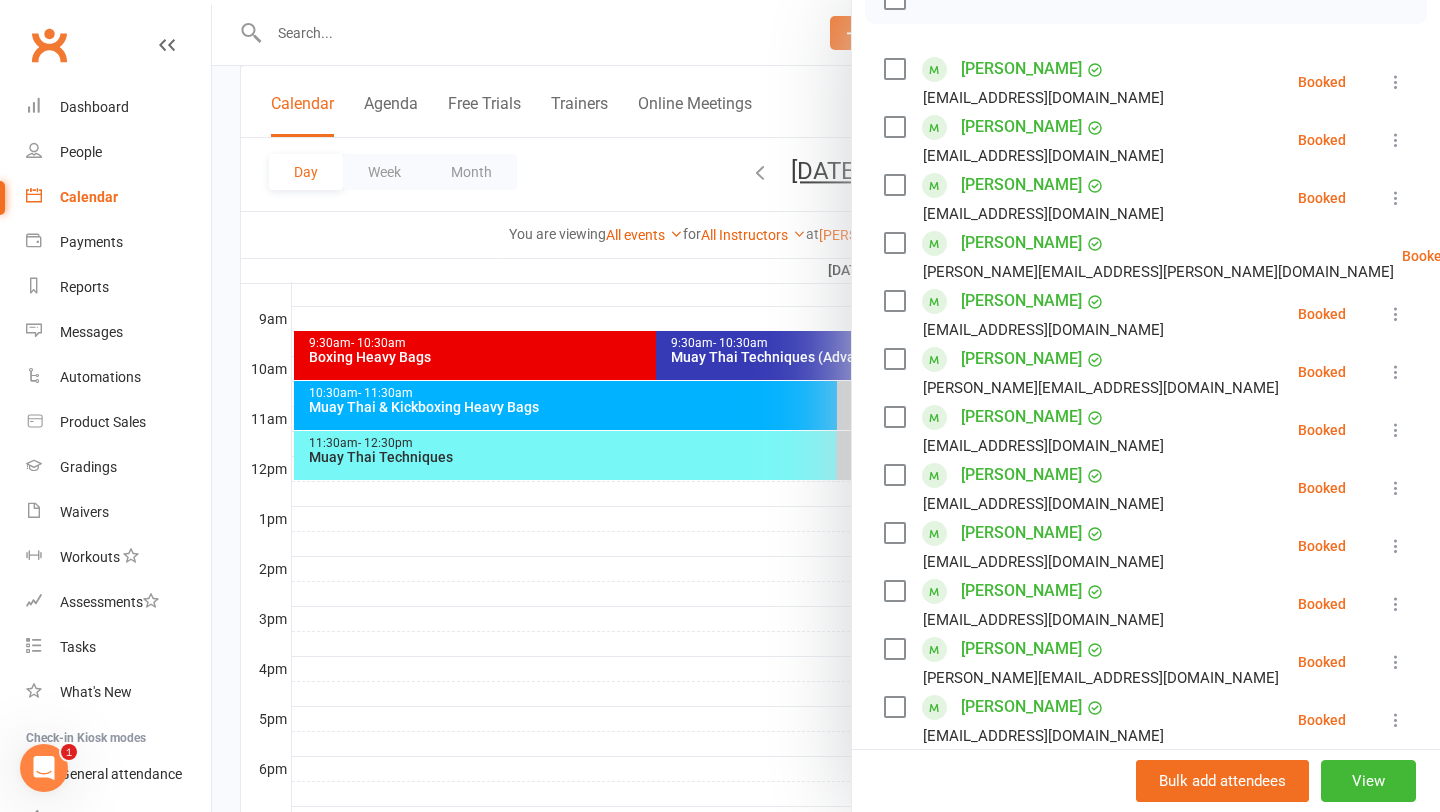 click at bounding box center [1396, 662] 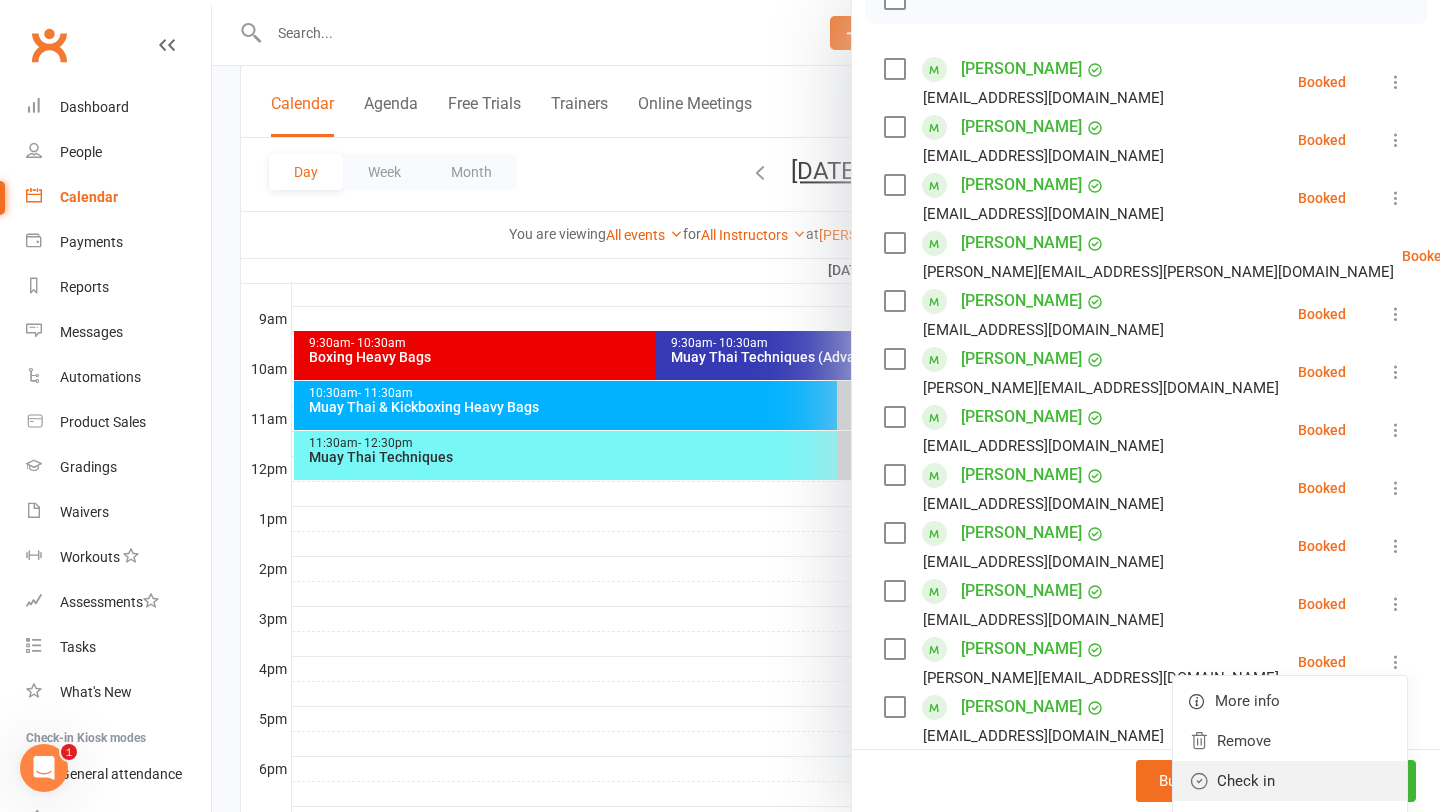 click on "Check in" at bounding box center (1290, 781) 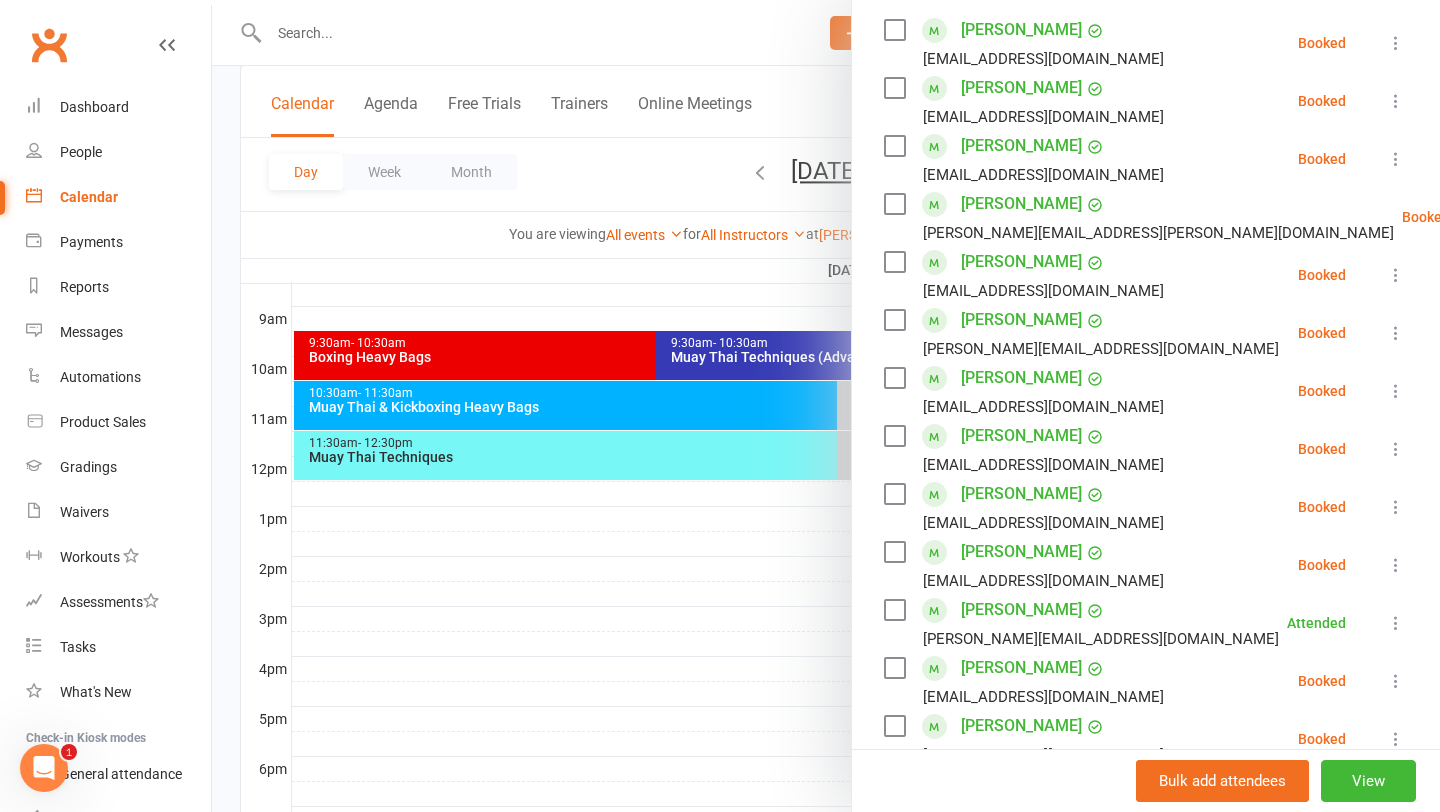 scroll, scrollTop: 366, scrollLeft: 0, axis: vertical 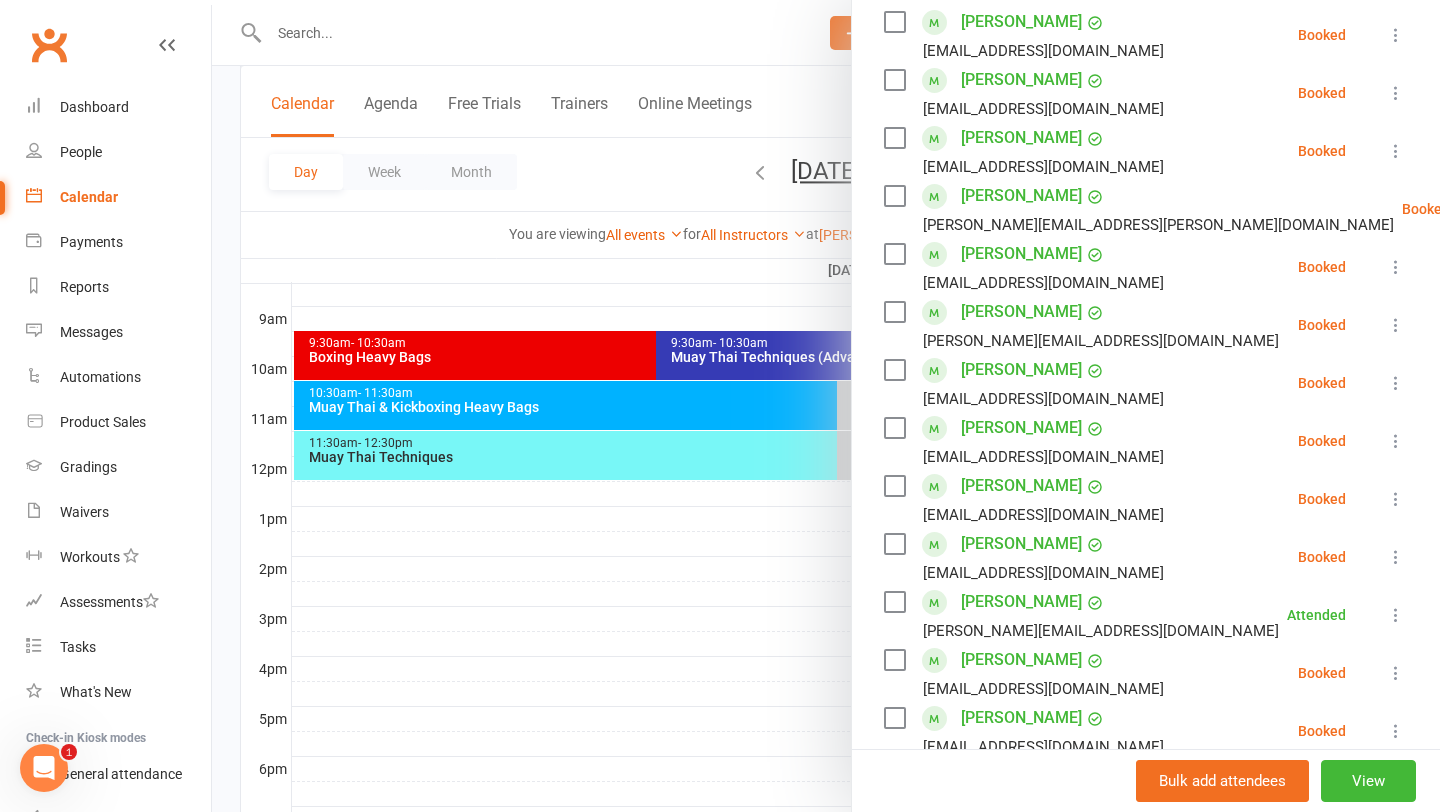 click at bounding box center [1396, 441] 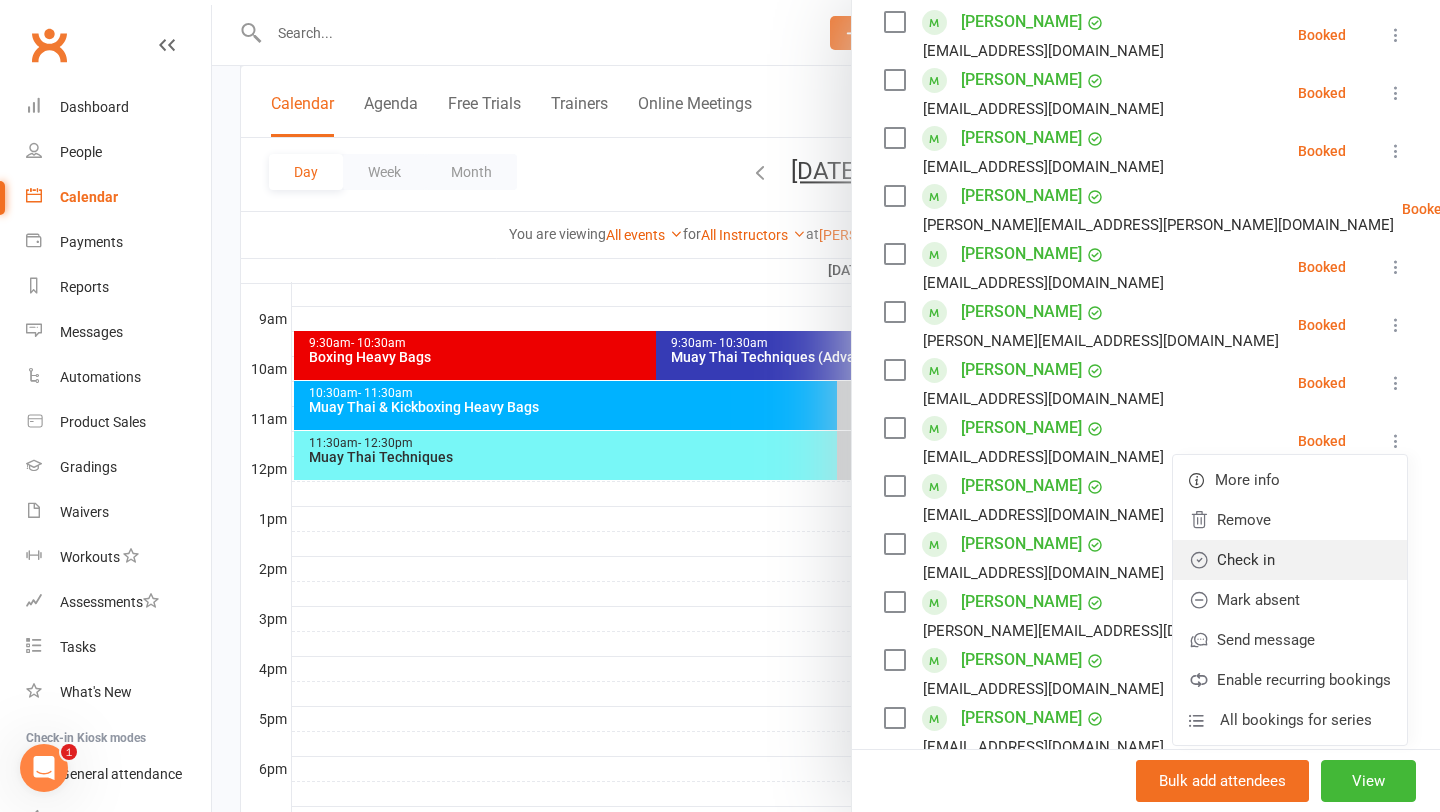click on "Check in" at bounding box center [1290, 560] 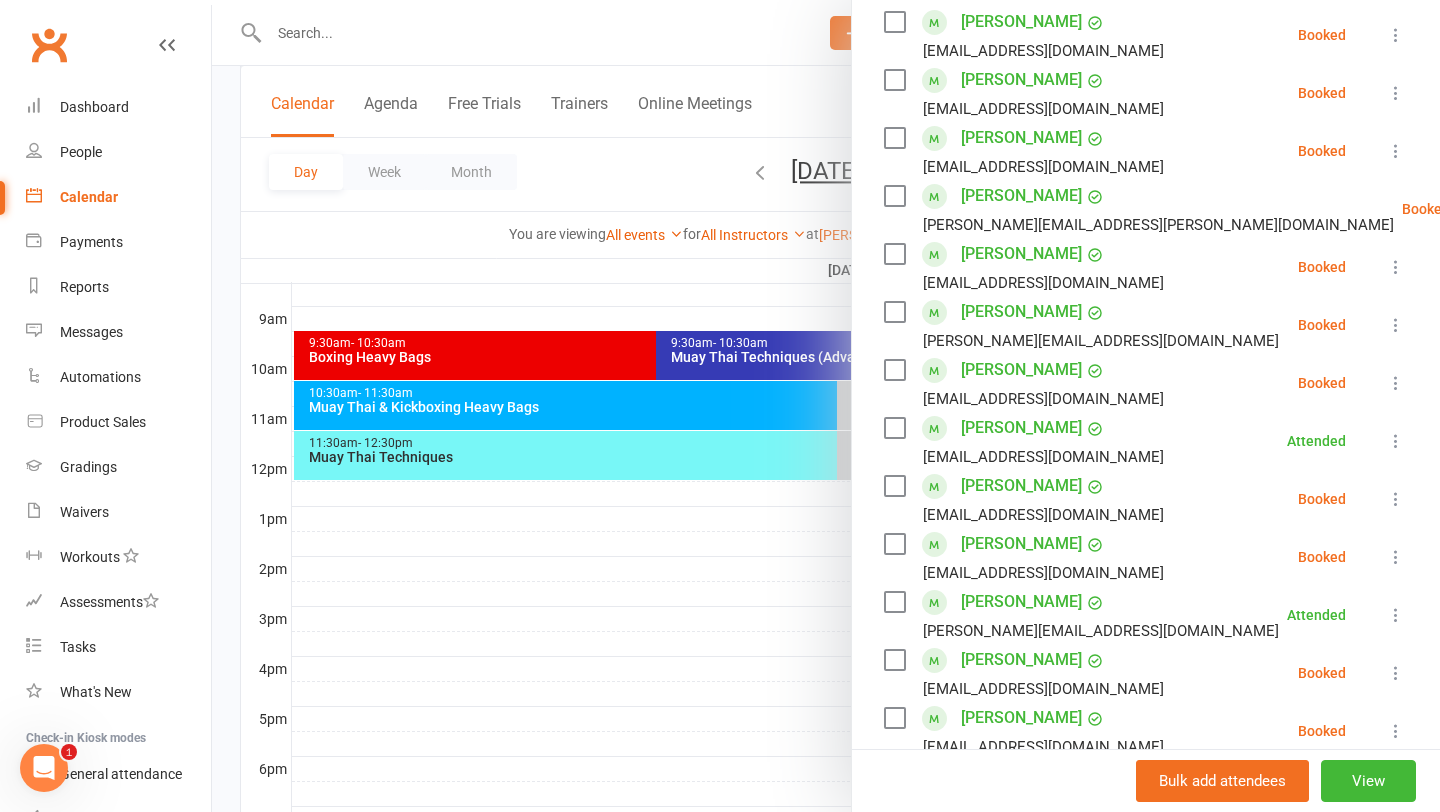 scroll, scrollTop: 337, scrollLeft: 0, axis: vertical 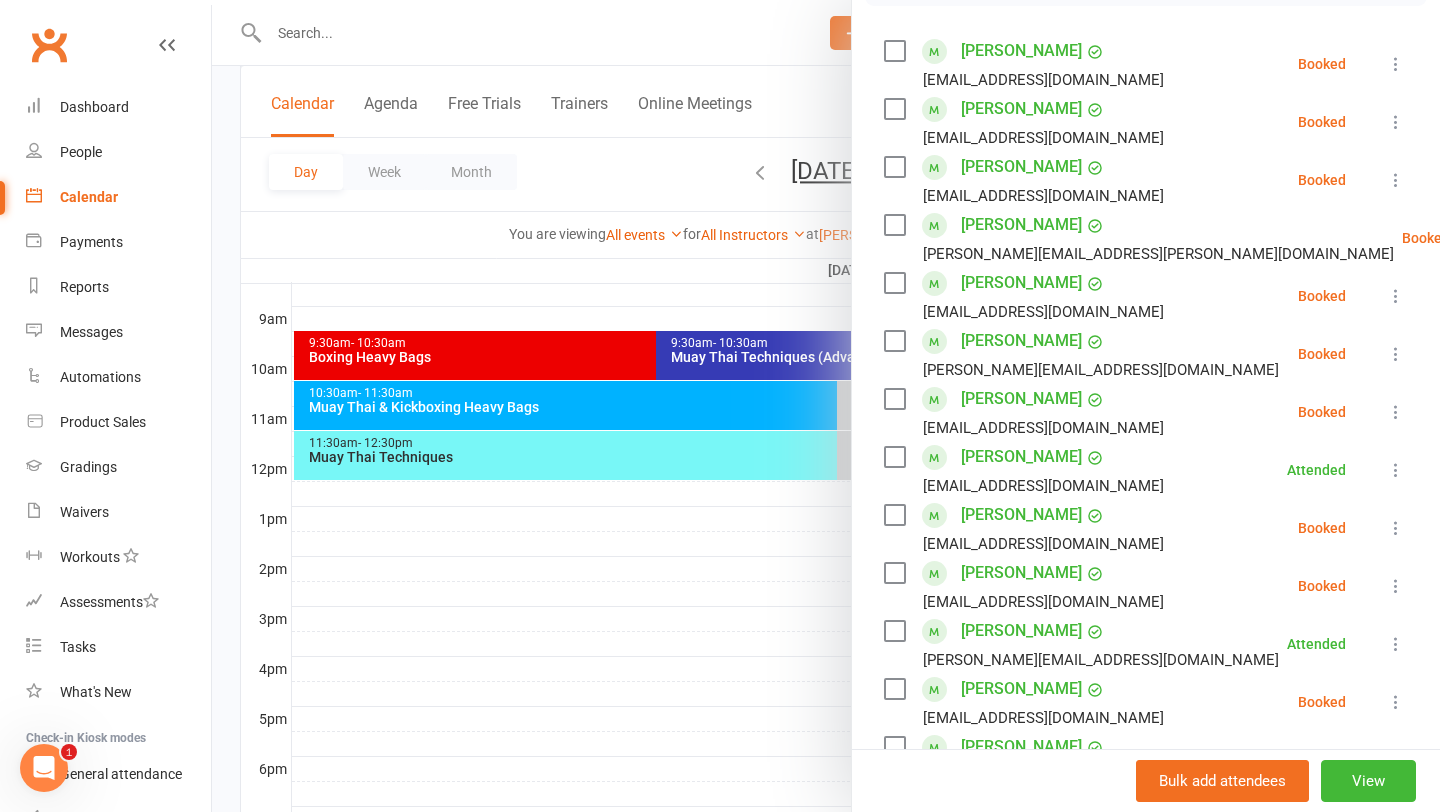 click at bounding box center [1396, 296] 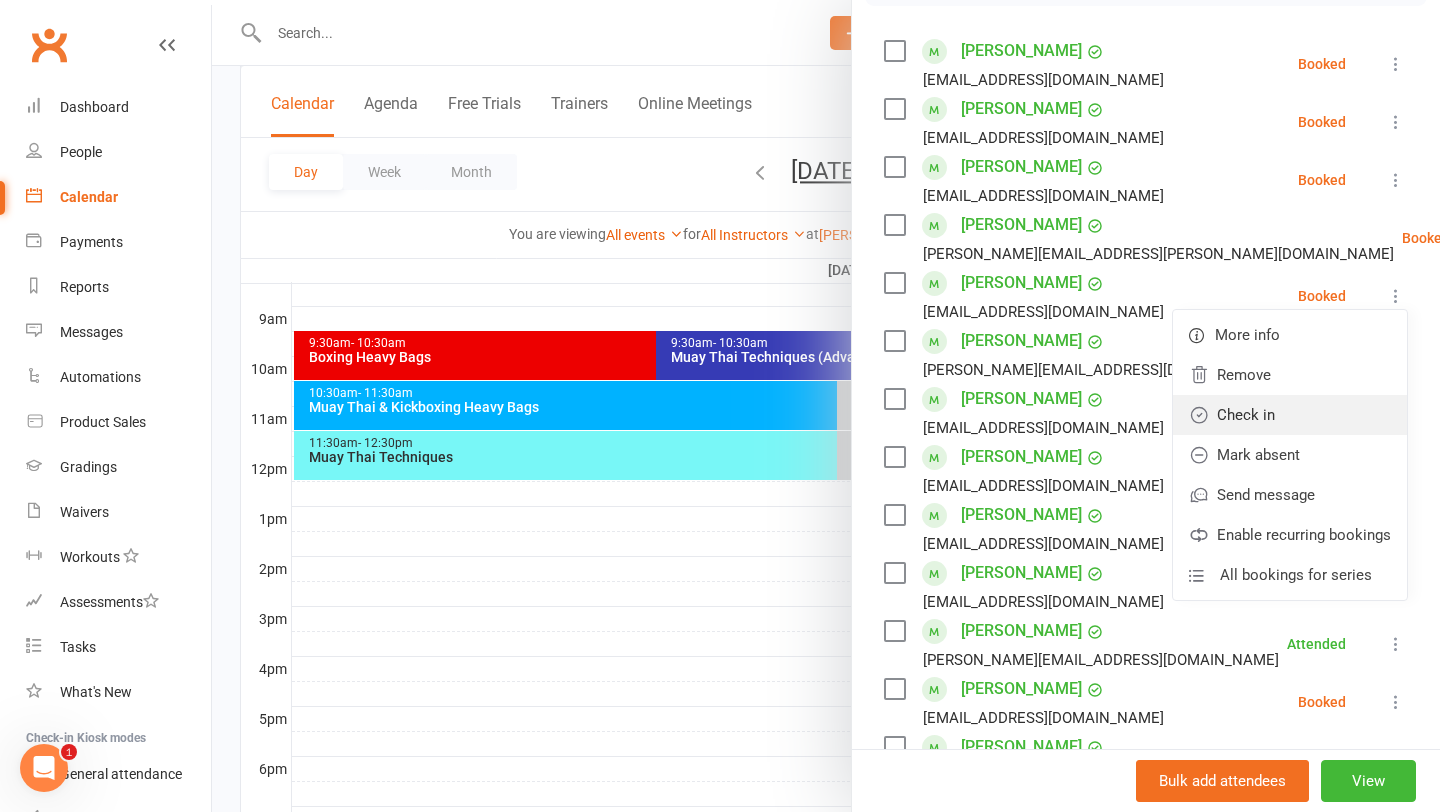 click on "Check in" at bounding box center [1290, 415] 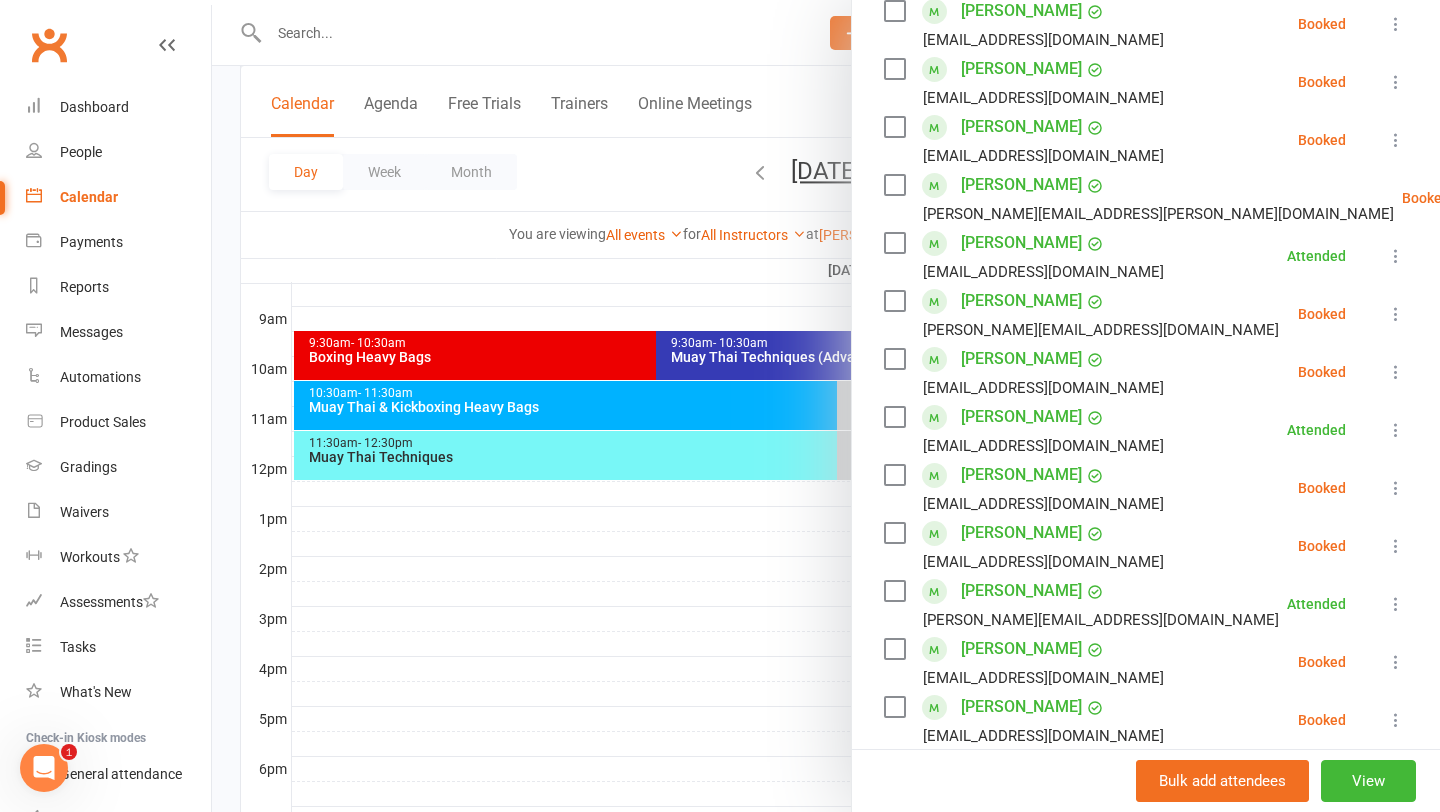 scroll, scrollTop: 379, scrollLeft: 0, axis: vertical 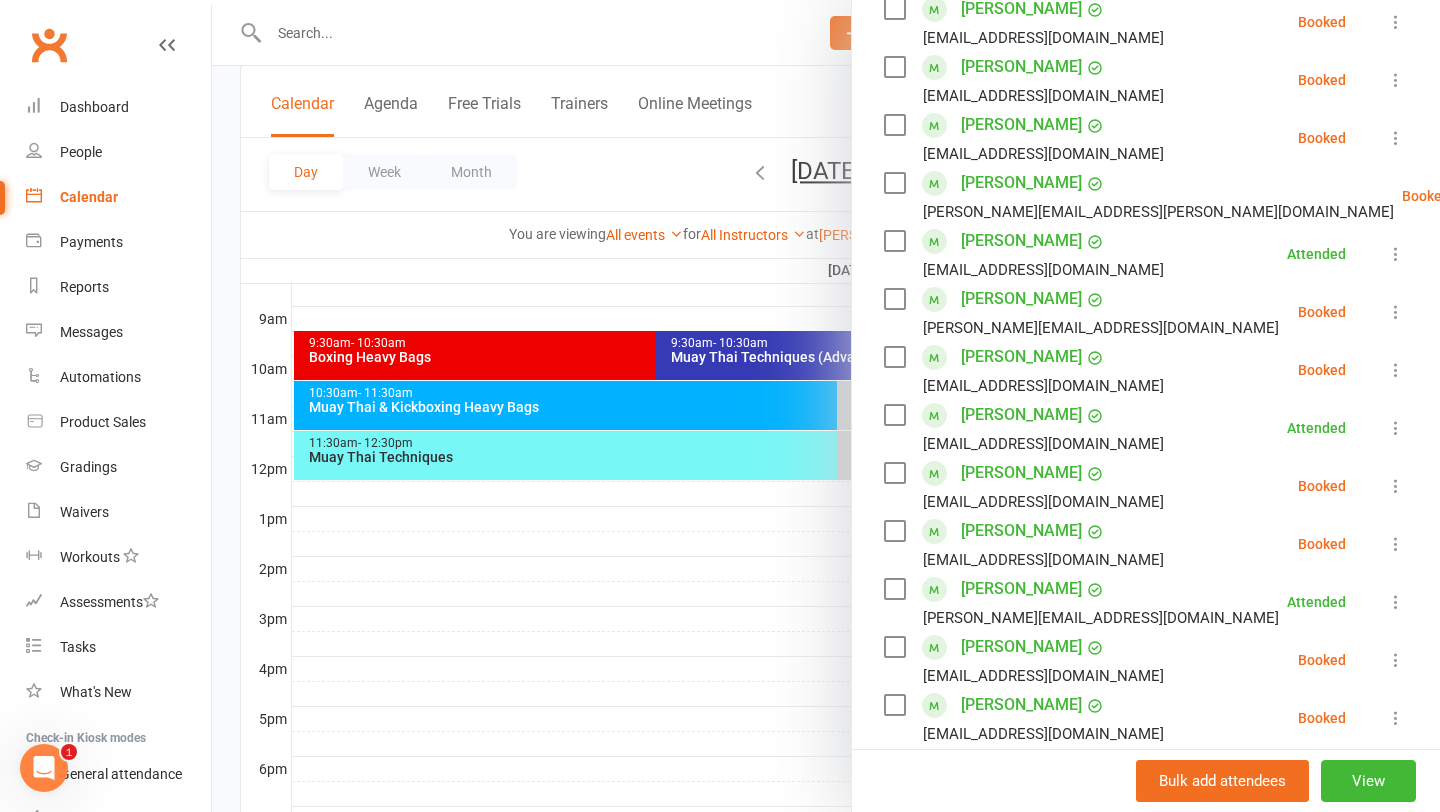 click on "Lachlan Hellyer  hellyerlachlan@gmail.com Booked More info  Remove  Check in  Mark absent  Send message  Enable recurring bookings  All bookings for series" at bounding box center [1146, 486] 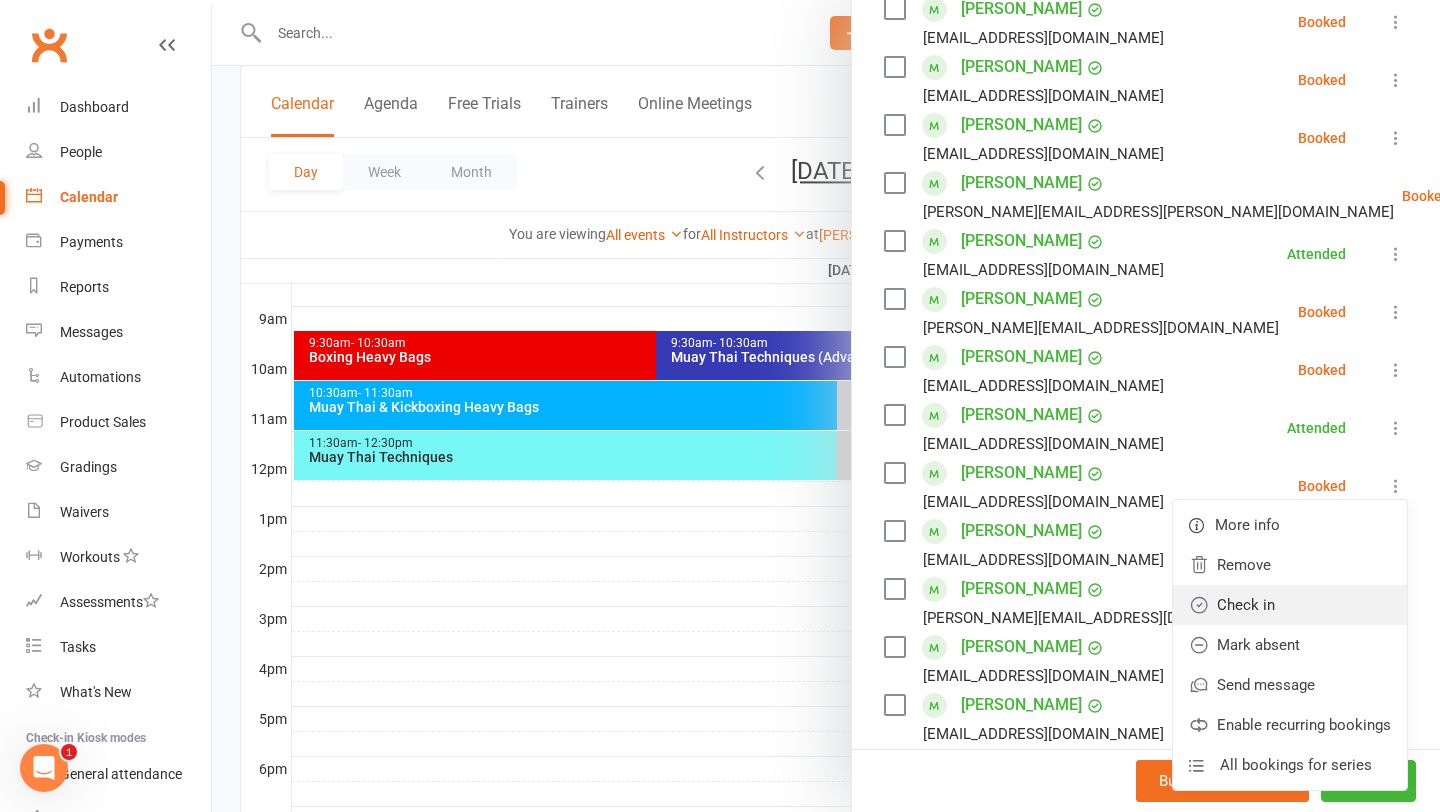 click on "Check in" at bounding box center [1290, 605] 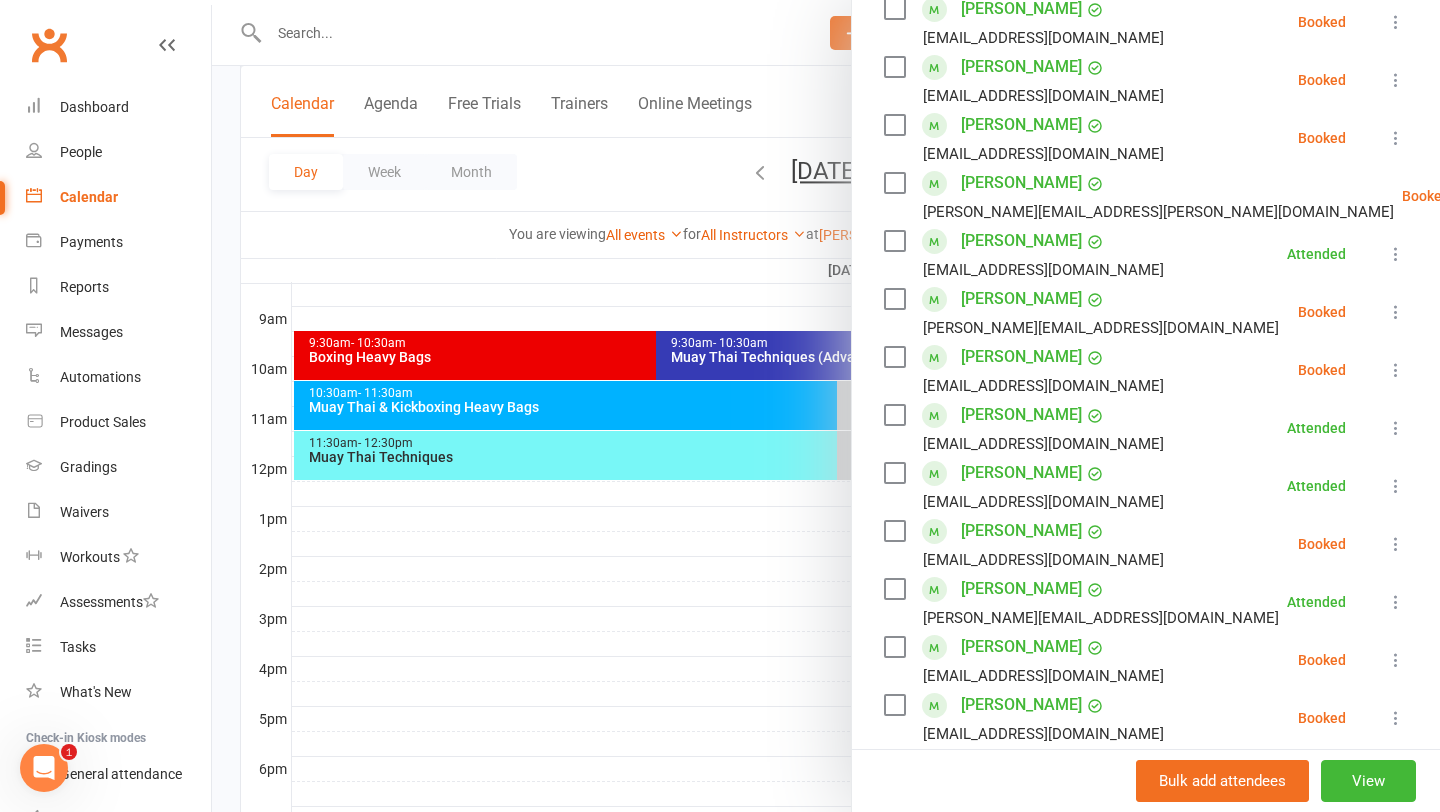 click at bounding box center (1500, 196) 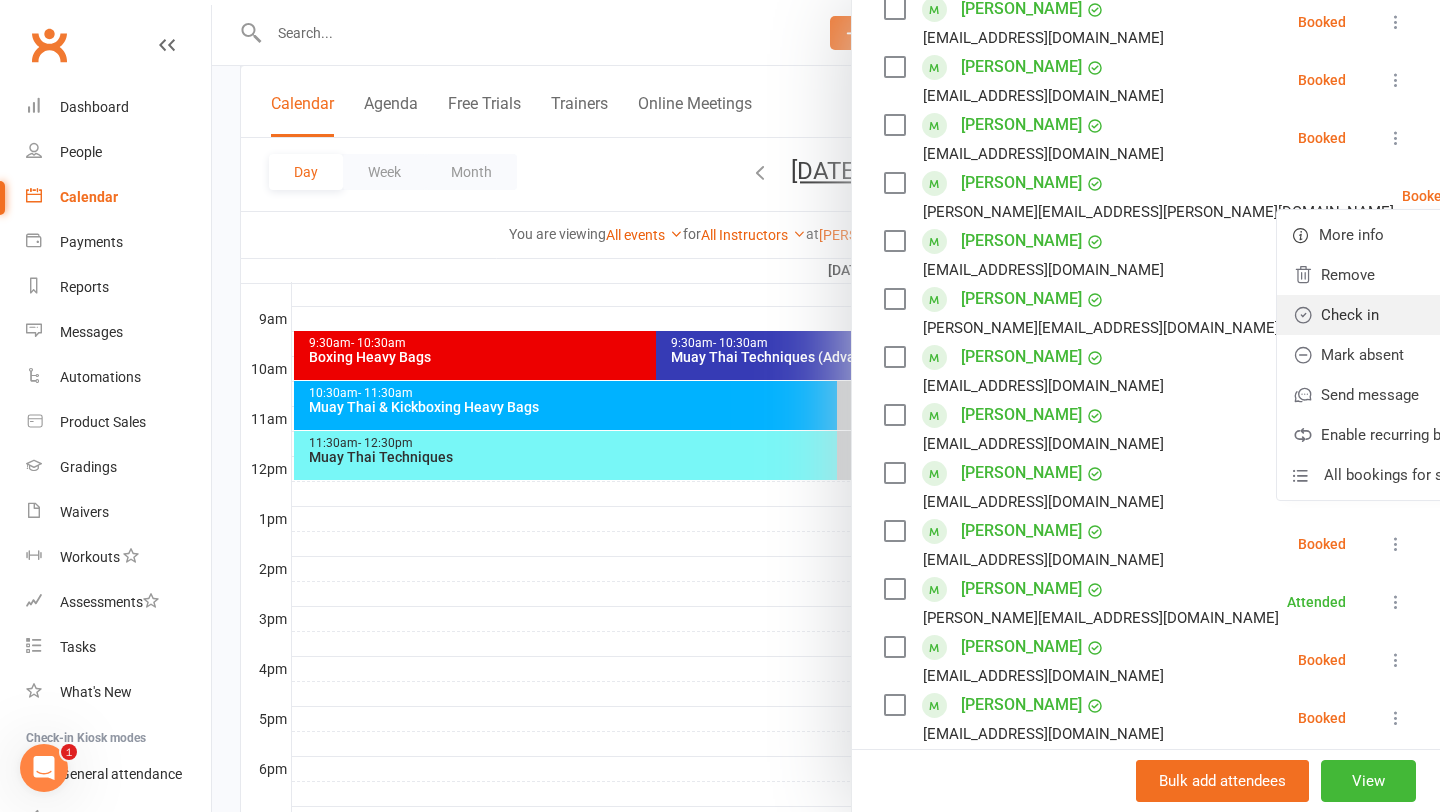 click on "Check in" at bounding box center [1394, 315] 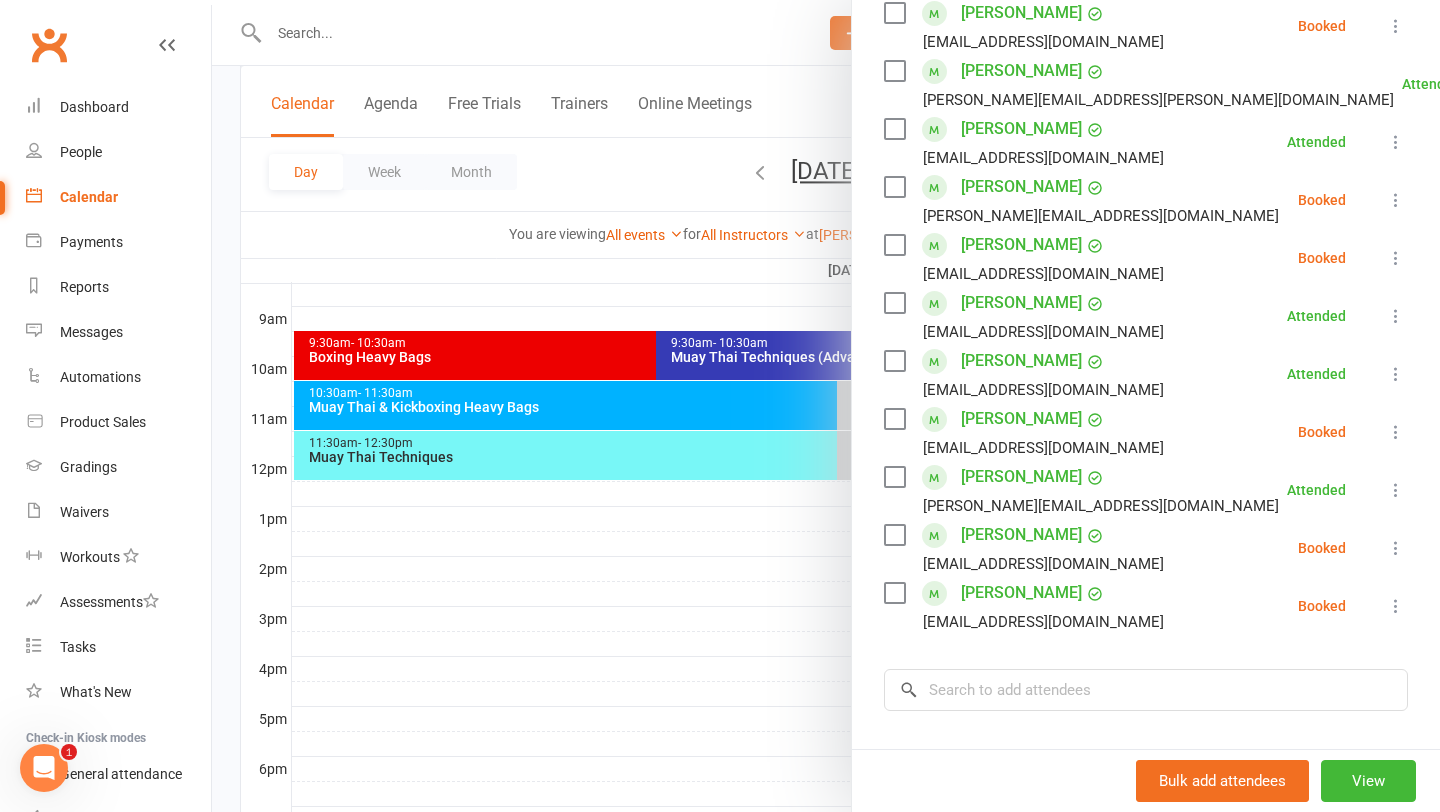 scroll, scrollTop: 492, scrollLeft: 0, axis: vertical 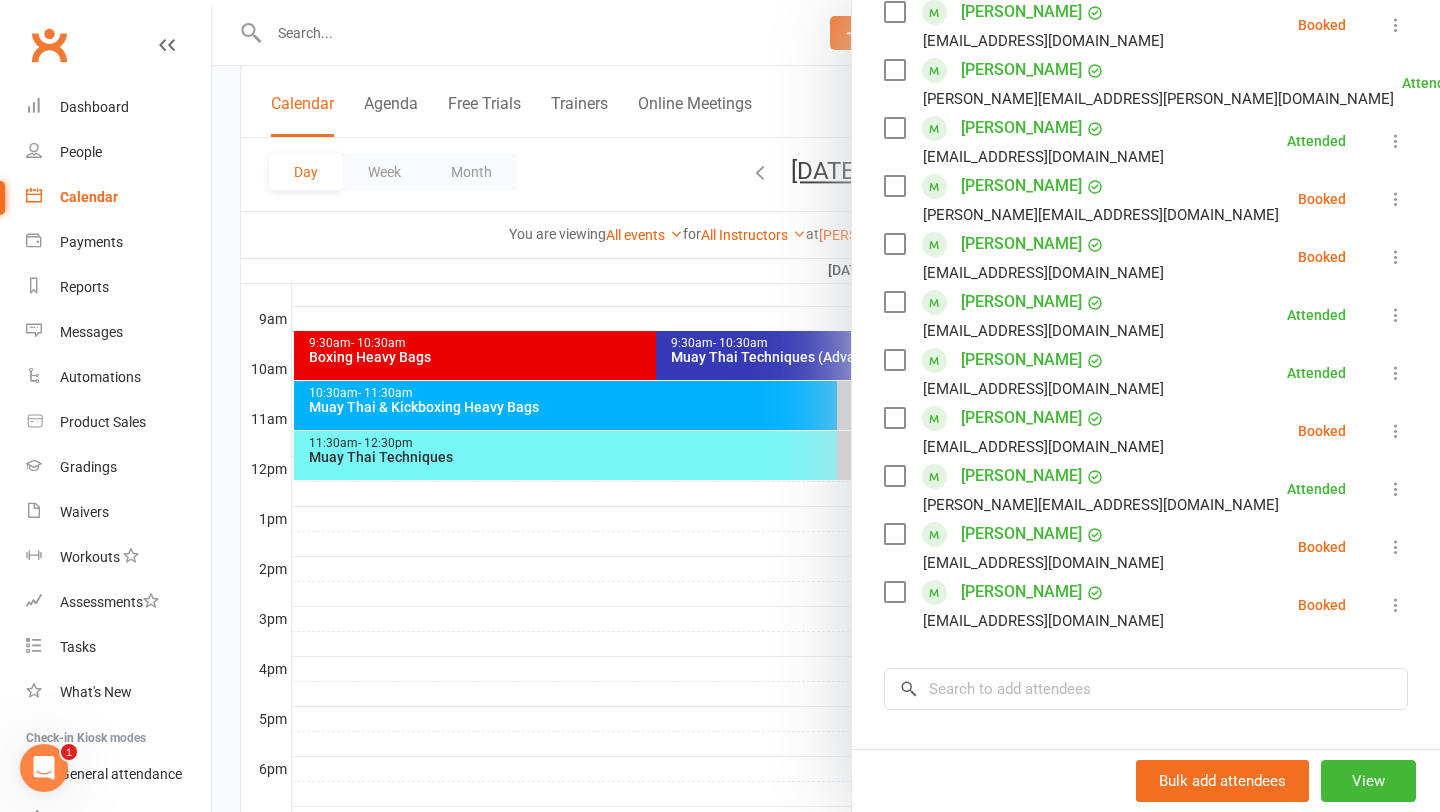click at bounding box center (1396, 547) 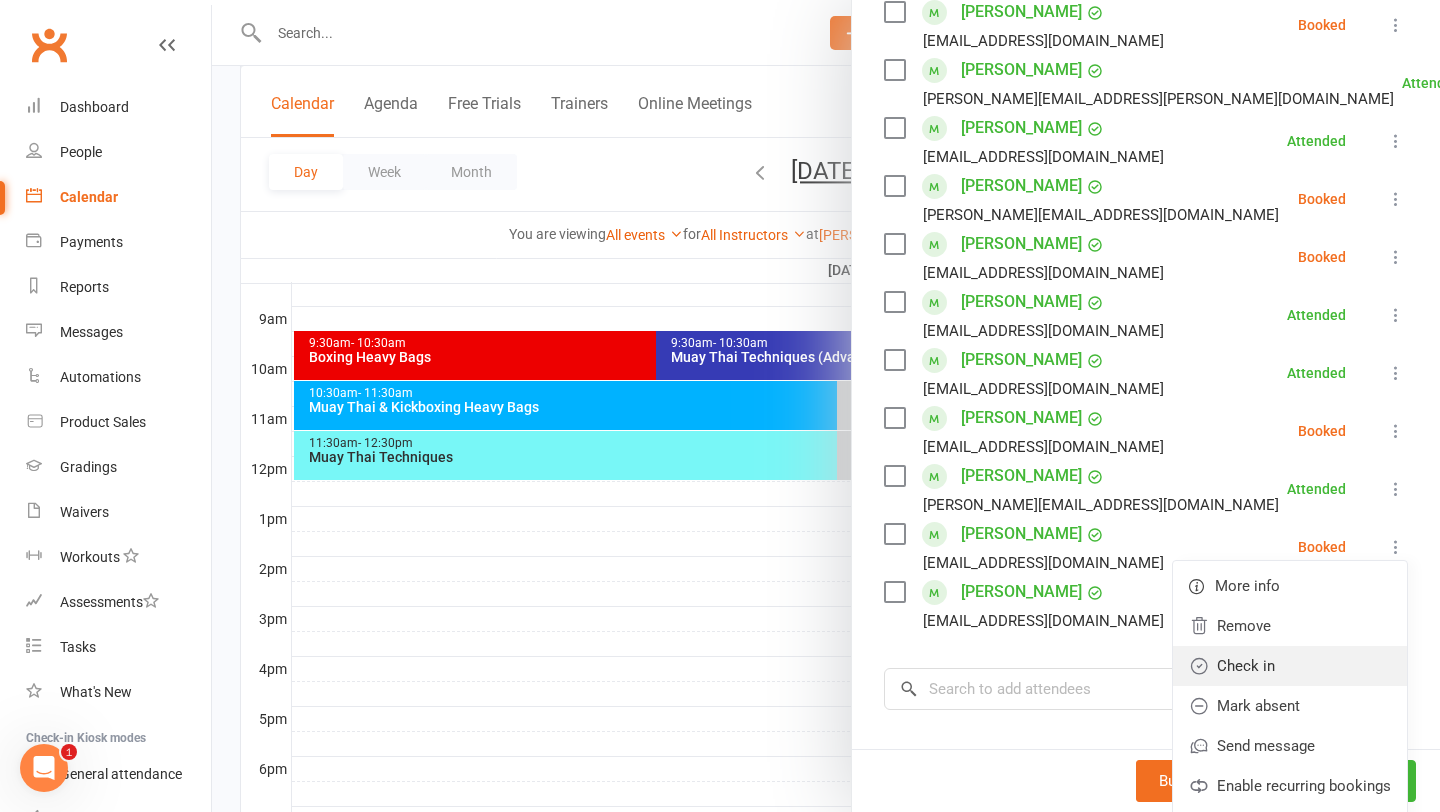 click on "Check in" at bounding box center (1290, 666) 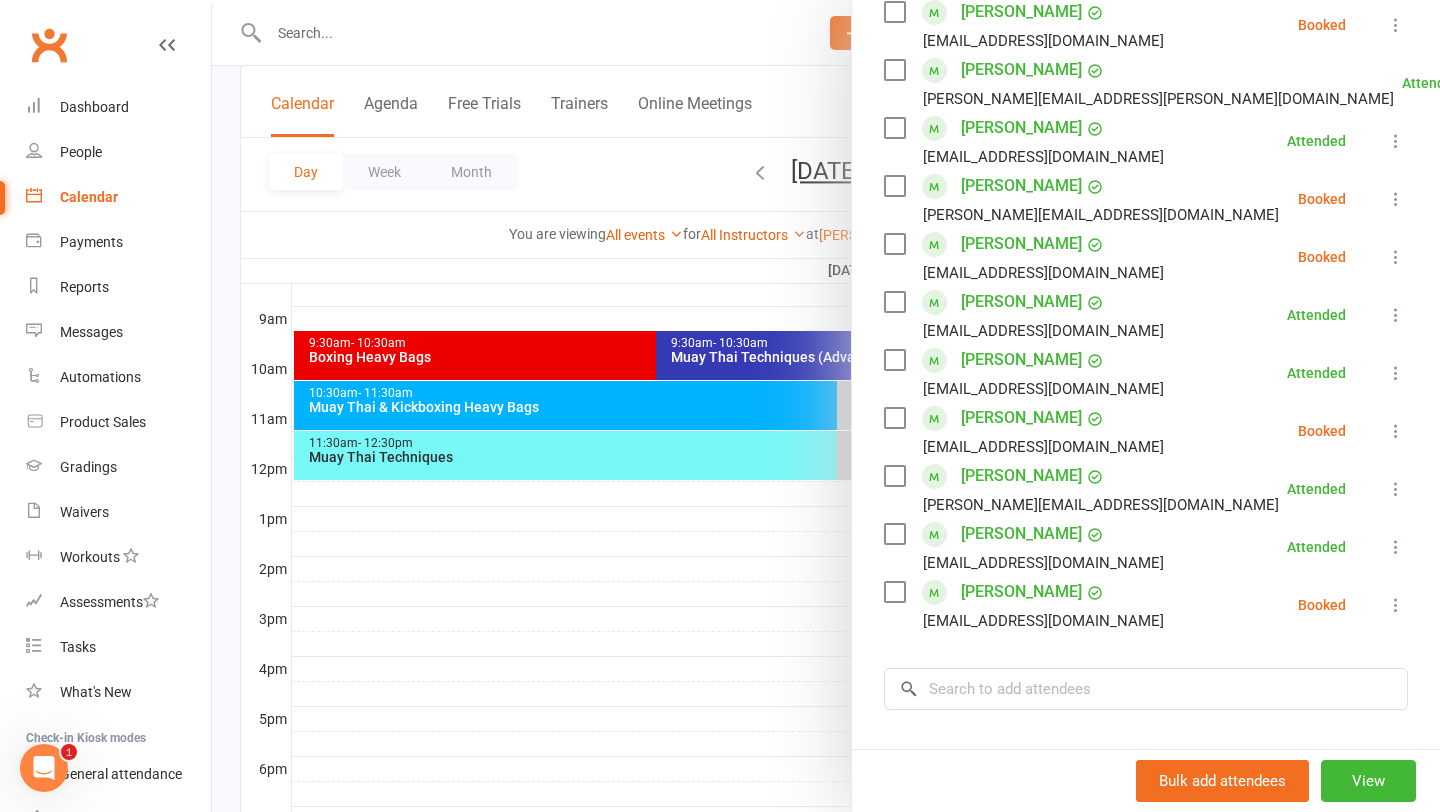 click at bounding box center [1396, 605] 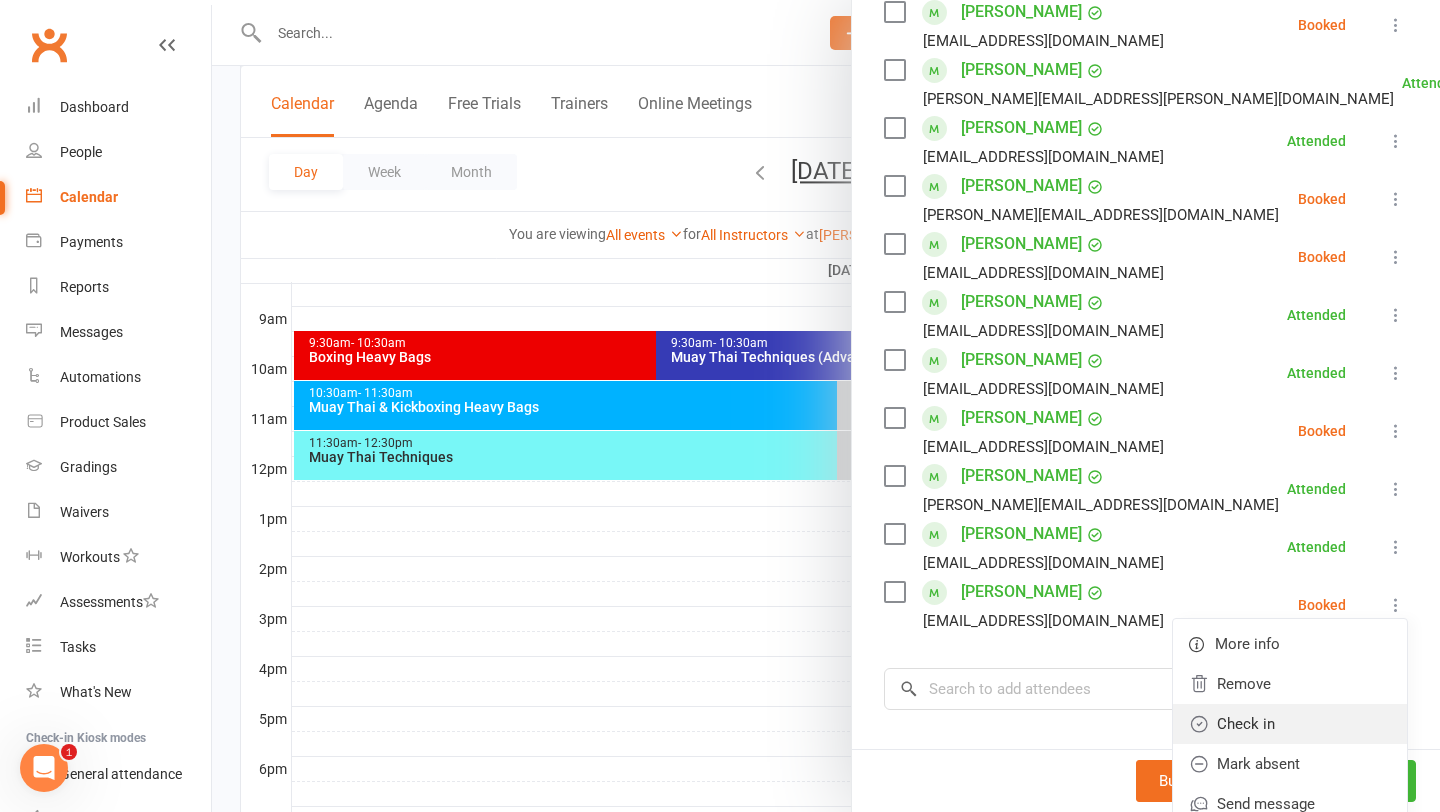 click on "Check in" at bounding box center [1290, 724] 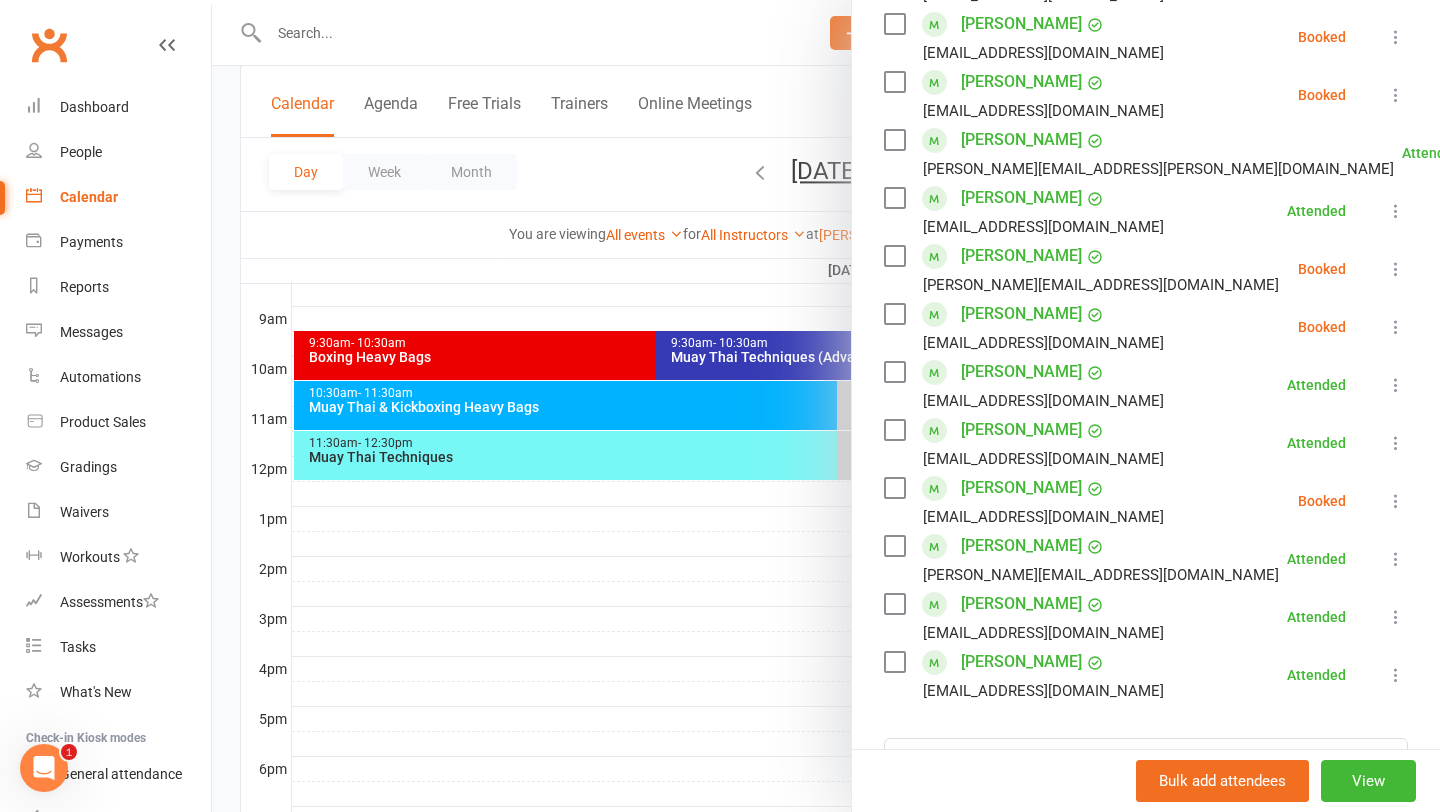 scroll, scrollTop: 413, scrollLeft: 0, axis: vertical 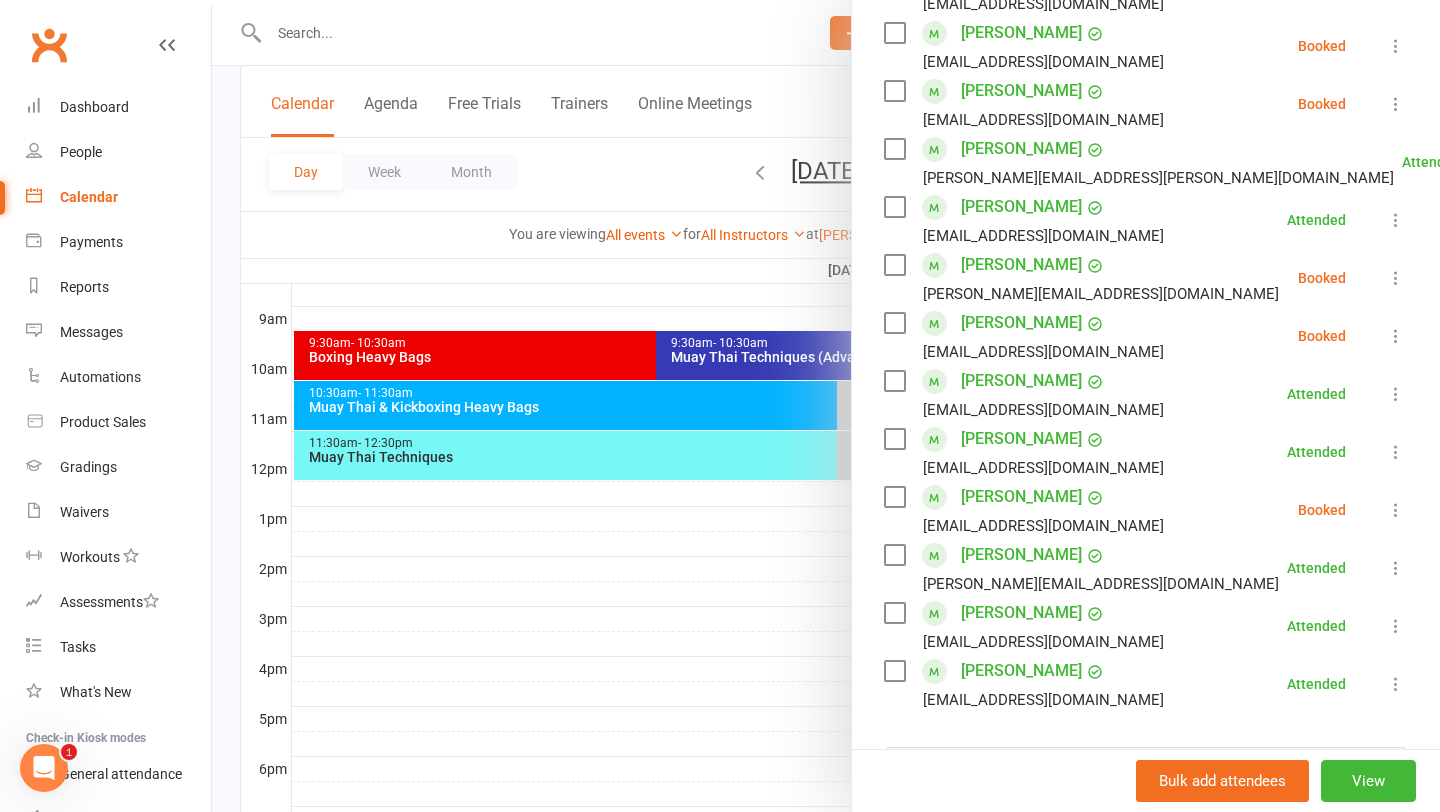 click at bounding box center [826, 406] 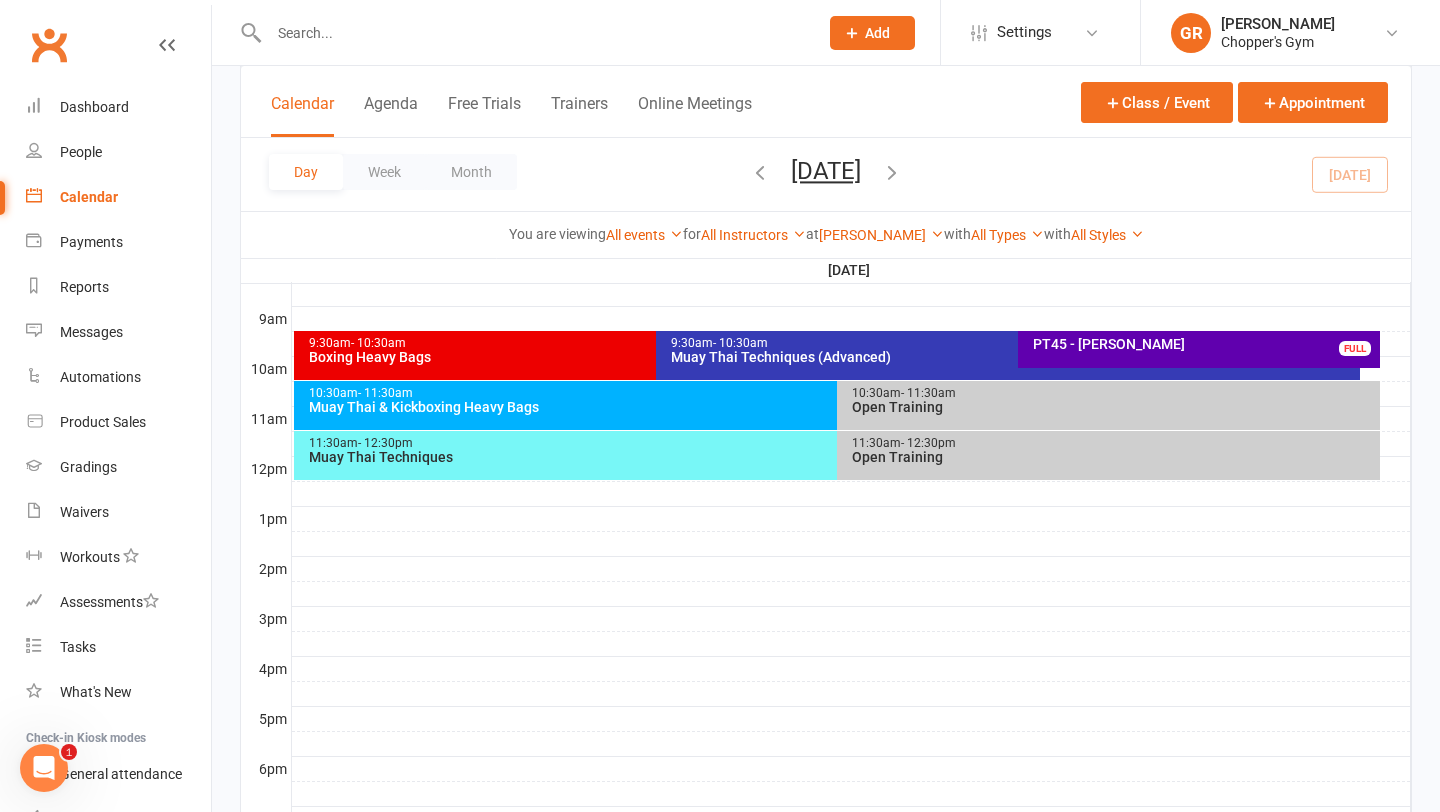 click on "Muay Thai & Kickboxing Heavy Bags" at bounding box center [832, 407] 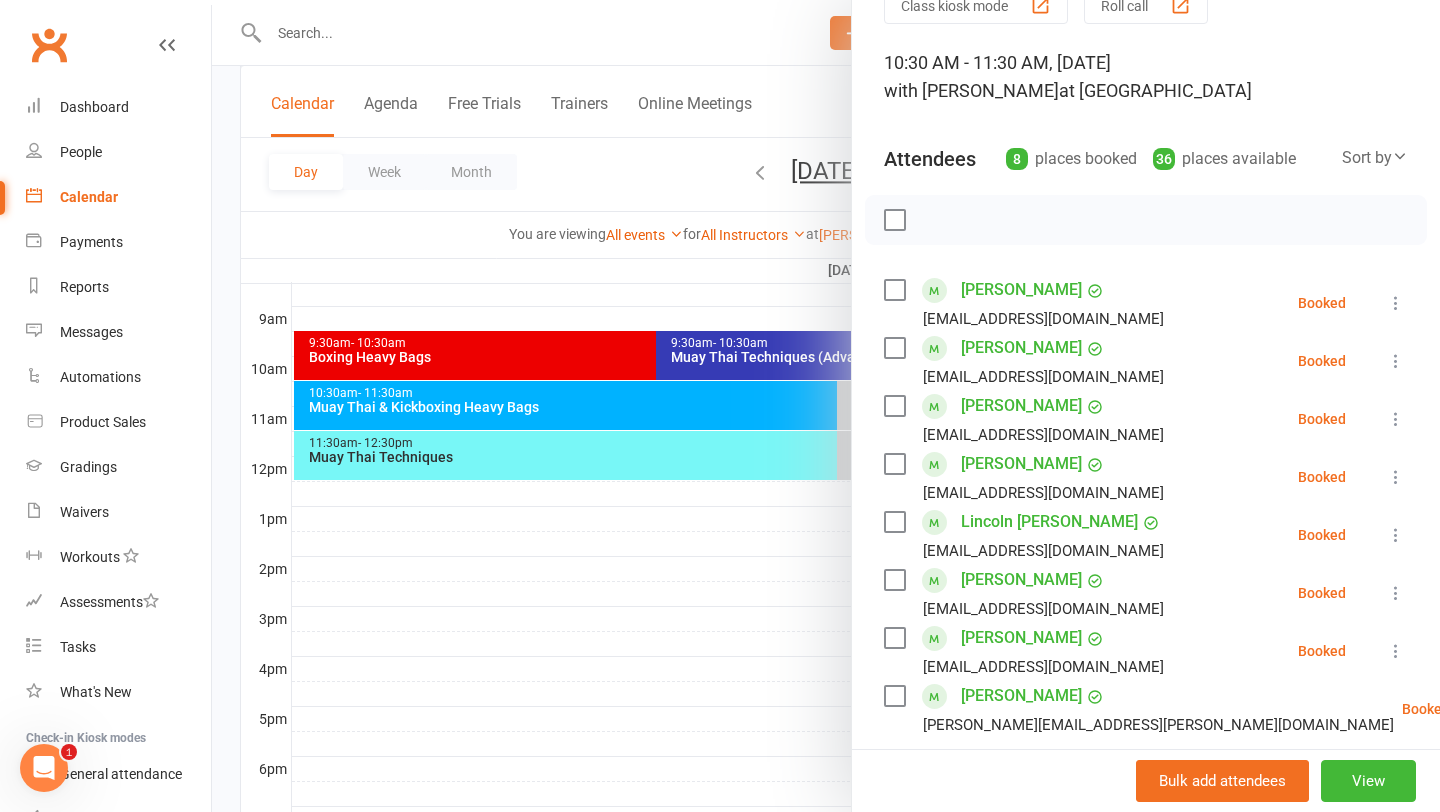scroll, scrollTop: 113, scrollLeft: 0, axis: vertical 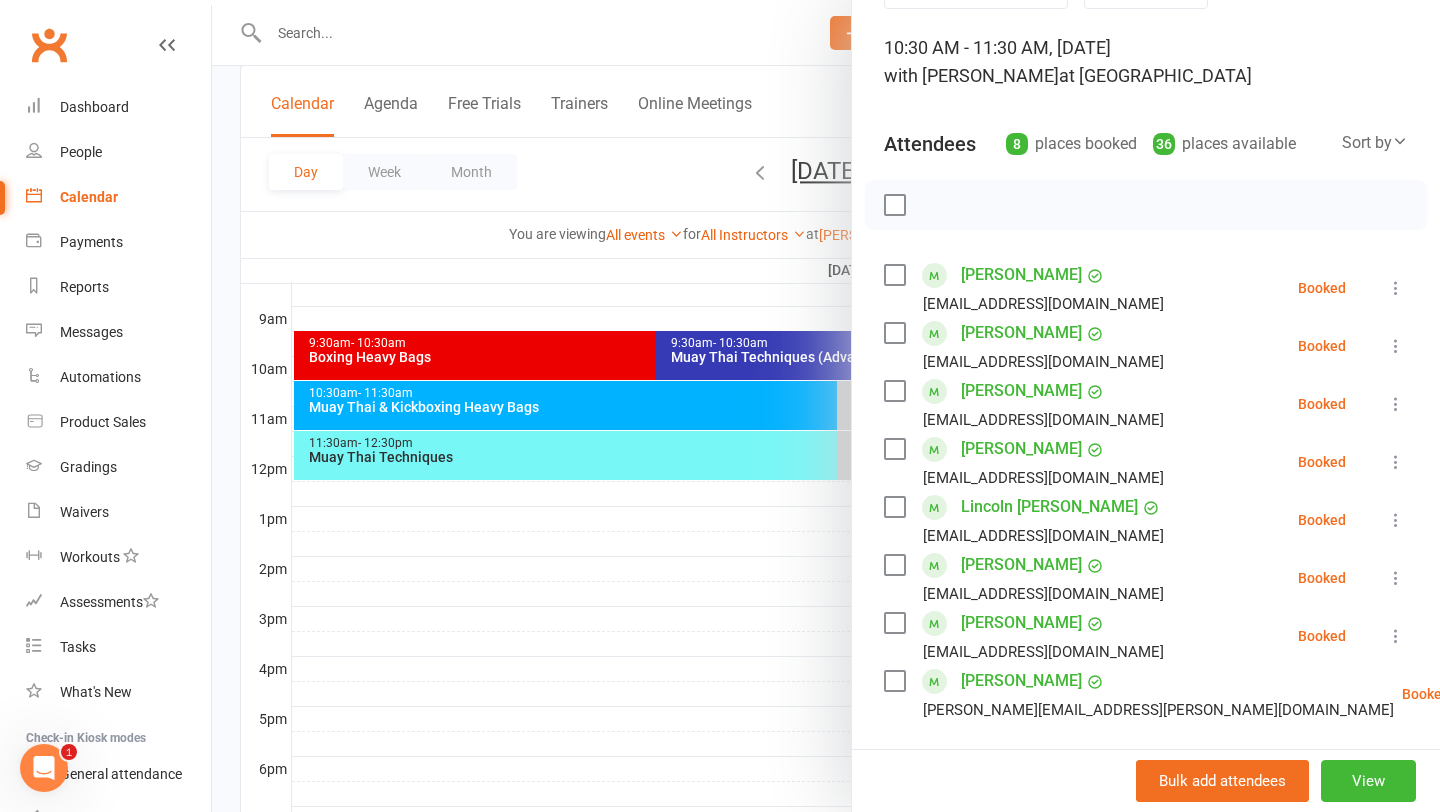 click at bounding box center [826, 406] 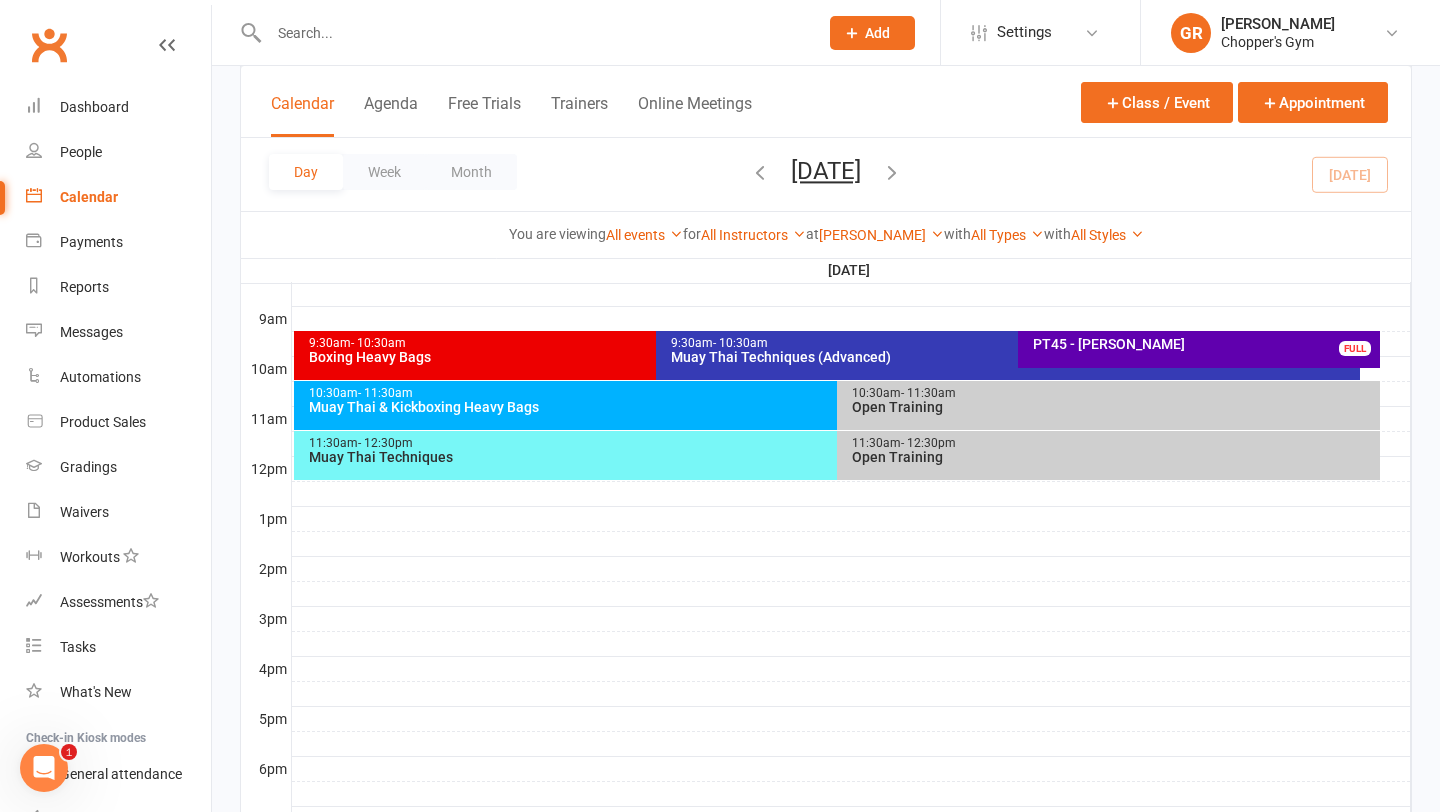 click on "11:30am  - 12:30pm" at bounding box center [832, 443] 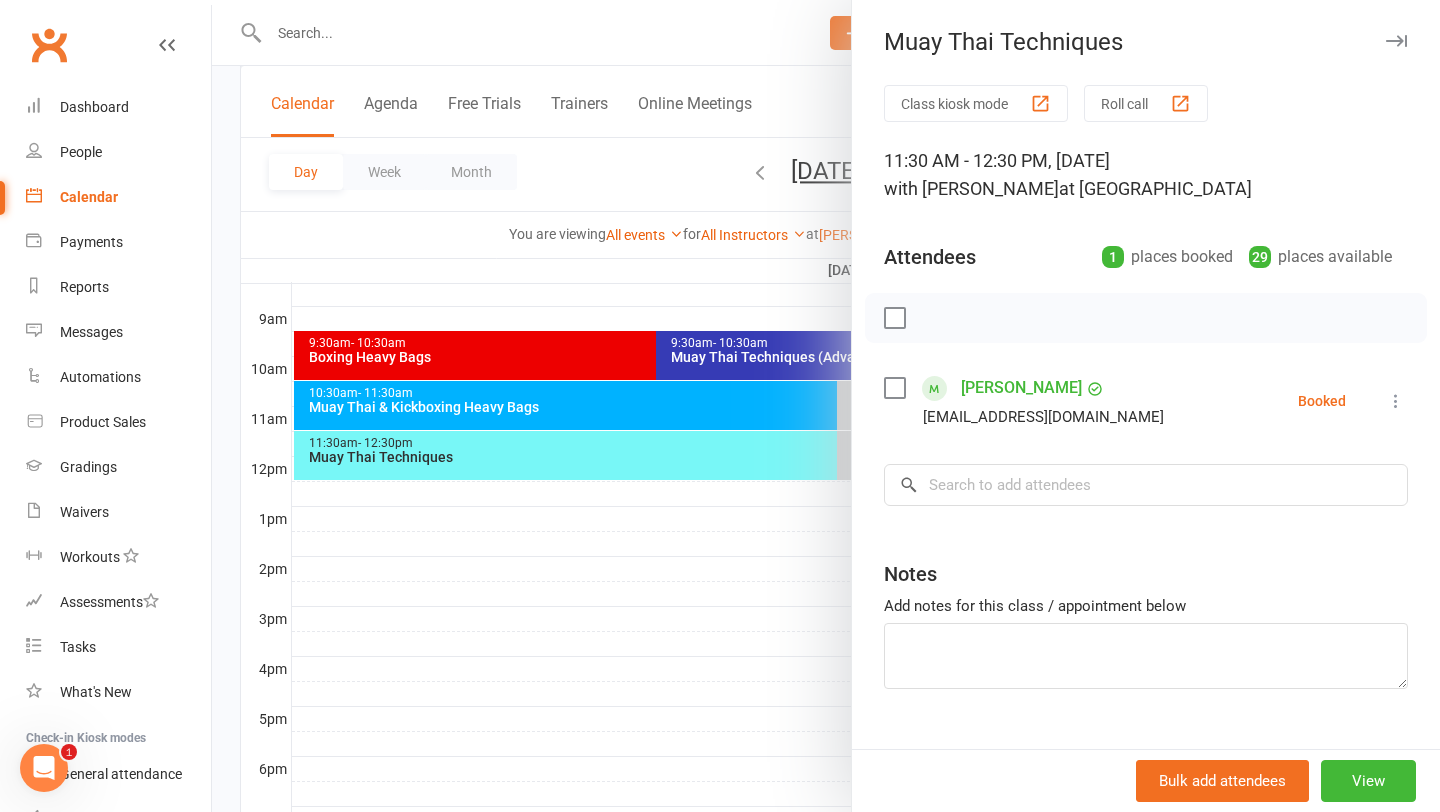 click at bounding box center [826, 406] 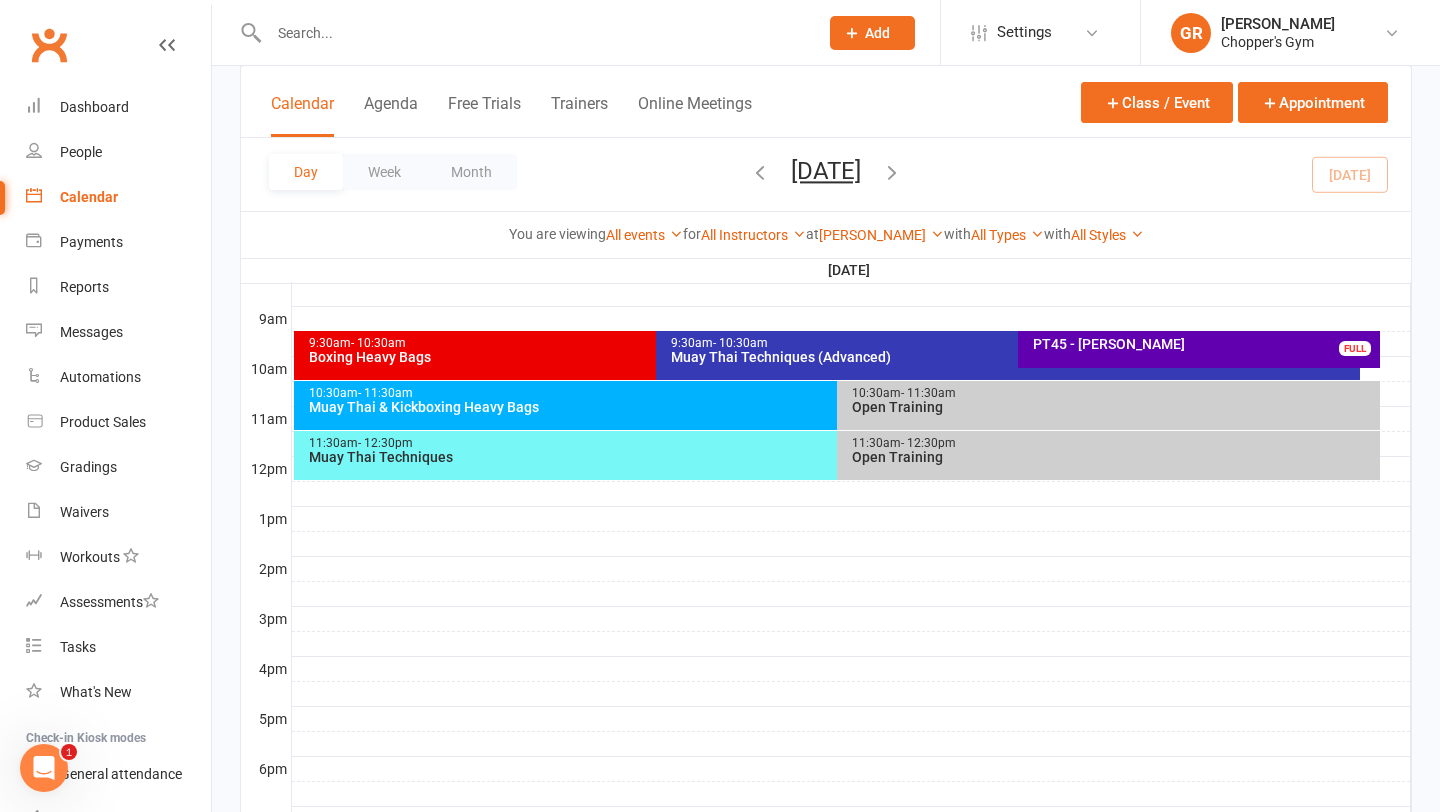 click on "9:30am  - 10:30am" at bounding box center (651, 343) 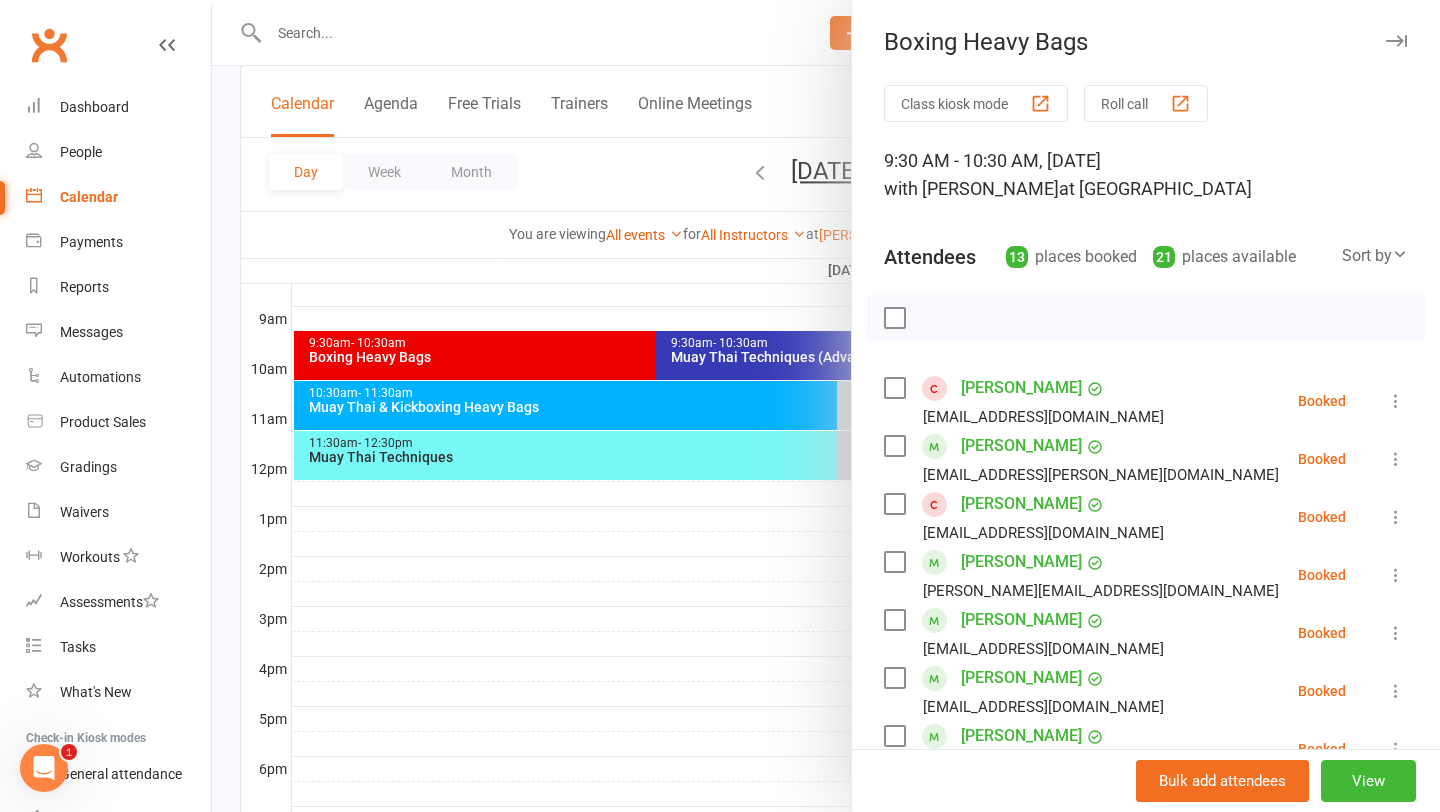 click at bounding box center [1396, 517] 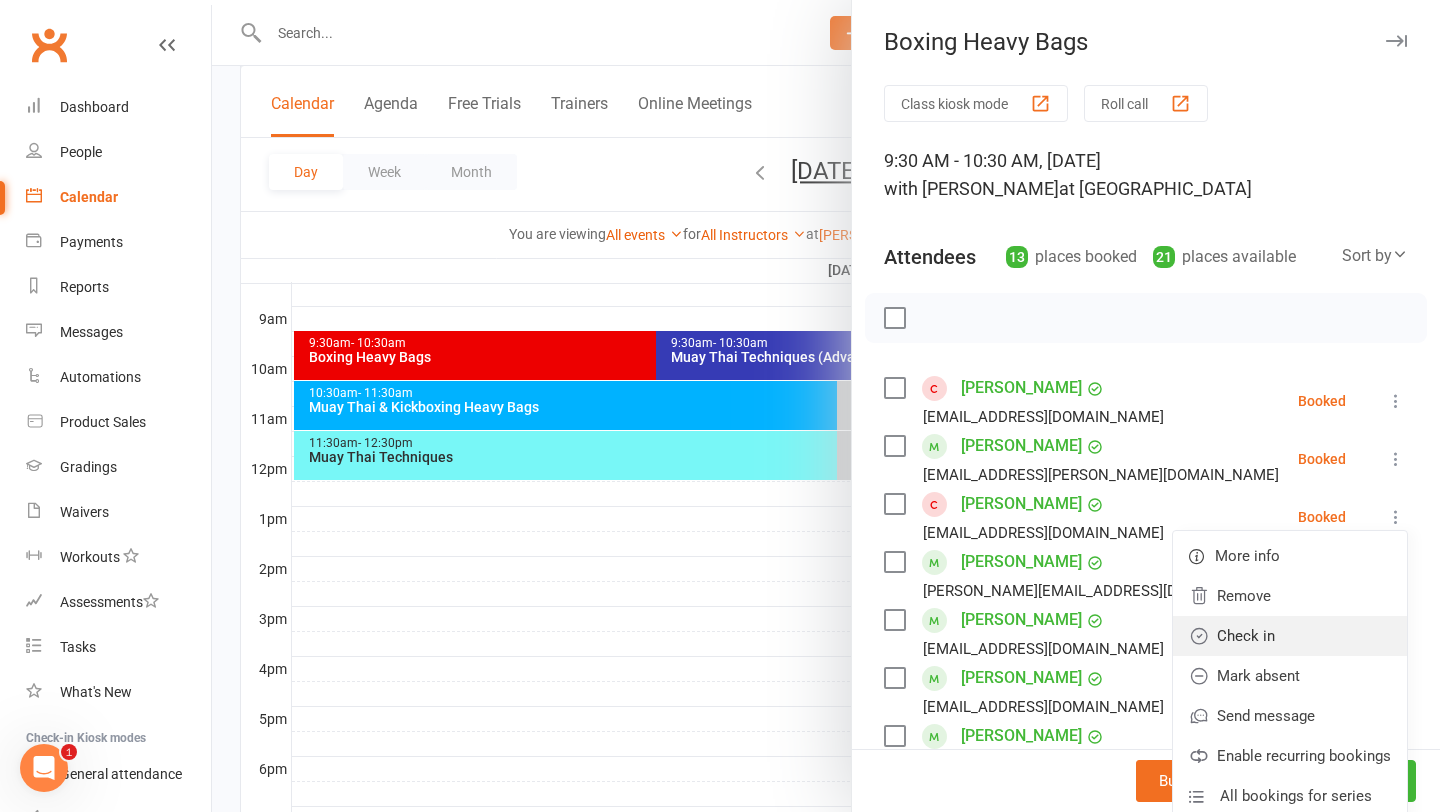 click on "Check in" at bounding box center [1290, 636] 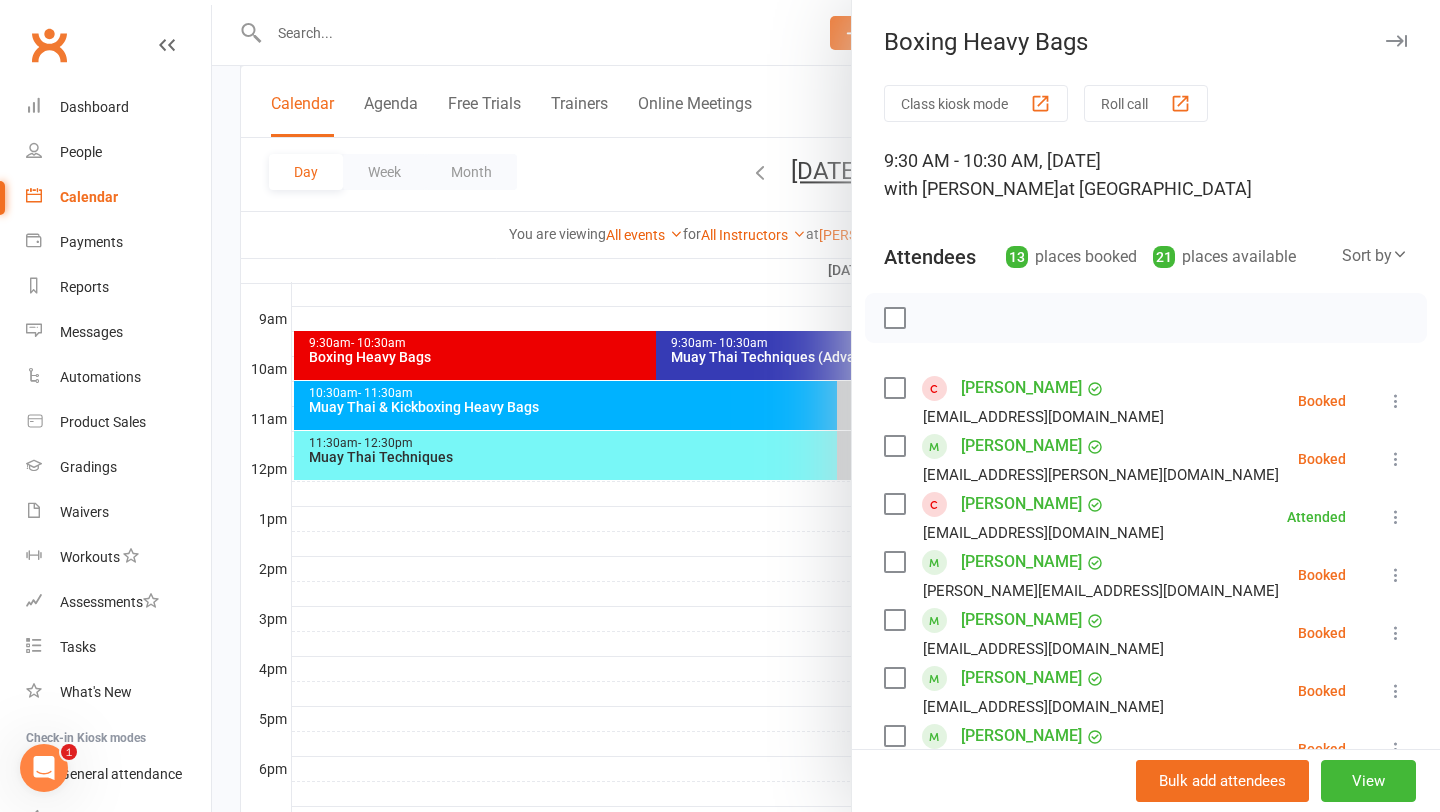 click at bounding box center (826, 406) 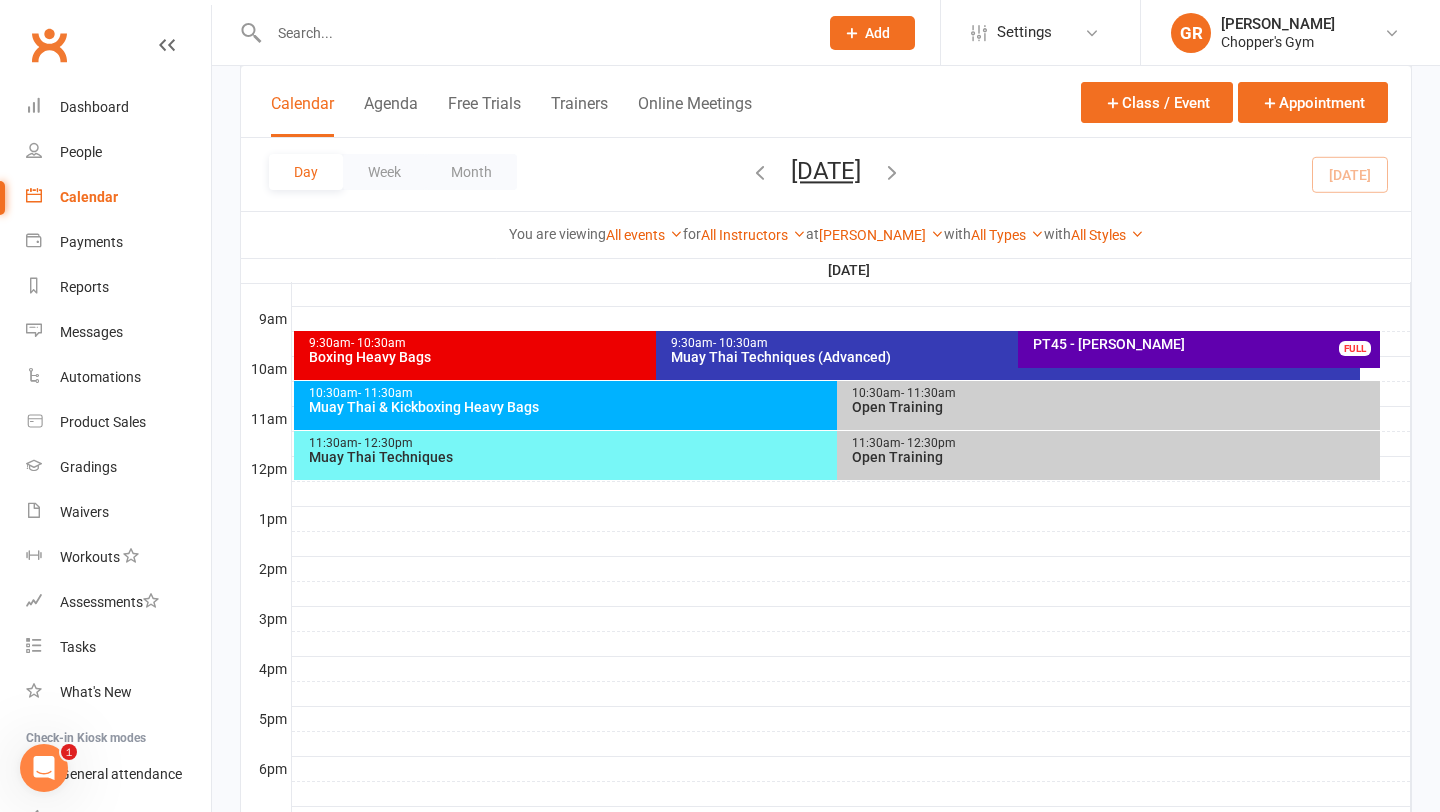 click on "Muay Thai Techniques (Advanced)" at bounding box center (1013, 357) 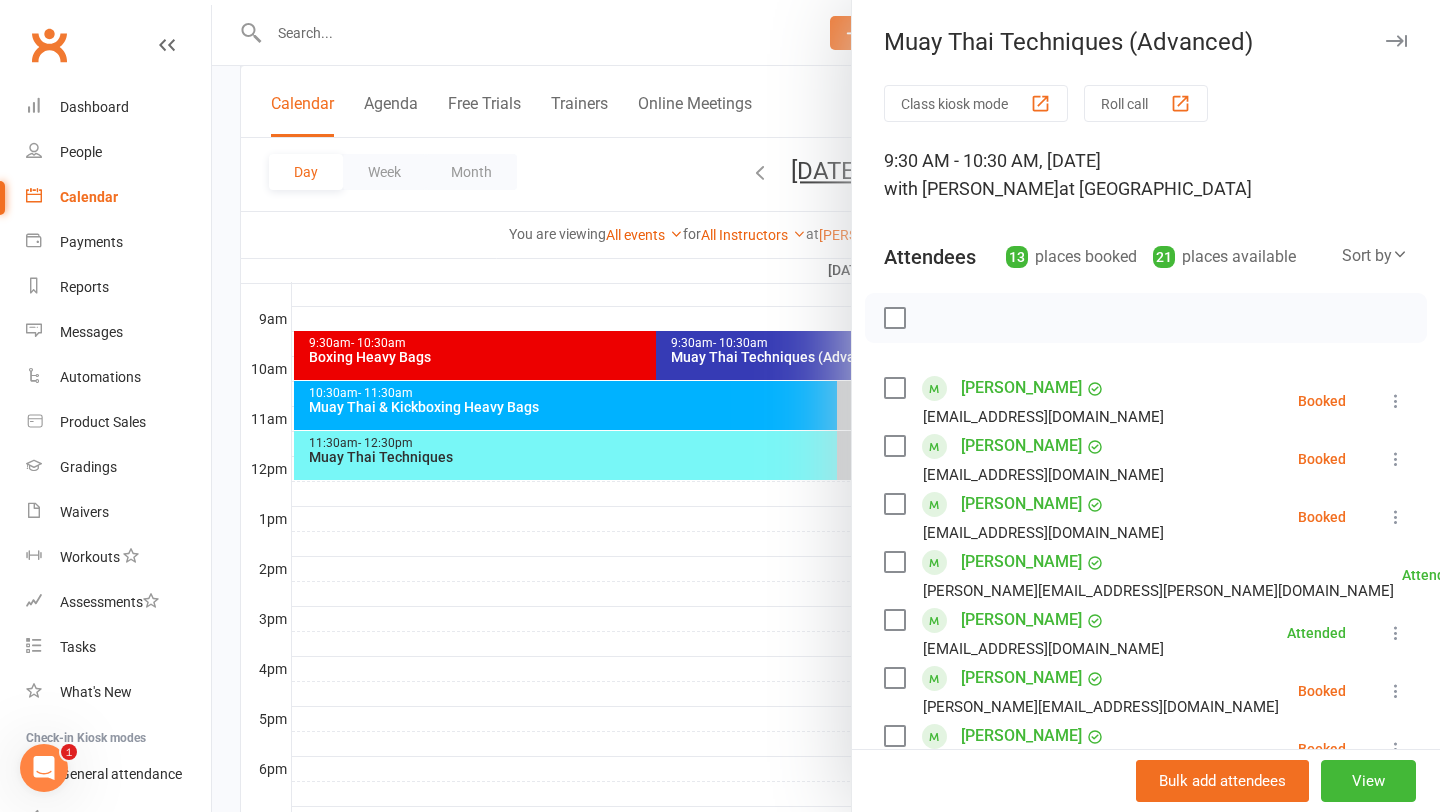 click on "Class kiosk mode  Roll call  9:30 AM - 10:30 AM, Saturday, July, 12, 2025 with Gareth Rees  at  Dickson  Attendees  13  places booked 21  places available Sort by  Last name  First name  Booking created    Andrew Wright  apwright1@gmail.com Booked More info  Remove  Check in  Mark absent  Send message  Enable recurring bookings  All bookings for series    Claire Russell  clairelourussell@gmail.com Booked More info  Remove  Check in  Mark absent  Send message  Enable recurring bookings  All bookings for series    Declan Moore  declanlmoore@gmail.com Booked More info  Remove  Check in  Mark absent  Send message  Enable recurring bookings  All bookings for series    Elliot Dobie  elliot.dobie@hotmail.com Attended More info  Remove  Mark absent  Undo check-in  Send message  Enable recurring bookings  All bookings for series    Enrico DAmbrosio  ericc.villa@gmail.com Attended More info  Remove  Mark absent  Undo check-in  Send message  Enable recurring bookings  All bookings for series    Jesse An  Booked Remove" at bounding box center (1146, 785) 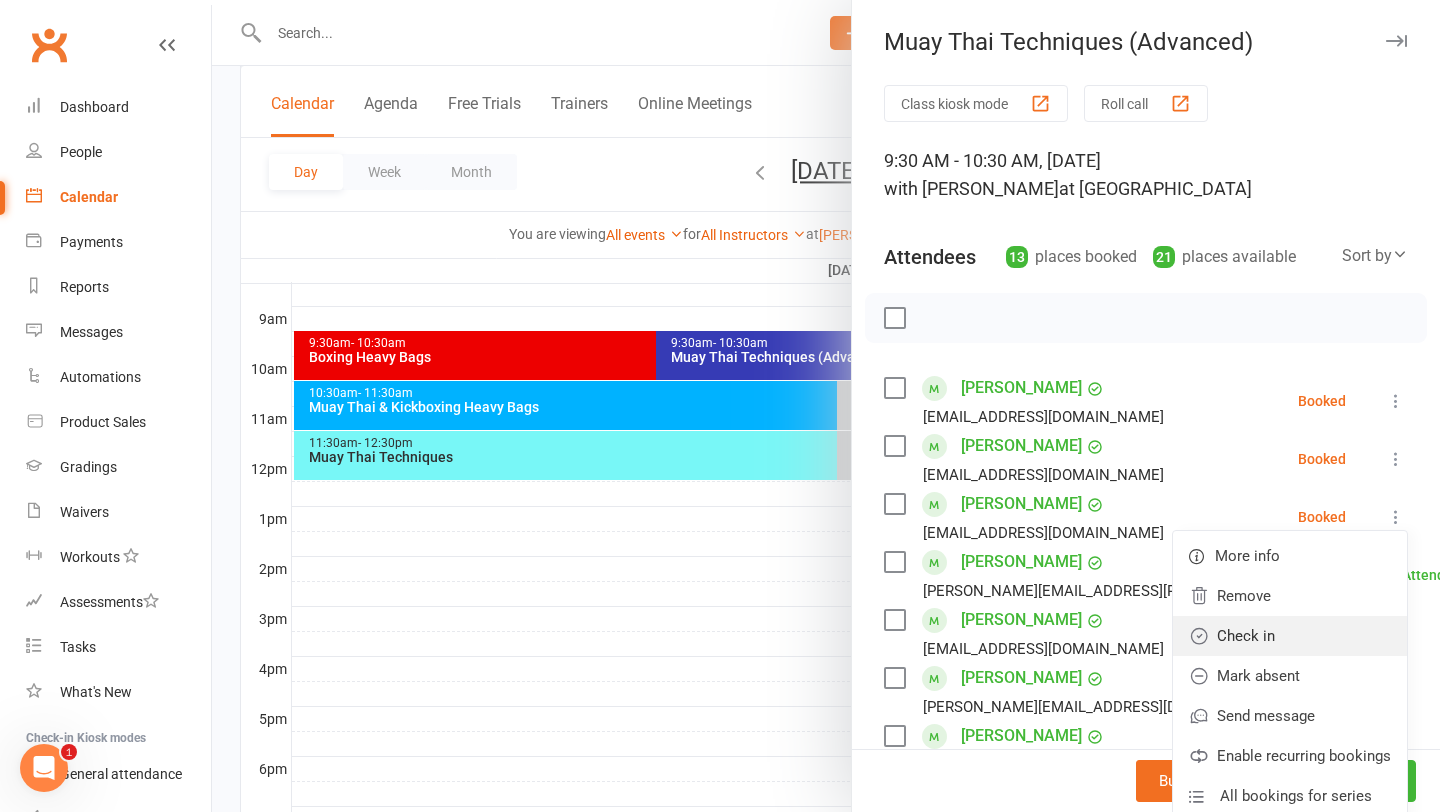 click on "Check in" at bounding box center [1290, 636] 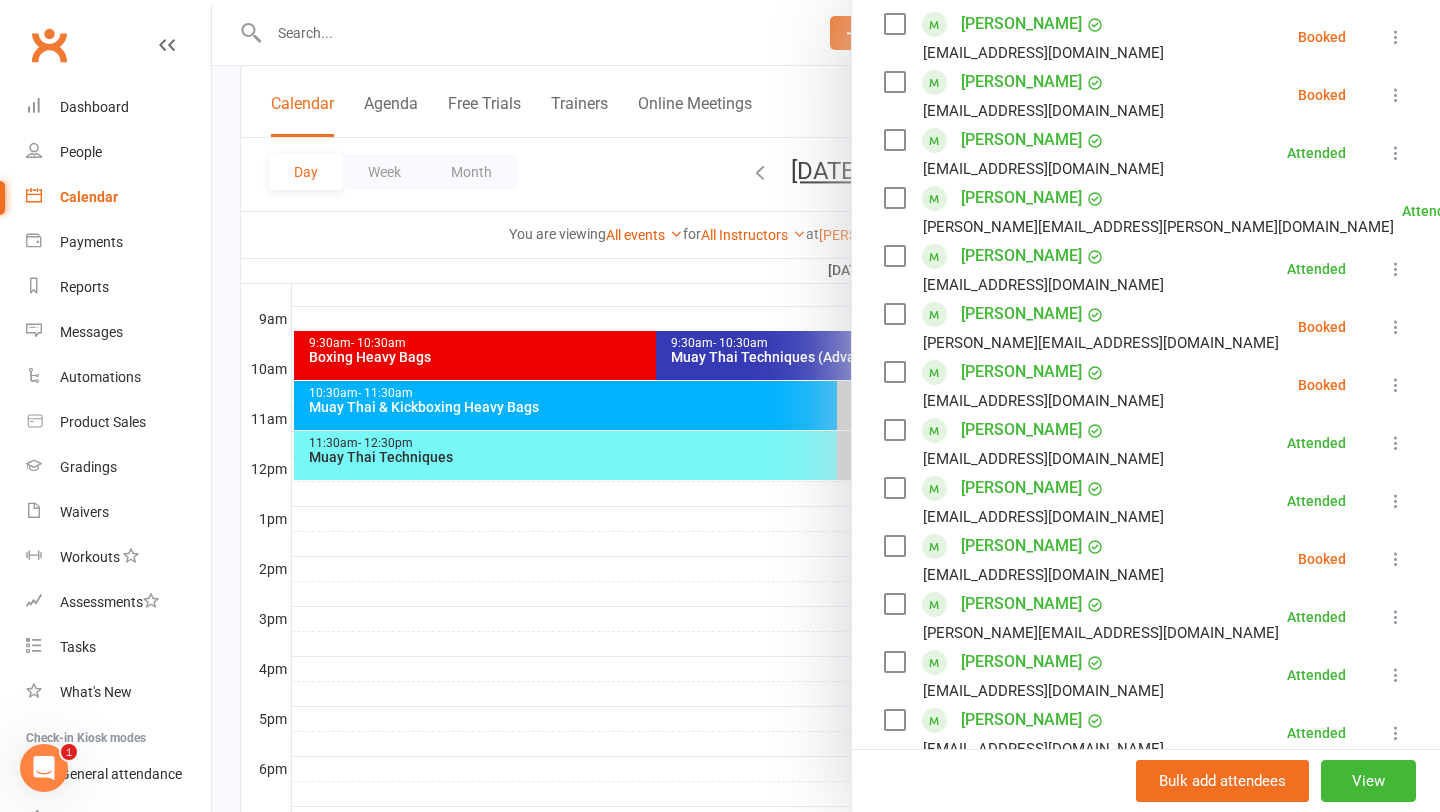 scroll, scrollTop: 361, scrollLeft: 0, axis: vertical 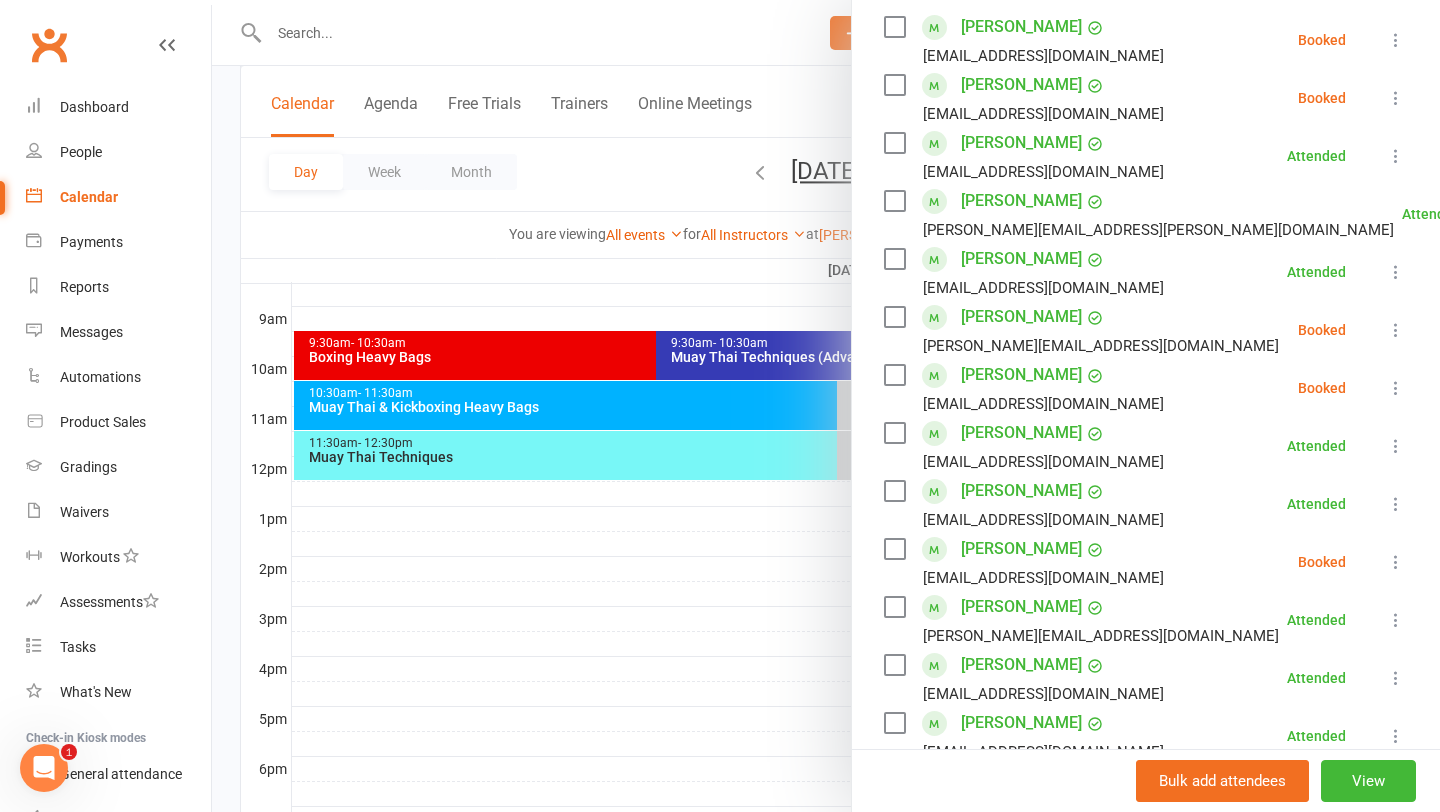 click at bounding box center (1396, 388) 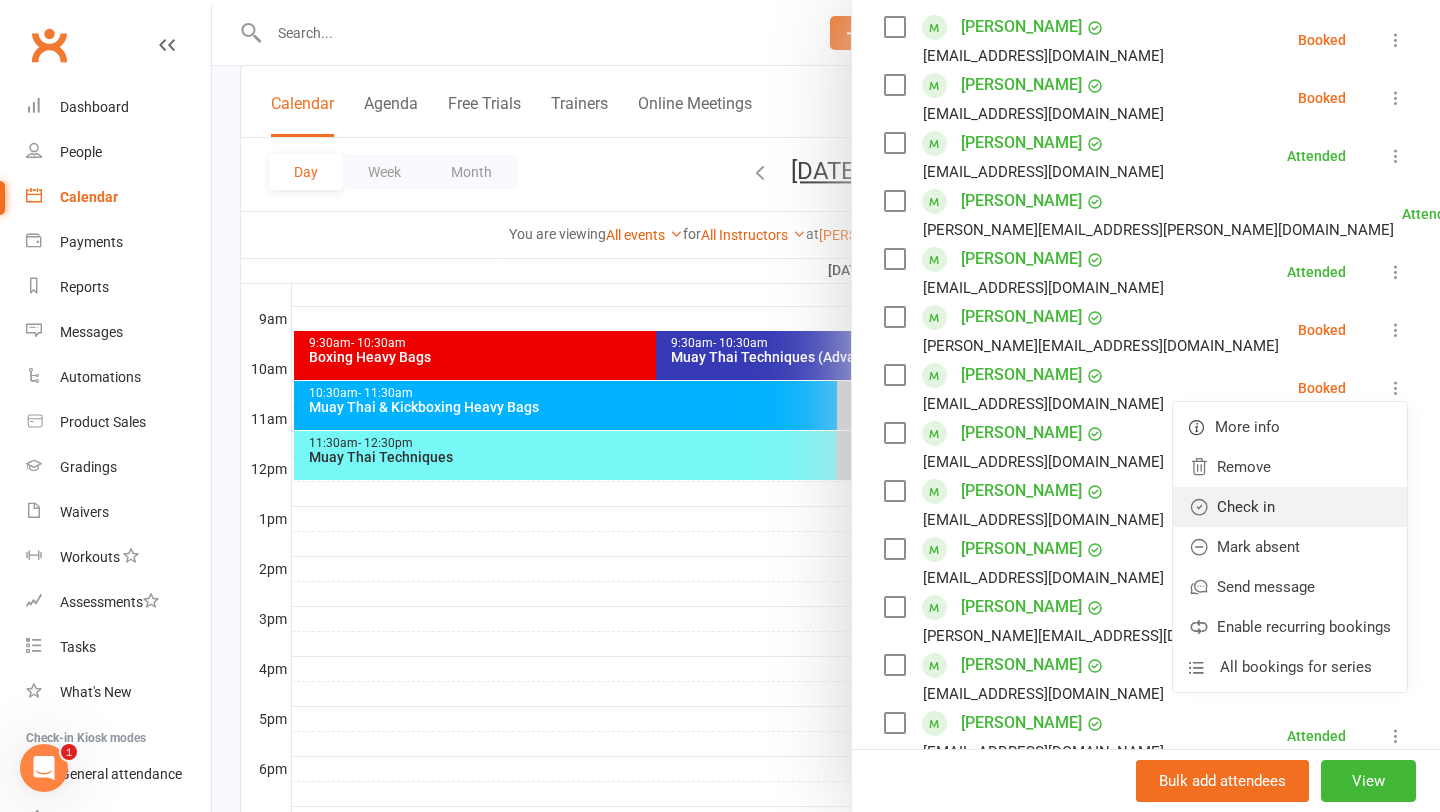 click on "Check in" at bounding box center [1290, 507] 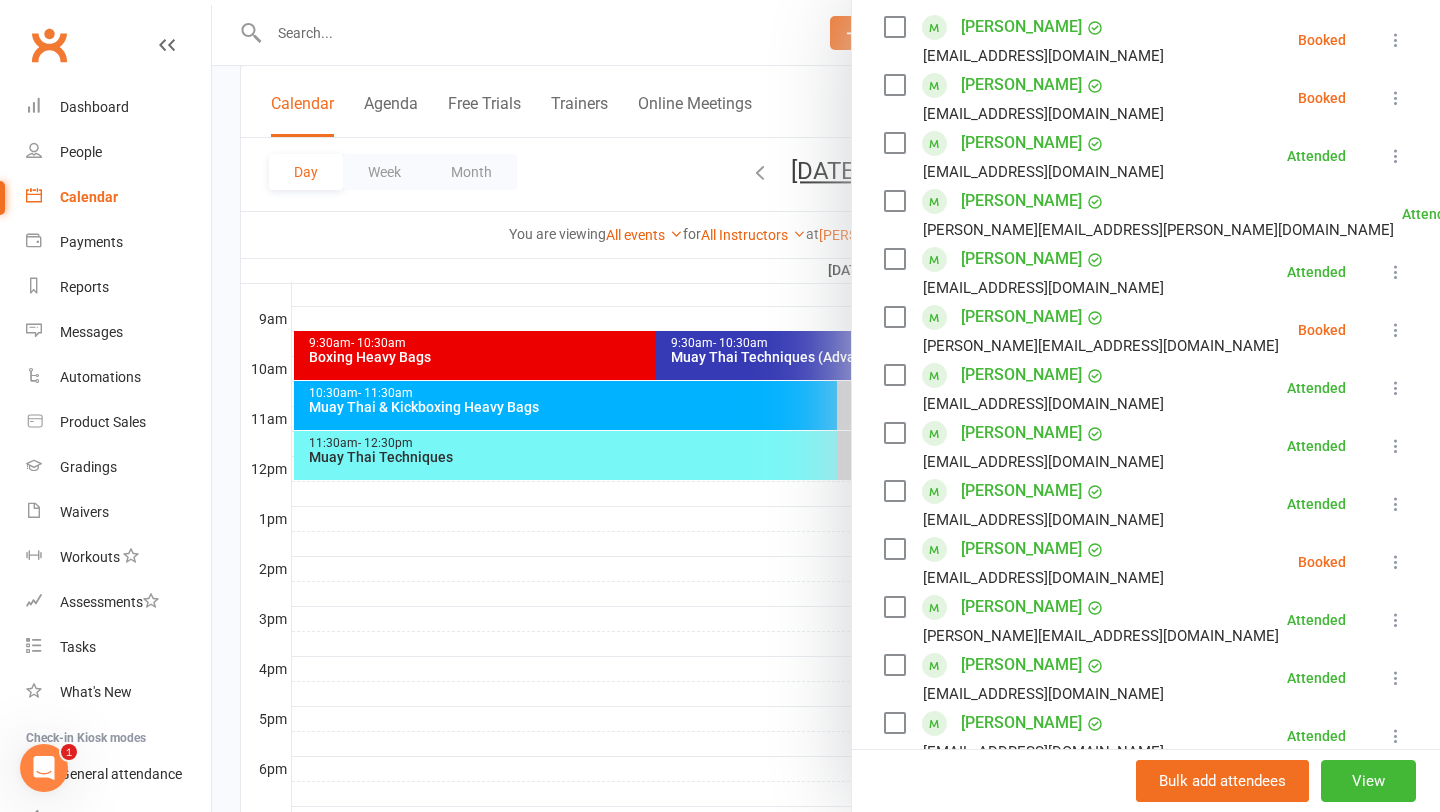 click at bounding box center (826, 406) 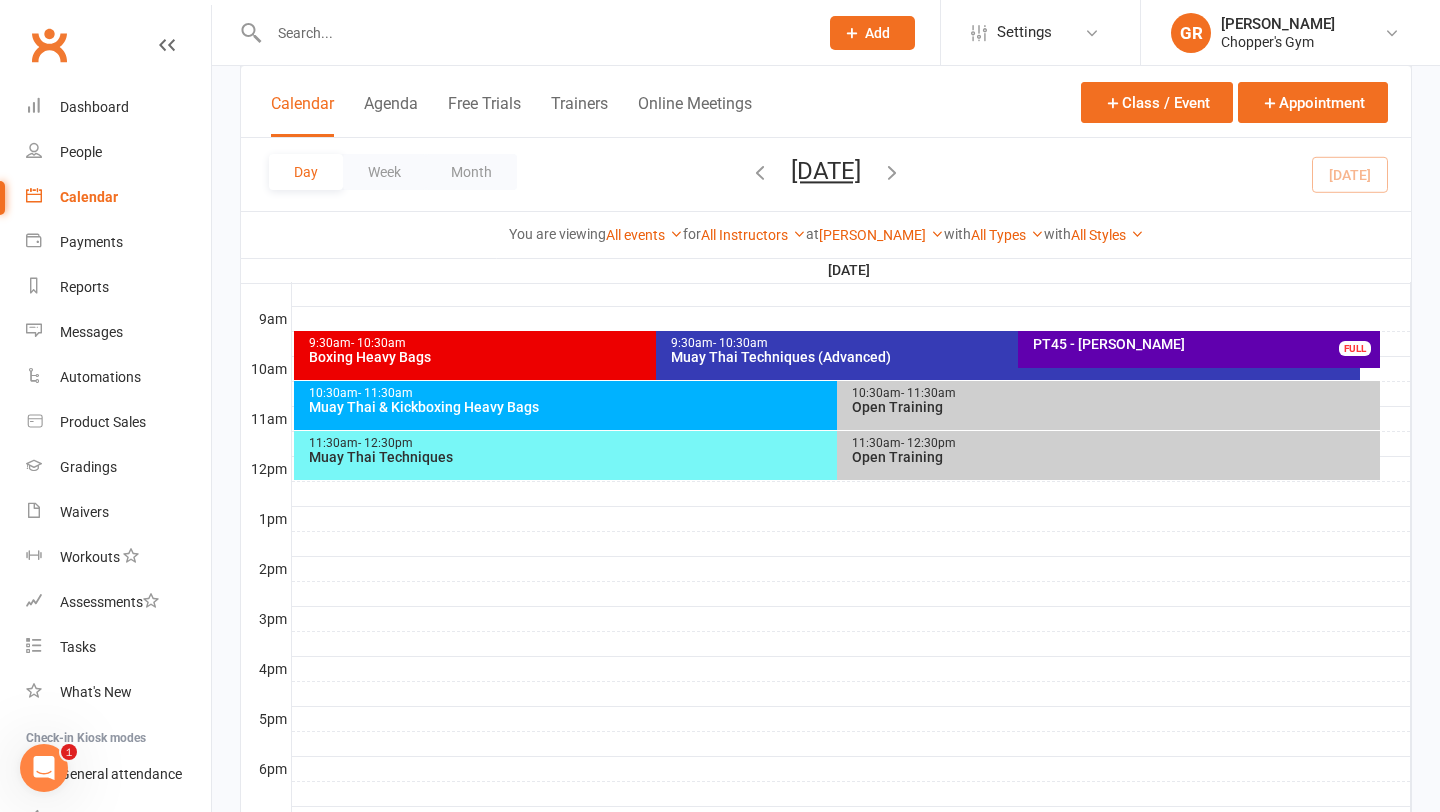 click on "9:30am  - 10:30am" at bounding box center [651, 343] 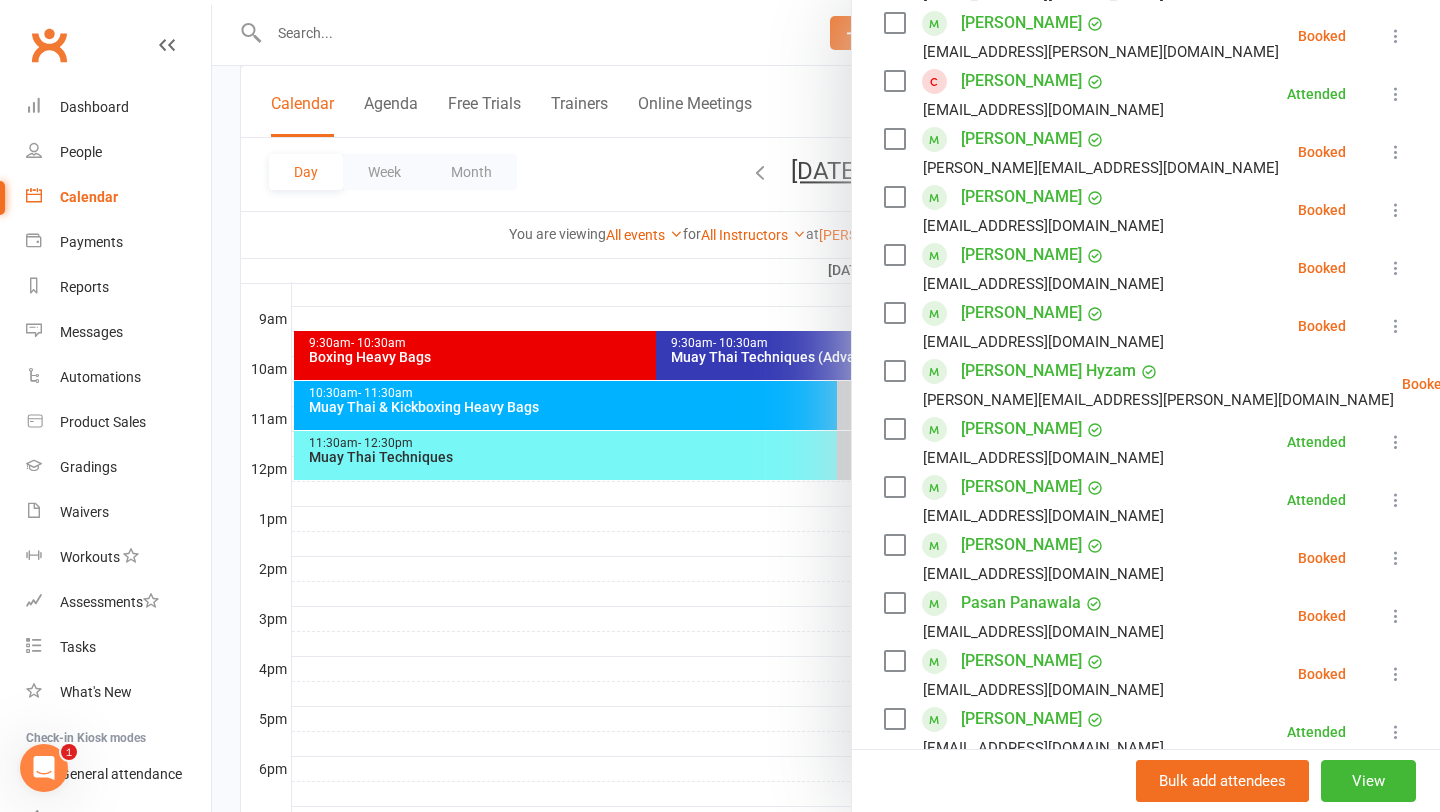 scroll, scrollTop: 421, scrollLeft: 0, axis: vertical 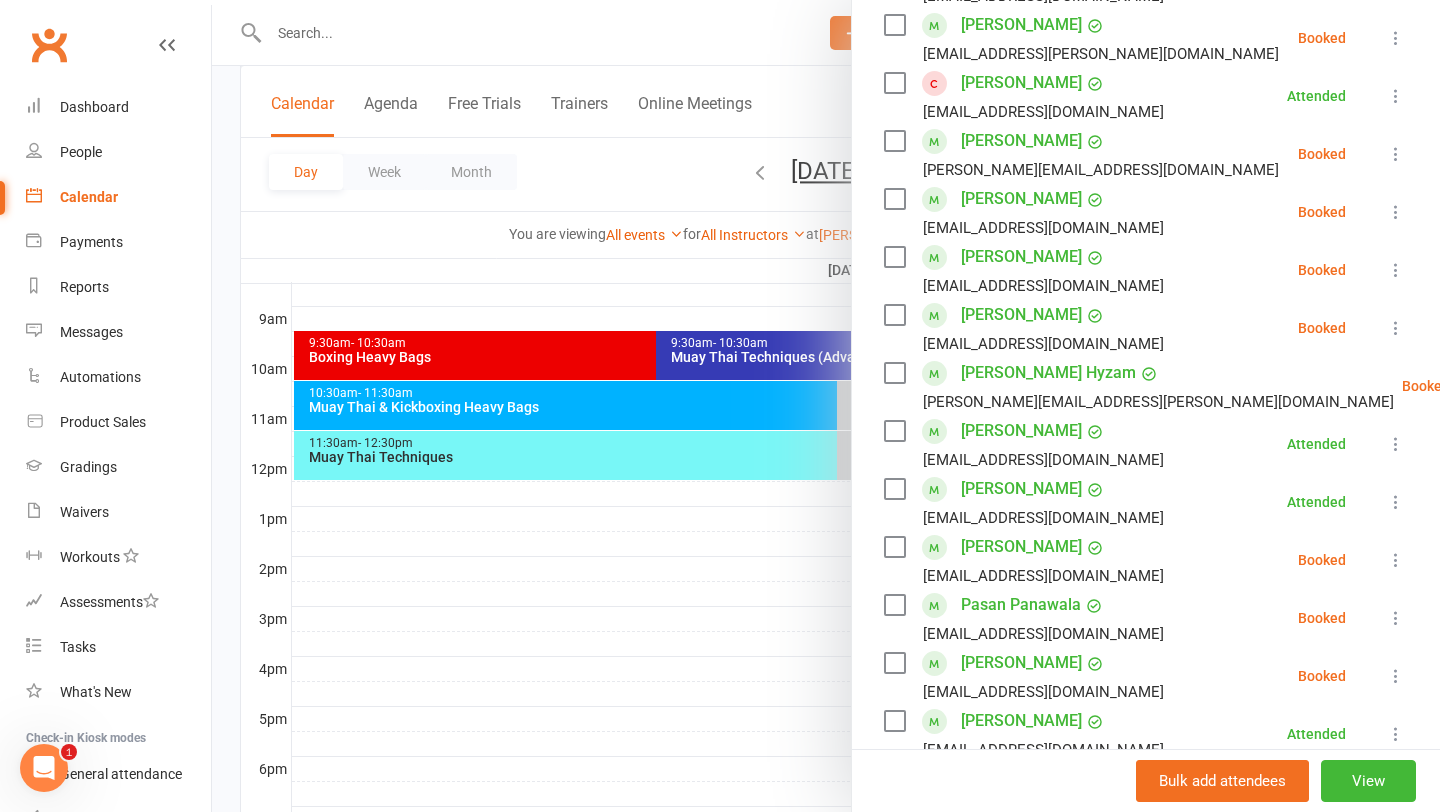 click at bounding box center [1396, 328] 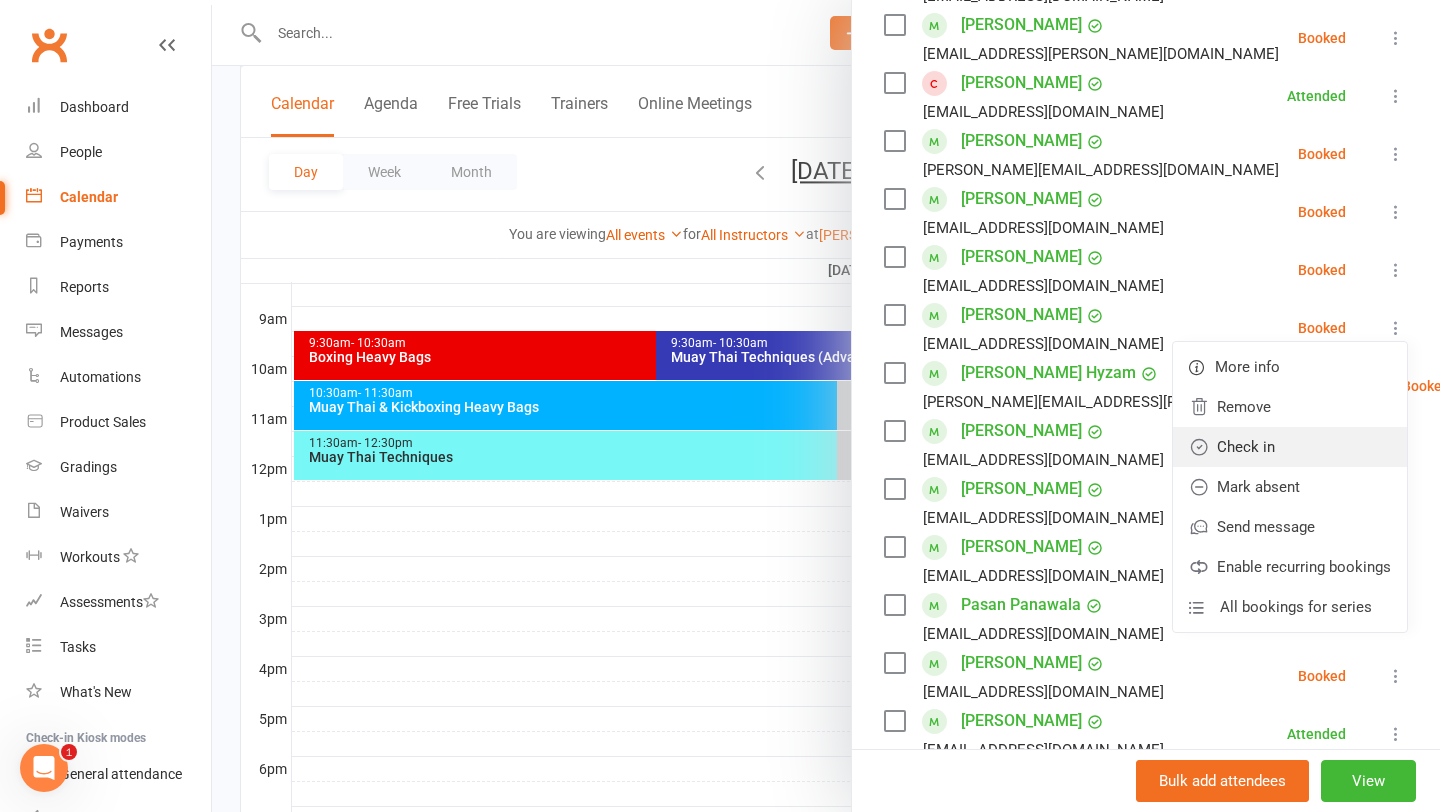 click on "Check in" at bounding box center [1290, 447] 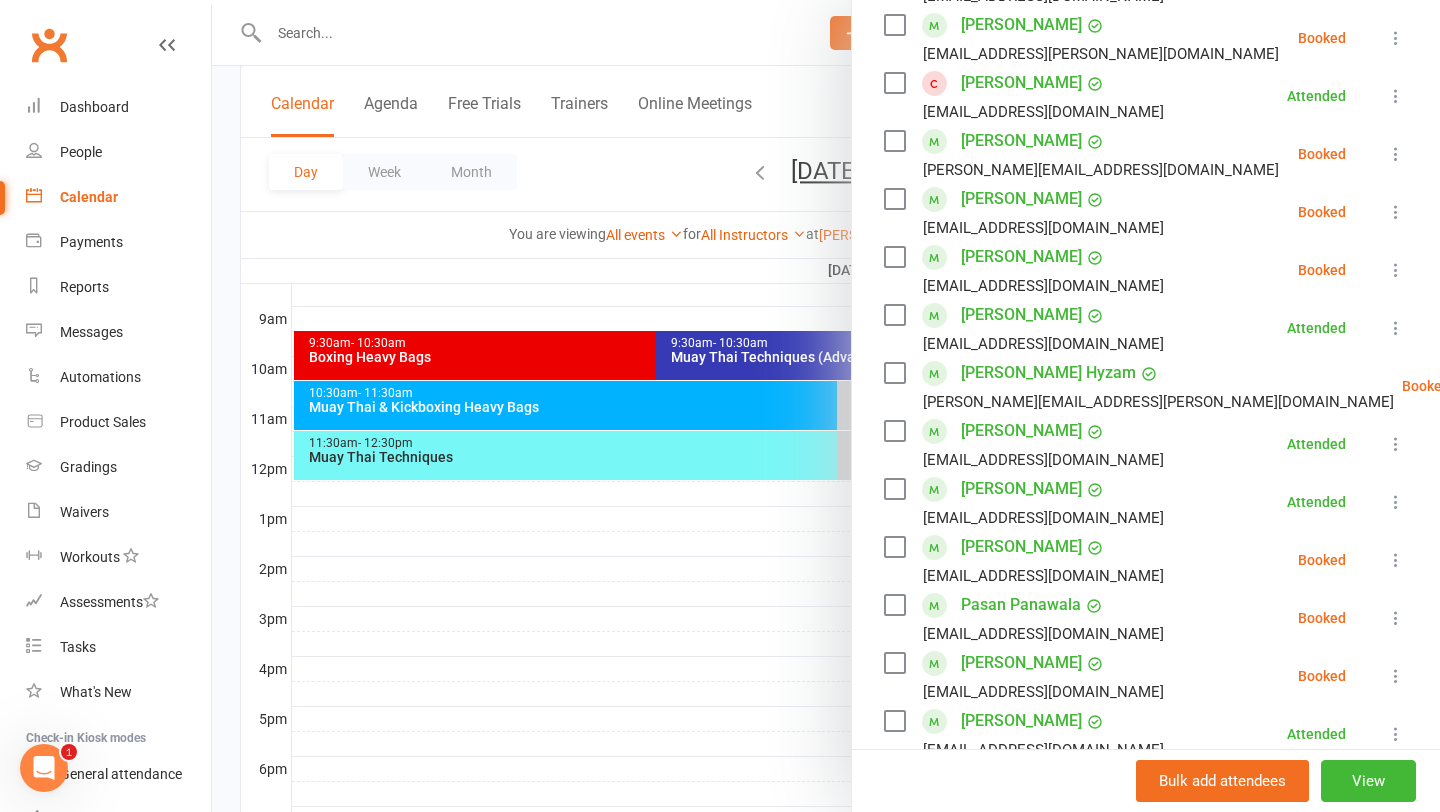 click at bounding box center [826, 406] 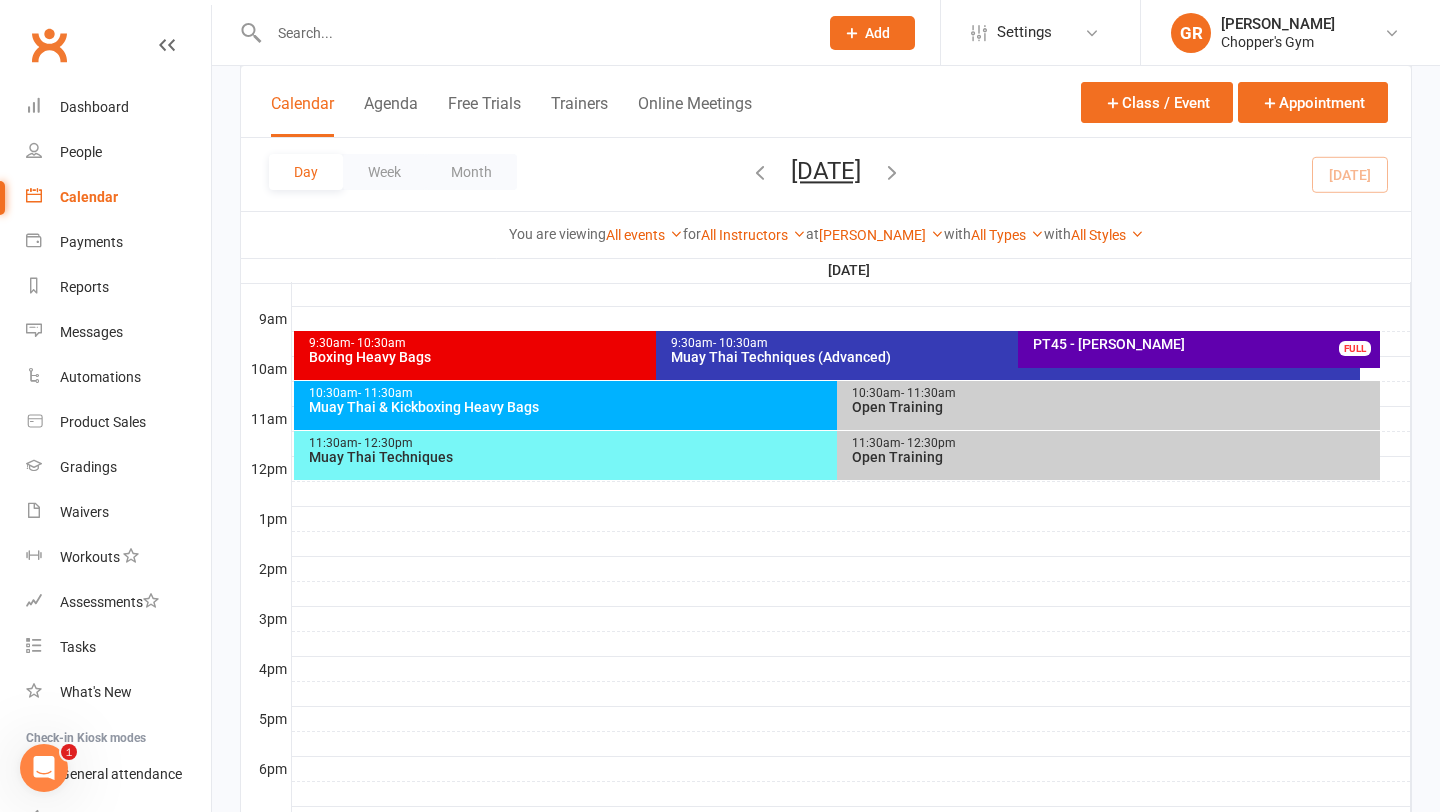 click on "Muay Thai Techniques (Advanced)" at bounding box center (1013, 357) 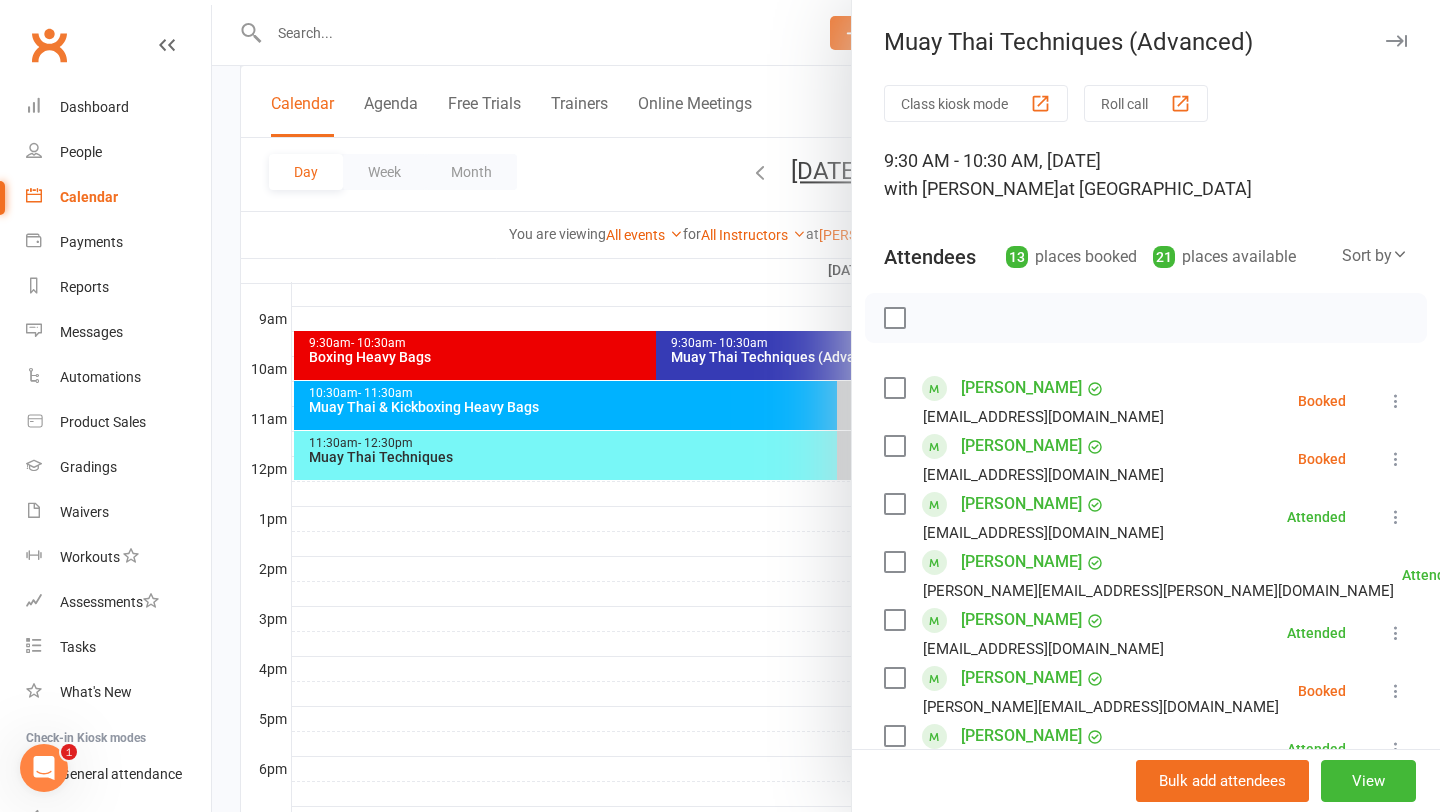 click at bounding box center [1396, 459] 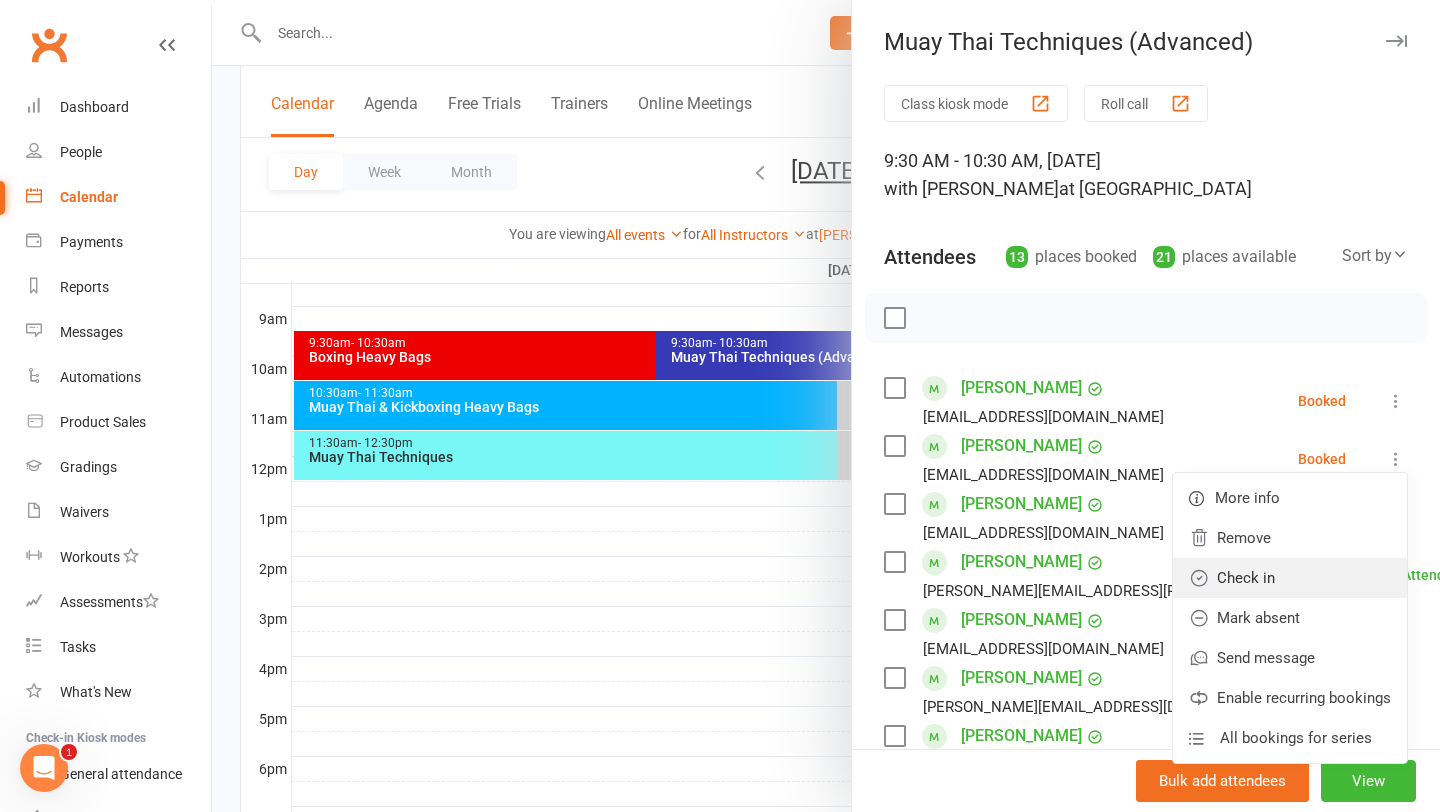 click on "Check in" at bounding box center (1290, 578) 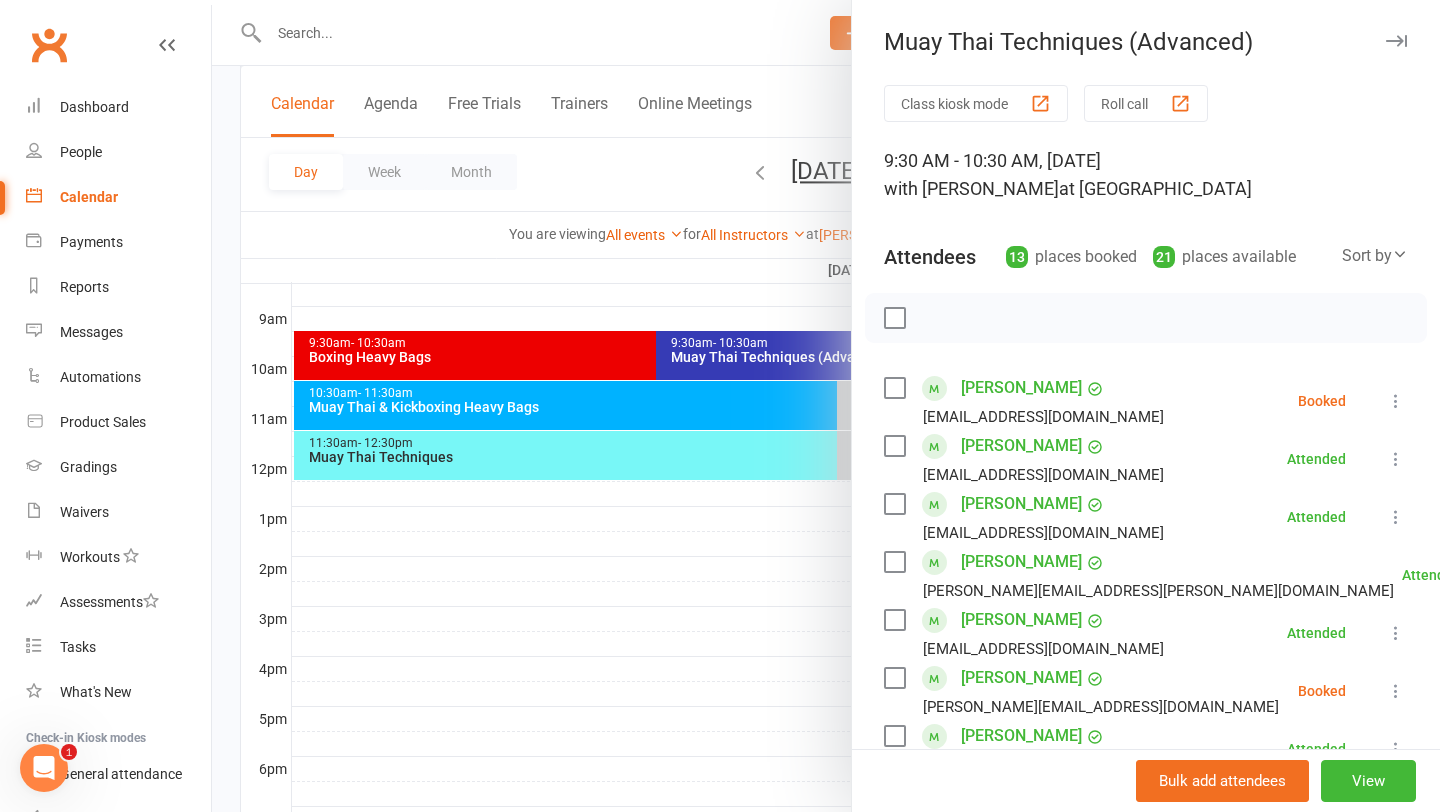 click at bounding box center (826, 406) 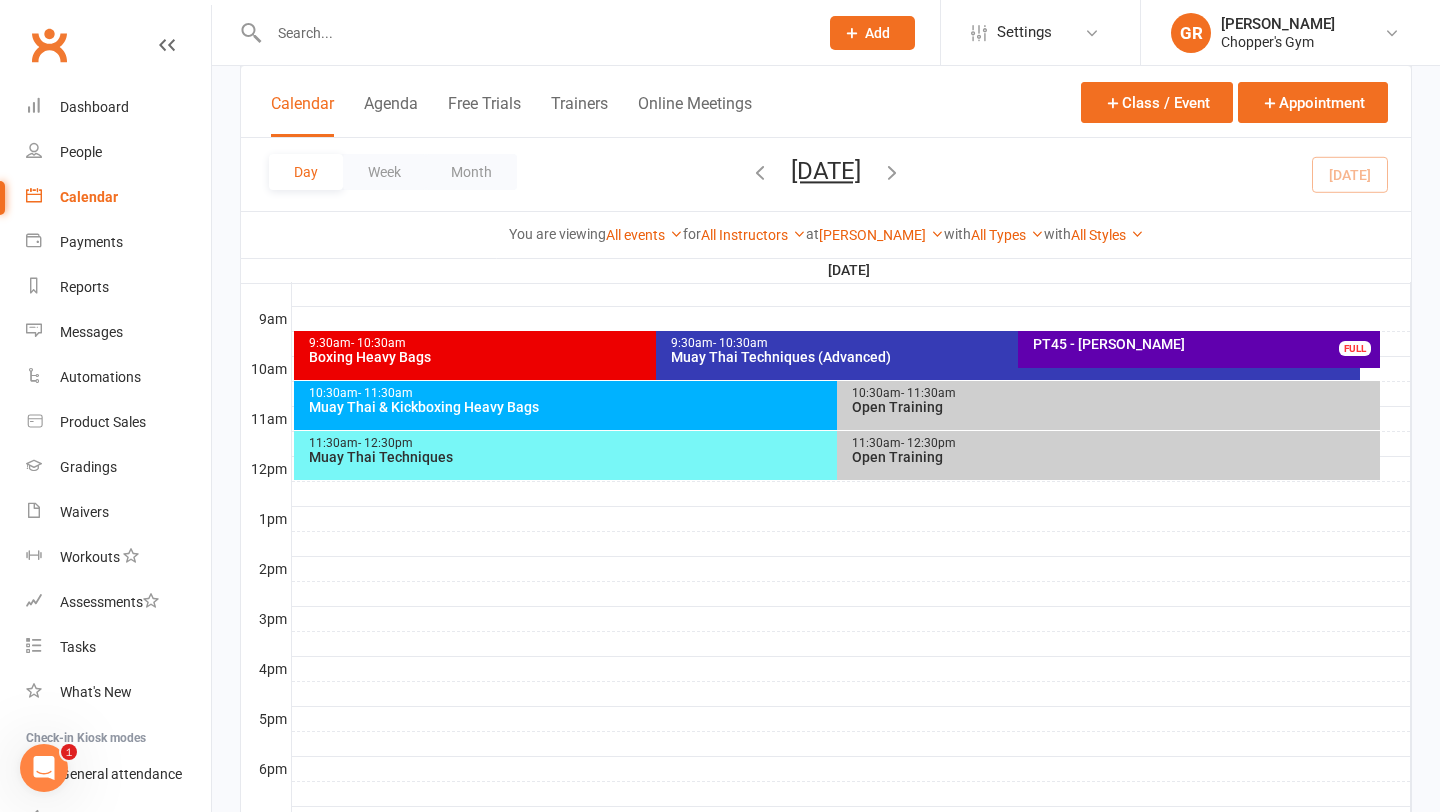 click on "Muay Thai Techniques" at bounding box center [832, 457] 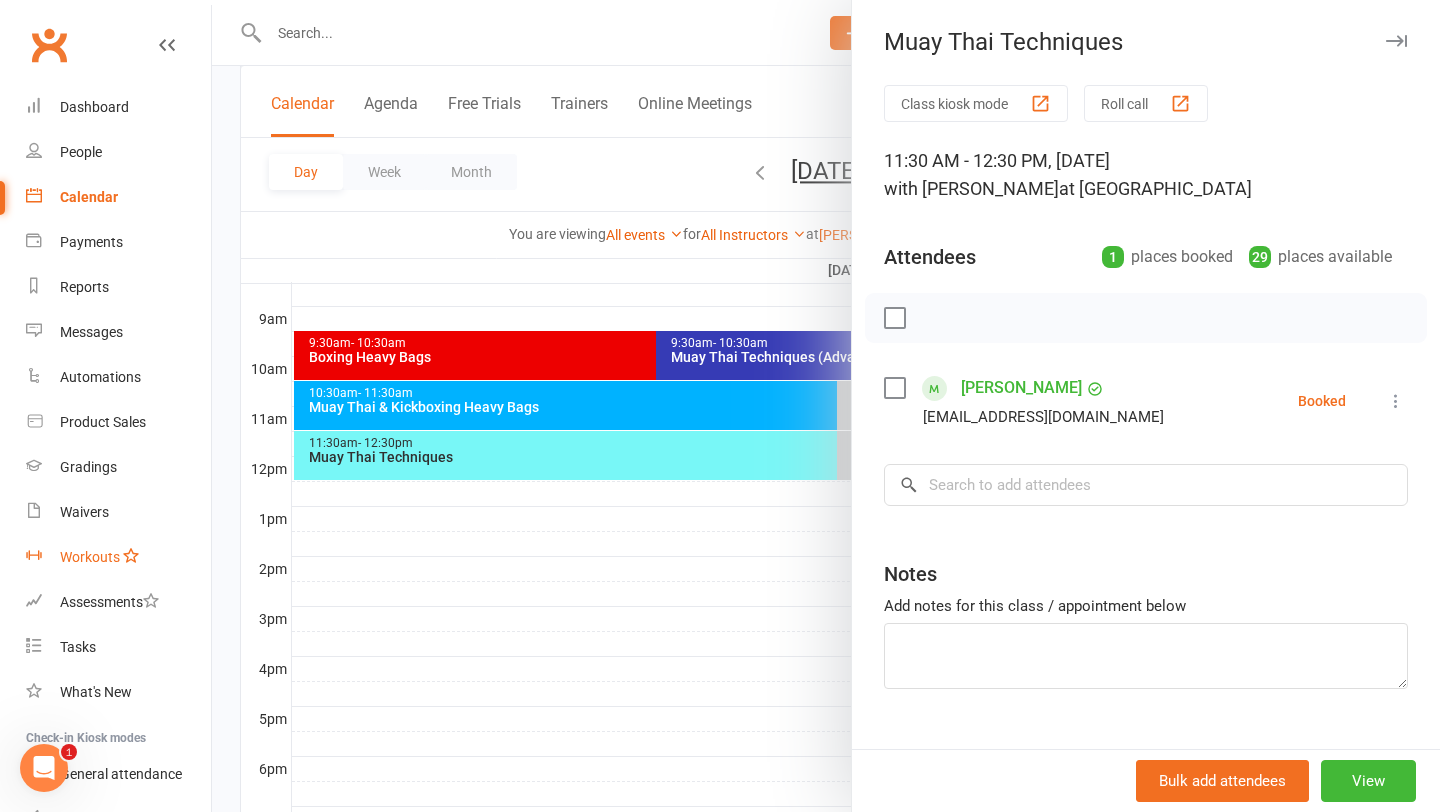 click on "Workouts" at bounding box center (118, 557) 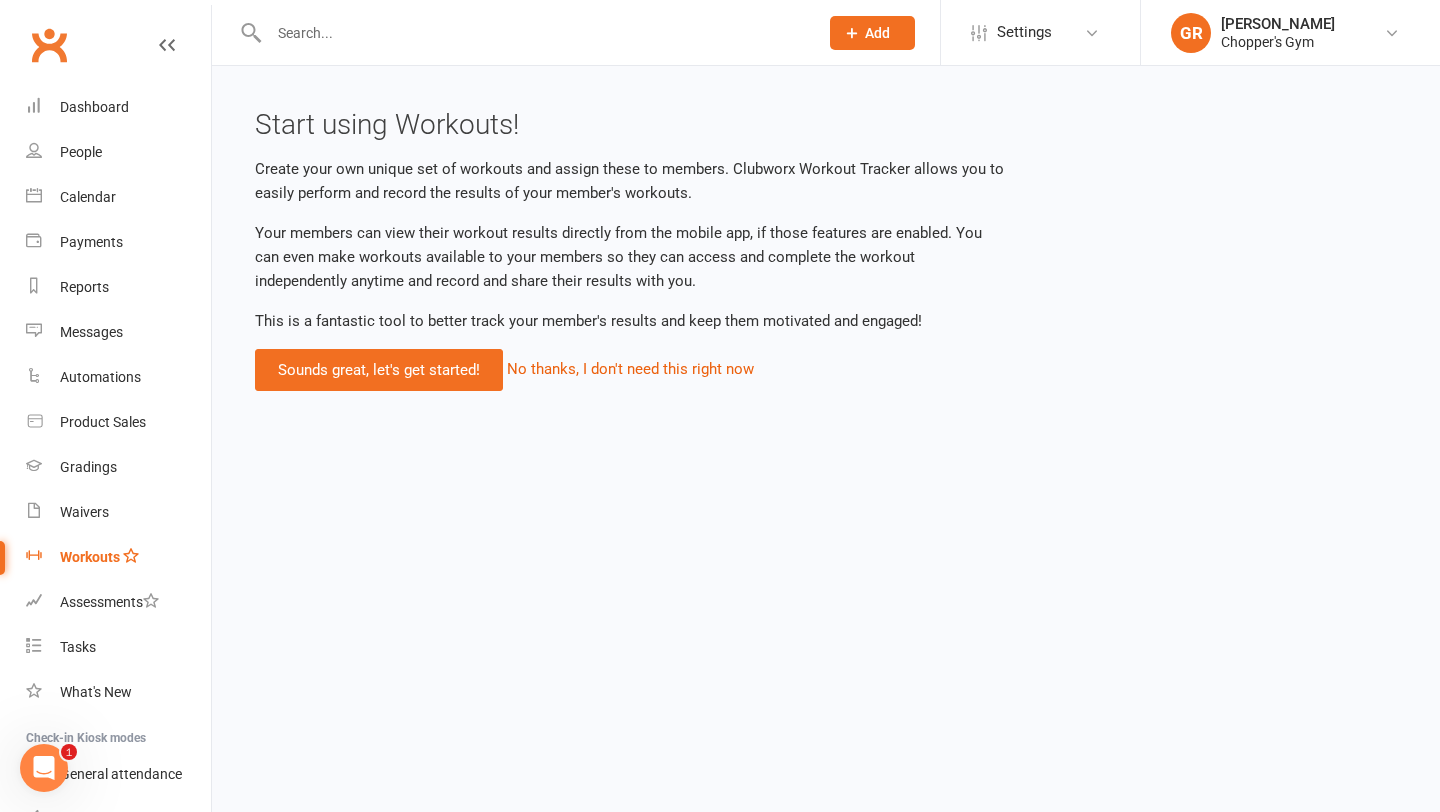 scroll, scrollTop: 0, scrollLeft: 0, axis: both 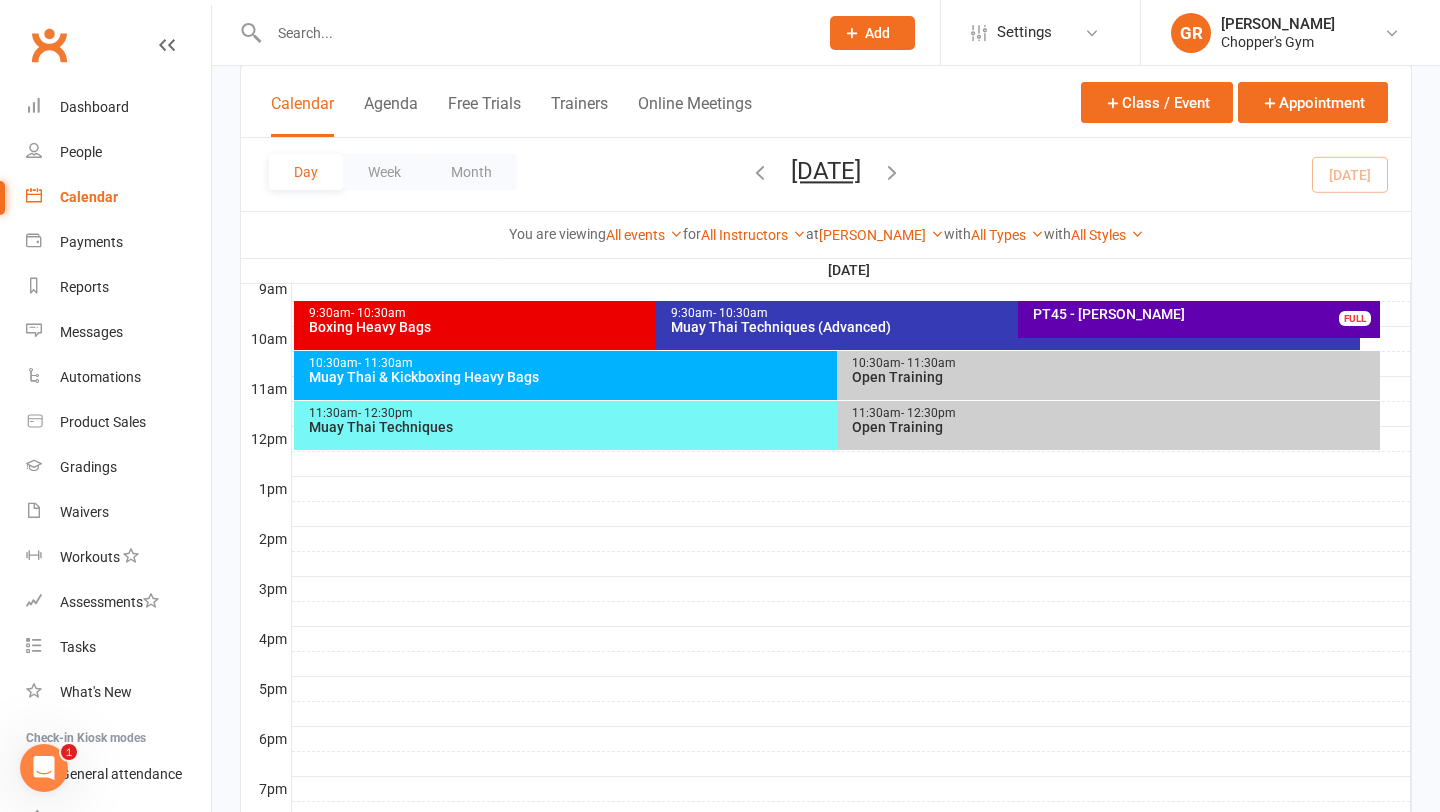 click on "Boxing Heavy Bags" at bounding box center [651, 327] 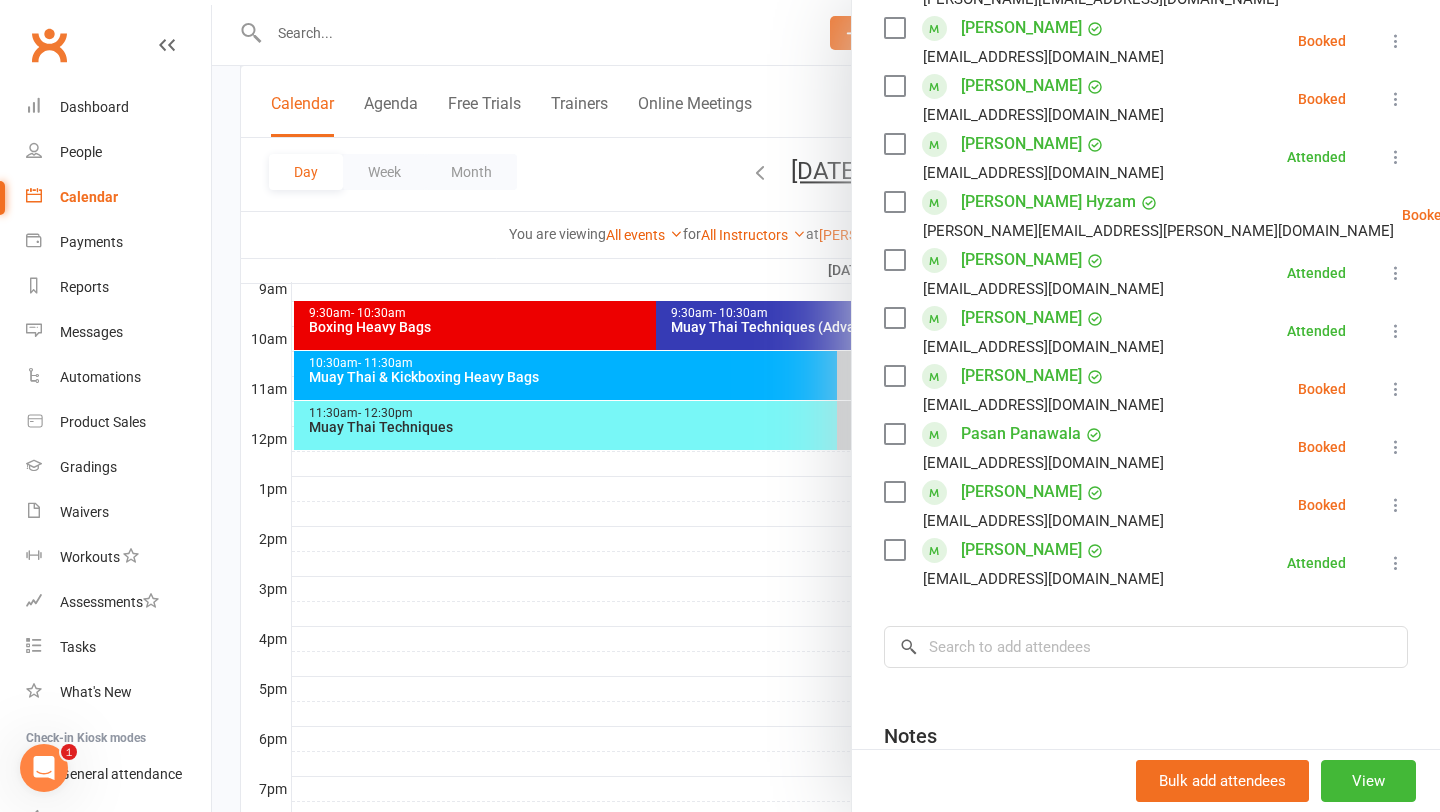 scroll, scrollTop: 600, scrollLeft: 0, axis: vertical 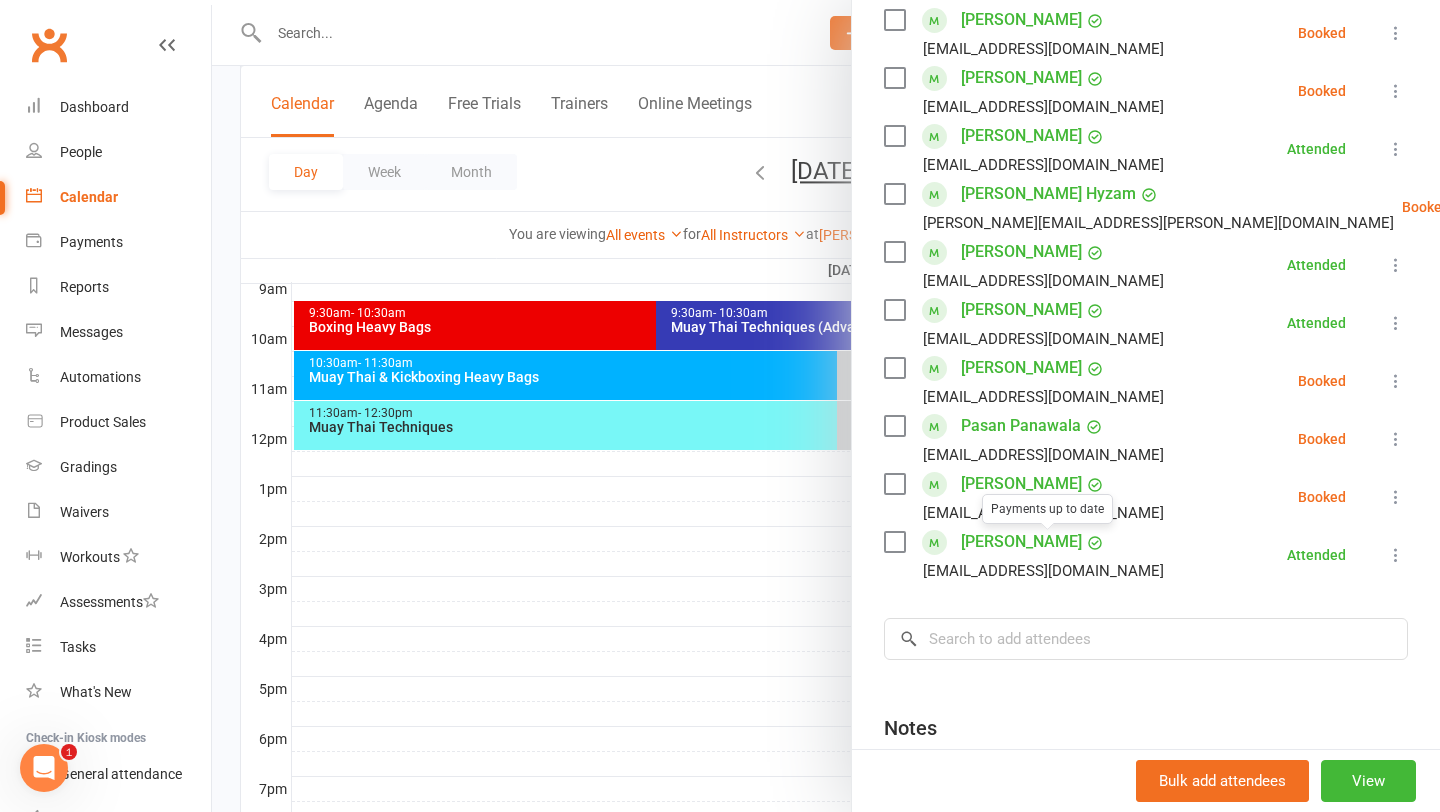 click at bounding box center (826, 406) 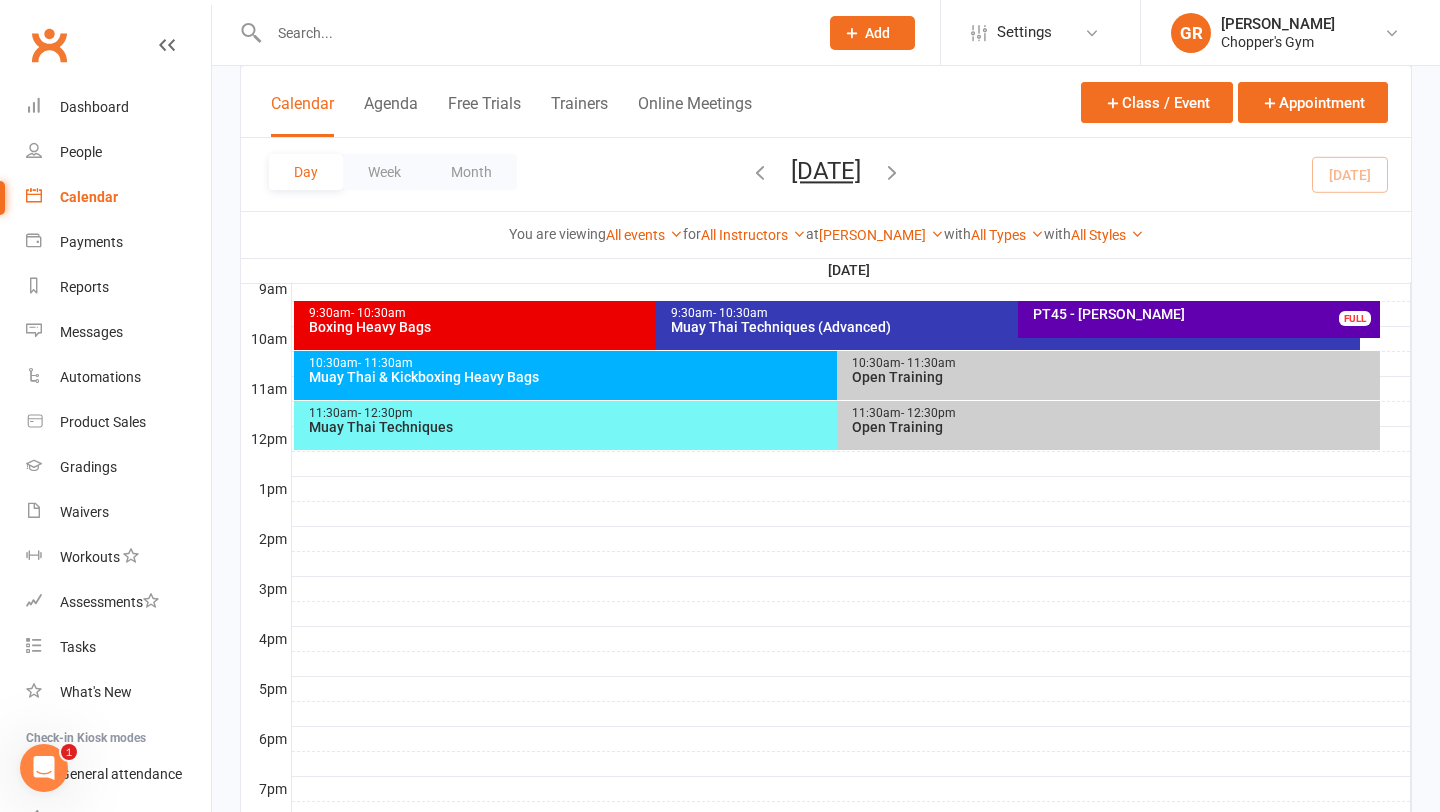 click on "Muay Thai Techniques" at bounding box center [832, 427] 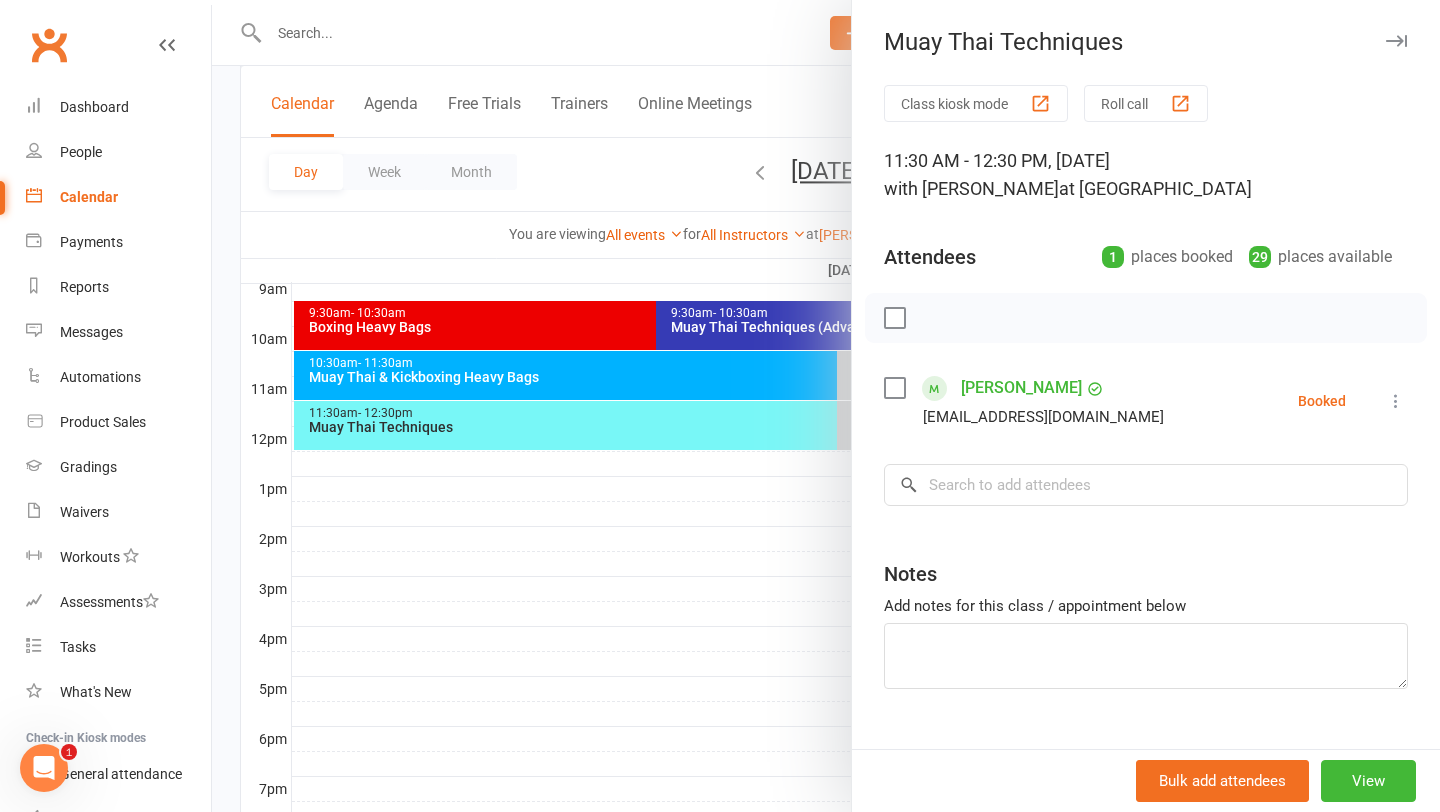 click at bounding box center [826, 406] 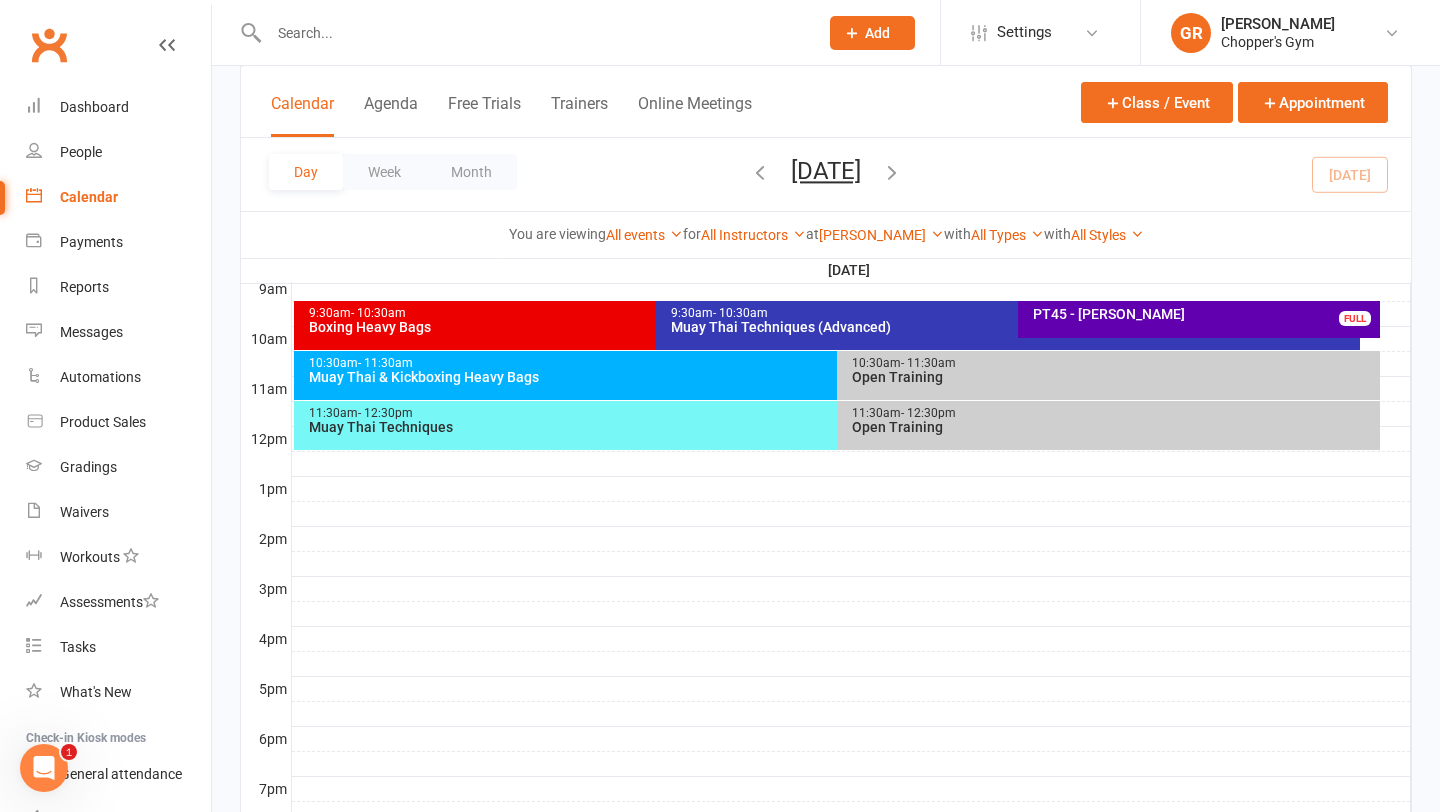 click on "Open Training" at bounding box center [1113, 427] 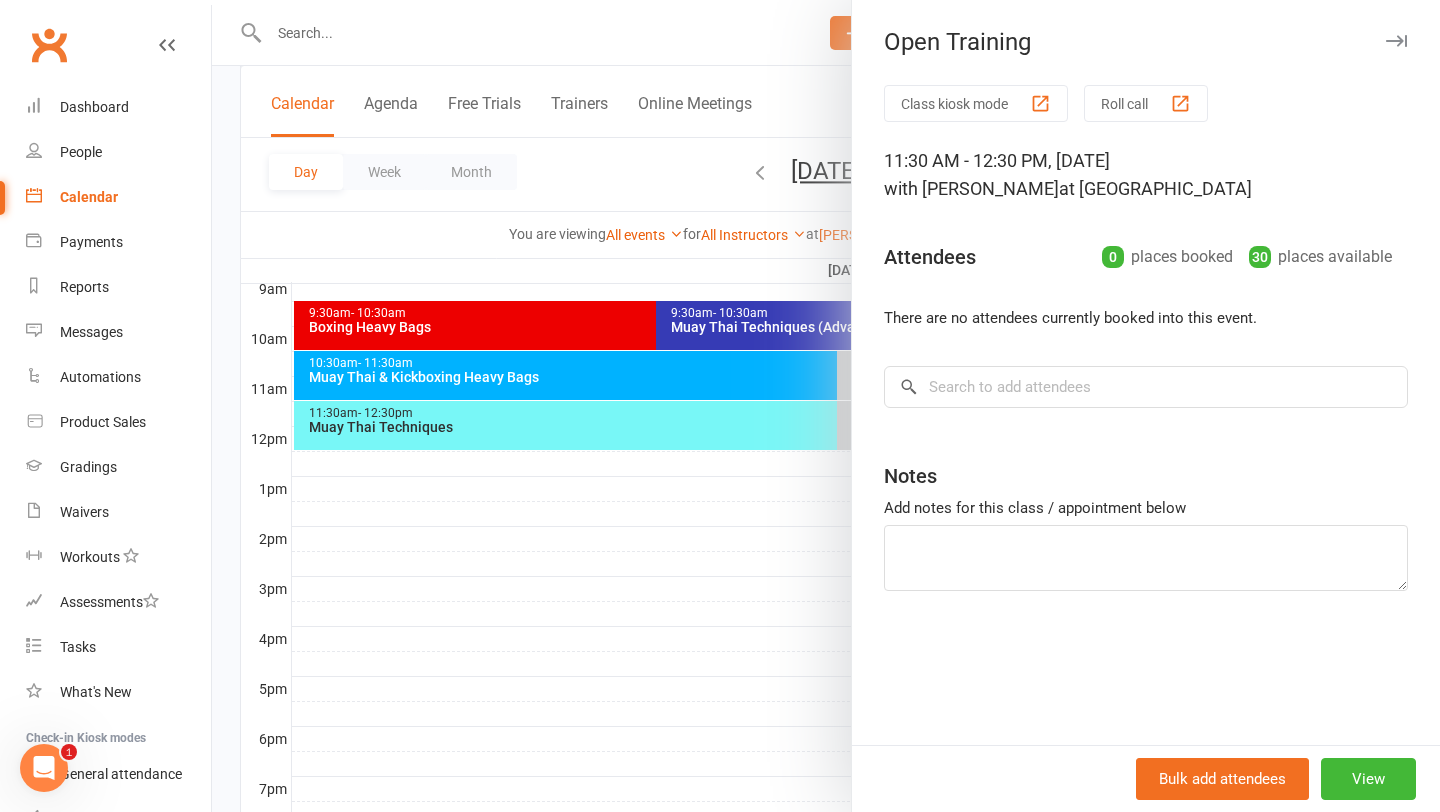 click at bounding box center [826, 406] 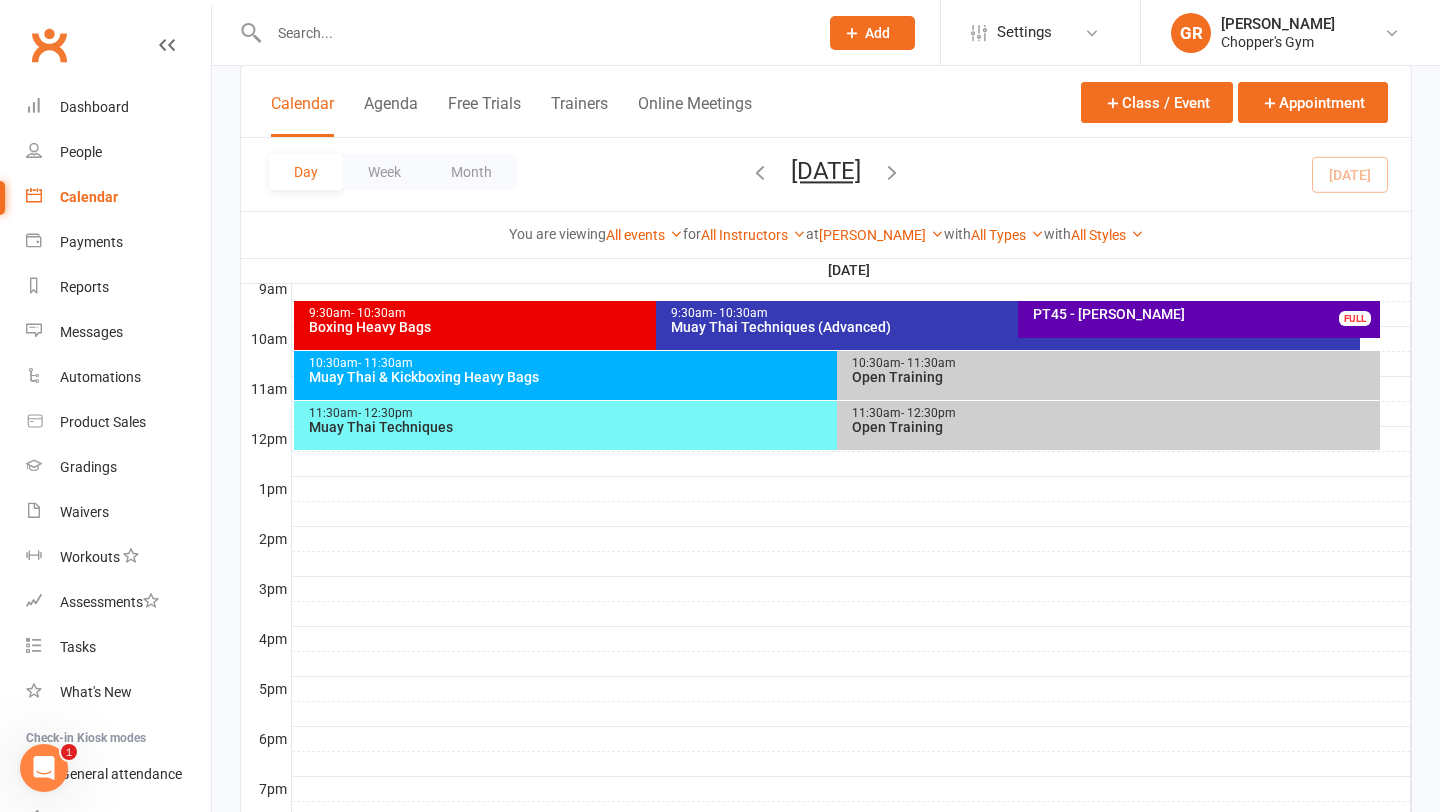 click on "Open Training" at bounding box center (1113, 377) 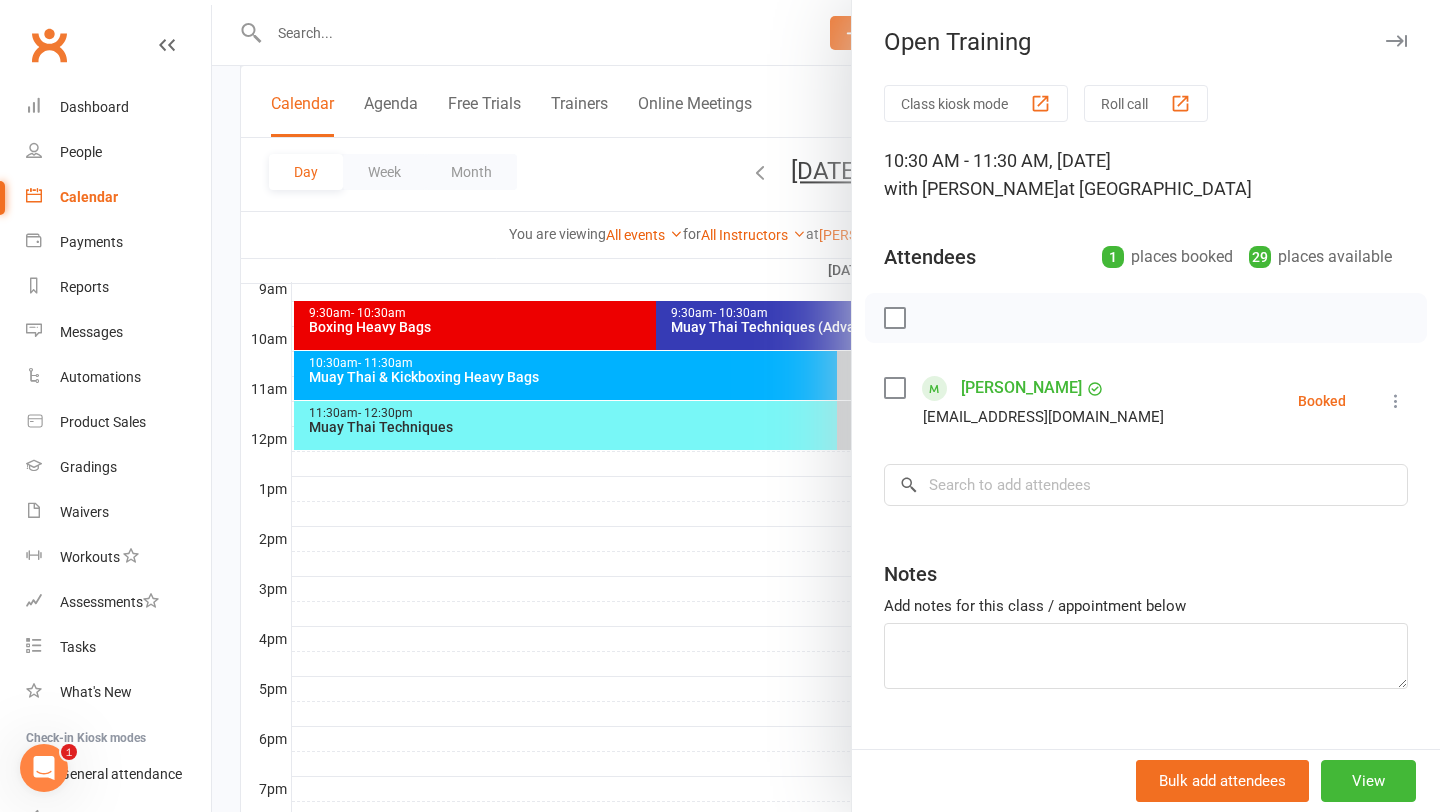 click at bounding box center (826, 406) 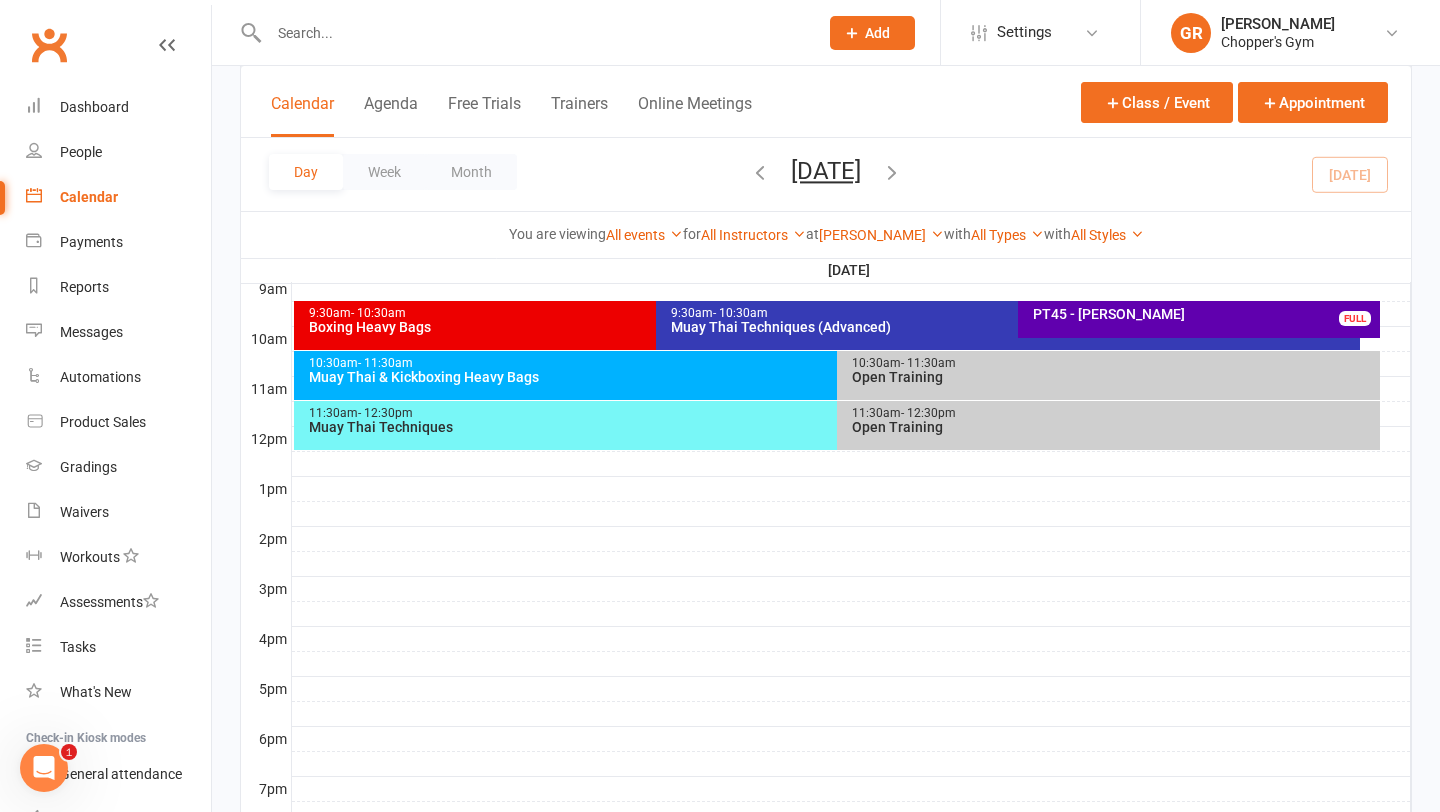 click on "Muay Thai Techniques" at bounding box center [832, 427] 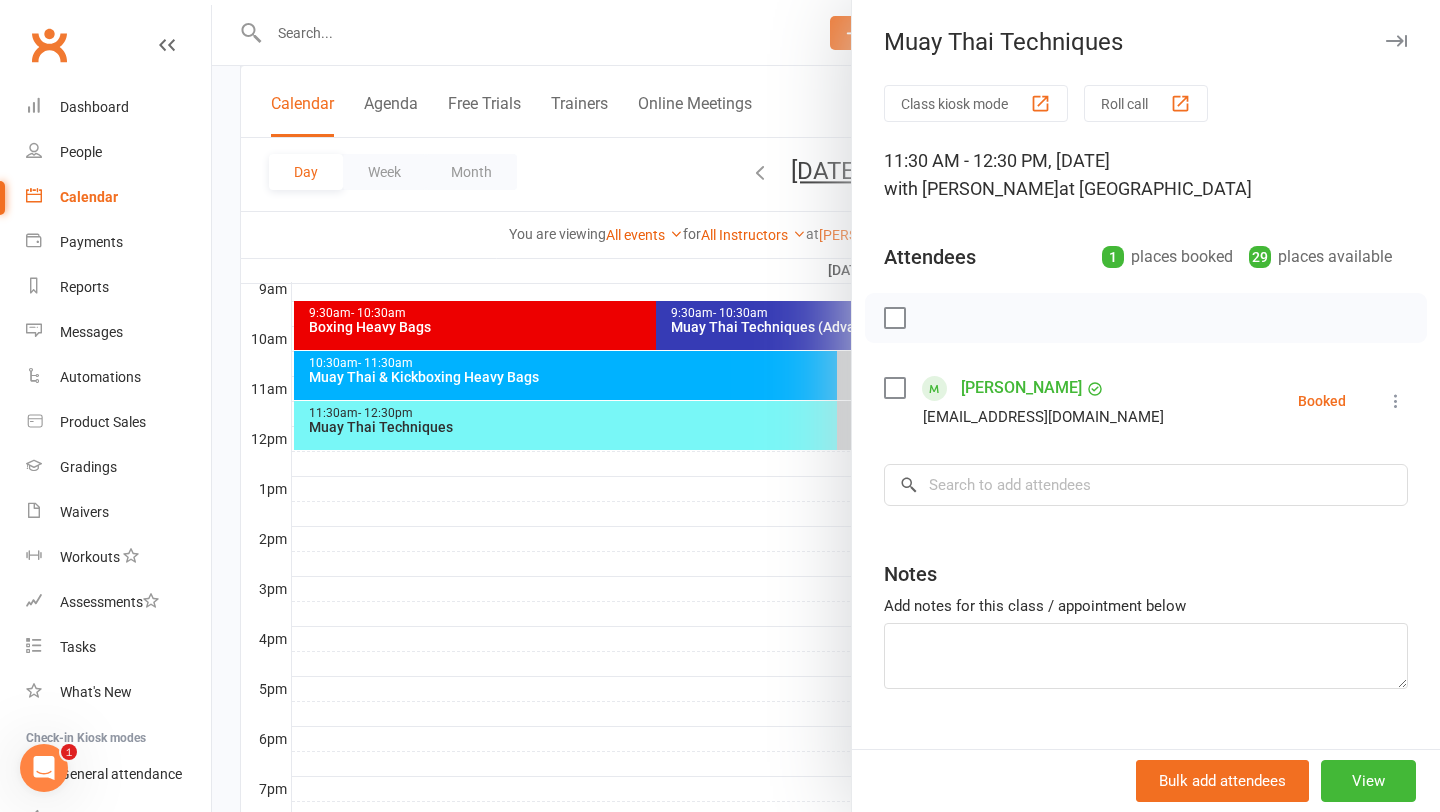 click at bounding box center (826, 406) 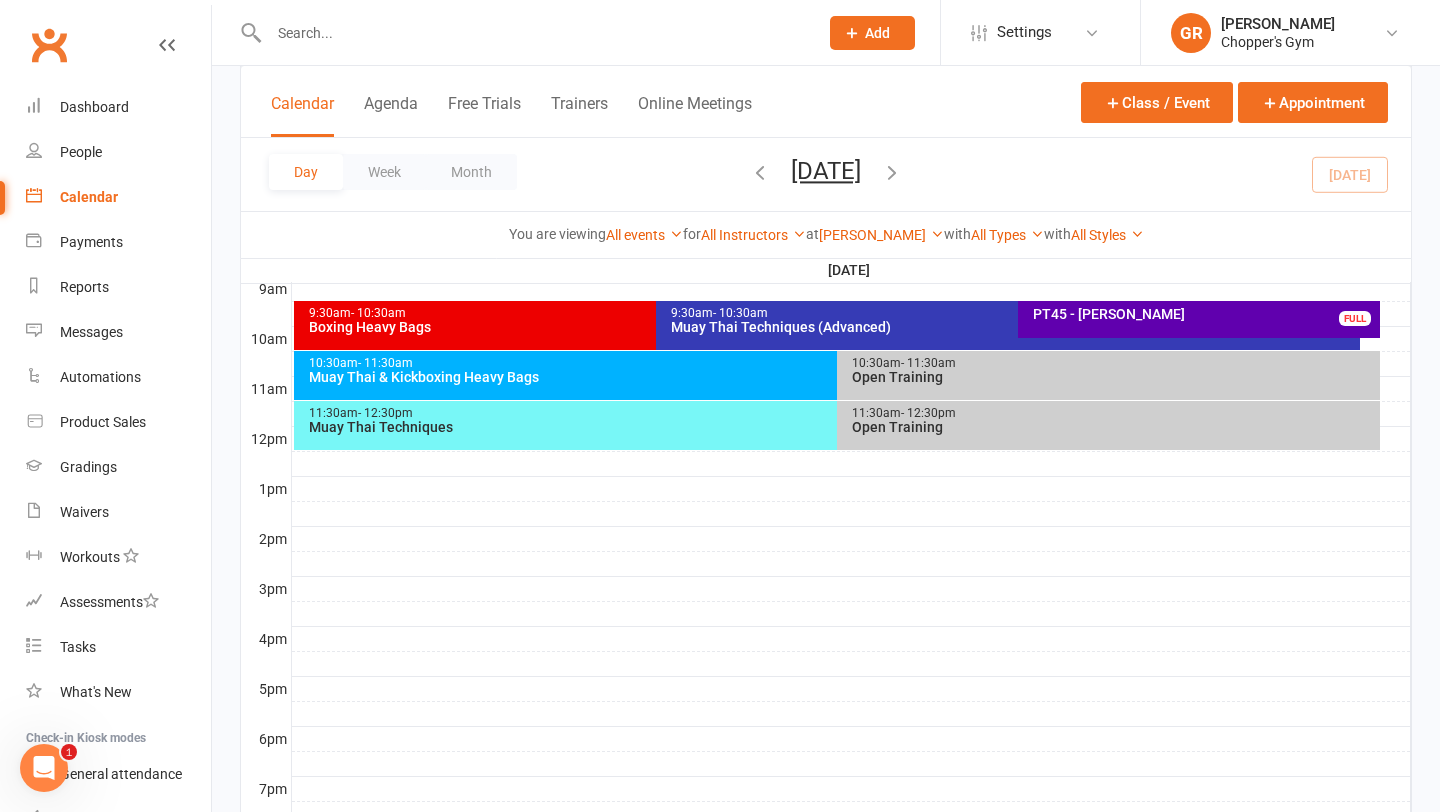 click on "10:30am  - 11:30am Muay Thai & Kickboxing Heavy Bags" at bounding box center [827, 375] 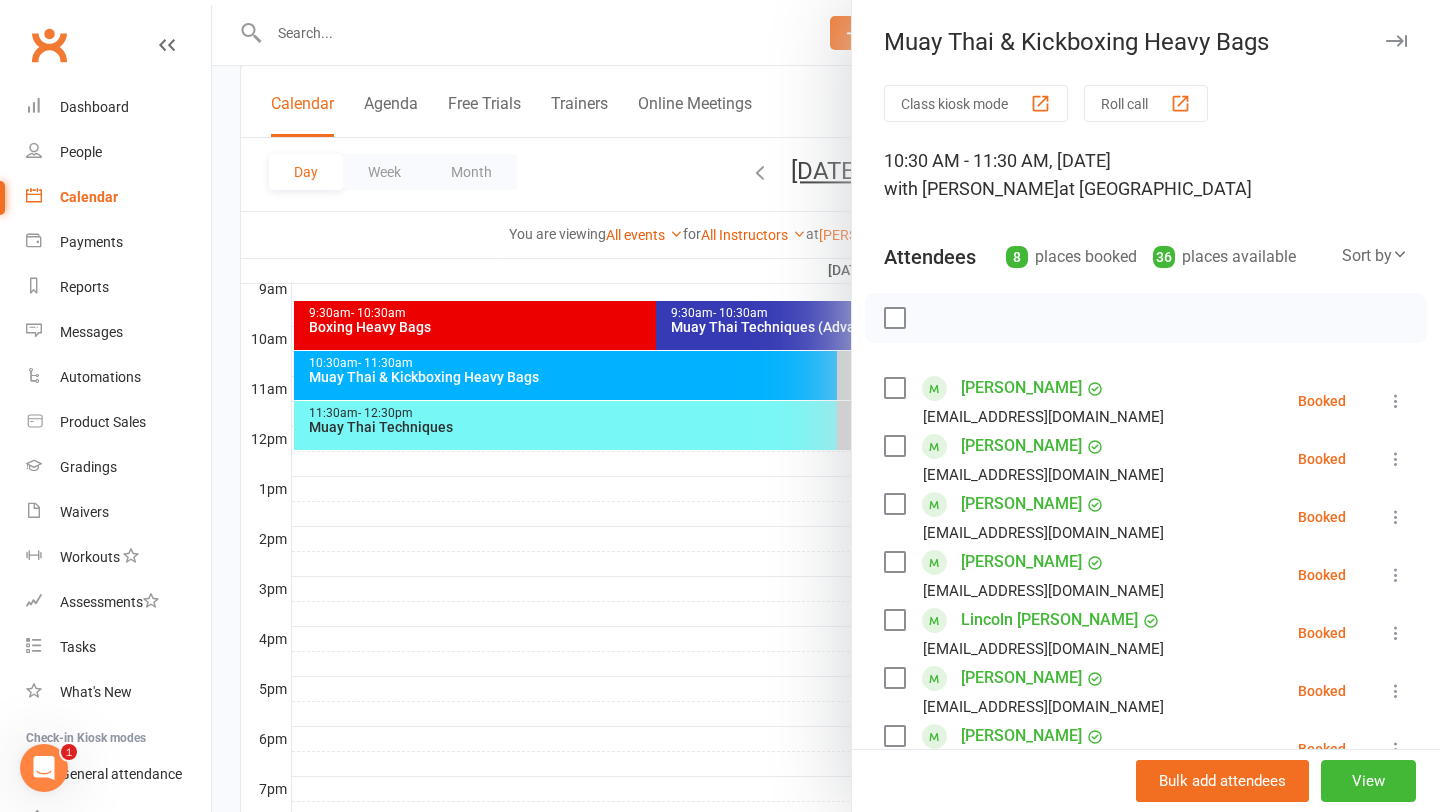 click at bounding box center (826, 406) 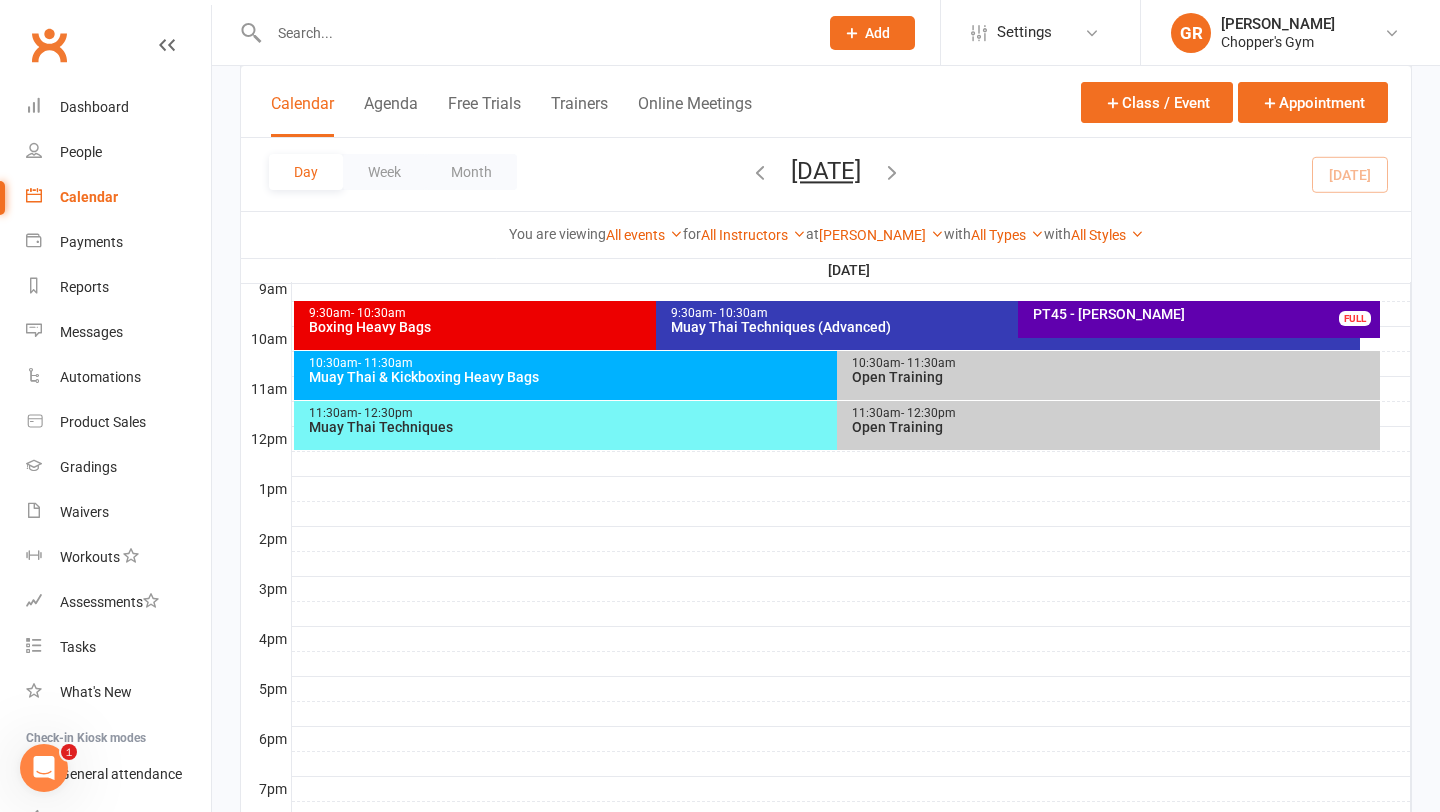 click on "Muay Thai Techniques (Advanced)" at bounding box center (1013, 327) 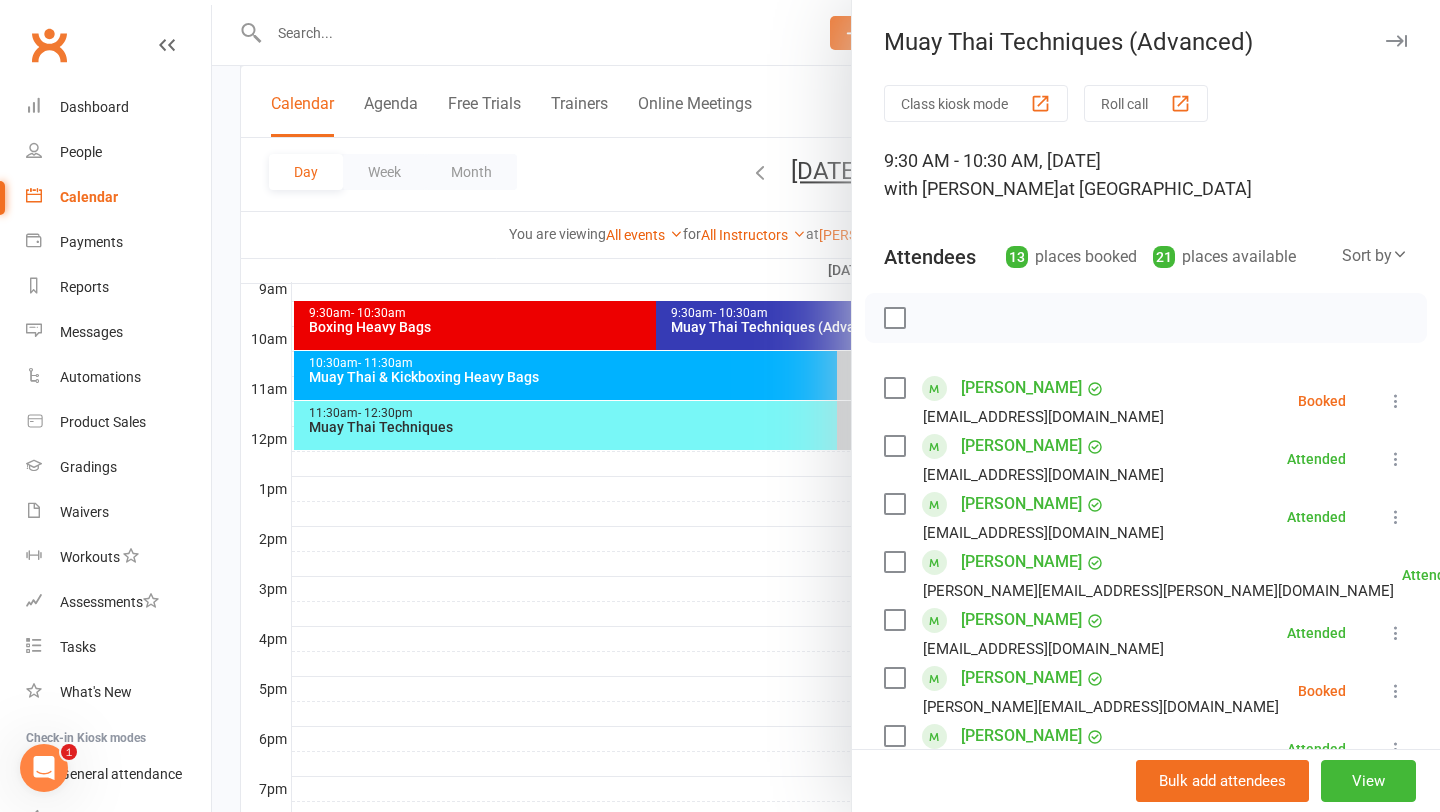 click at bounding box center [826, 406] 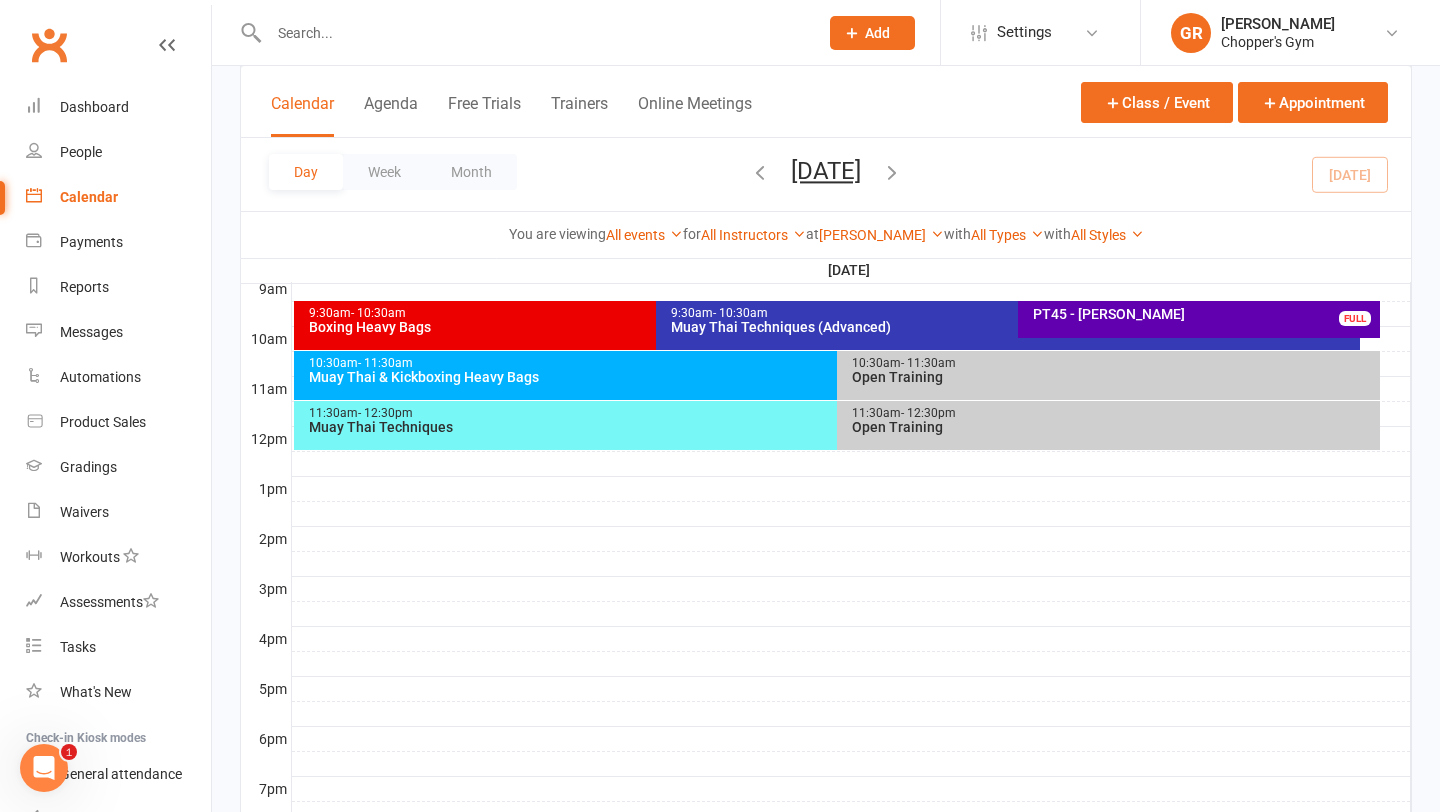 click on "Muay Thai & Kickboxing Heavy Bags" at bounding box center (832, 377) 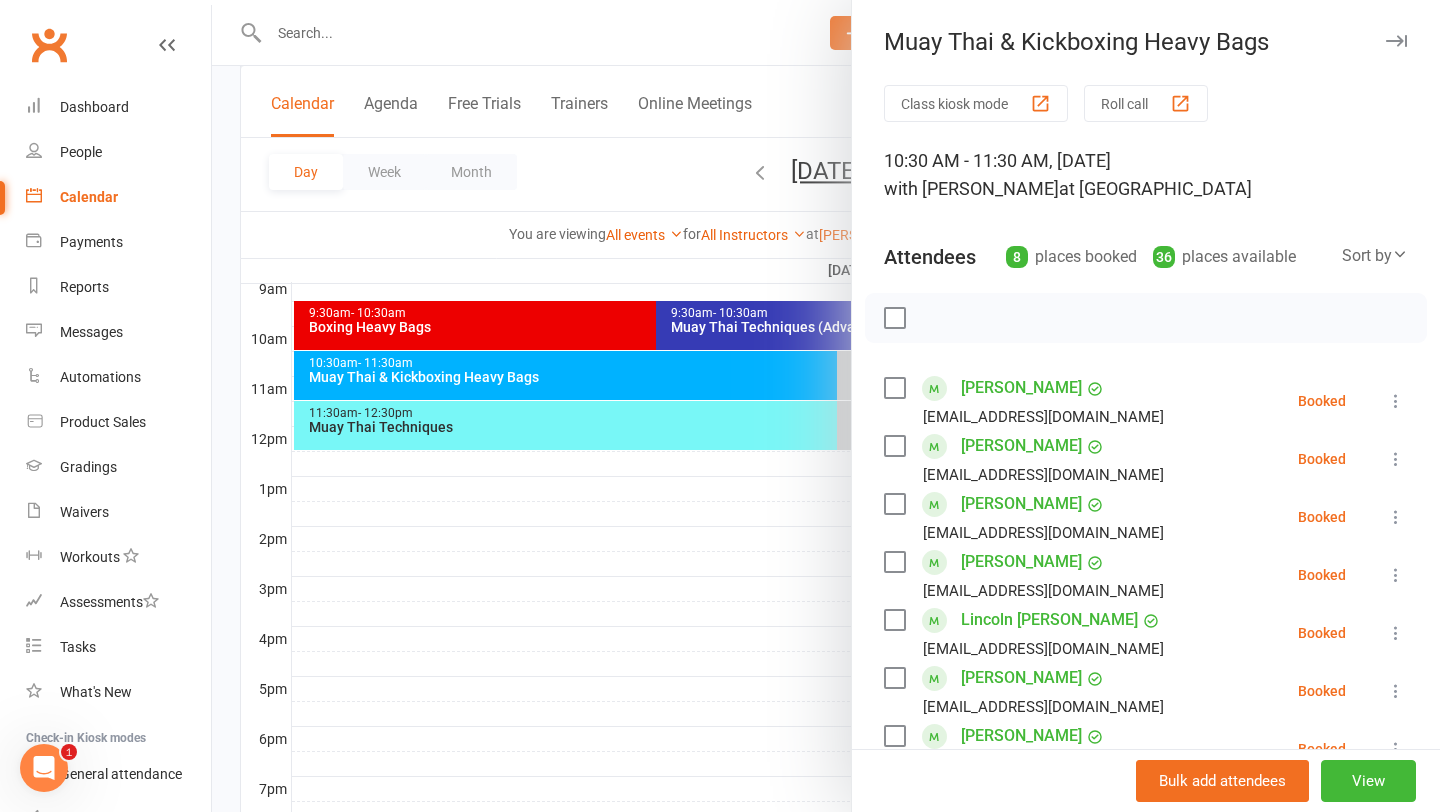 click at bounding box center [826, 406] 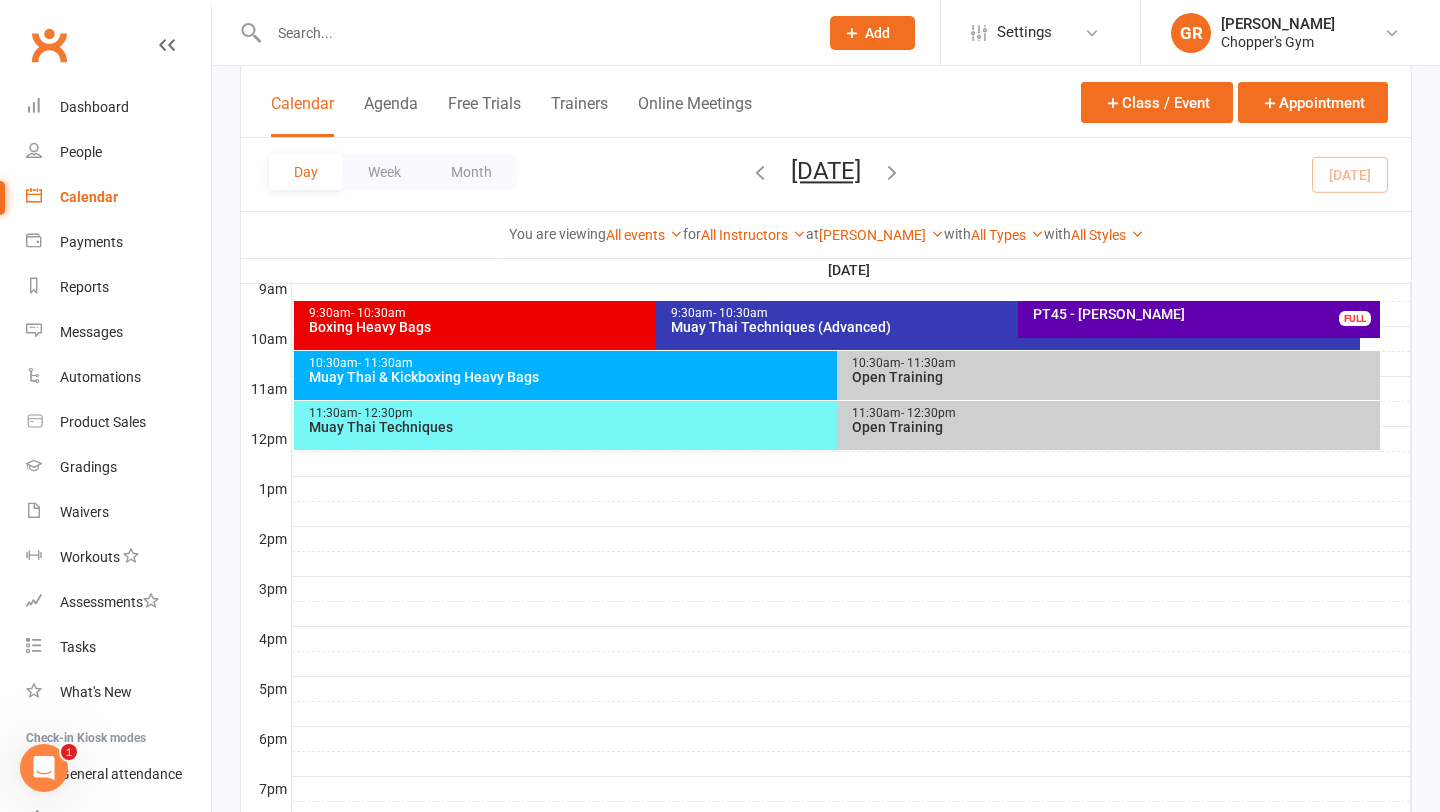 click on "11:30am  - 12:30pm Muay Thai Techniques" at bounding box center (827, 425) 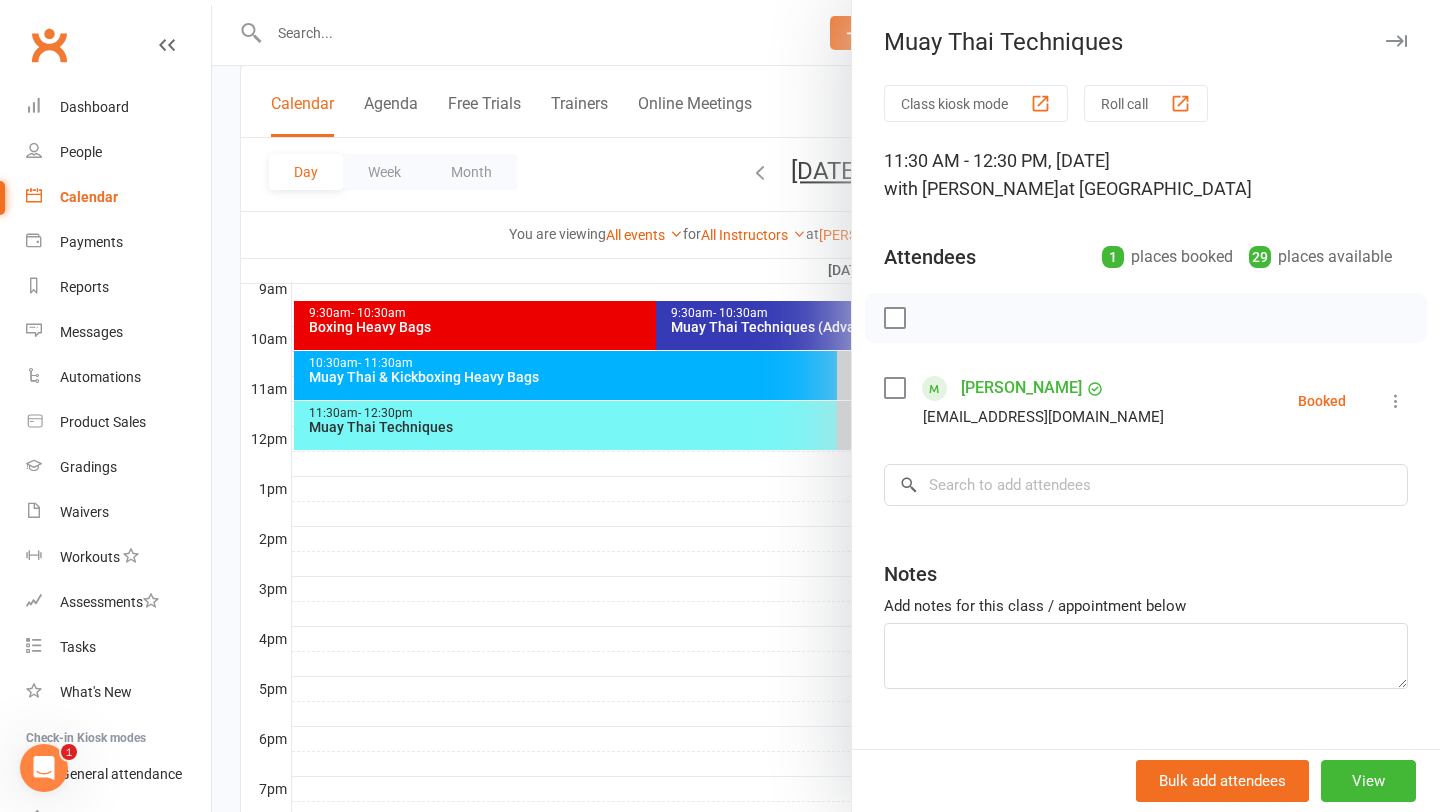 click at bounding box center [826, 406] 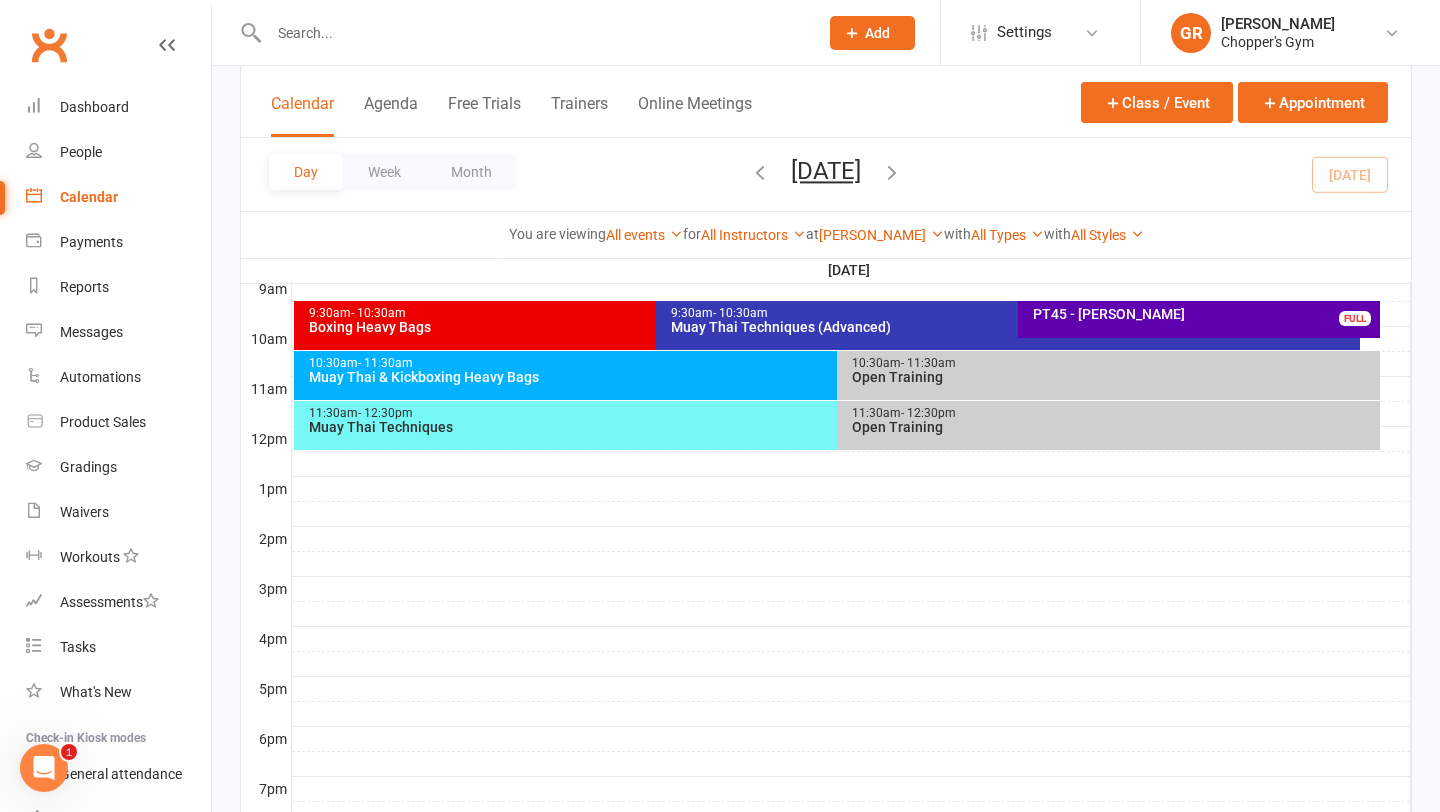 click on "Muay Thai & Kickboxing Heavy Bags" at bounding box center (832, 377) 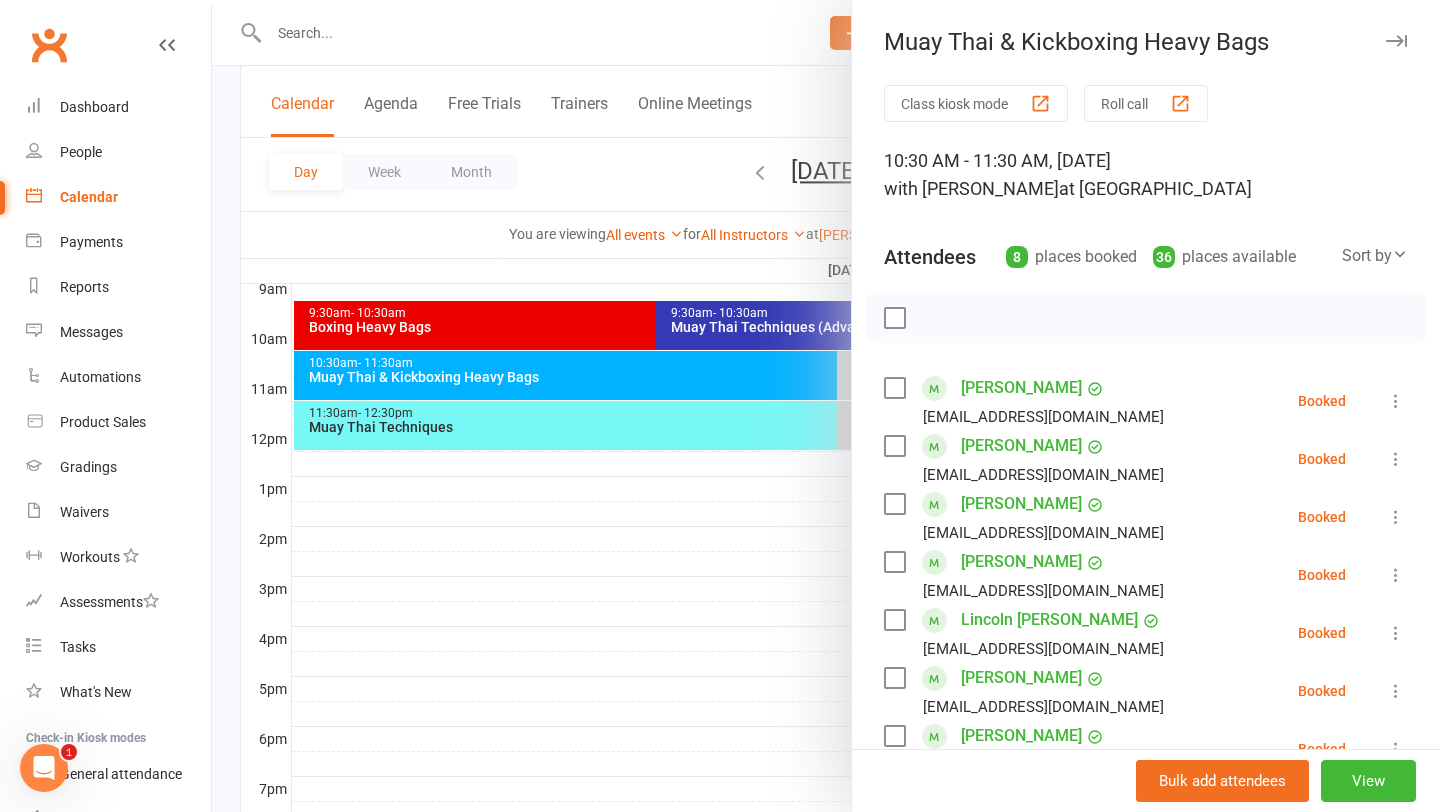 click at bounding box center [826, 406] 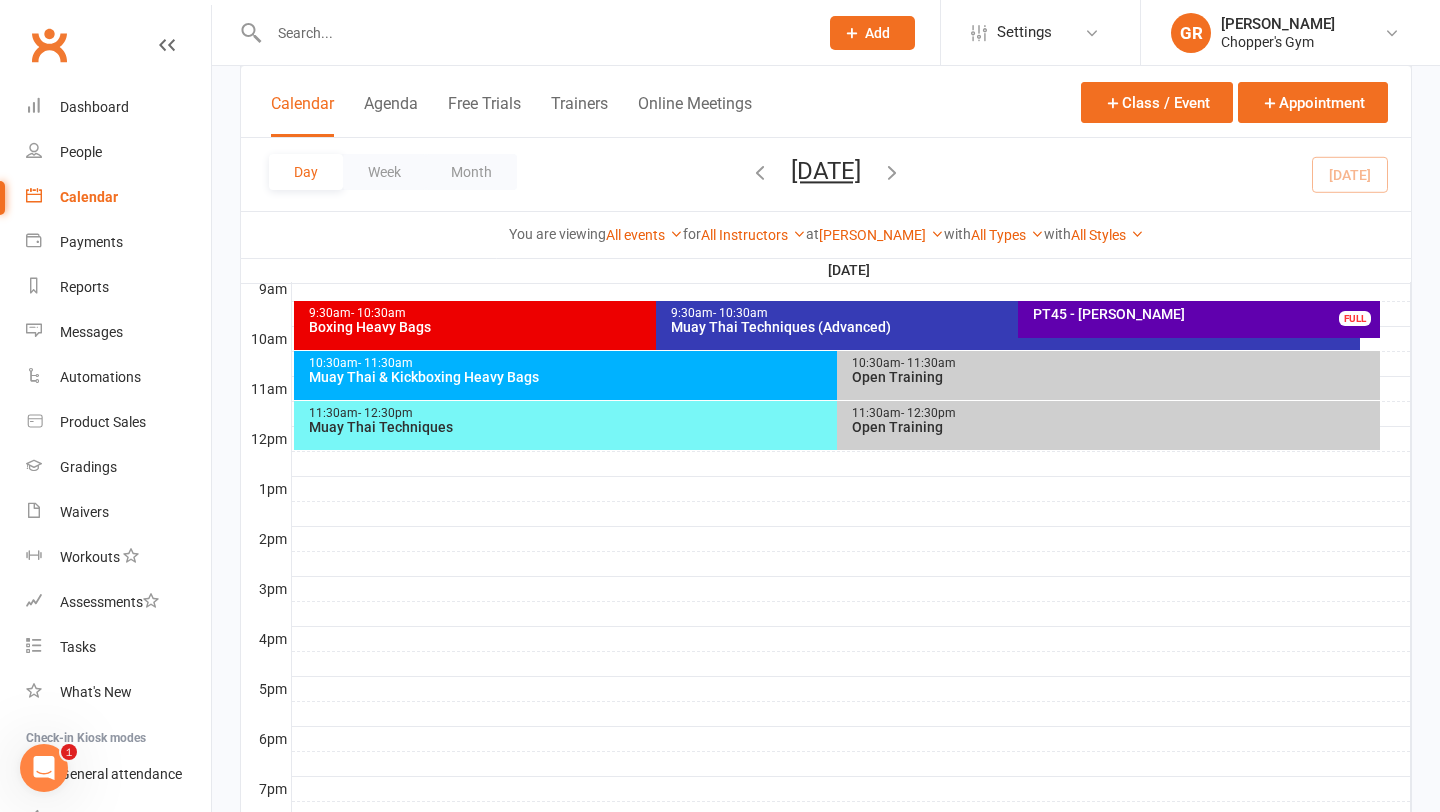 click on "Boxing Heavy Bags" at bounding box center [651, 327] 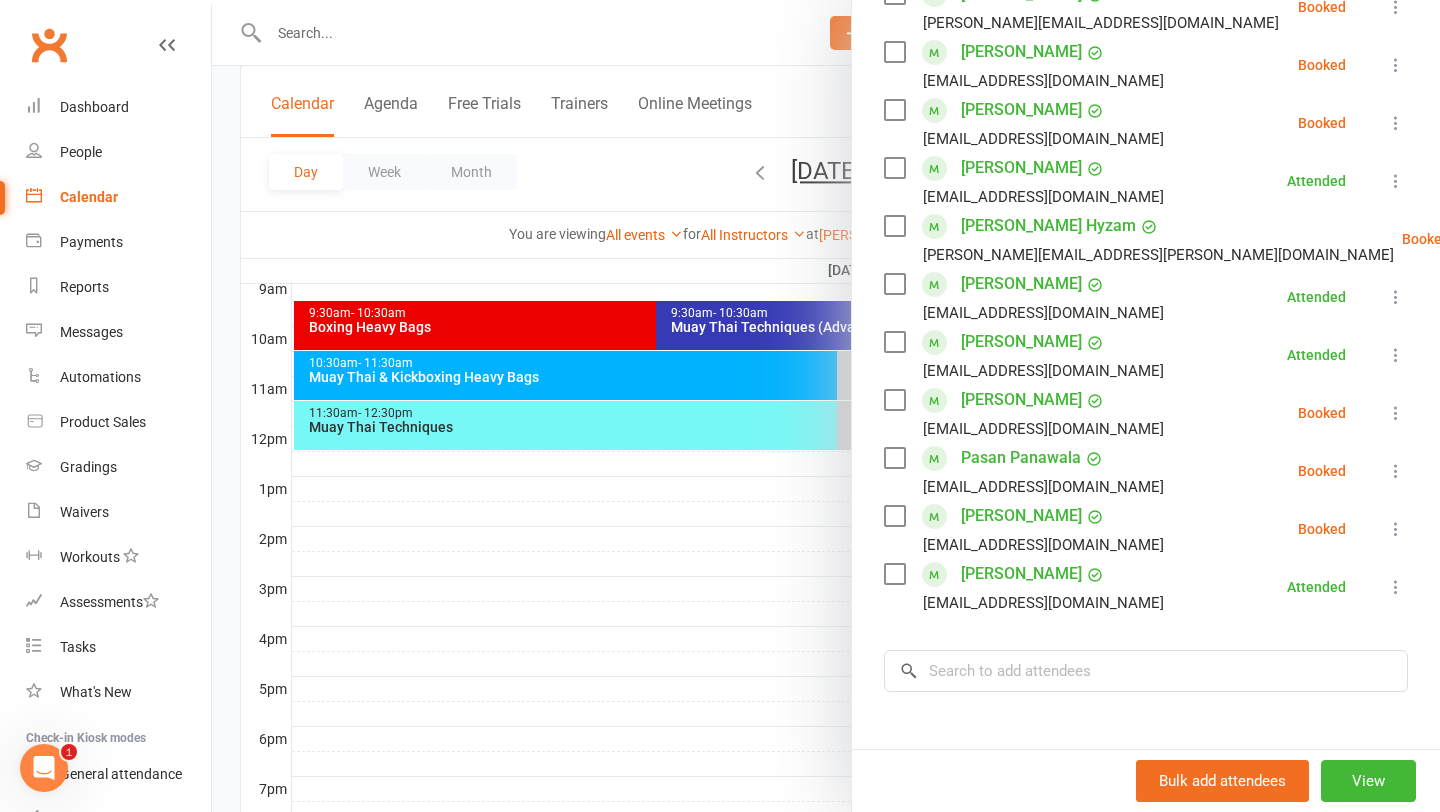 scroll, scrollTop: 569, scrollLeft: 0, axis: vertical 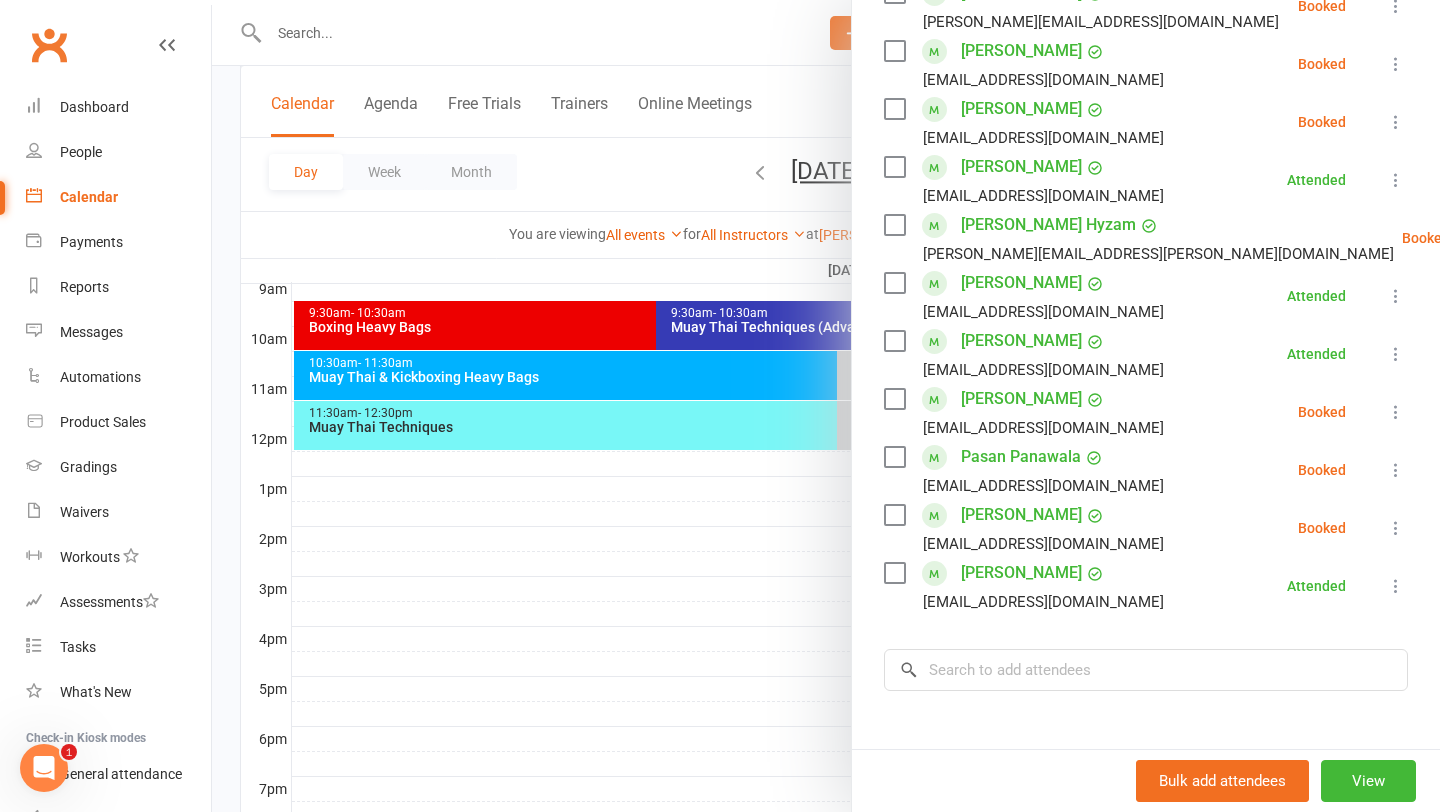 click at bounding box center (1396, 528) 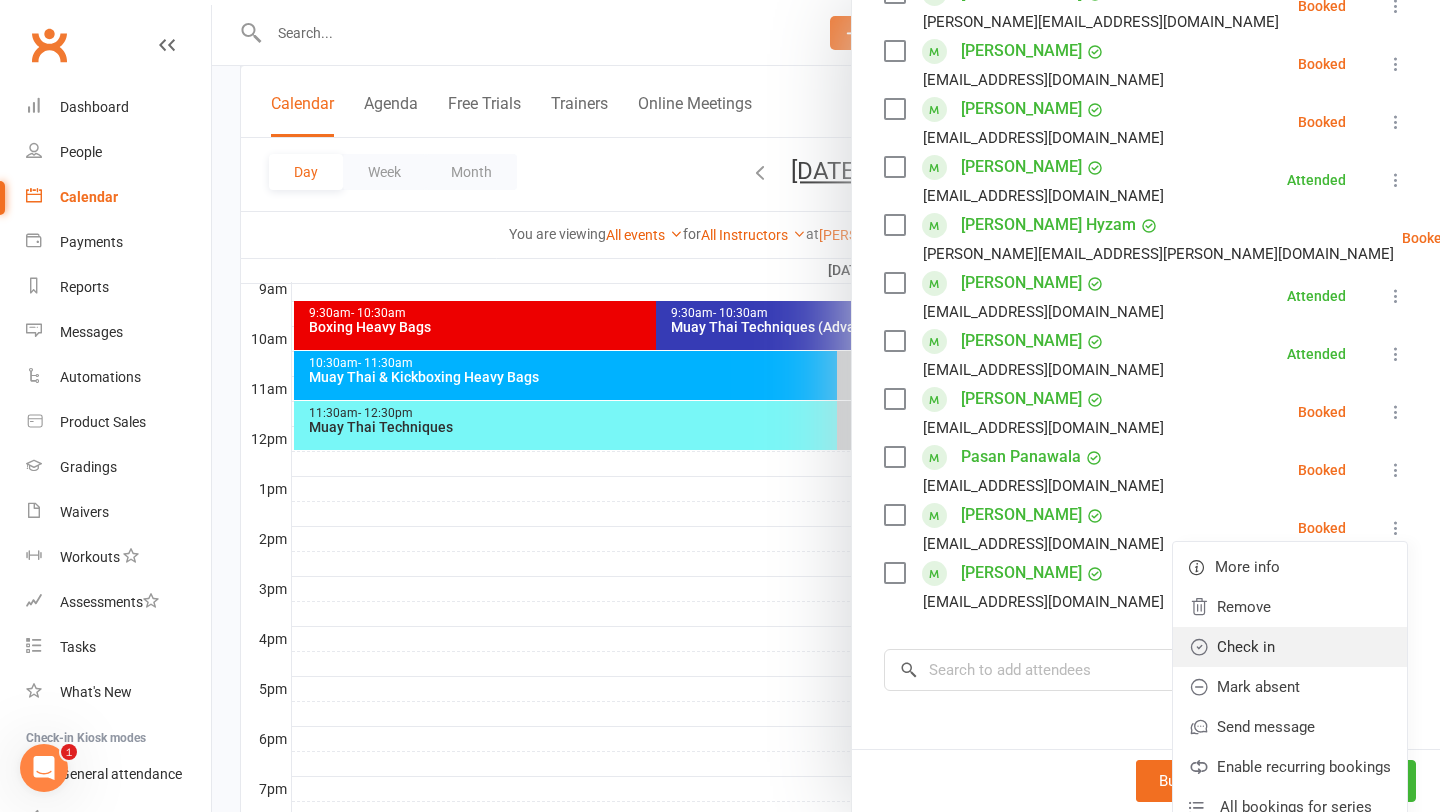 click on "Check in" at bounding box center (1290, 647) 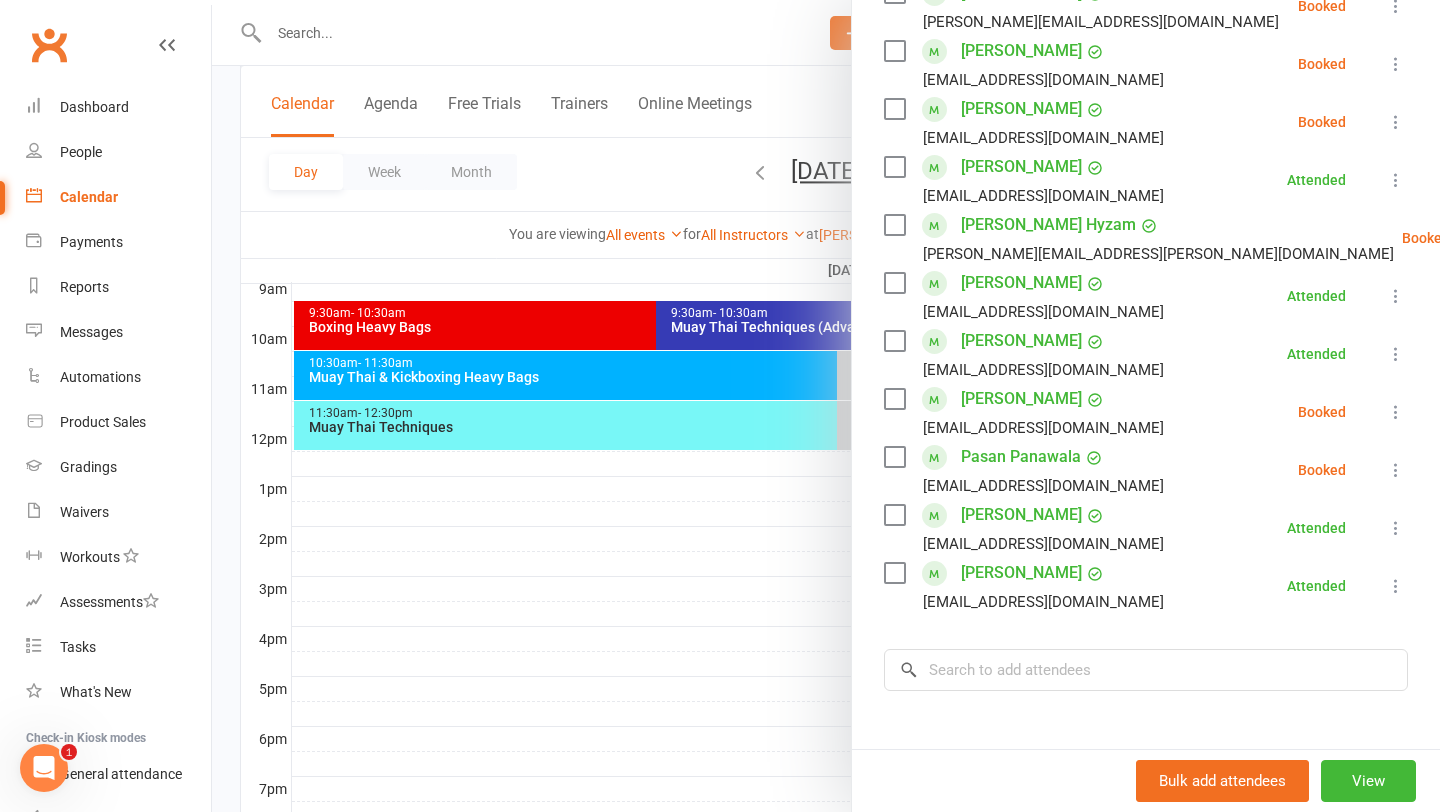 click at bounding box center (1396, 122) 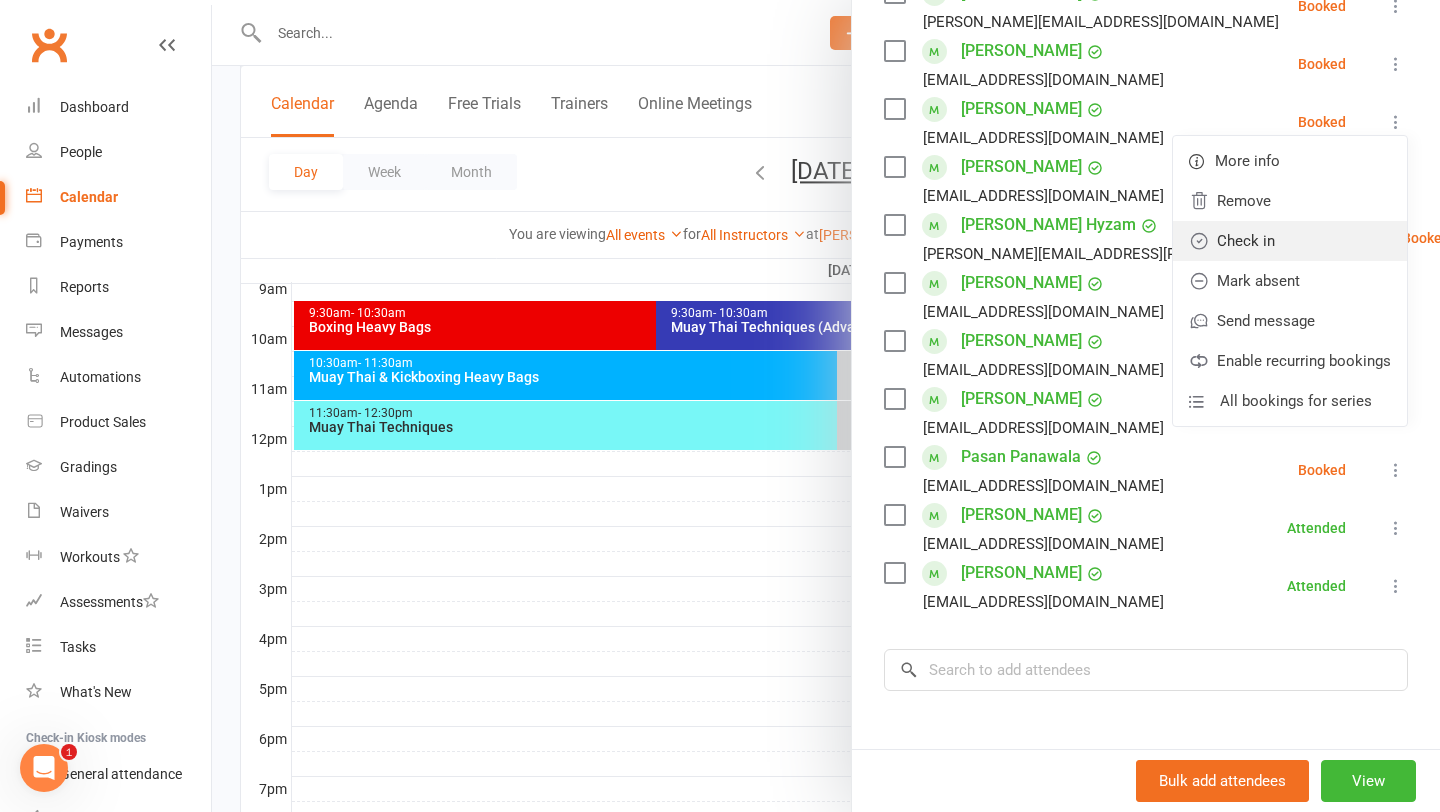 click on "Check in" at bounding box center (1290, 241) 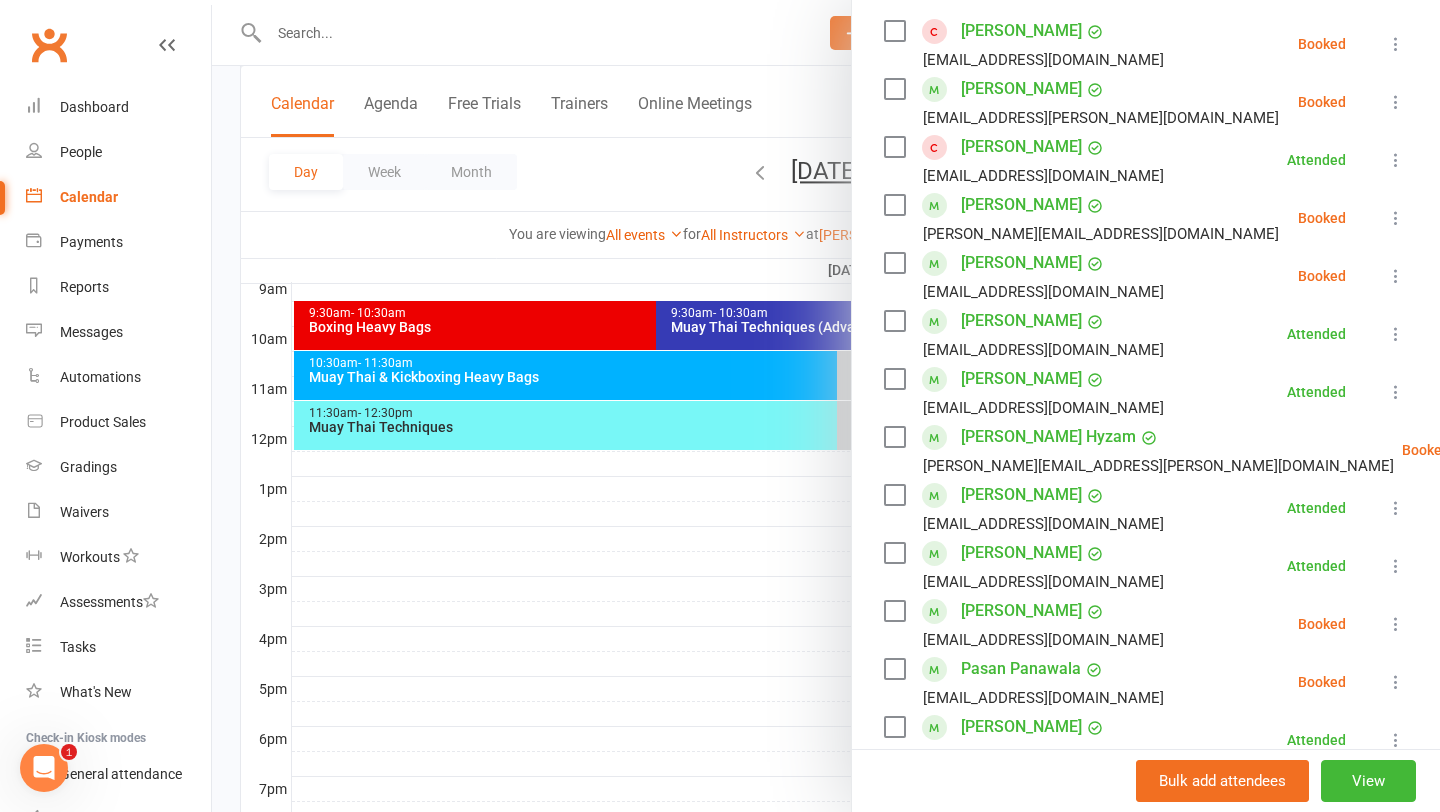 scroll, scrollTop: 365, scrollLeft: 0, axis: vertical 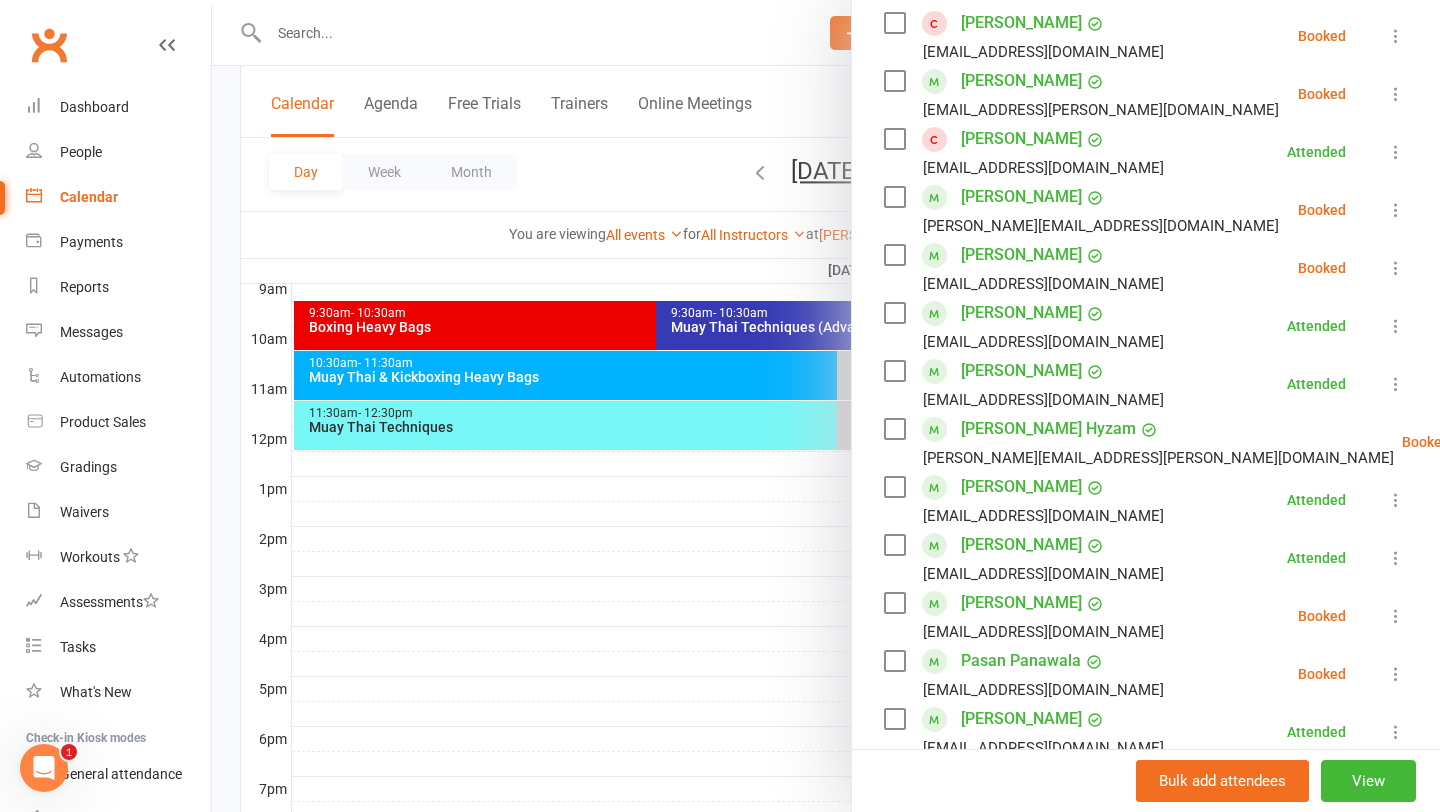 click at bounding box center (826, 406) 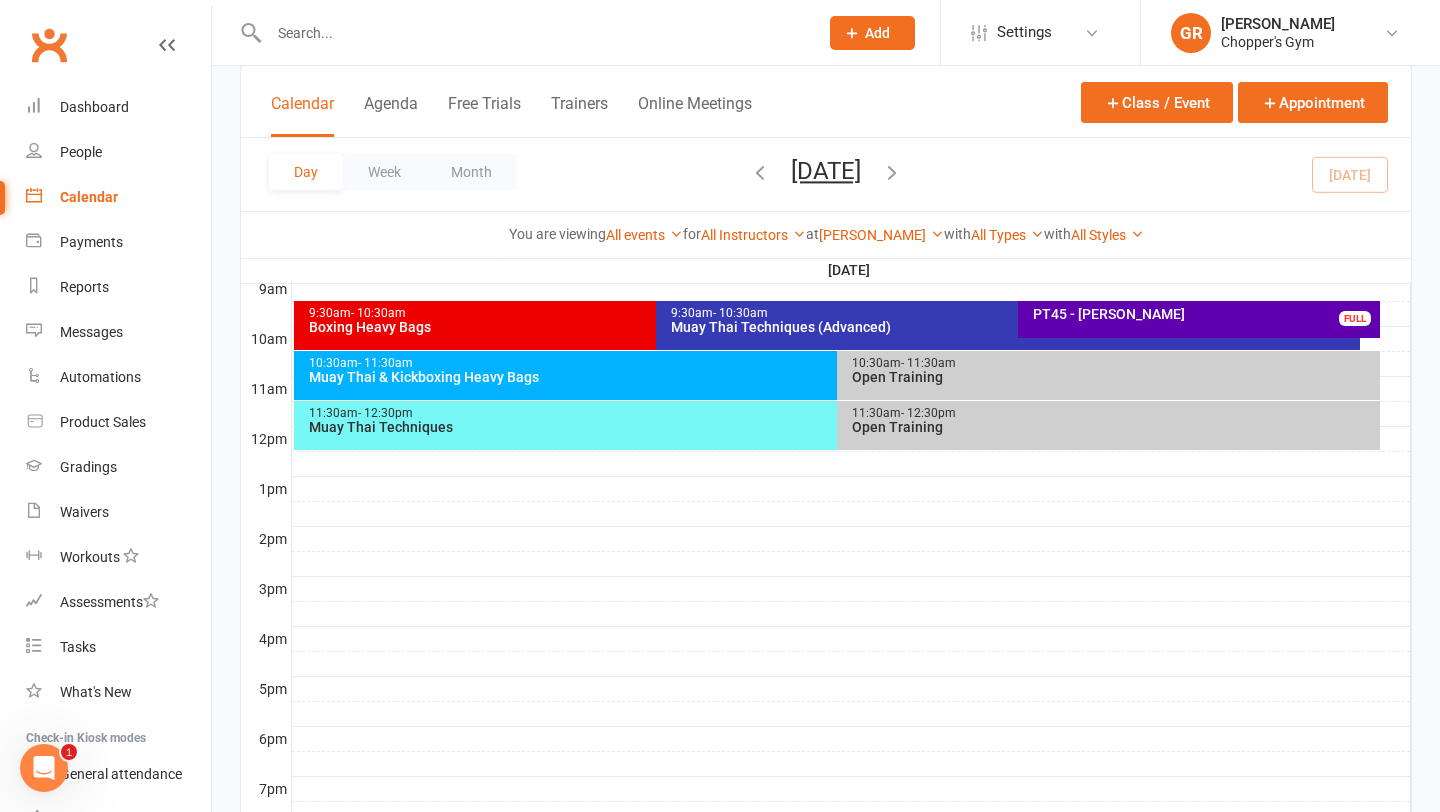 click on "Muay Thai Techniques (Advanced)" at bounding box center (1013, 327) 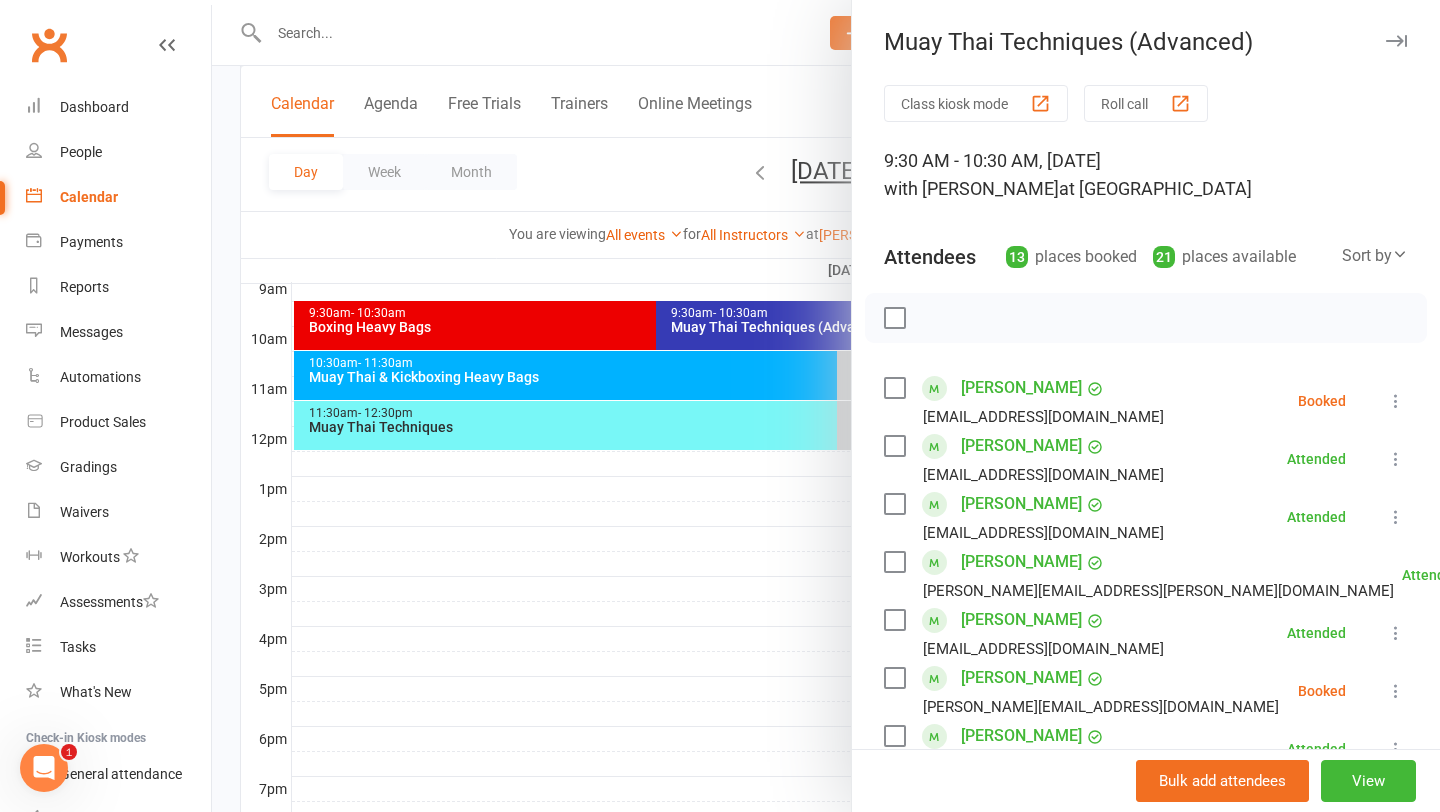 click at bounding box center (1396, 401) 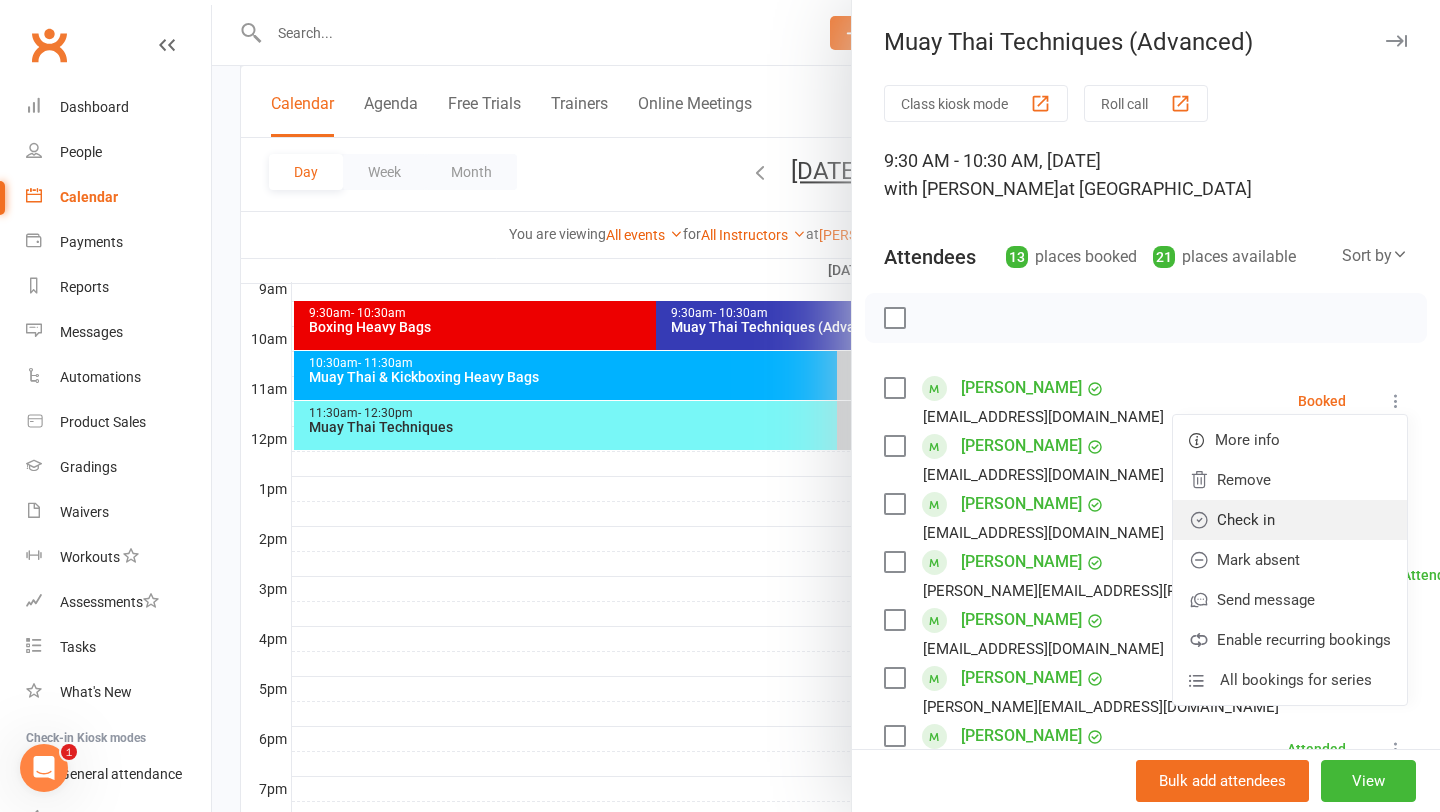 click on "Check in" at bounding box center (1290, 520) 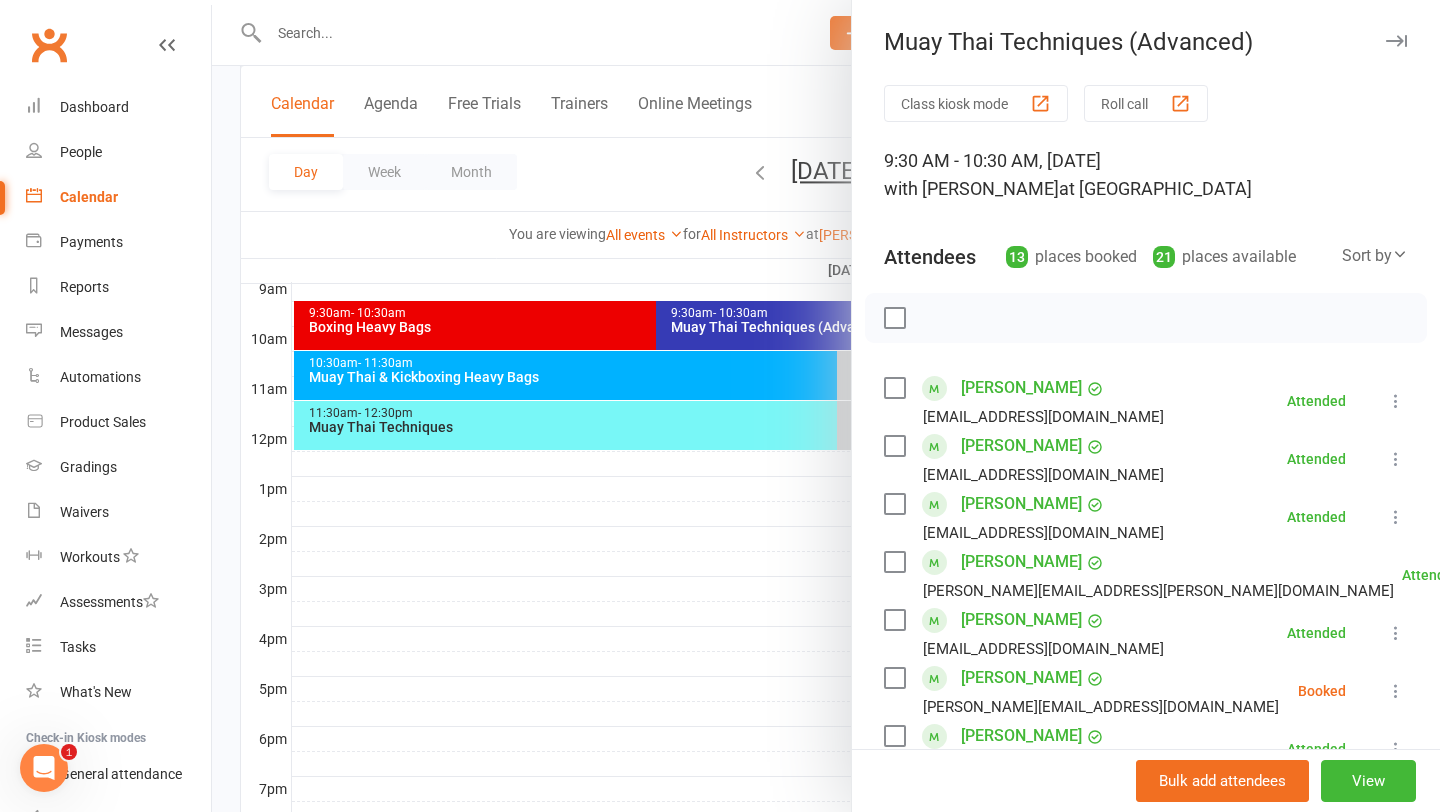 click at bounding box center (826, 406) 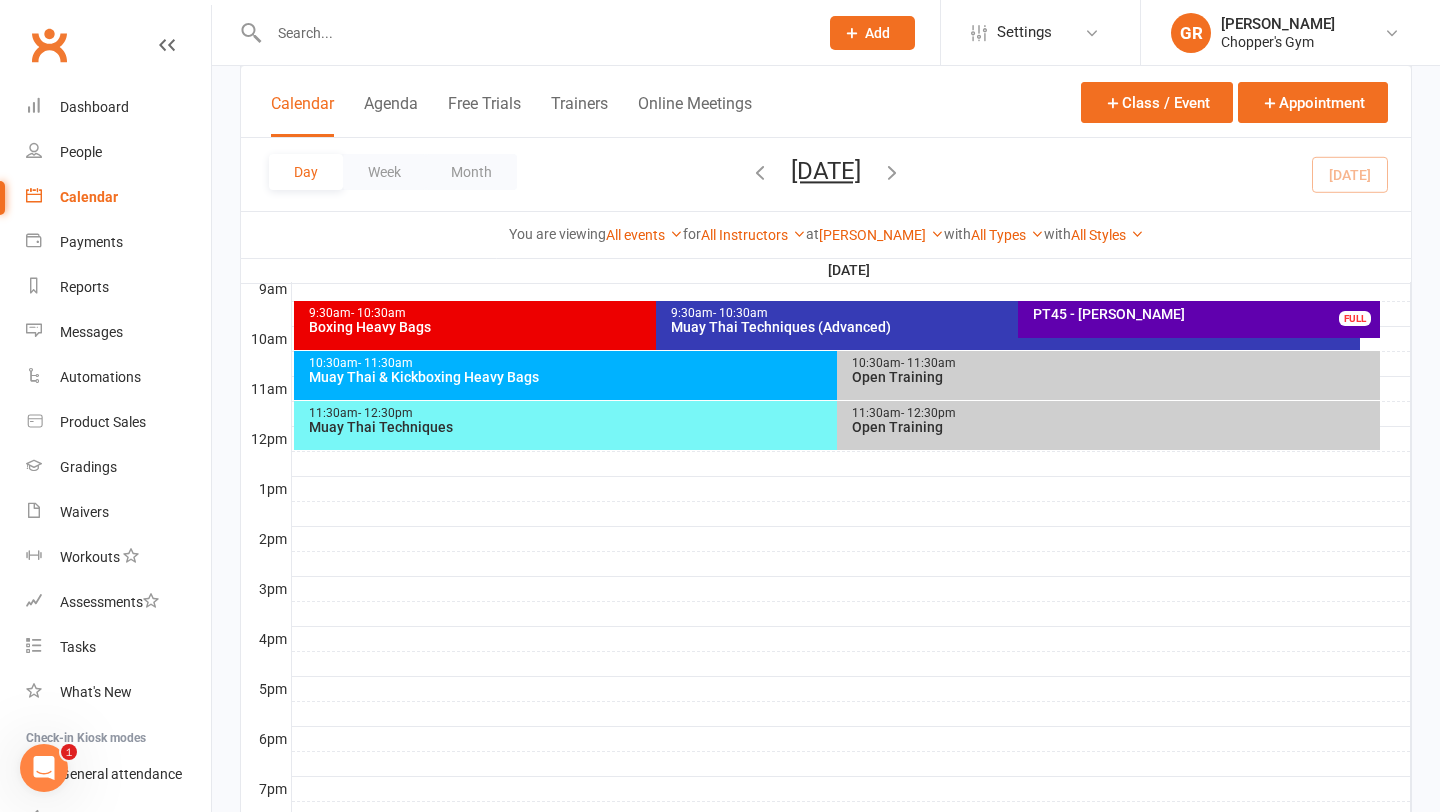click on "Muay Thai & Kickboxing Heavy Bags" at bounding box center [832, 377] 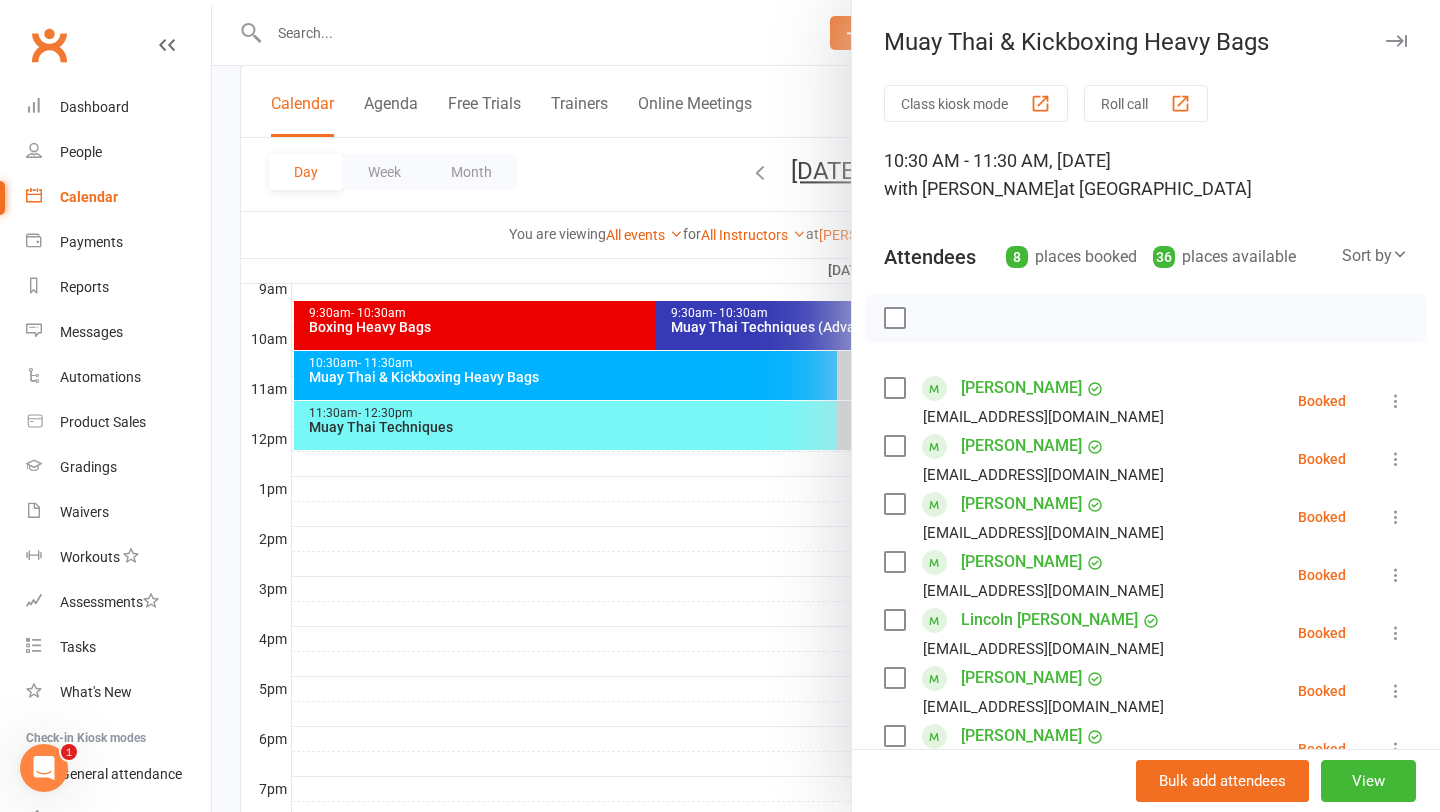click at bounding box center (826, 406) 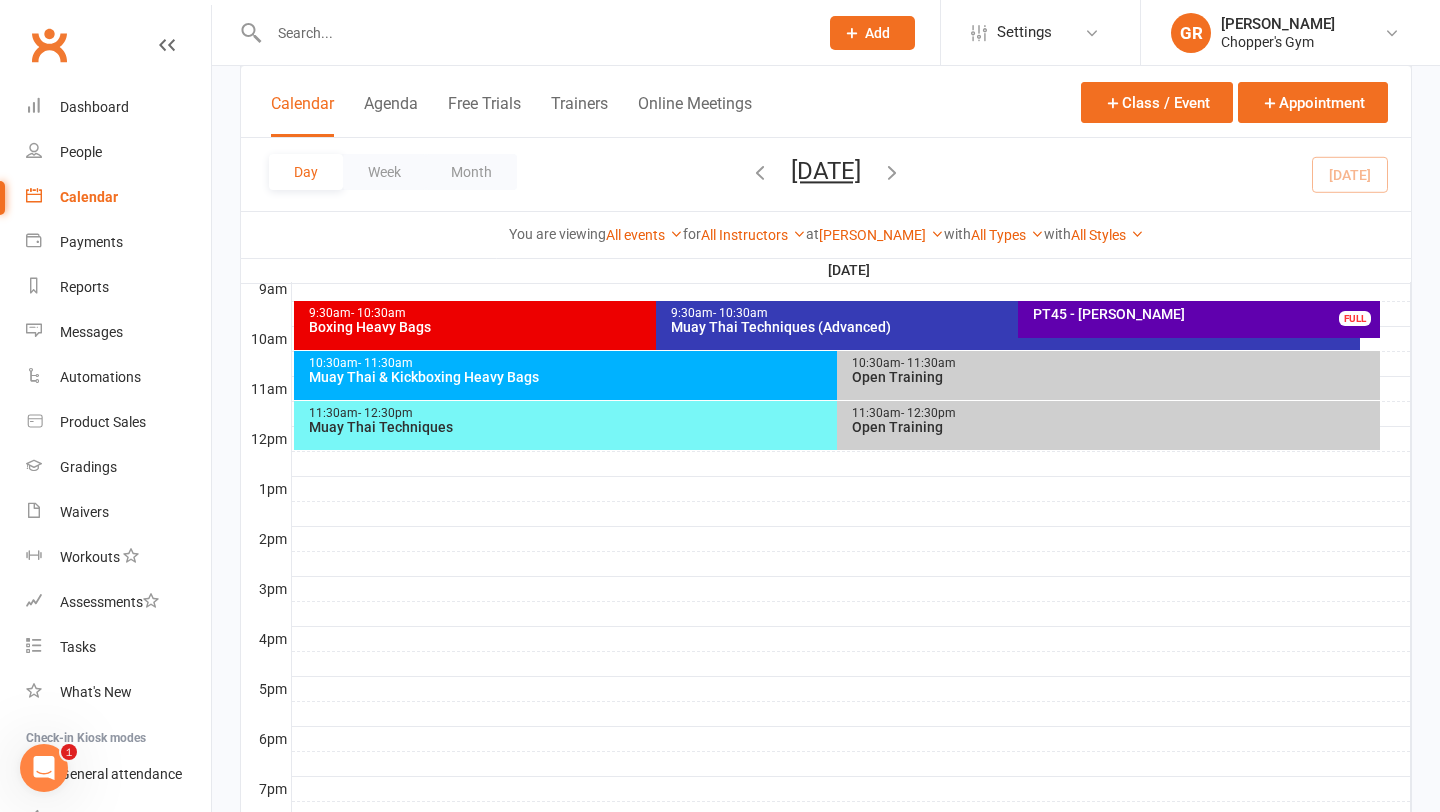 click on "9:30am  - 10:30am" at bounding box center [1013, 313] 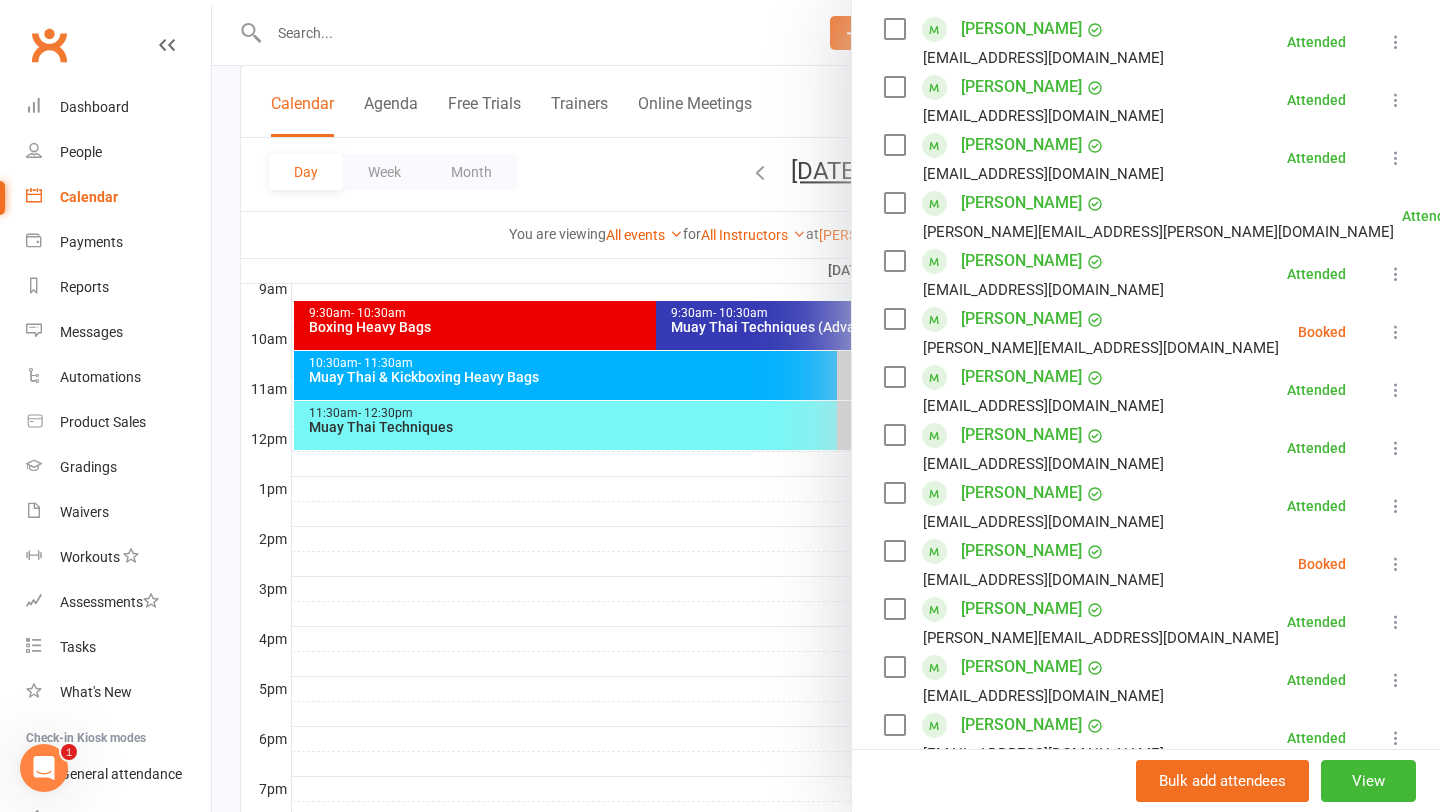 scroll, scrollTop: 359, scrollLeft: 0, axis: vertical 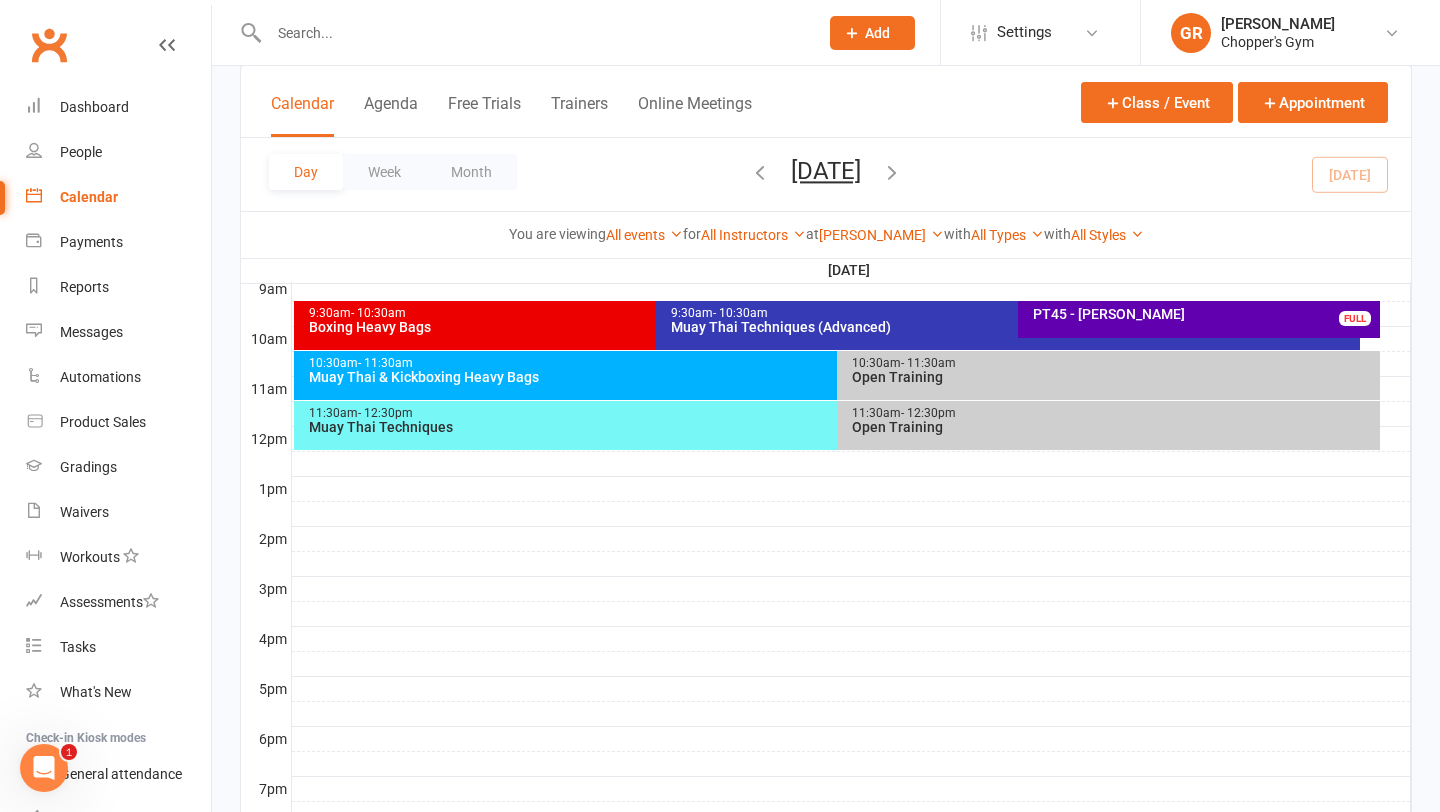 click on "10:30am  - 11:30am Muay Thai & Kickboxing Heavy Bags" at bounding box center [827, 375] 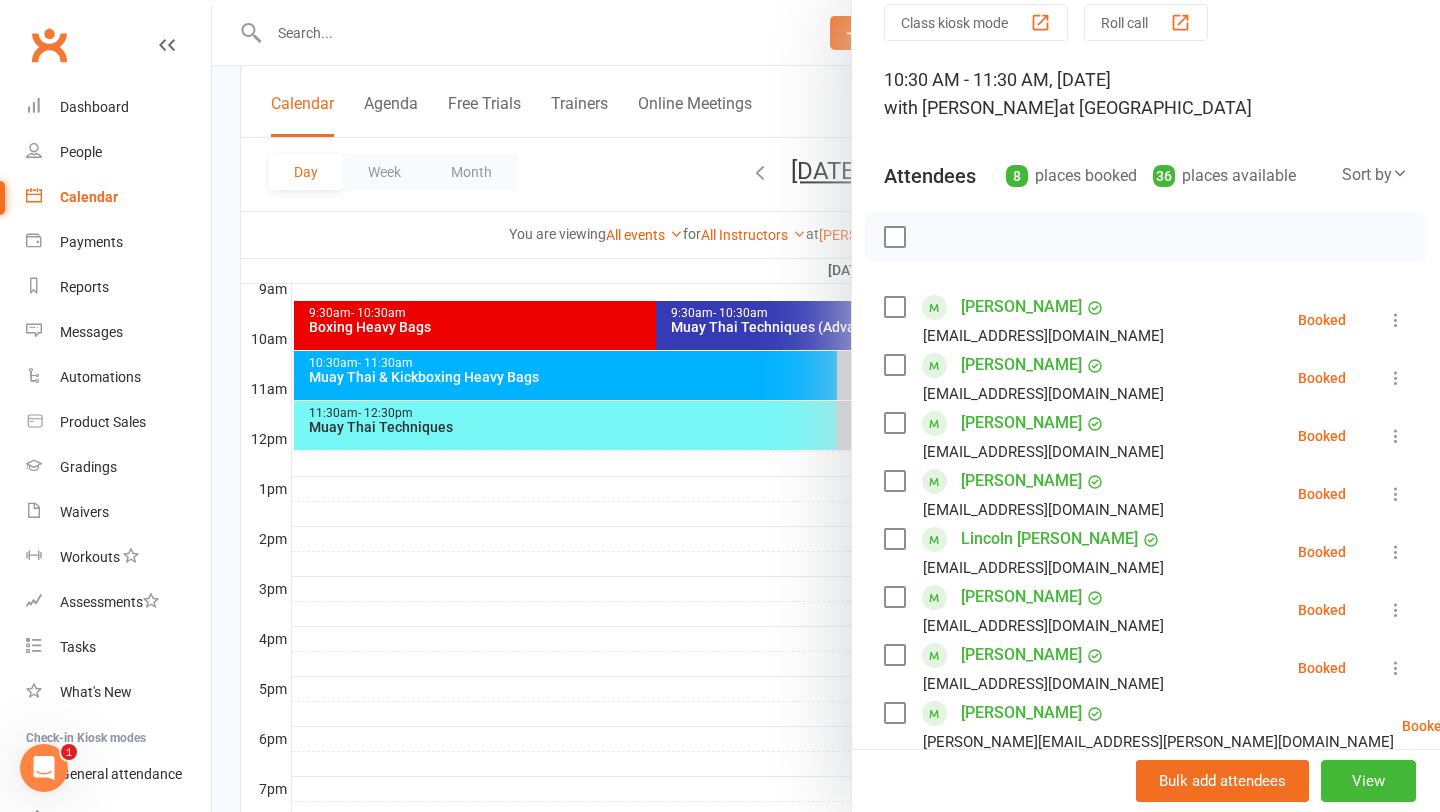 scroll, scrollTop: 95, scrollLeft: 0, axis: vertical 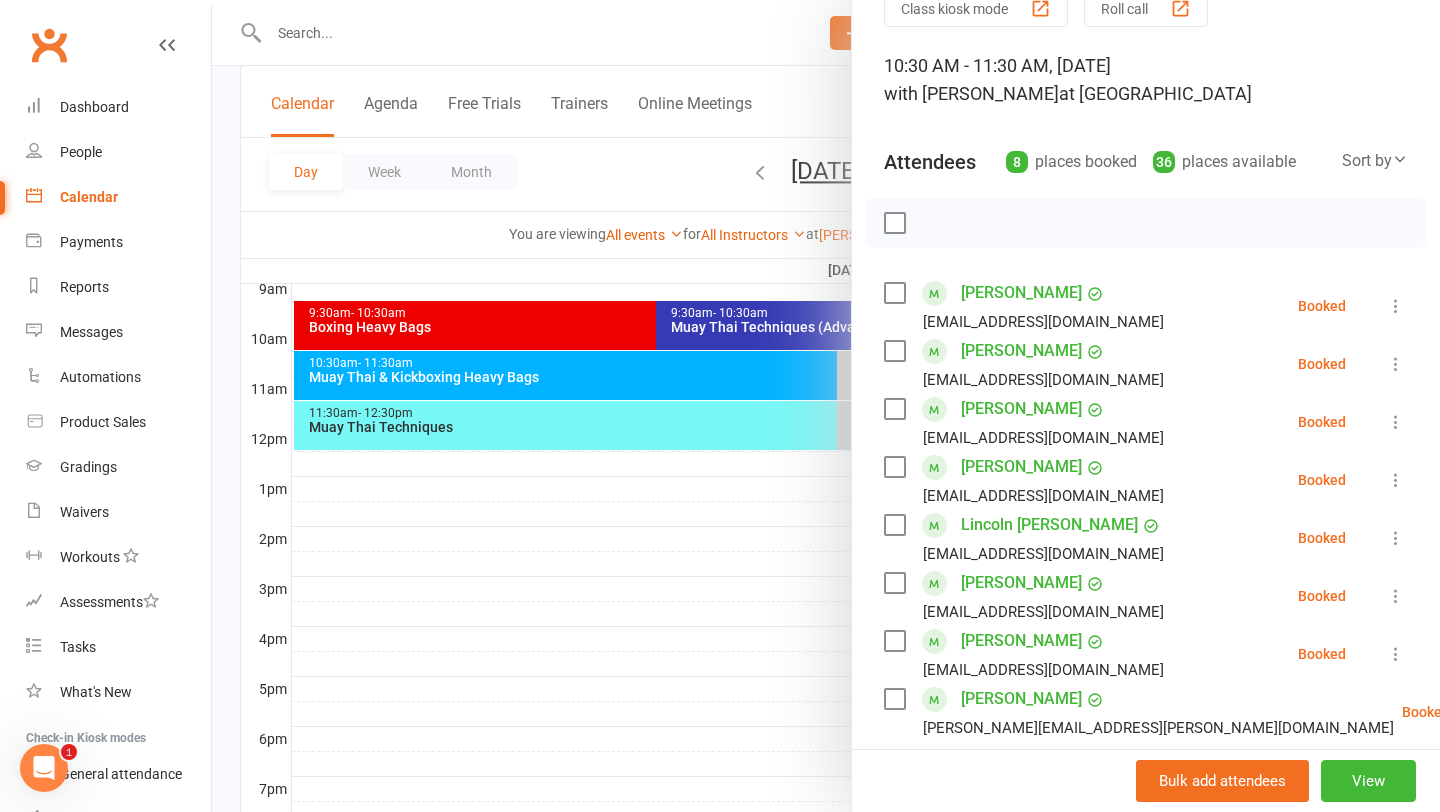 click at bounding box center [1396, 364] 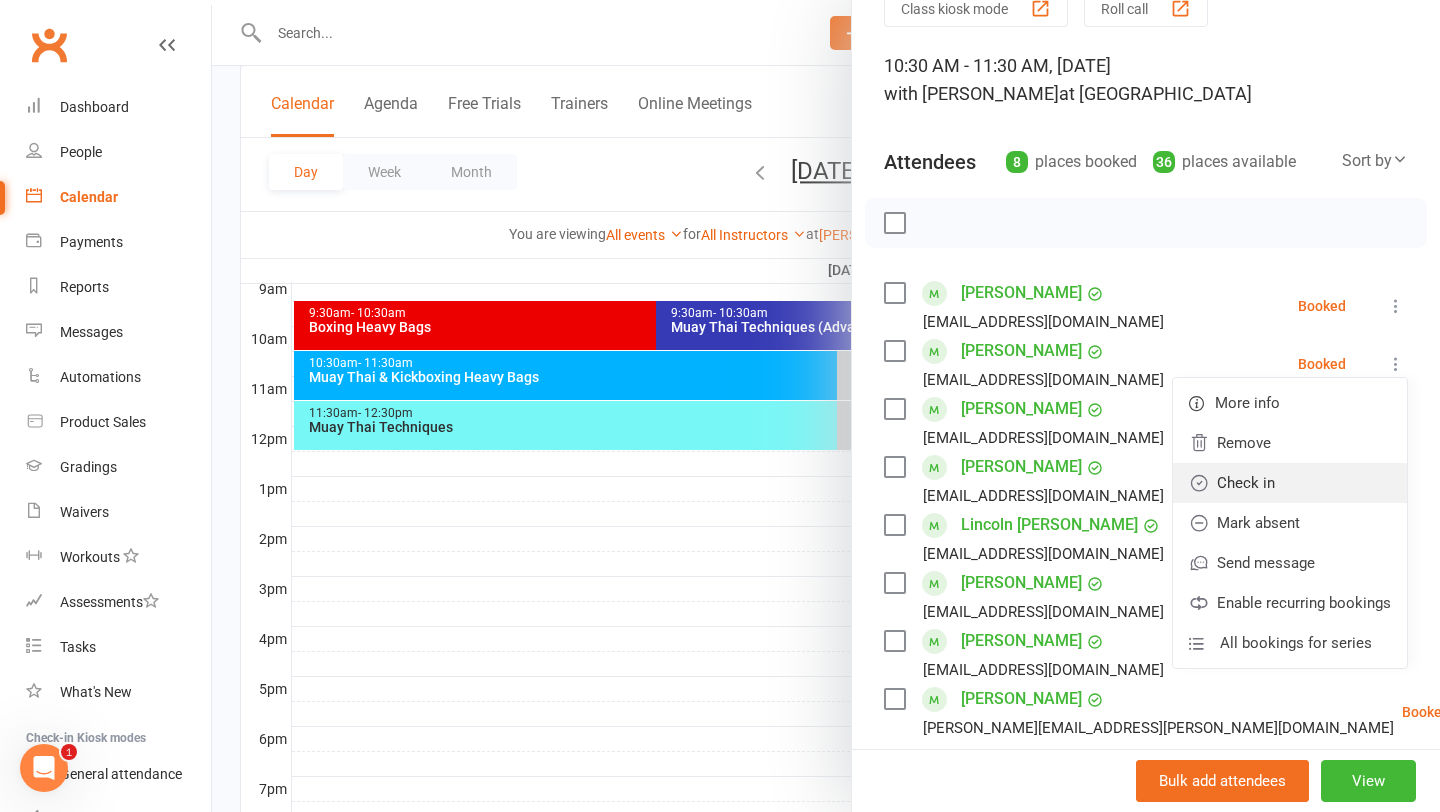 click on "Check in" at bounding box center [1290, 483] 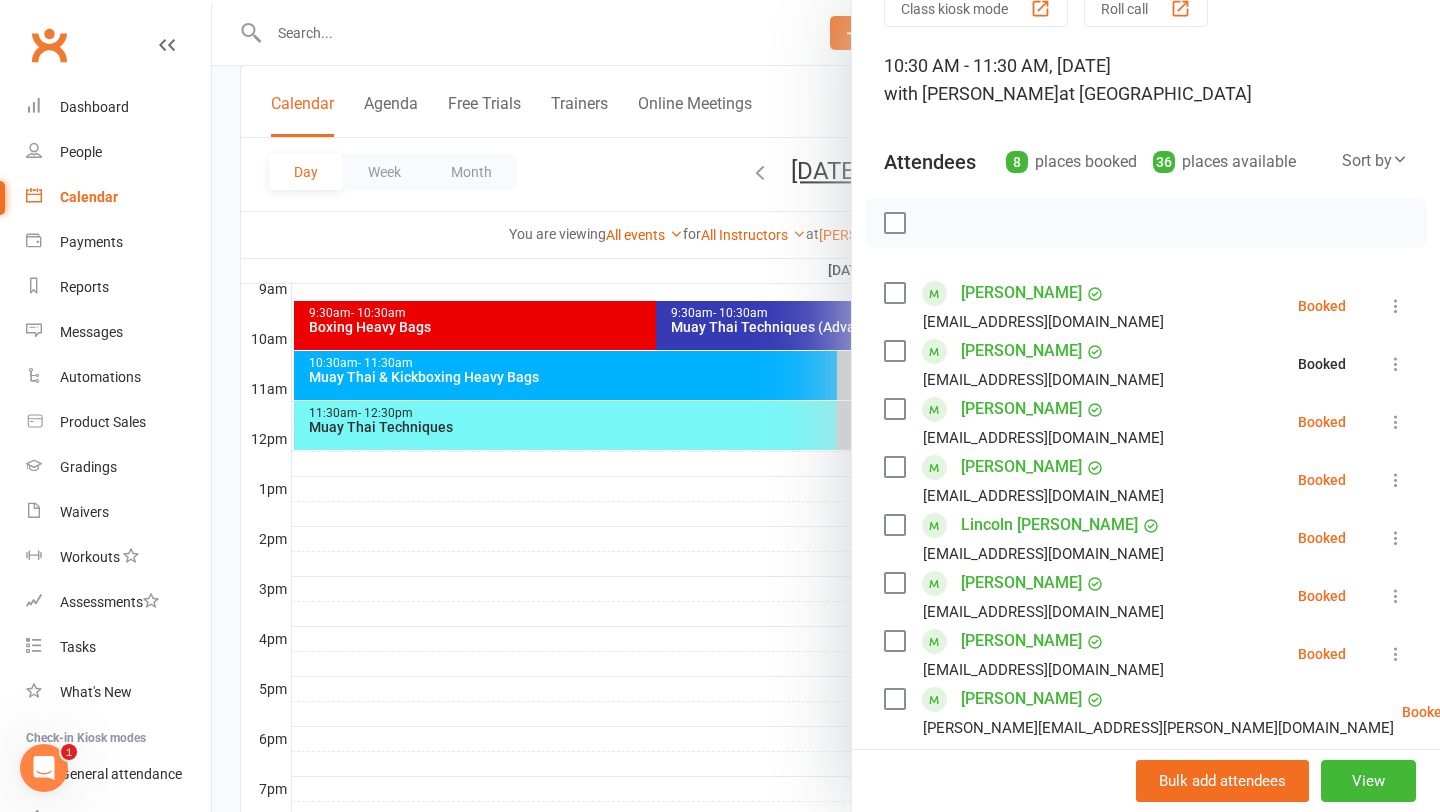 click at bounding box center (826, 406) 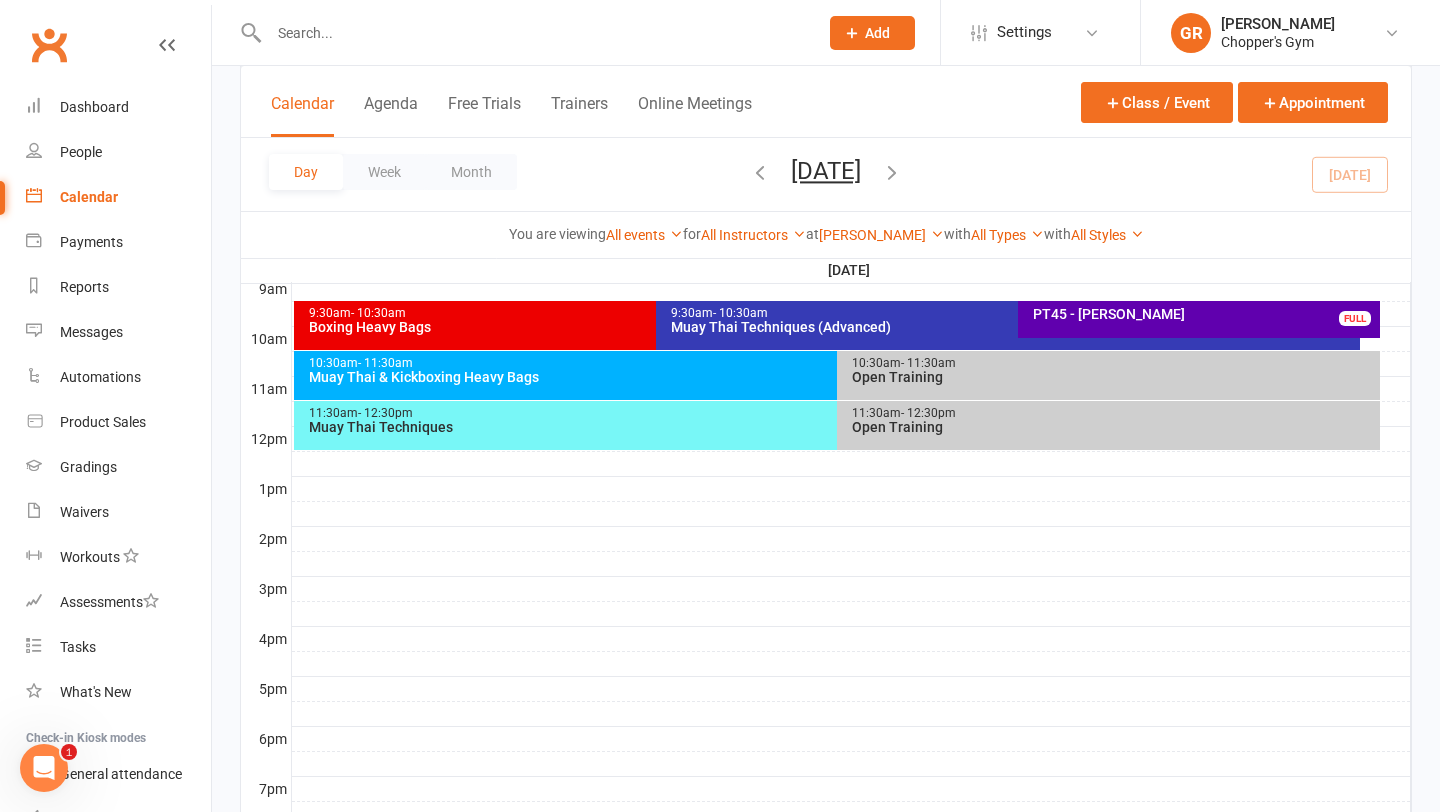 click on "11:30am  - 12:30pm" at bounding box center (832, 413) 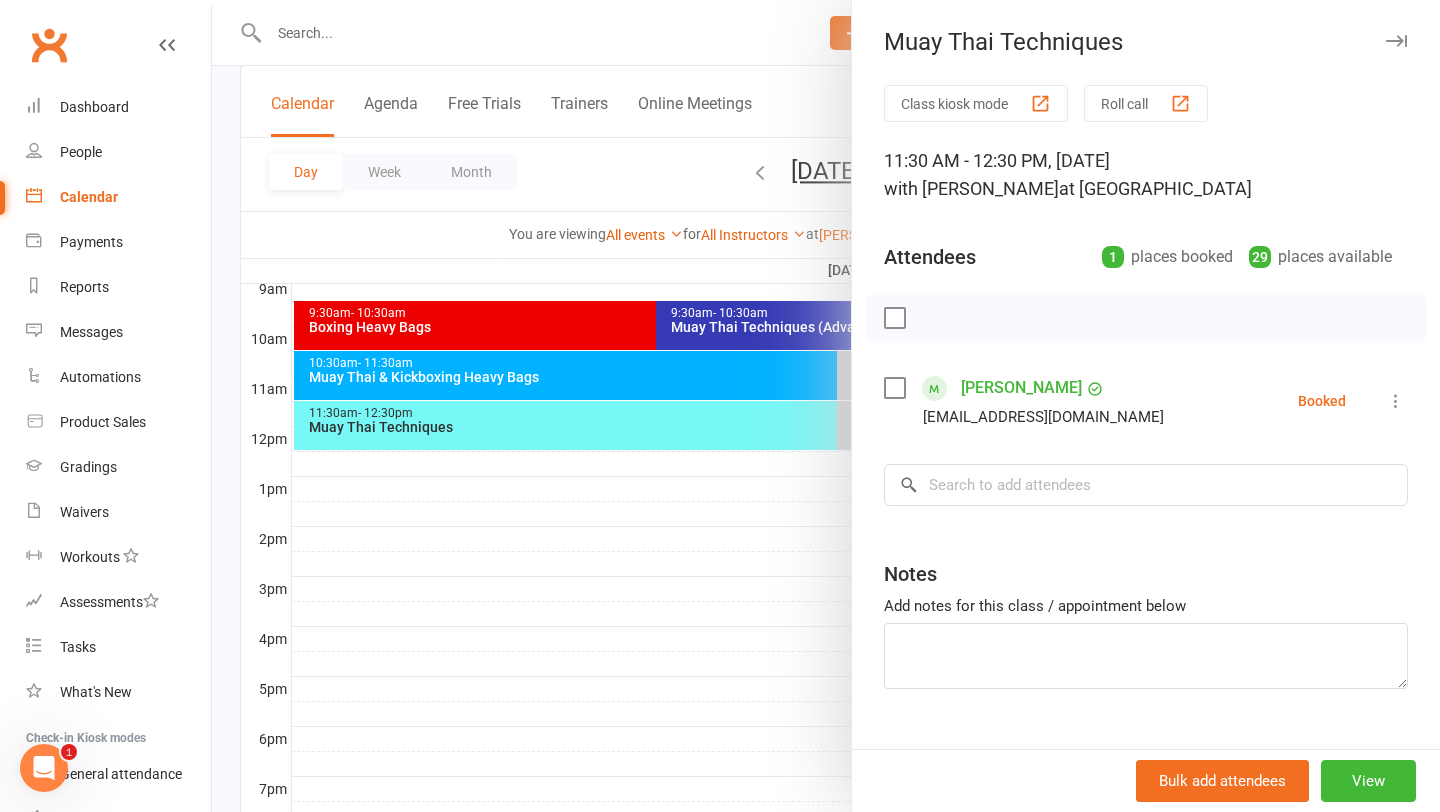 click at bounding box center [1396, 401] 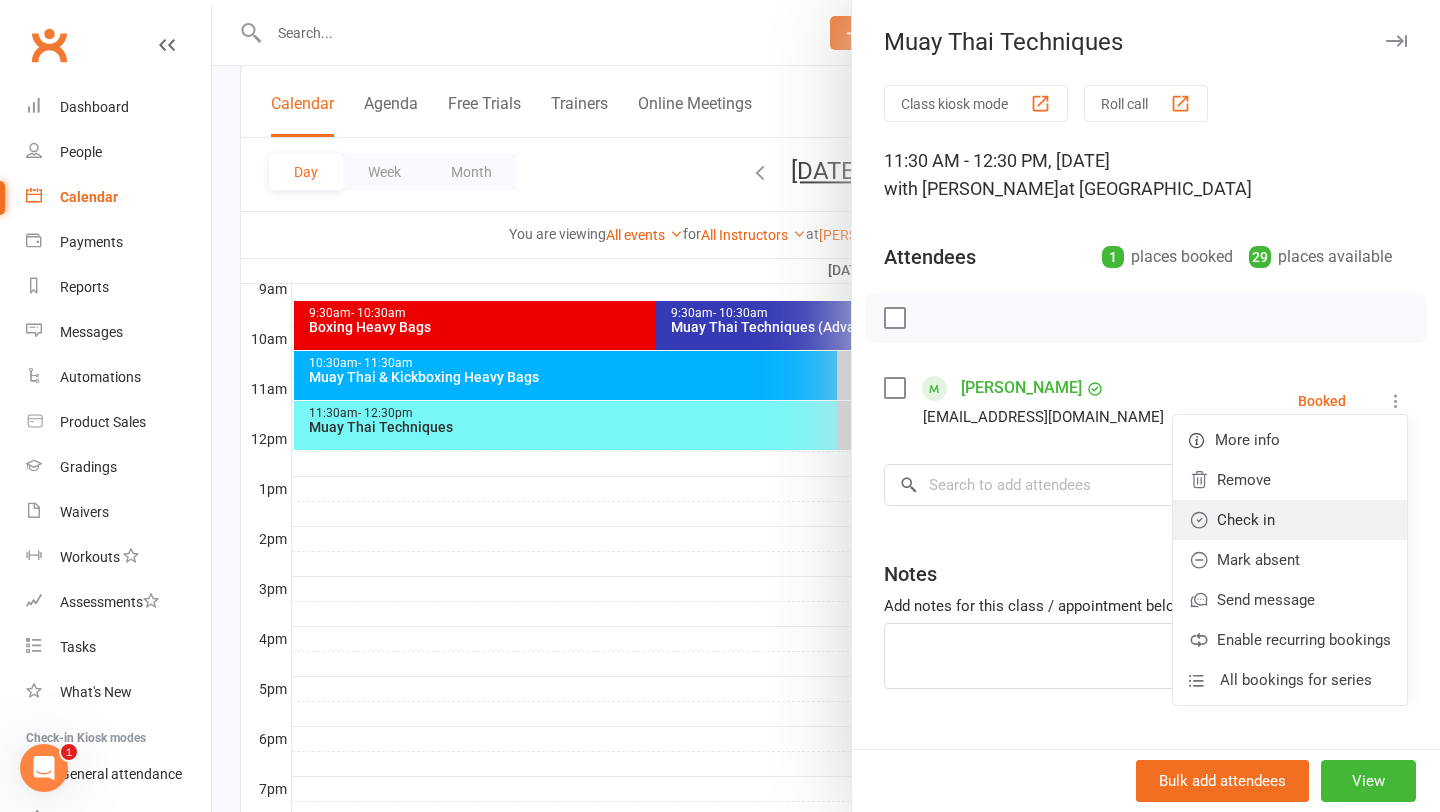 click on "Check in" at bounding box center [1290, 520] 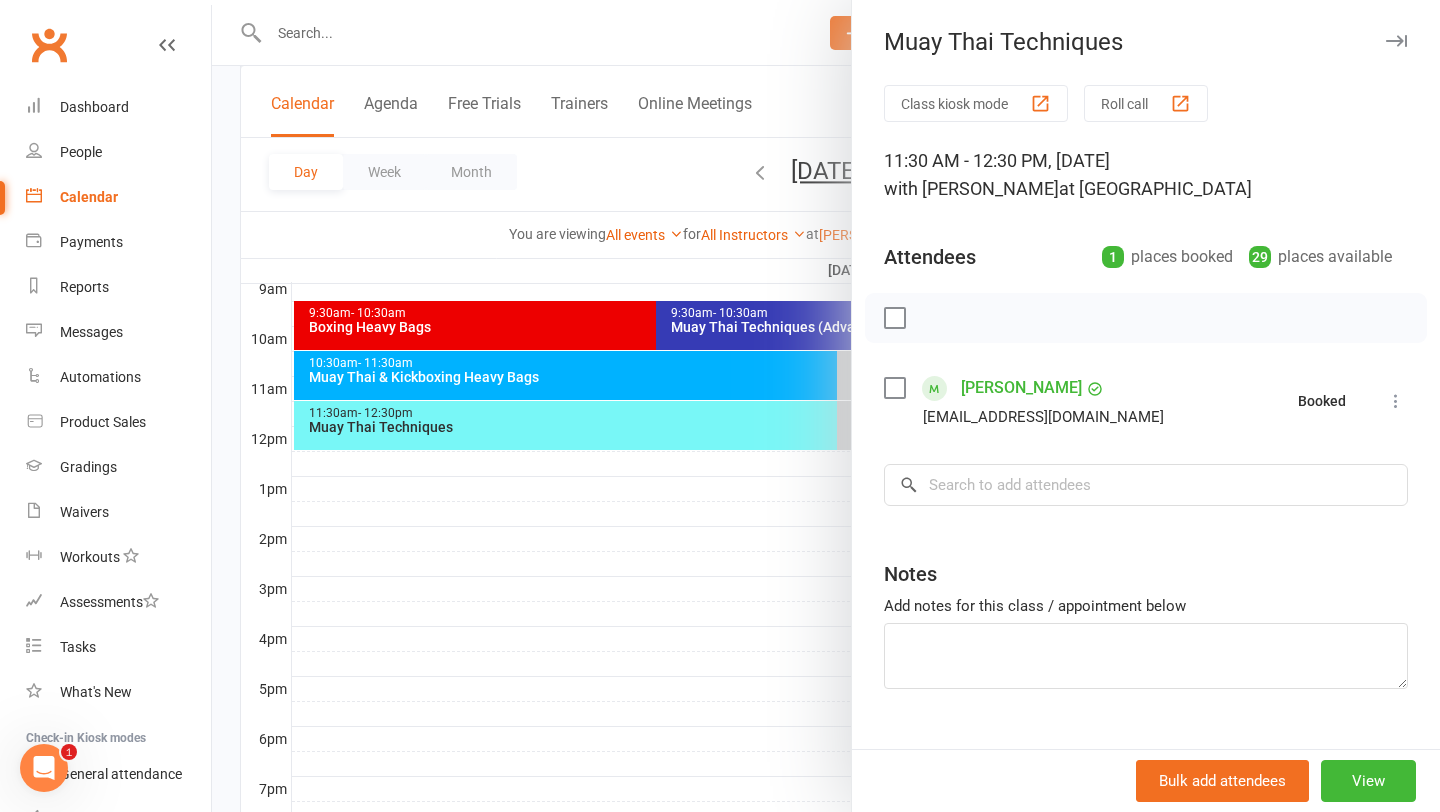 click at bounding box center (826, 406) 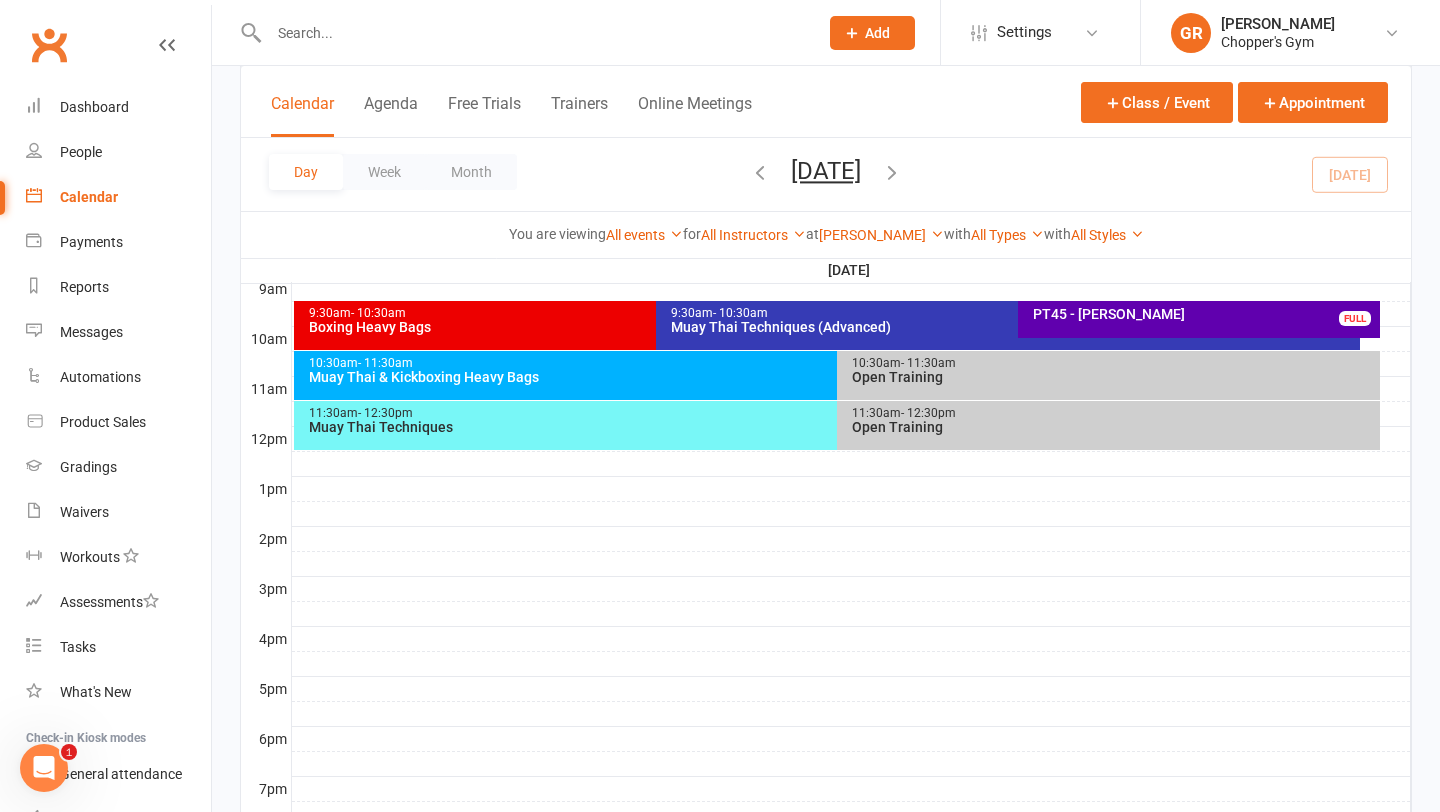 click on "Muay Thai Techniques (Advanced)" at bounding box center (1013, 327) 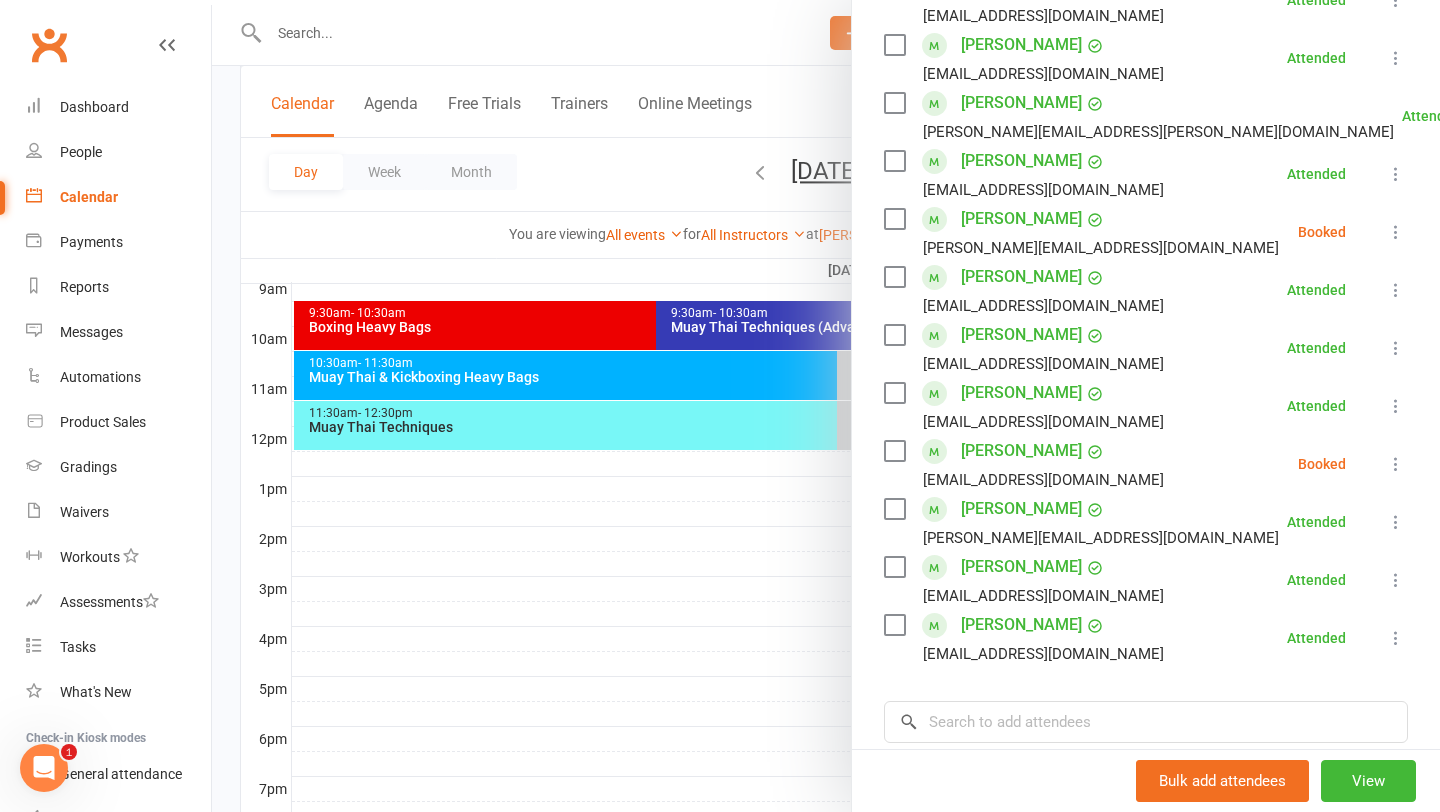 scroll, scrollTop: 454, scrollLeft: 0, axis: vertical 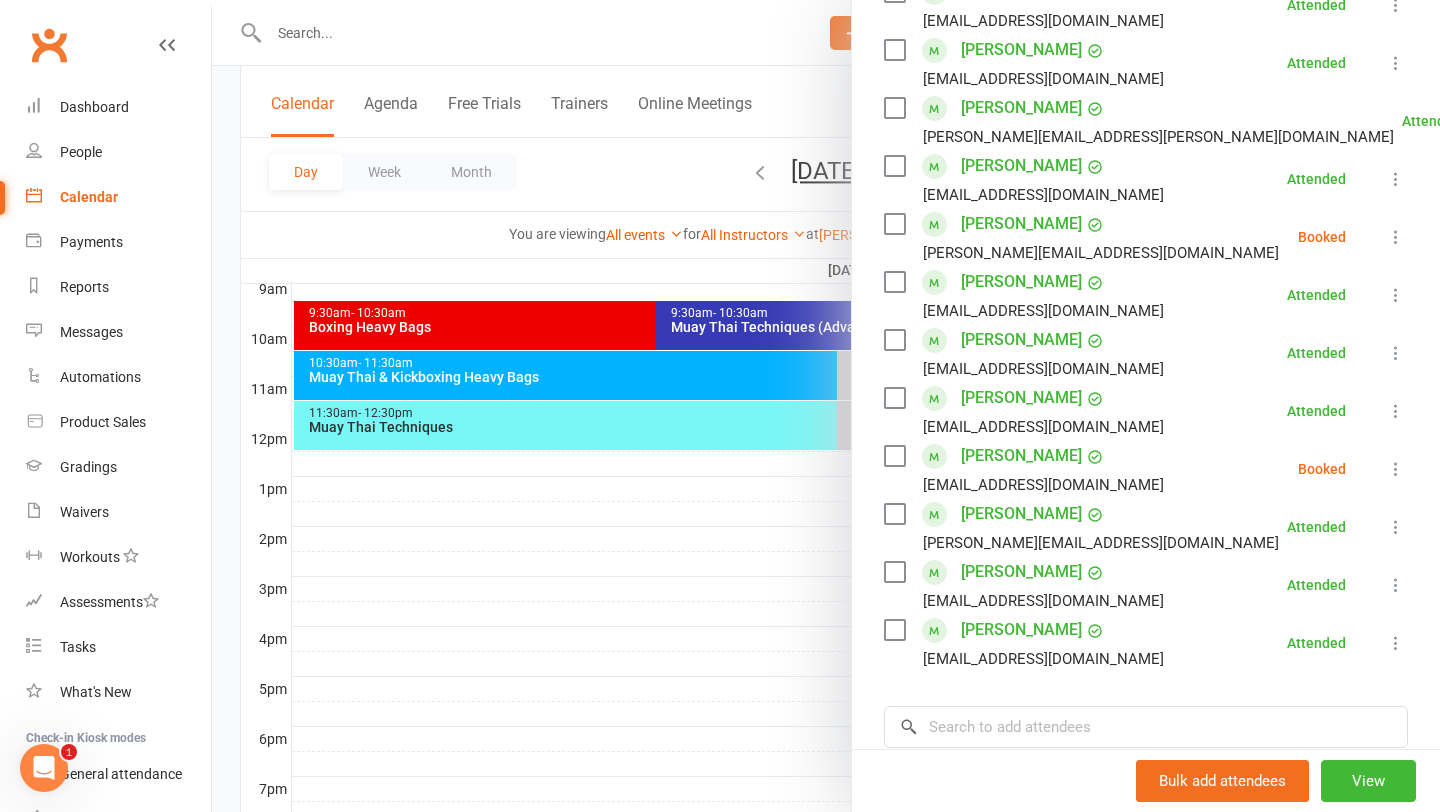 click at bounding box center (826, 406) 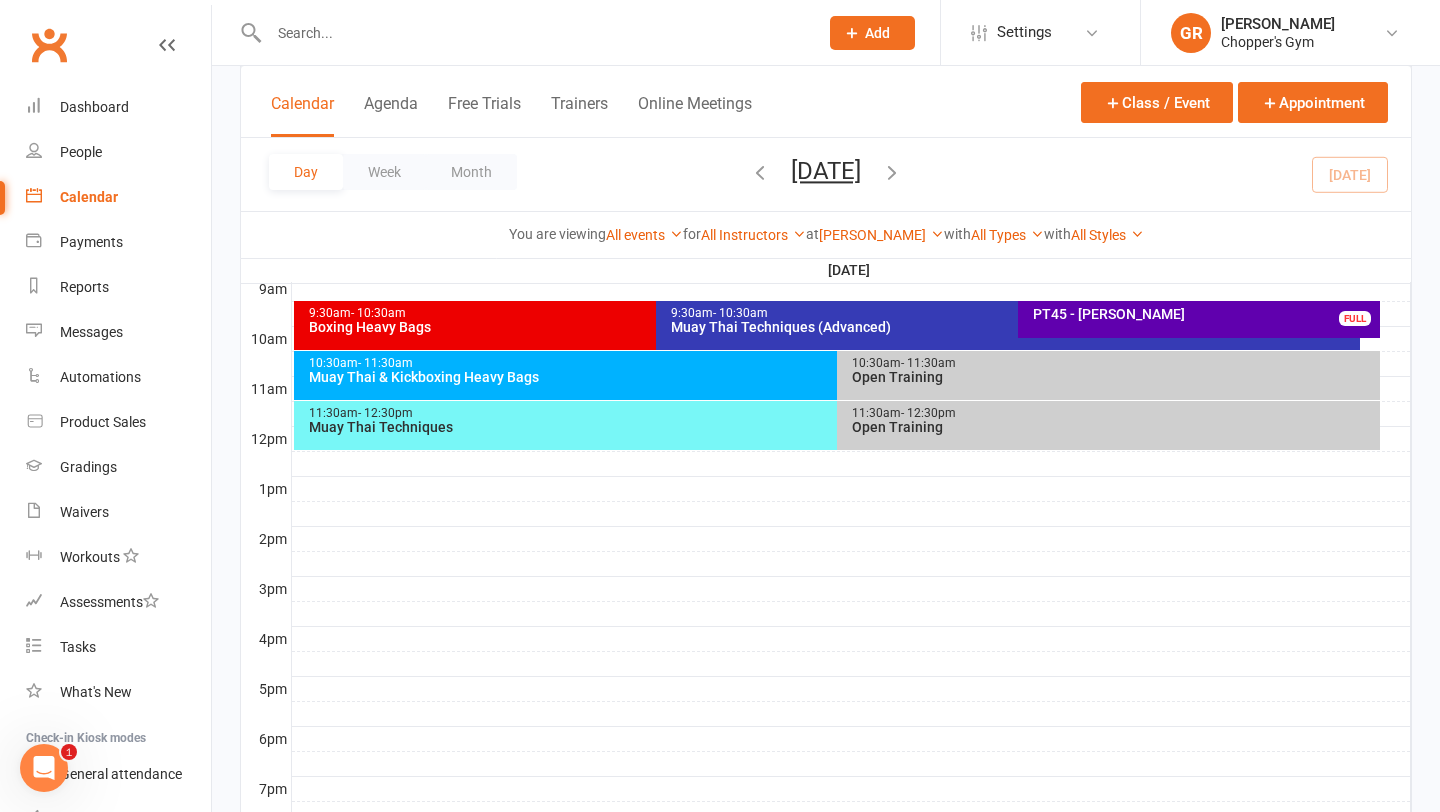 click on "Boxing Heavy Bags" at bounding box center (651, 327) 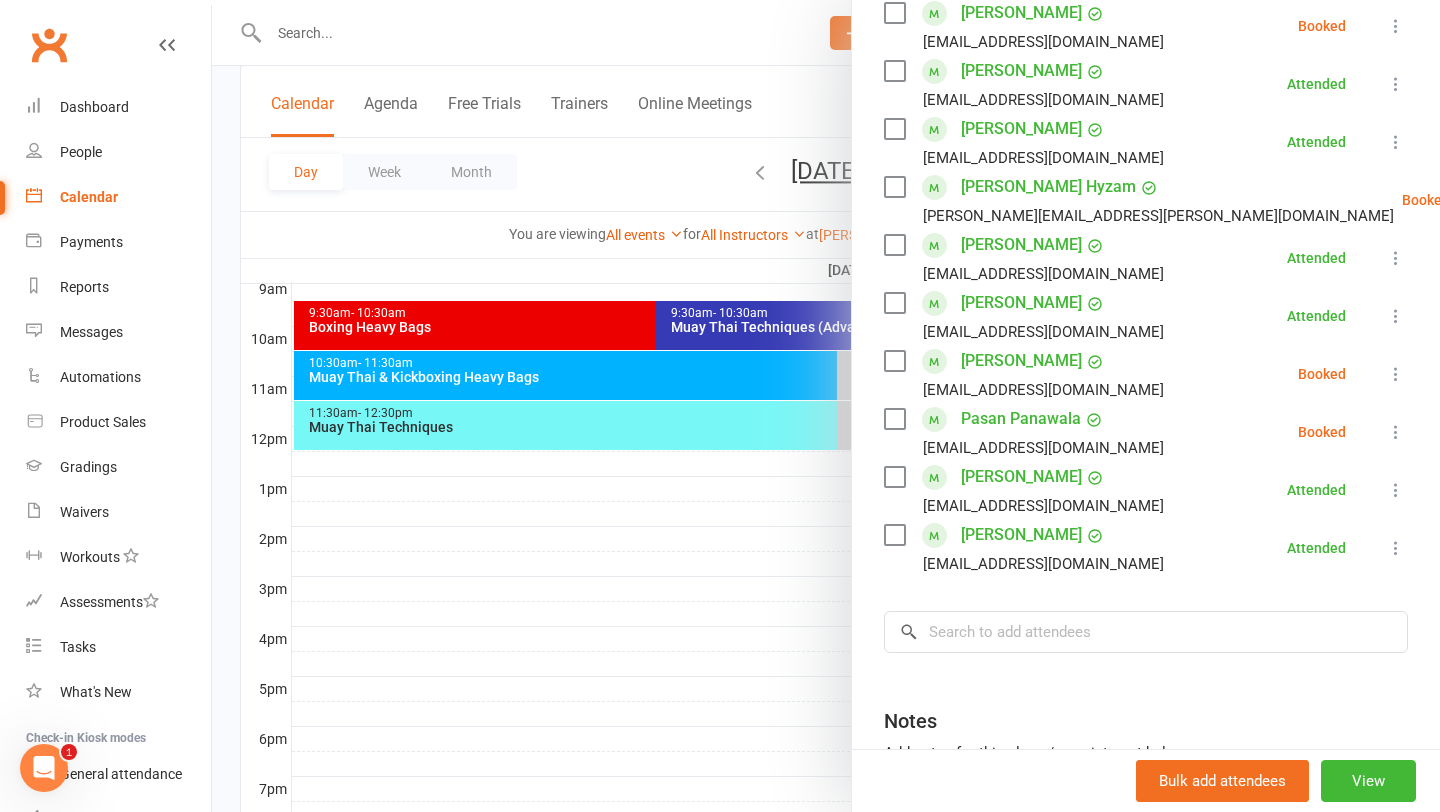 scroll, scrollTop: 700, scrollLeft: 0, axis: vertical 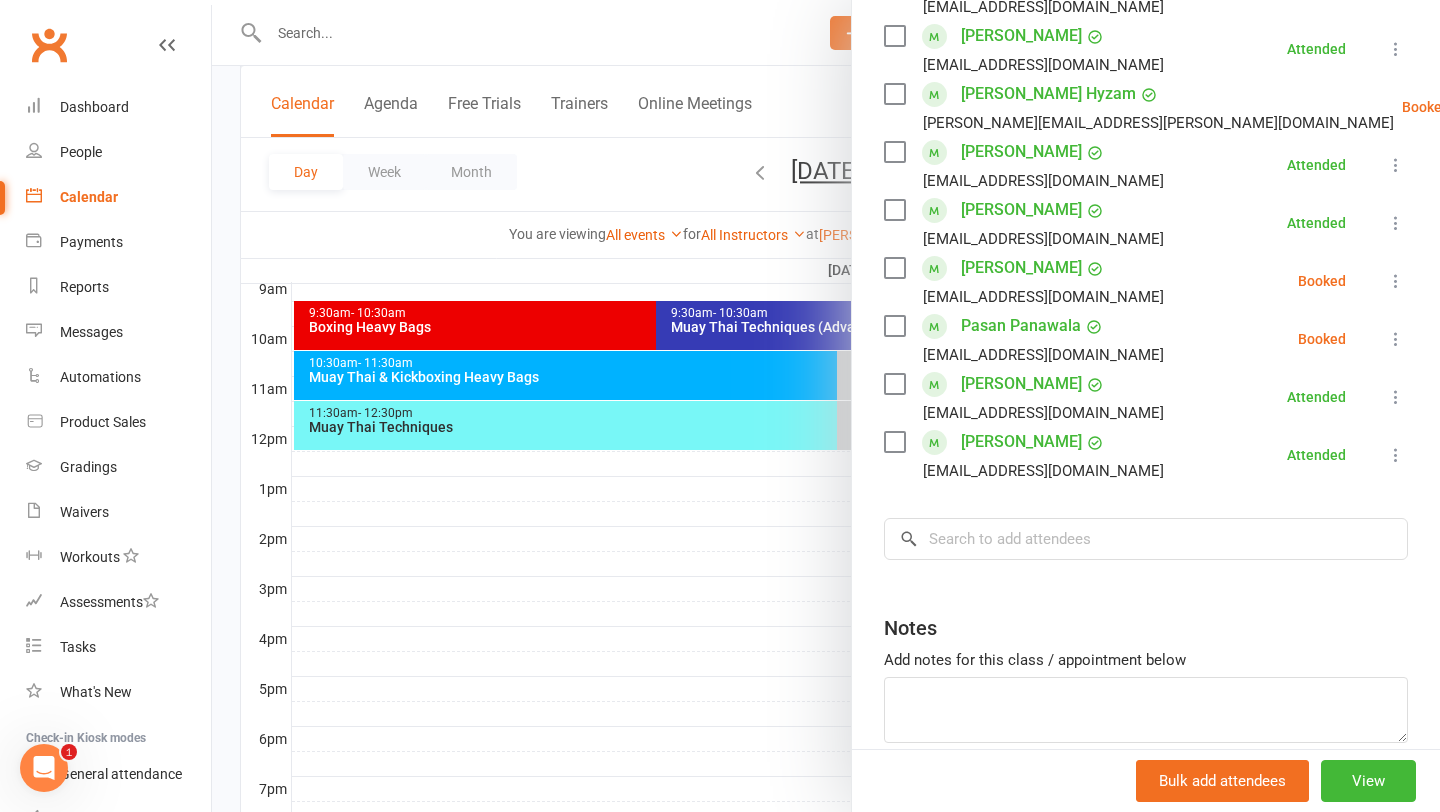 click at bounding box center (1396, 281) 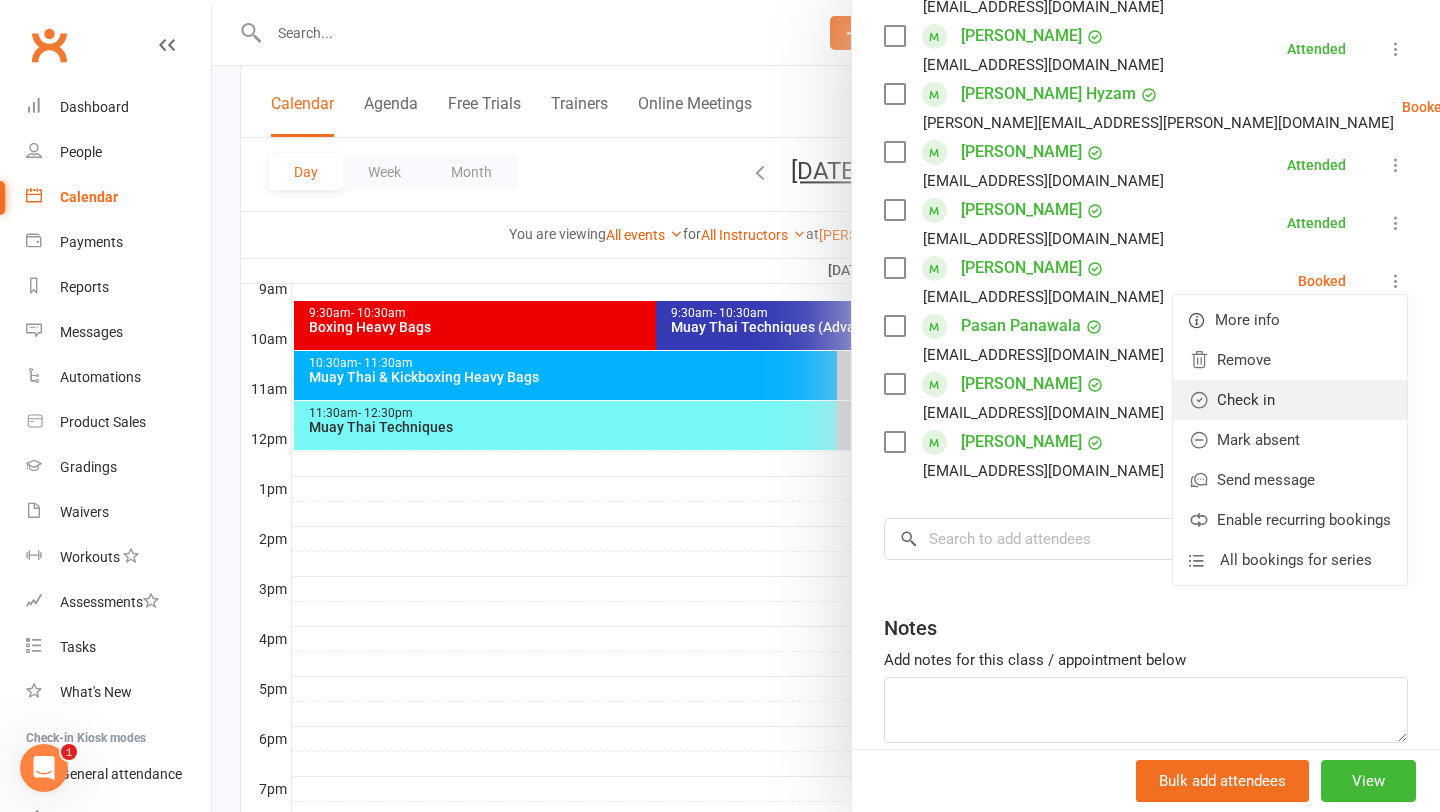 click on "Check in" at bounding box center (1290, 400) 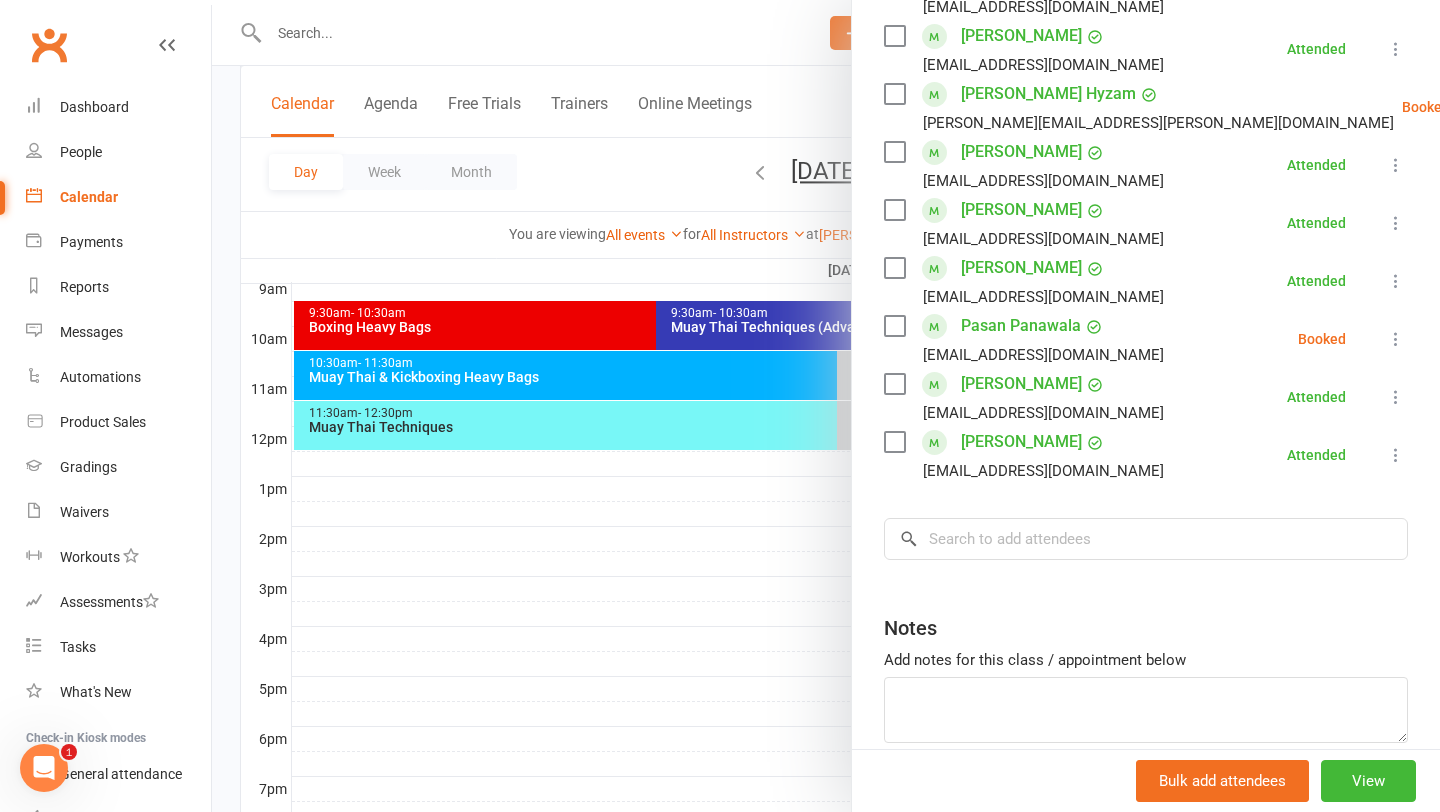 click at bounding box center [826, 406] 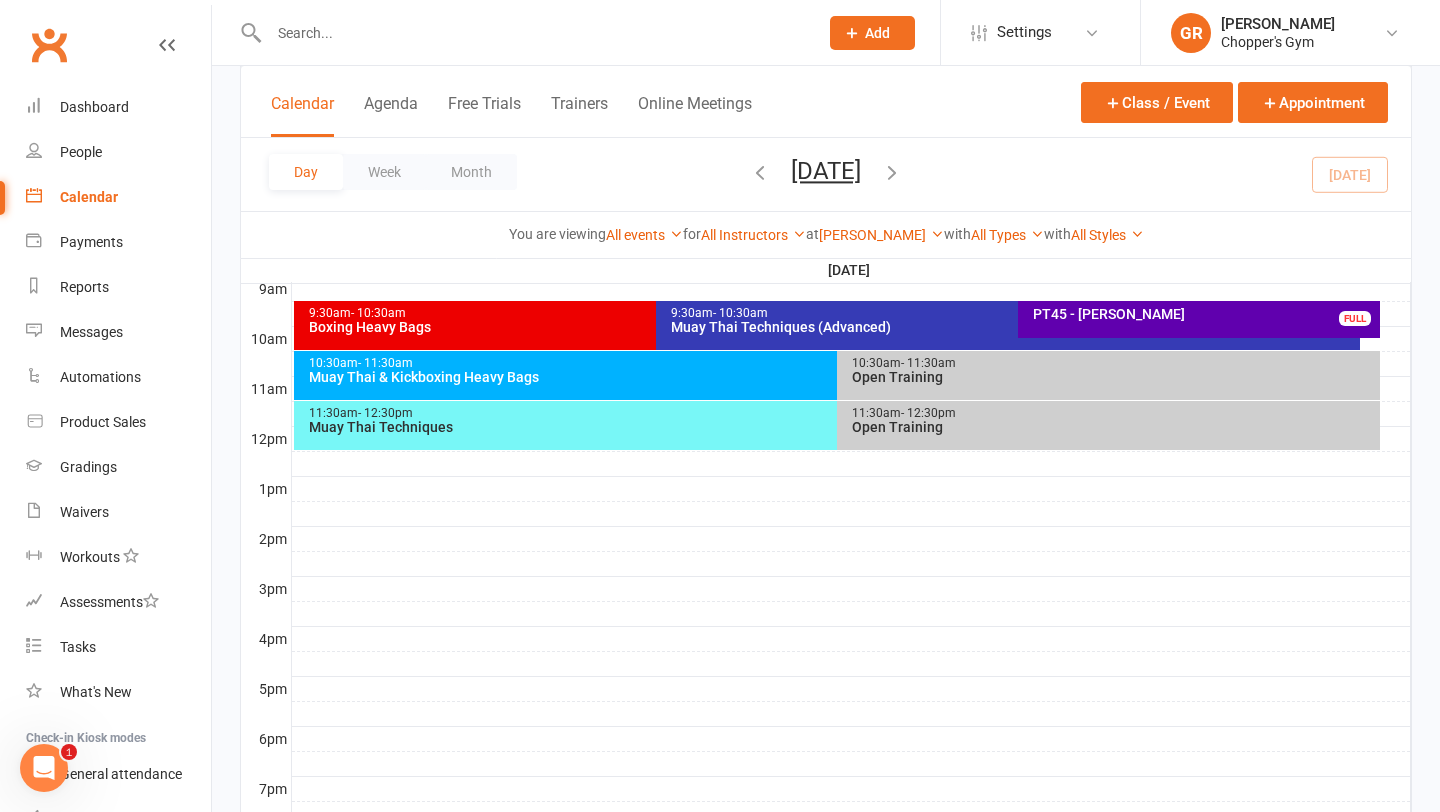 click on "- 10:30am" at bounding box center [740, 313] 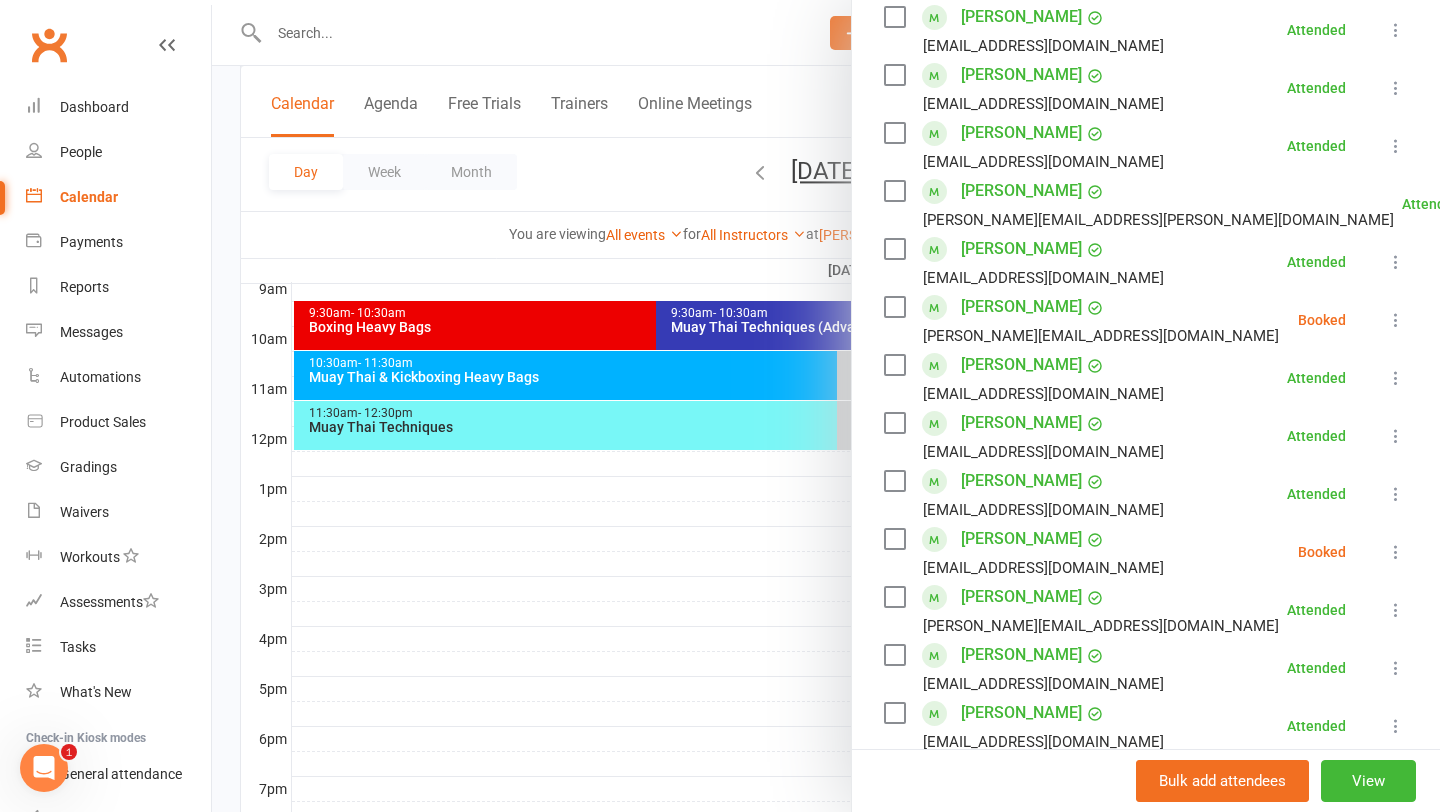 scroll, scrollTop: 369, scrollLeft: 0, axis: vertical 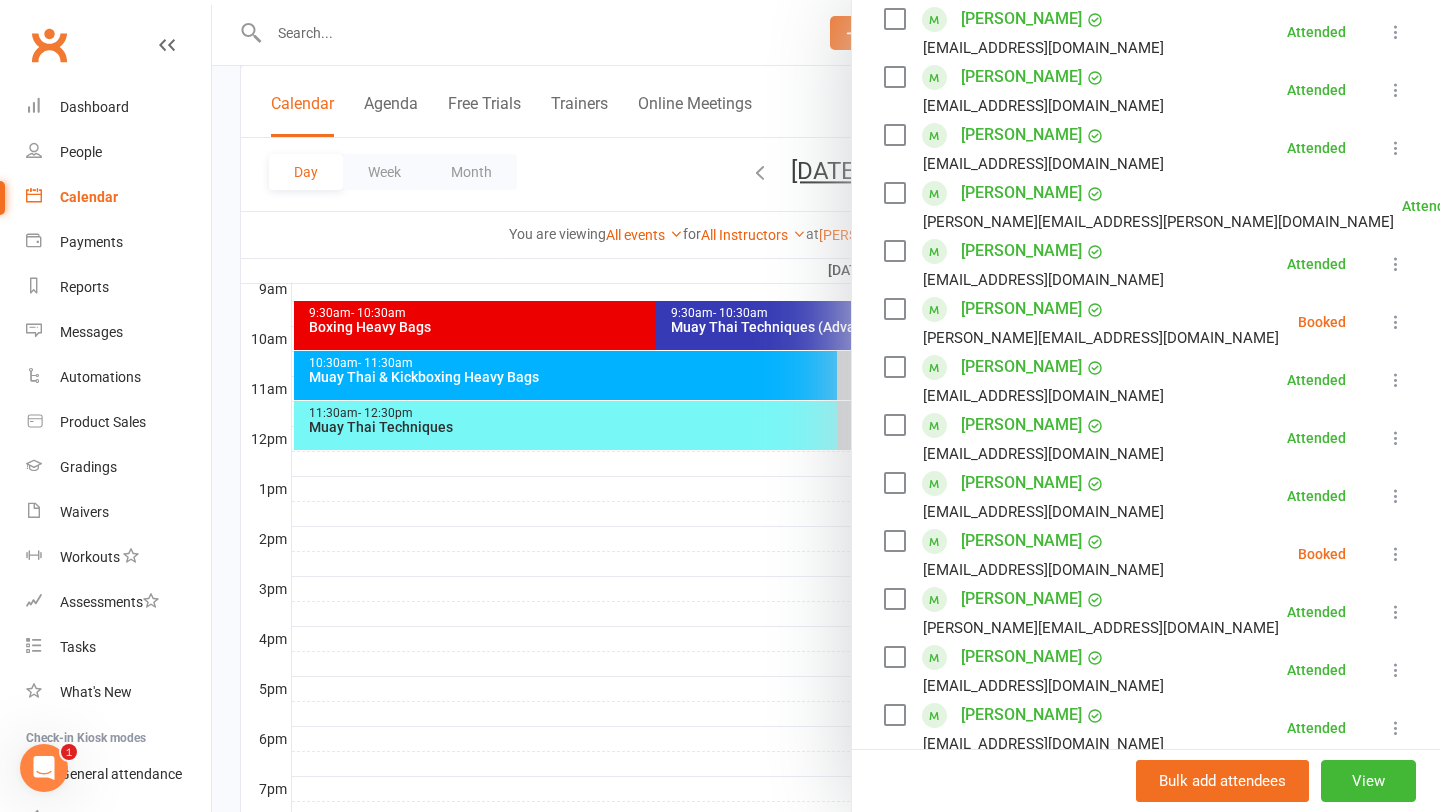 click at bounding box center (826, 406) 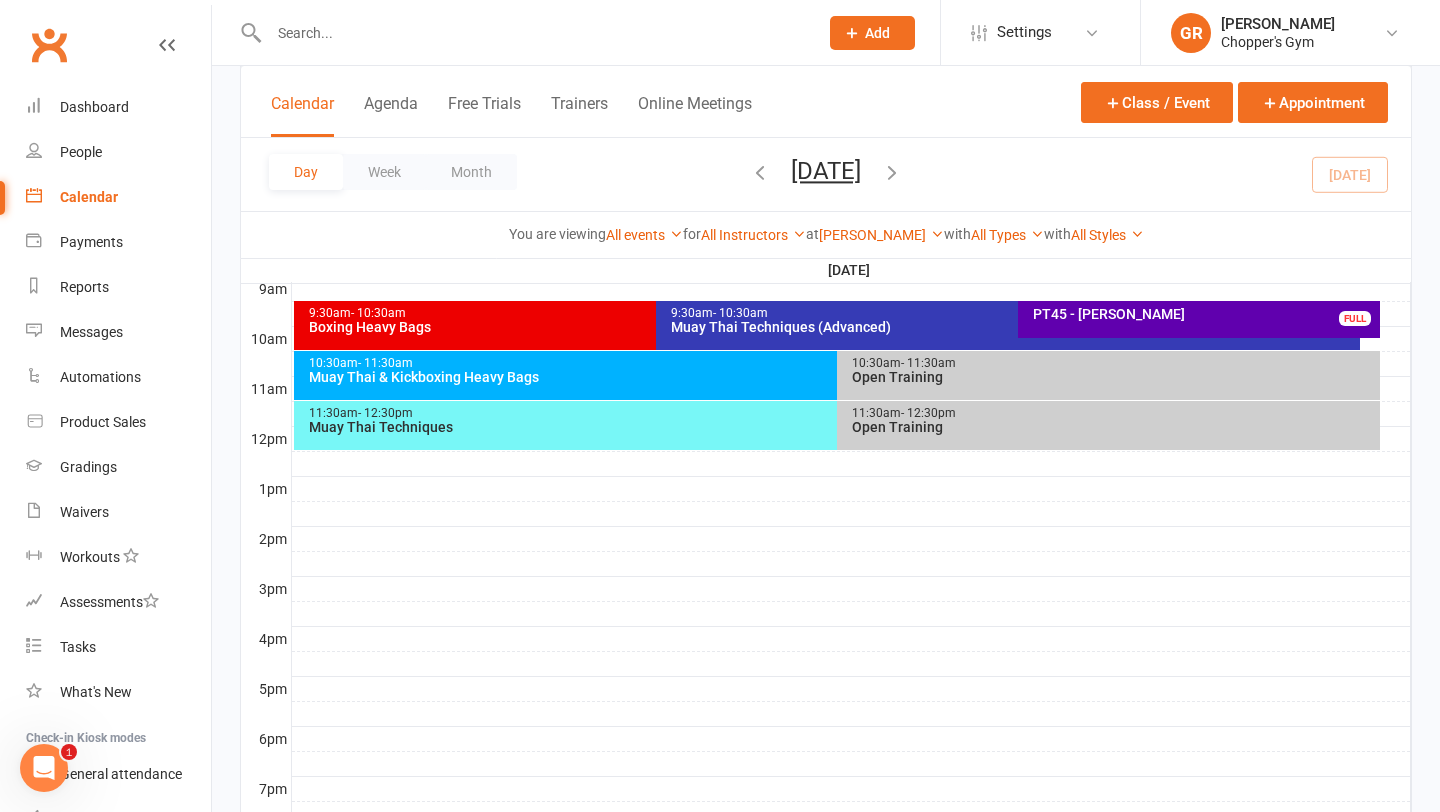 click on "10:30am  - 11:30am" at bounding box center (832, 363) 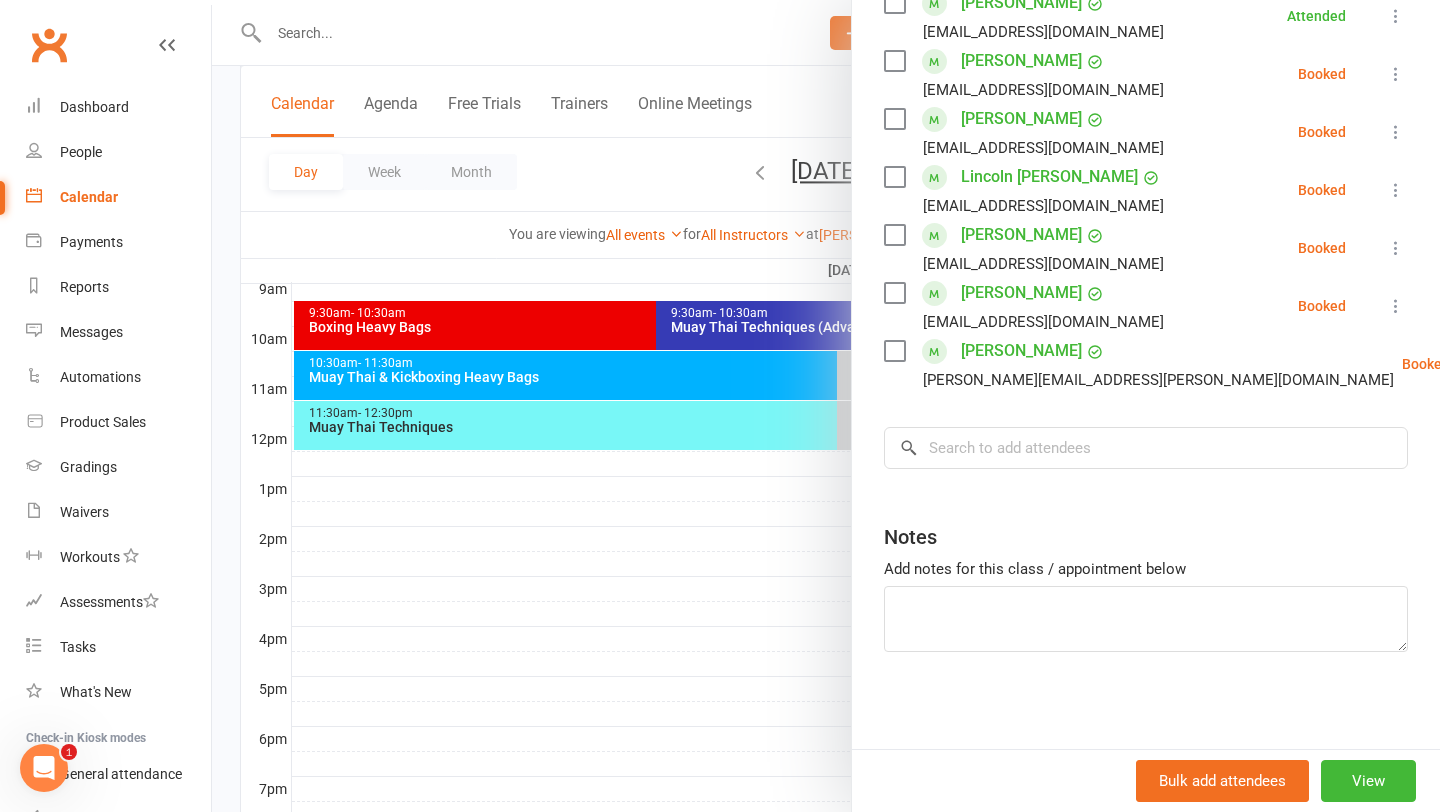 scroll, scrollTop: 446, scrollLeft: 0, axis: vertical 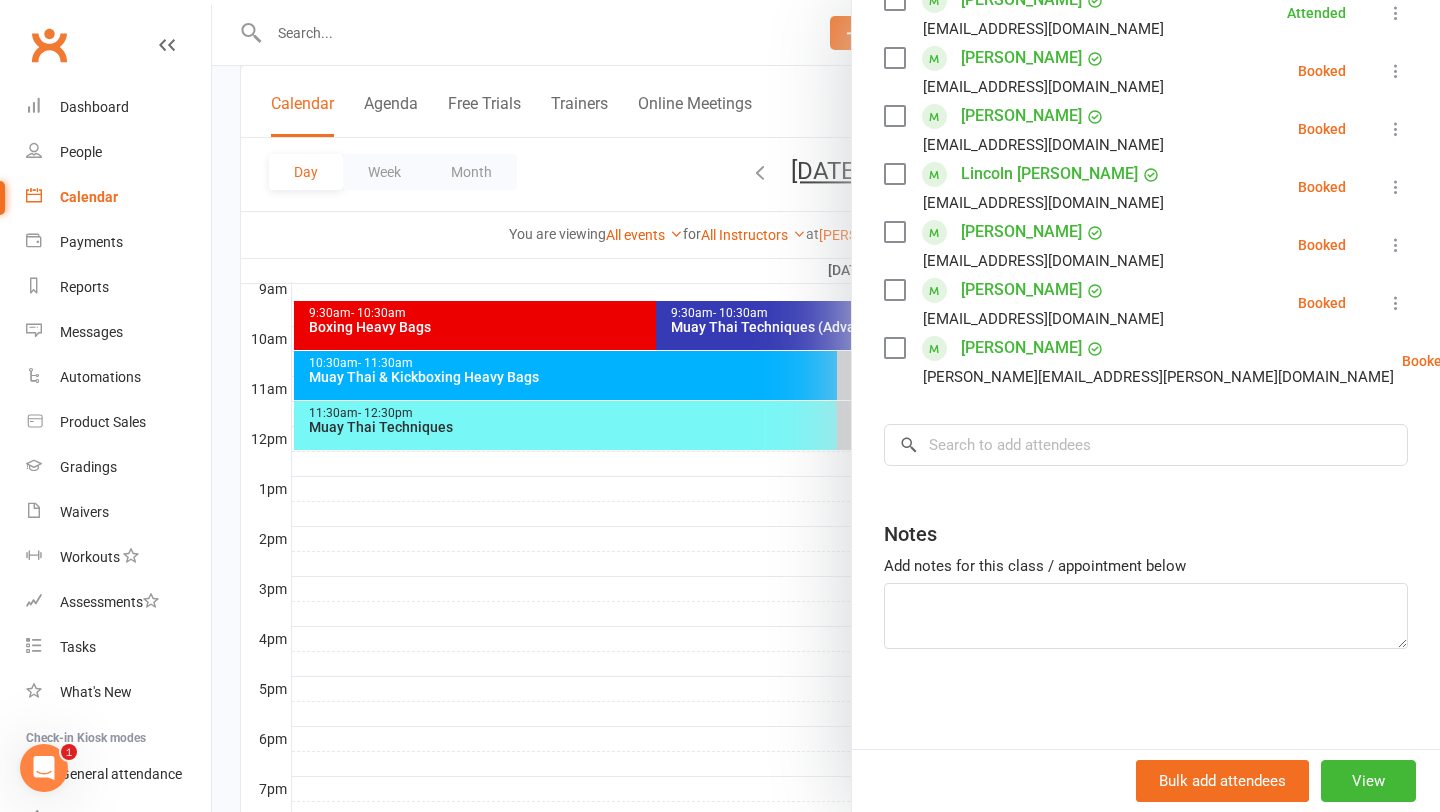 click at bounding box center (826, 406) 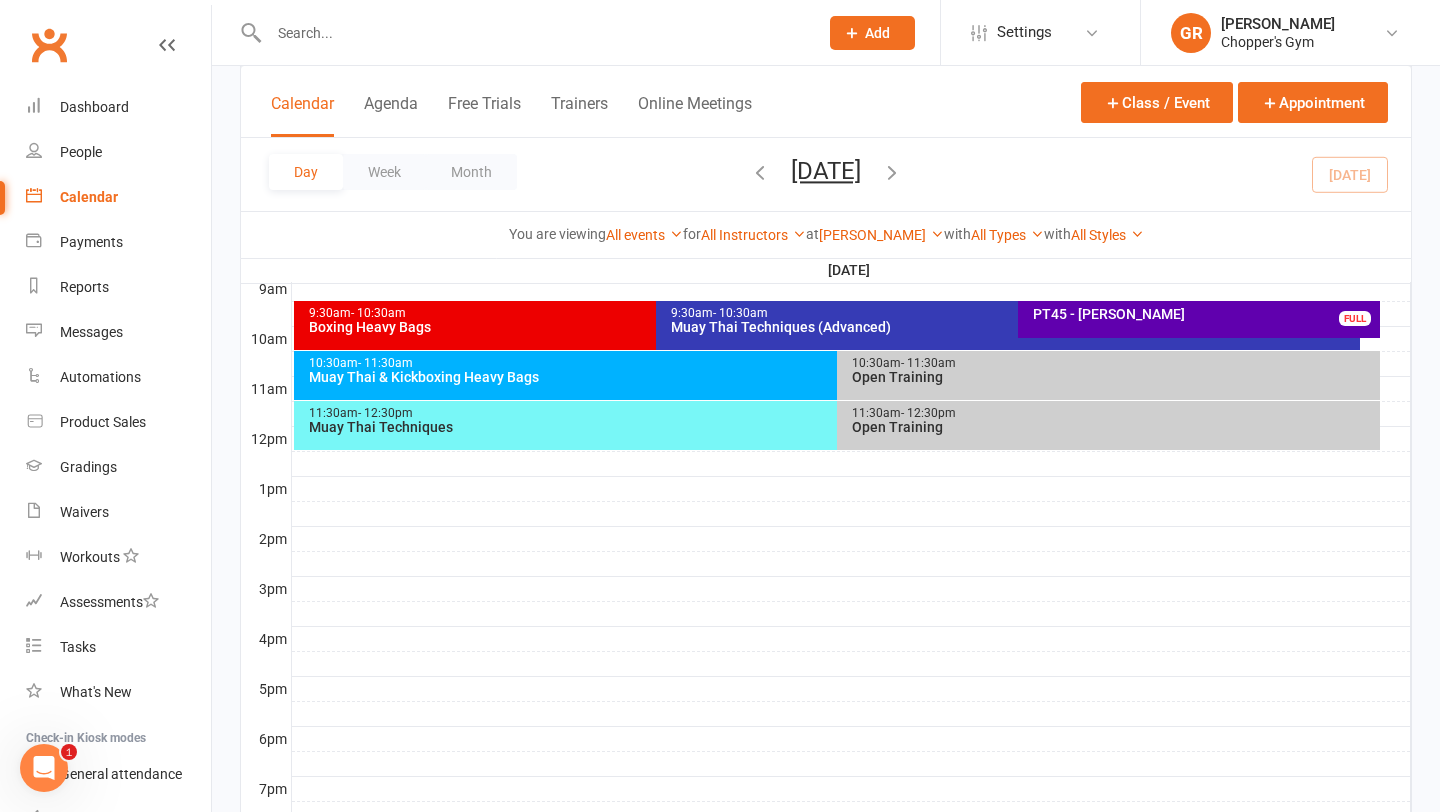 click on "Muay Thai Techniques (Advanced)" at bounding box center [1013, 327] 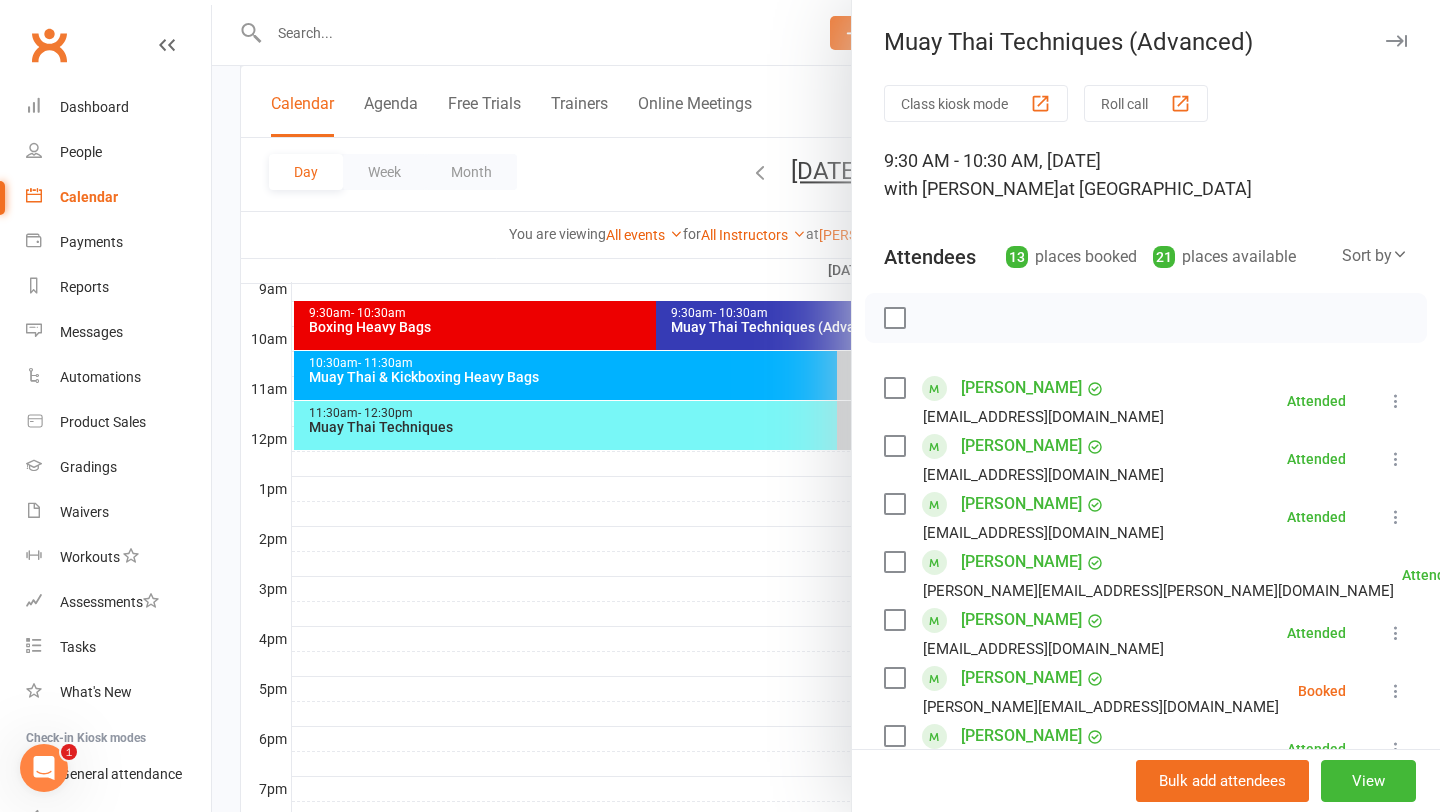 click at bounding box center [1396, 691] 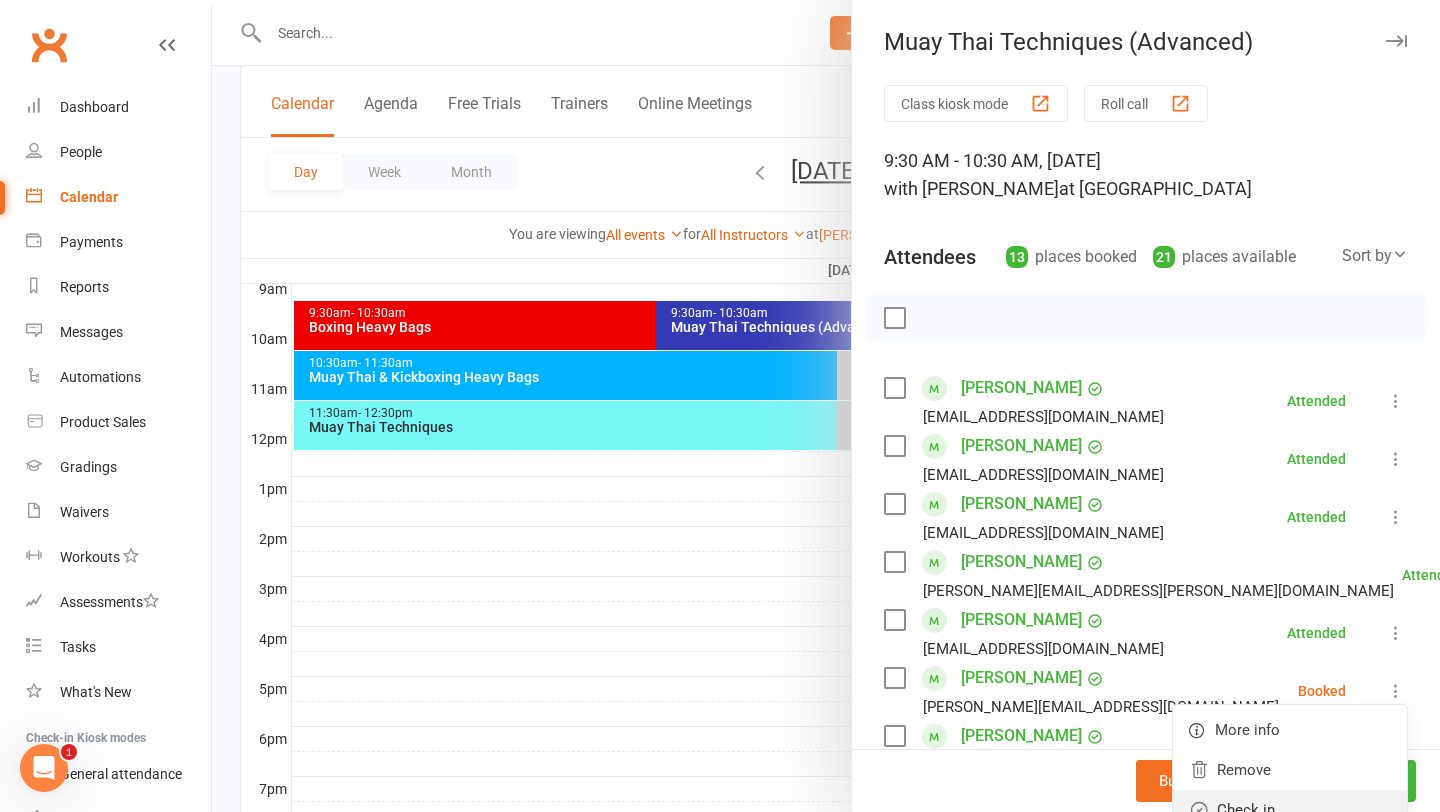 click on "Check in" at bounding box center [1290, 810] 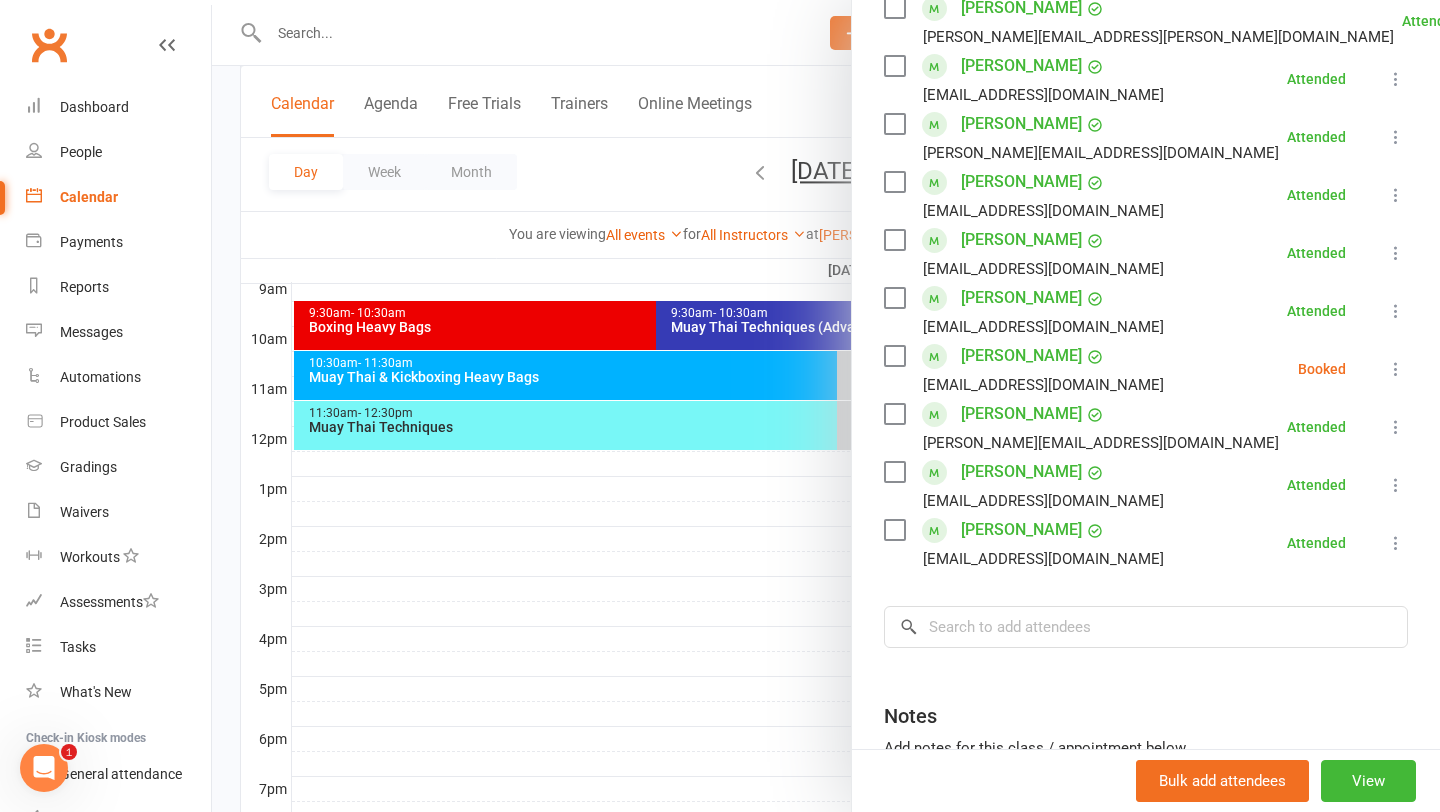 scroll, scrollTop: 552, scrollLeft: 0, axis: vertical 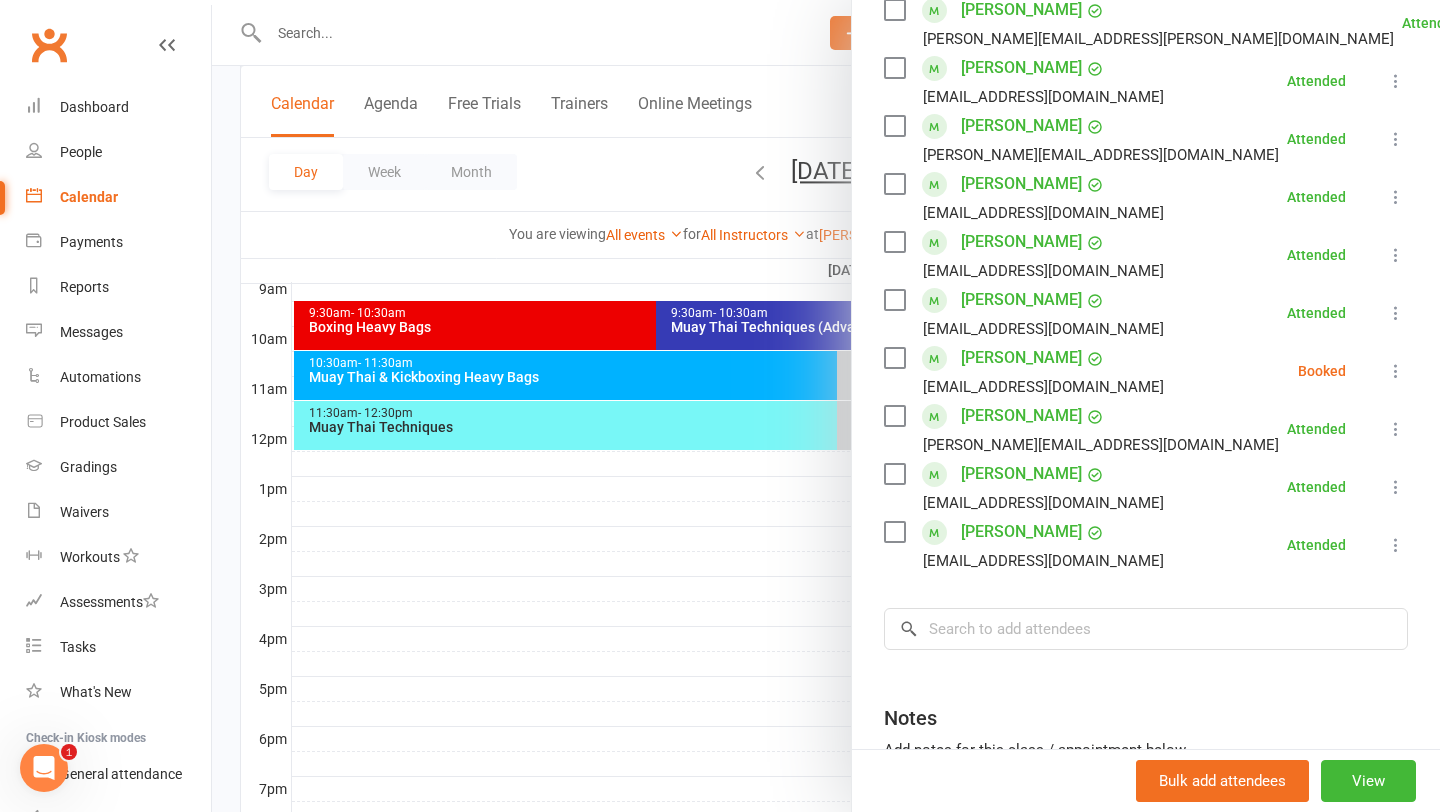 click at bounding box center (826, 406) 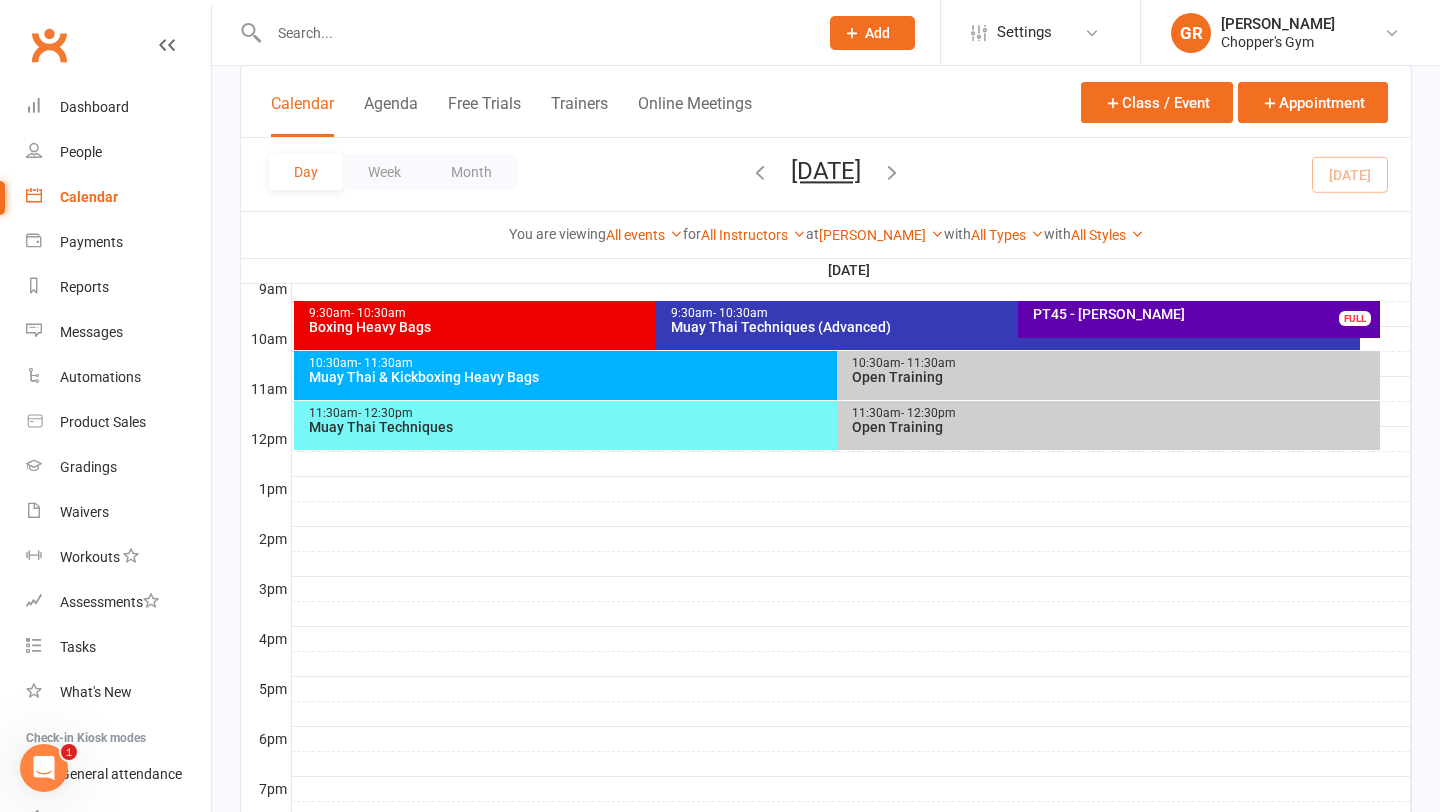 click on "Muay Thai & Kickboxing Heavy Bags" at bounding box center [832, 377] 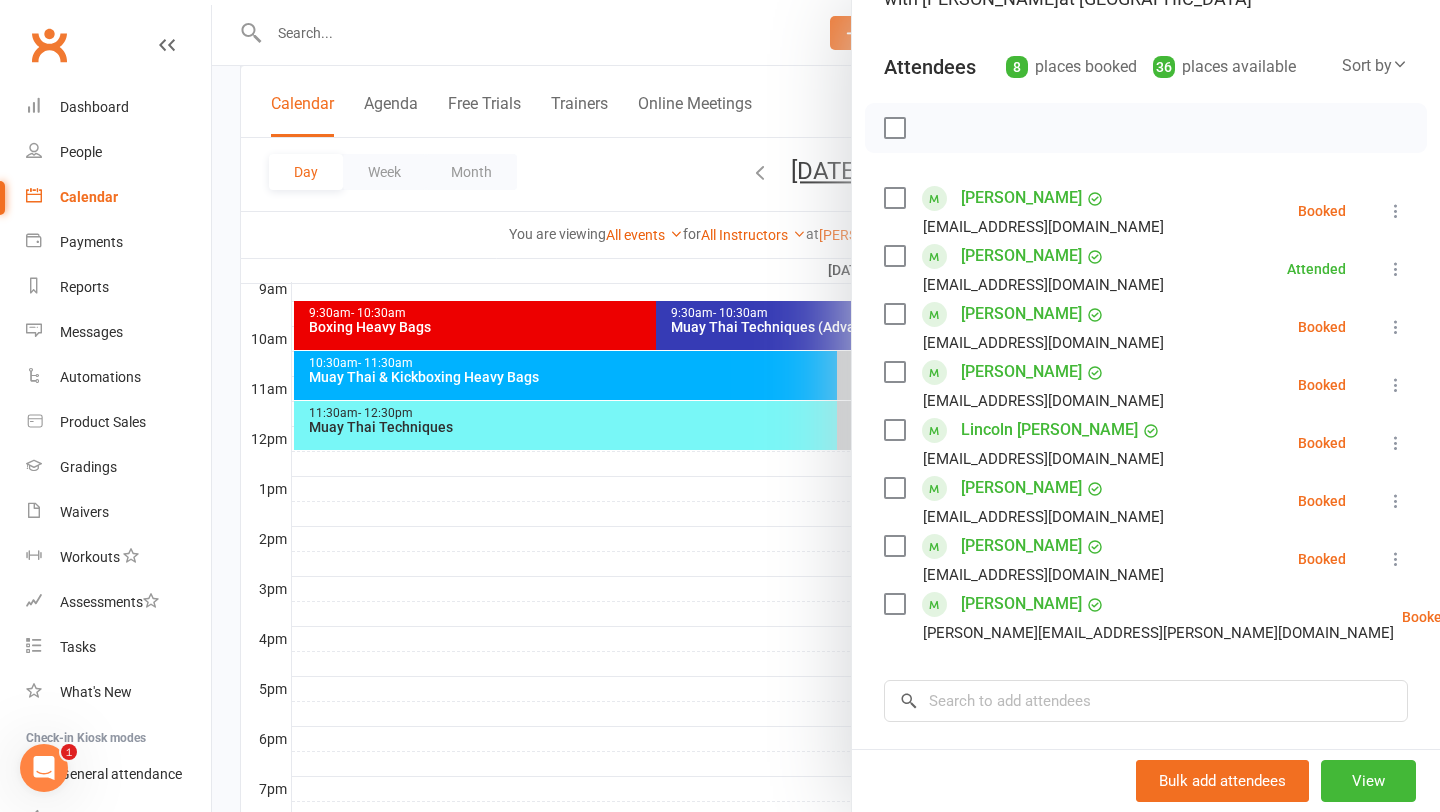 scroll, scrollTop: 195, scrollLeft: 0, axis: vertical 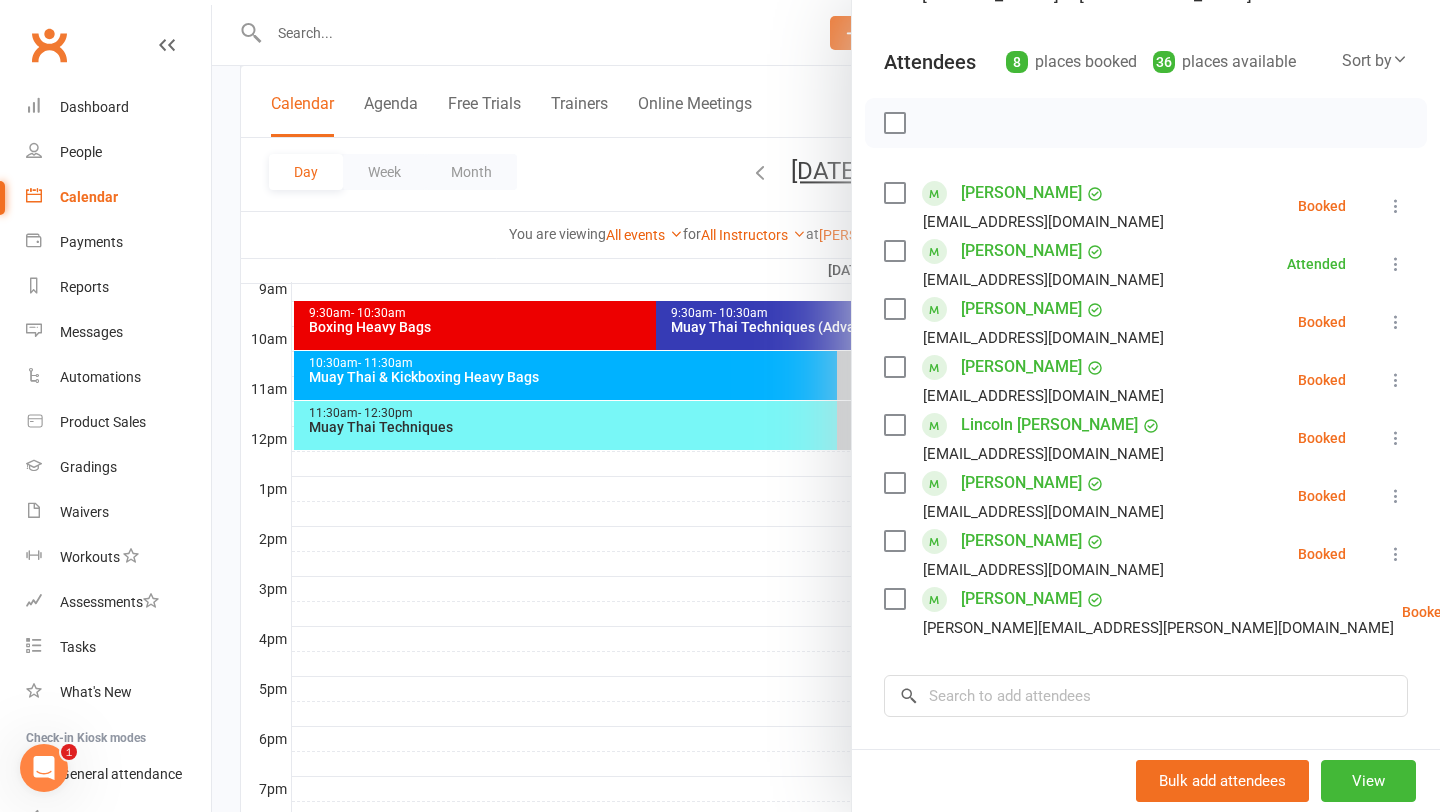 click at bounding box center [826, 406] 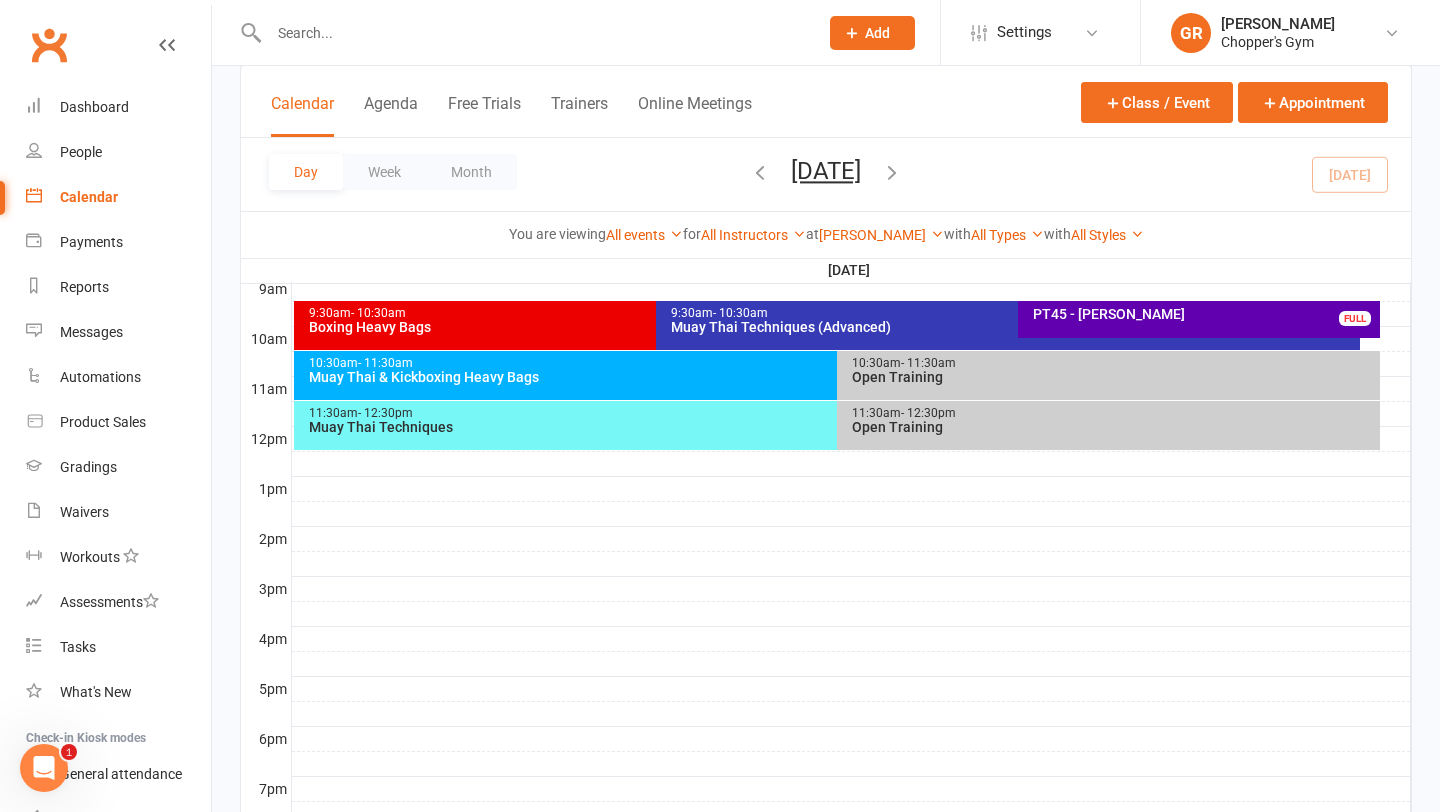 click on "Boxing Heavy Bags" at bounding box center (651, 327) 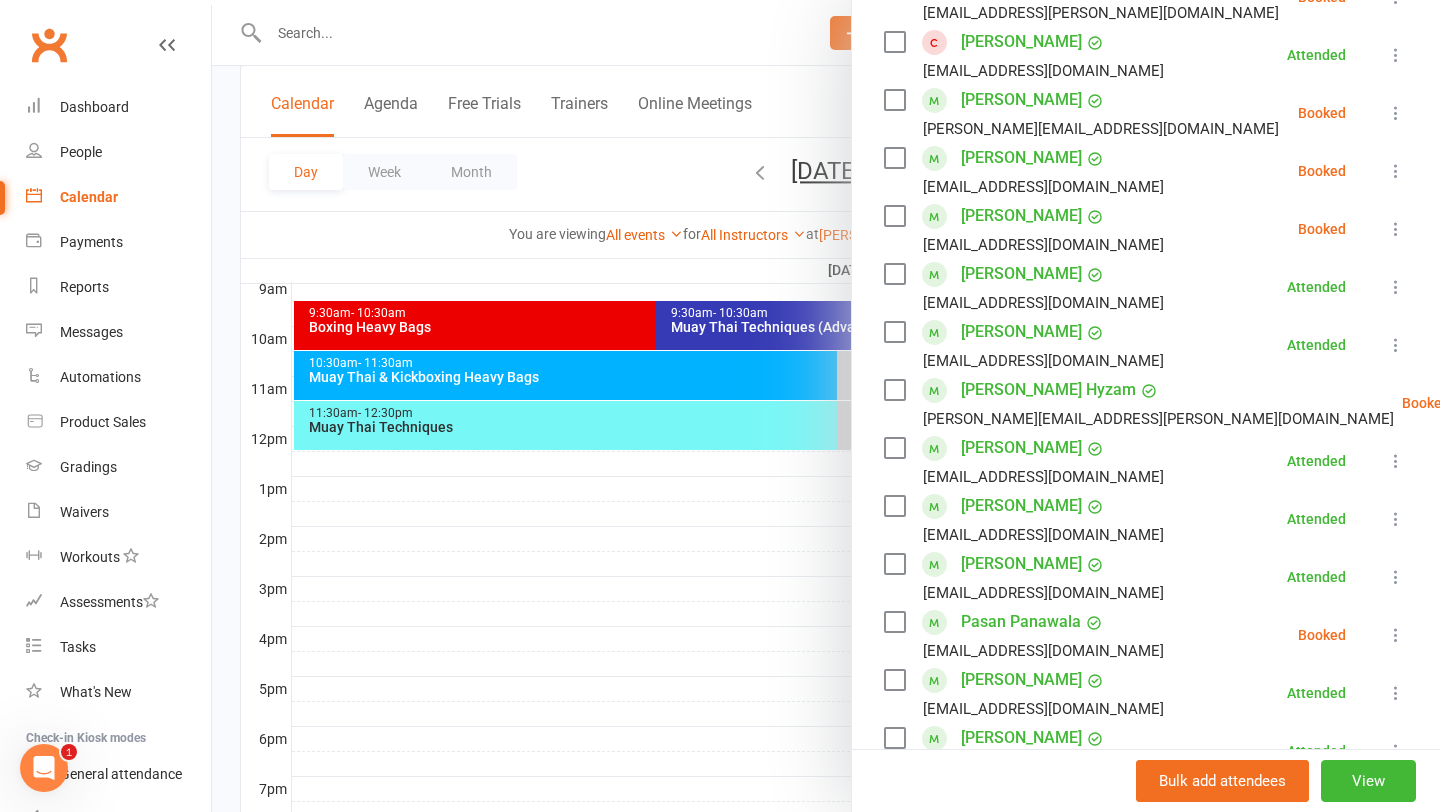 scroll, scrollTop: 563, scrollLeft: 0, axis: vertical 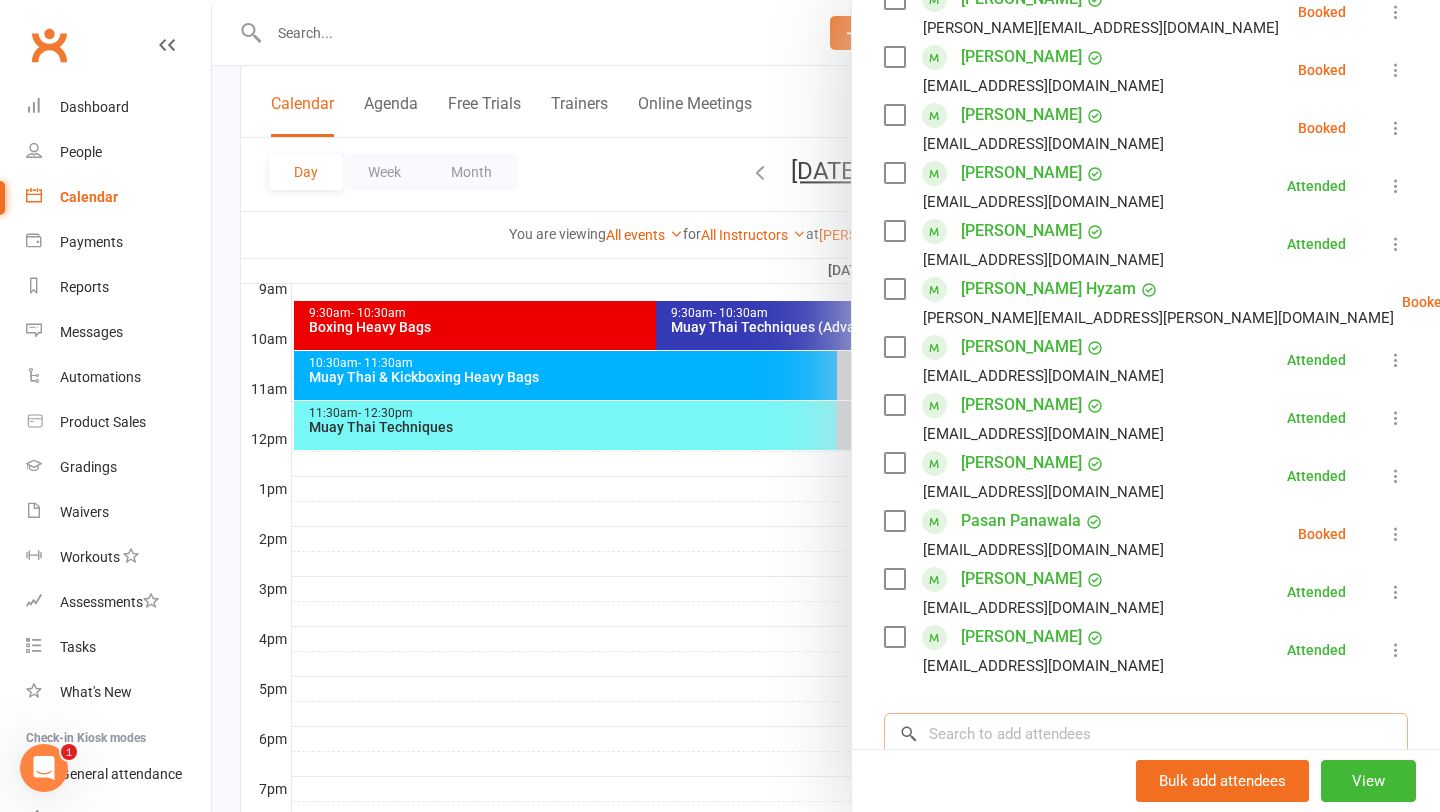 click at bounding box center [1146, 734] 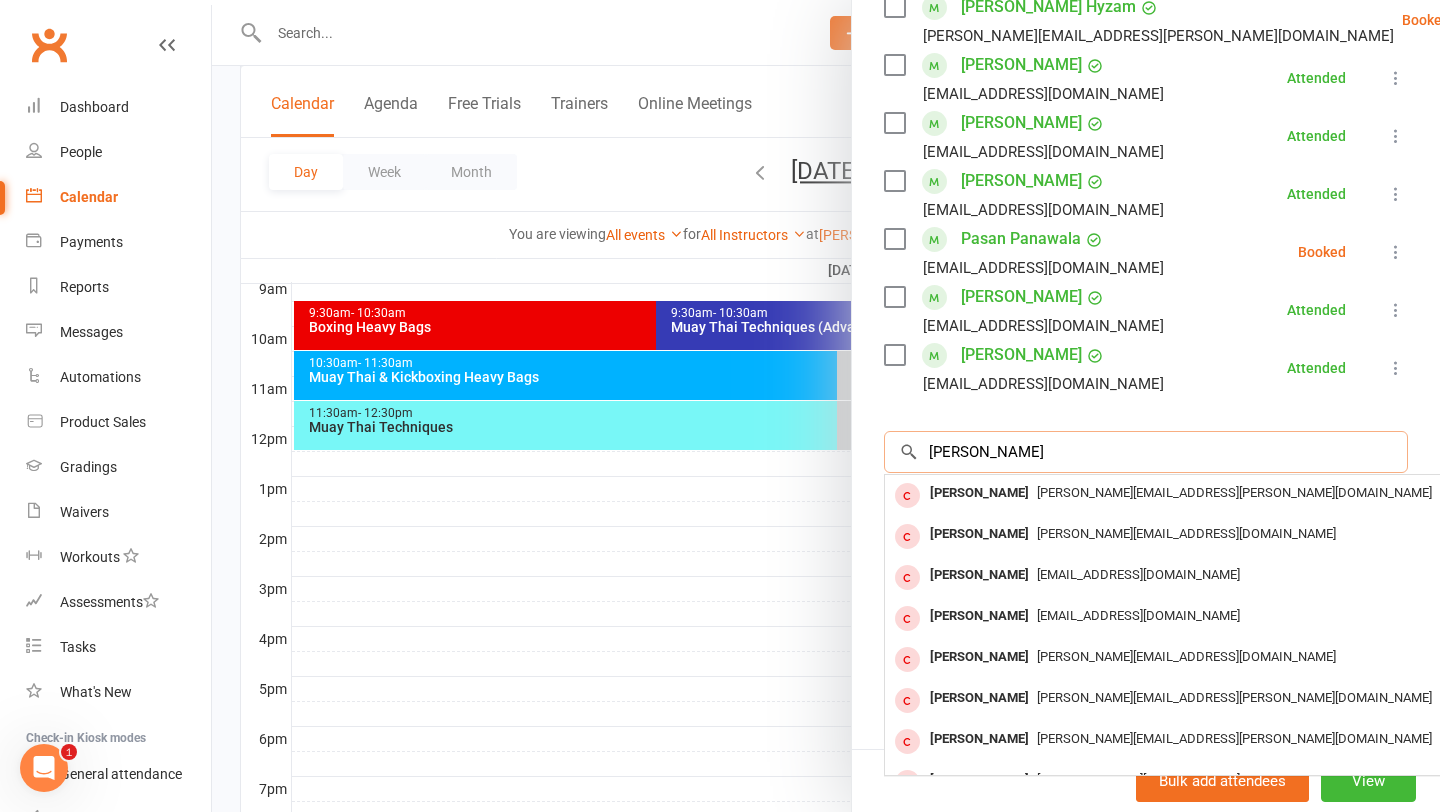 scroll, scrollTop: 852, scrollLeft: 0, axis: vertical 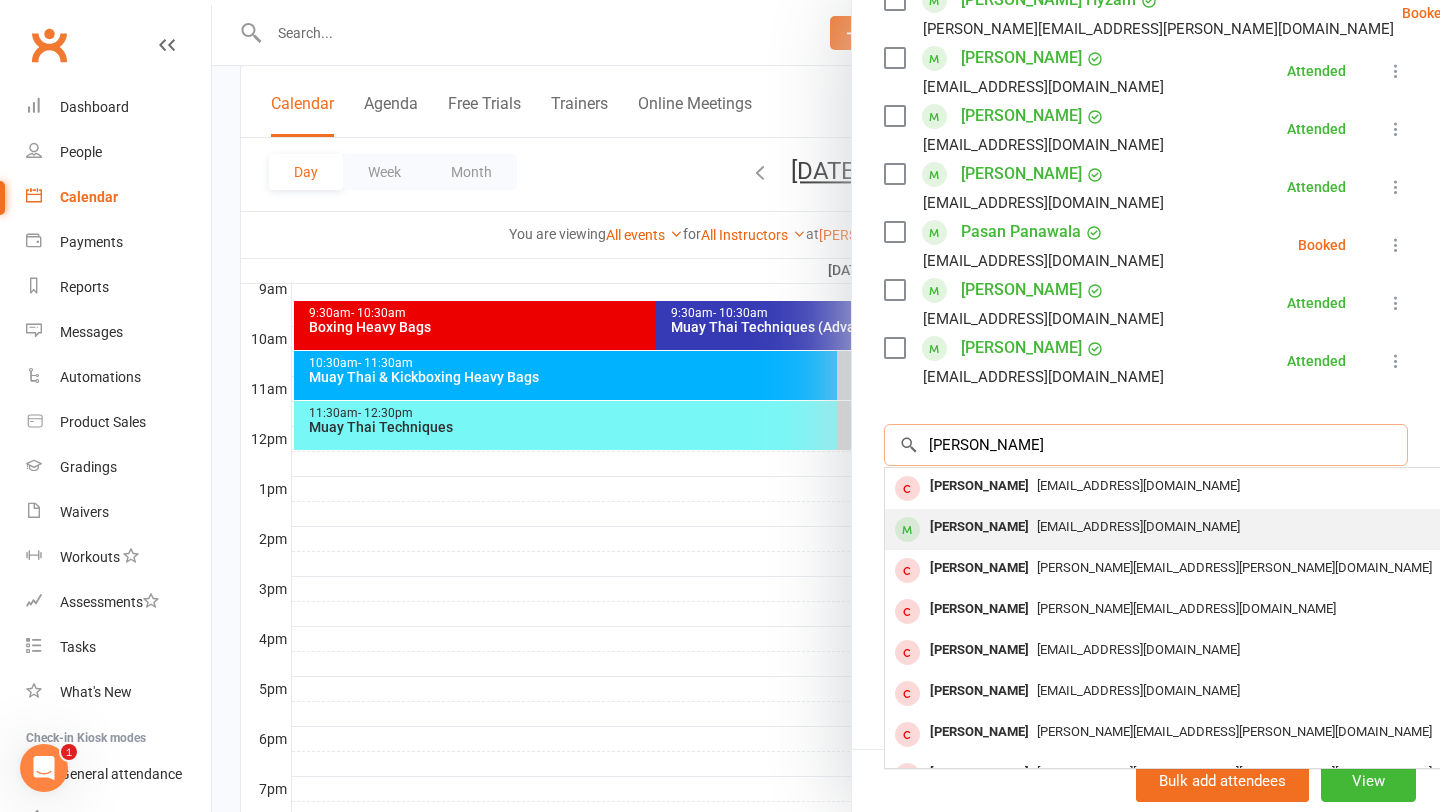 type on "samuel steph" 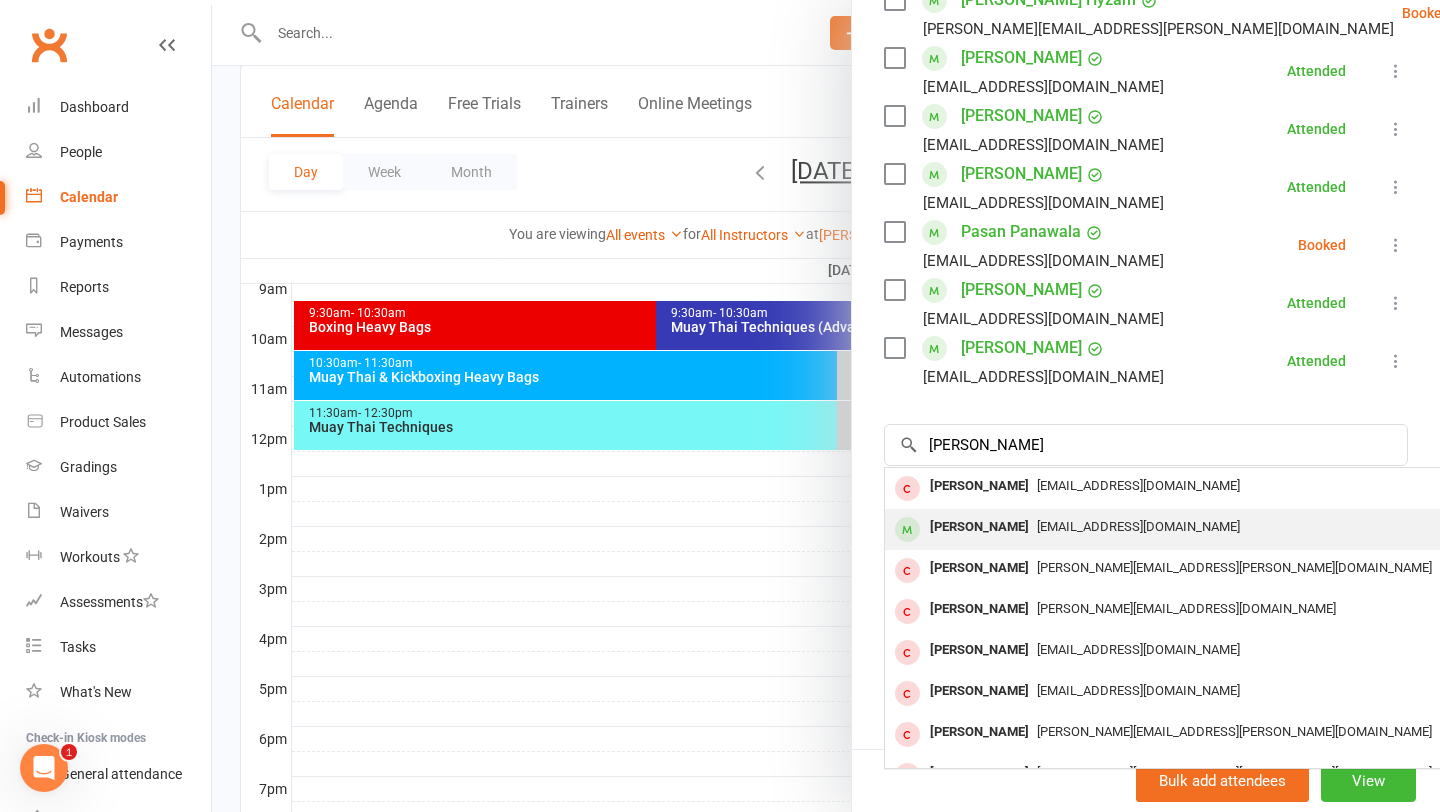 click on "larazasiadczyk@hotmail.com" at bounding box center (1138, 526) 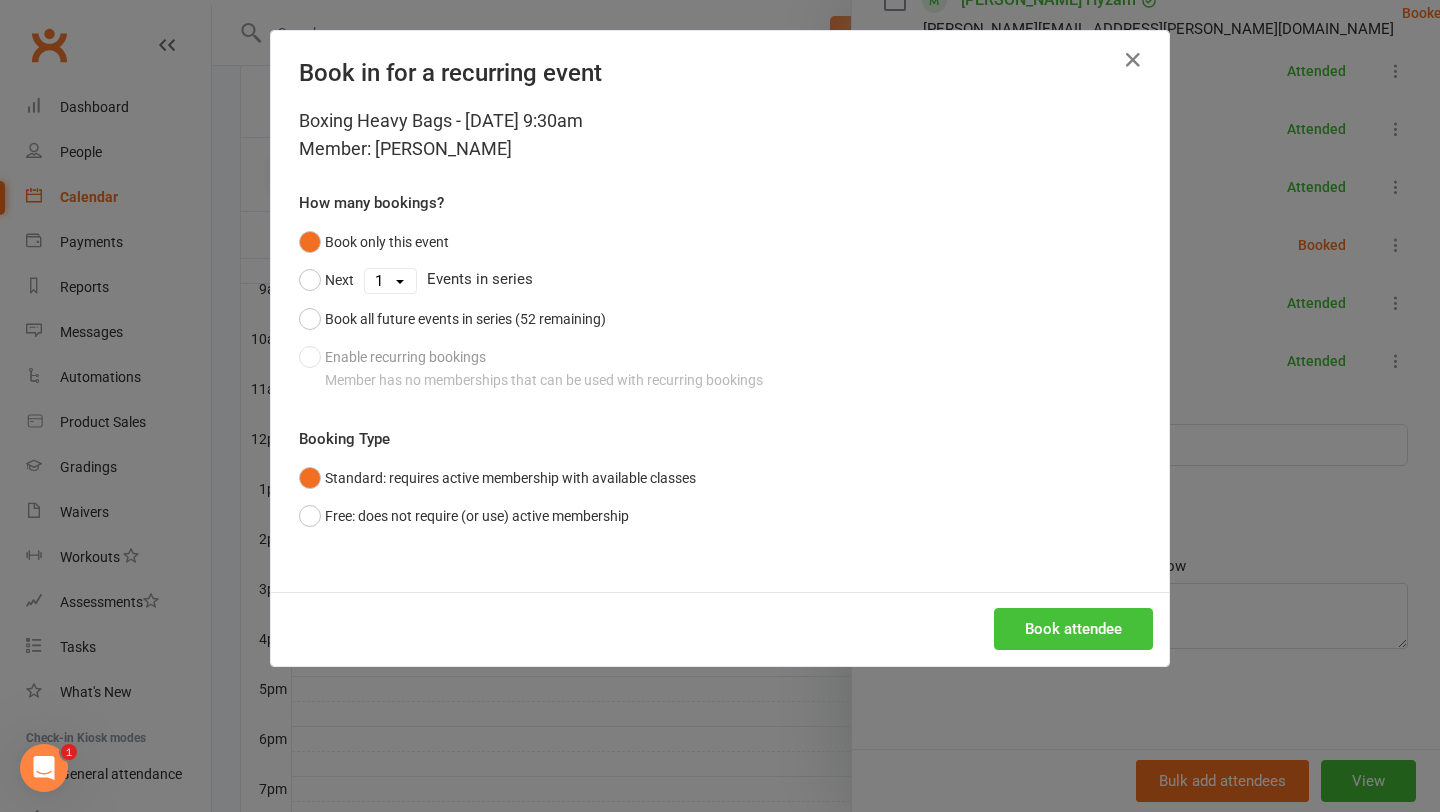 click on "Book attendee" at bounding box center (1073, 629) 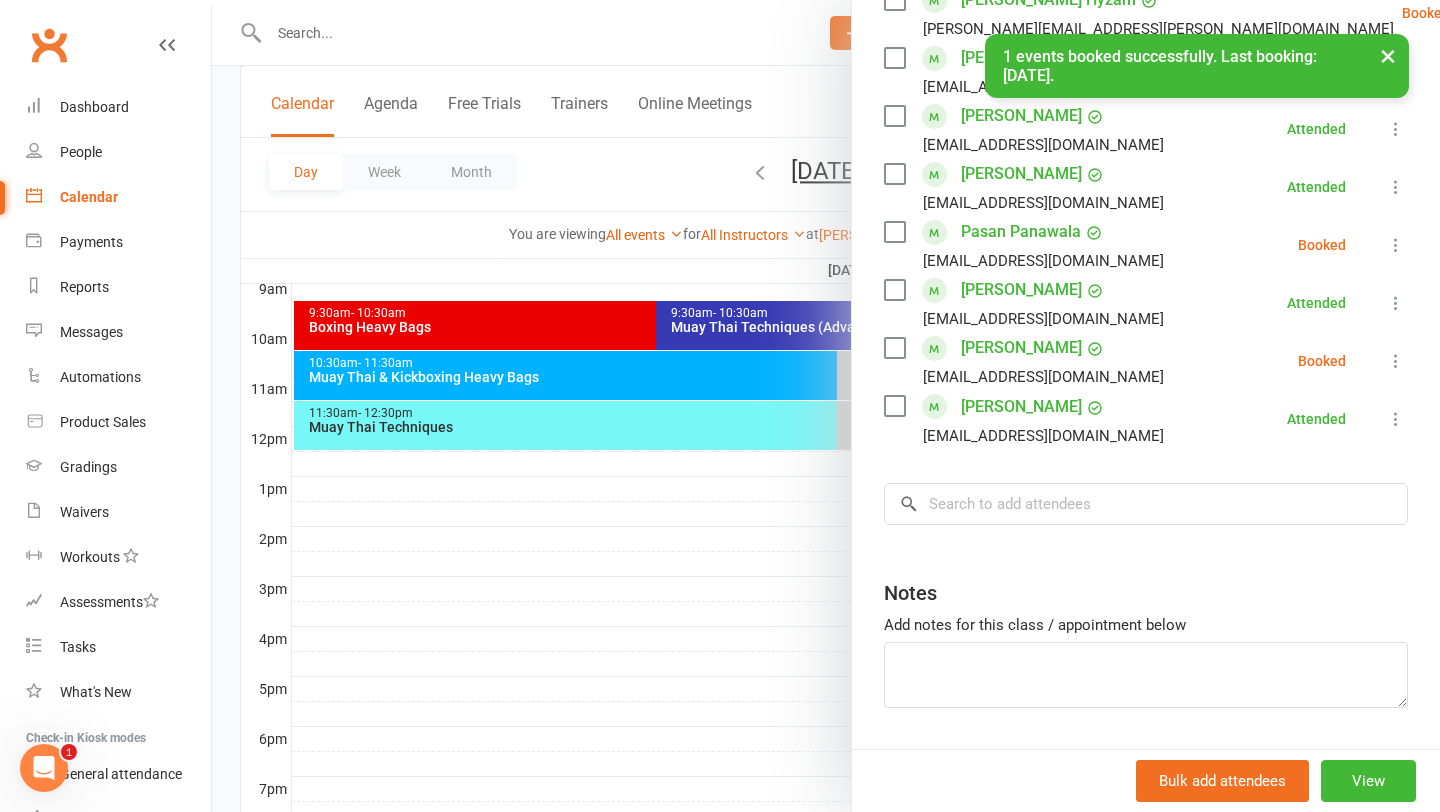 click at bounding box center [1396, 361] 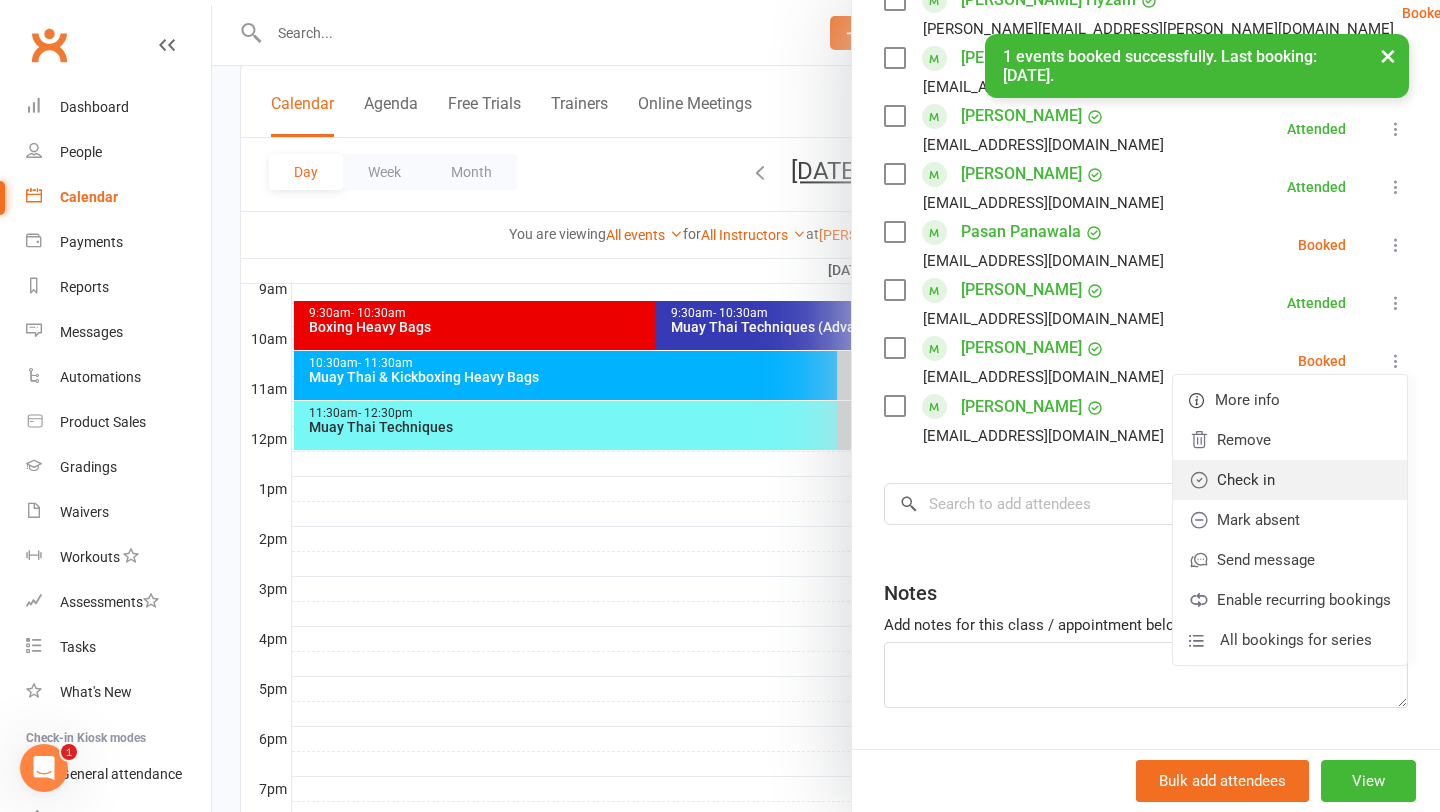 click on "Check in" at bounding box center [1290, 480] 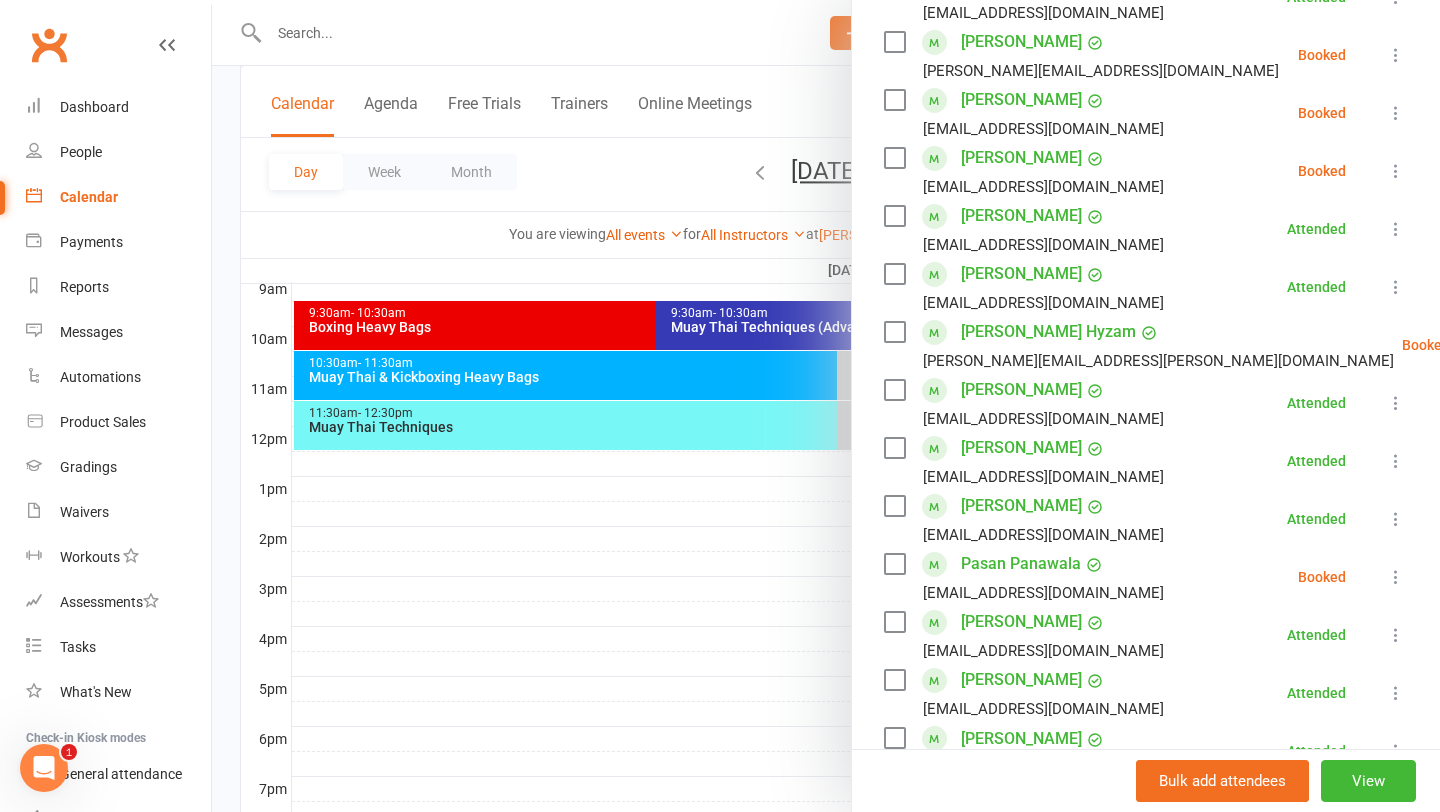 scroll, scrollTop: 511, scrollLeft: 0, axis: vertical 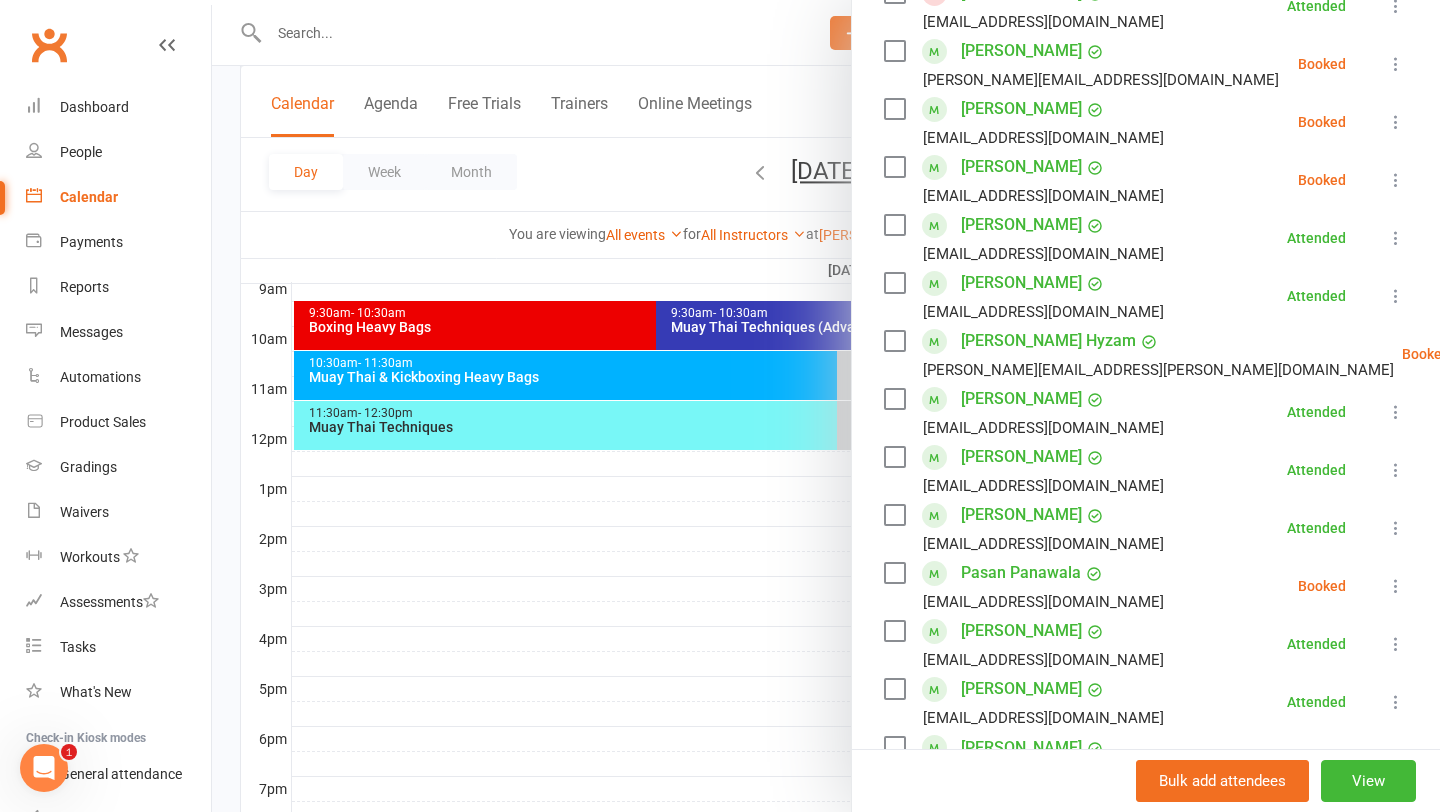 click at bounding box center [1396, 180] 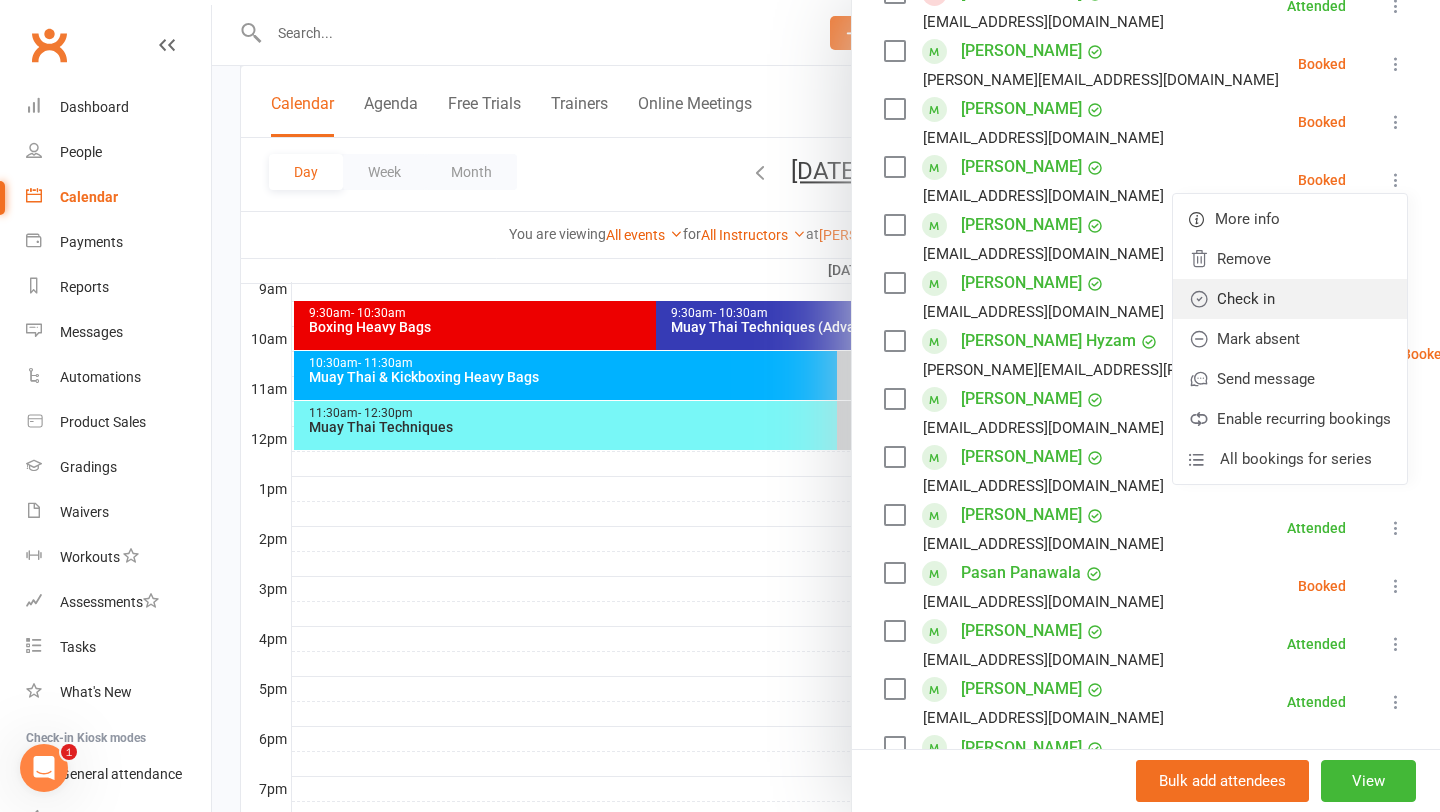 click on "Check in" at bounding box center [1290, 299] 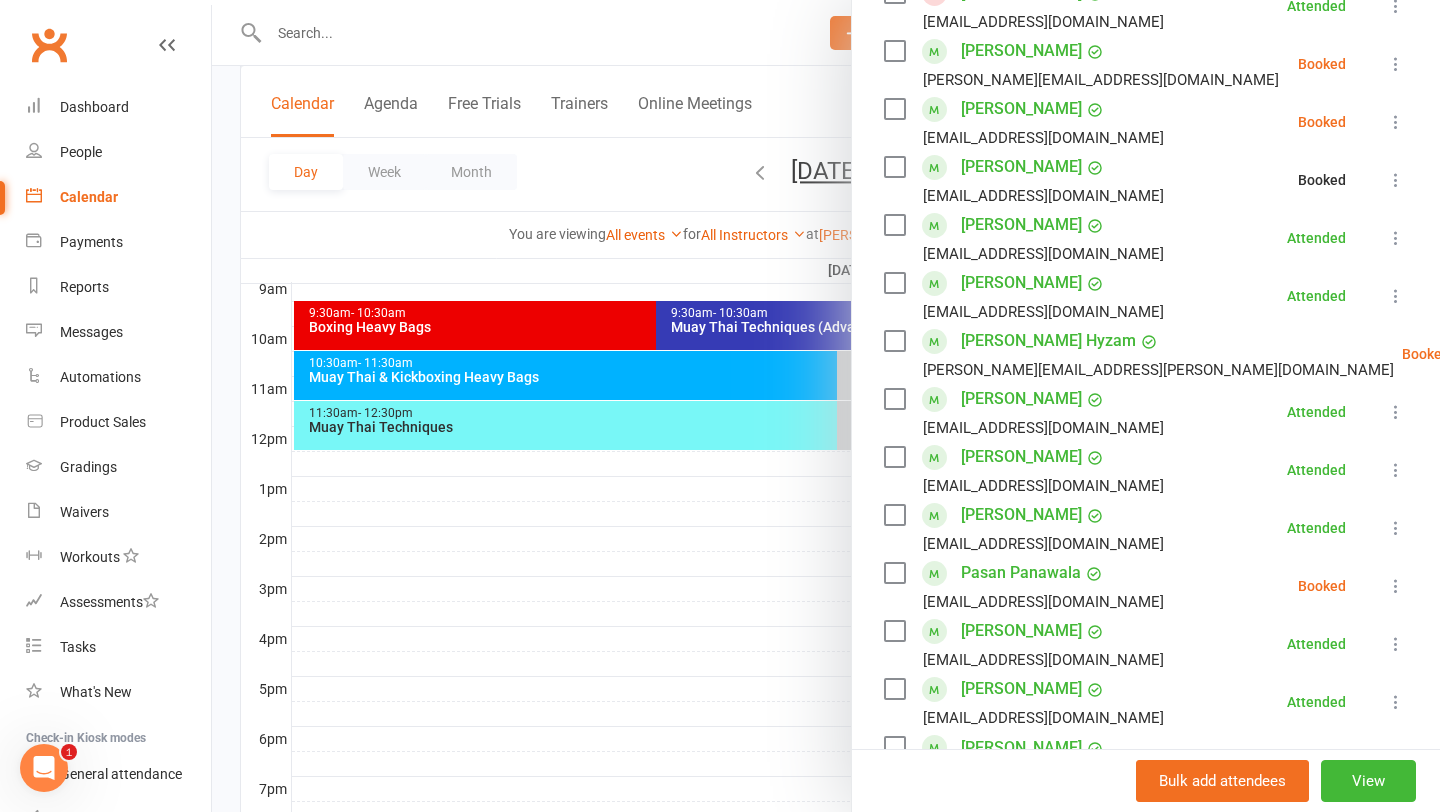 click at bounding box center (1396, 122) 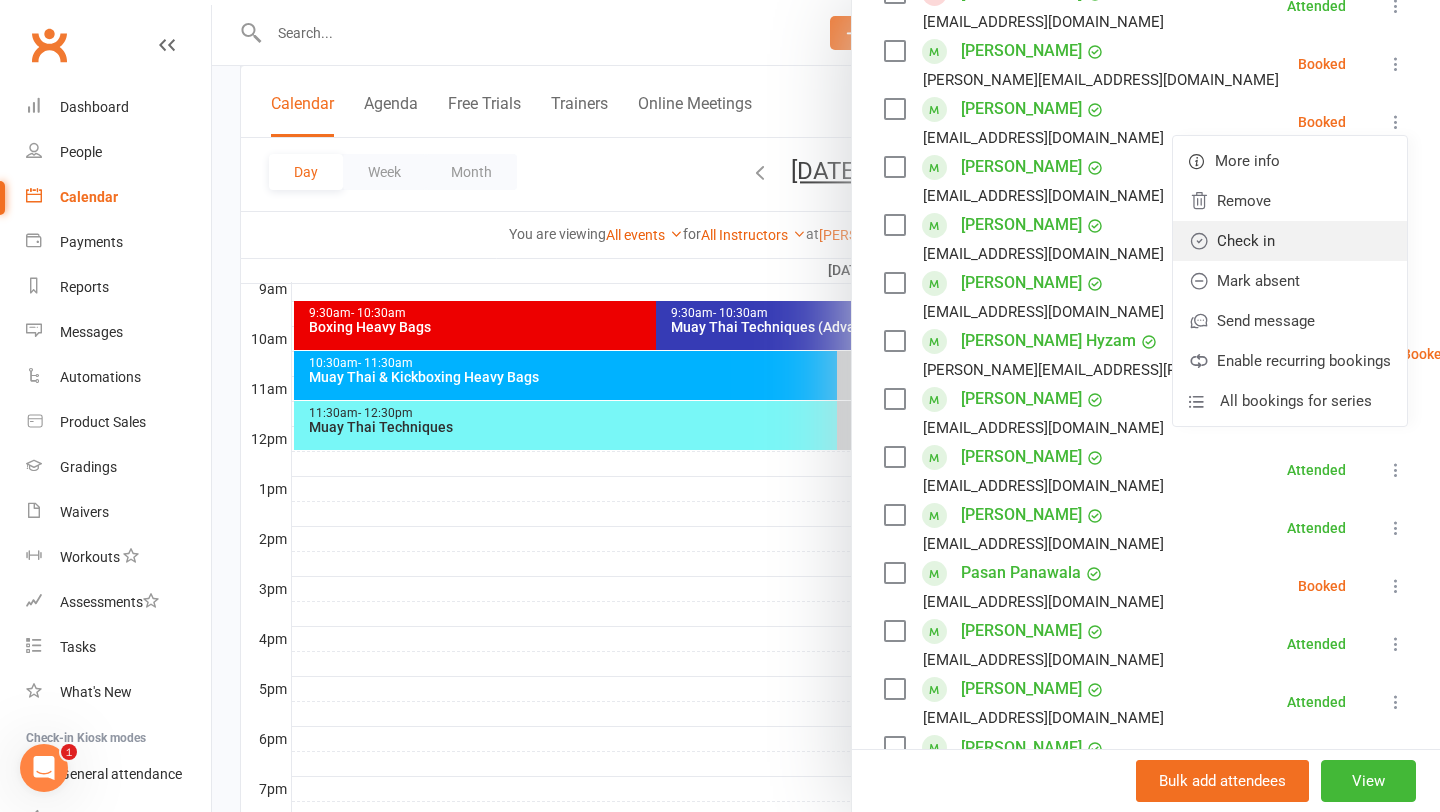 click on "Check in" at bounding box center (1290, 241) 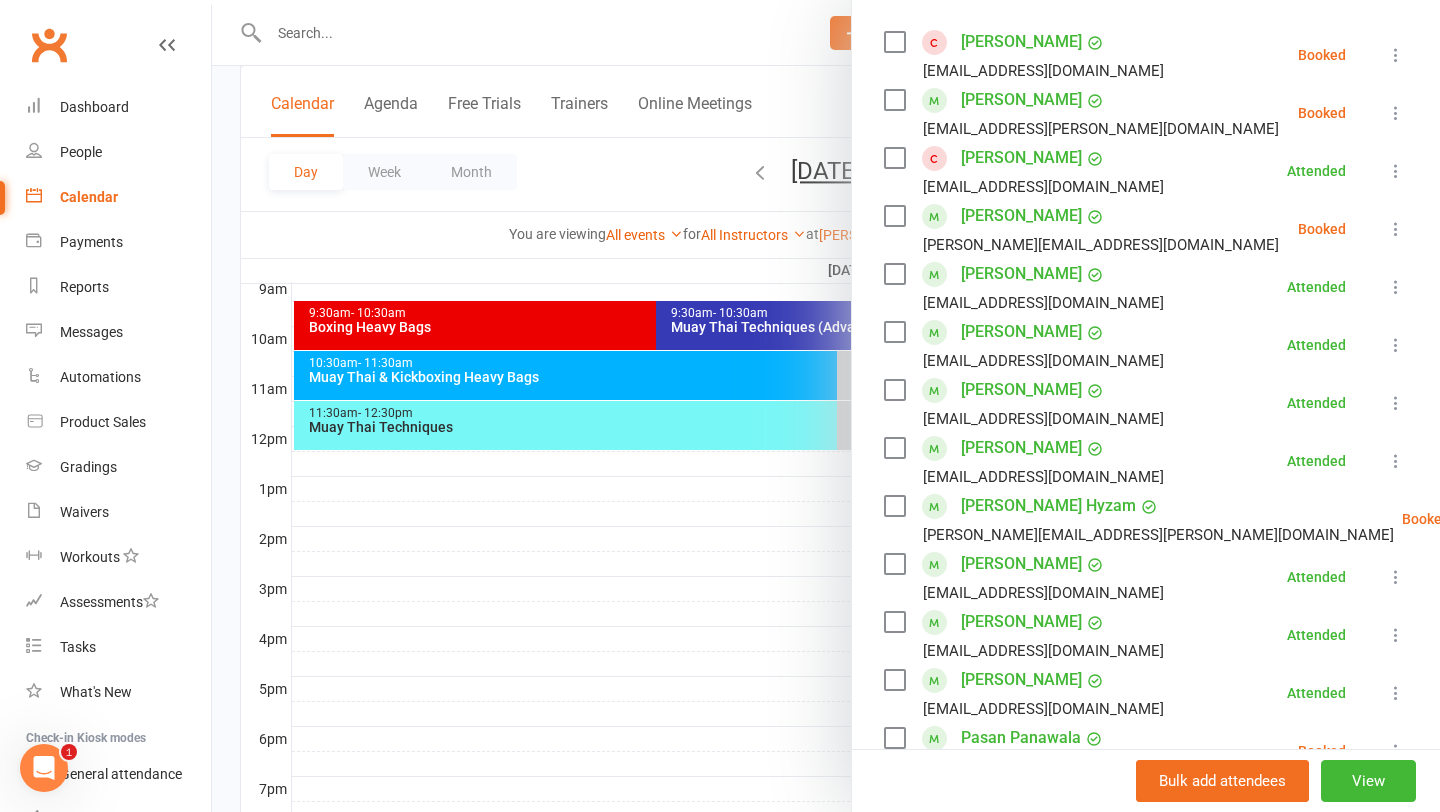 scroll, scrollTop: 320, scrollLeft: 0, axis: vertical 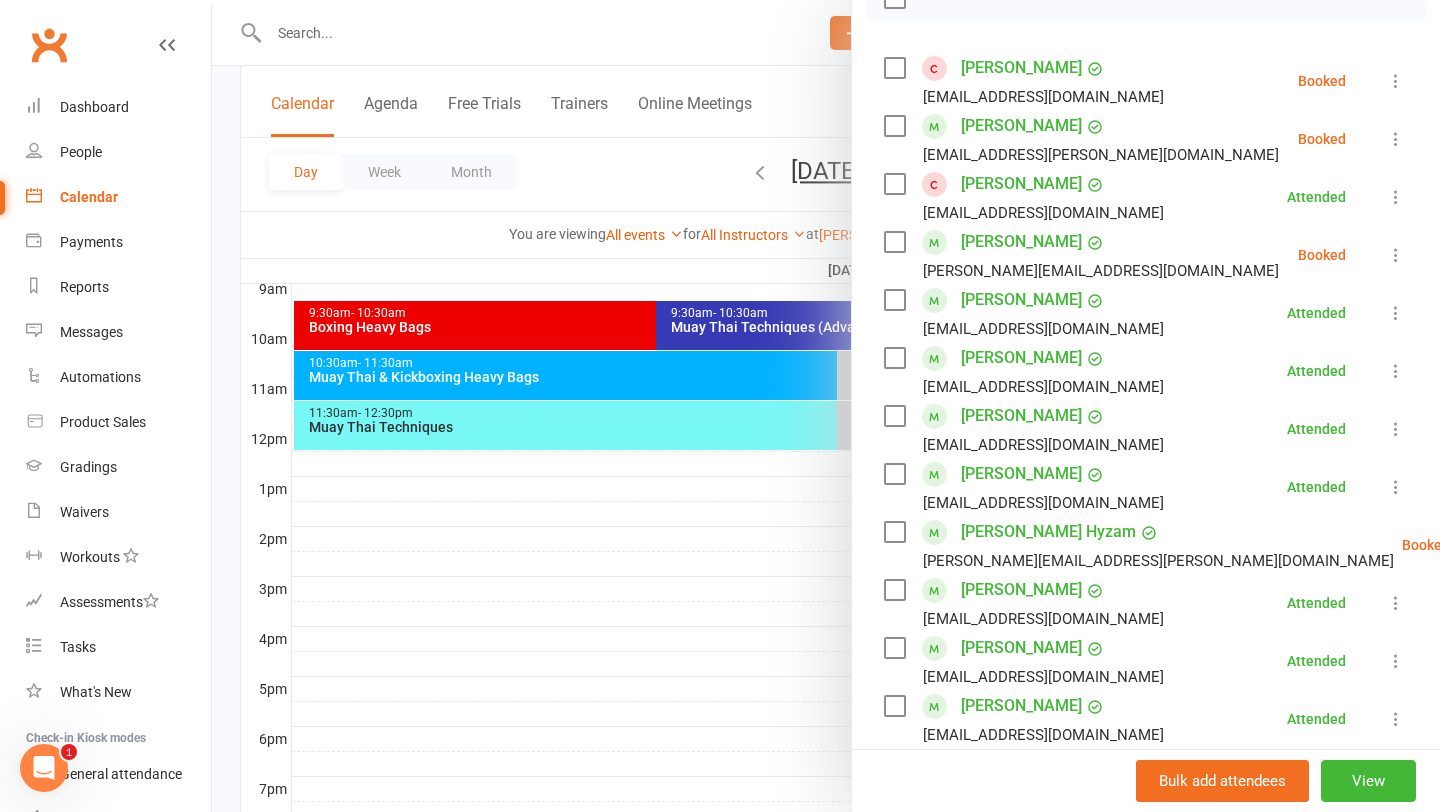 click at bounding box center [1396, 139] 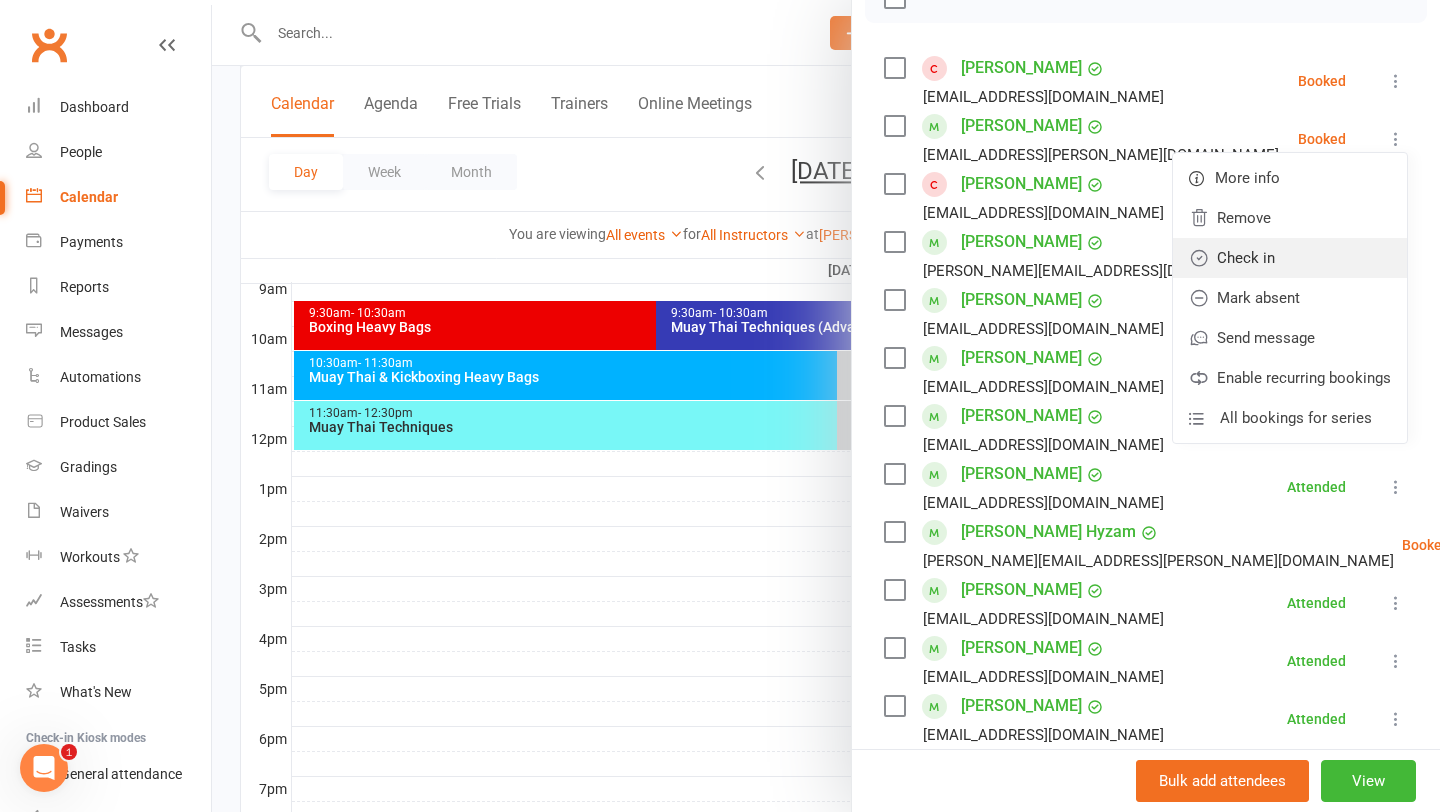 click on "Check in" at bounding box center (1290, 258) 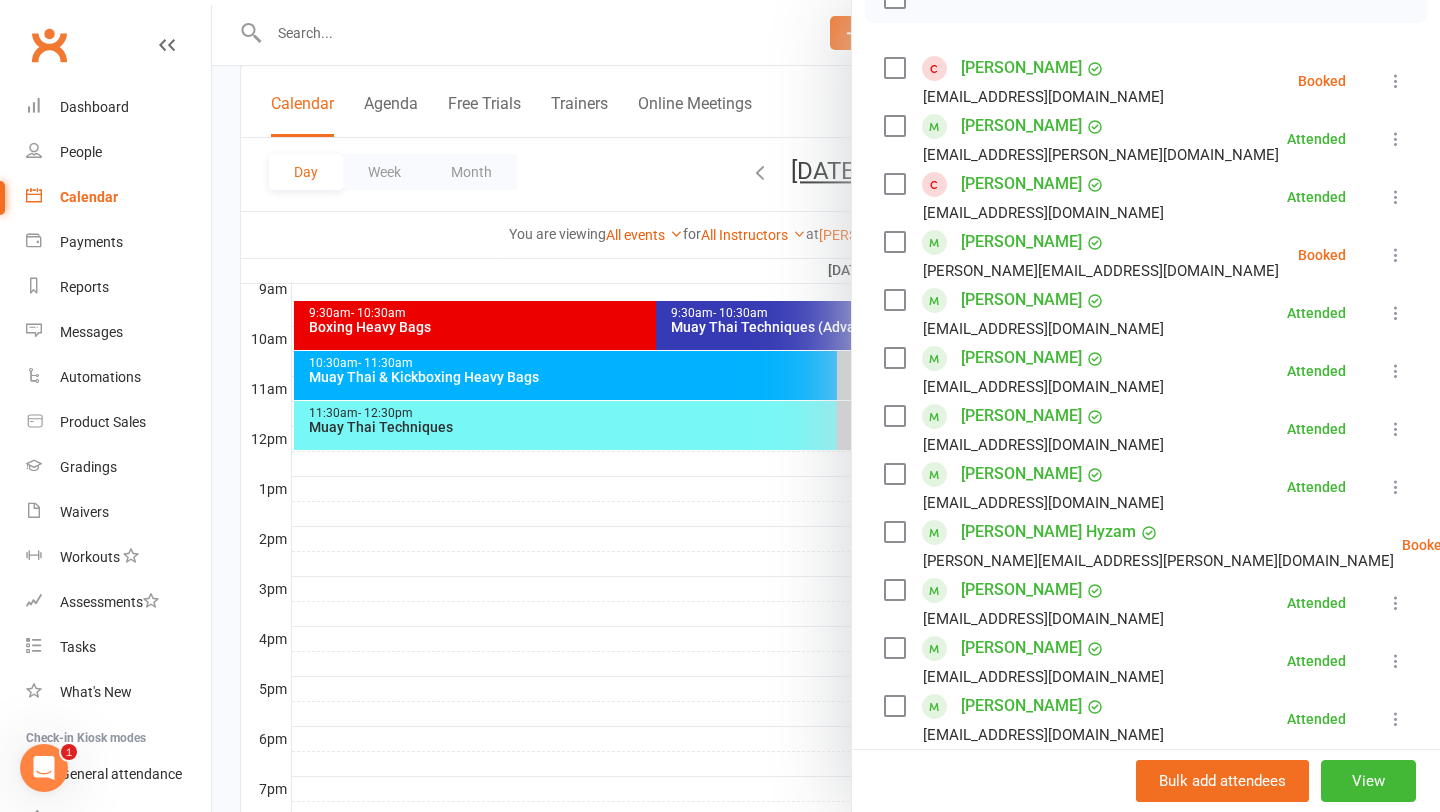 click at bounding box center [826, 406] 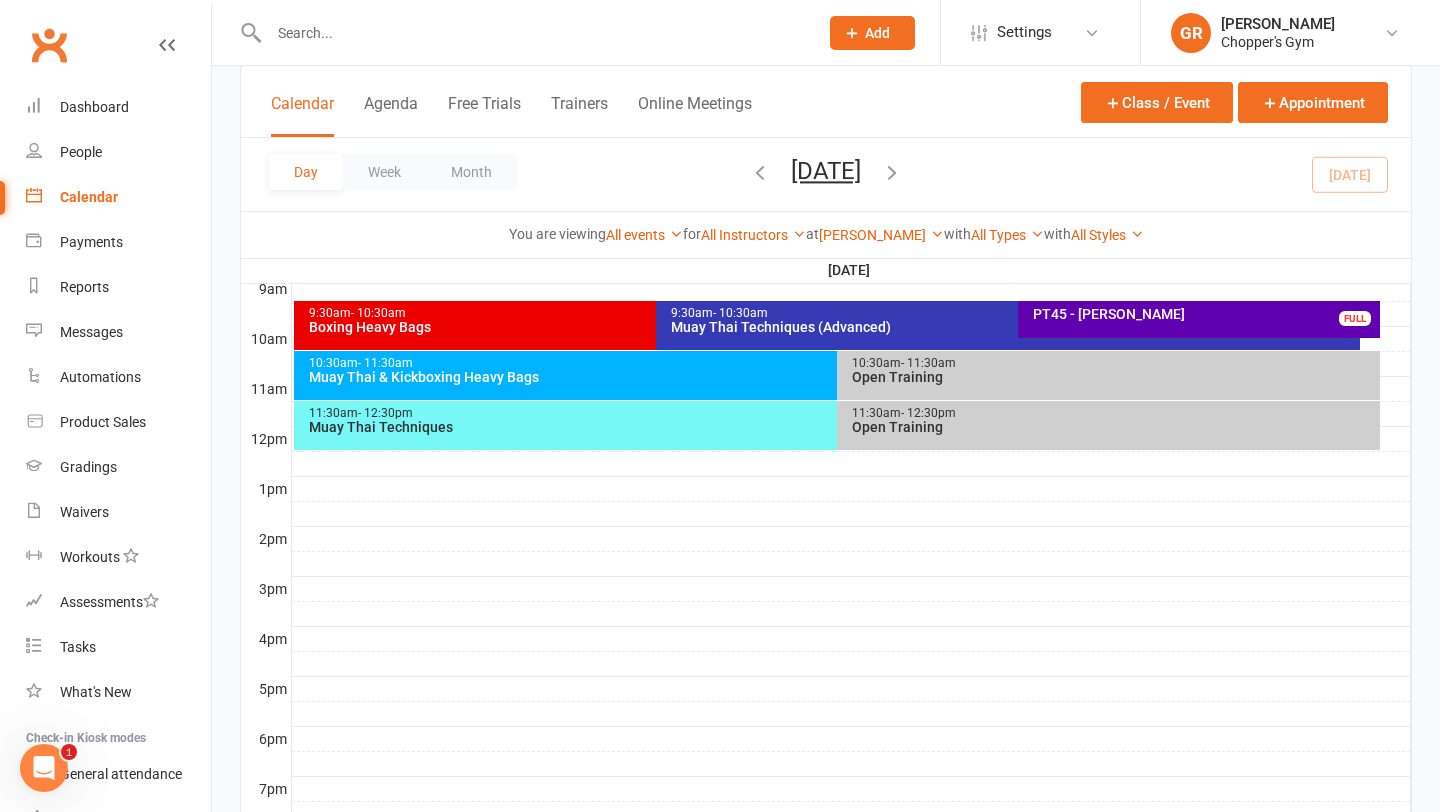 click on "11:30am  - 12:30pm Muay Thai Techniques" at bounding box center (827, 425) 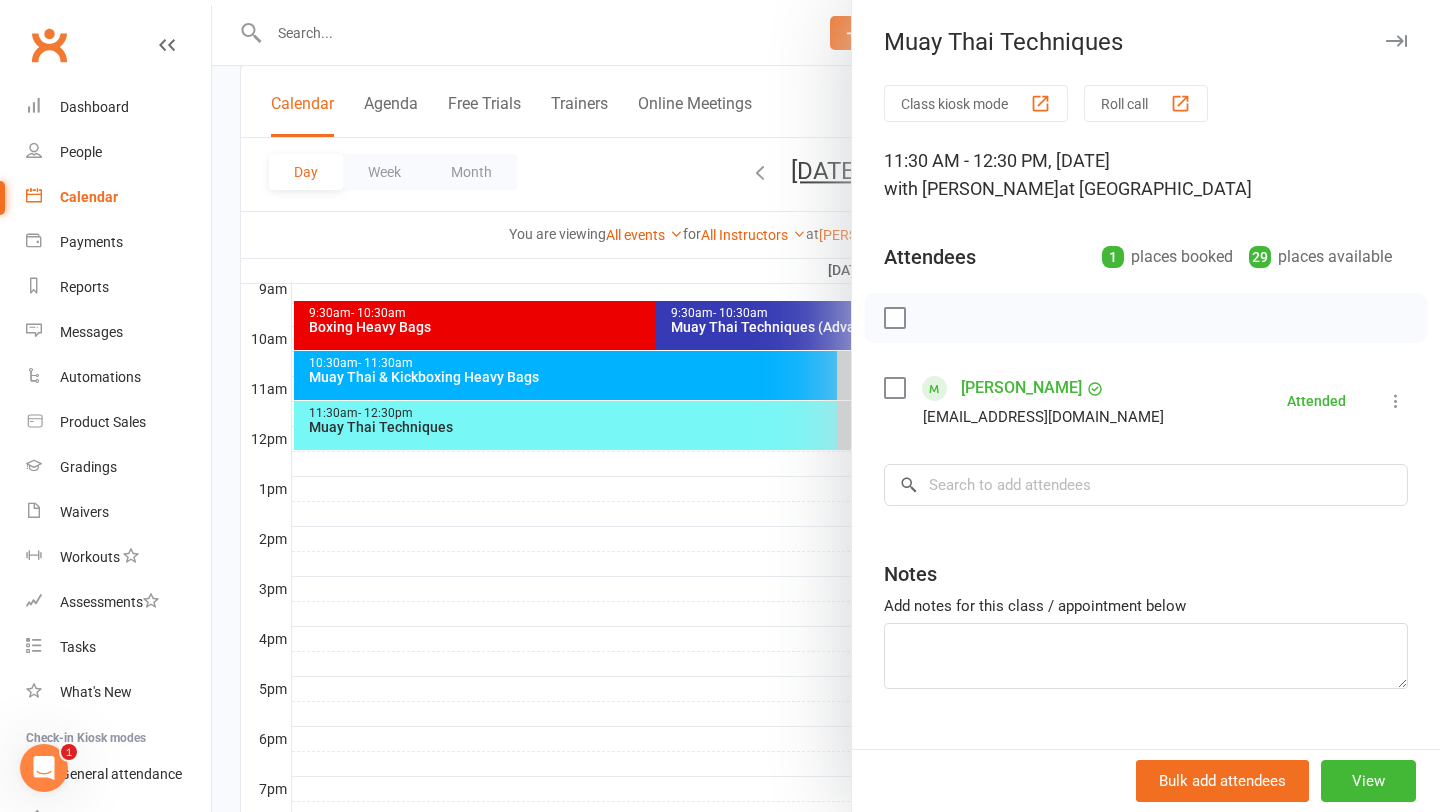click at bounding box center (826, 406) 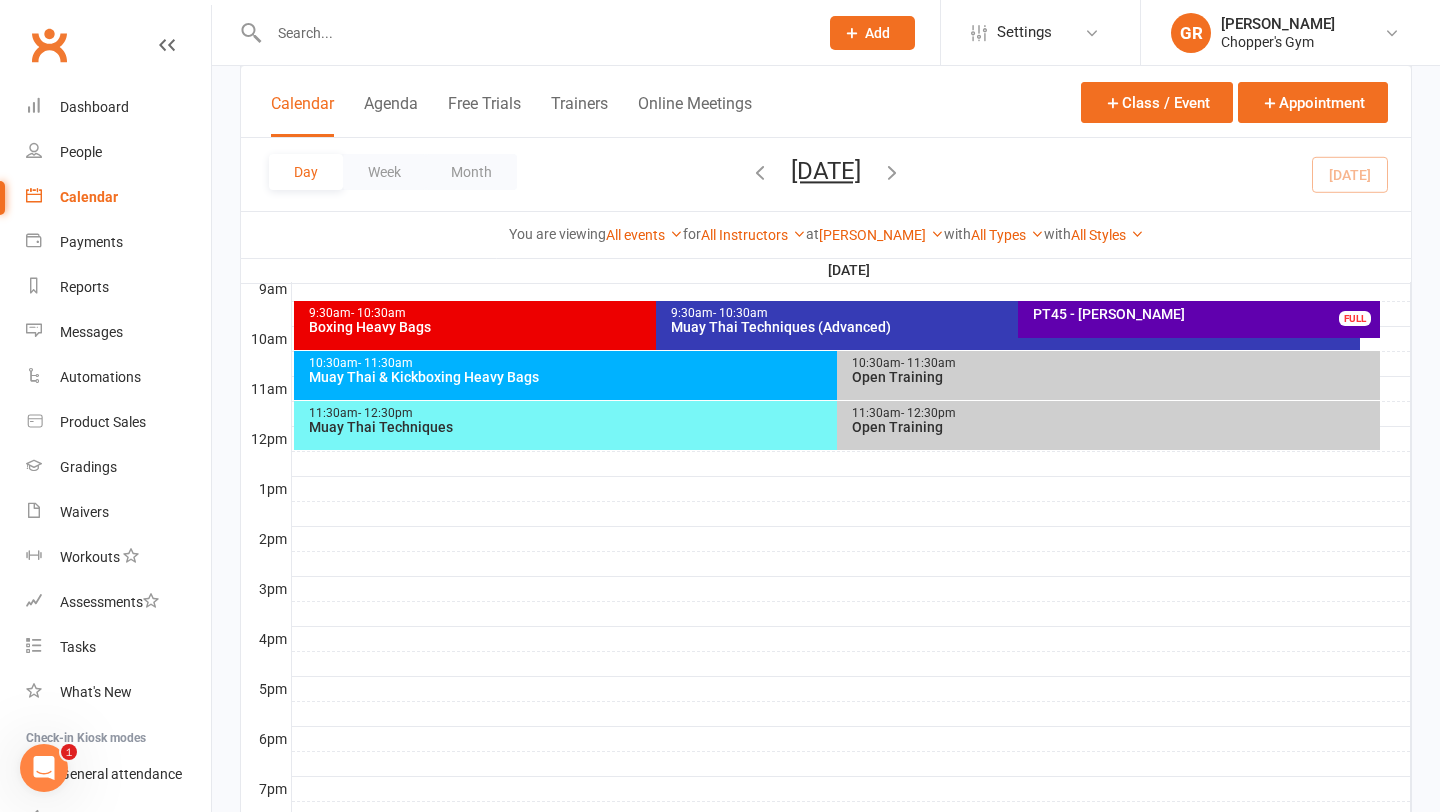 click on "Muay Thai & Kickboxing Heavy Bags" at bounding box center [832, 377] 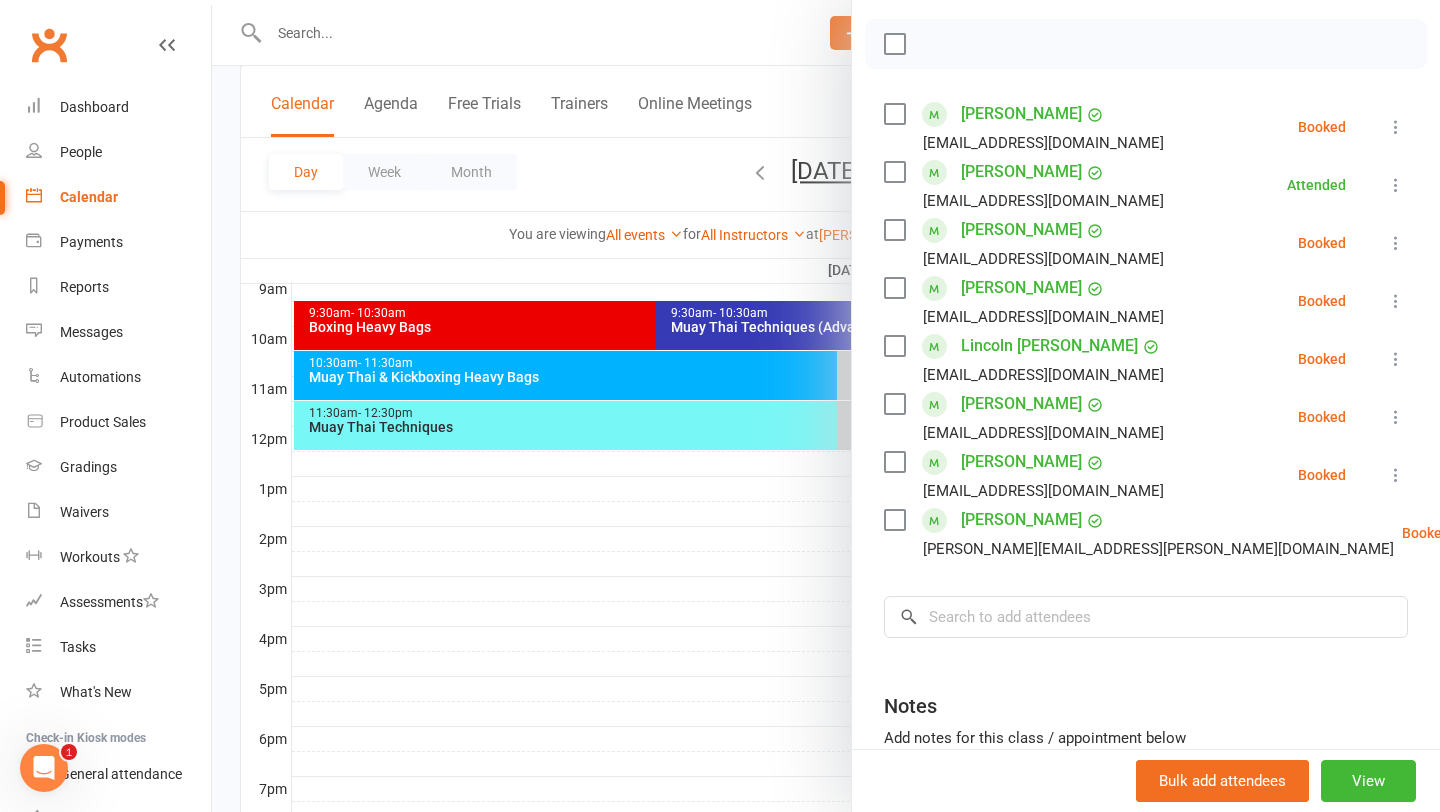 scroll, scrollTop: 328, scrollLeft: 0, axis: vertical 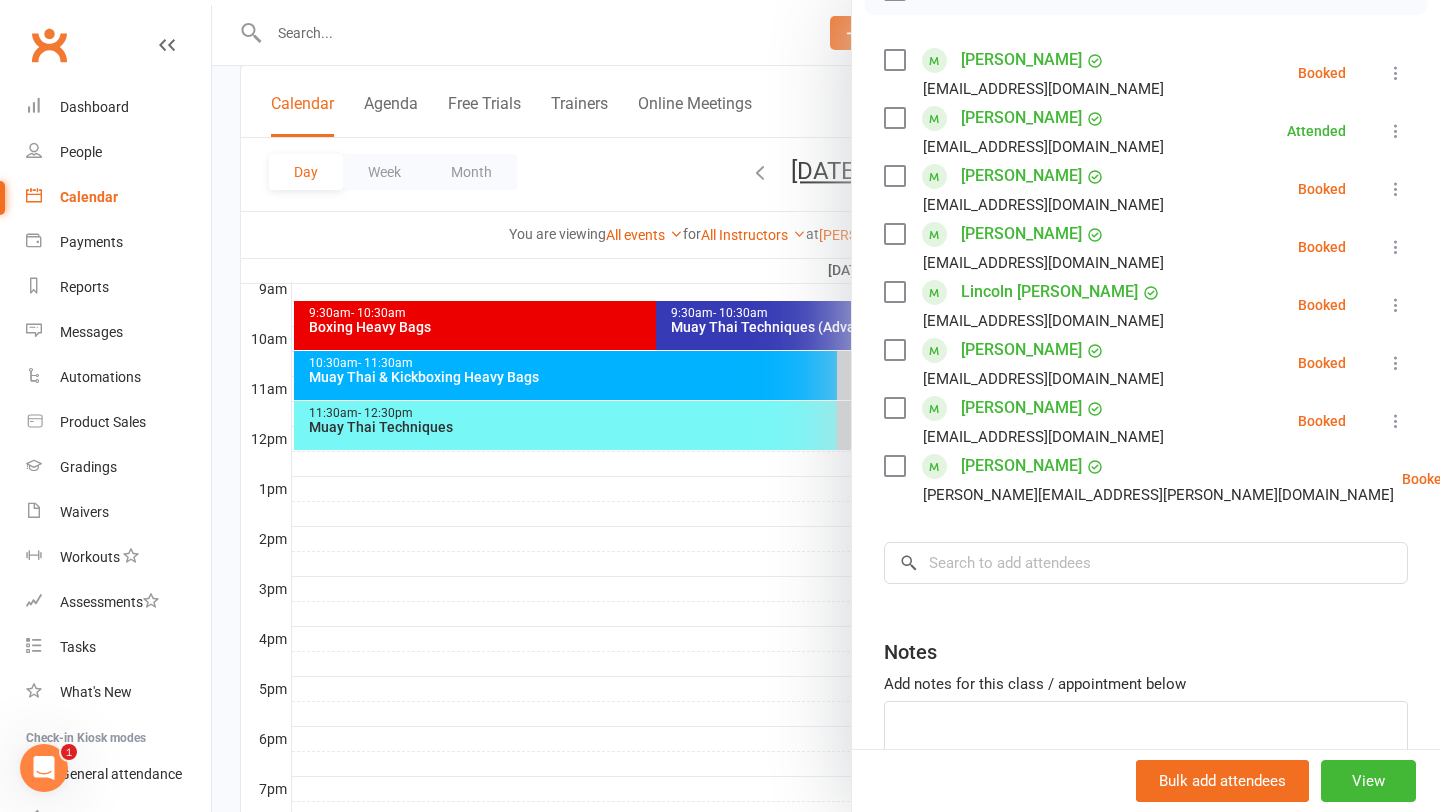 click on "Class kiosk mode  Roll call  10:30 AM - 11:30 AM, Saturday, July, 12, 2025 with Ben Harvey  at  Dickson  Attendees  8  places booked 36  places available Sort by  Last name  First name  Booking created    Amal Soomro  amal.soomro@gmail.com Booked More info  Remove  Check in  Mark absent  Send message  Enable recurring bookings  All bookings for series    Andrew Wright  apwright1@gmail.com Attended More info  Remove  Mark absent  Undo check-in  Send message  Enable recurring bookings  All bookings for series    Declan Moore  declanlmoore@gmail.com Booked More info  Remove  Check in  Mark absent  Send message  Enable recurring bookings  All bookings for series    Izzy Wilson  isabelwilson1302@gmail.com Booked More info  Remove  Check in  Mark absent  Send message  Enable recurring bookings  All bookings for series    Lincoln Uren  rebeccablundell@hotmail.com Booked More info  Remove  Check in  Mark absent  Send message  Enable recurring bookings  All bookings for series    Nawar Ayoub  Nawarayoub@hotmail.com" at bounding box center (1146, 312) 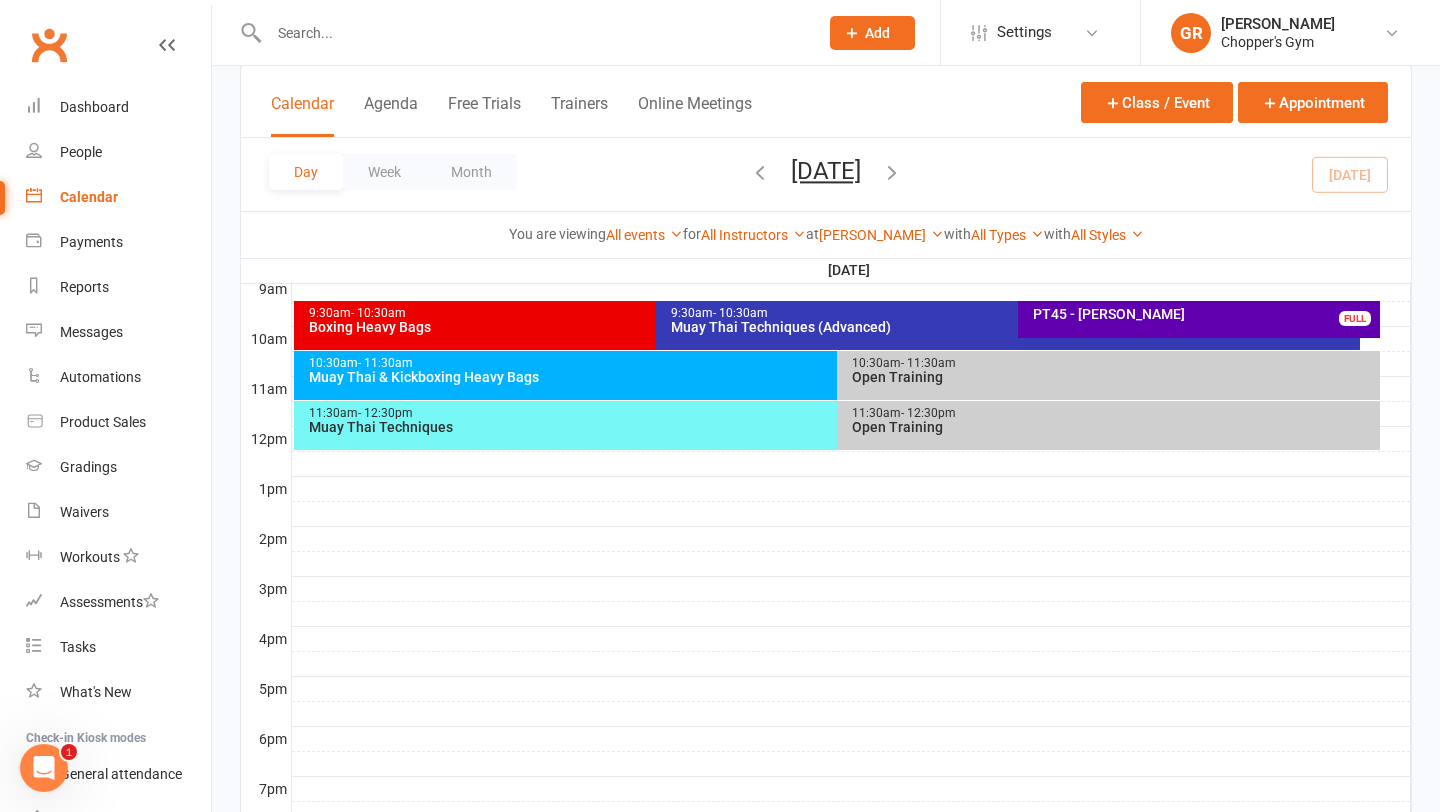 click on "Muay Thai & Kickboxing Heavy Bags" at bounding box center (832, 377) 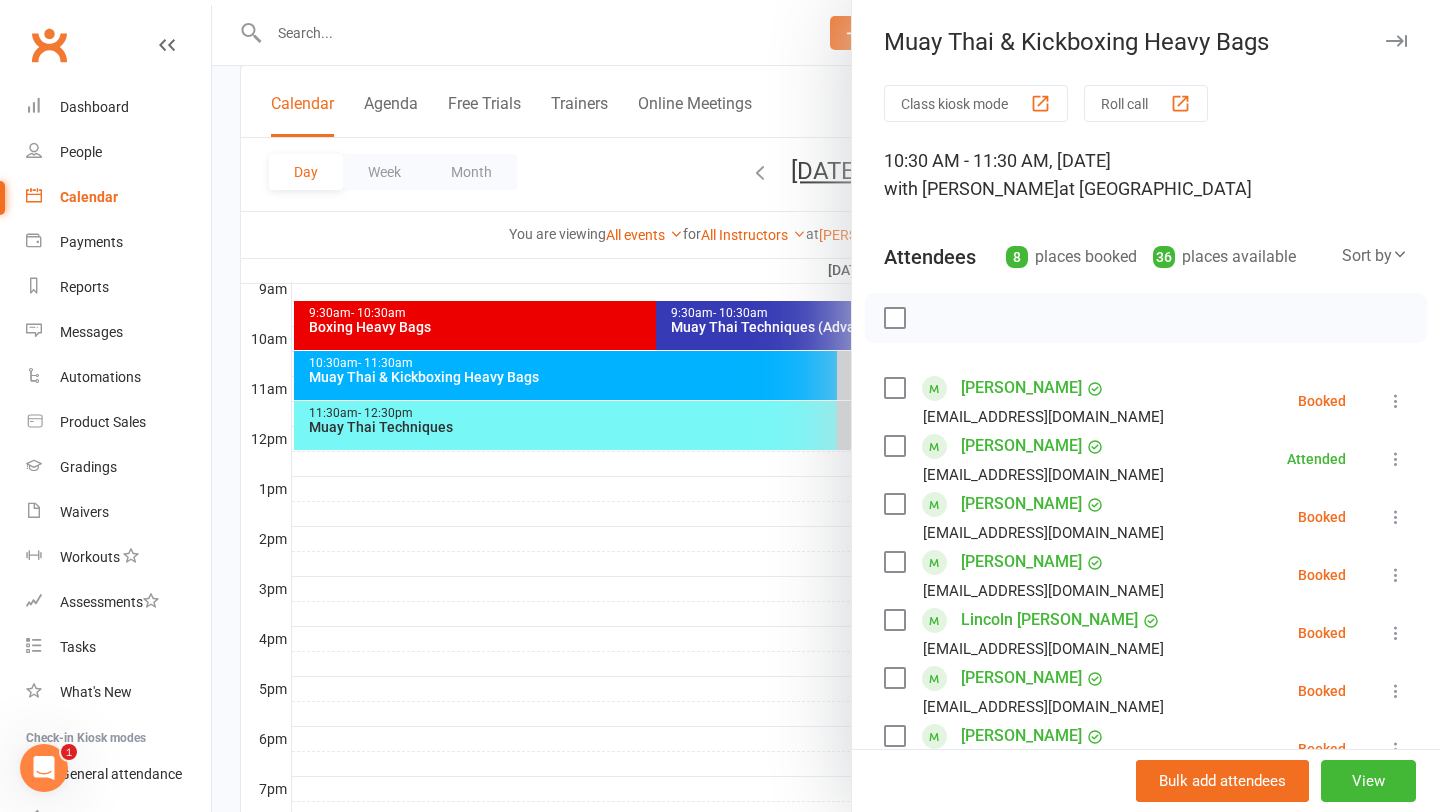 click at bounding box center (826, 406) 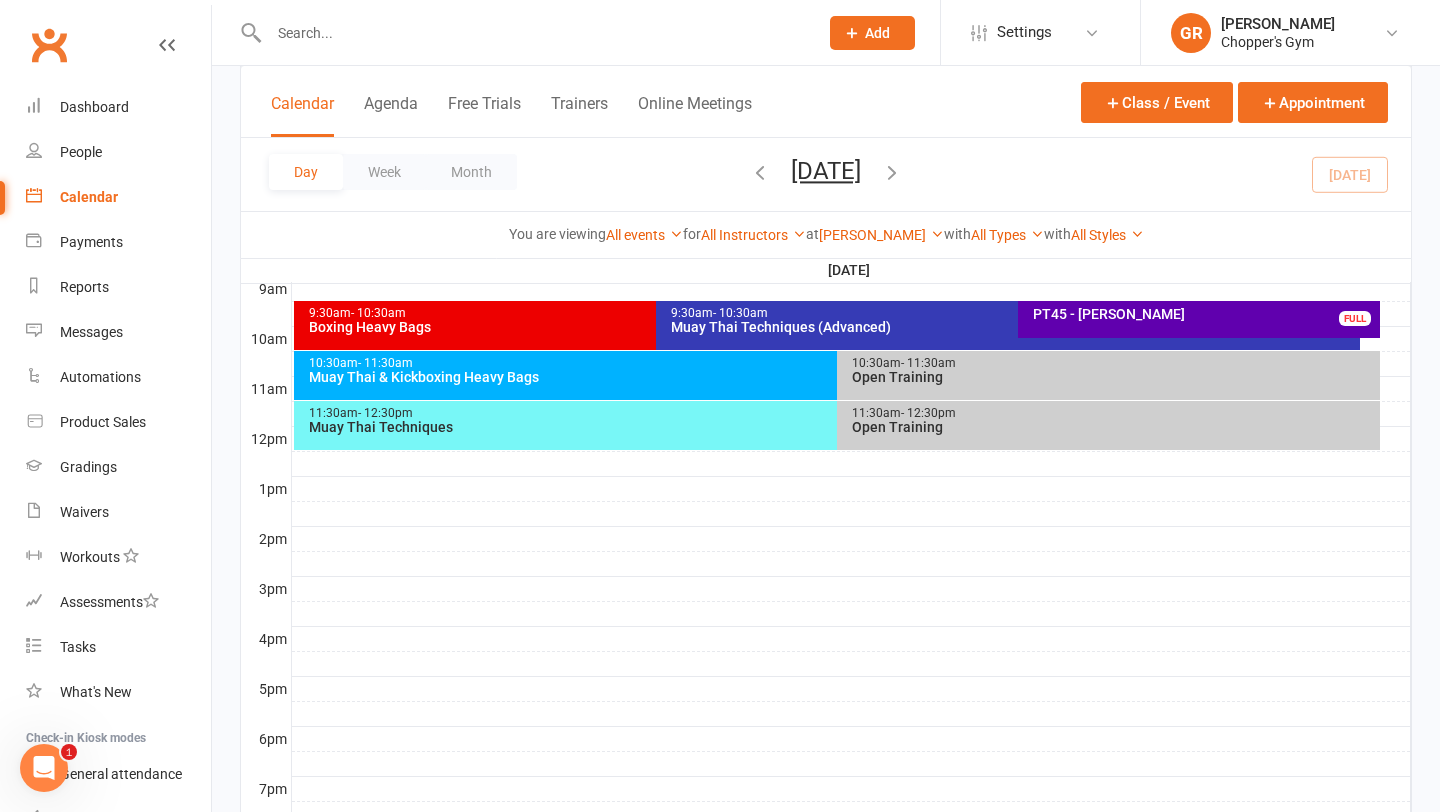 click on "Boxing Heavy Bags" at bounding box center (651, 327) 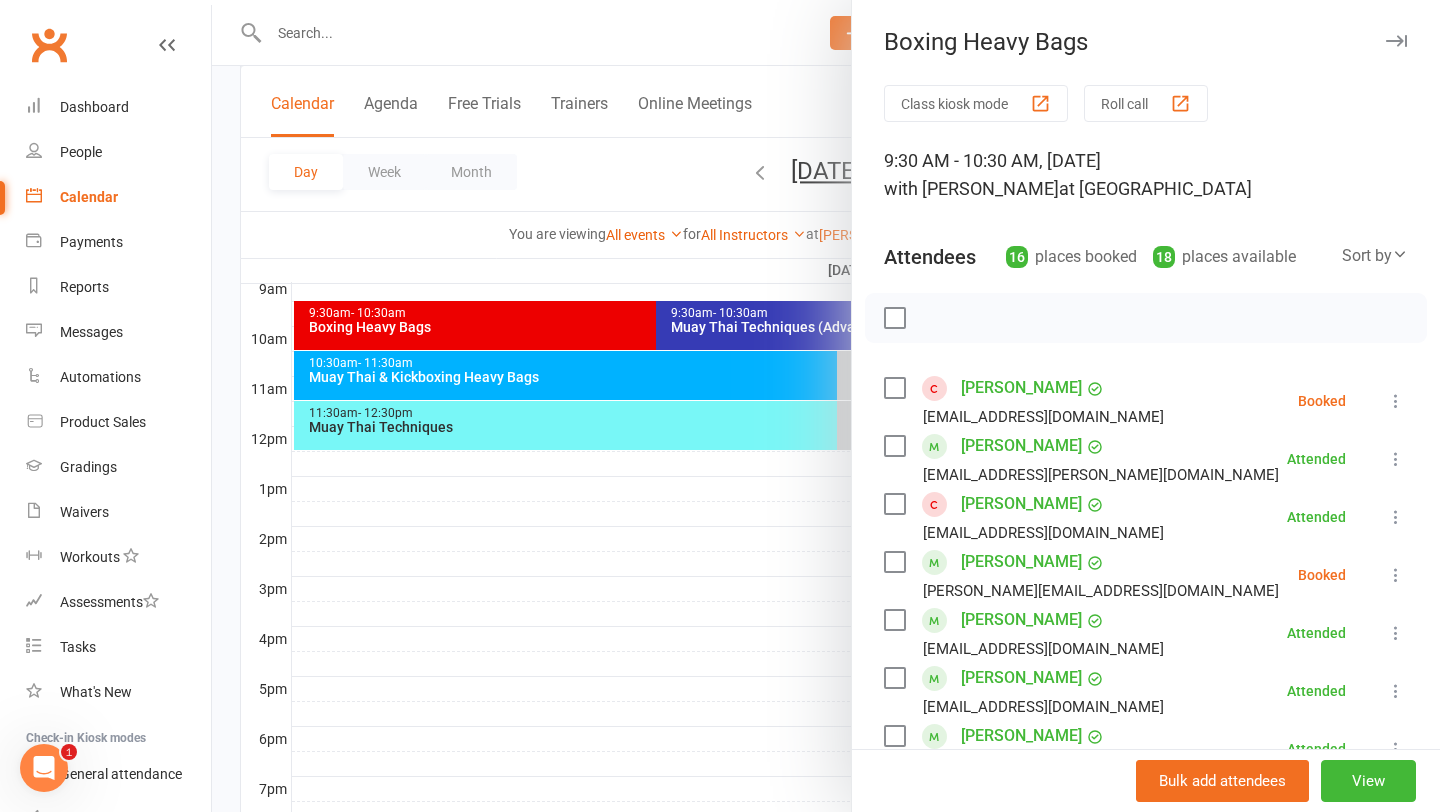 scroll, scrollTop: 1, scrollLeft: 0, axis: vertical 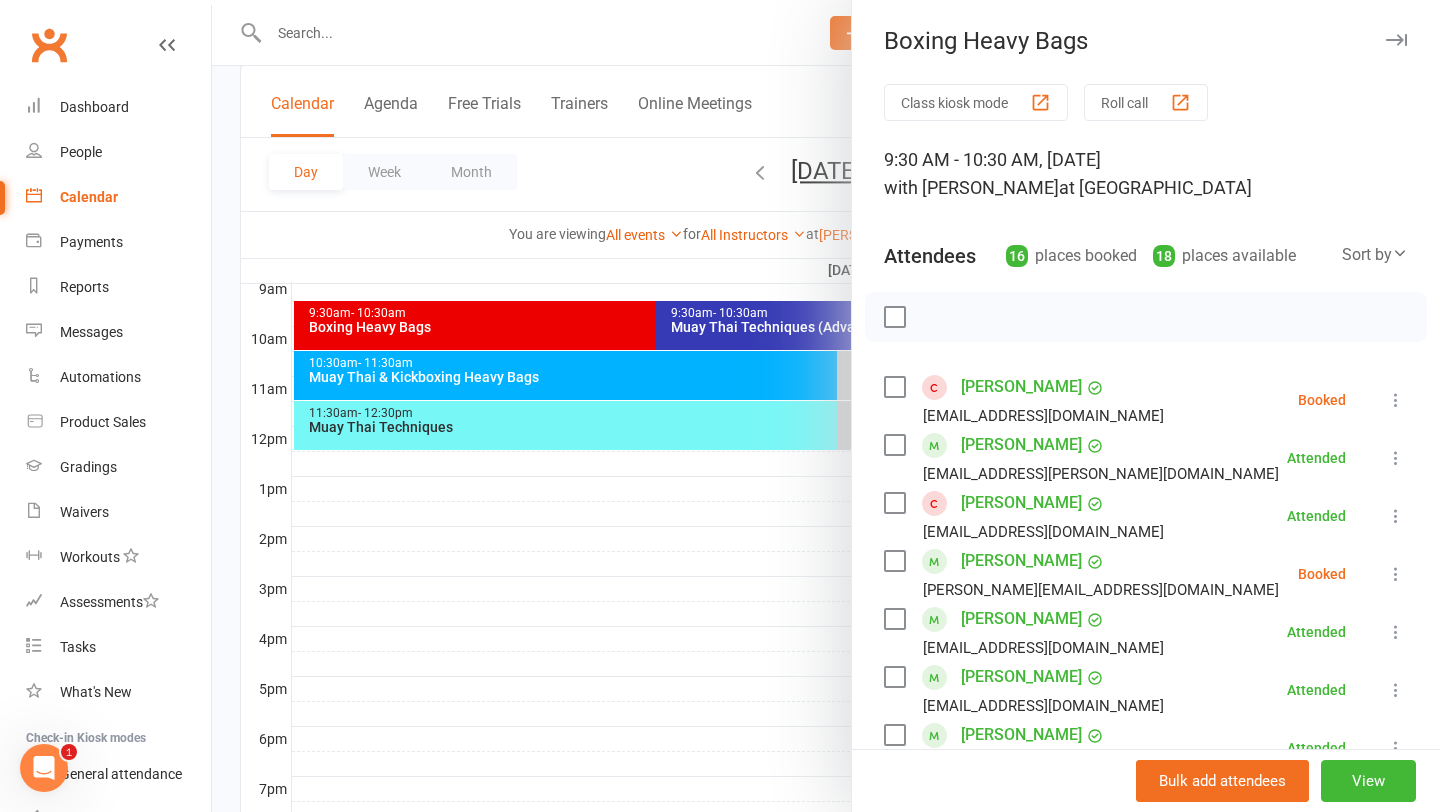 click at bounding box center (1396, 400) 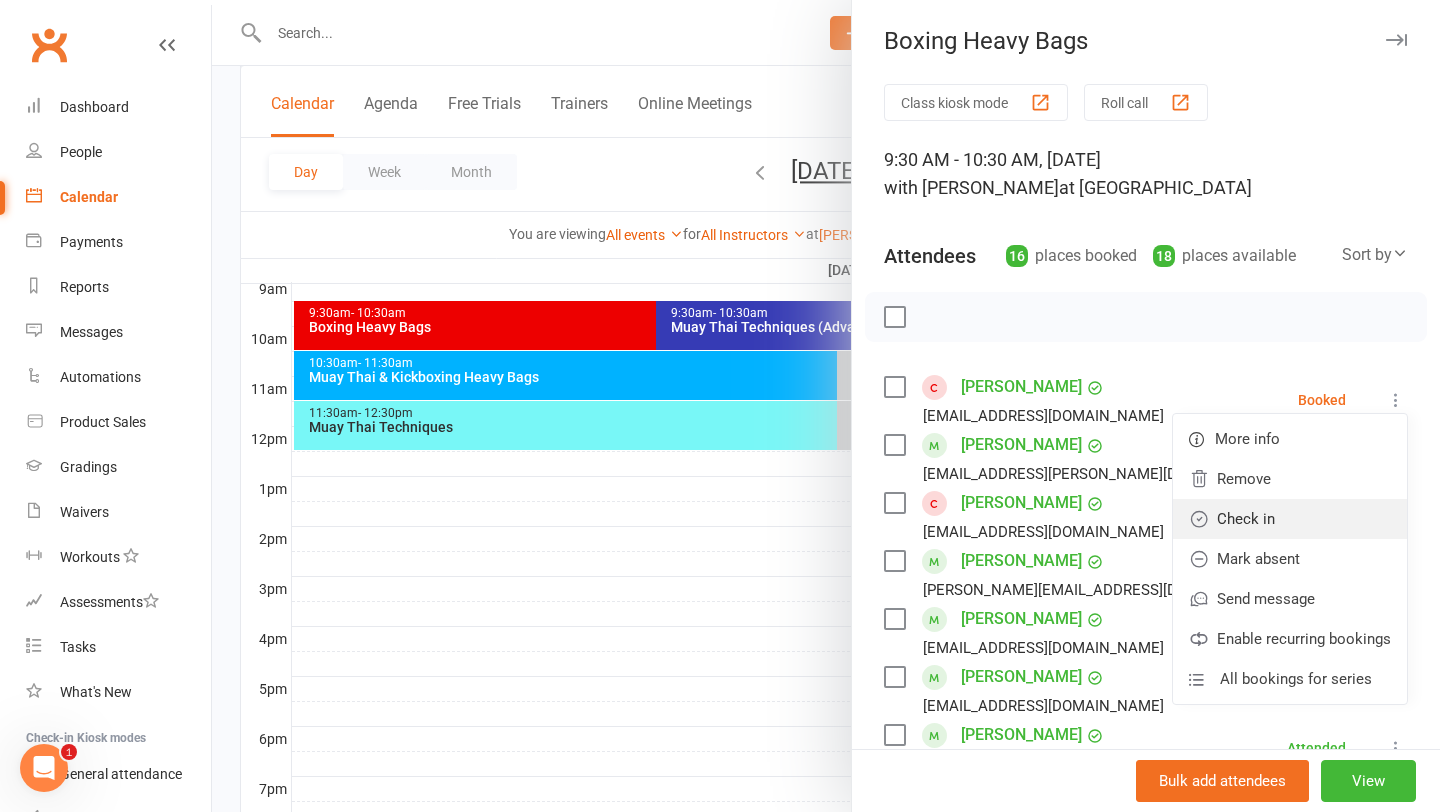 click on "Check in" at bounding box center (1290, 519) 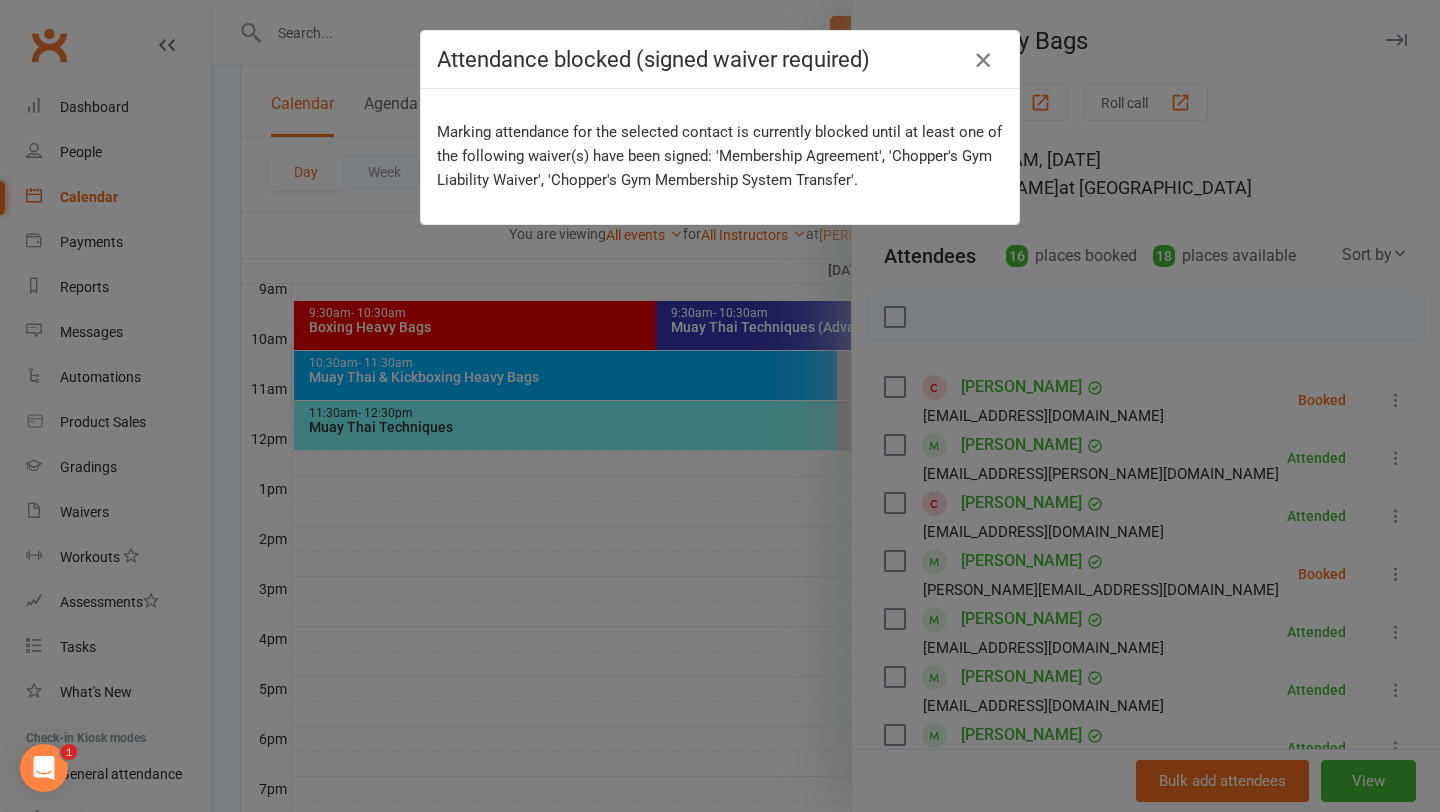 click at bounding box center (983, 60) 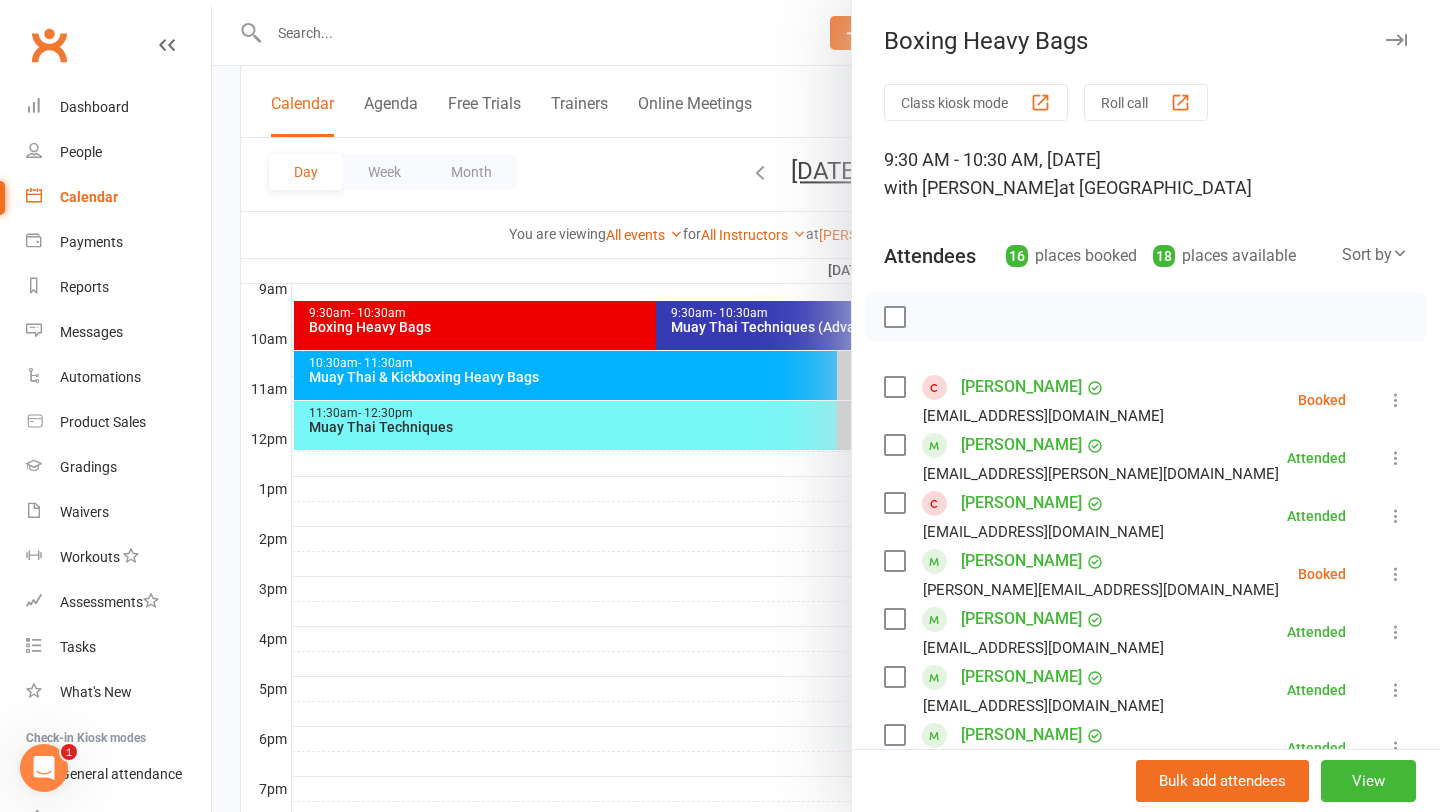 click at bounding box center [1396, 574] 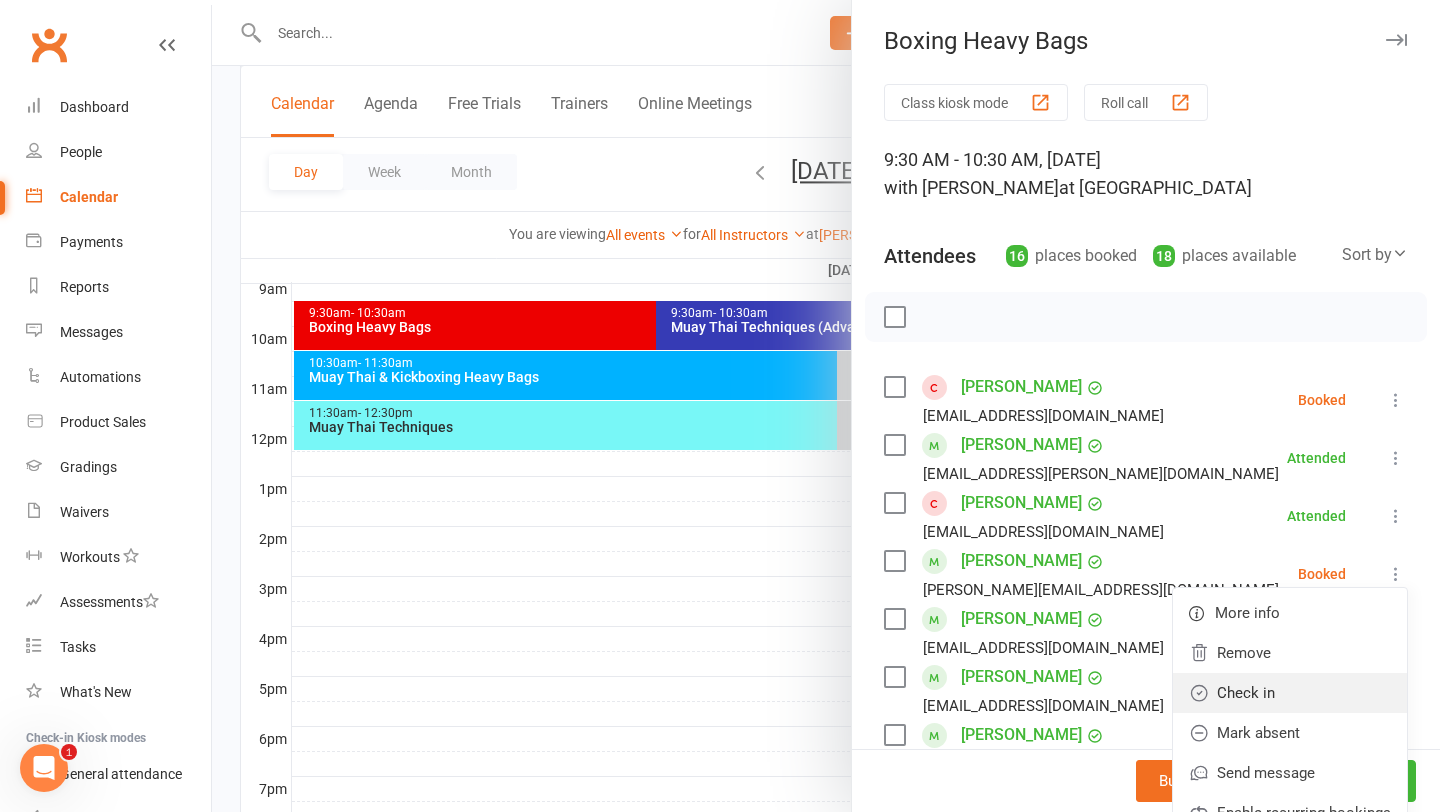 click on "Check in" at bounding box center [1290, 693] 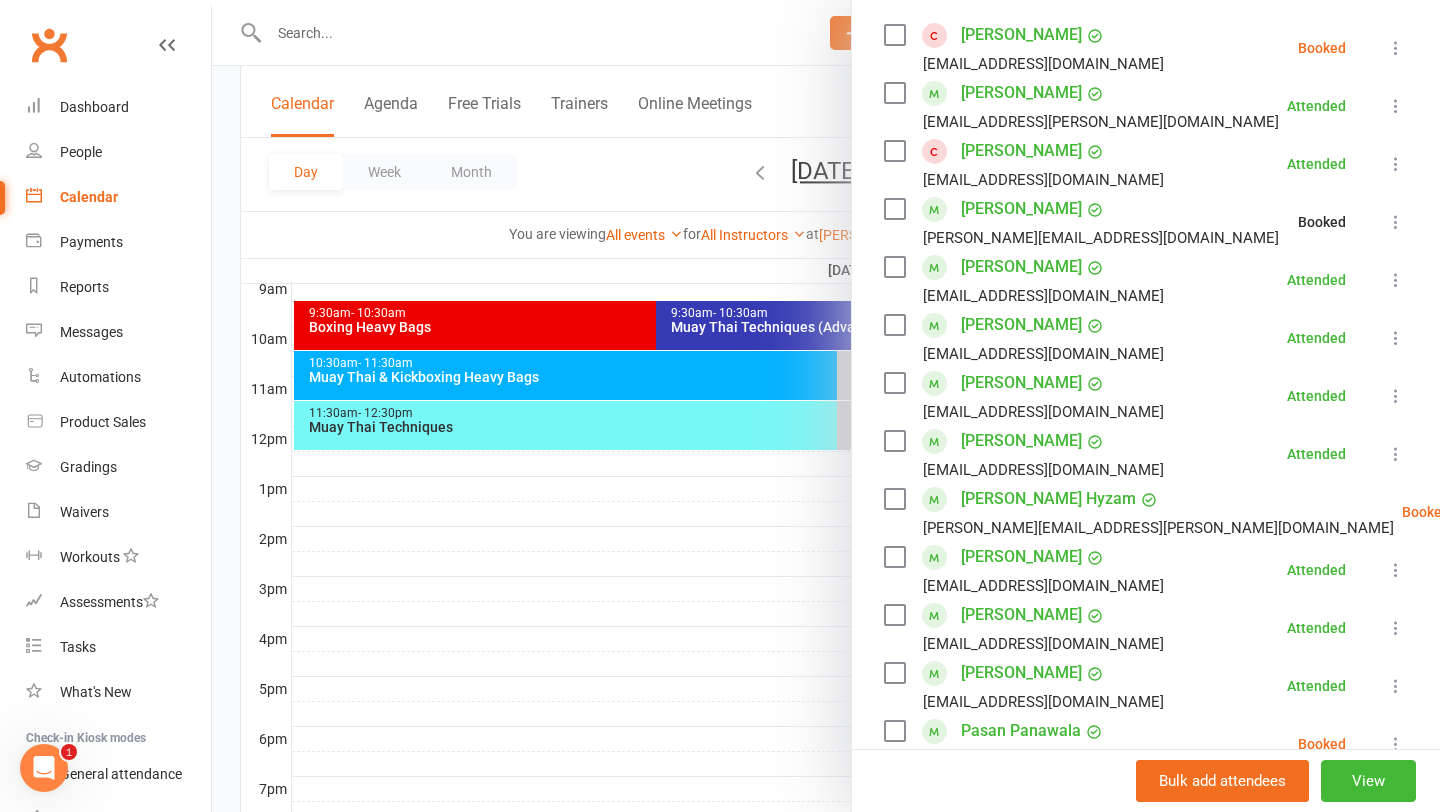 scroll, scrollTop: 395, scrollLeft: 0, axis: vertical 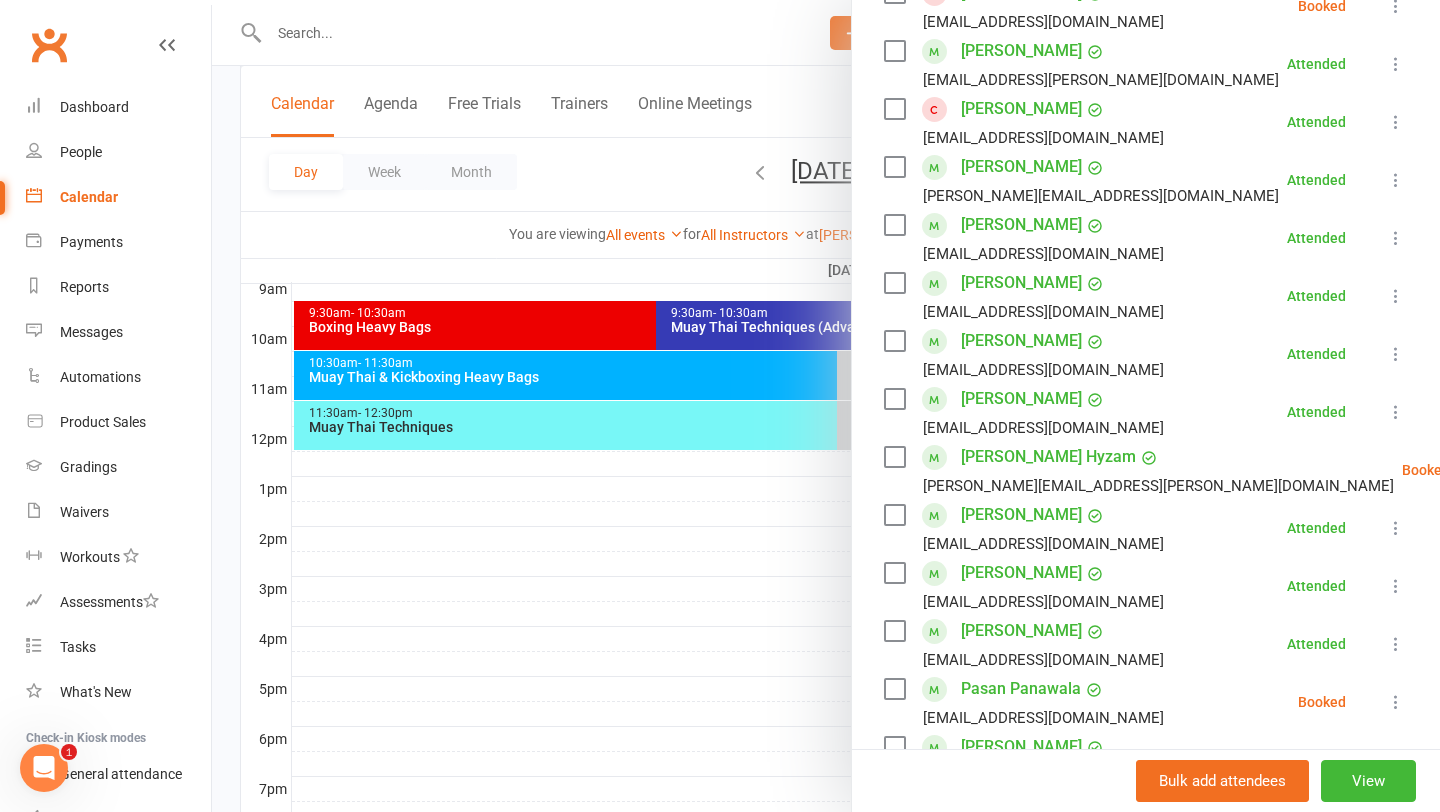 click at bounding box center (1500, 470) 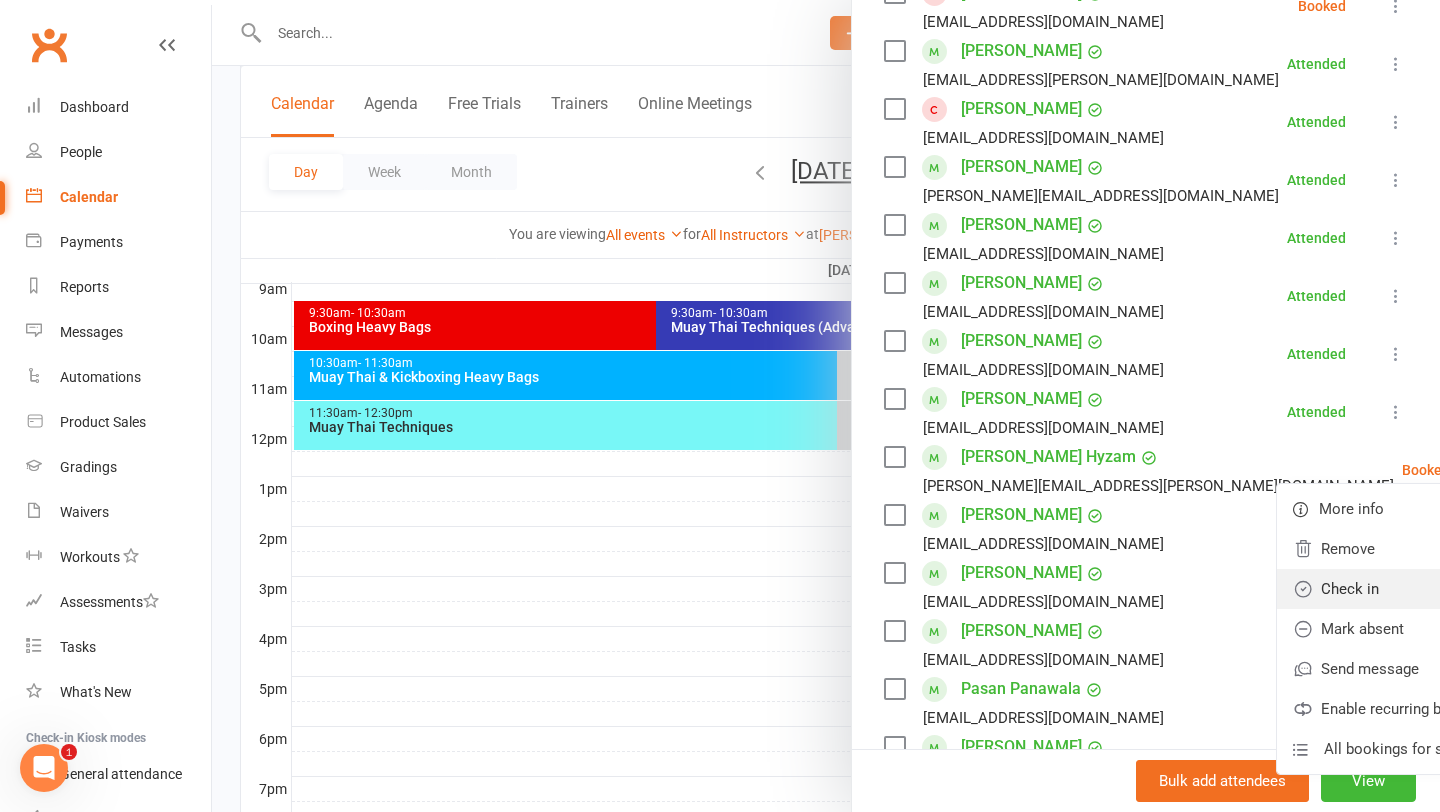 click on "Check in" at bounding box center [1394, 589] 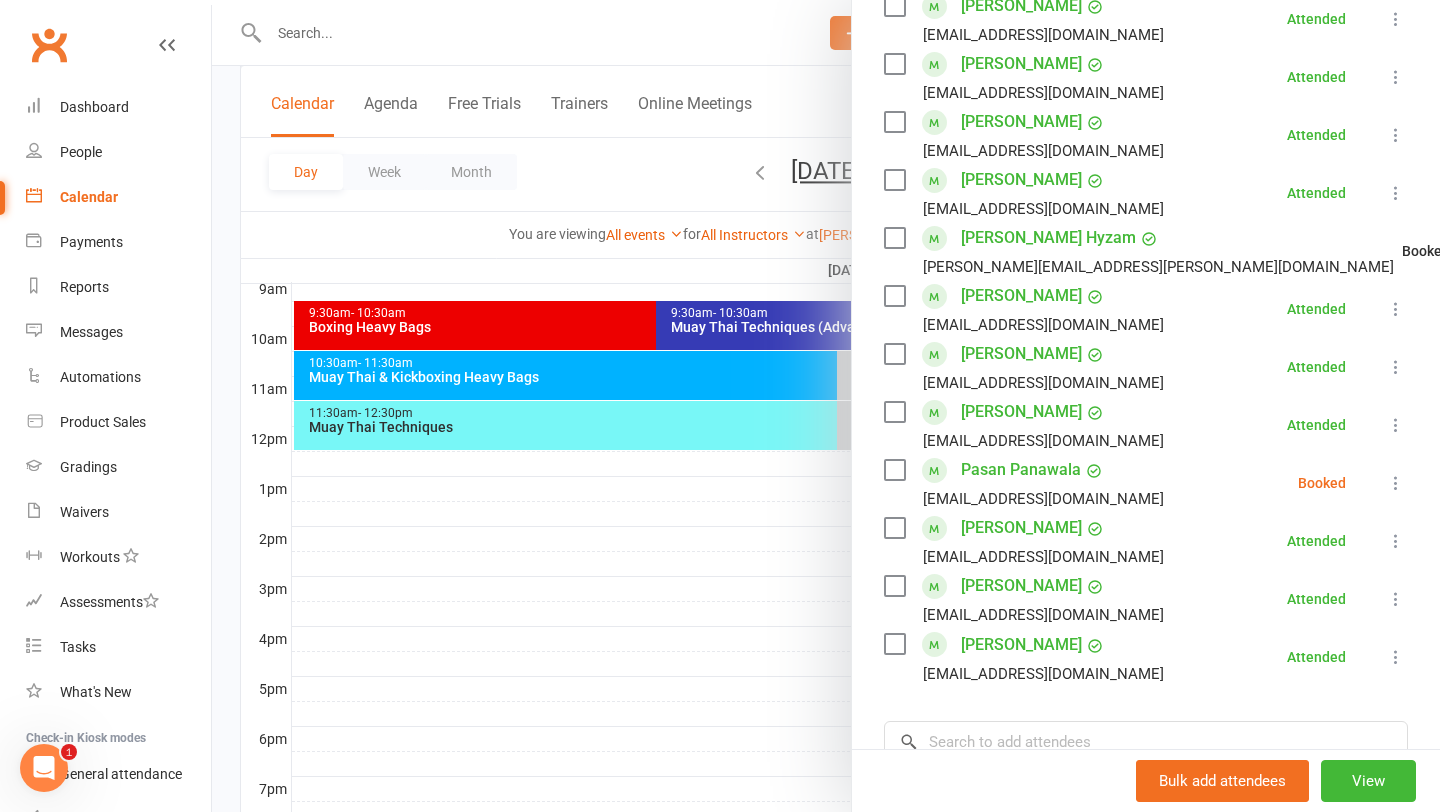 scroll, scrollTop: 615, scrollLeft: 0, axis: vertical 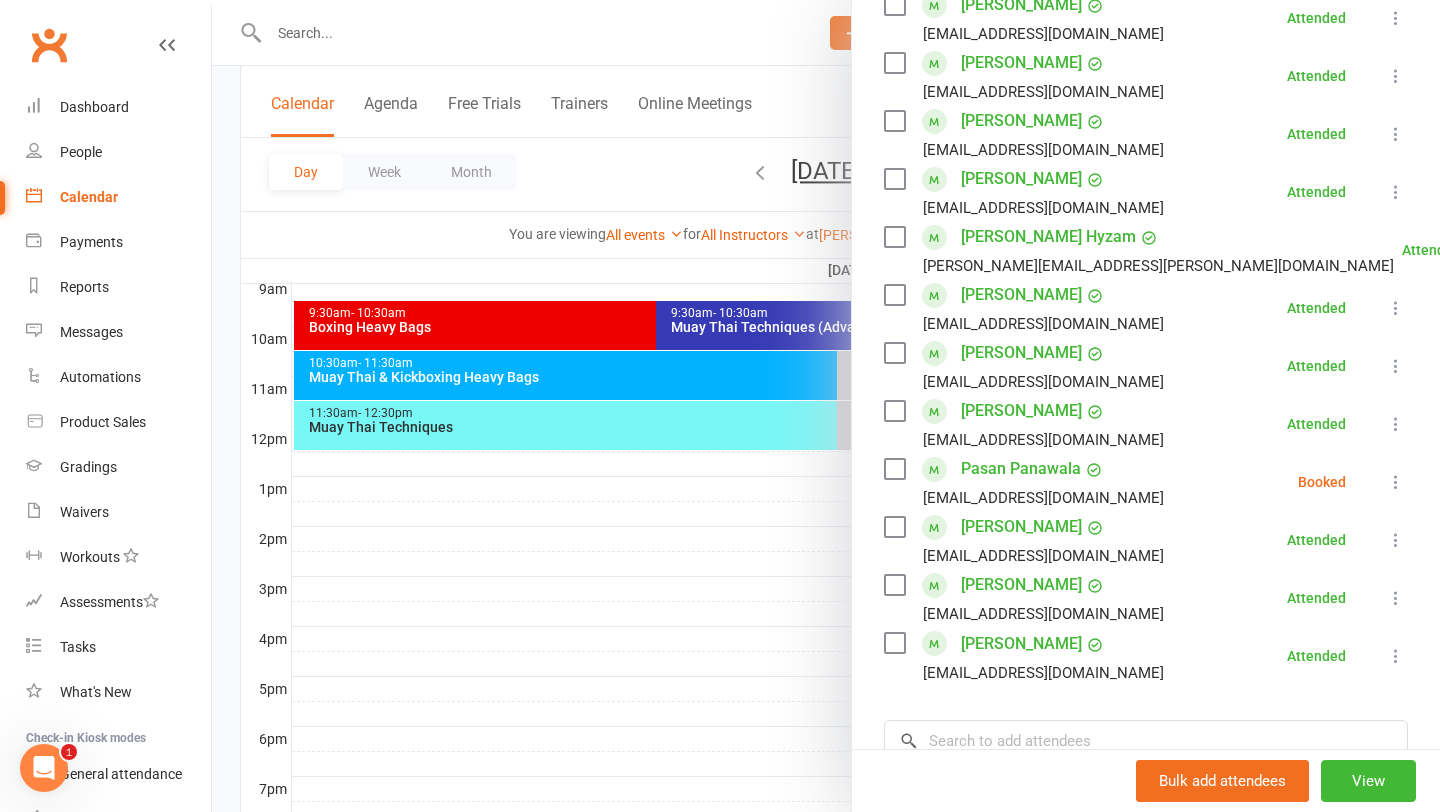 click at bounding box center [1396, 482] 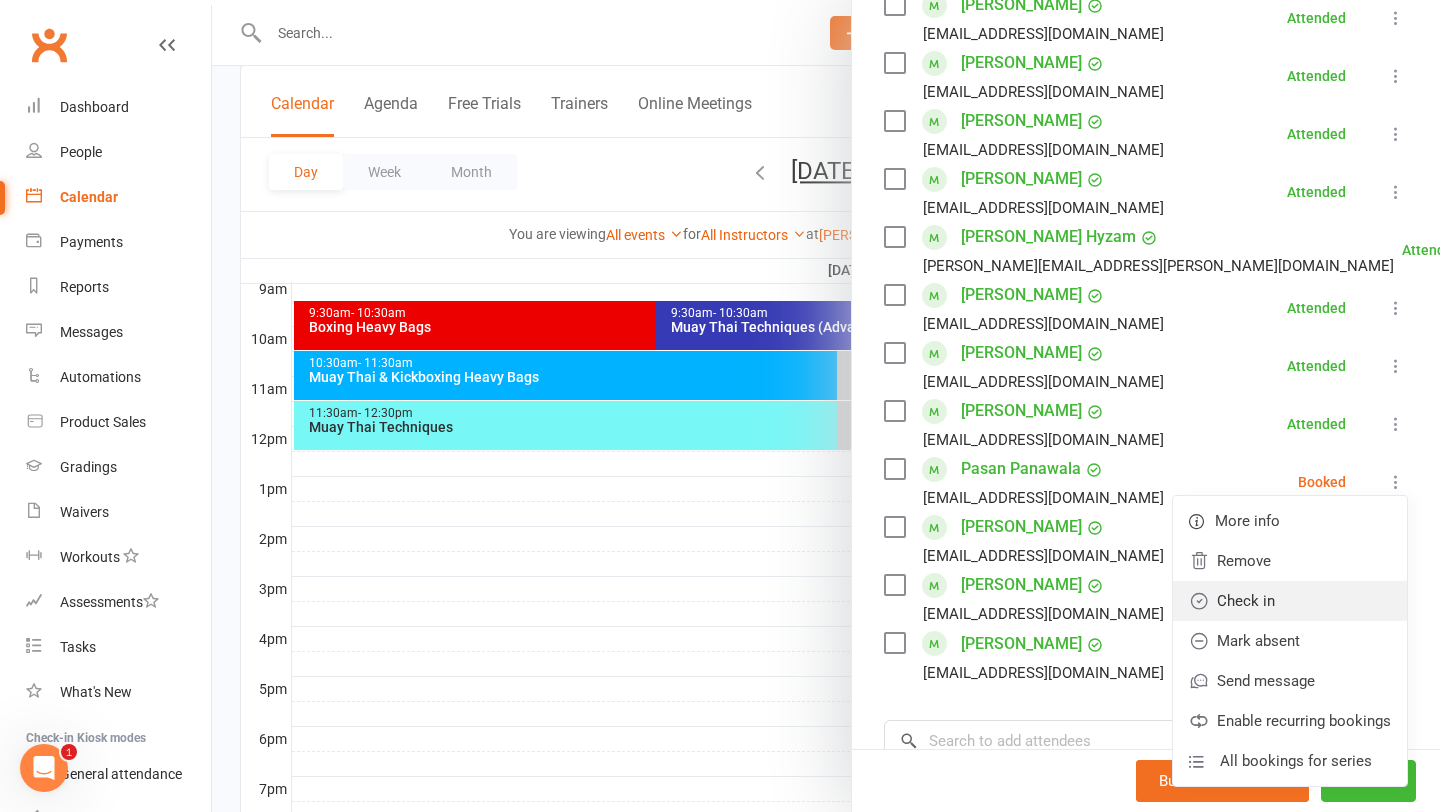 click on "Check in" at bounding box center (1290, 601) 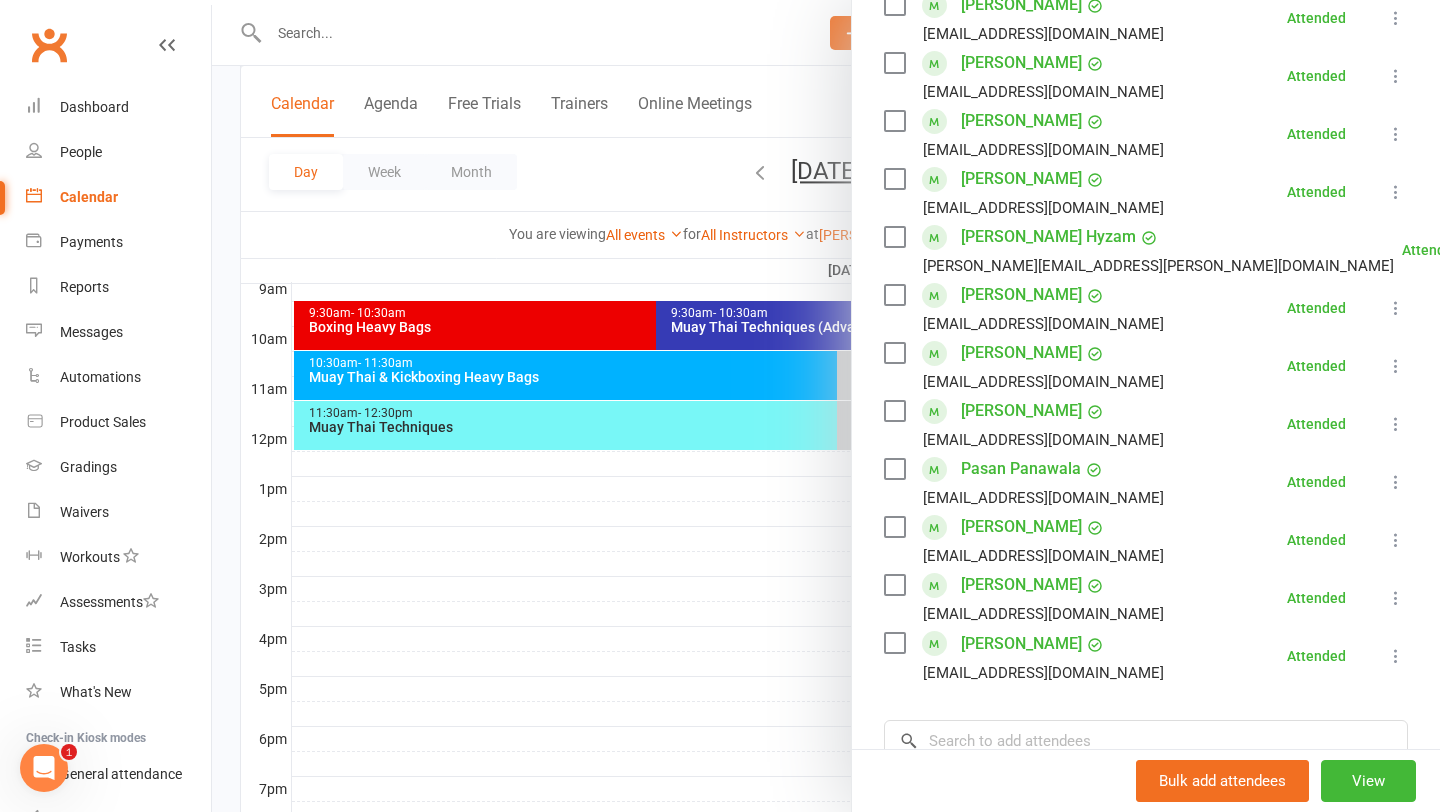 click at bounding box center (826, 406) 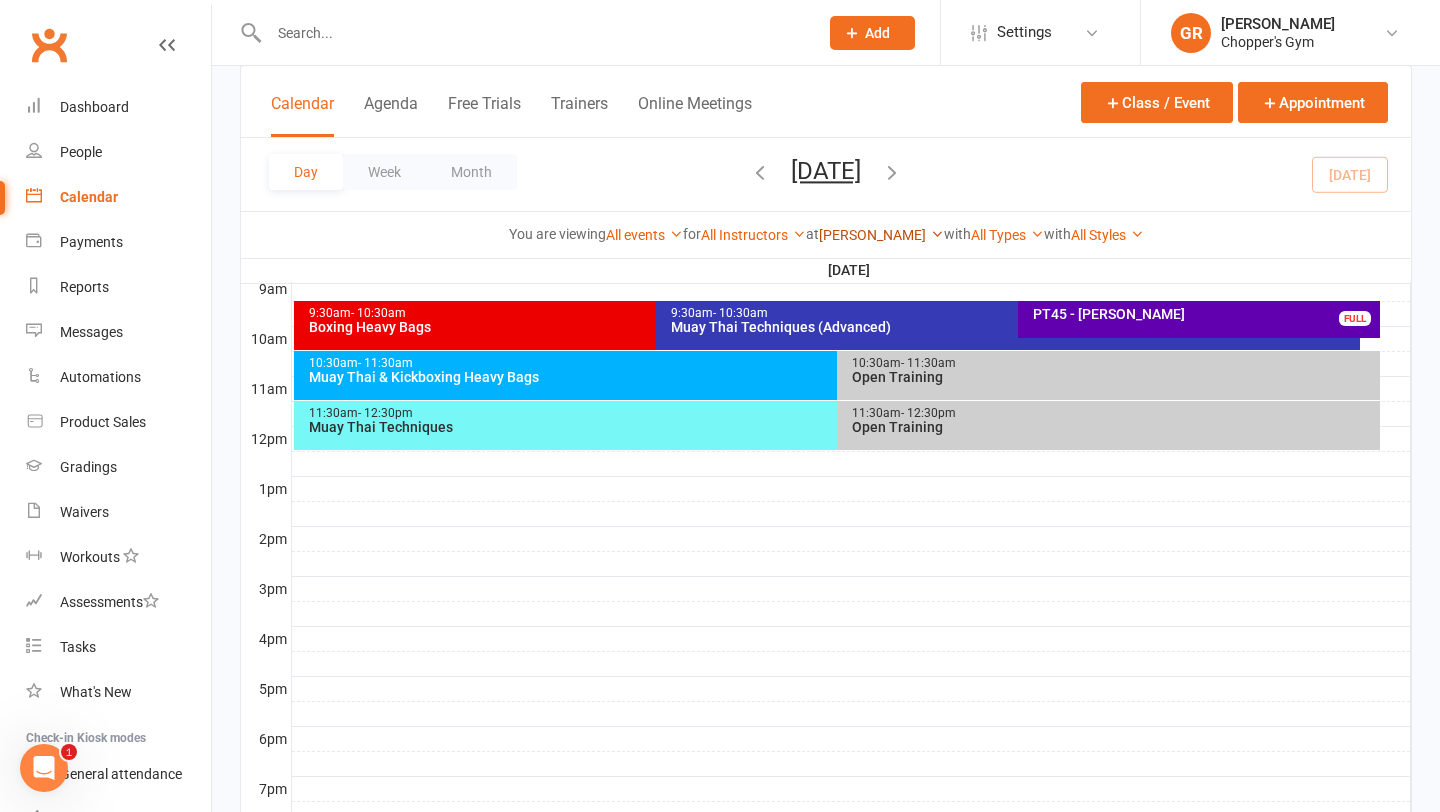 click on "[PERSON_NAME]" at bounding box center (881, 235) 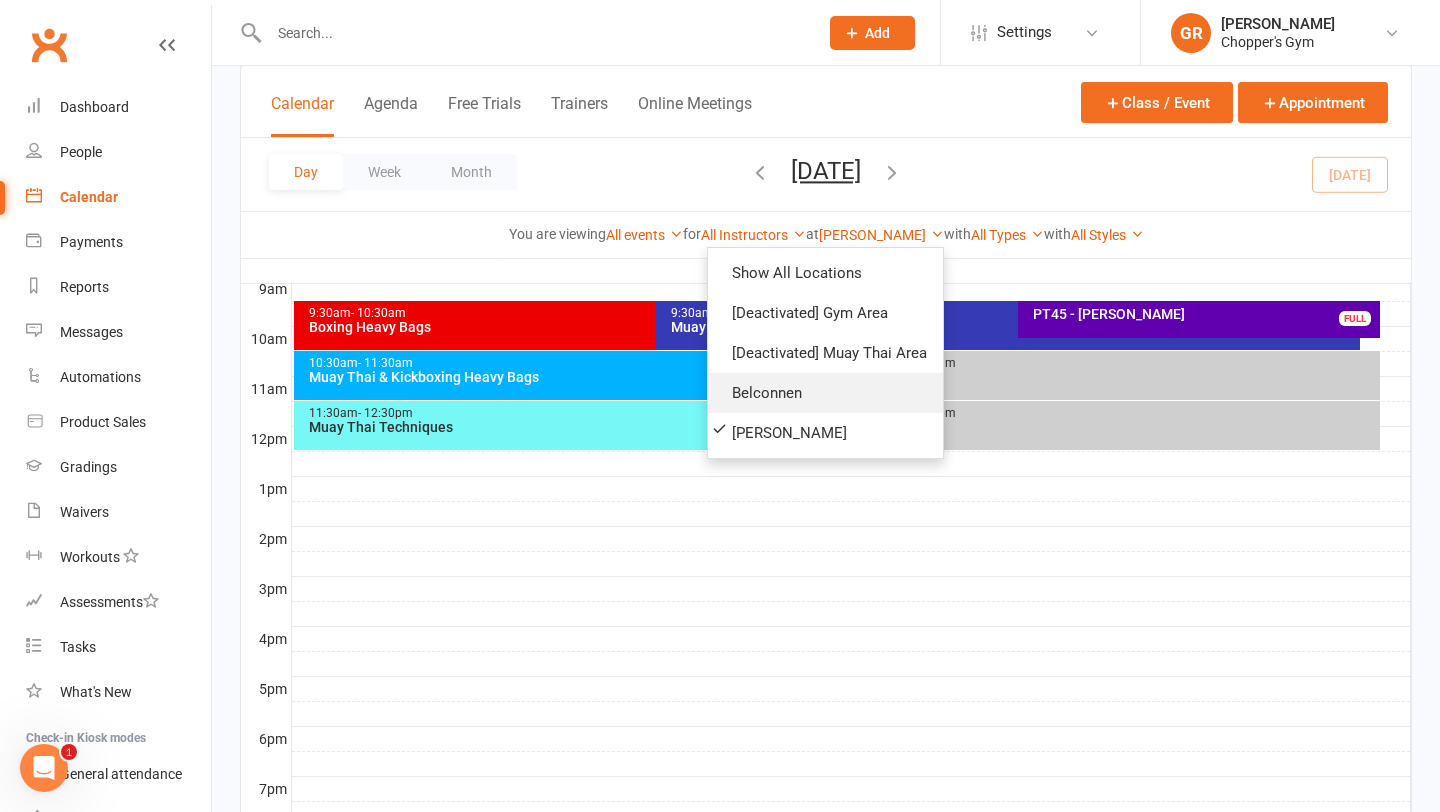 click on "Belconnen" at bounding box center [825, 393] 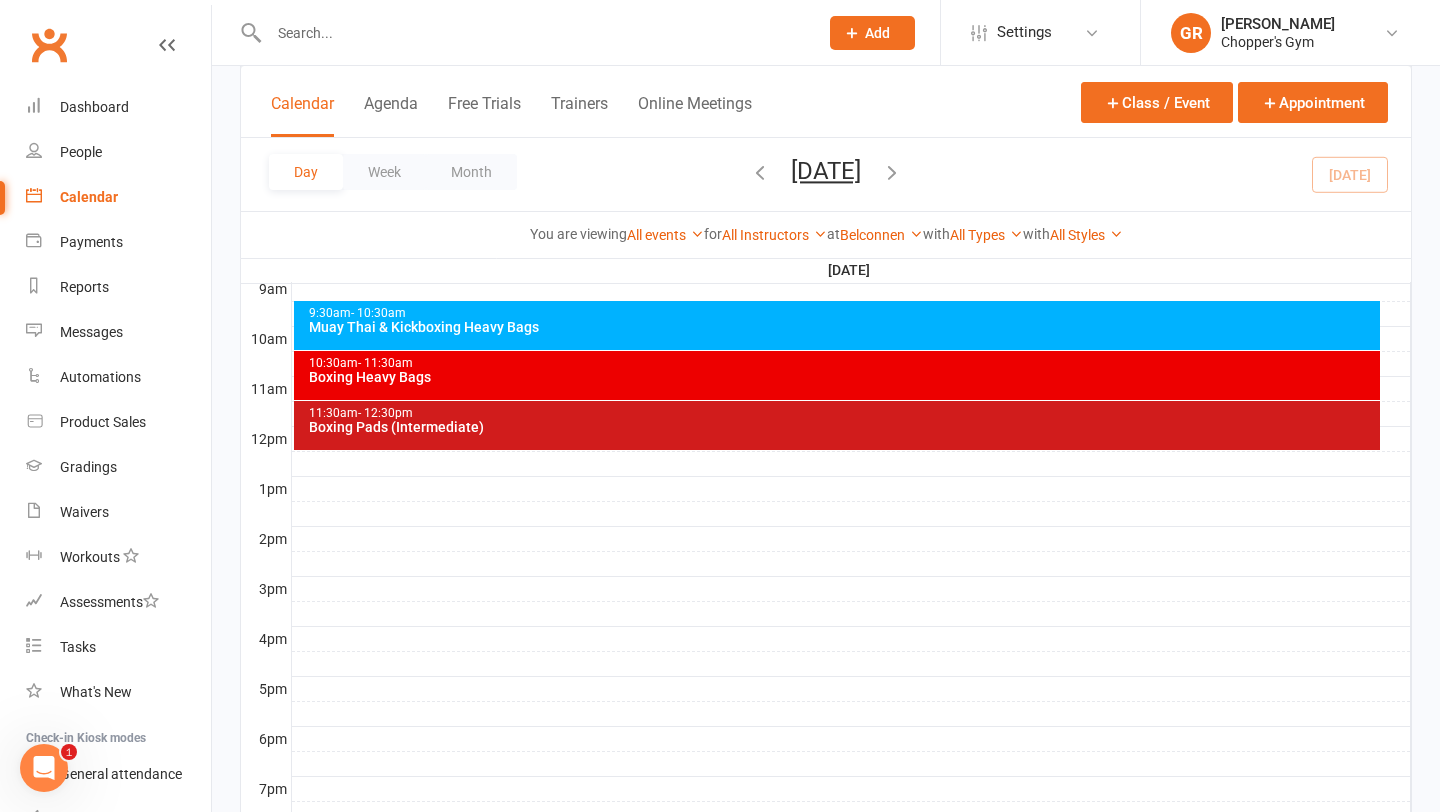 click on "Muay Thai & Kickboxing Heavy Bags" at bounding box center [842, 327] 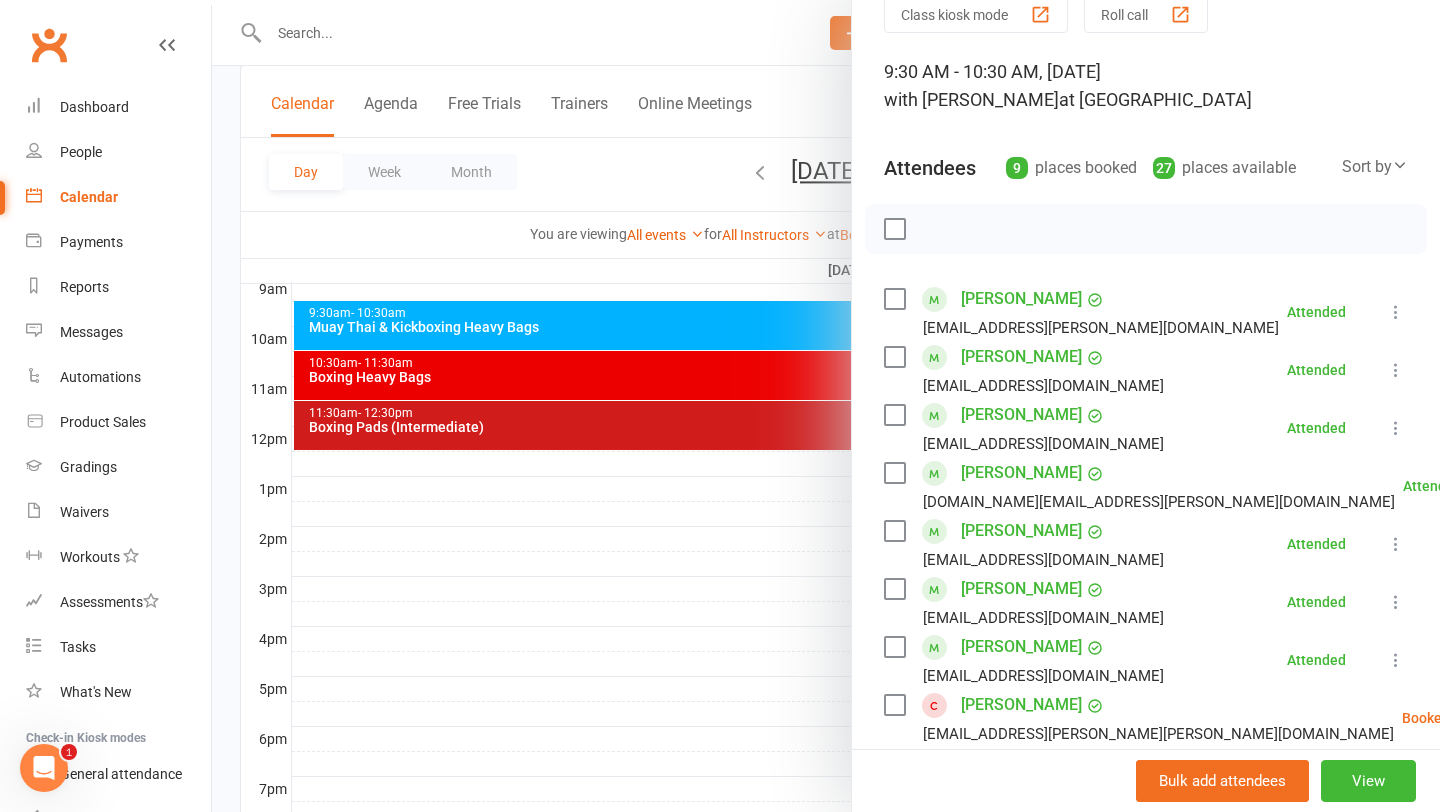 scroll, scrollTop: 99, scrollLeft: 0, axis: vertical 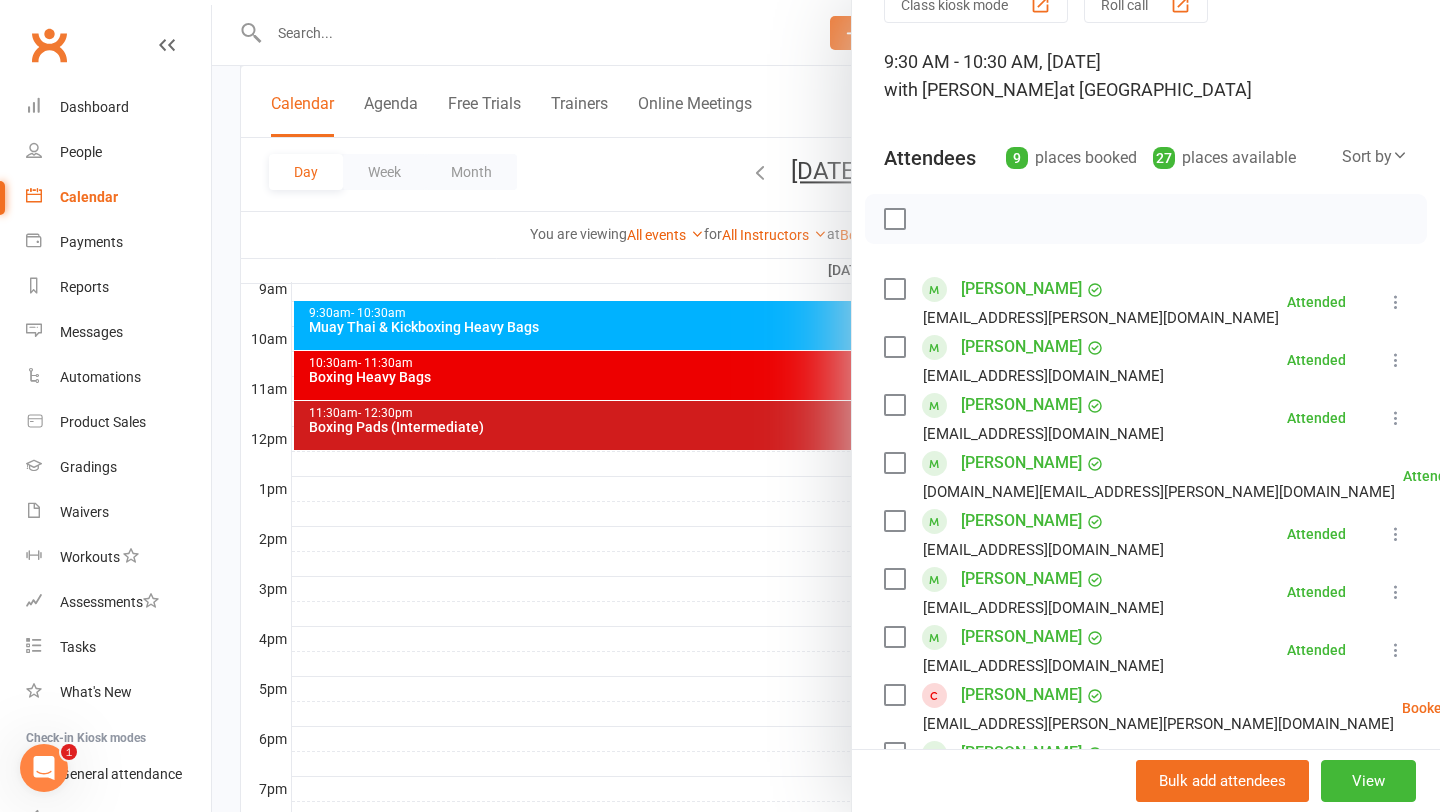 click at bounding box center [826, 406] 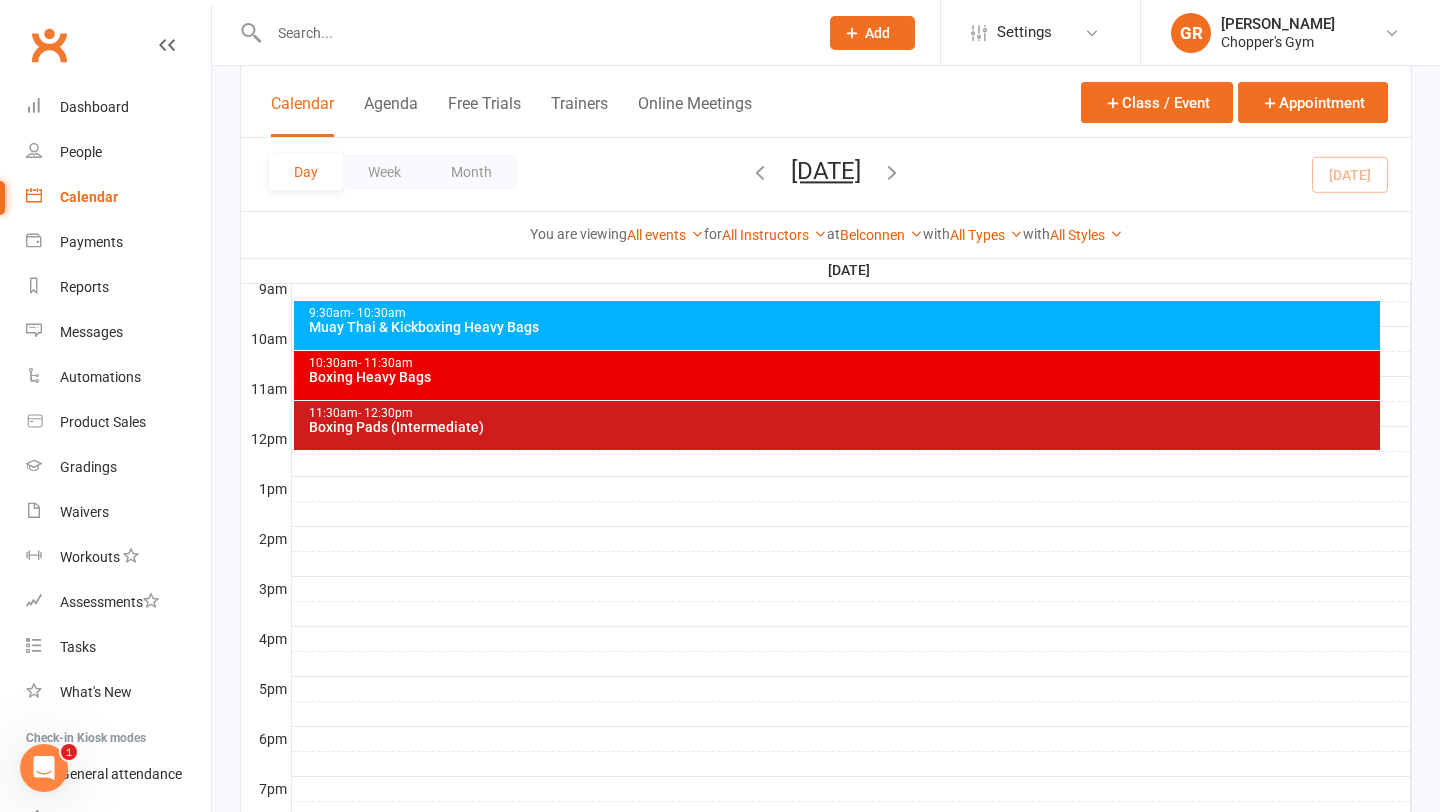 click on "Boxing Heavy Bags" at bounding box center [842, 377] 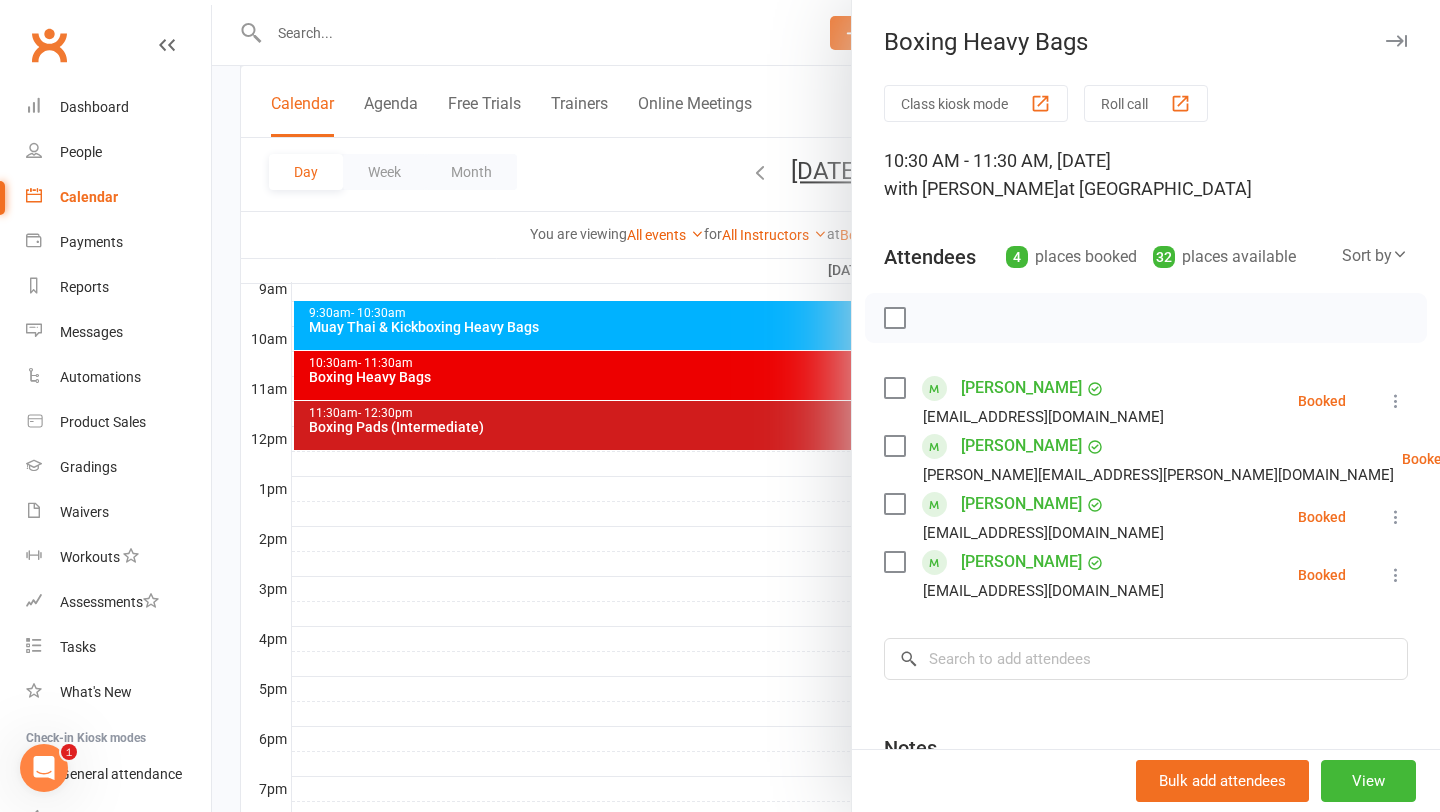click at bounding box center (826, 406) 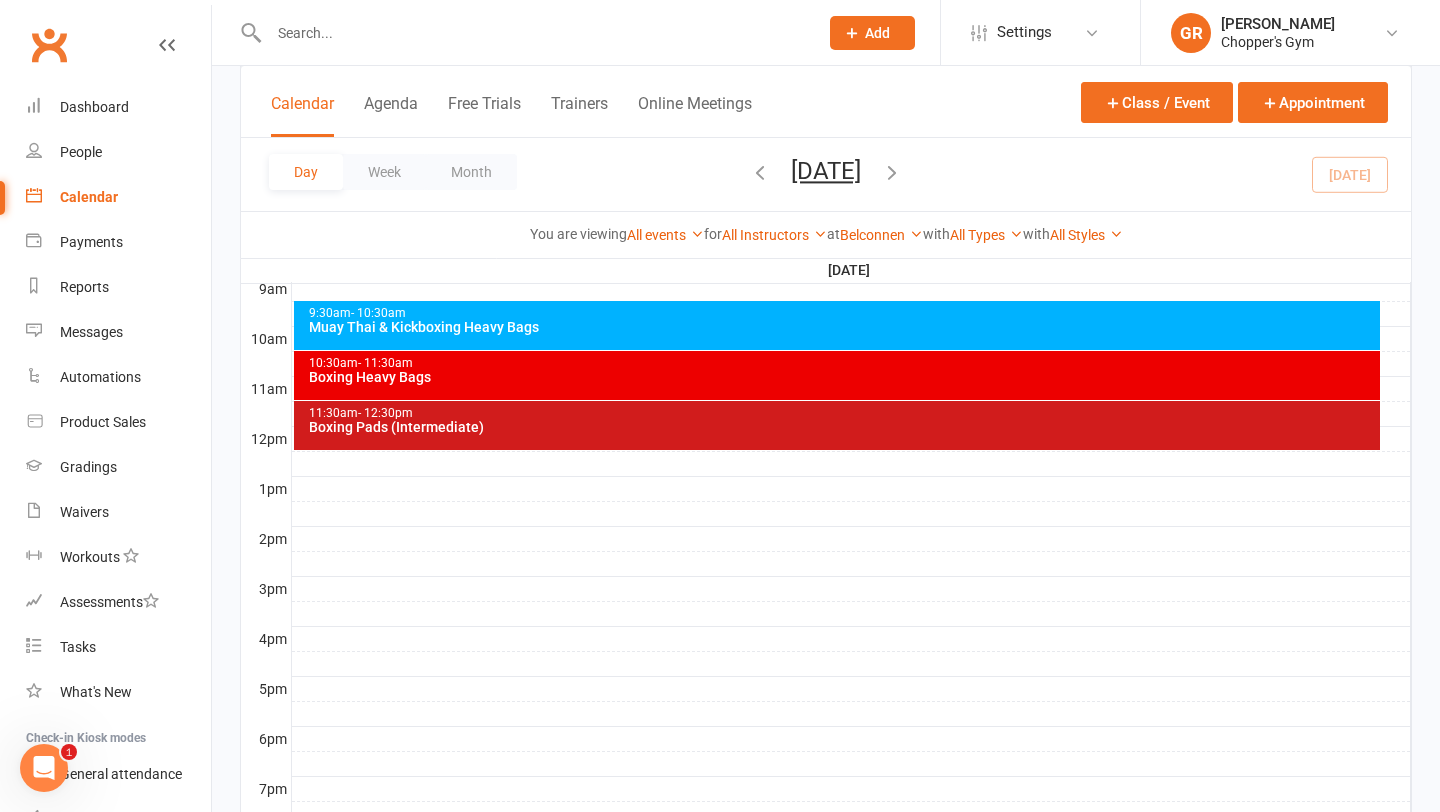 click on "Boxing Pads (Intermediate)" at bounding box center (842, 427) 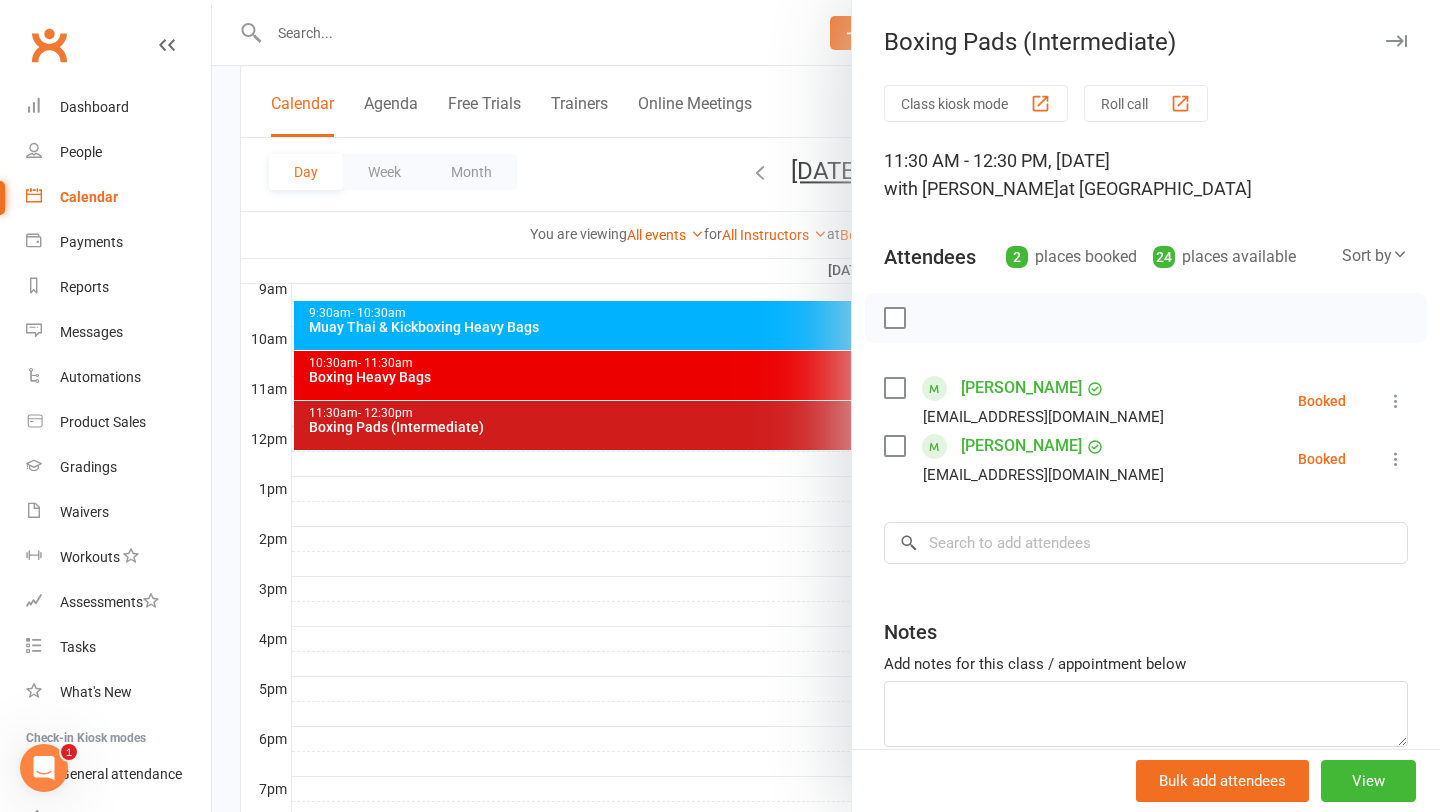 click at bounding box center (826, 406) 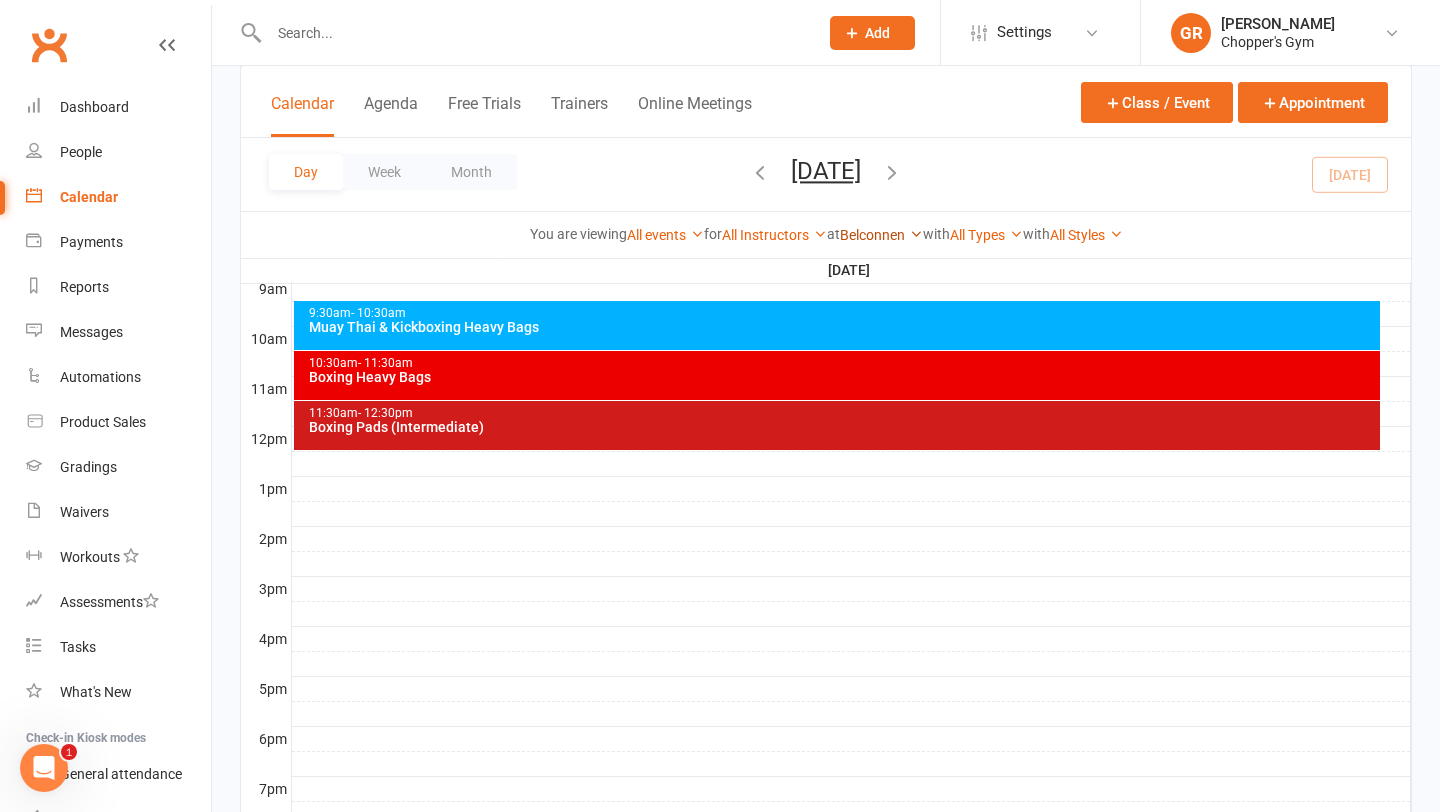 click on "Belconnen" at bounding box center (881, 235) 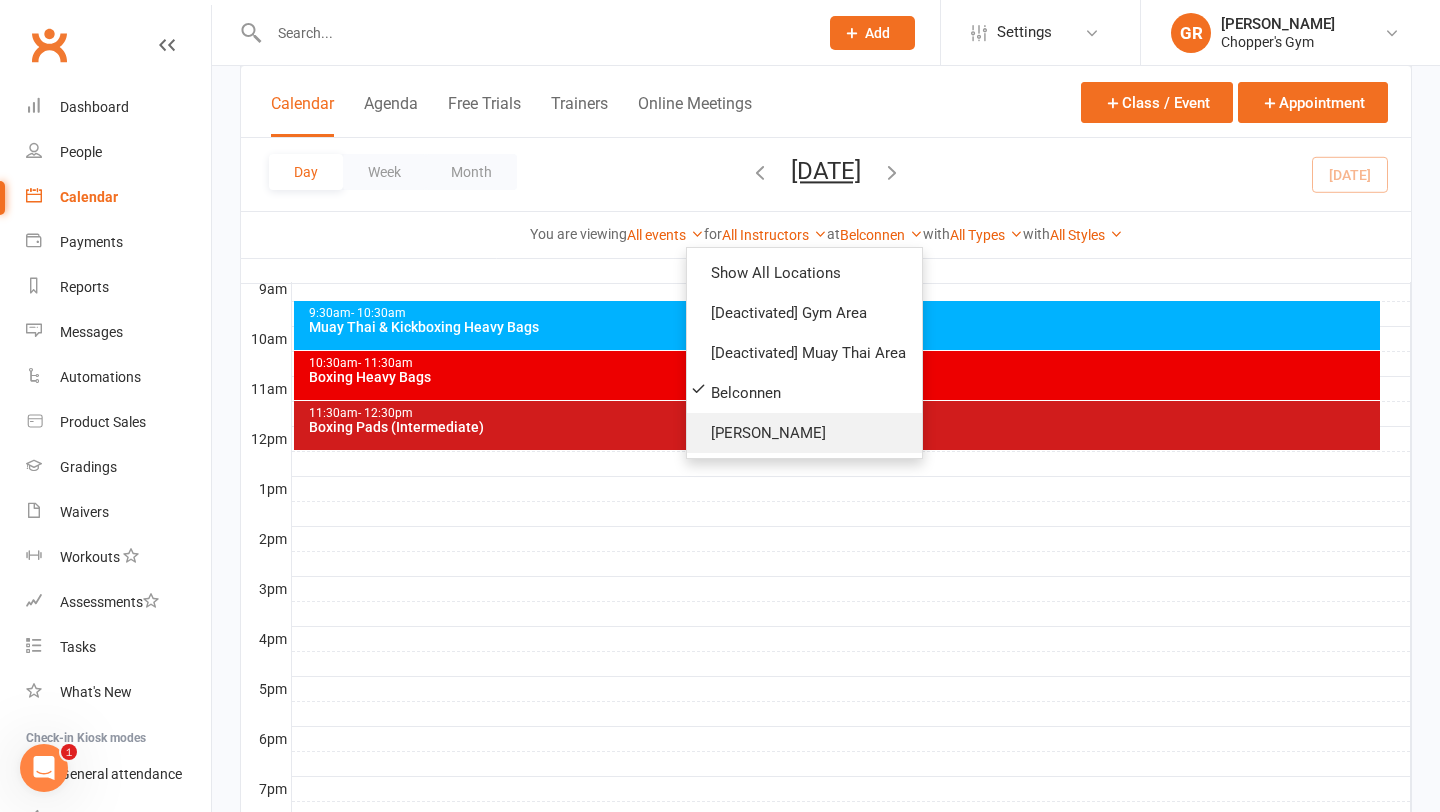click on "[PERSON_NAME]" at bounding box center [804, 433] 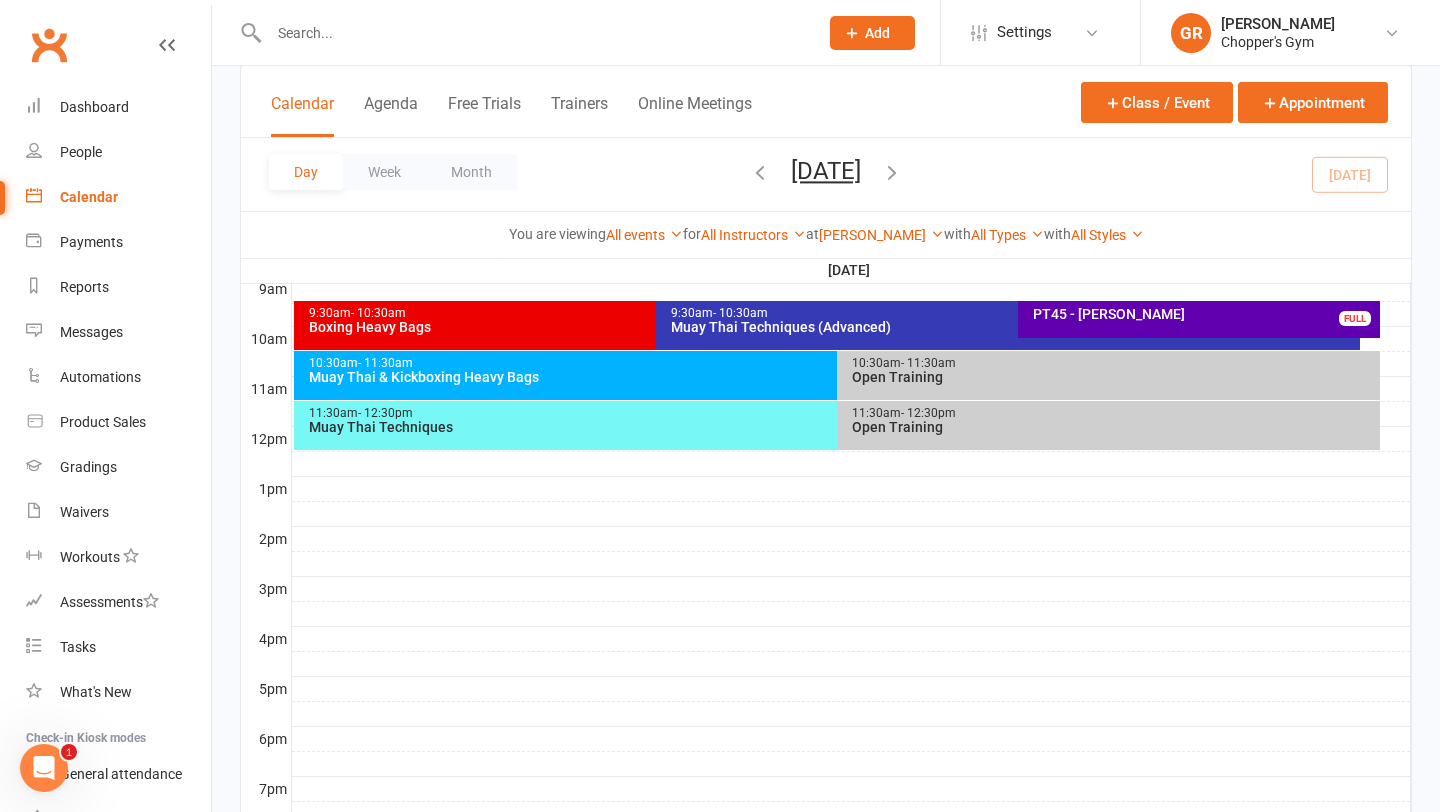 click on "Boxing Heavy Bags" at bounding box center (651, 327) 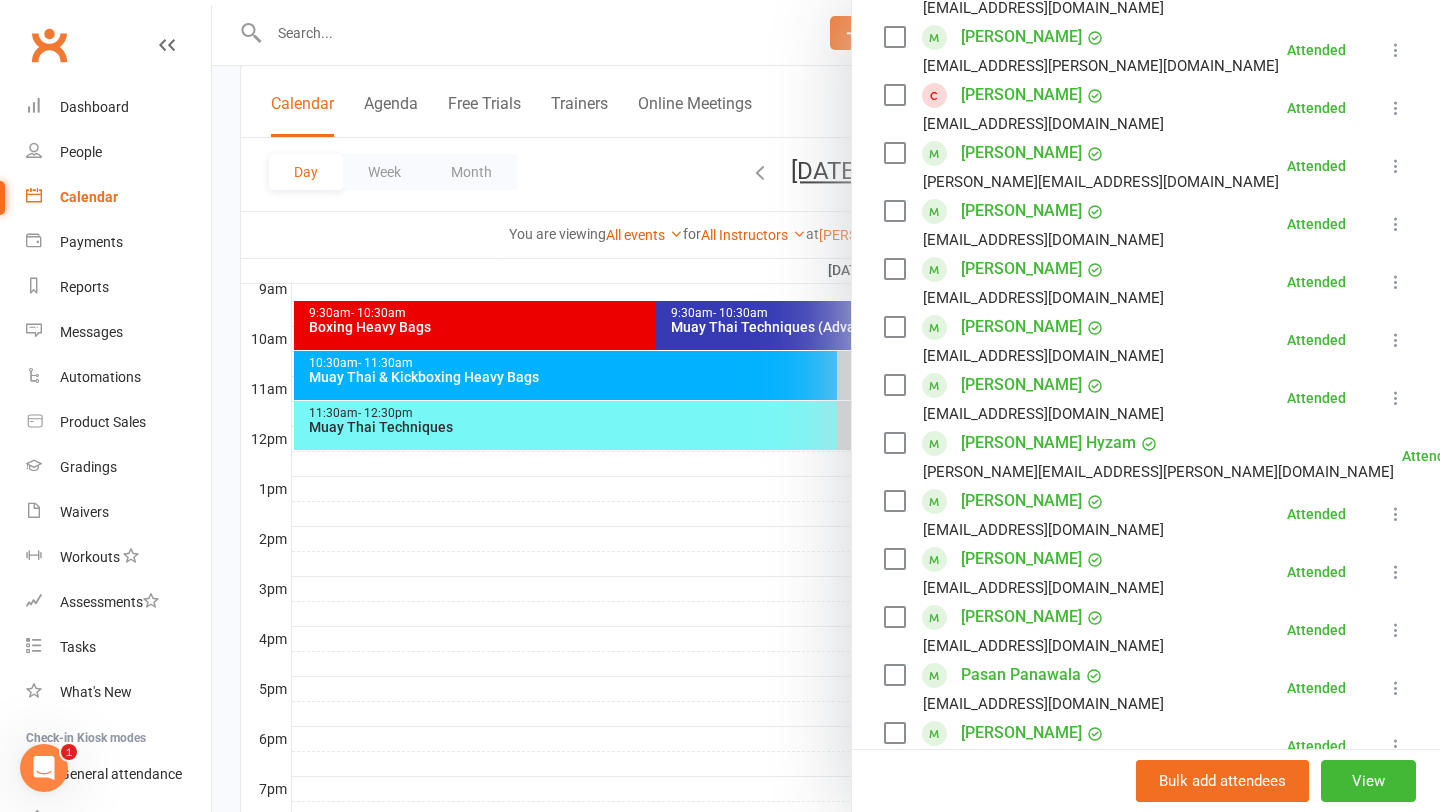 scroll, scrollTop: 415, scrollLeft: 0, axis: vertical 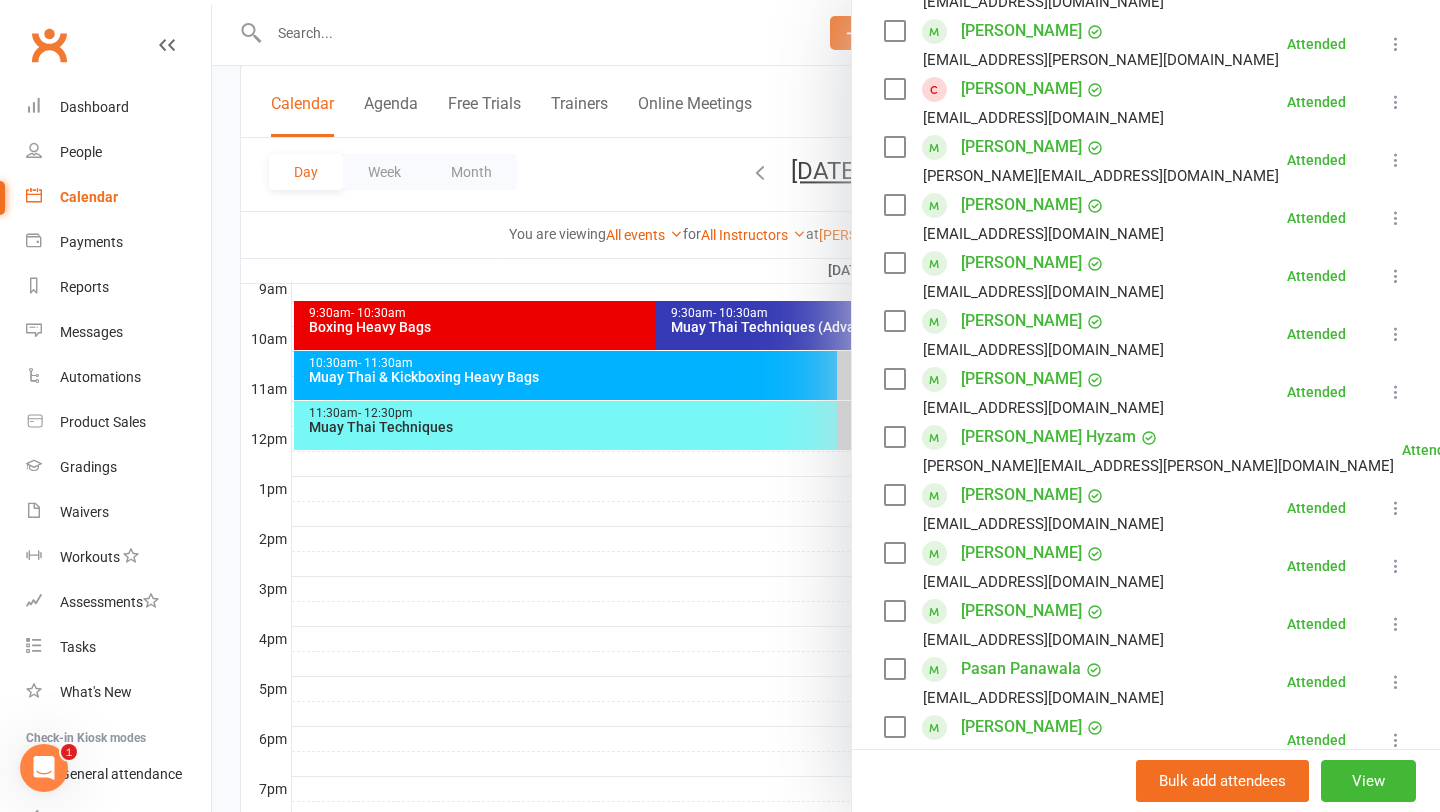 click at bounding box center [1396, 392] 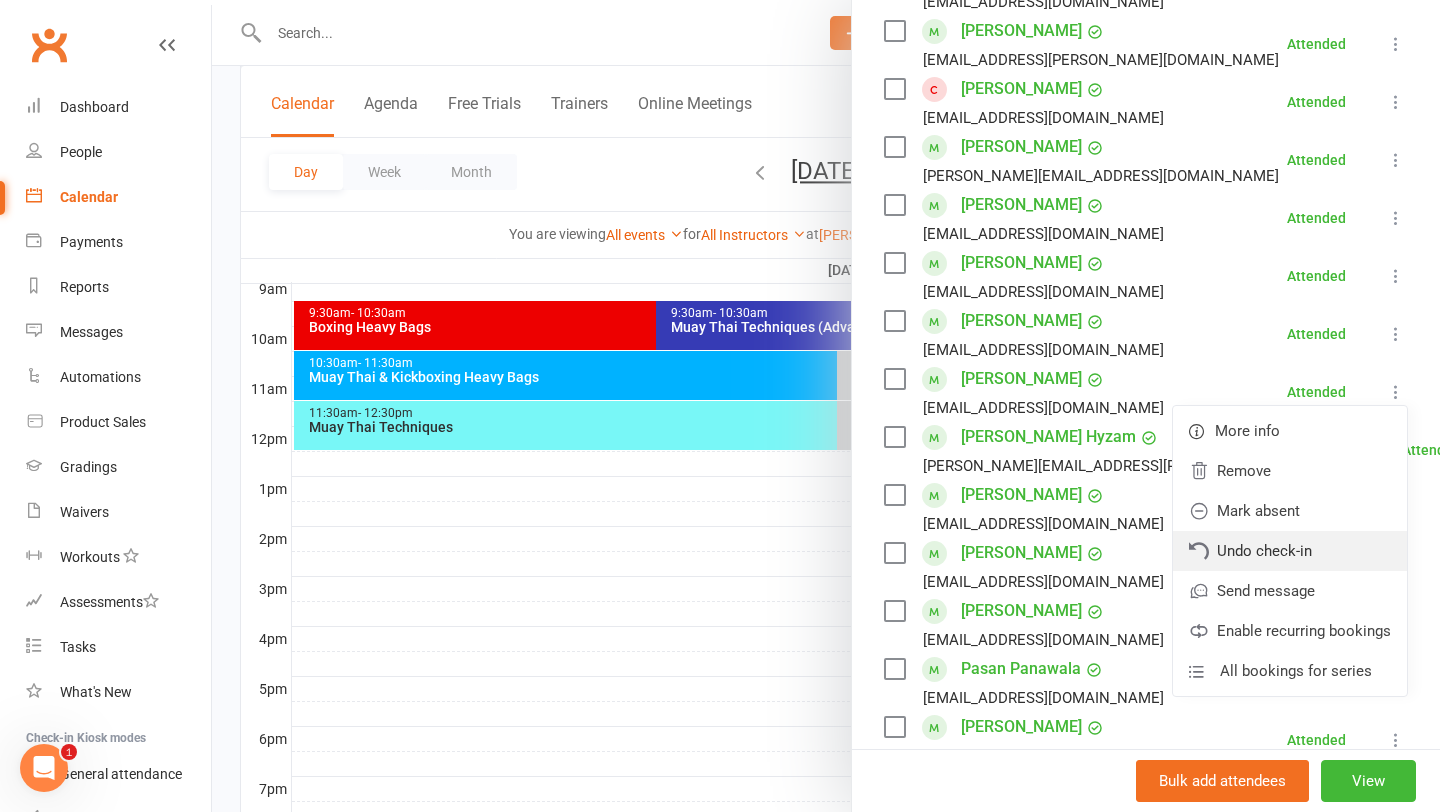 click on "Undo check-in" at bounding box center [1290, 551] 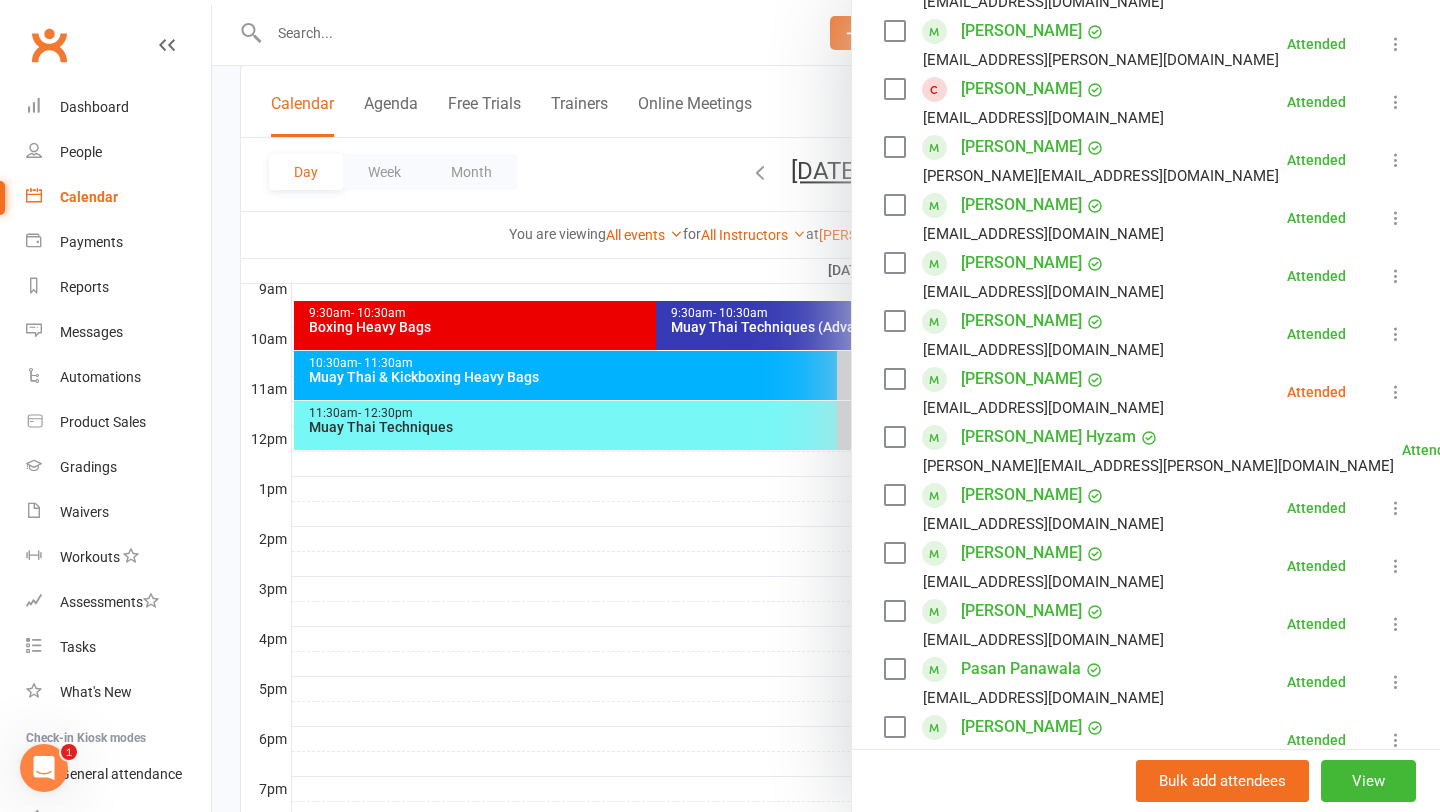 click at bounding box center (1396, 392) 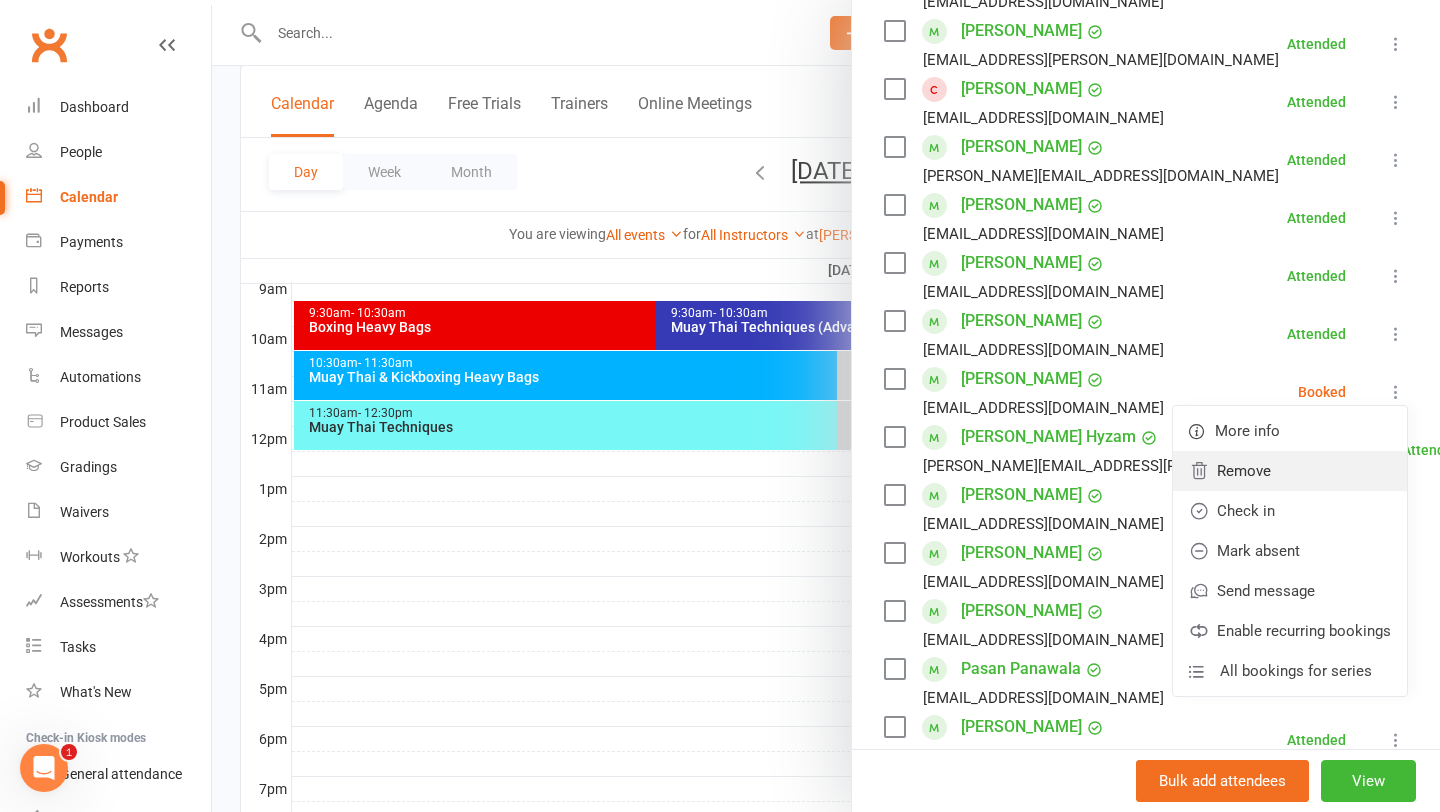 click on "Remove" at bounding box center [1290, 471] 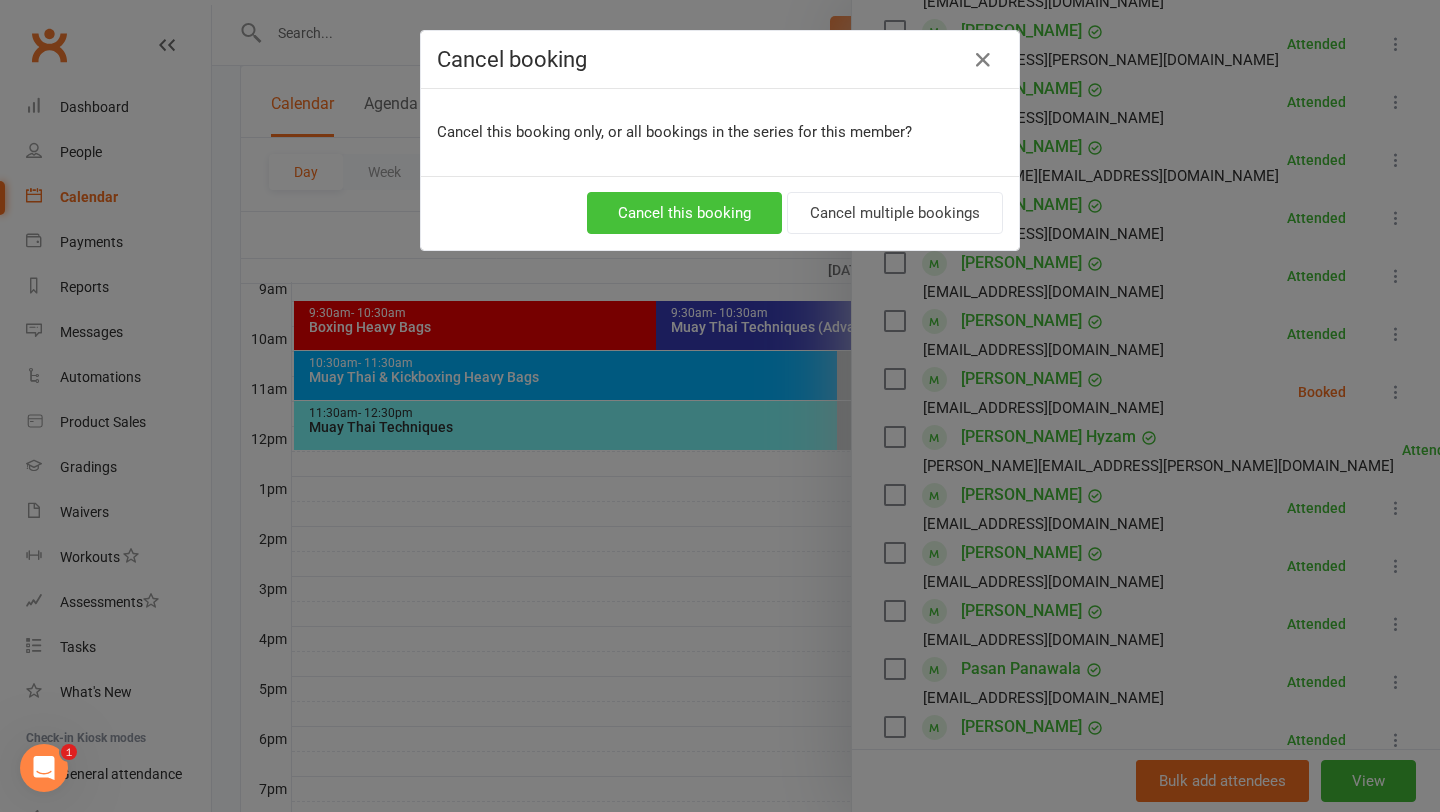 click on "Cancel this booking" at bounding box center [684, 213] 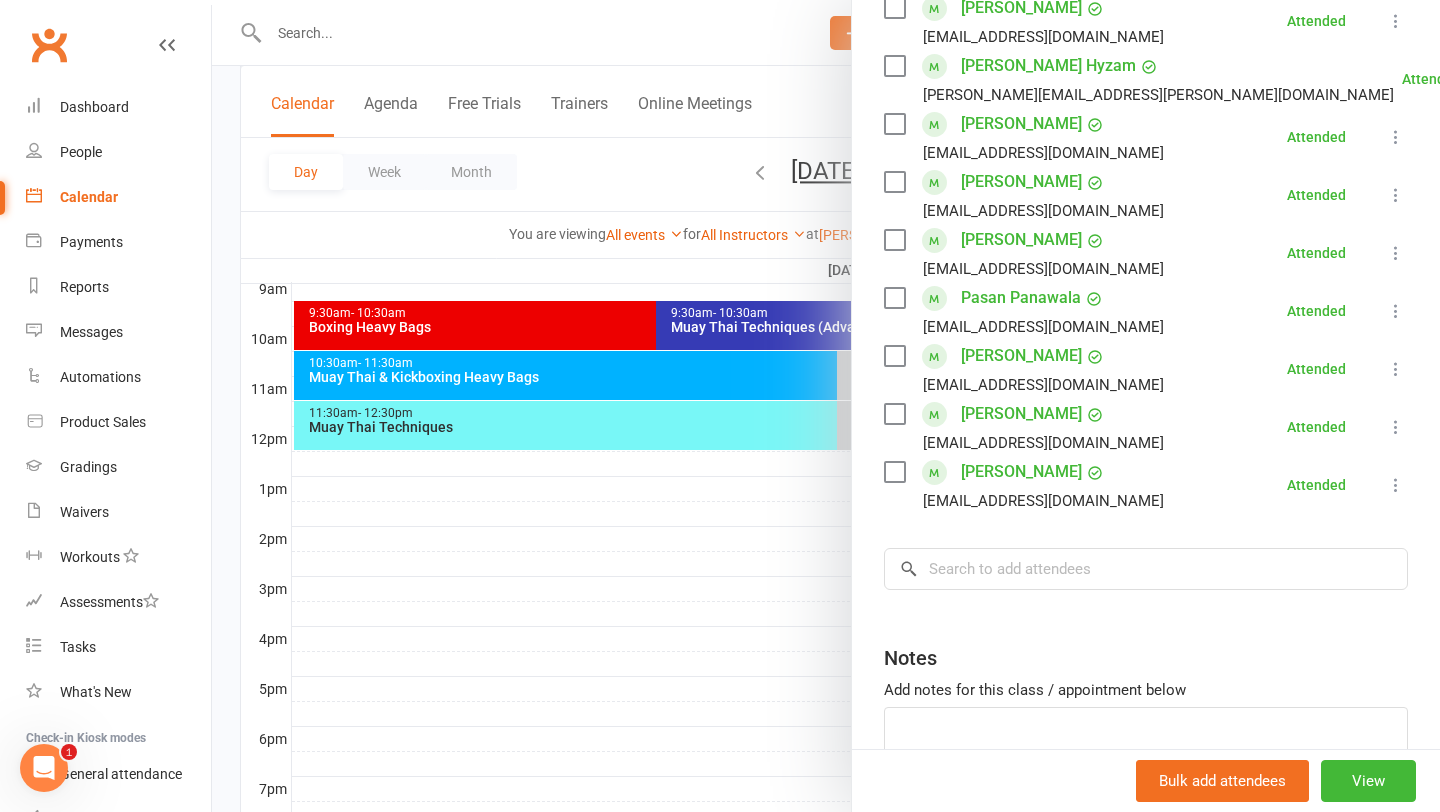 scroll, scrollTop: 757, scrollLeft: 0, axis: vertical 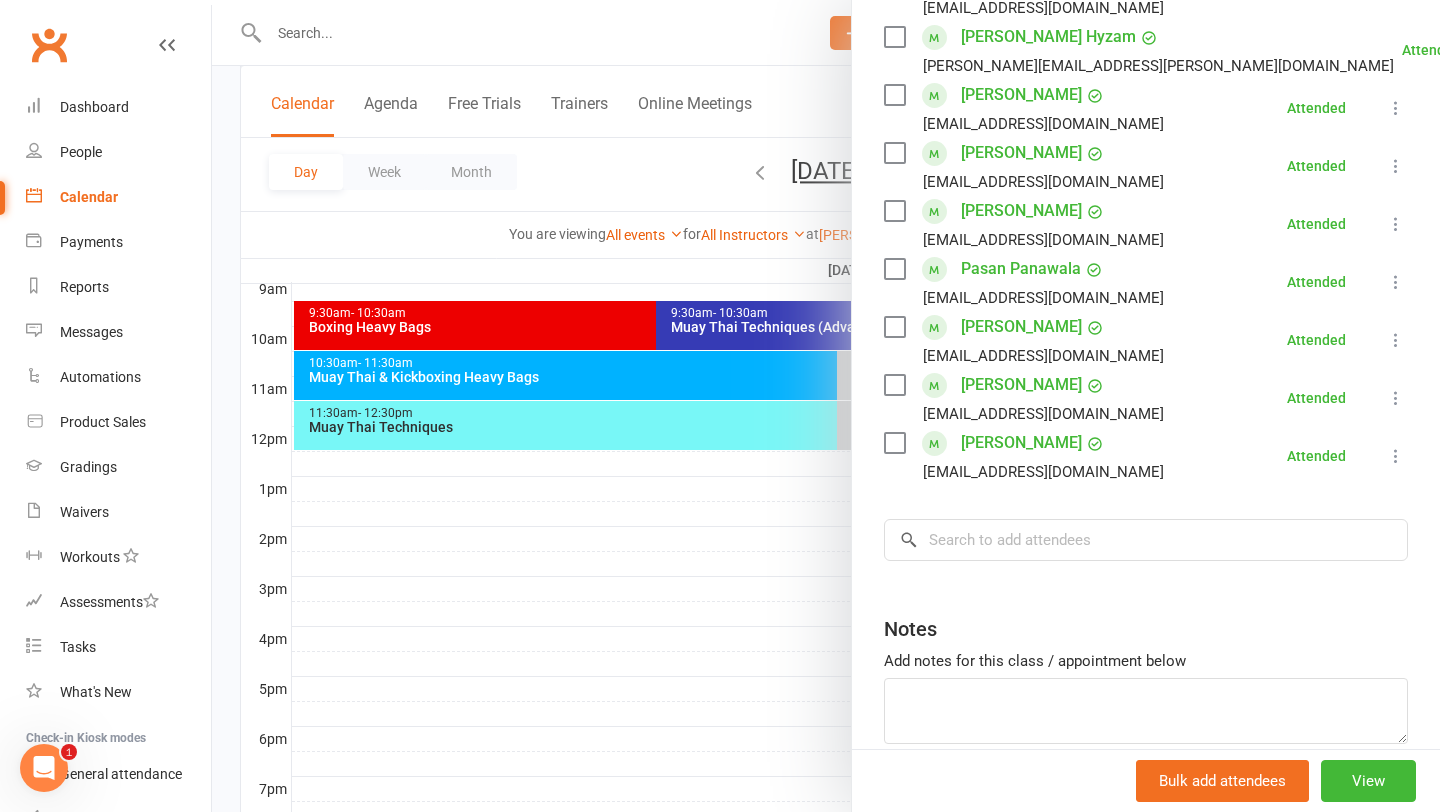click at bounding box center [826, 406] 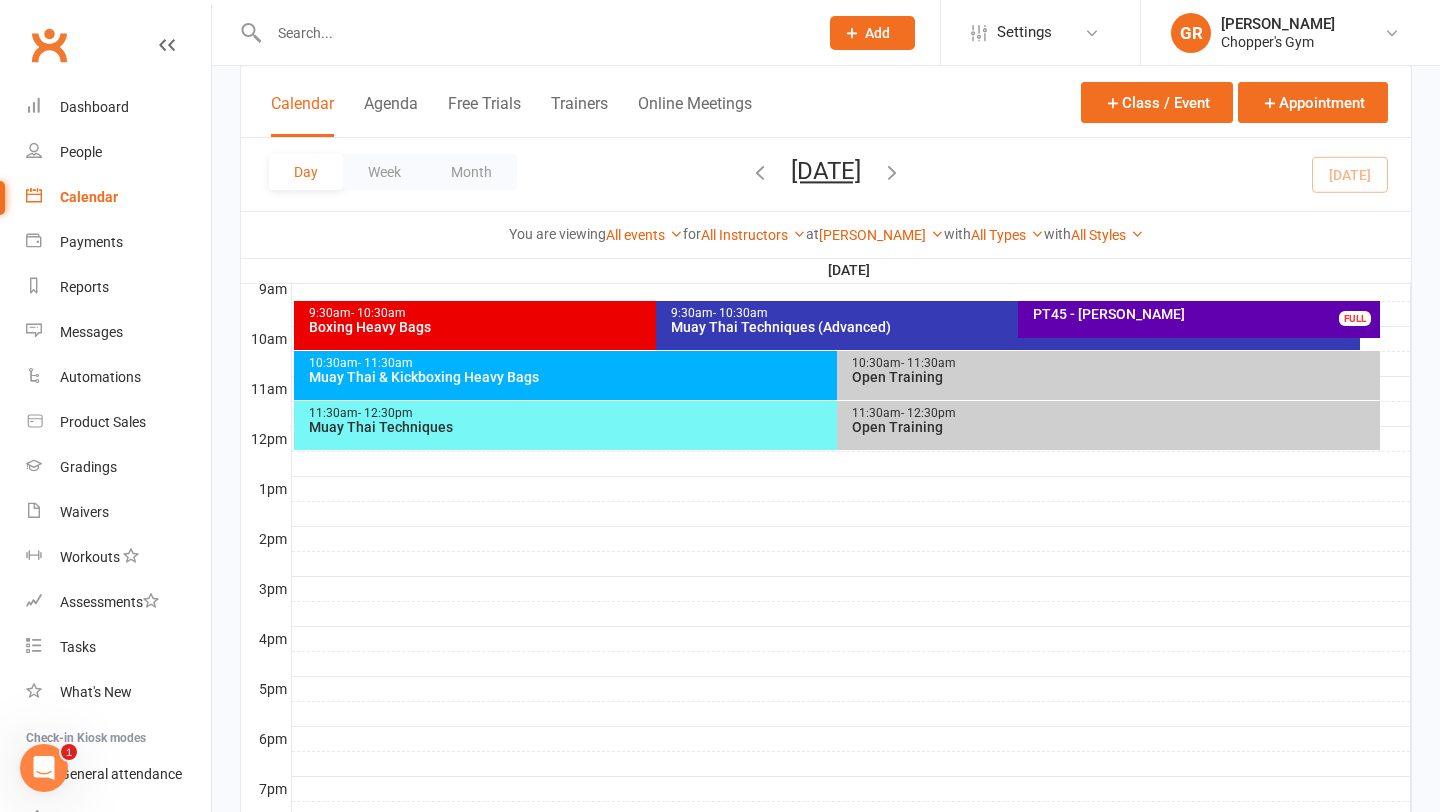 click on "Open Training" at bounding box center (1113, 427) 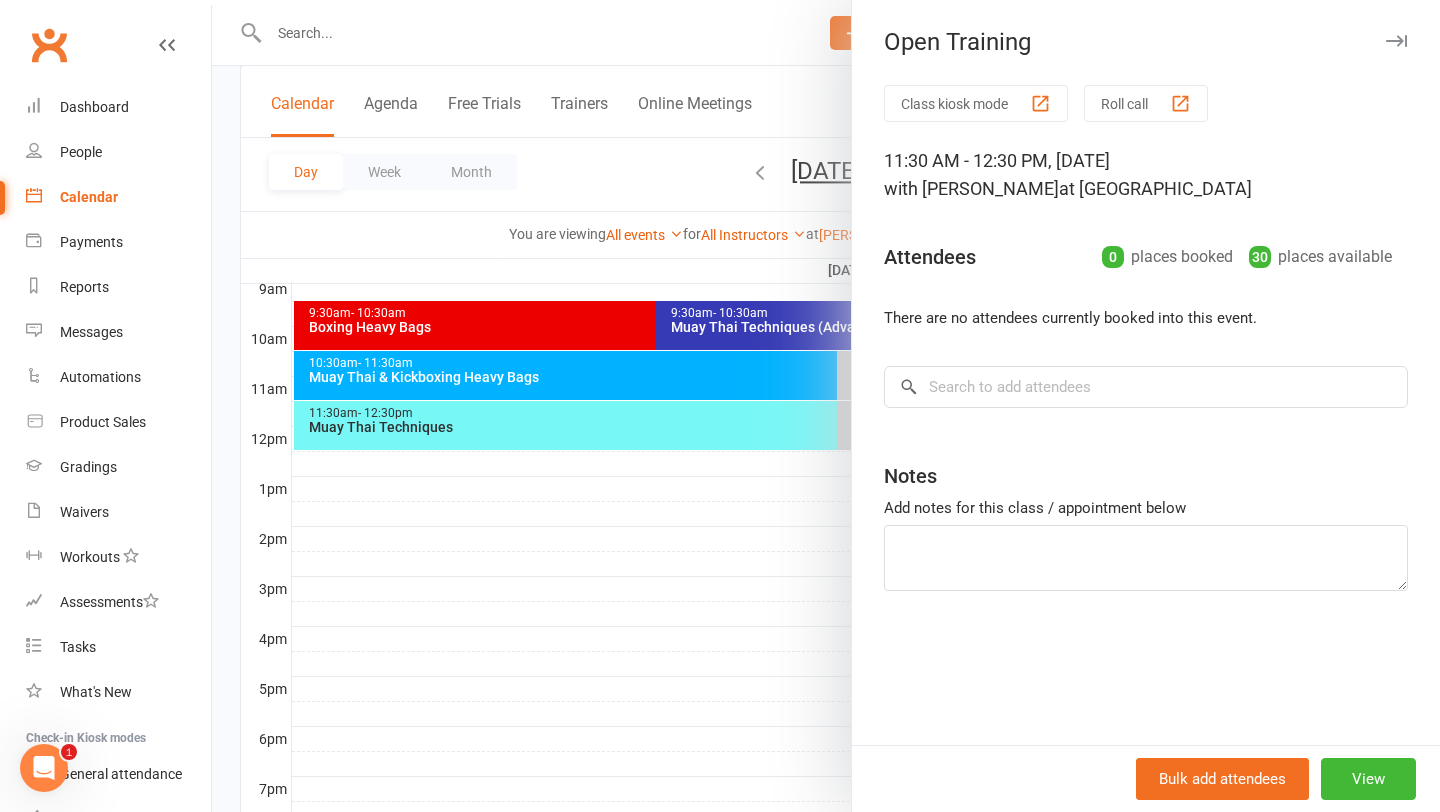click at bounding box center (826, 406) 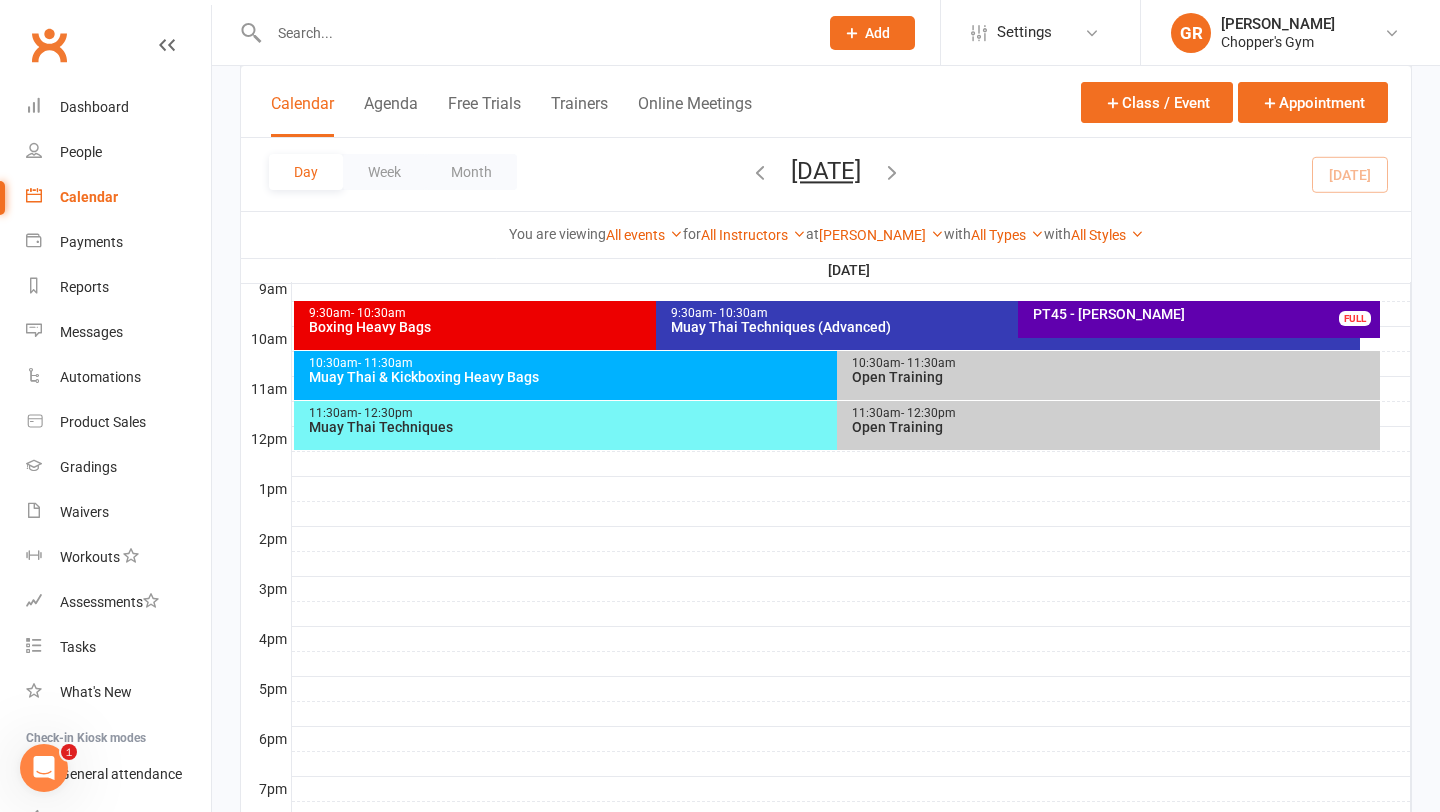 click on "10:30am  - 11:30am Open Training" at bounding box center [1108, 375] 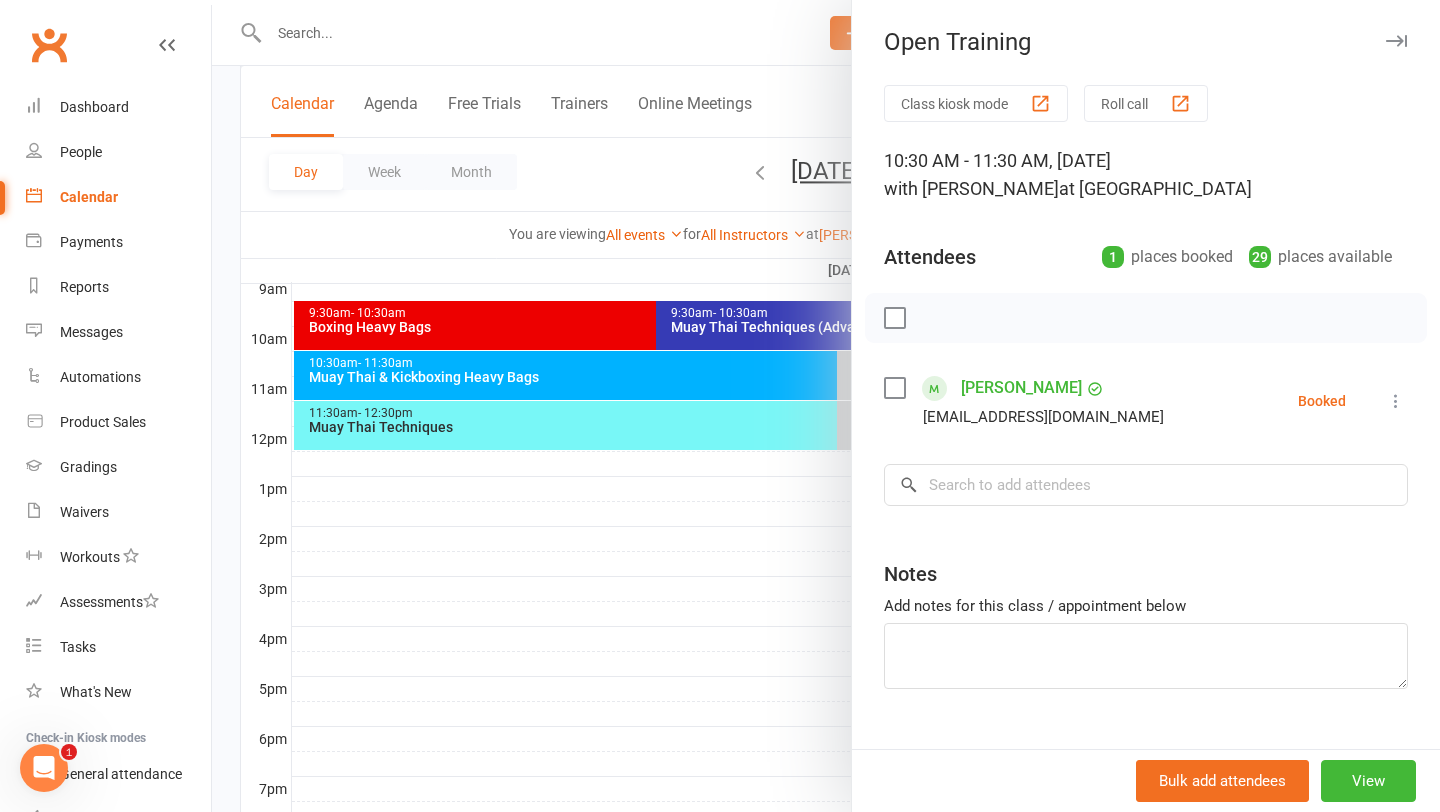 click at bounding box center [826, 406] 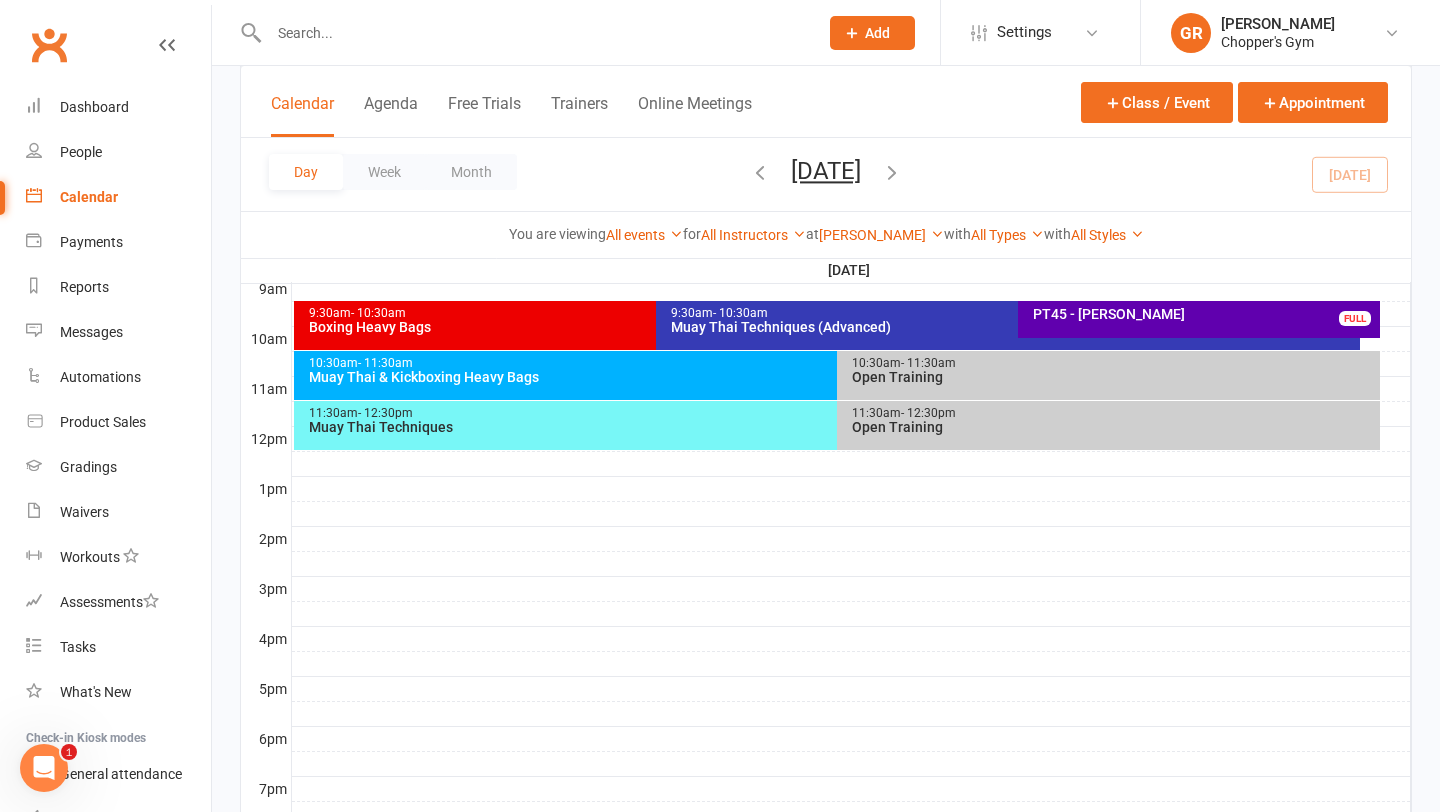 click on "Muay Thai Techniques" at bounding box center (832, 427) 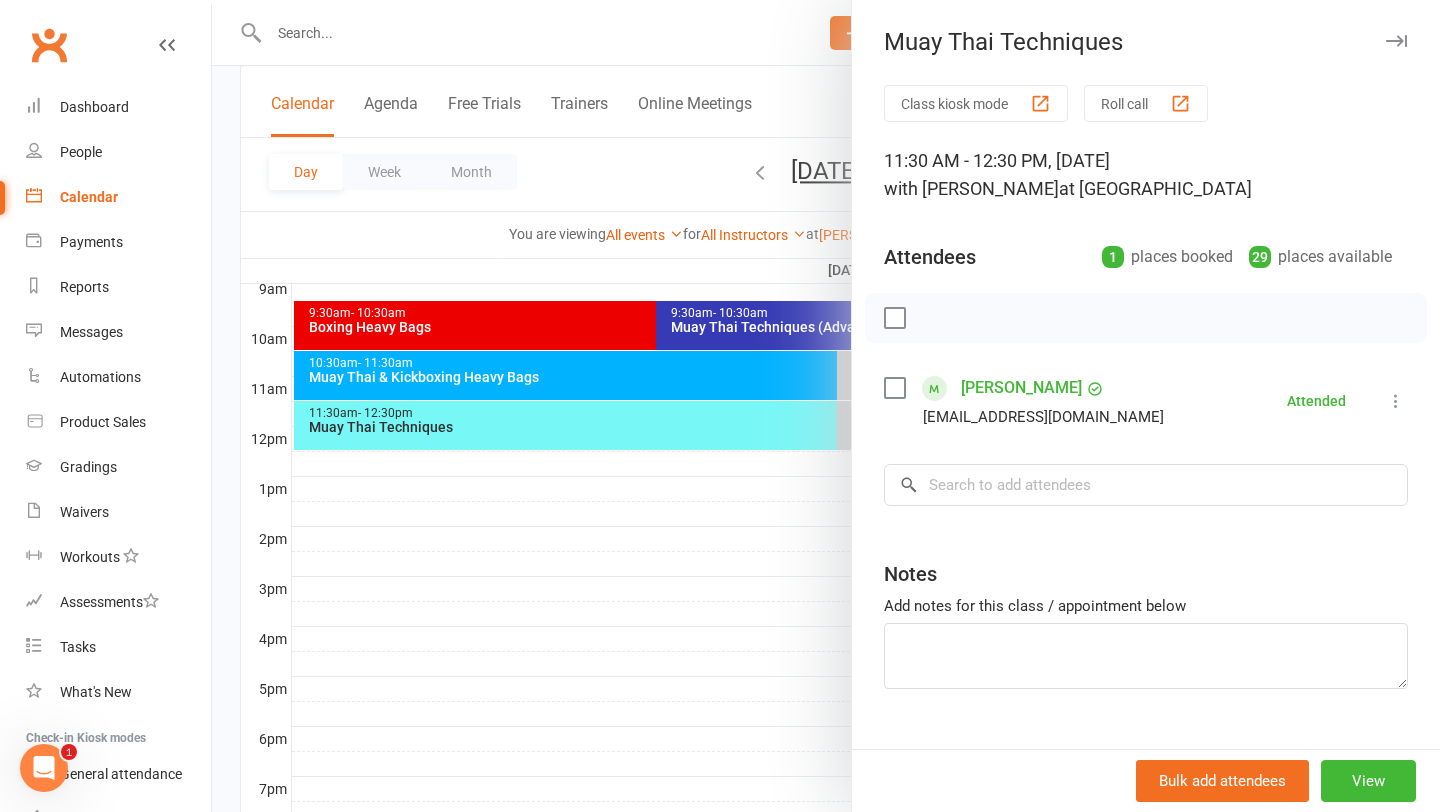 click at bounding box center (826, 406) 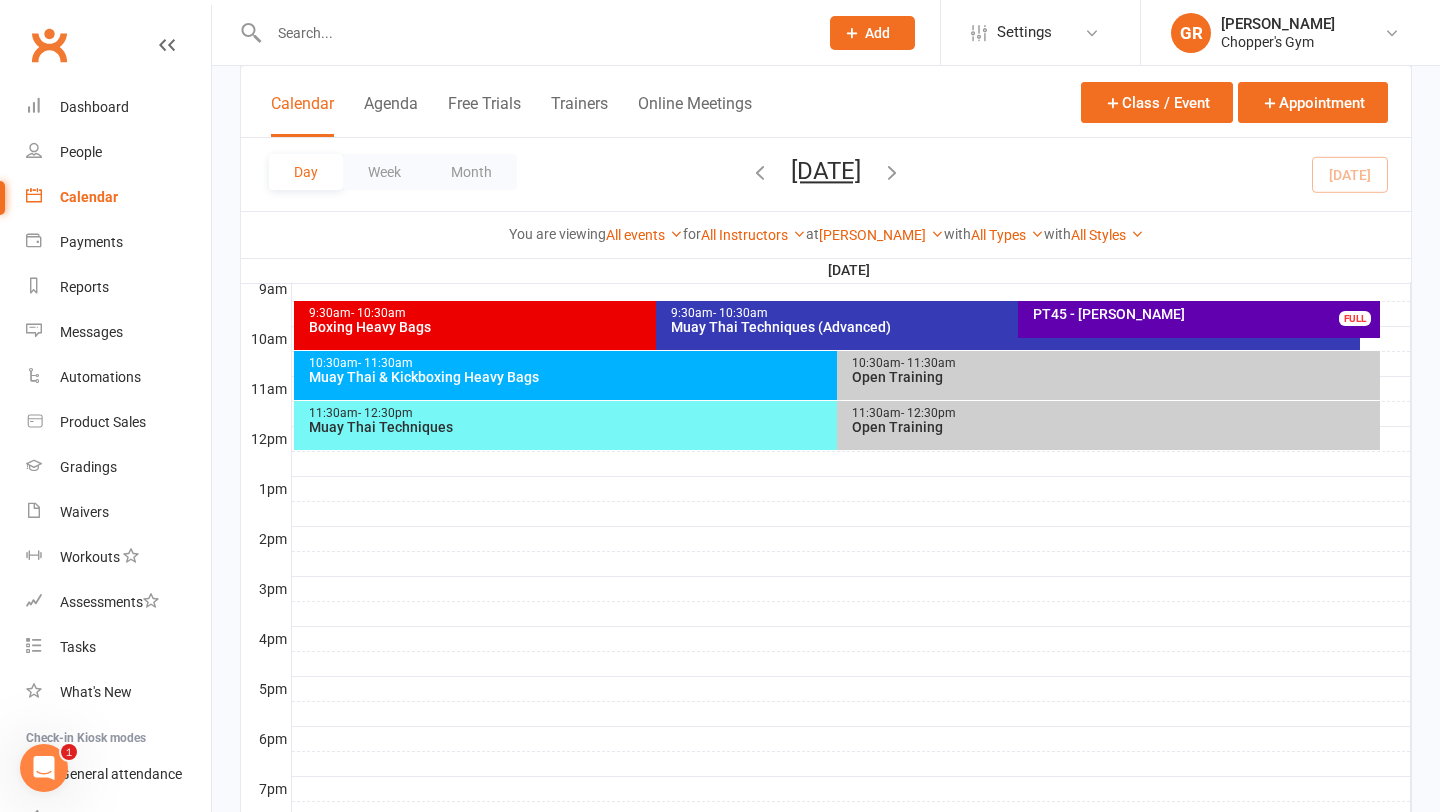 click on "Open Training" at bounding box center (1113, 377) 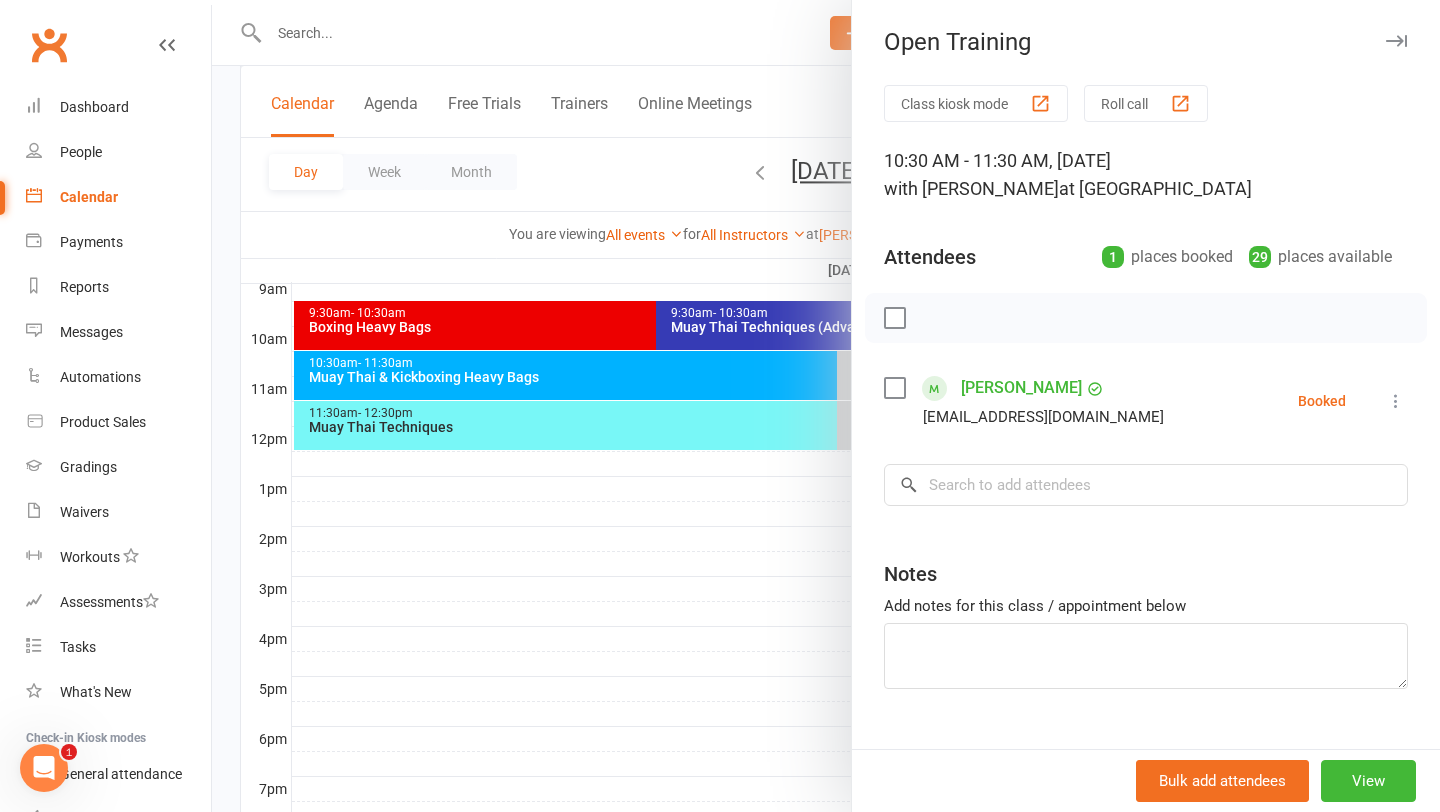 click at bounding box center [1396, 401] 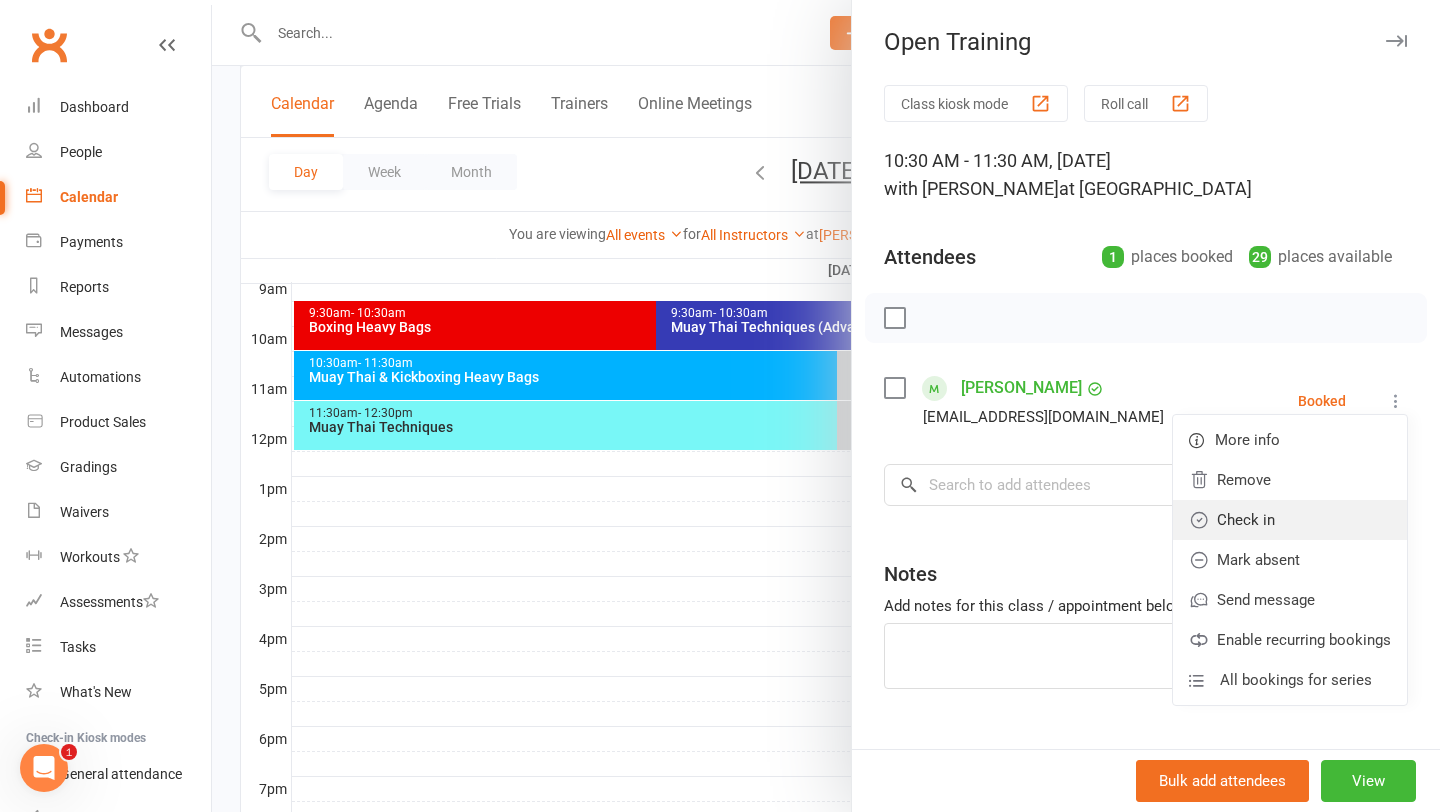 click on "Check in" at bounding box center (1290, 520) 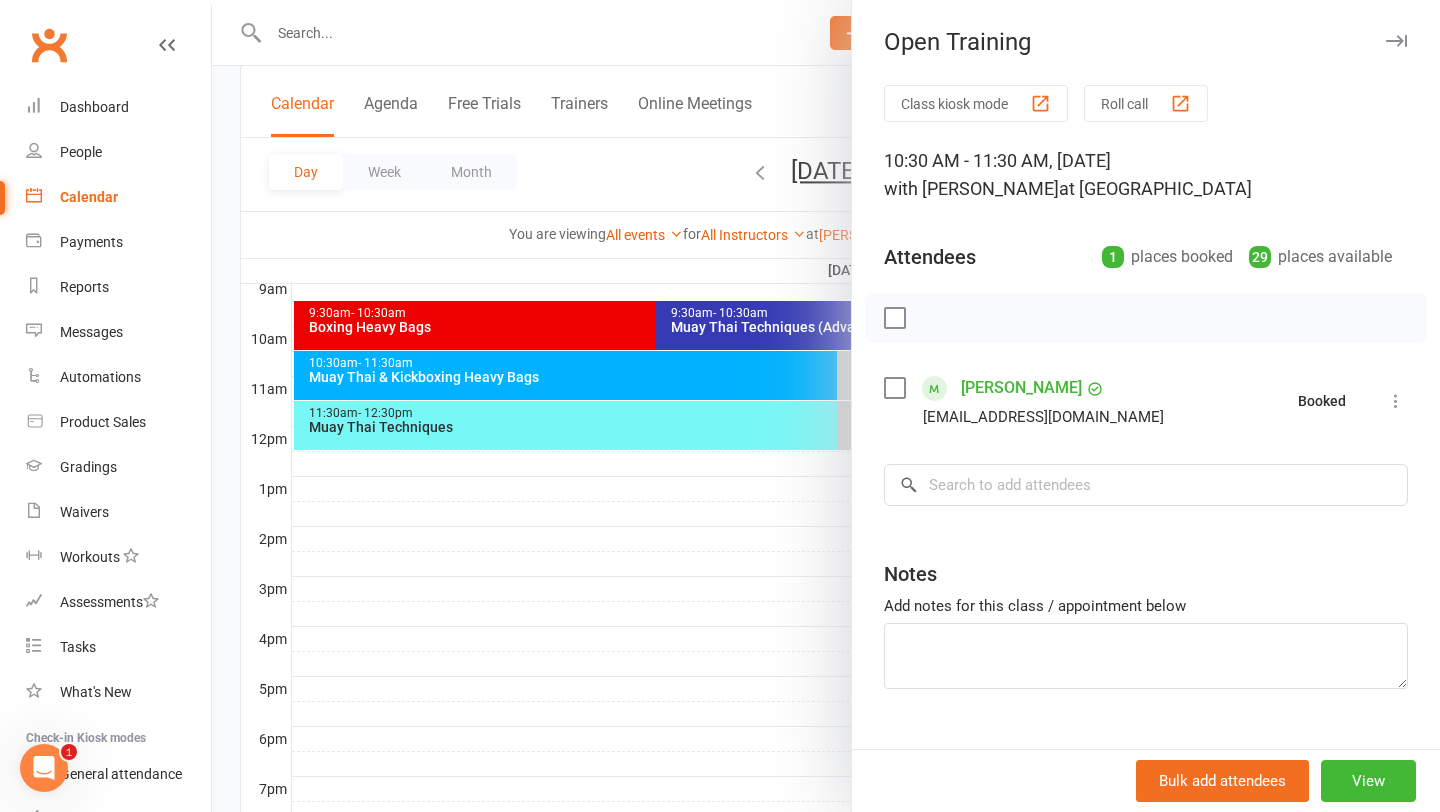 click at bounding box center [826, 406] 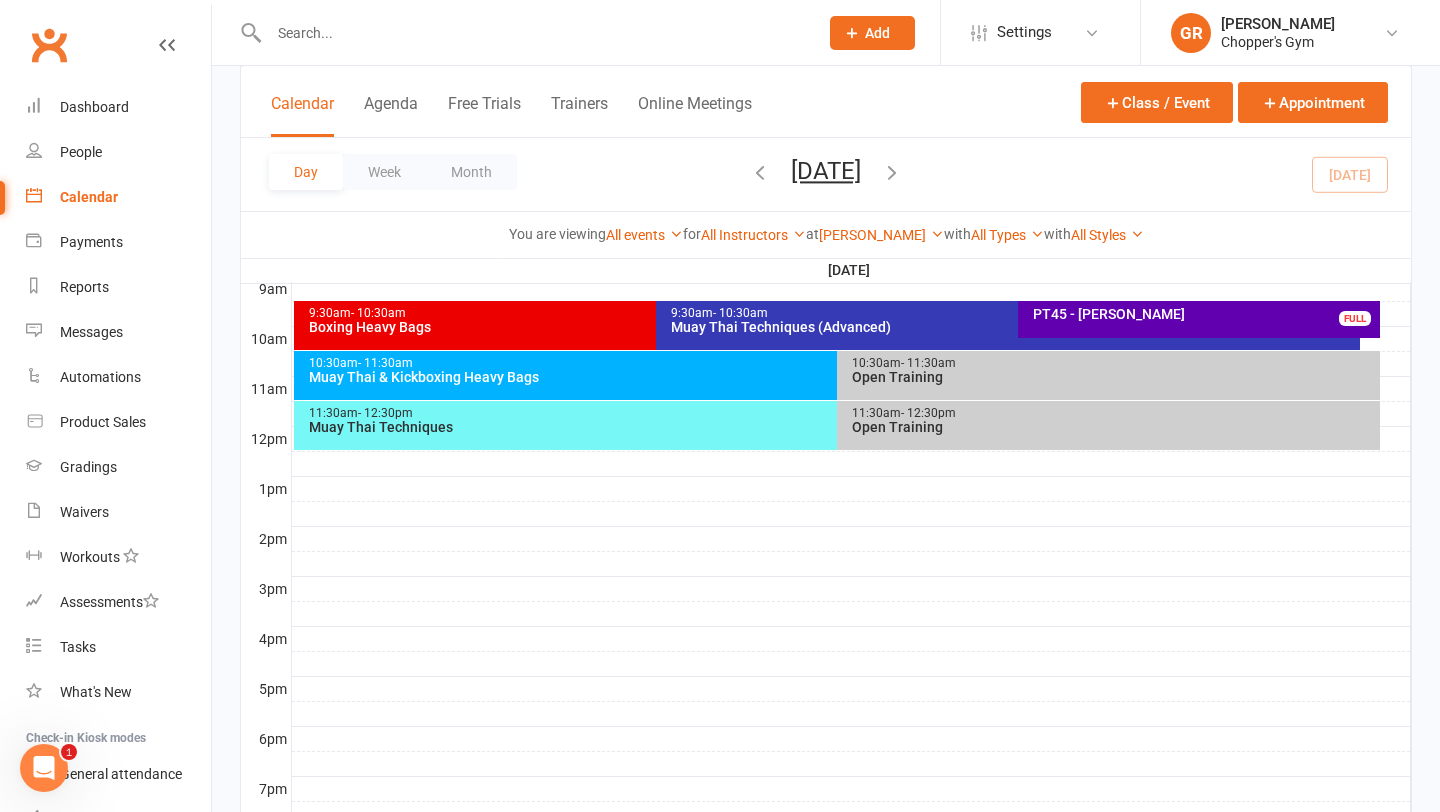 click on "Muay Thai & Kickboxing Heavy Bags" at bounding box center [832, 377] 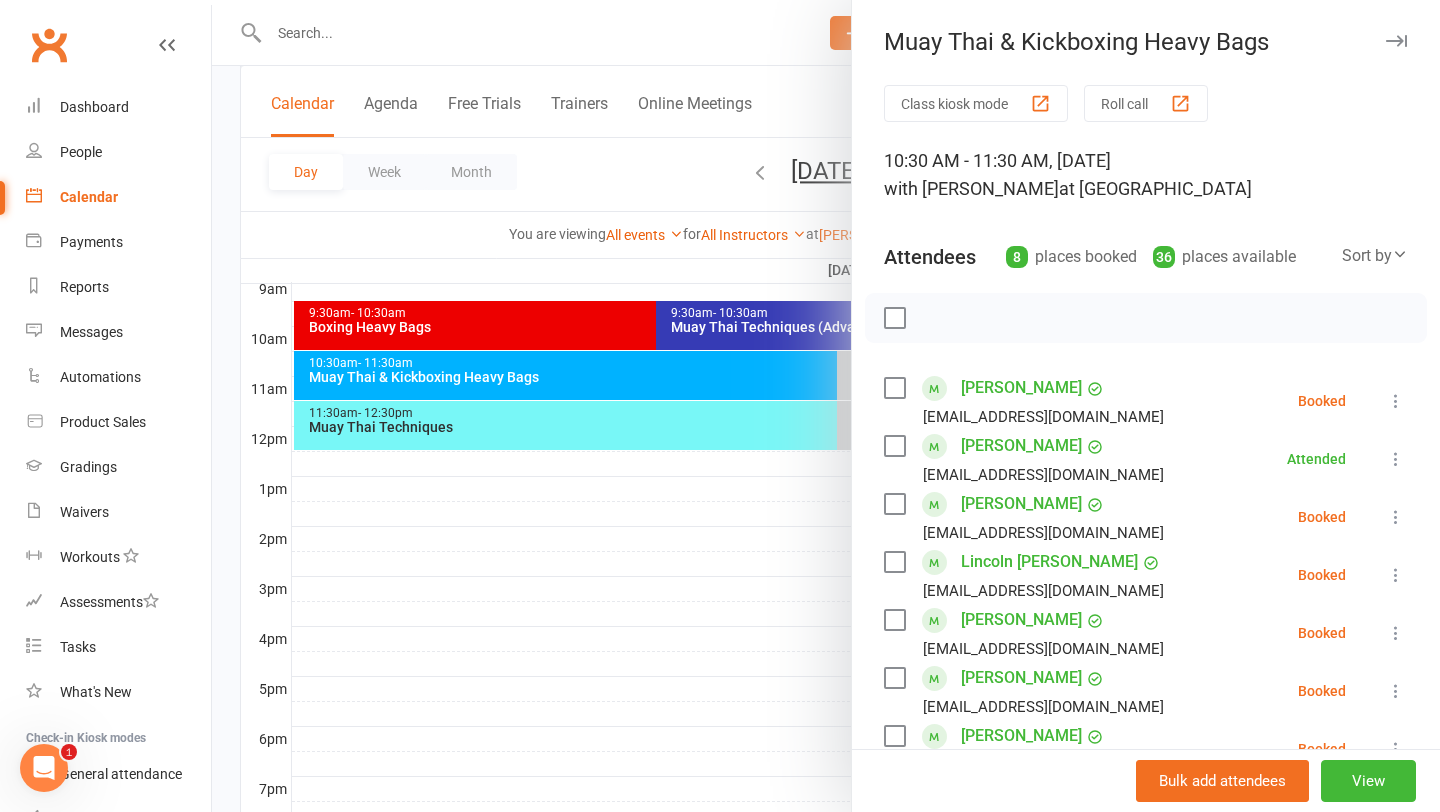 click at bounding box center [1396, 517] 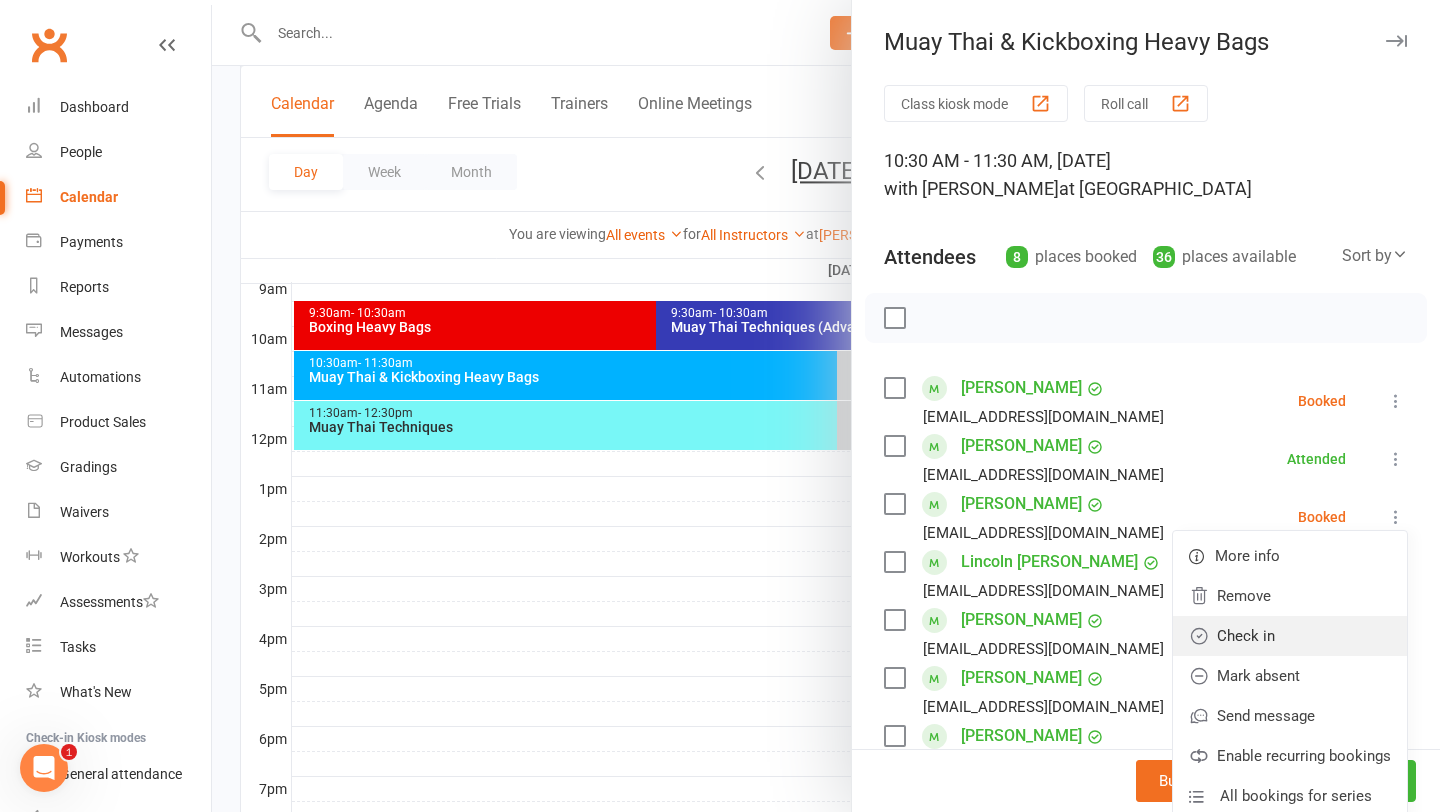 click on "Check in" at bounding box center [1290, 636] 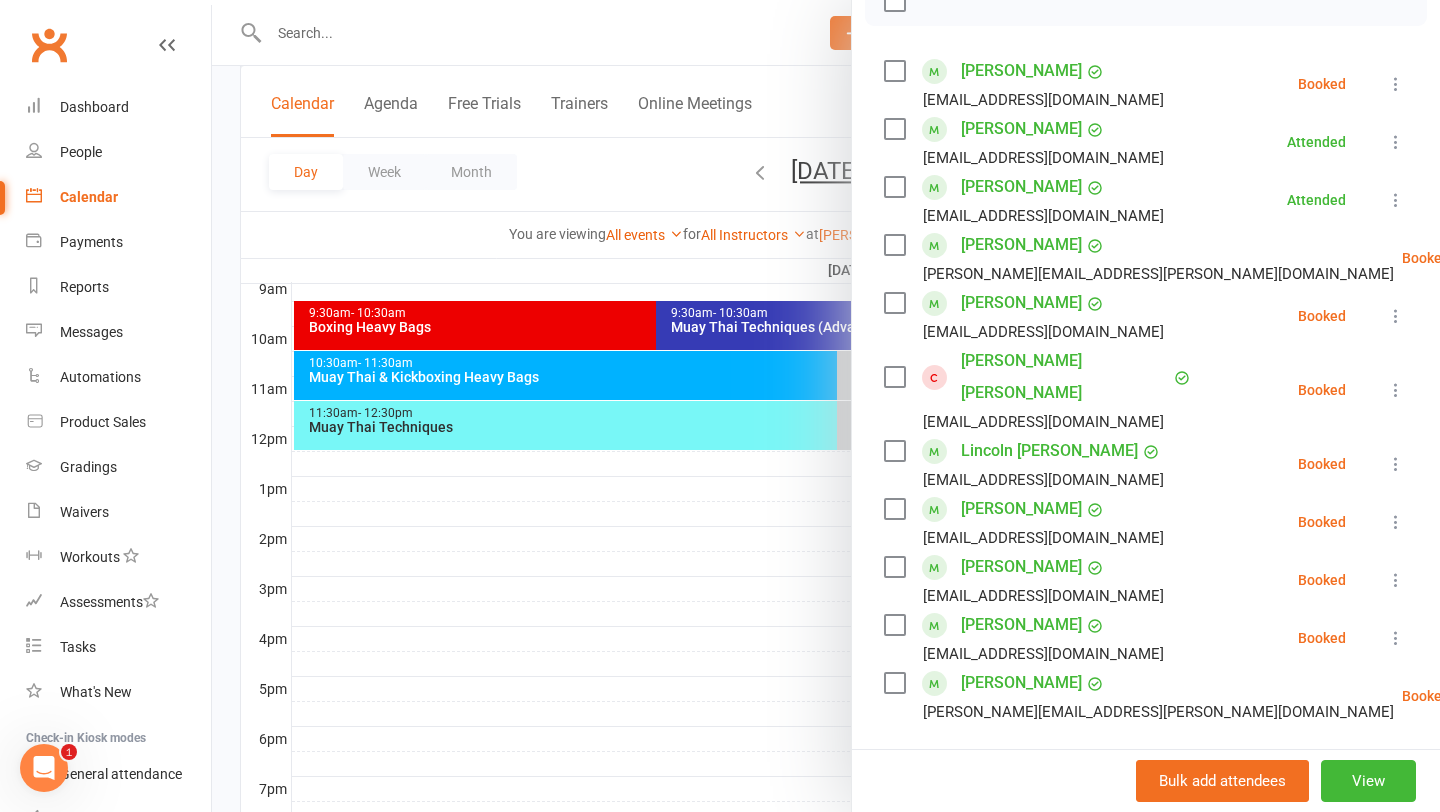 scroll, scrollTop: 319, scrollLeft: 0, axis: vertical 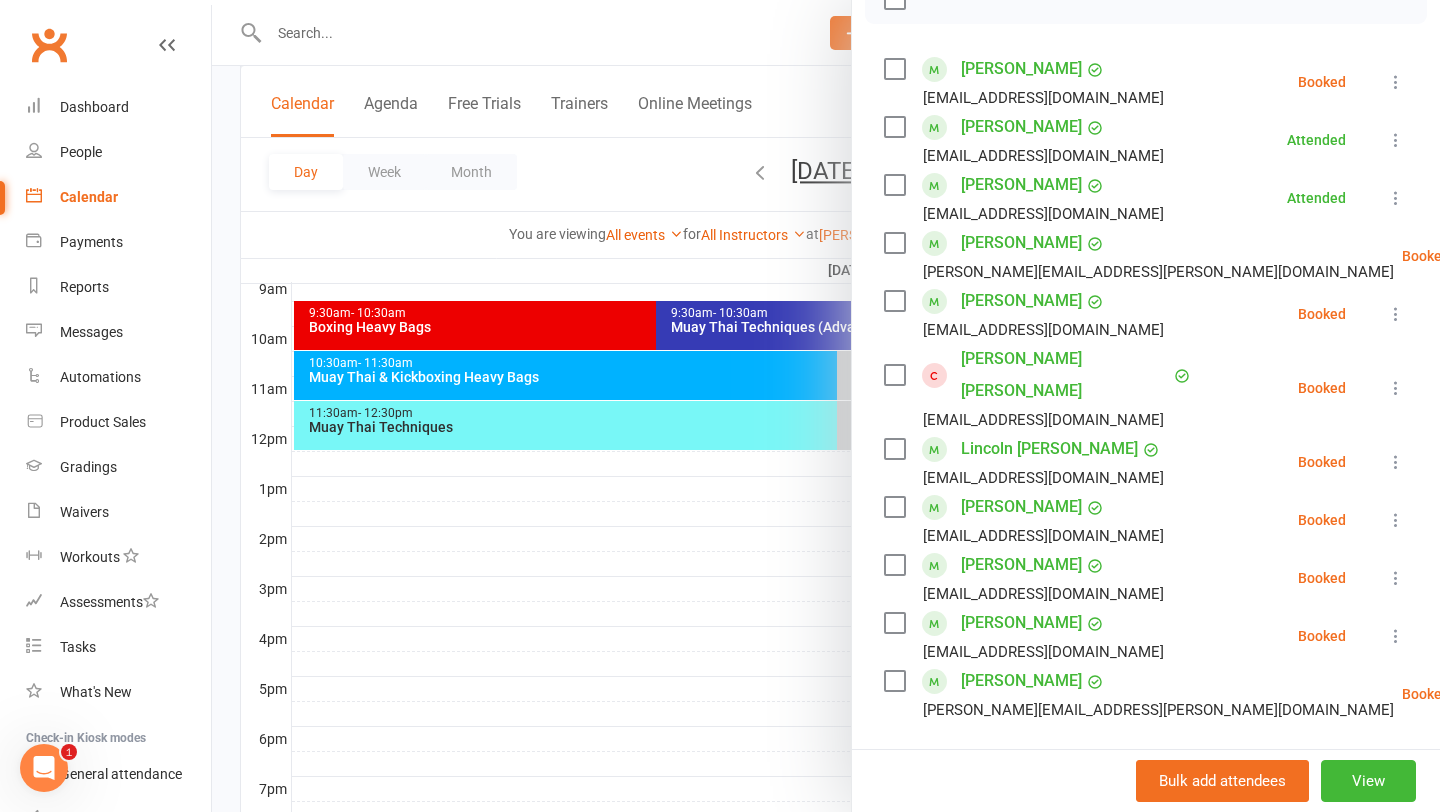 click at bounding box center [826, 406] 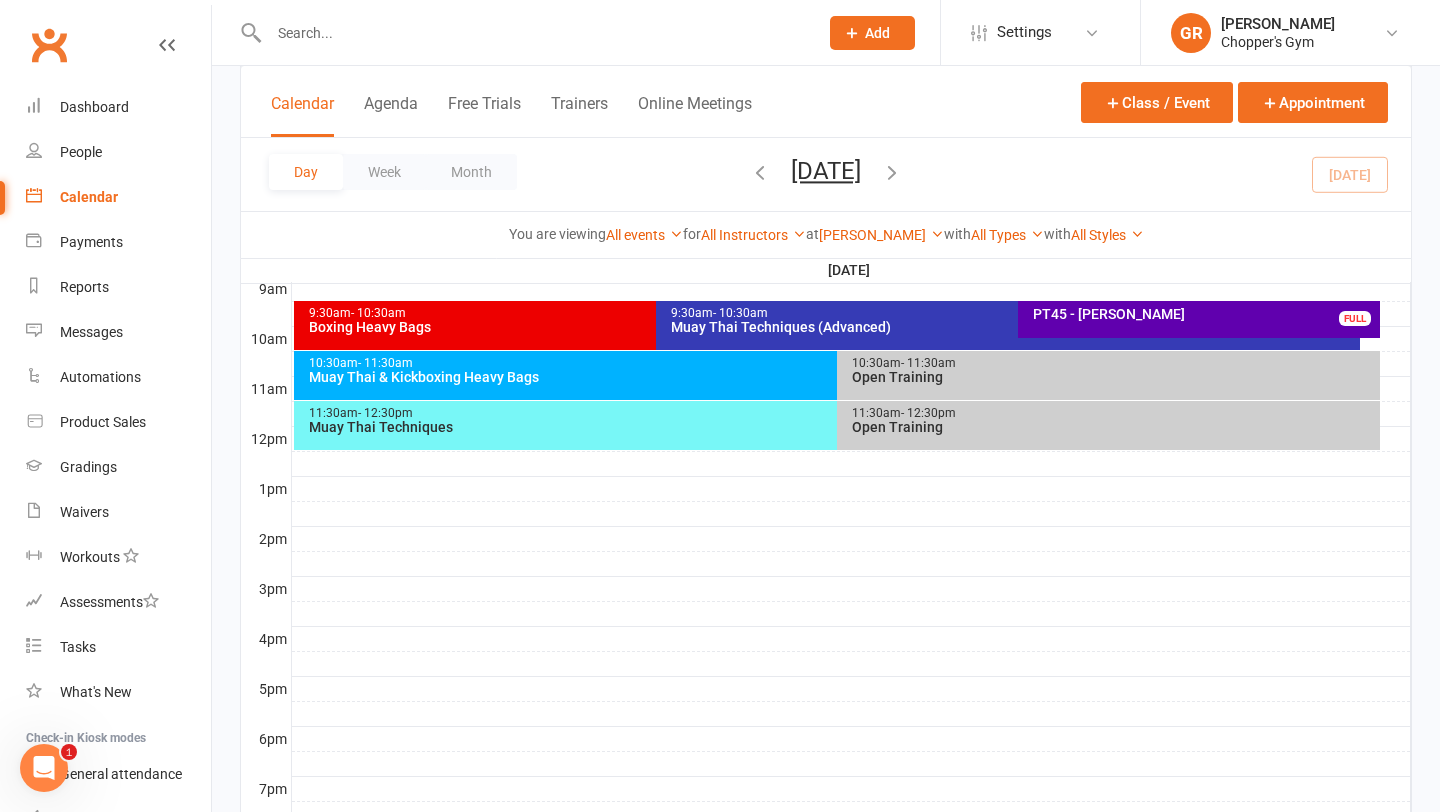 click on "Muay Thai Techniques" at bounding box center (832, 427) 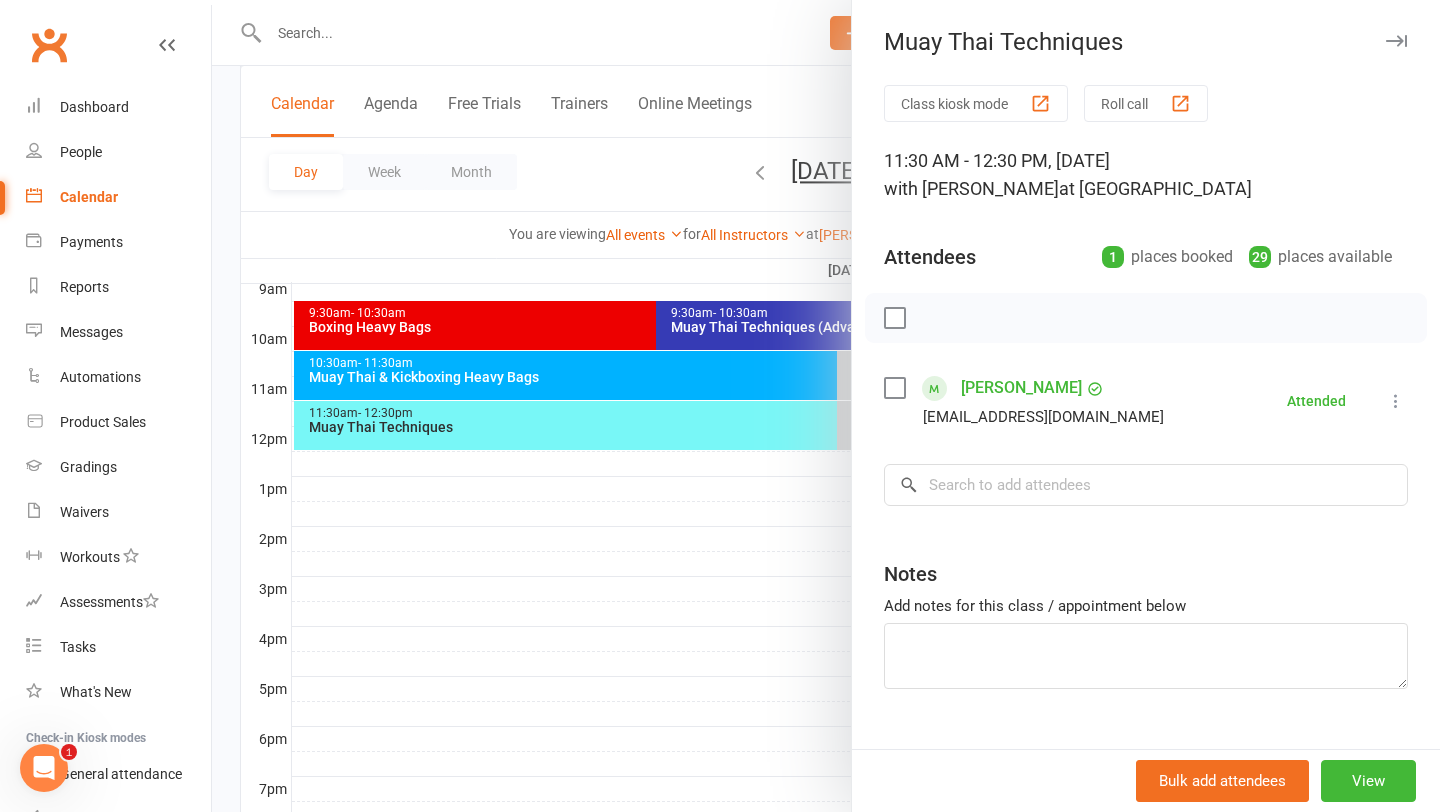 click at bounding box center [826, 406] 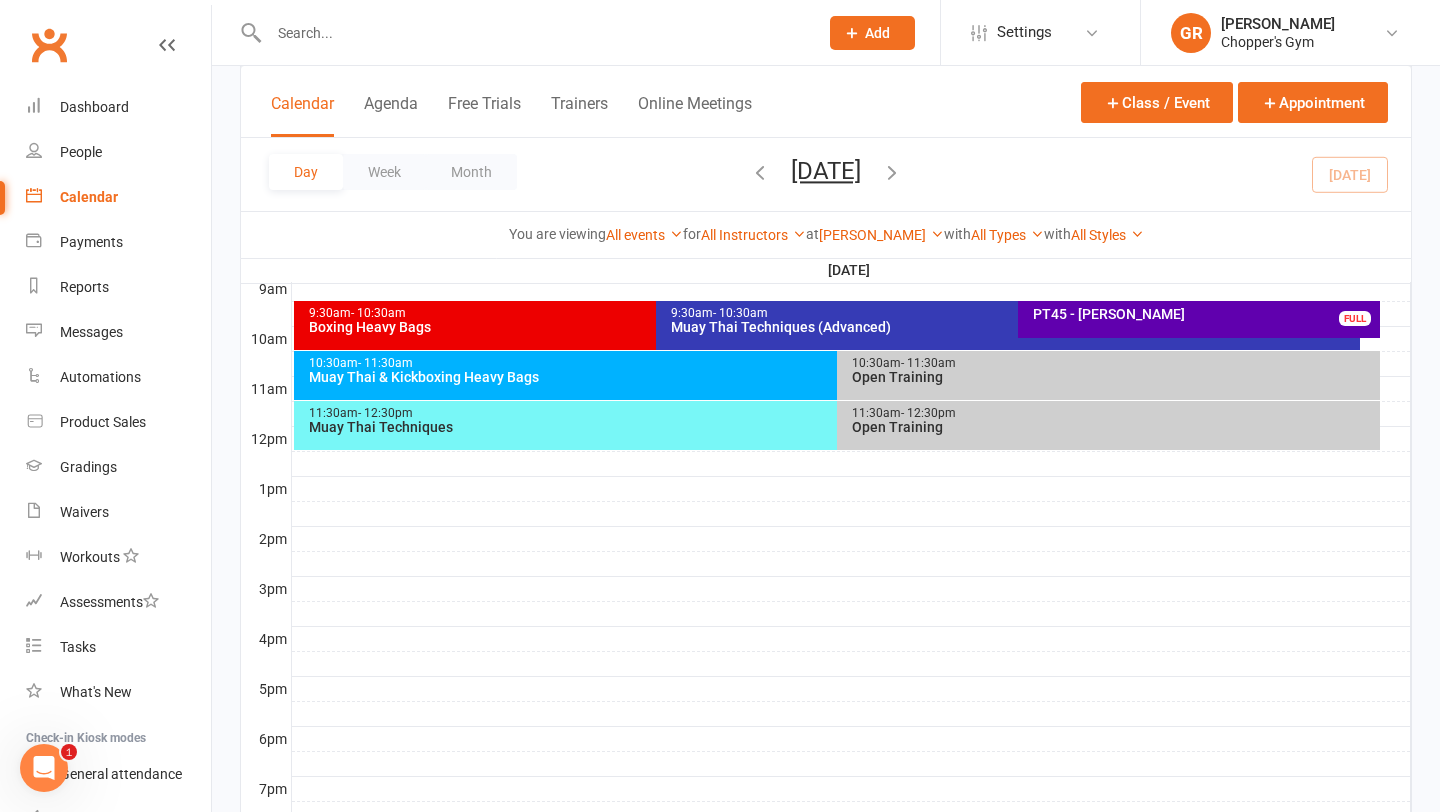 click on "Open Training" at bounding box center (1113, 377) 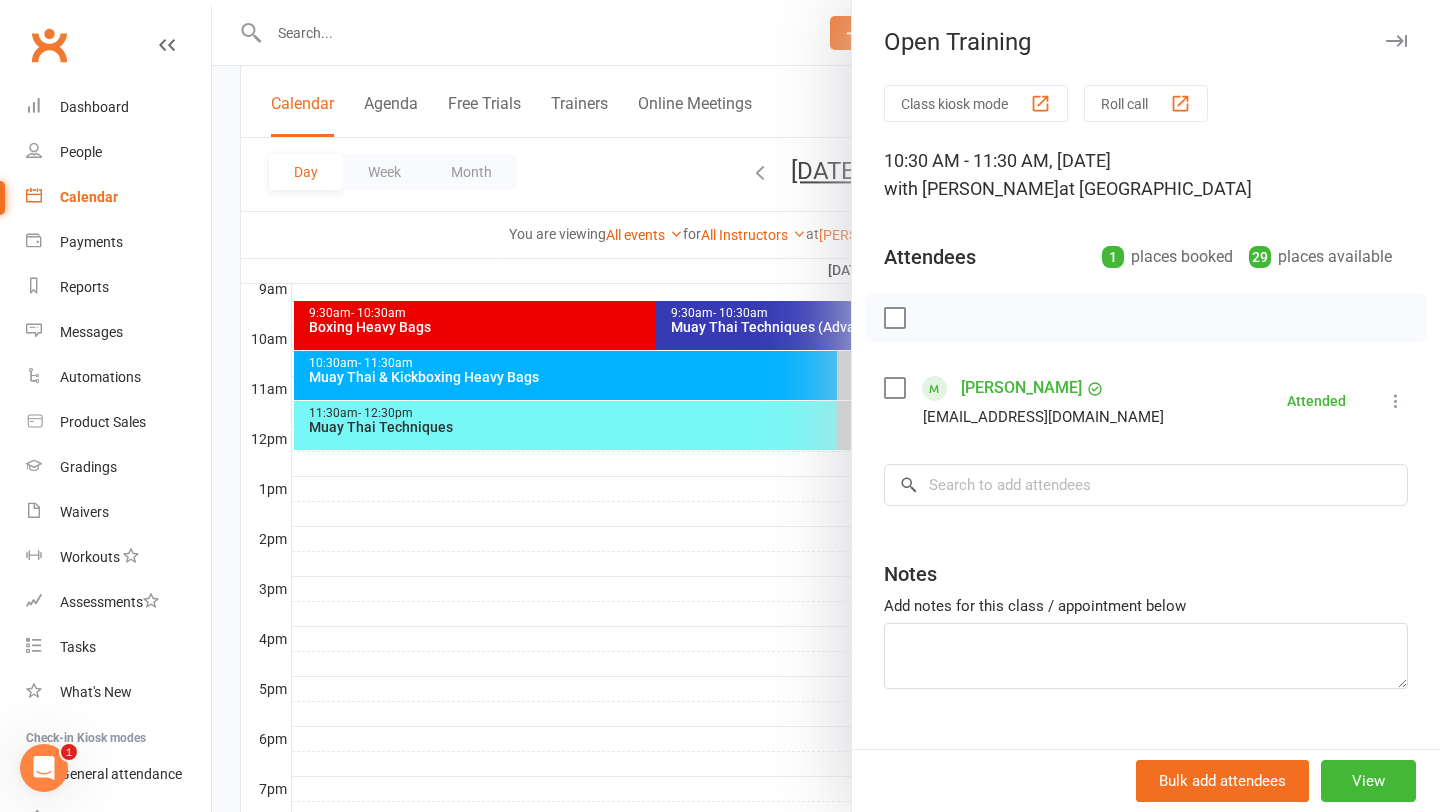 click at bounding box center (826, 406) 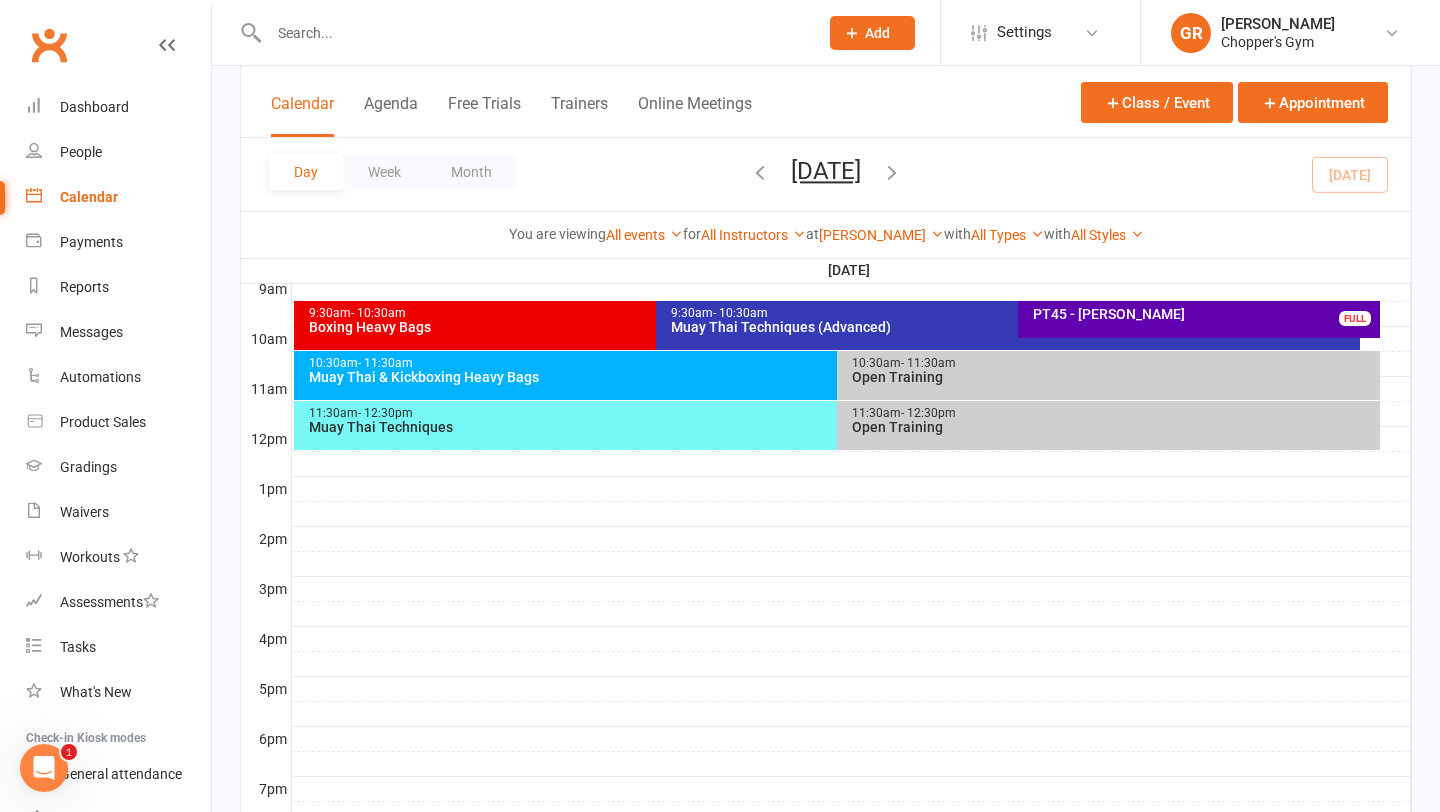 click on "Open Training" at bounding box center (1113, 427) 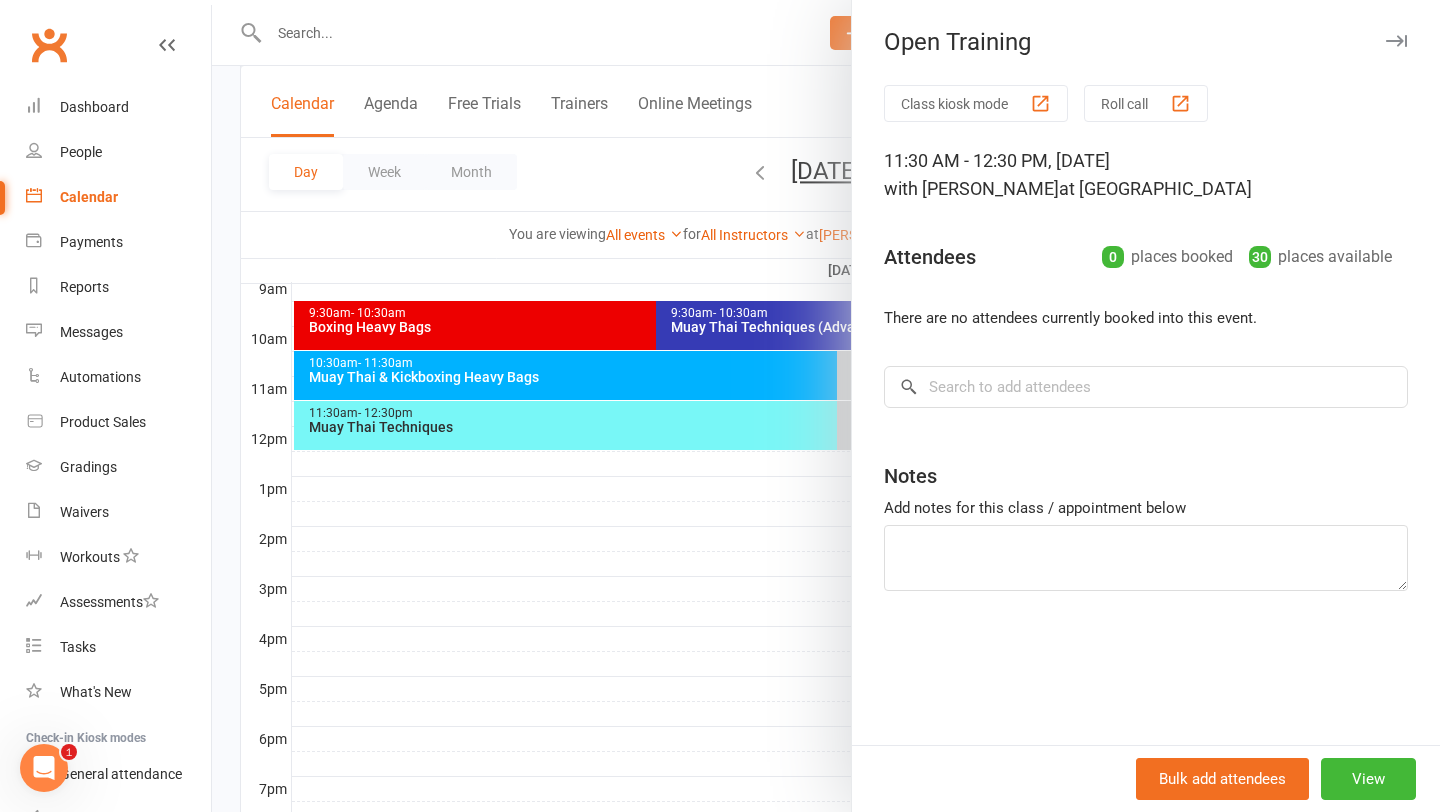 click at bounding box center (826, 406) 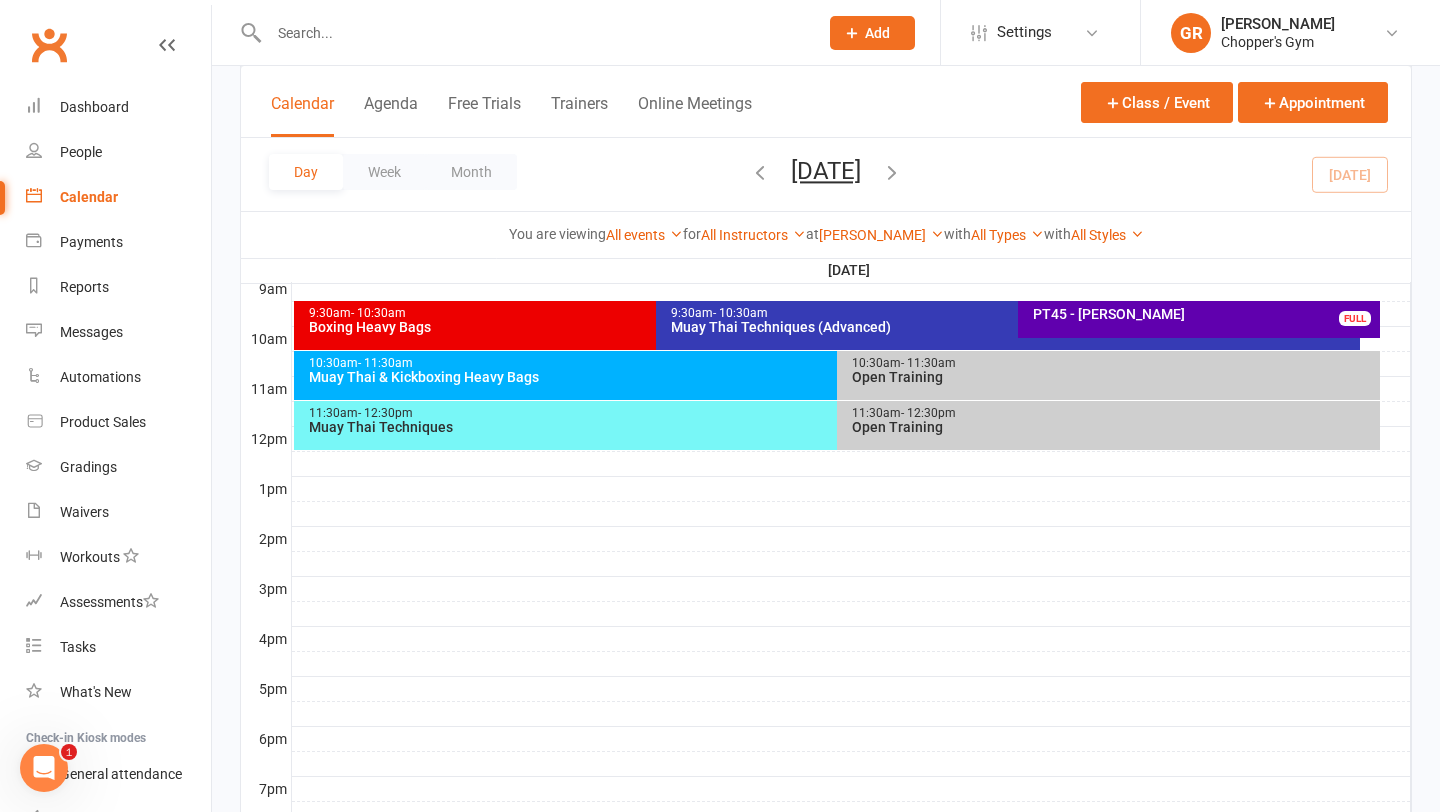 click on "11:30am  - 12:30pm Muay Thai Techniques" at bounding box center (827, 425) 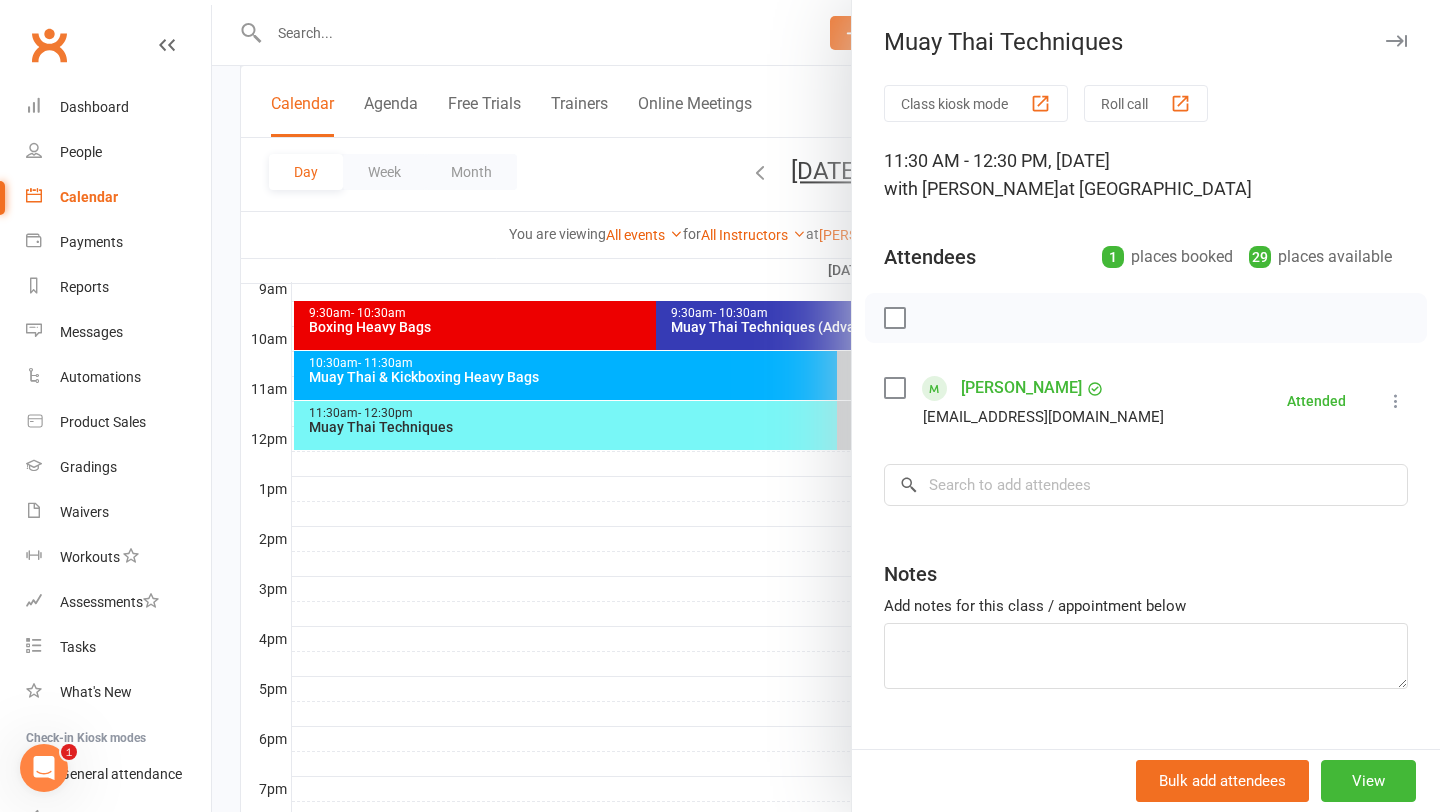 click at bounding box center [826, 406] 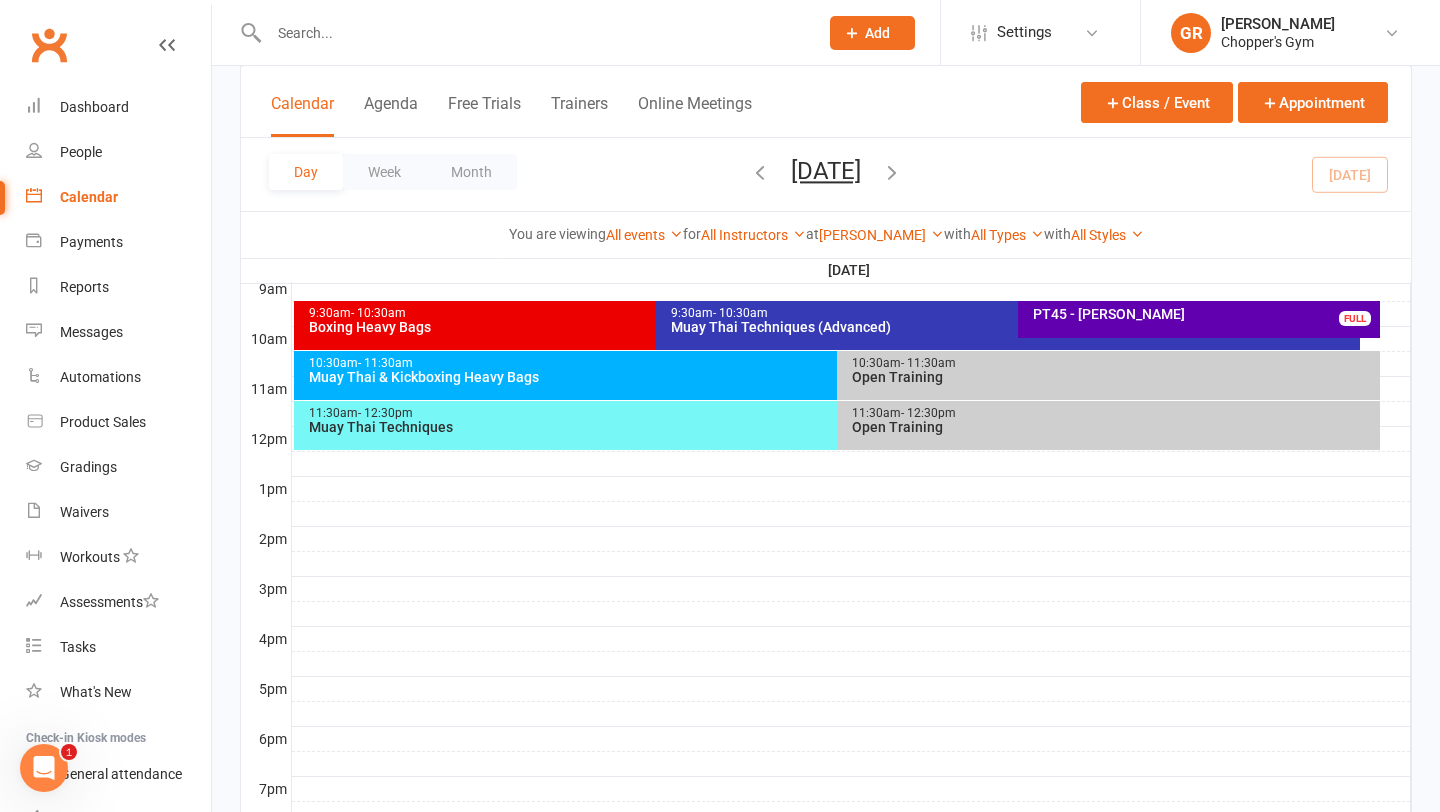 click at bounding box center [533, 33] 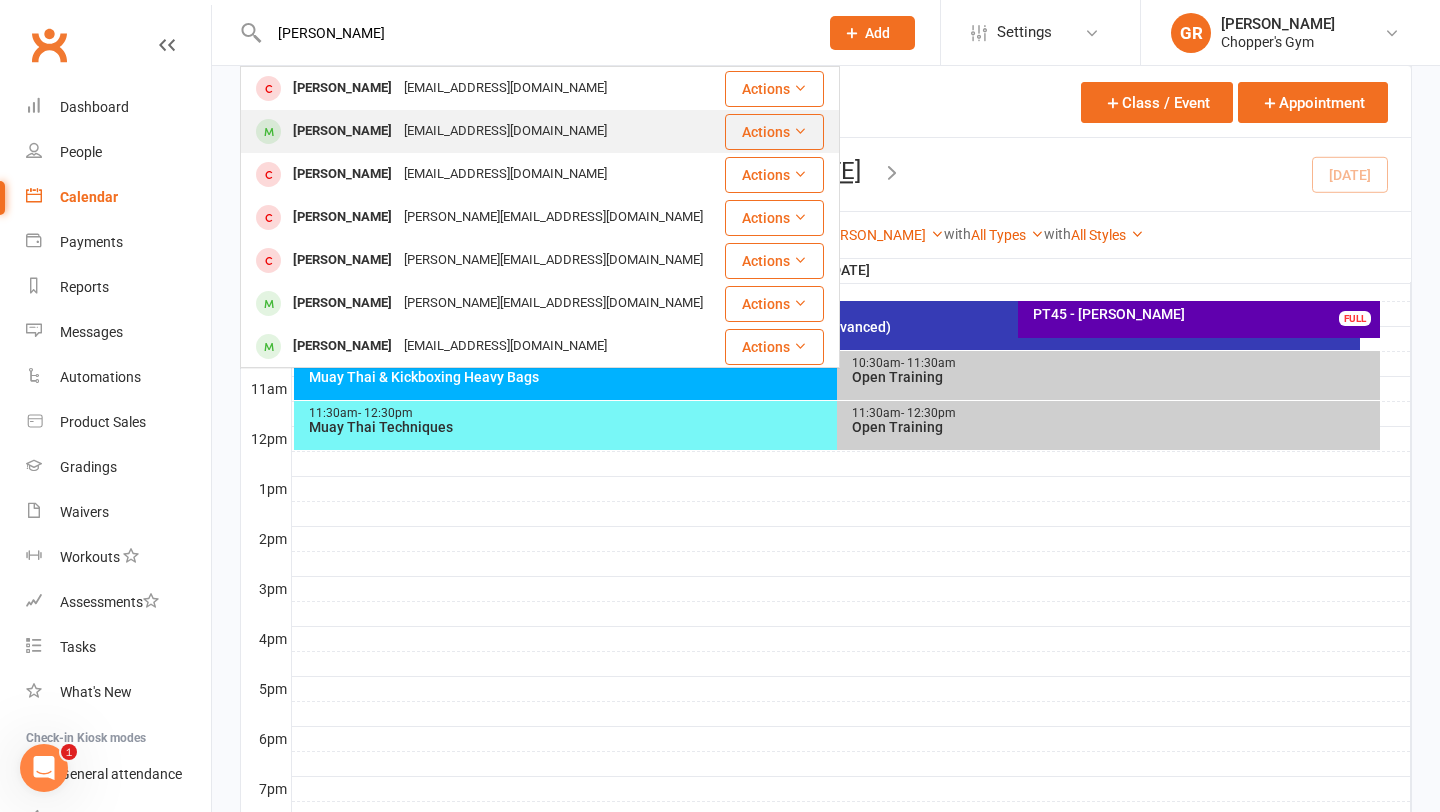 type on "kyle wa" 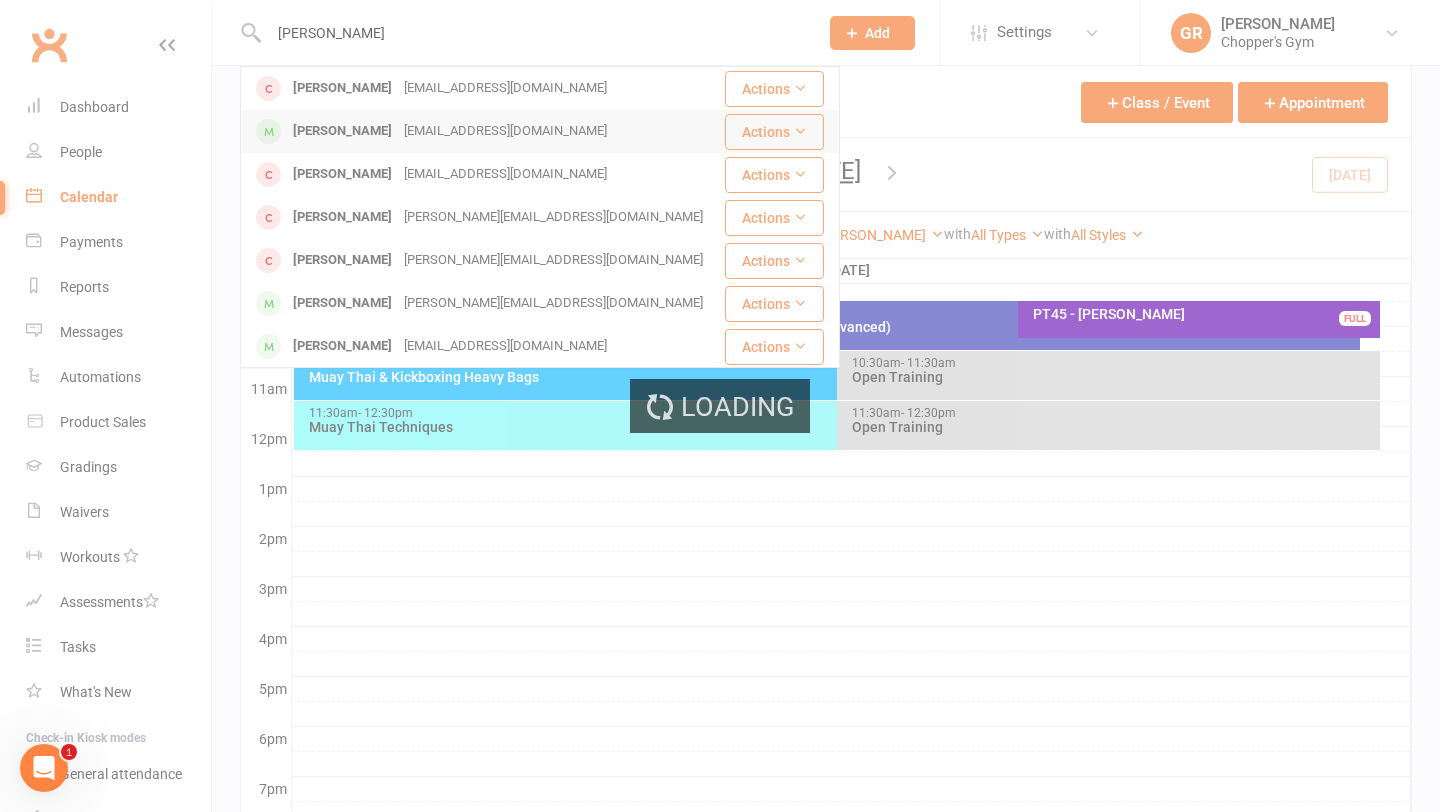 type 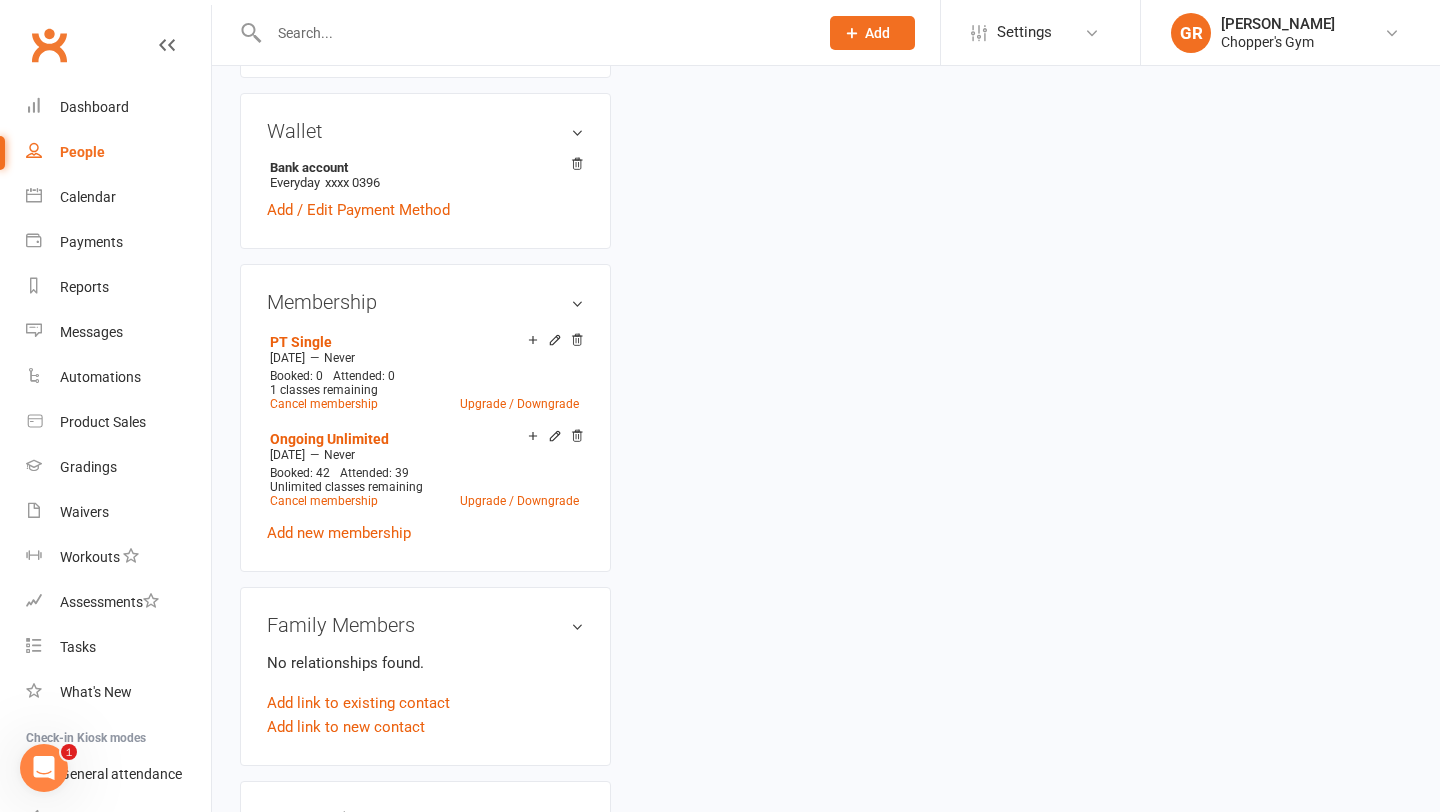 scroll, scrollTop: 0, scrollLeft: 0, axis: both 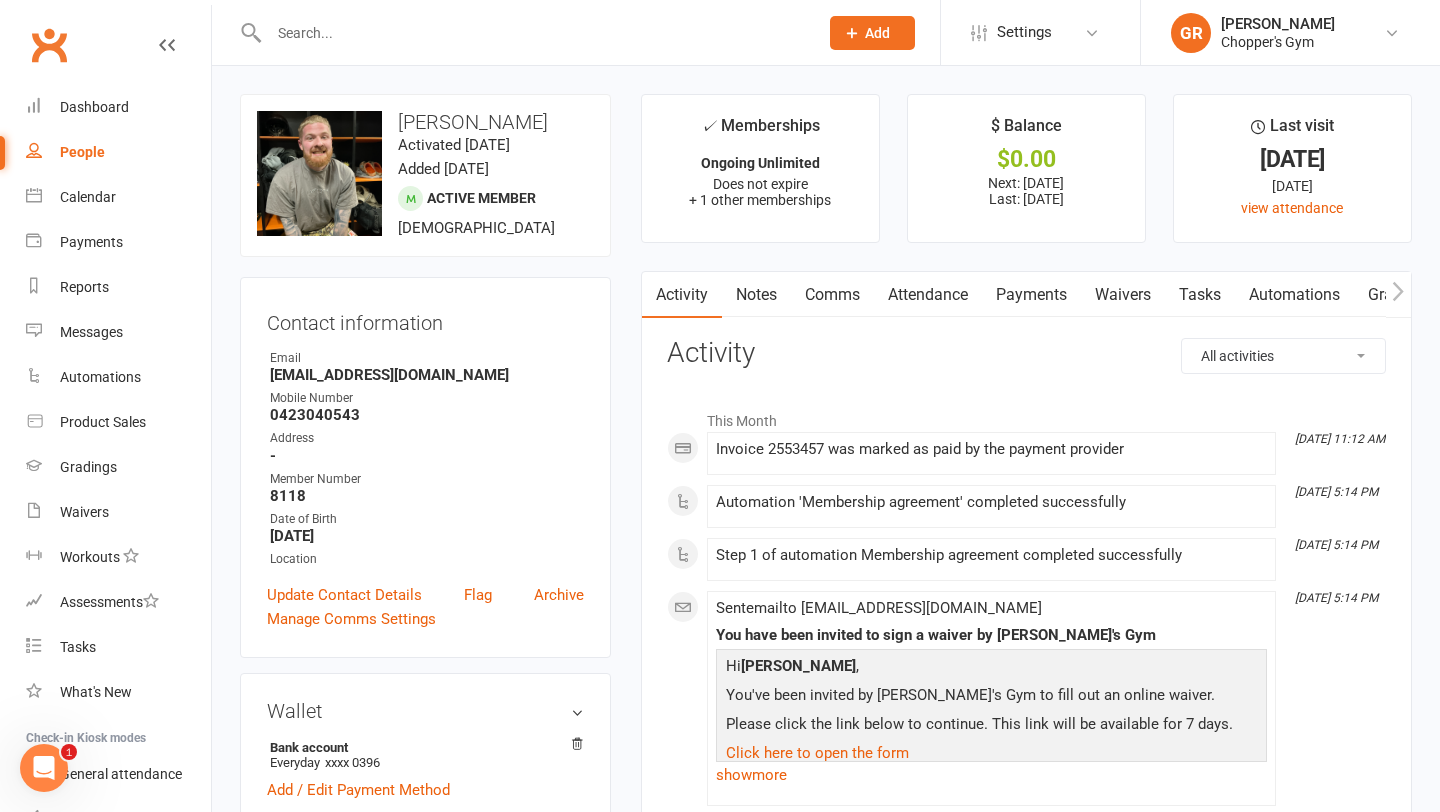 click on "Payments" at bounding box center (1031, 295) 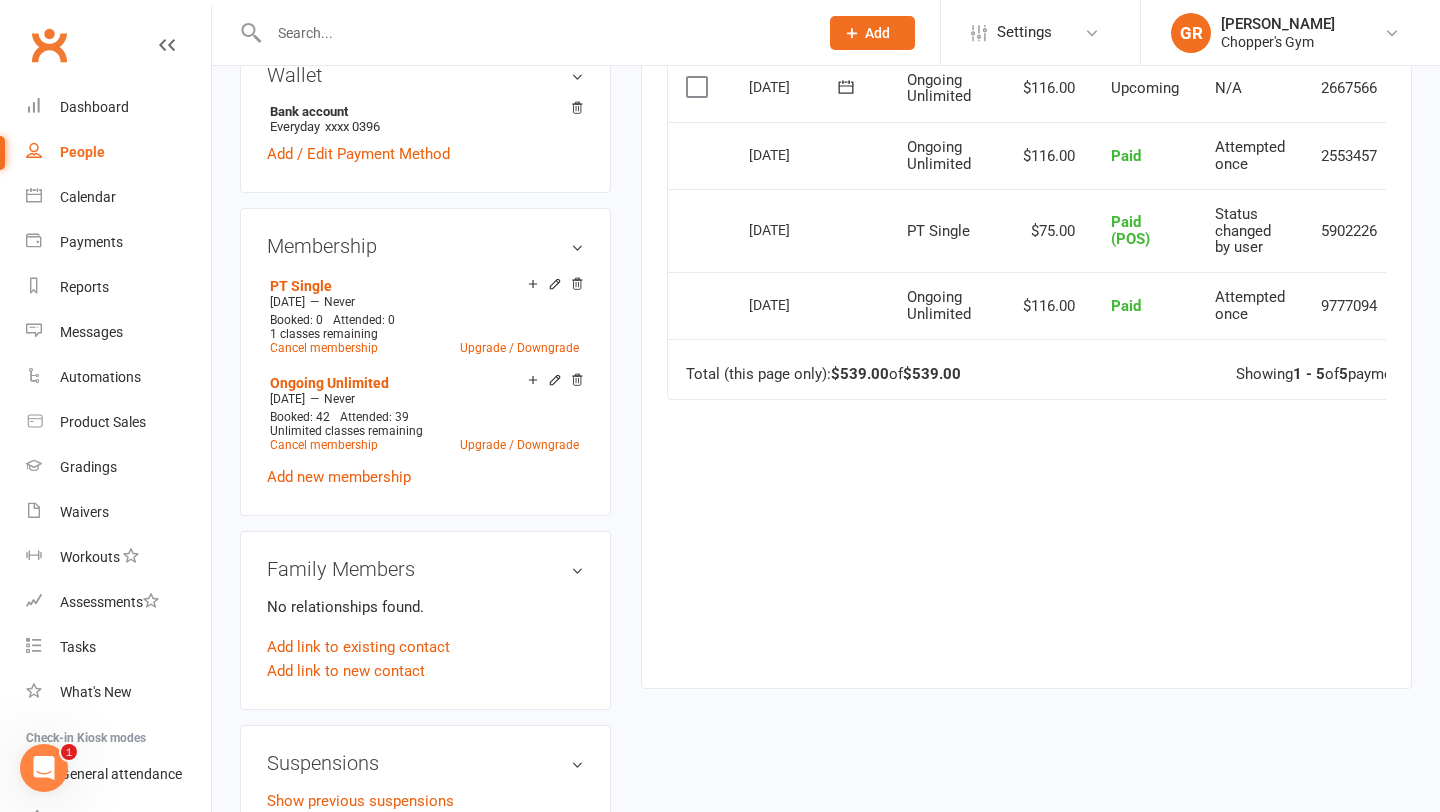 scroll, scrollTop: 635, scrollLeft: 0, axis: vertical 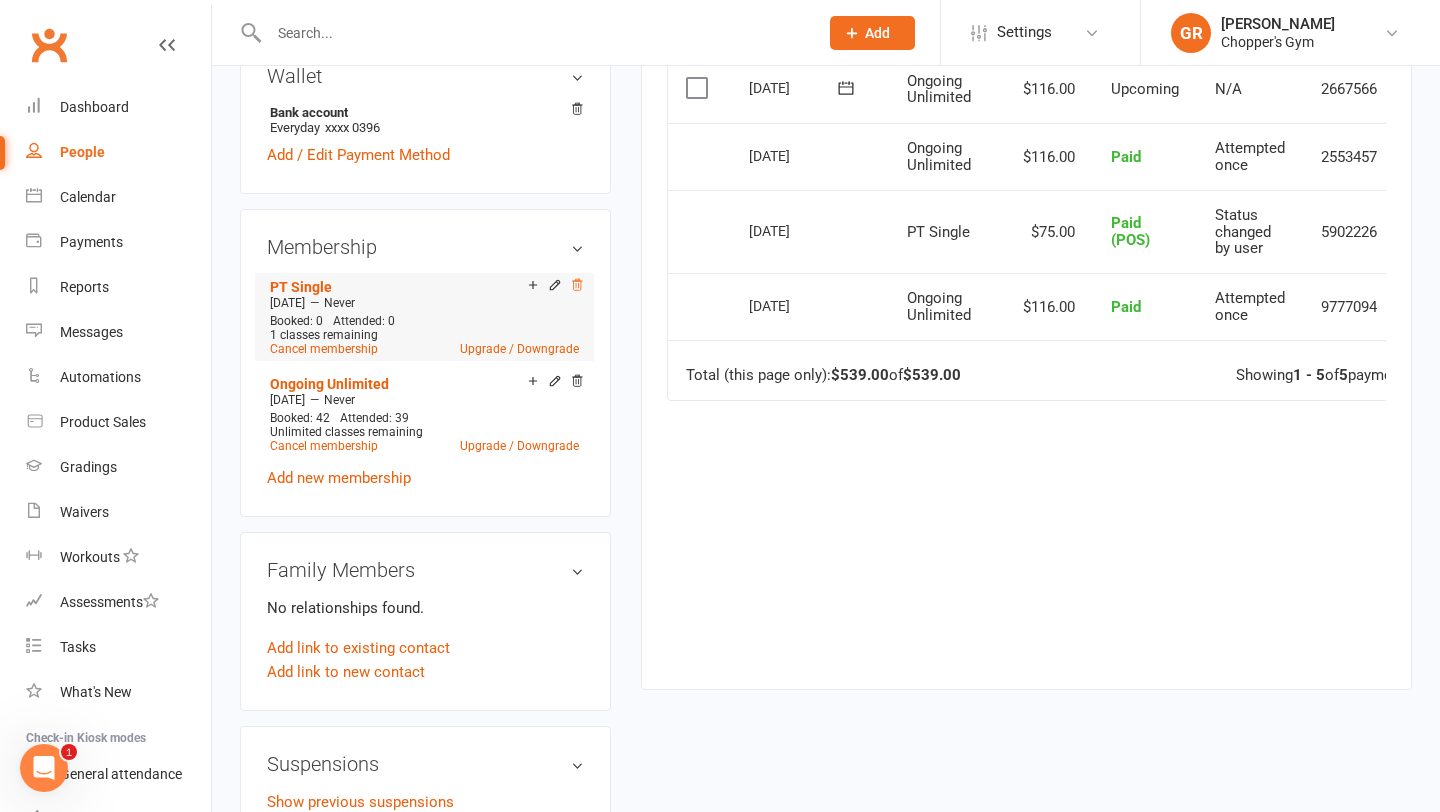 click 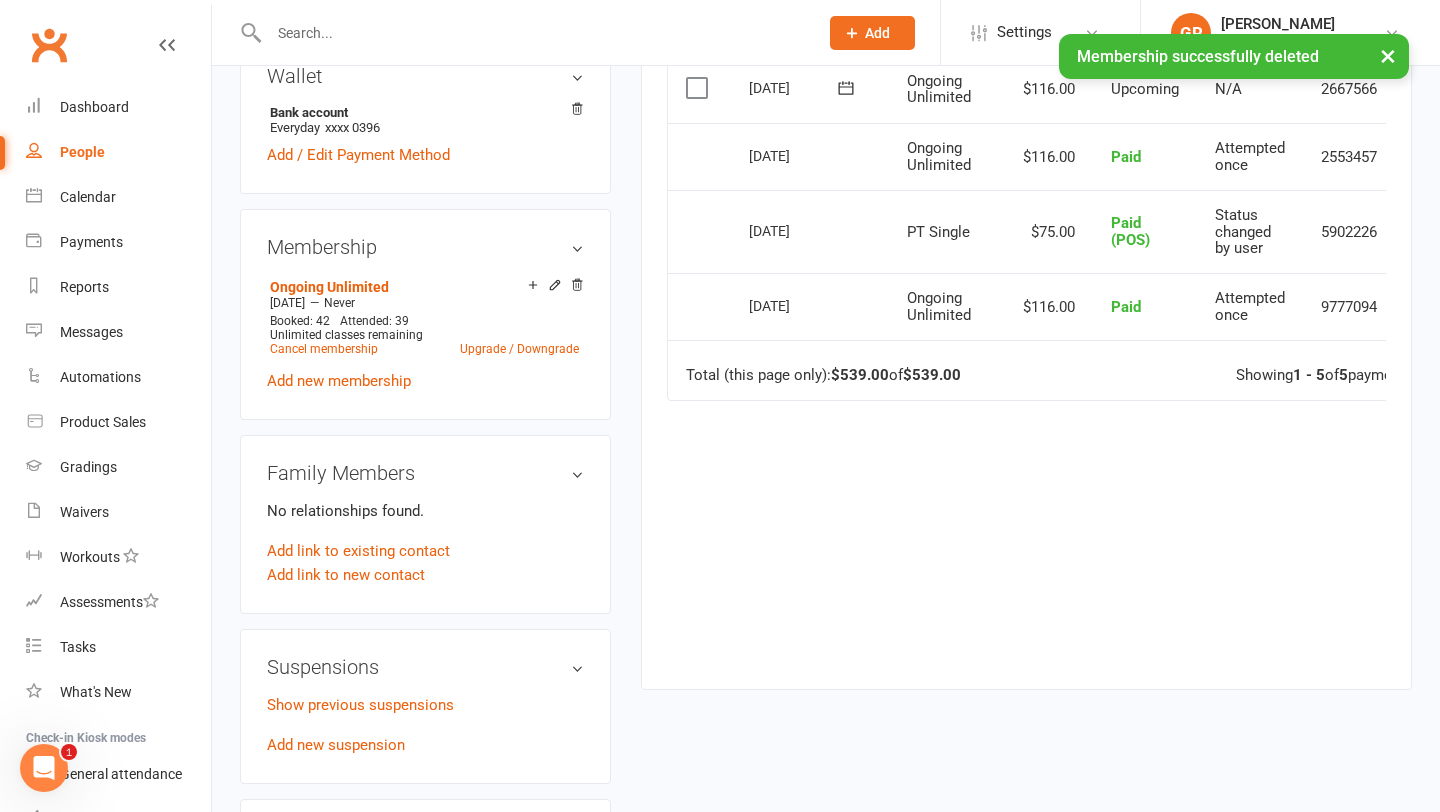 click on "Show previous suspensions Add new suspension" at bounding box center [425, 725] 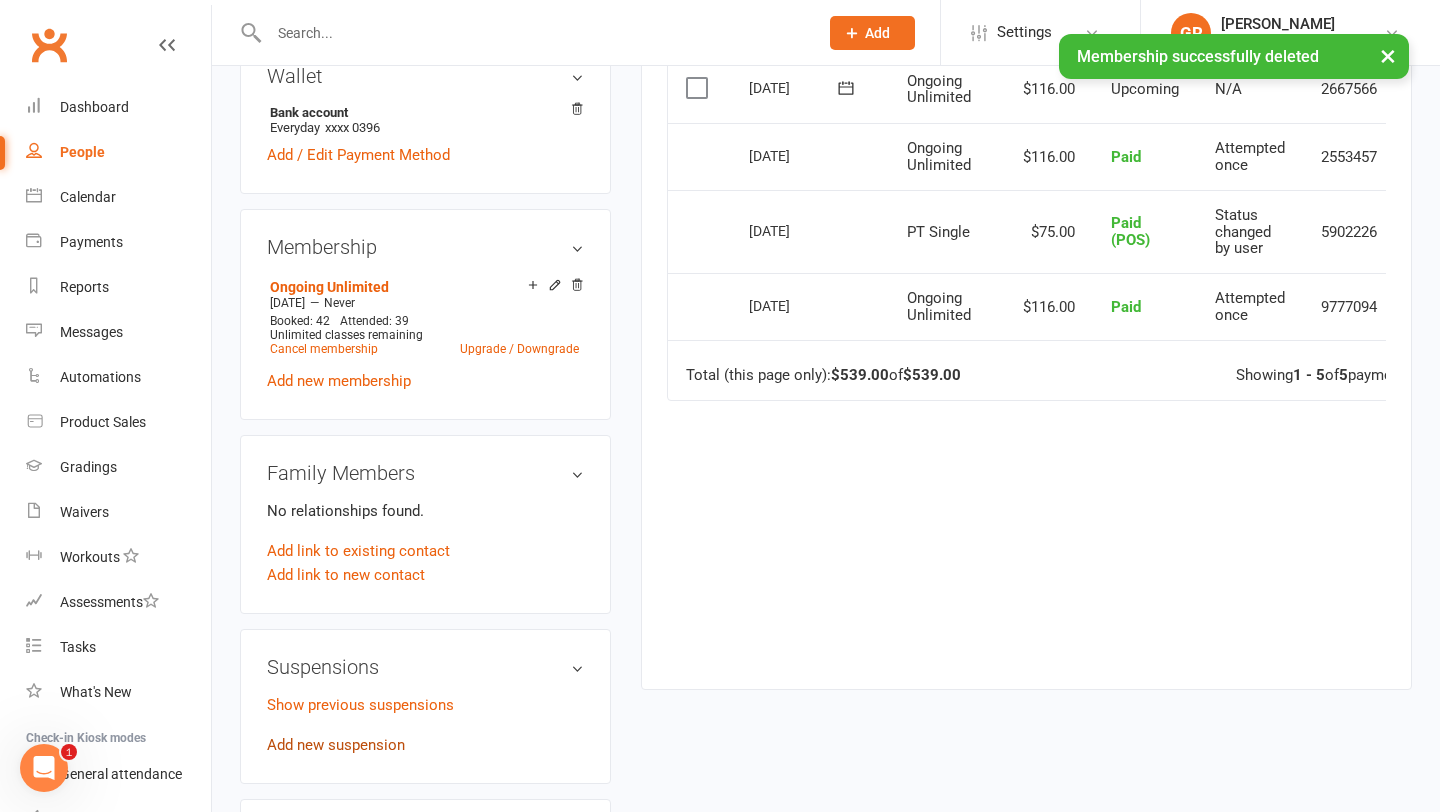 click on "Add new suspension" at bounding box center (336, 745) 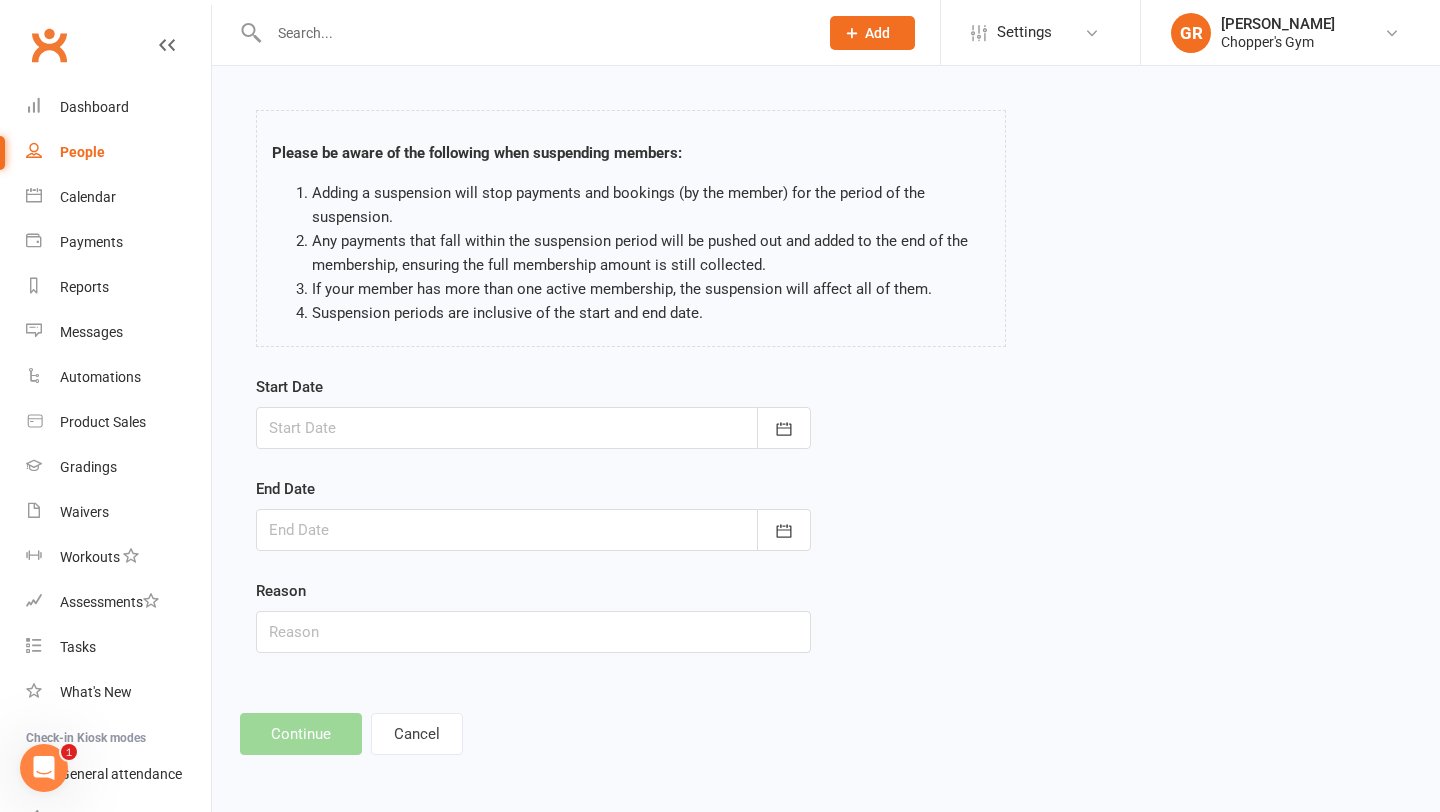 scroll, scrollTop: 0, scrollLeft: 0, axis: both 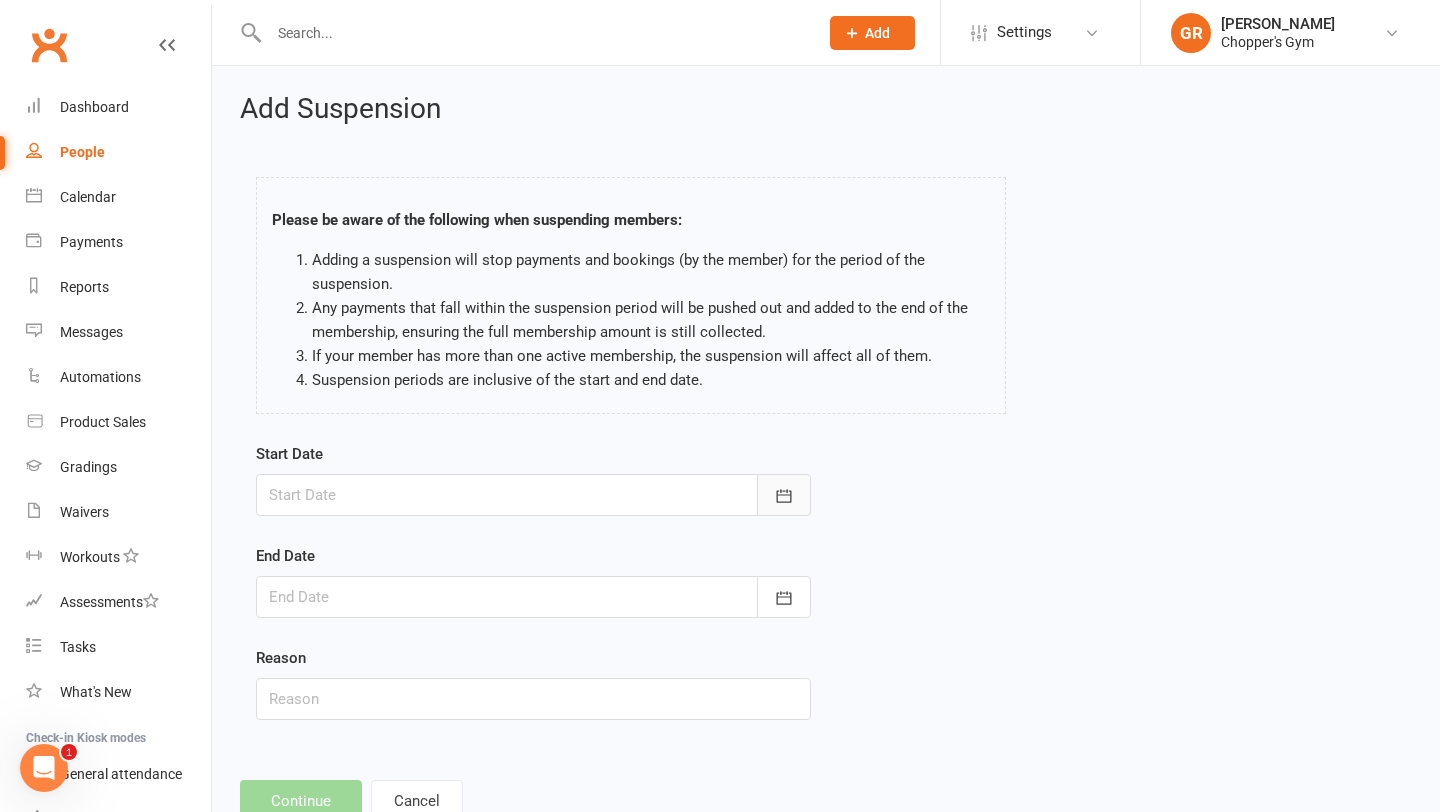 click 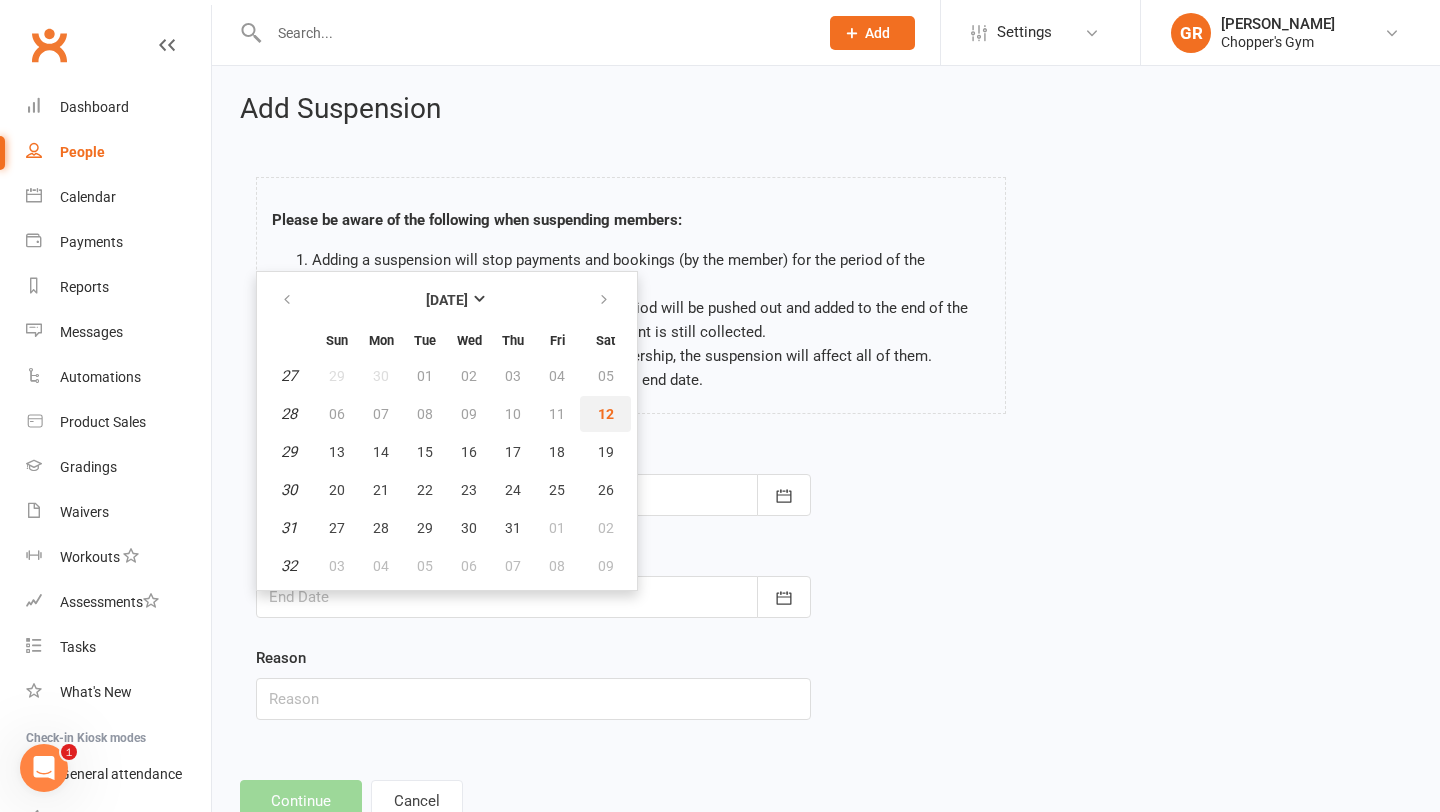 click on "12" at bounding box center (606, 414) 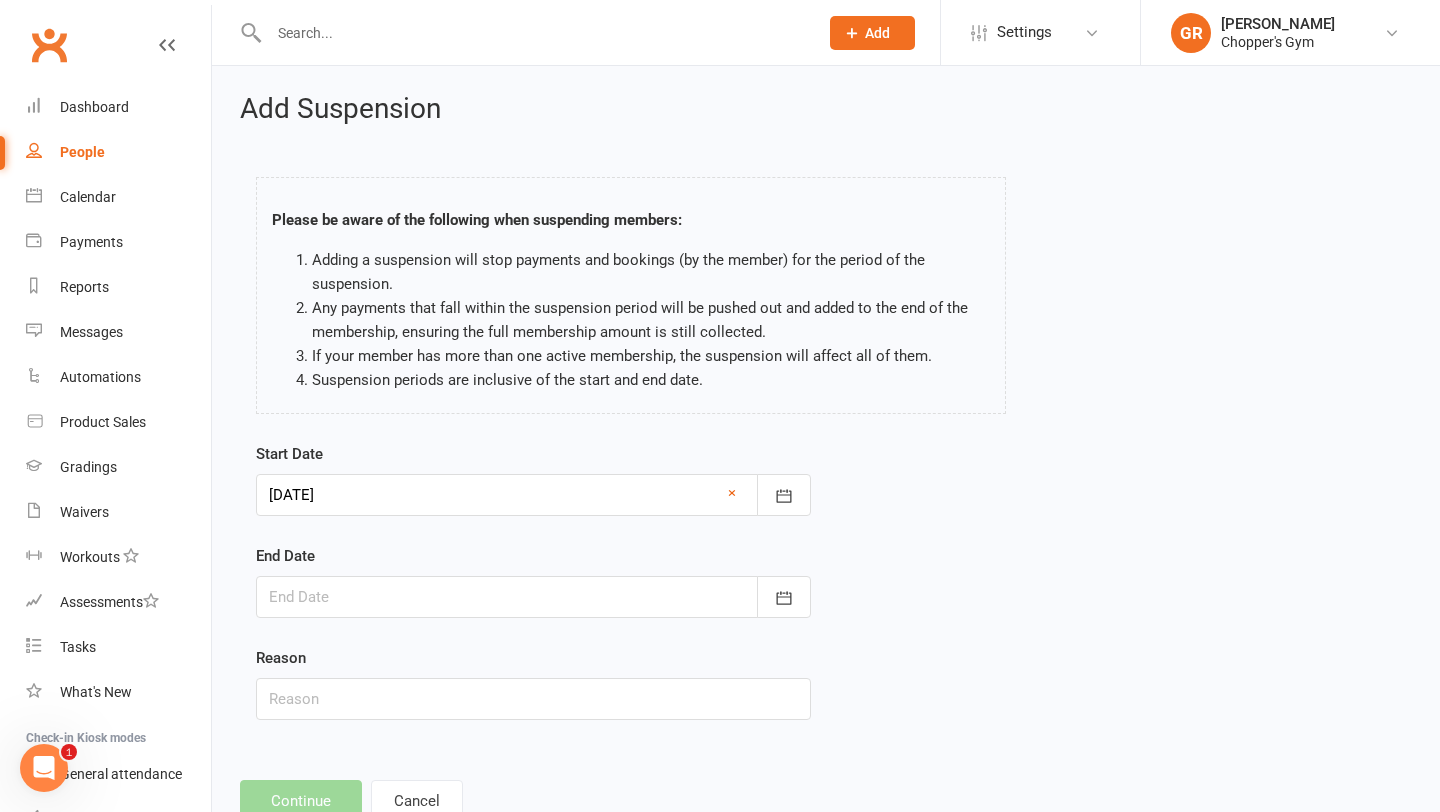 click at bounding box center (533, 597) 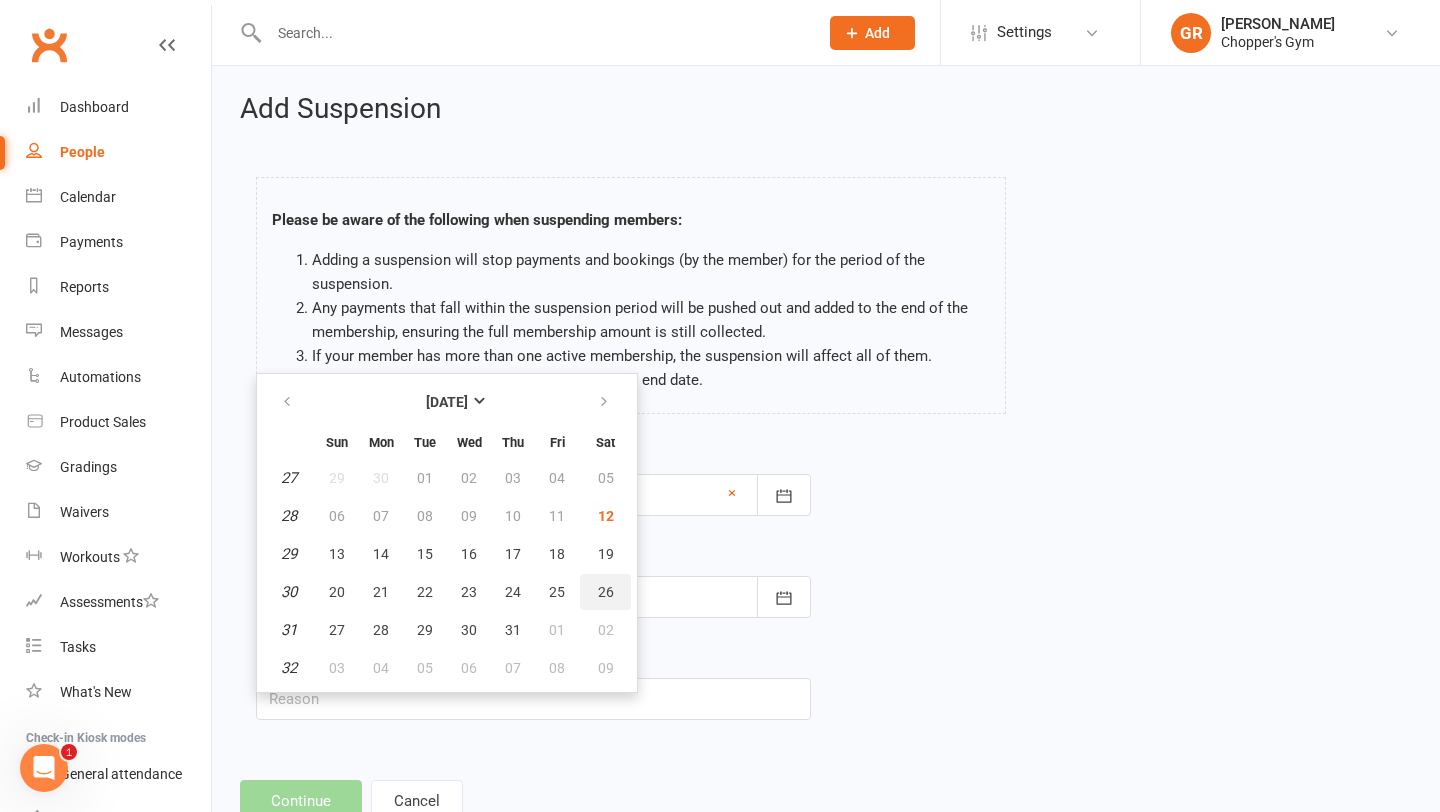 click on "26" at bounding box center [606, 592] 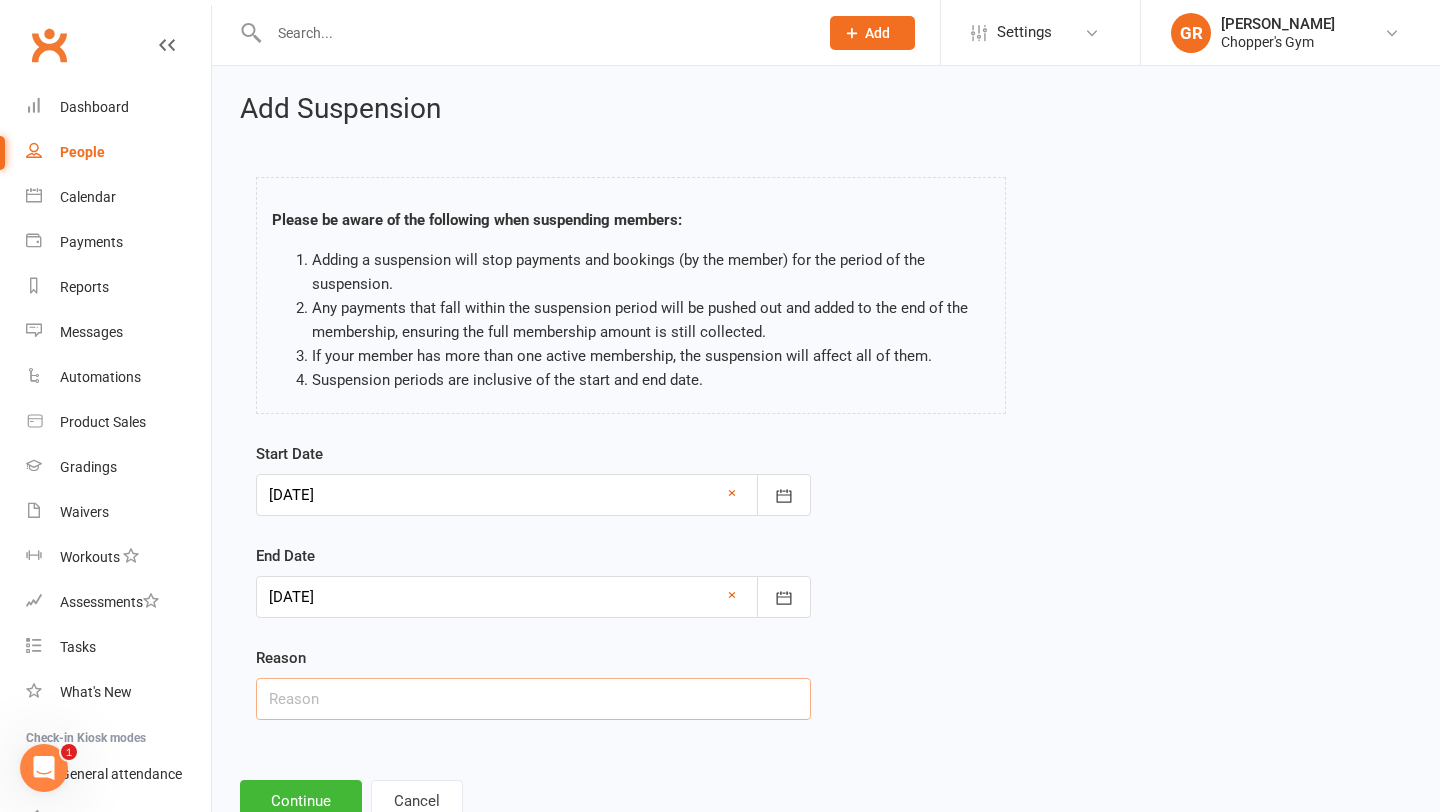click at bounding box center [533, 699] 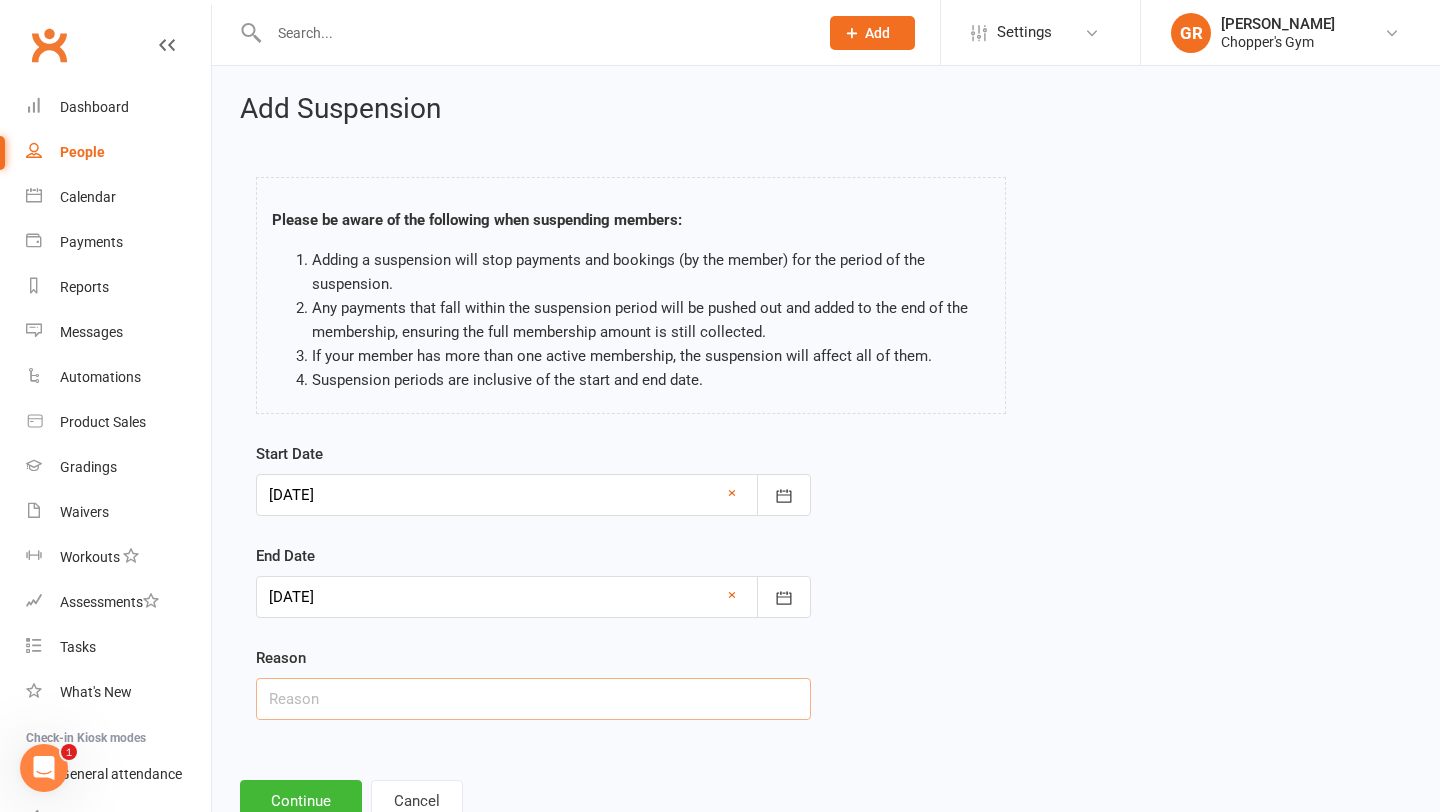 type on "Away" 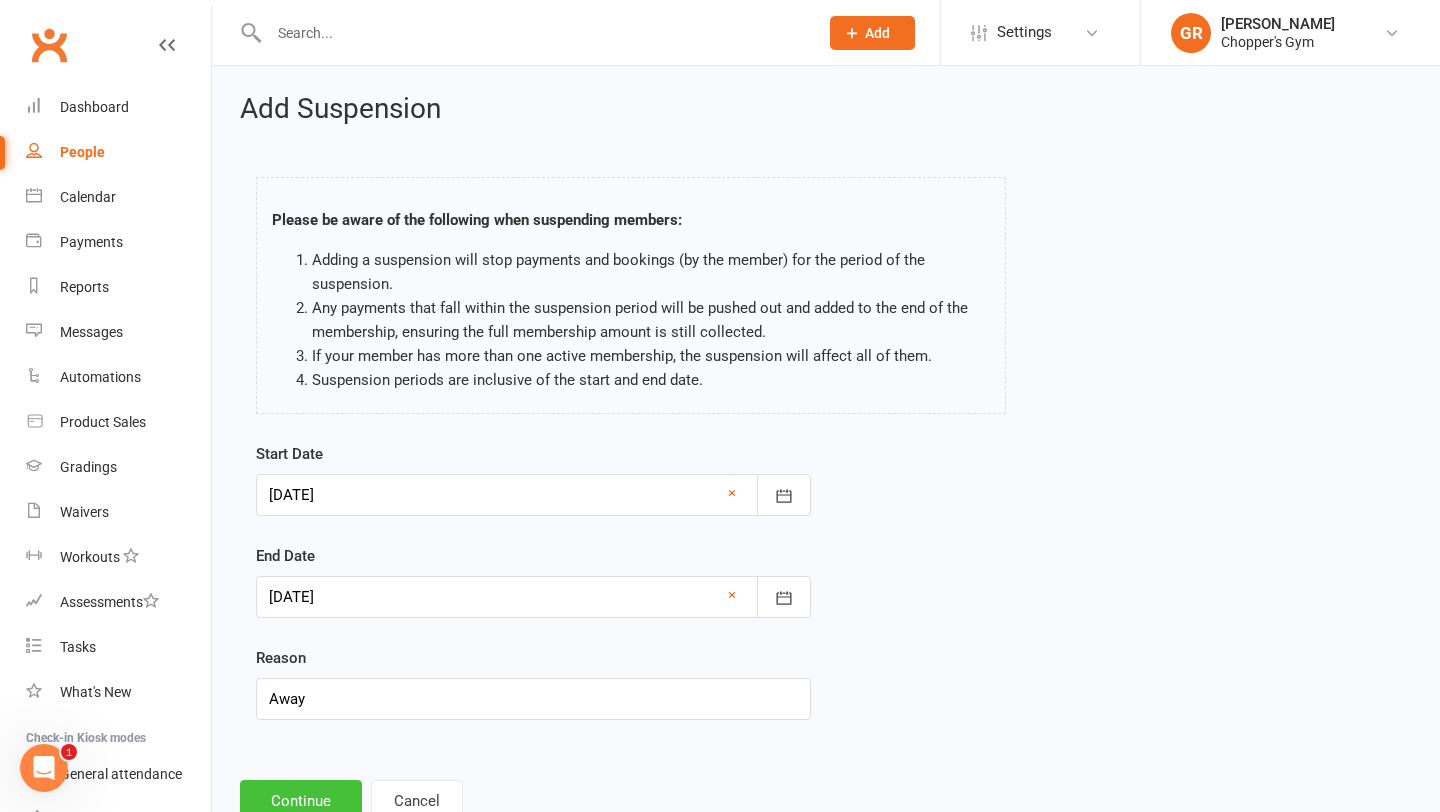 click on "Continue" at bounding box center [301, 801] 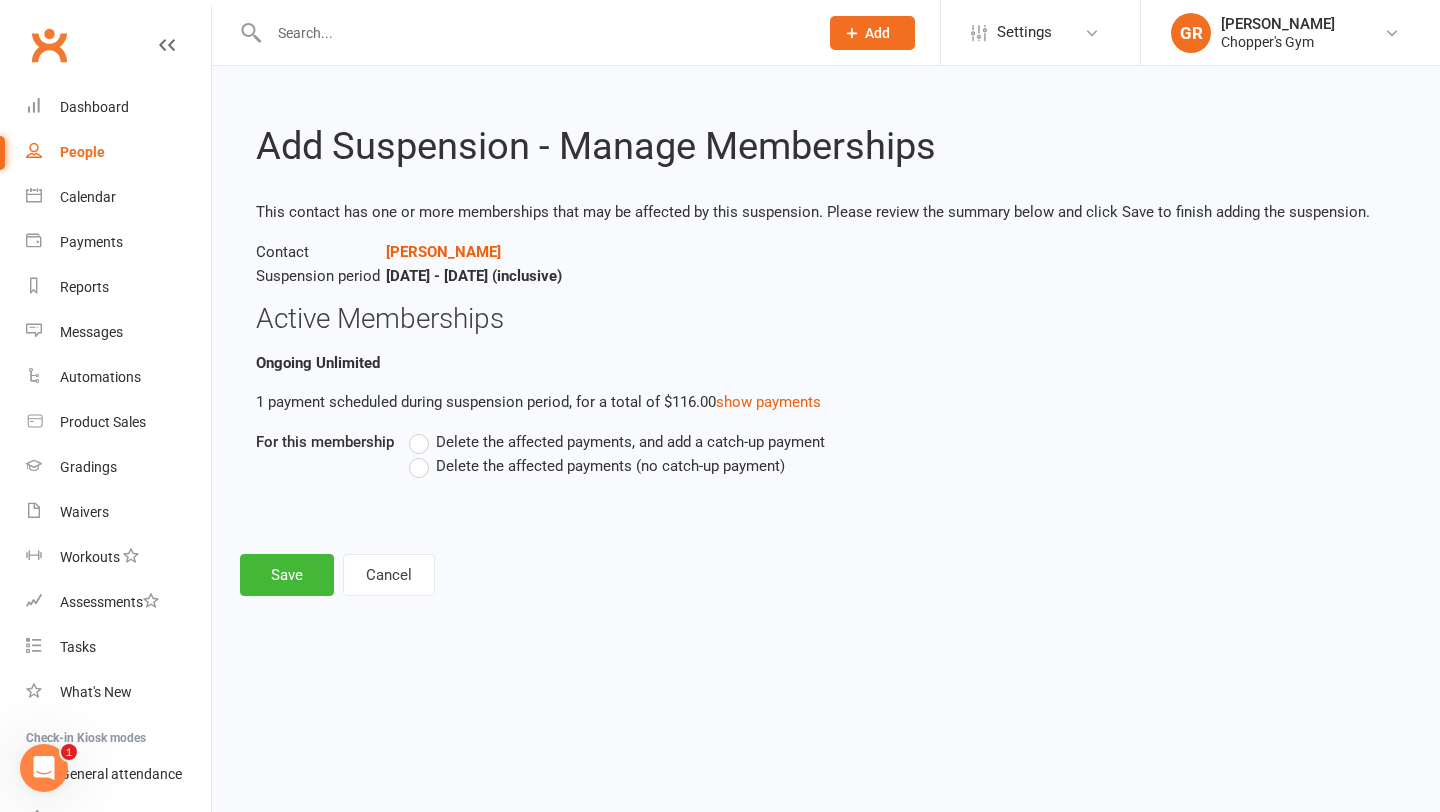 click on "Delete the affected payments, and add a catch-up payment" at bounding box center (617, 442) 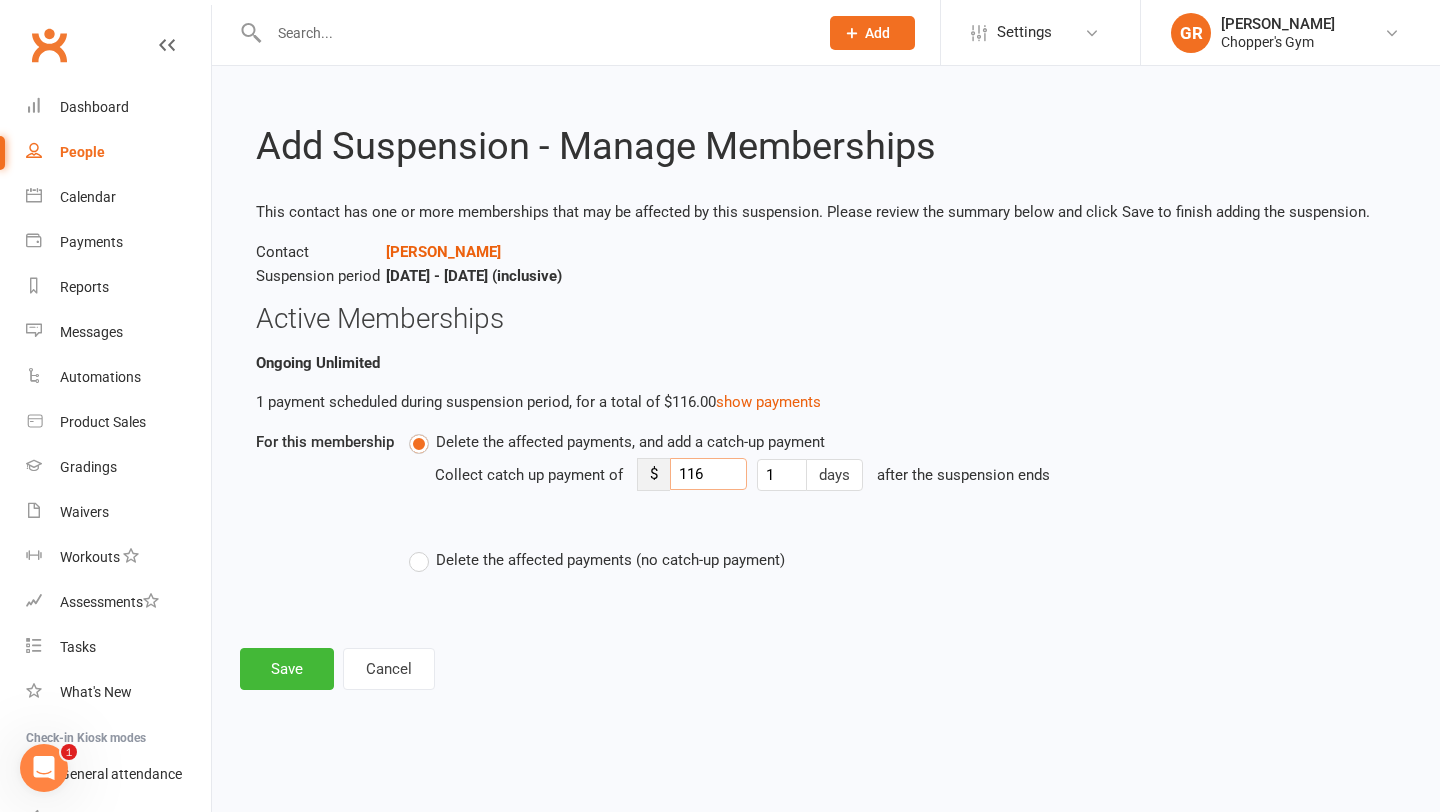 drag, startPoint x: 718, startPoint y: 470, endPoint x: 582, endPoint y: 461, distance: 136.29747 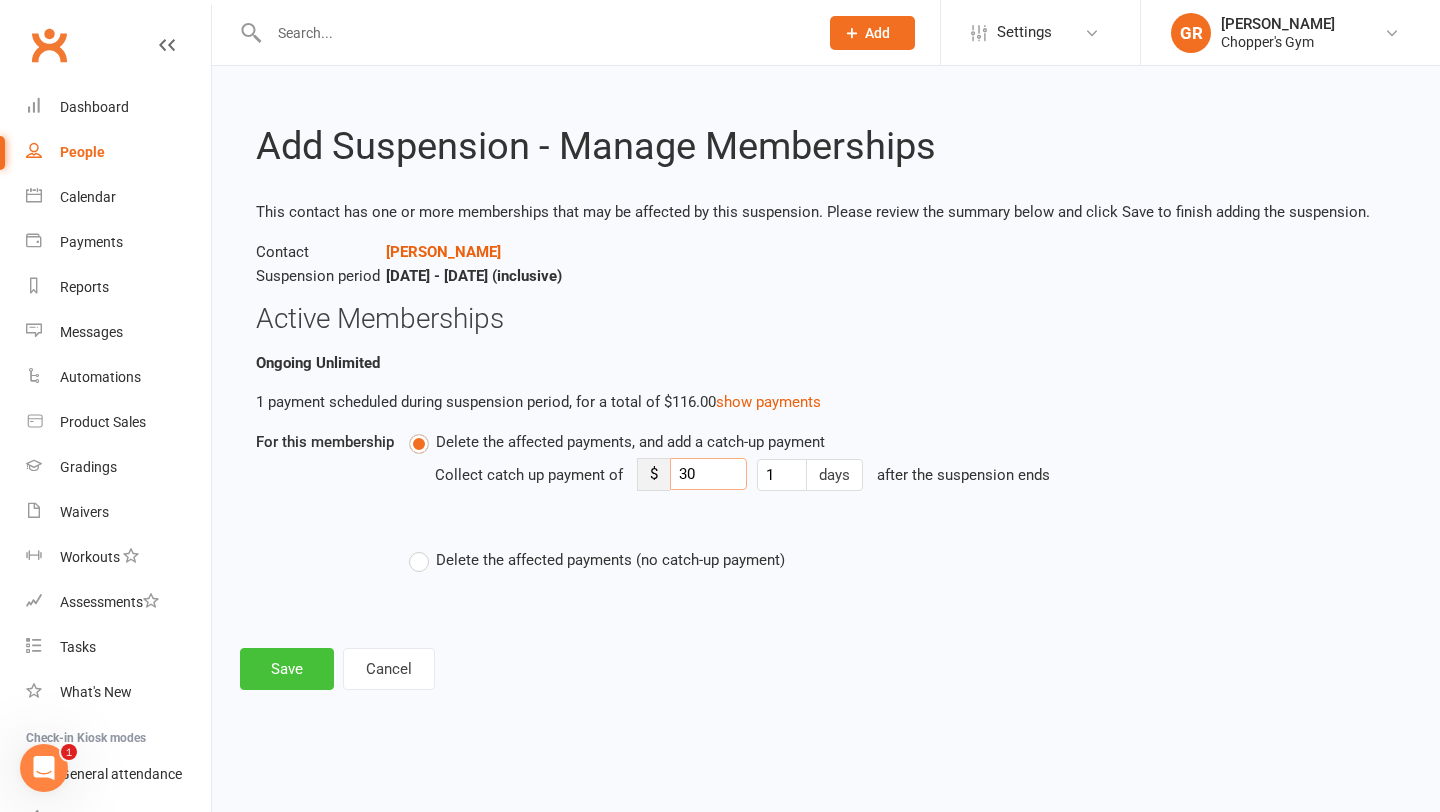 type on "30" 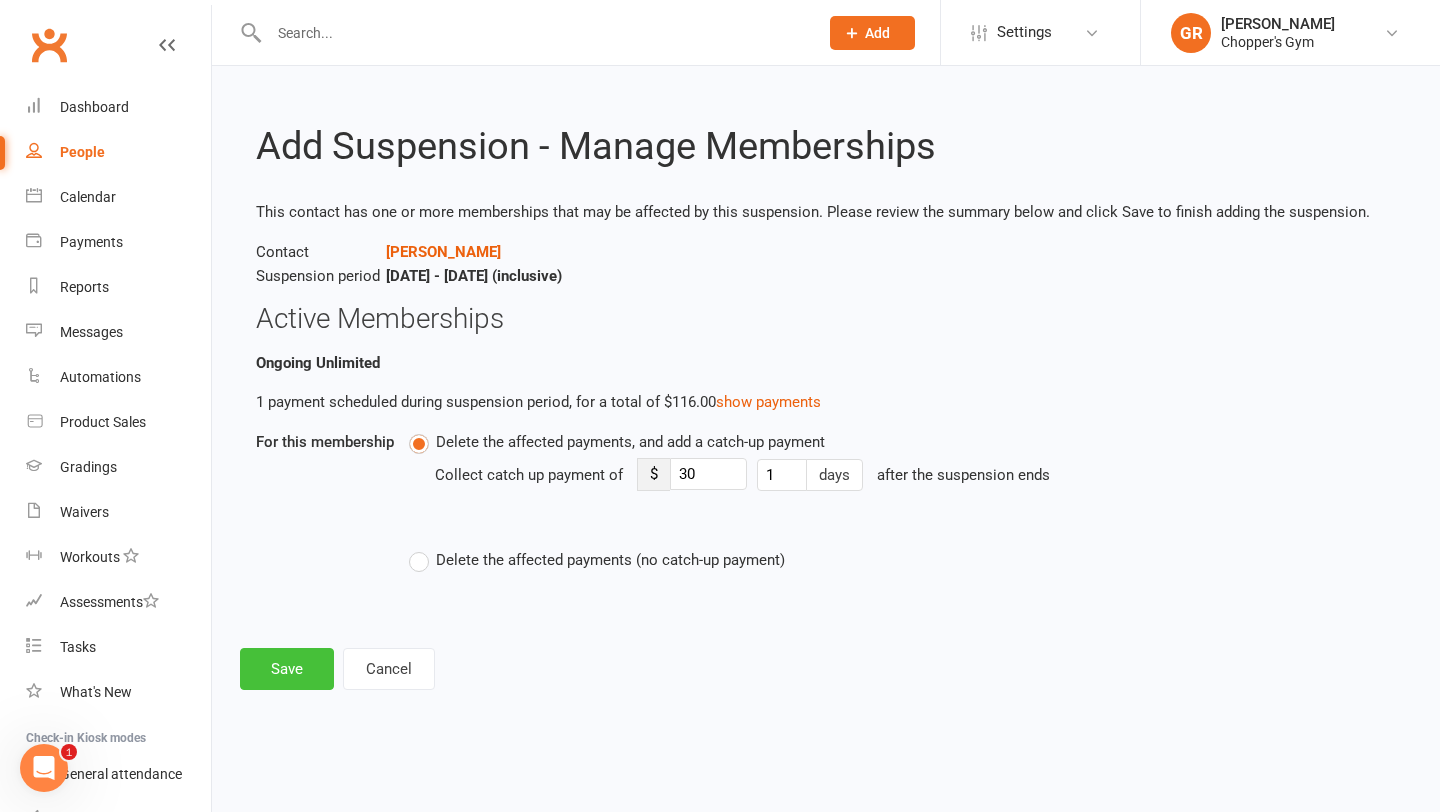 click on "Save" at bounding box center [287, 669] 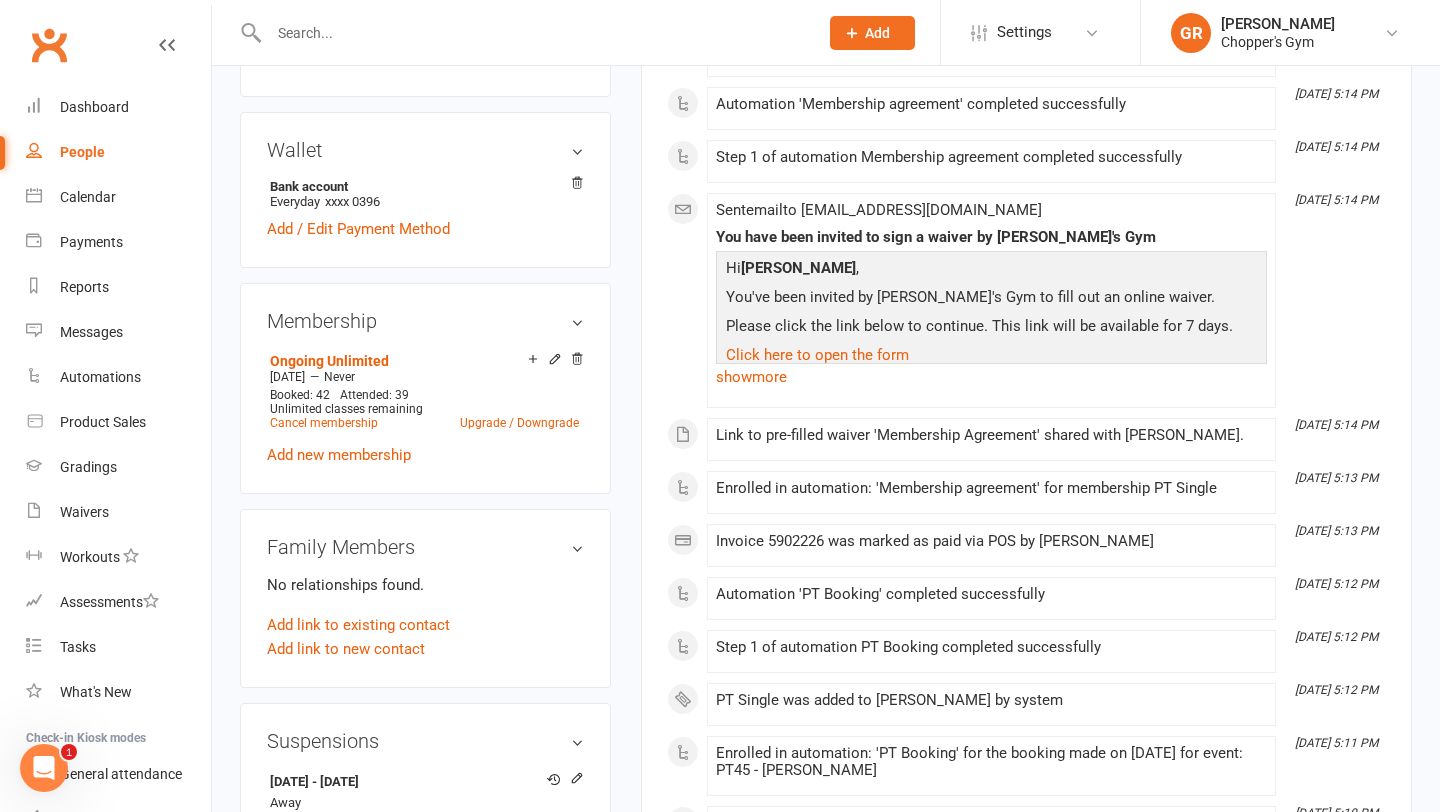 scroll, scrollTop: 712, scrollLeft: 0, axis: vertical 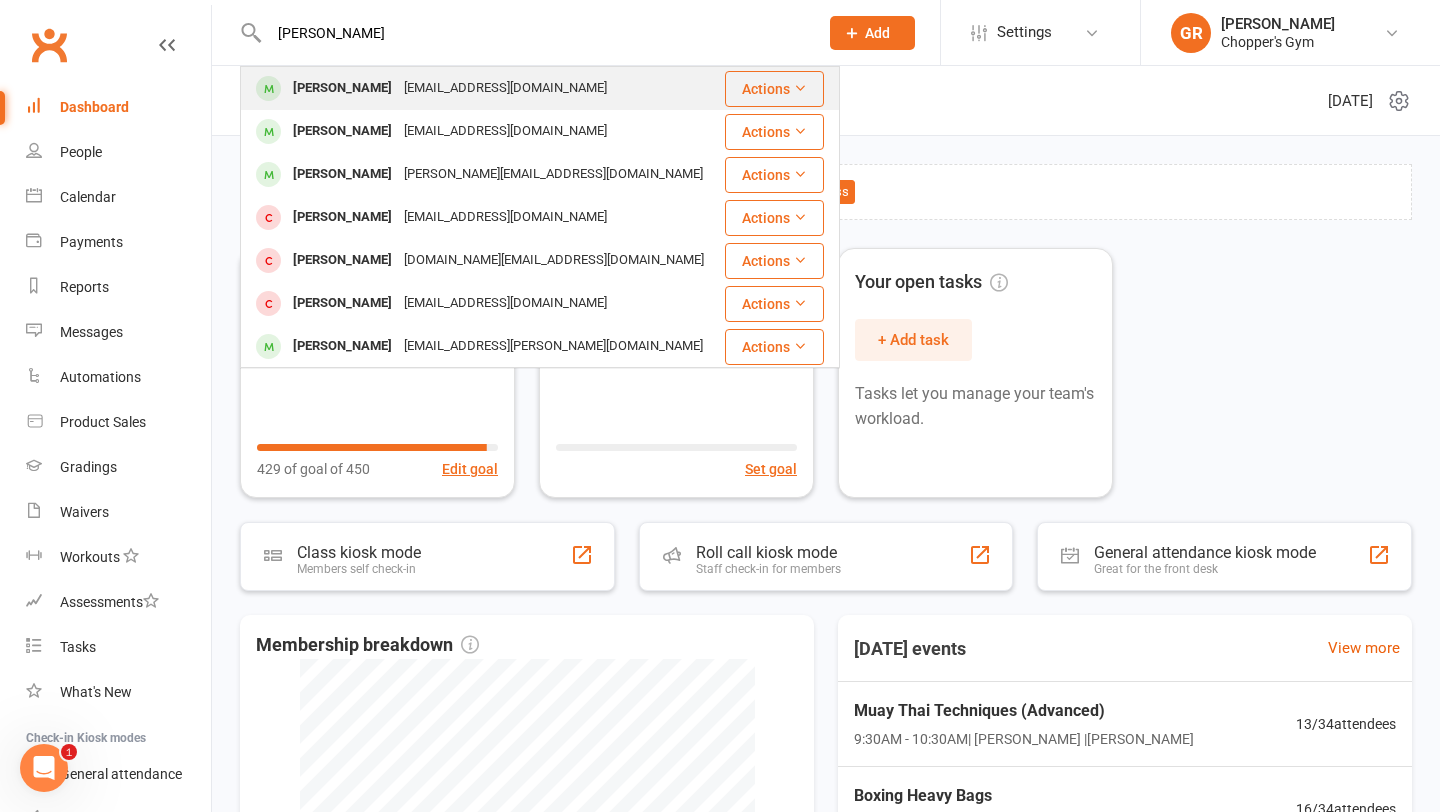 type on "Max mcard" 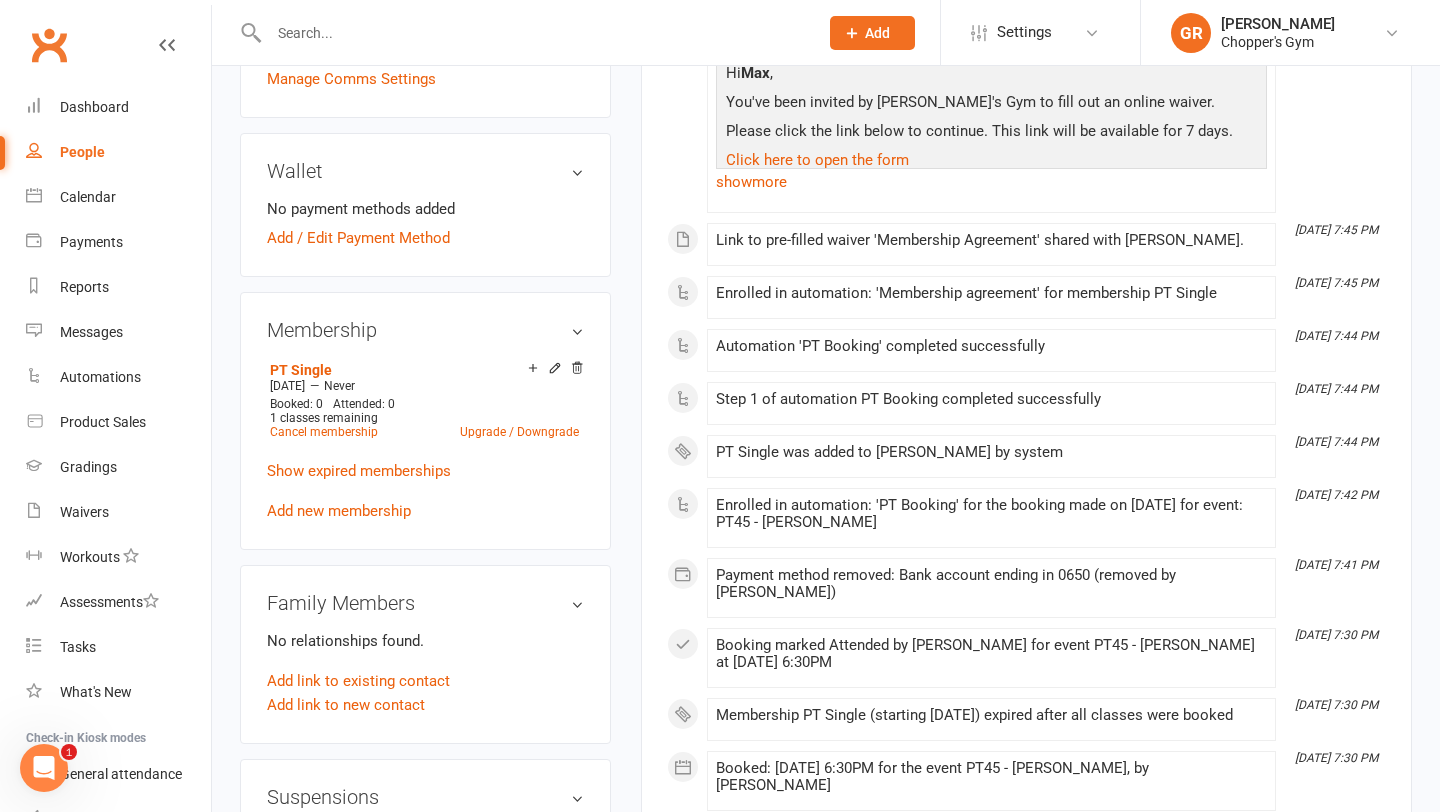 scroll, scrollTop: 552, scrollLeft: 0, axis: vertical 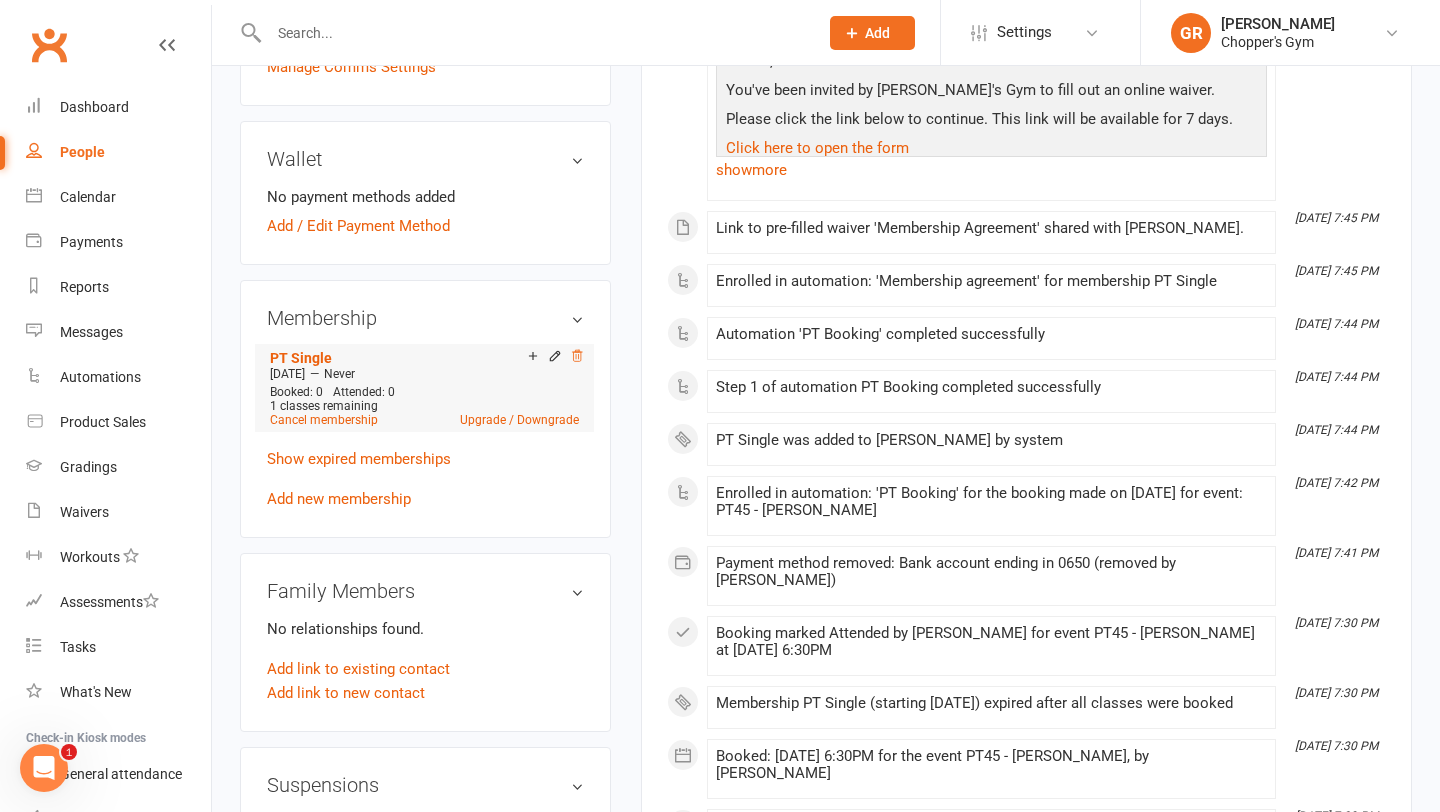 click 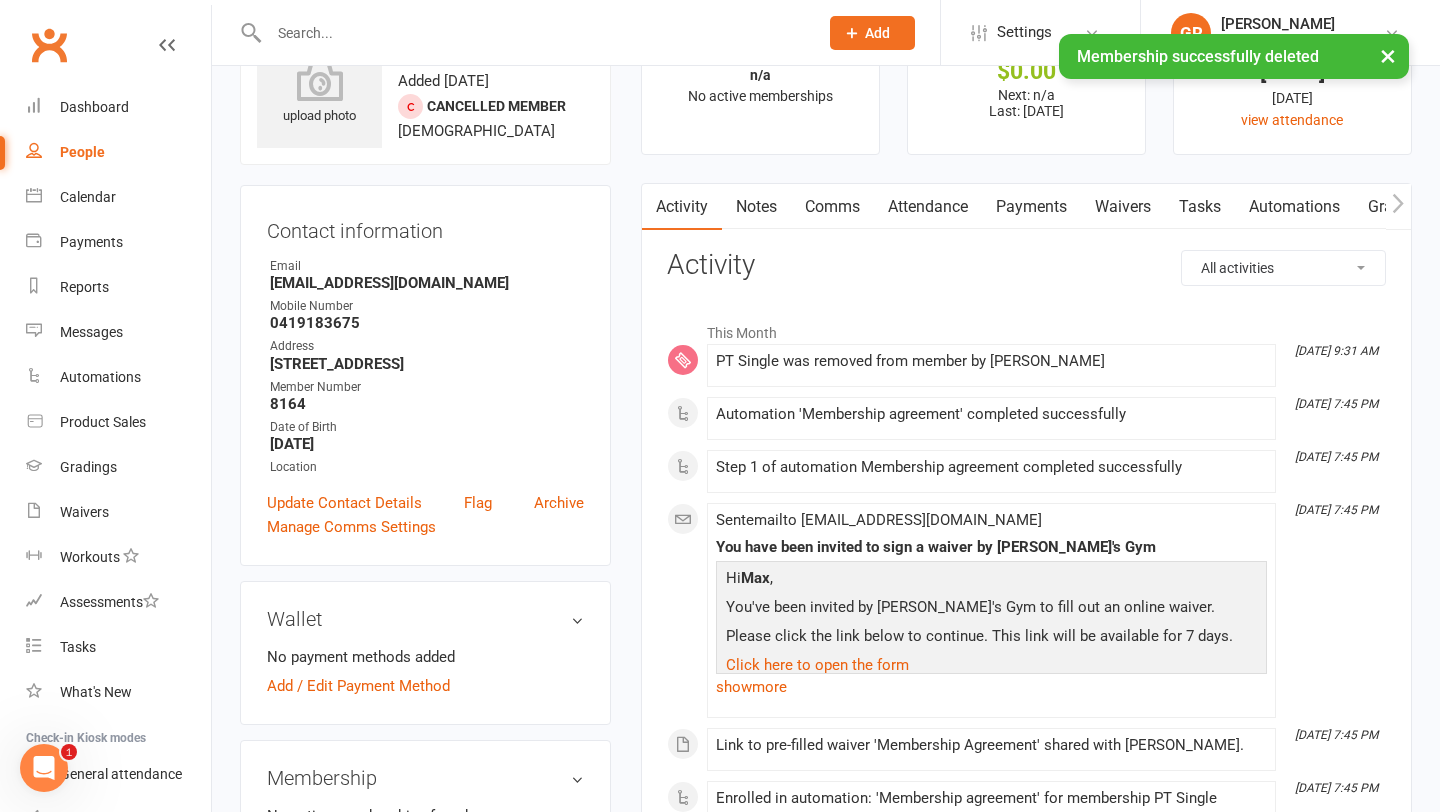 scroll, scrollTop: 83, scrollLeft: 0, axis: vertical 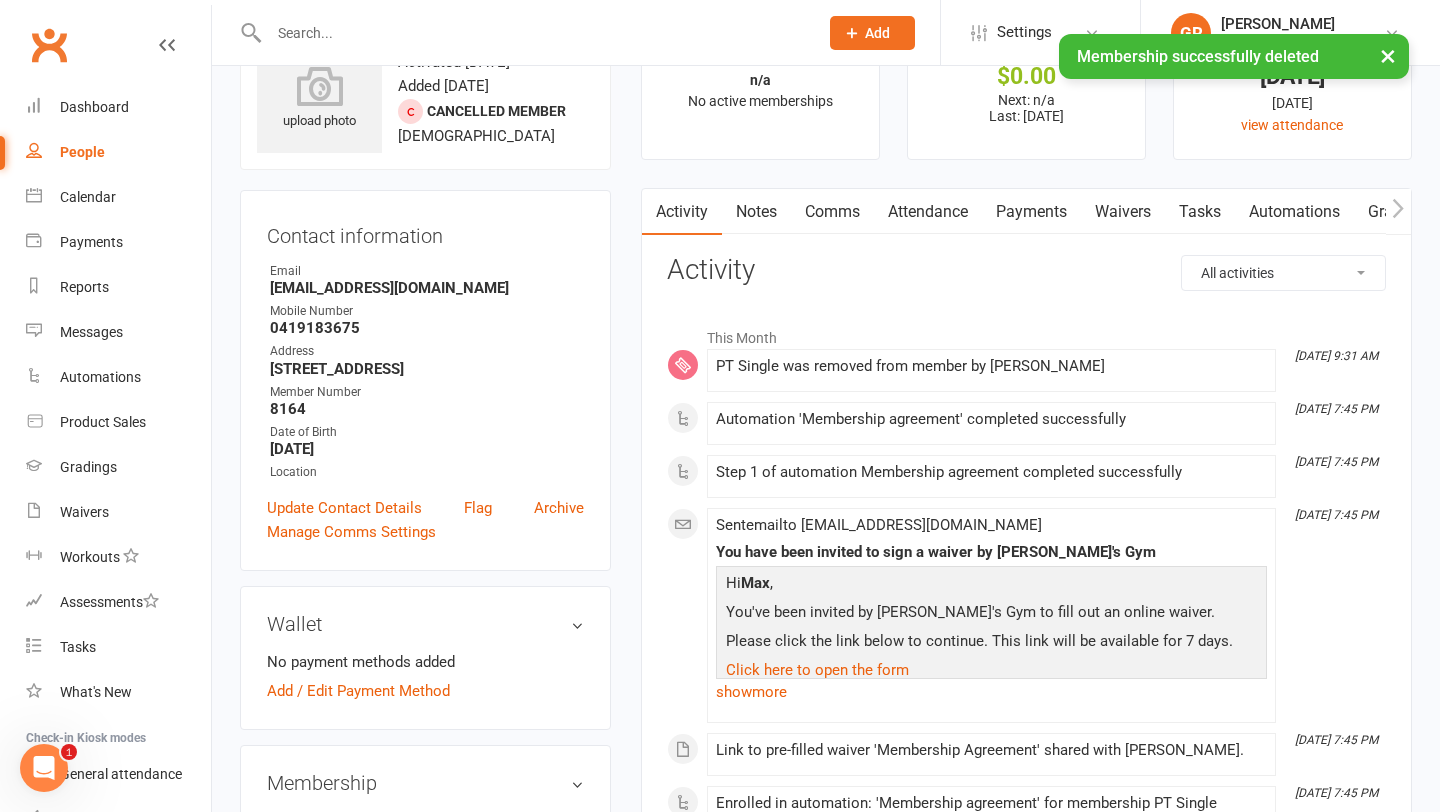 click on "Payments" at bounding box center (1031, 212) 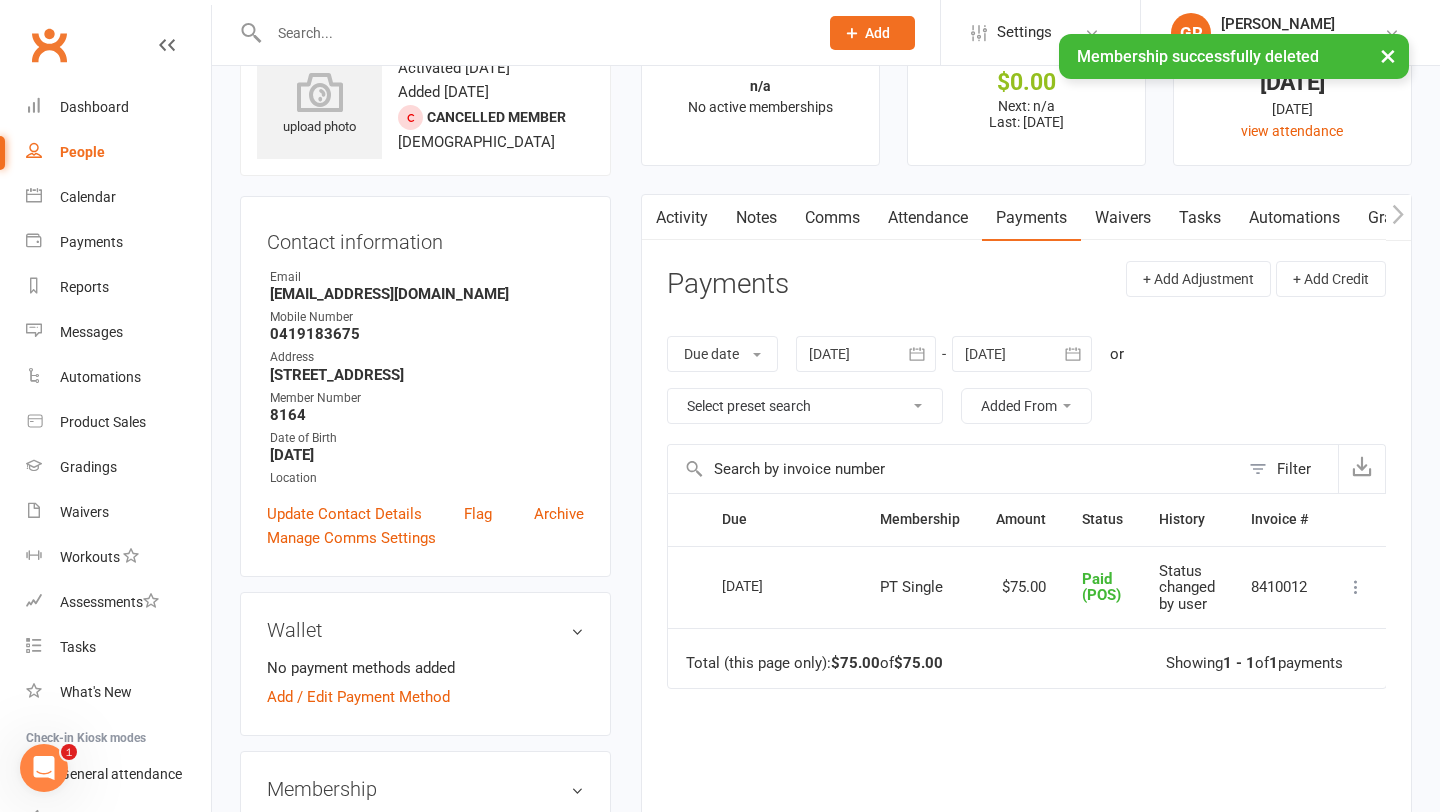 scroll, scrollTop: 0, scrollLeft: 0, axis: both 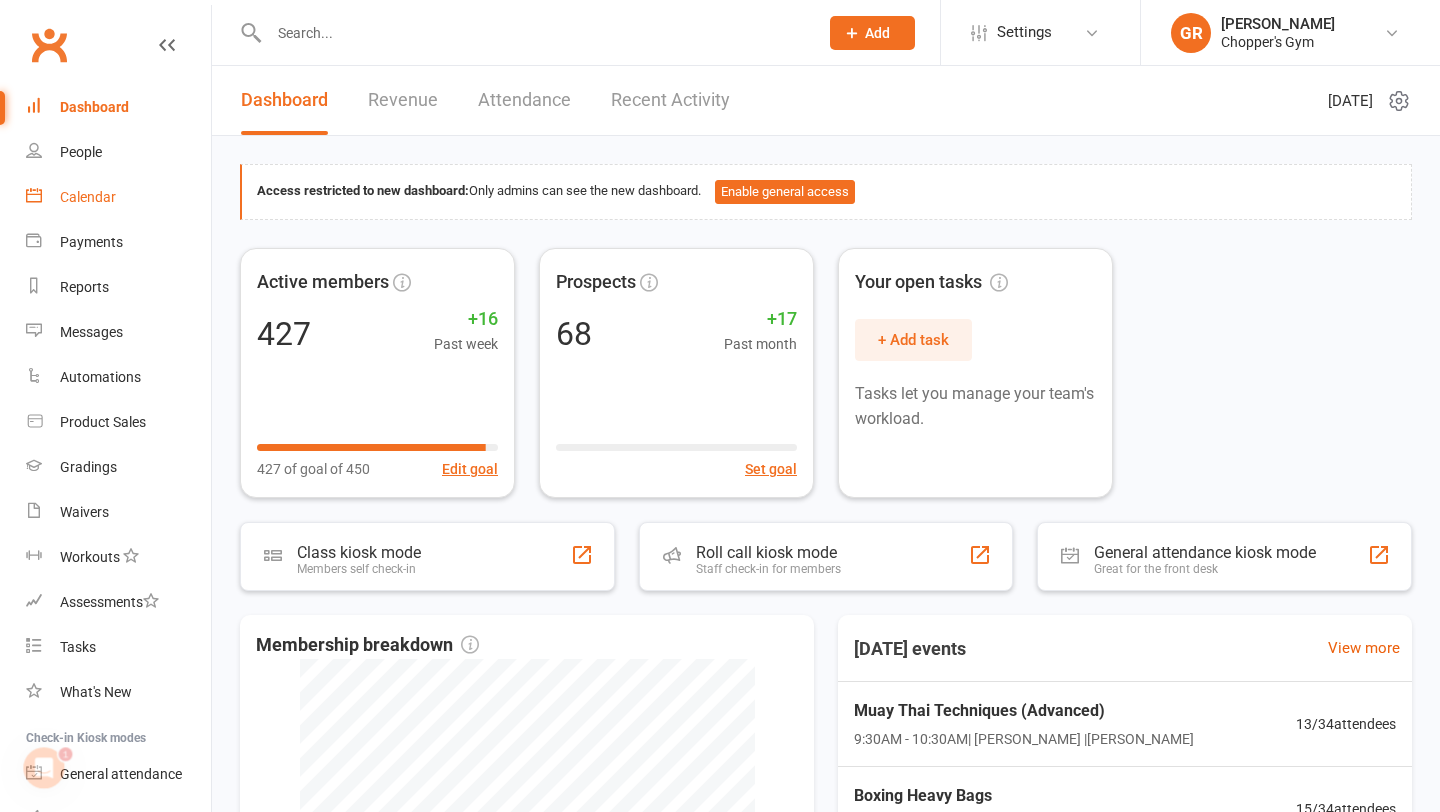 click on "Calendar" at bounding box center [88, 197] 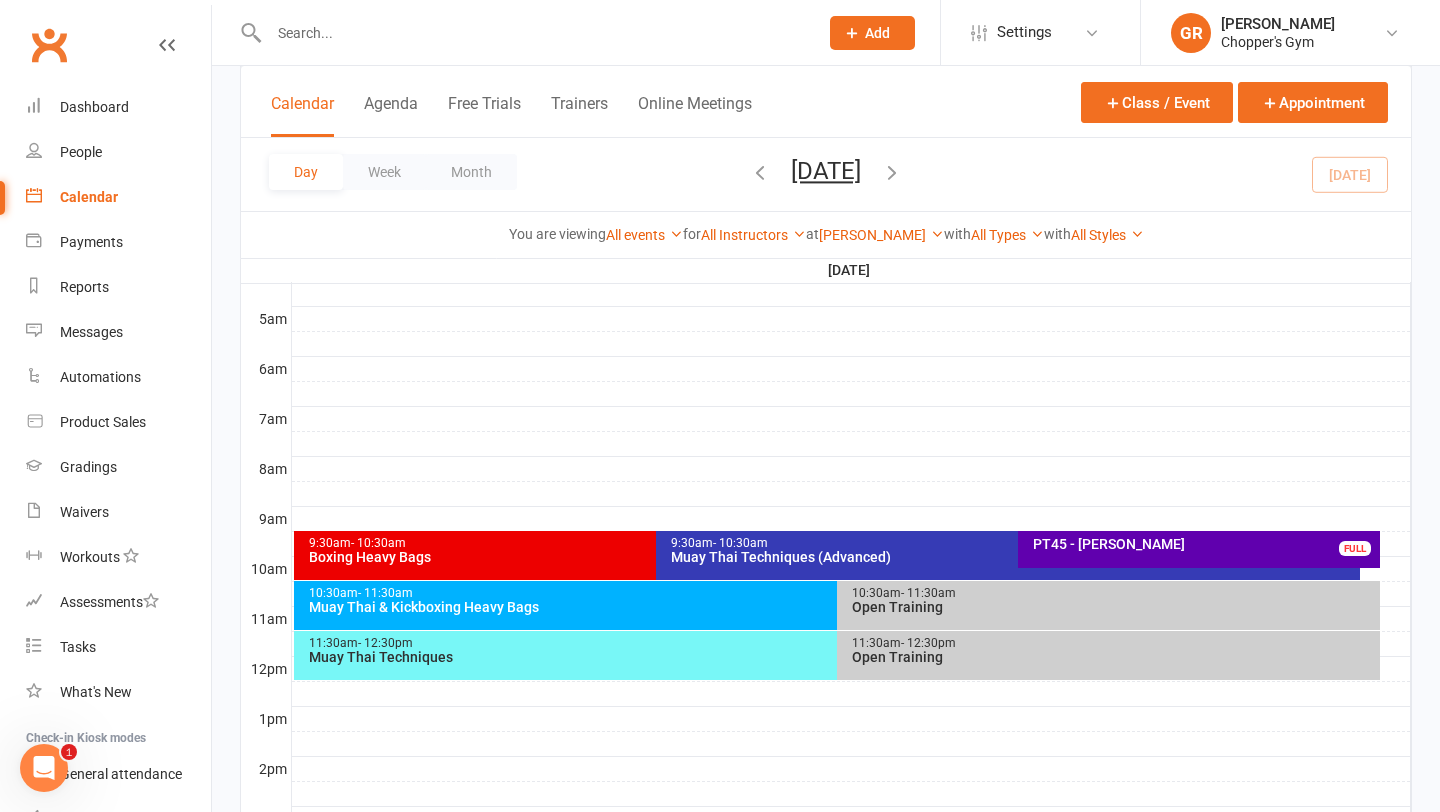 scroll, scrollTop: 367, scrollLeft: 0, axis: vertical 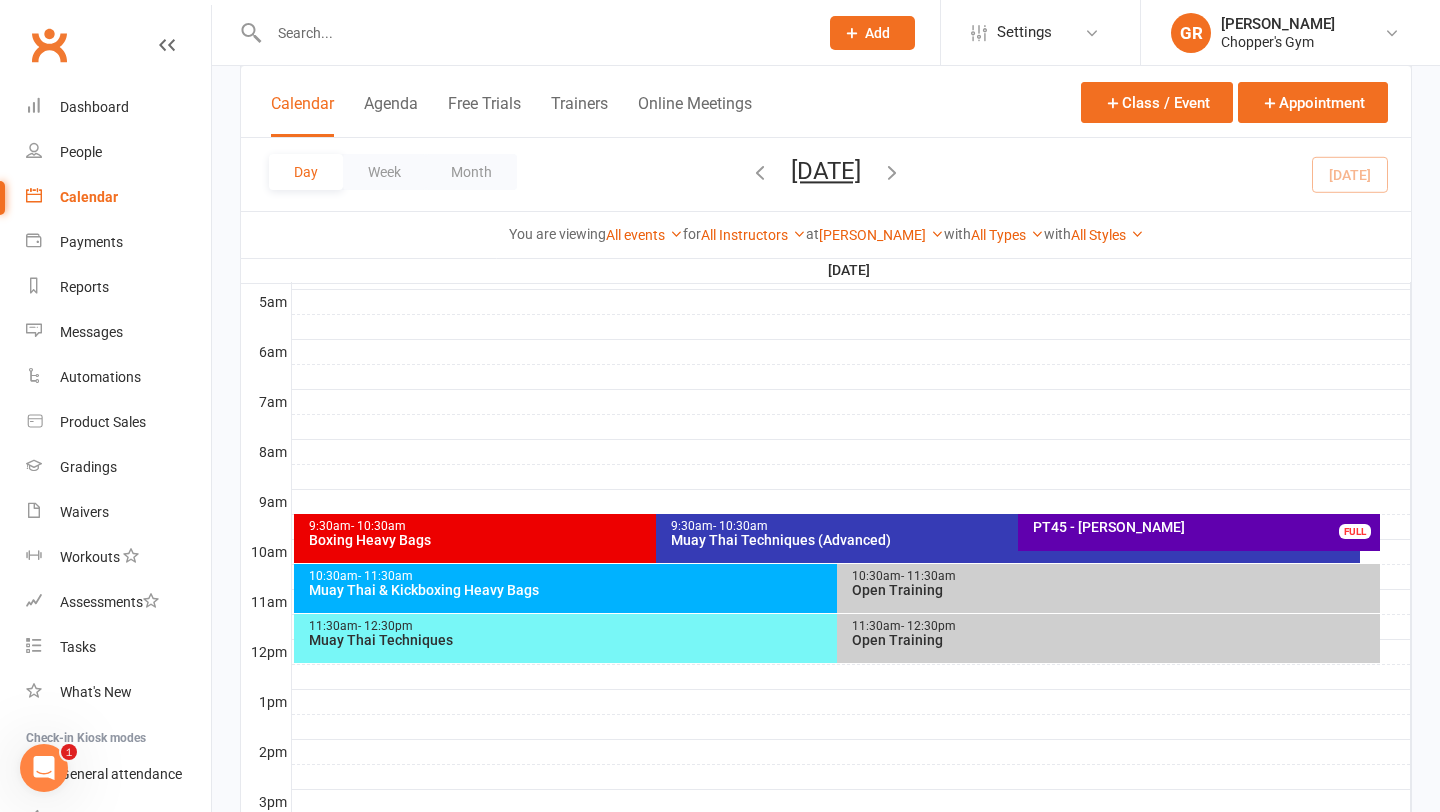 click on "10:30am  - 11:30am" at bounding box center (832, 576) 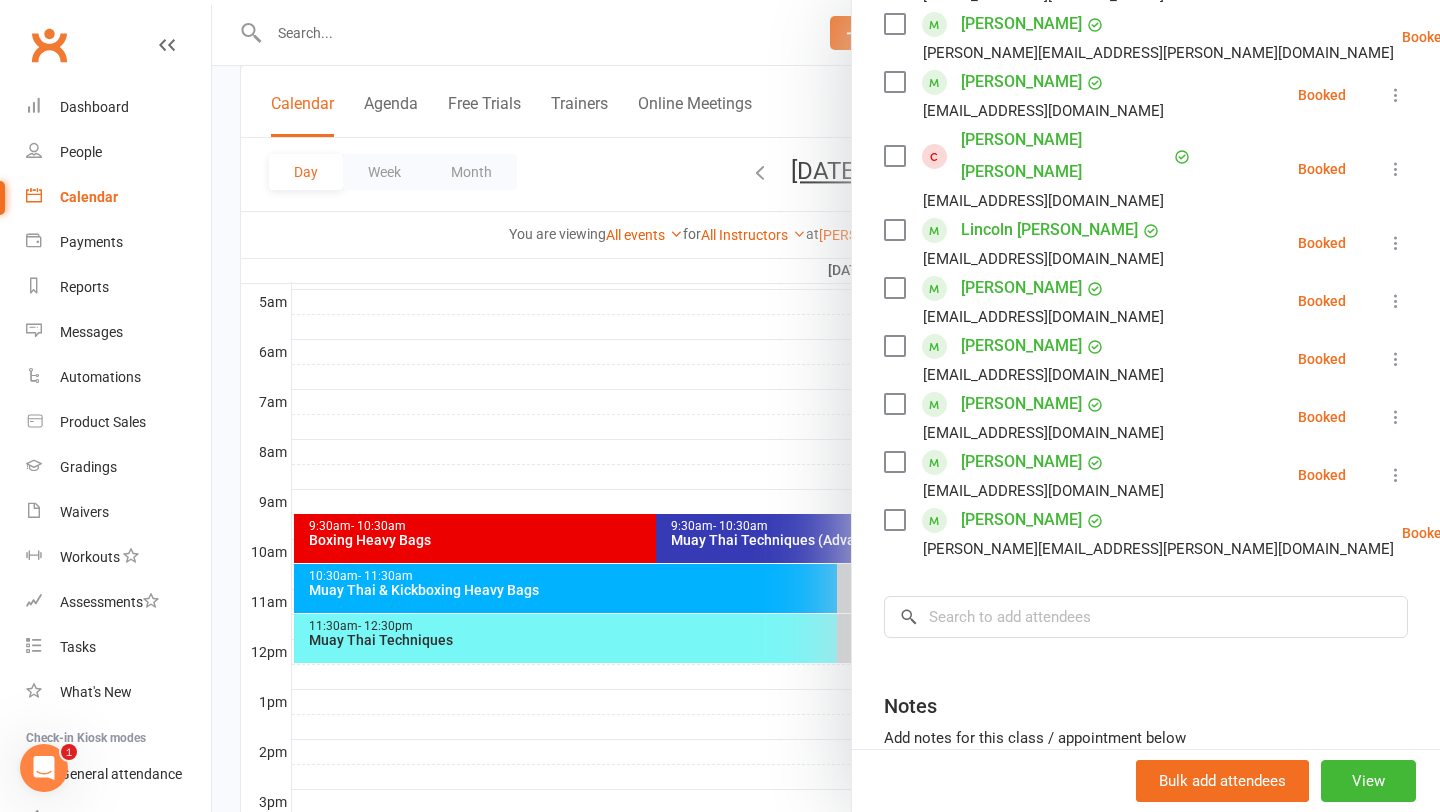scroll, scrollTop: 675, scrollLeft: 0, axis: vertical 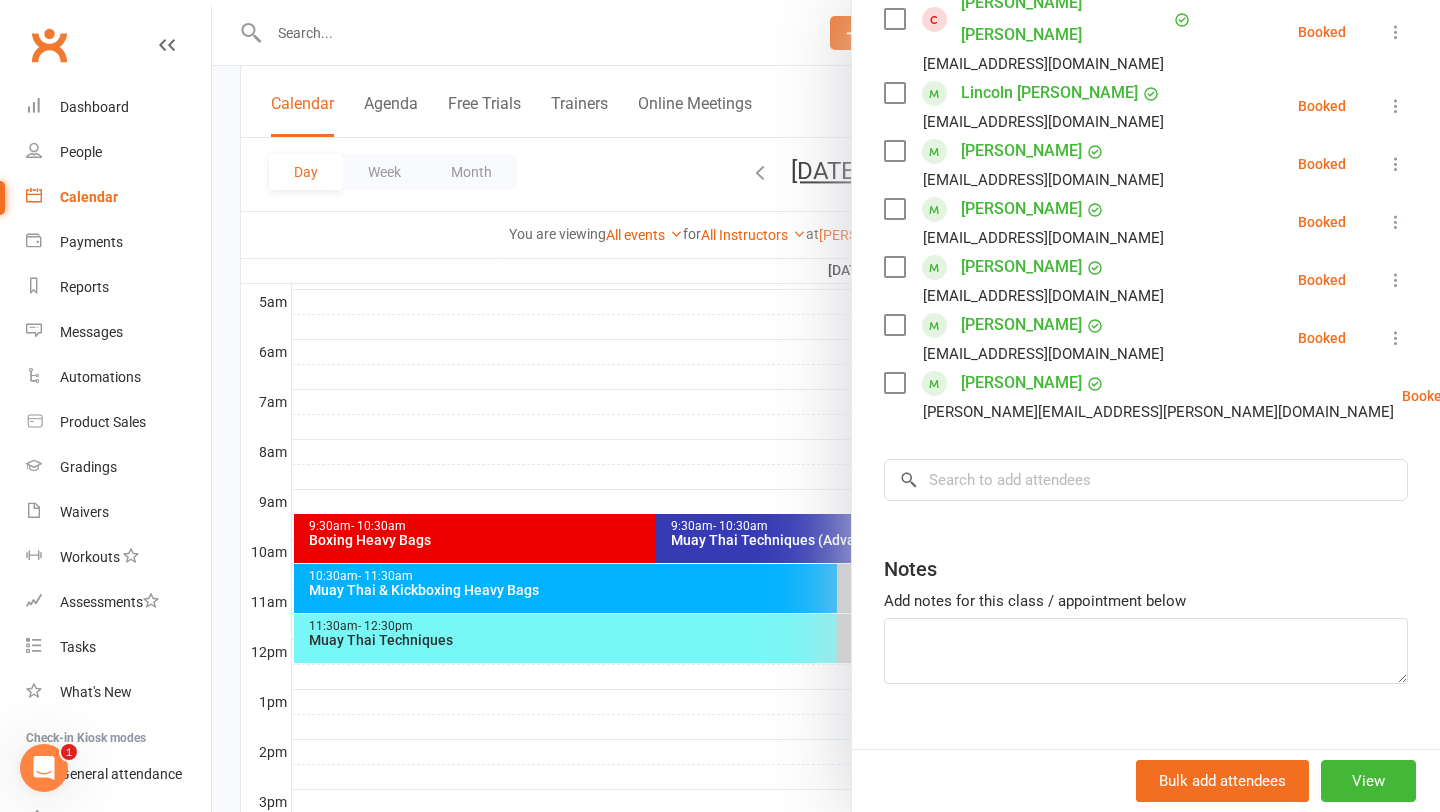 click at bounding box center [1396, 338] 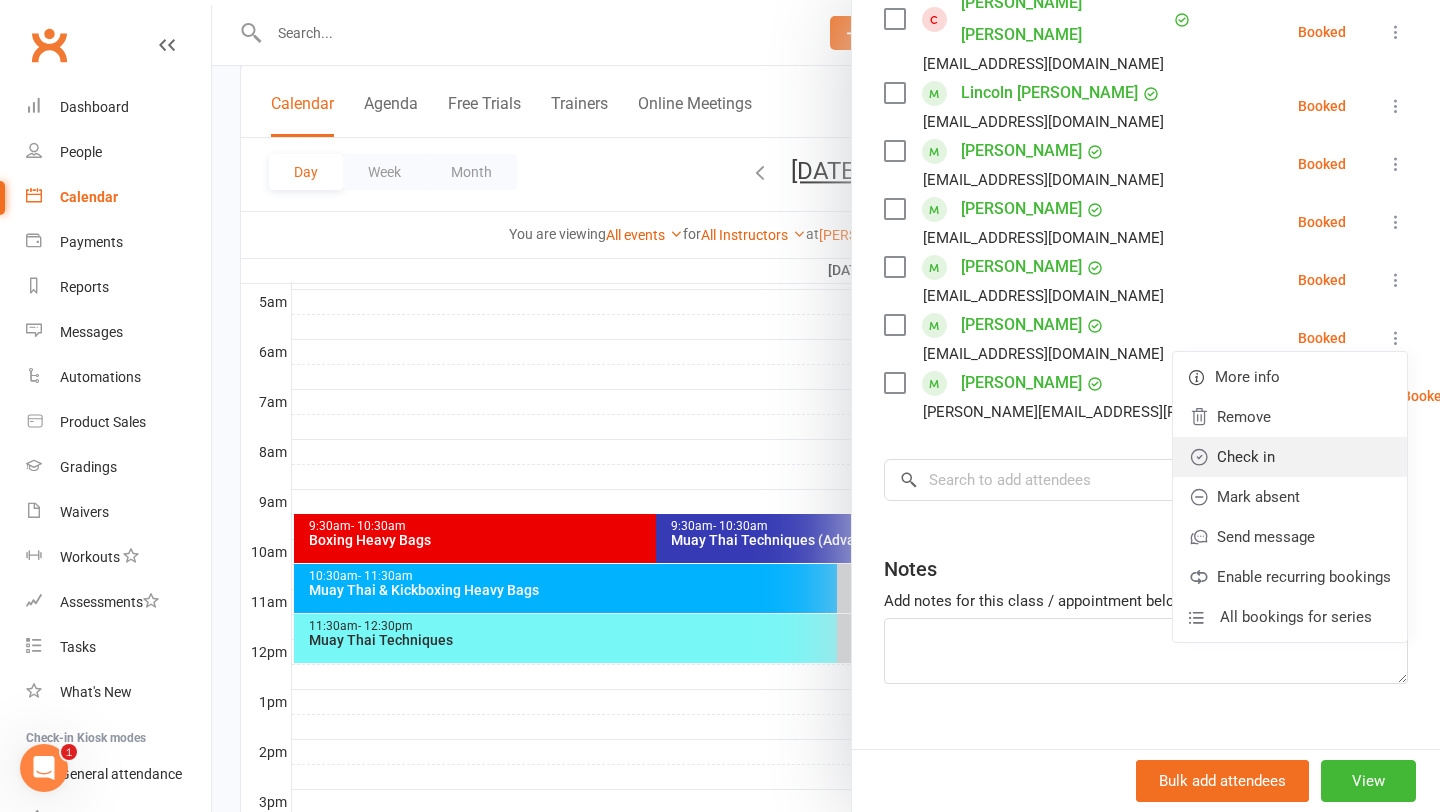 click on "Check in" at bounding box center [1290, 457] 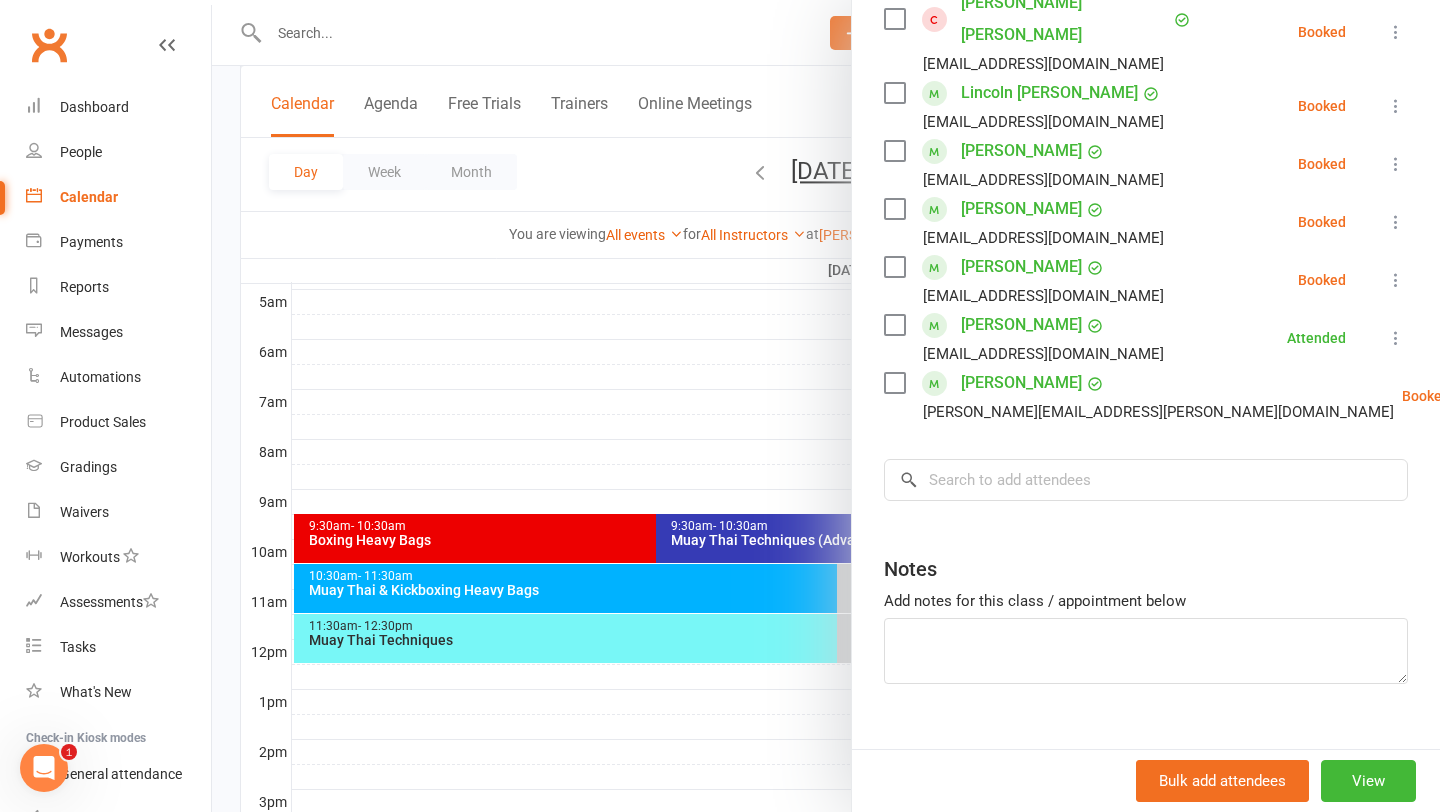 click at bounding box center [1396, 222] 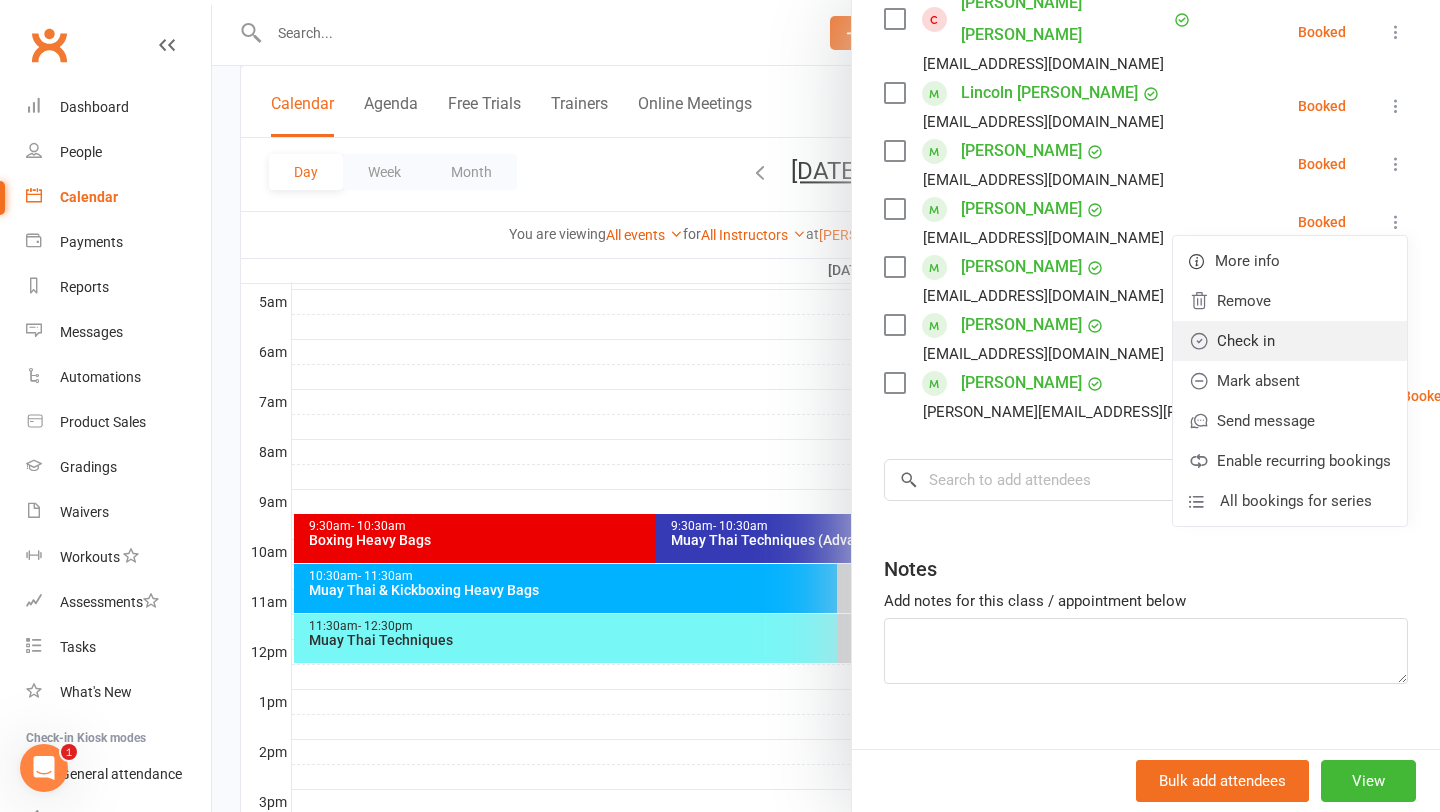 click on "Check in" at bounding box center (1290, 341) 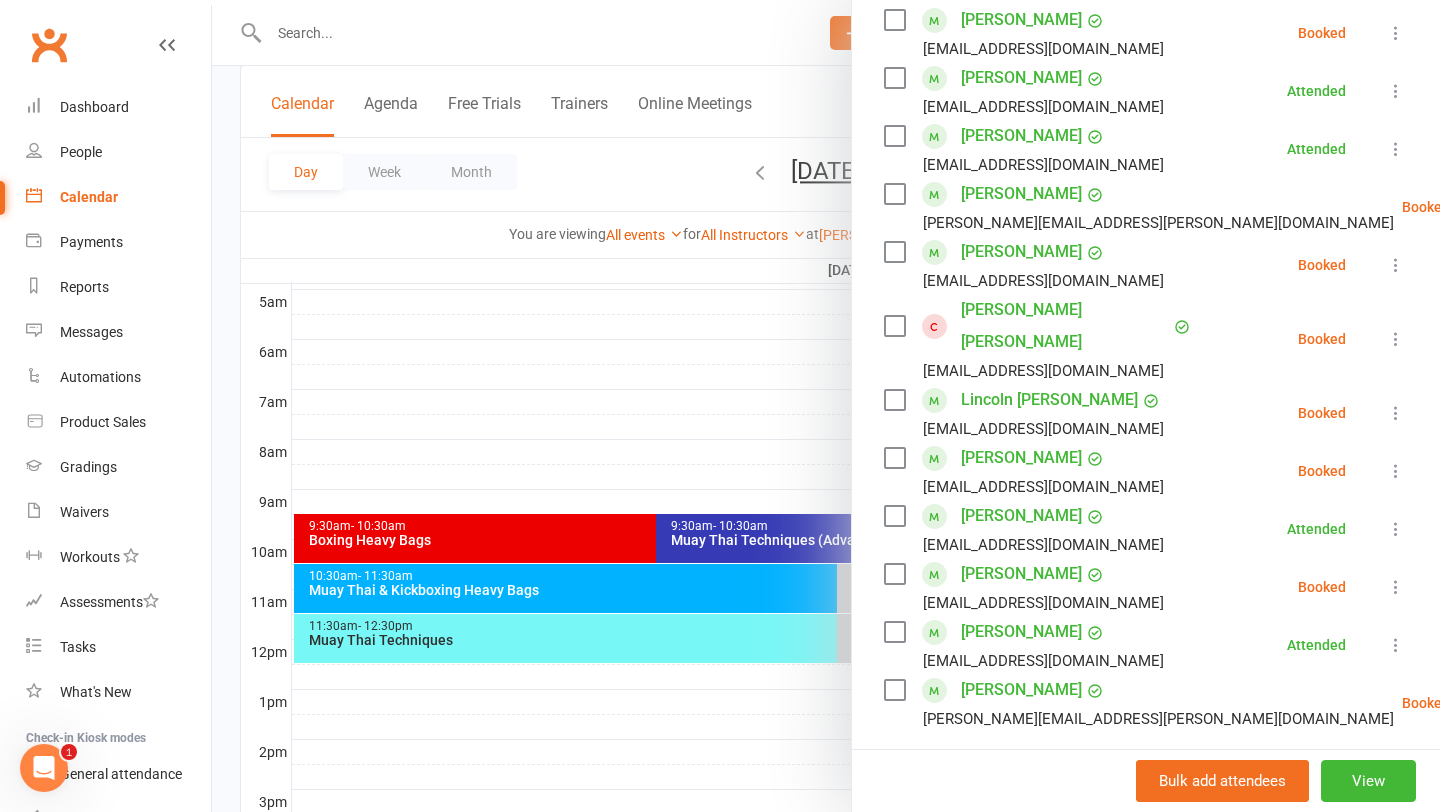 scroll, scrollTop: 357, scrollLeft: 0, axis: vertical 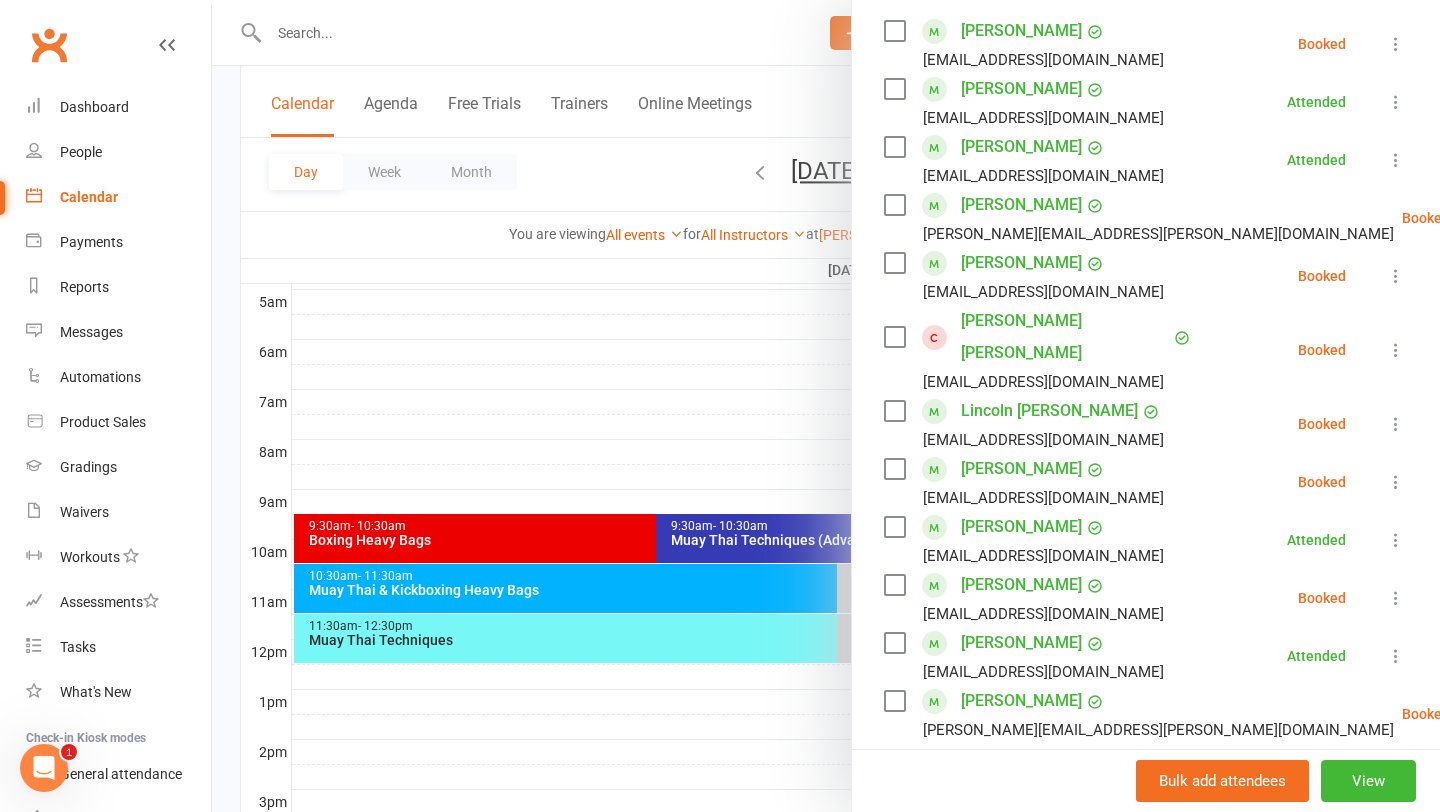 click at bounding box center (1396, 44) 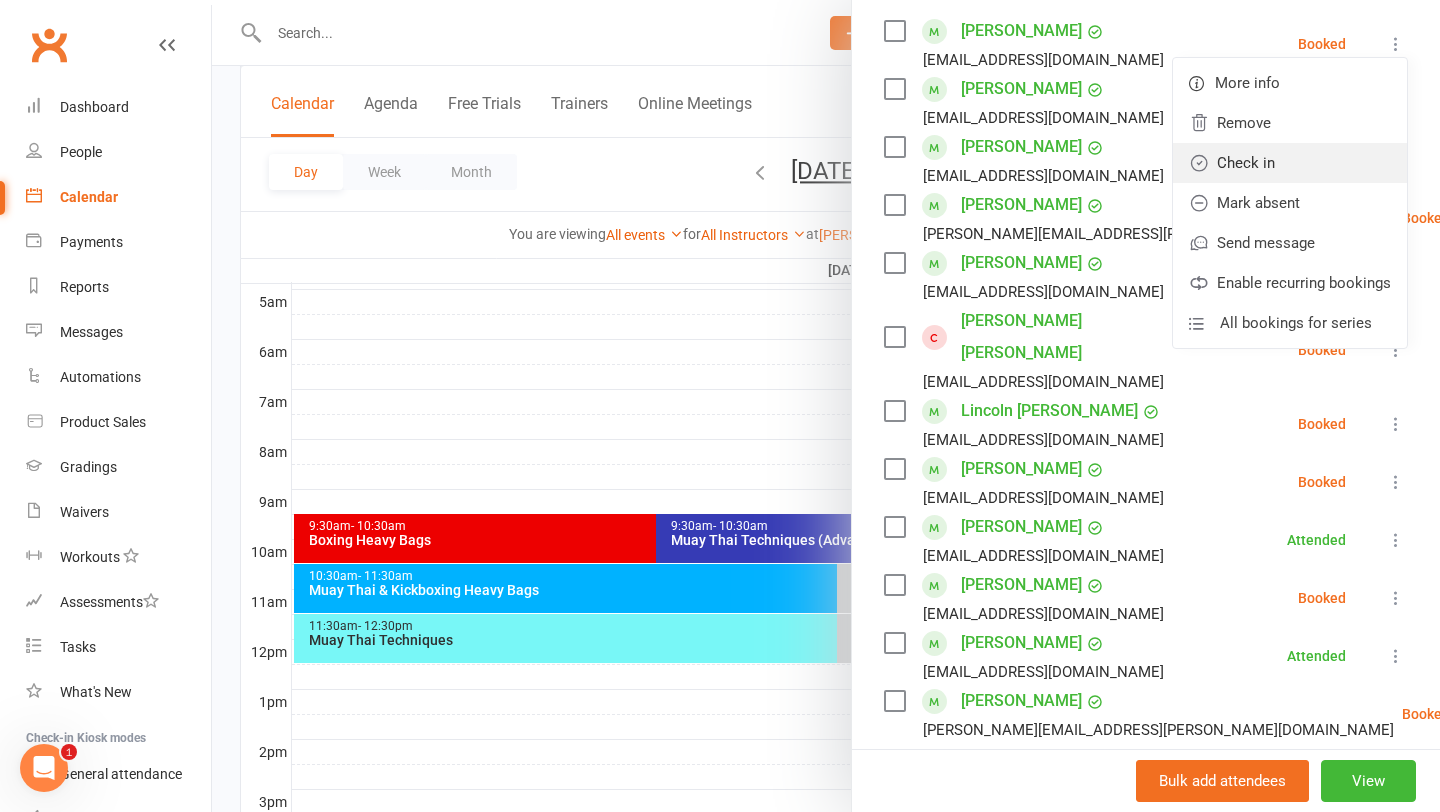 click on "Check in" at bounding box center (1290, 163) 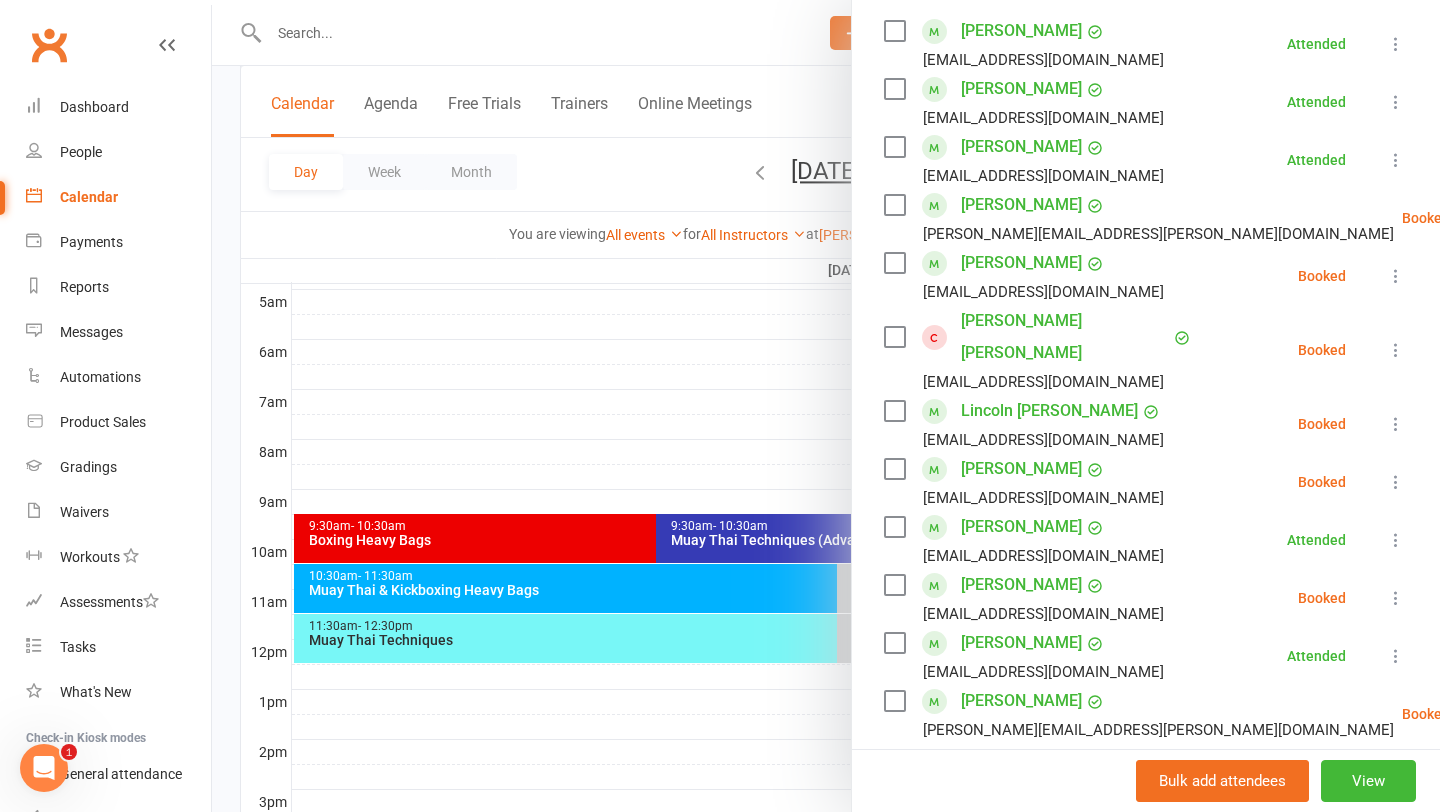 click at bounding box center [1500, 714] 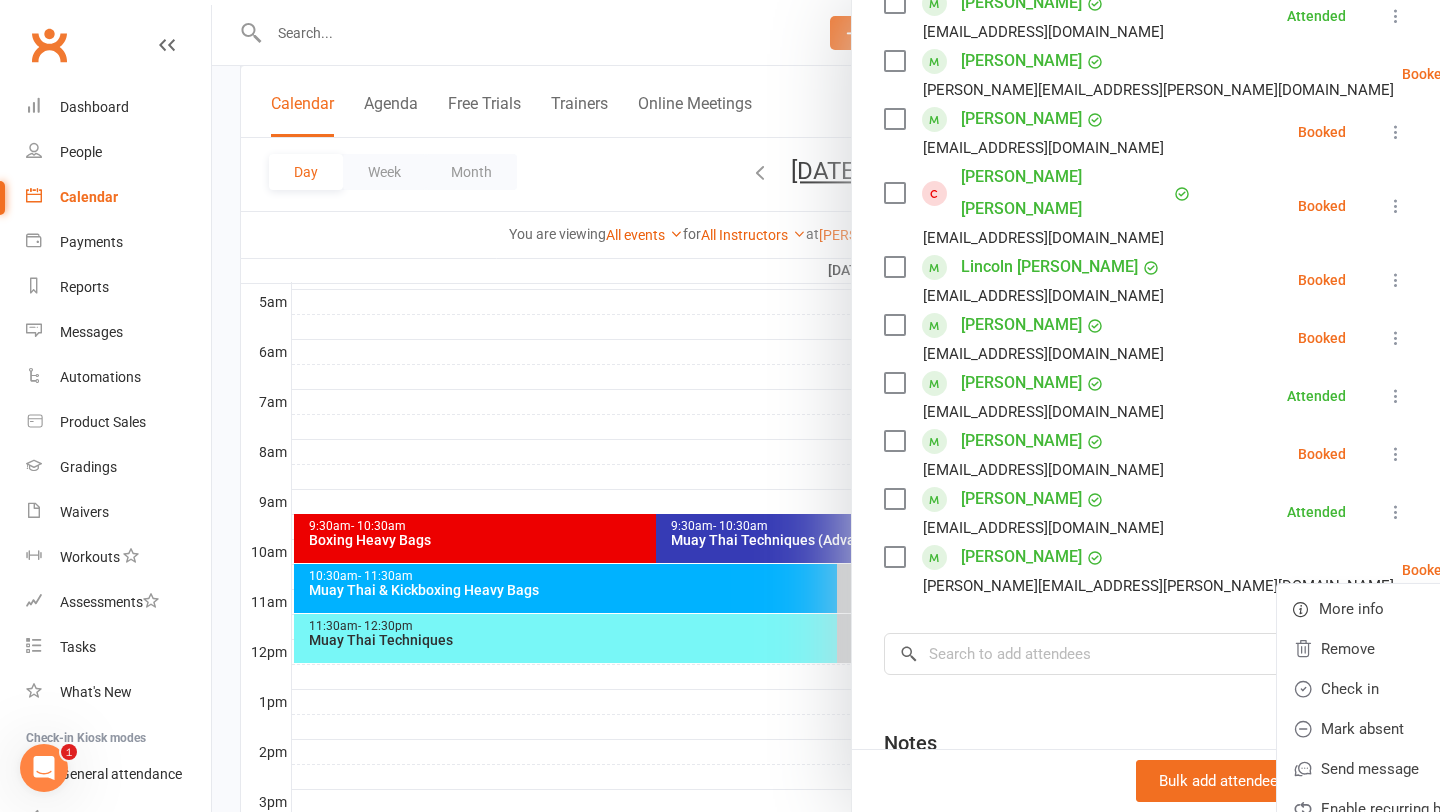 scroll, scrollTop: 534, scrollLeft: 0, axis: vertical 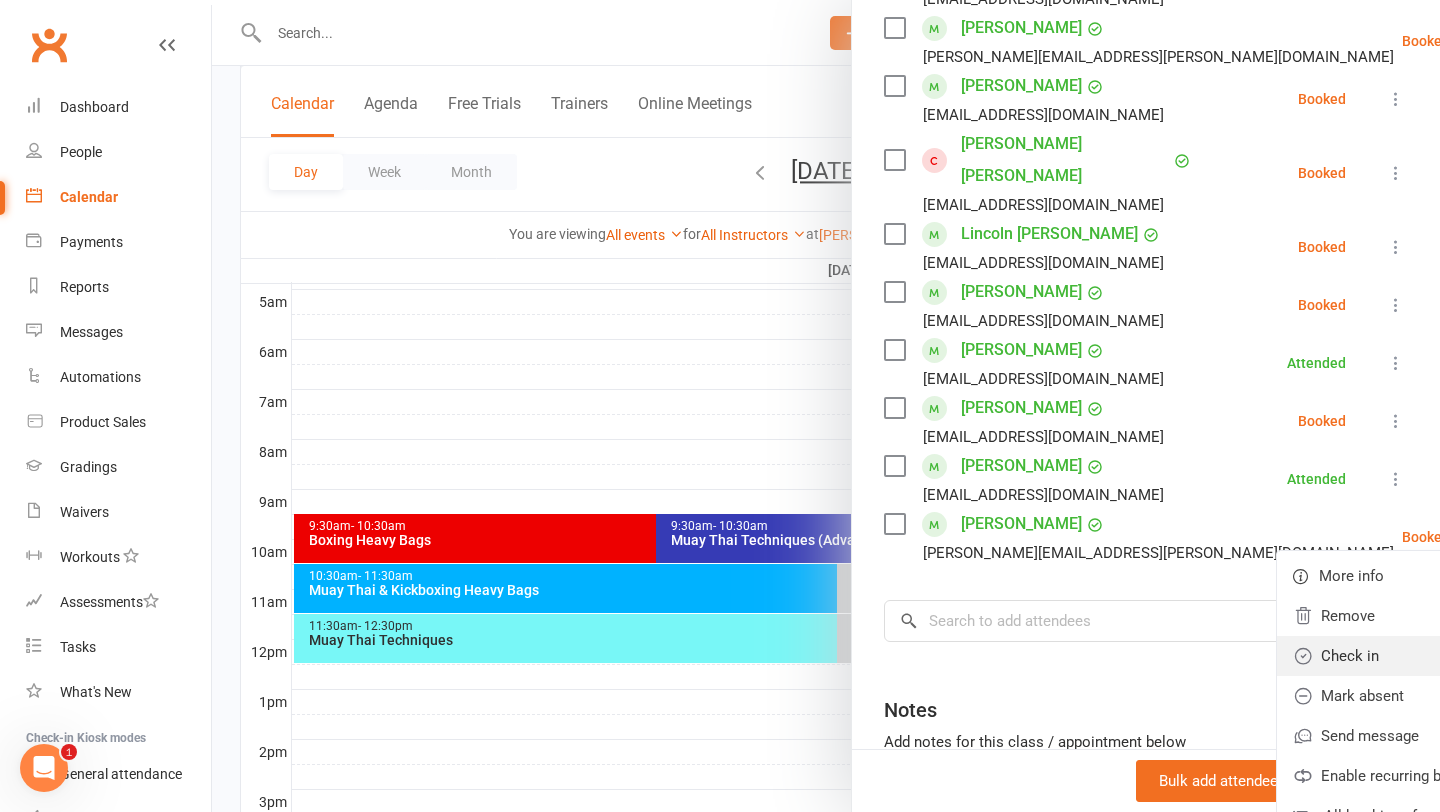 click on "Check in" at bounding box center [1394, 656] 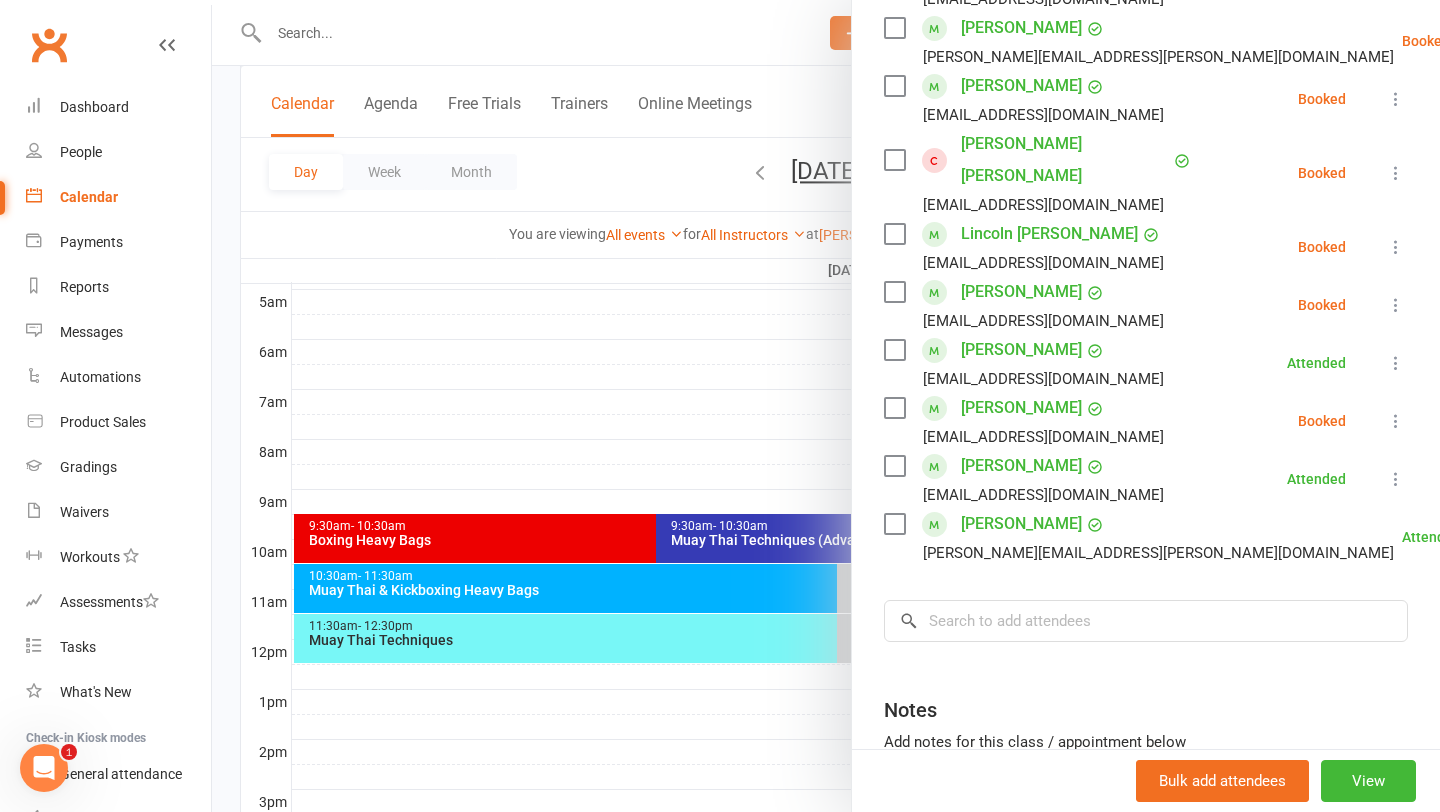 click at bounding box center (1396, 247) 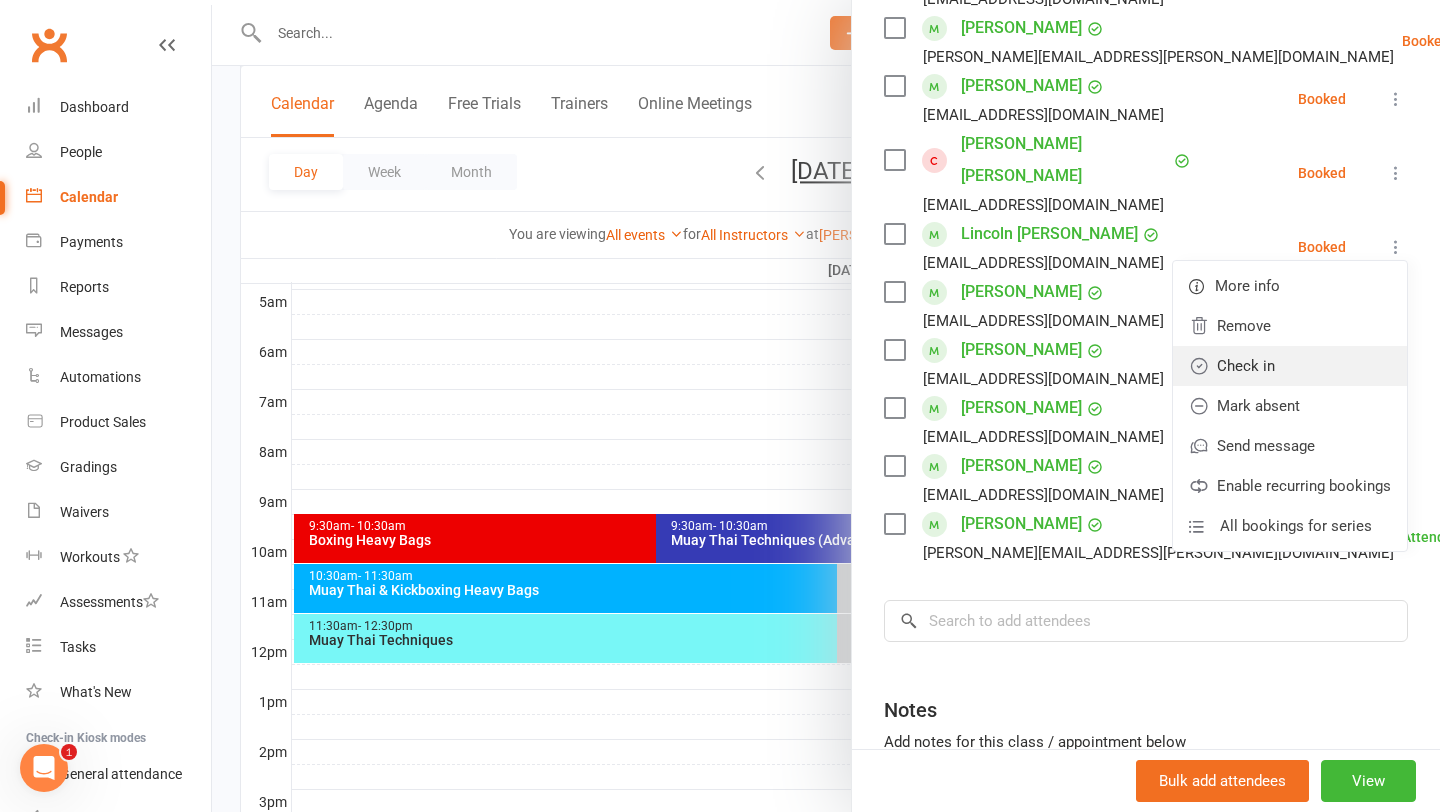 click on "Check in" at bounding box center (1290, 366) 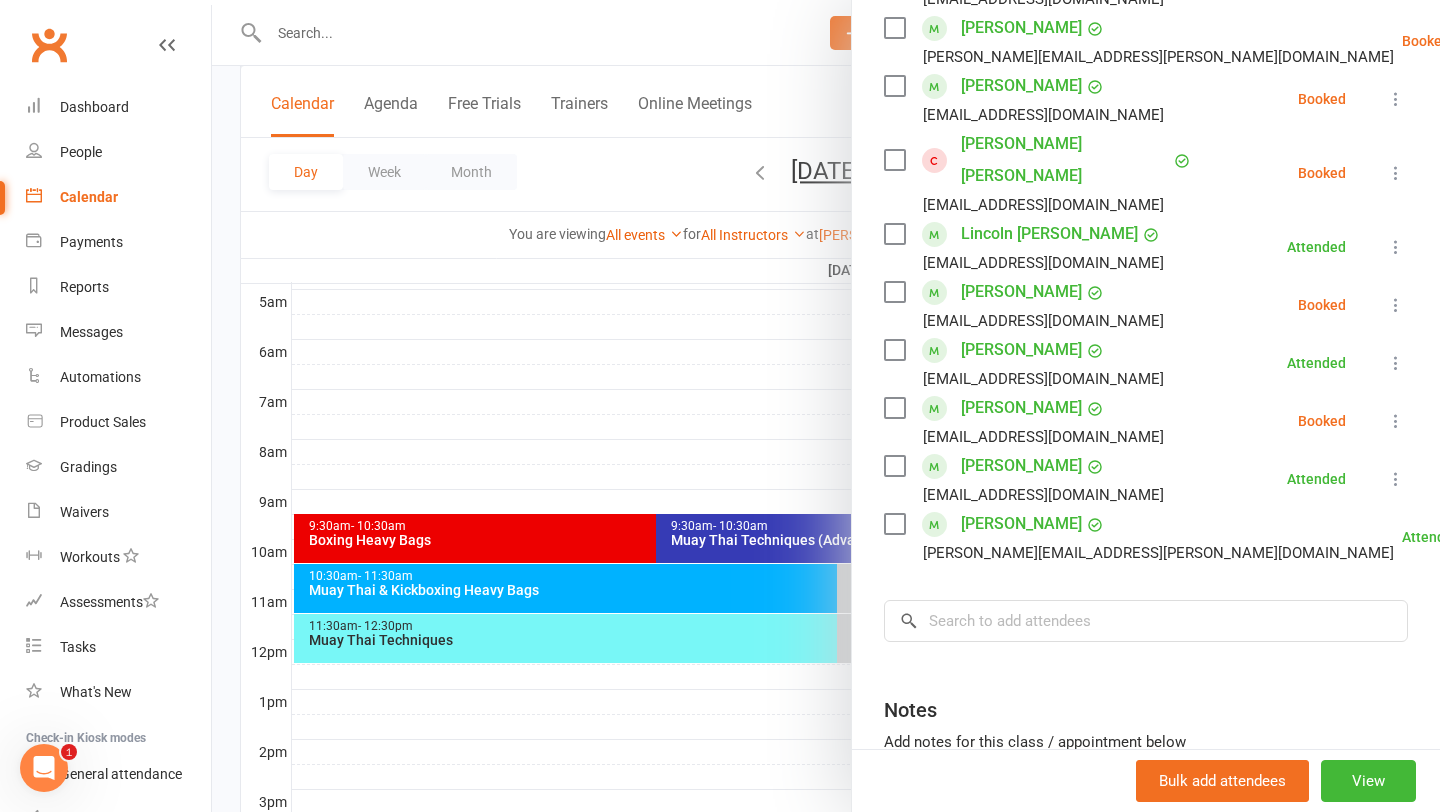 click at bounding box center (1500, 41) 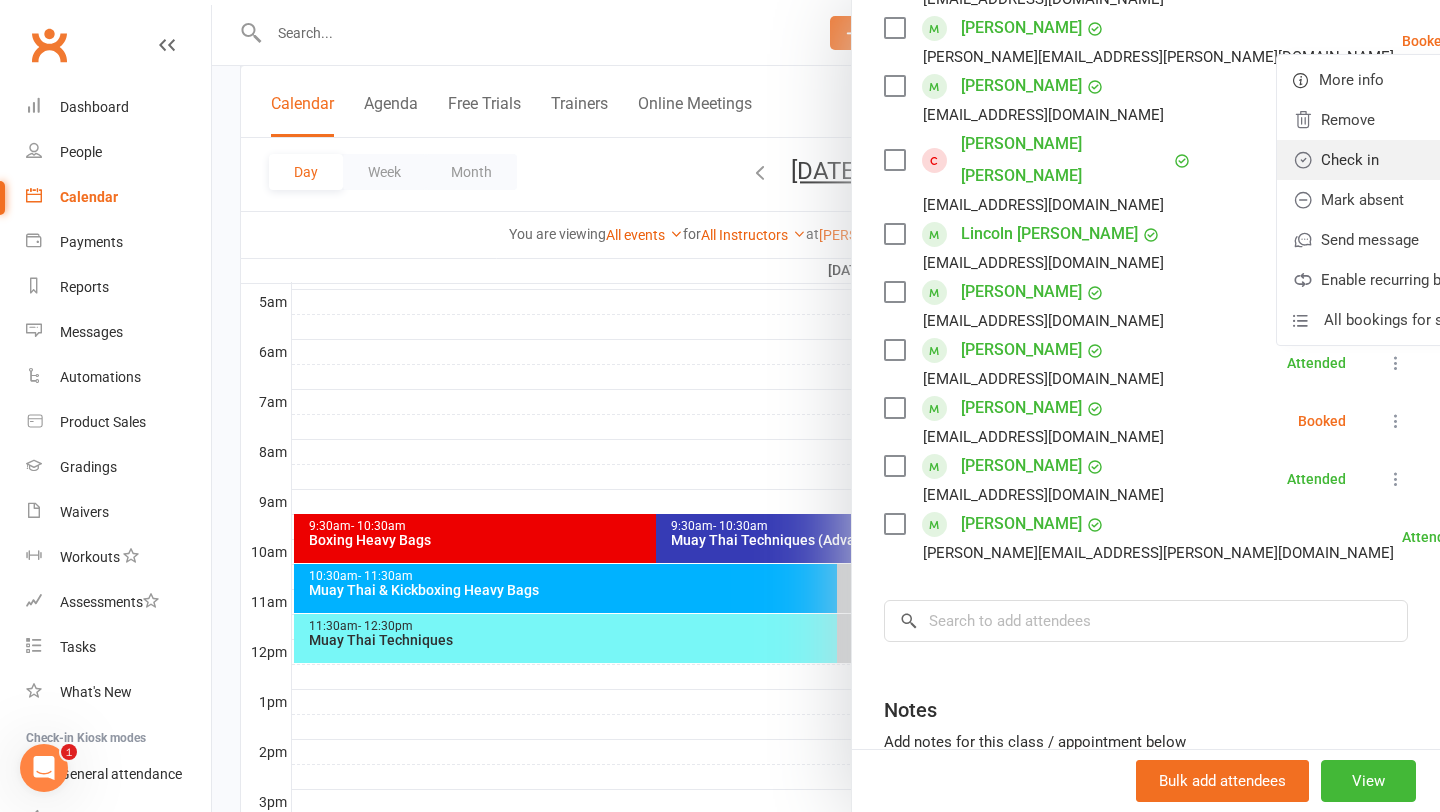 click on "Check in" at bounding box center (1394, 160) 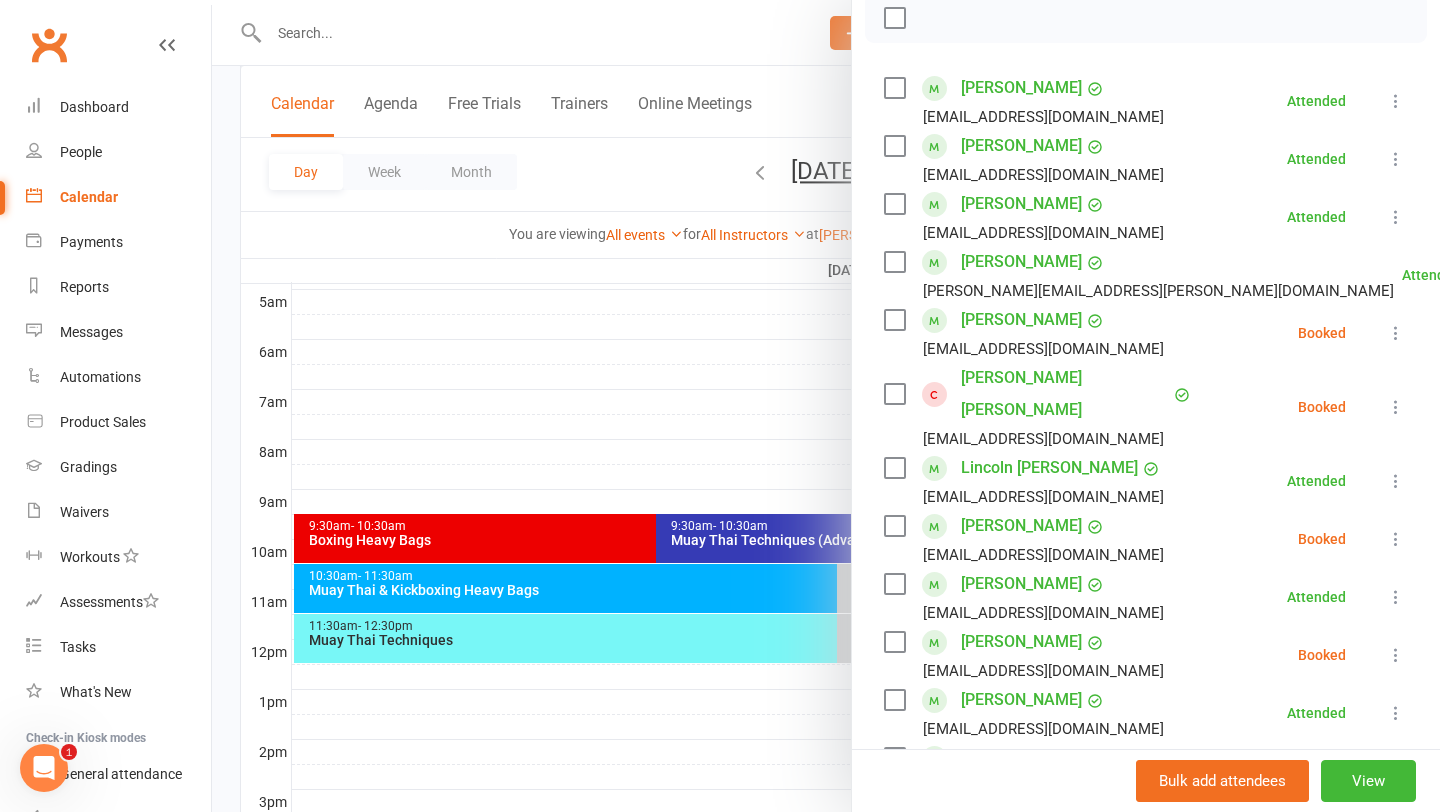 scroll, scrollTop: 302, scrollLeft: 0, axis: vertical 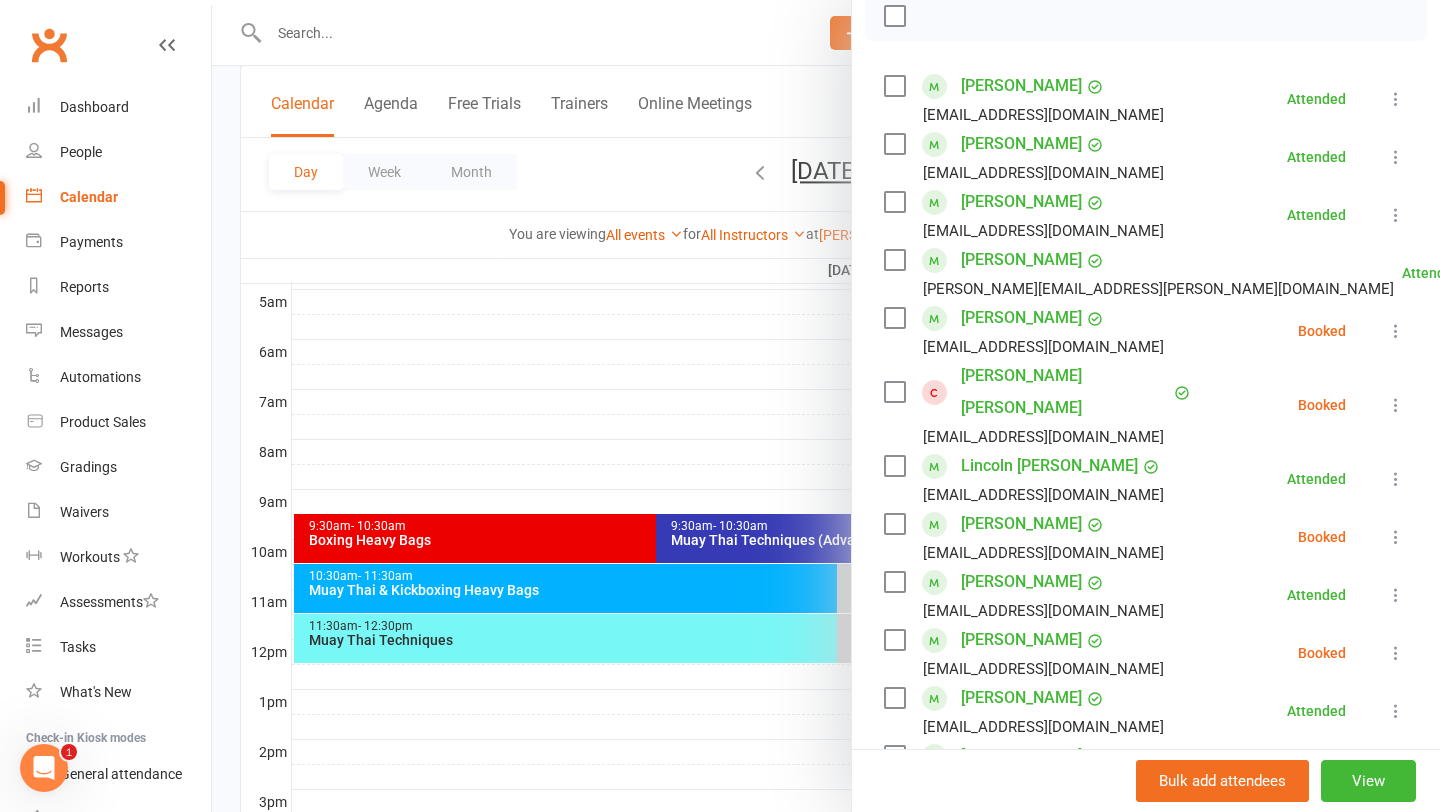 click at bounding box center (1396, 405) 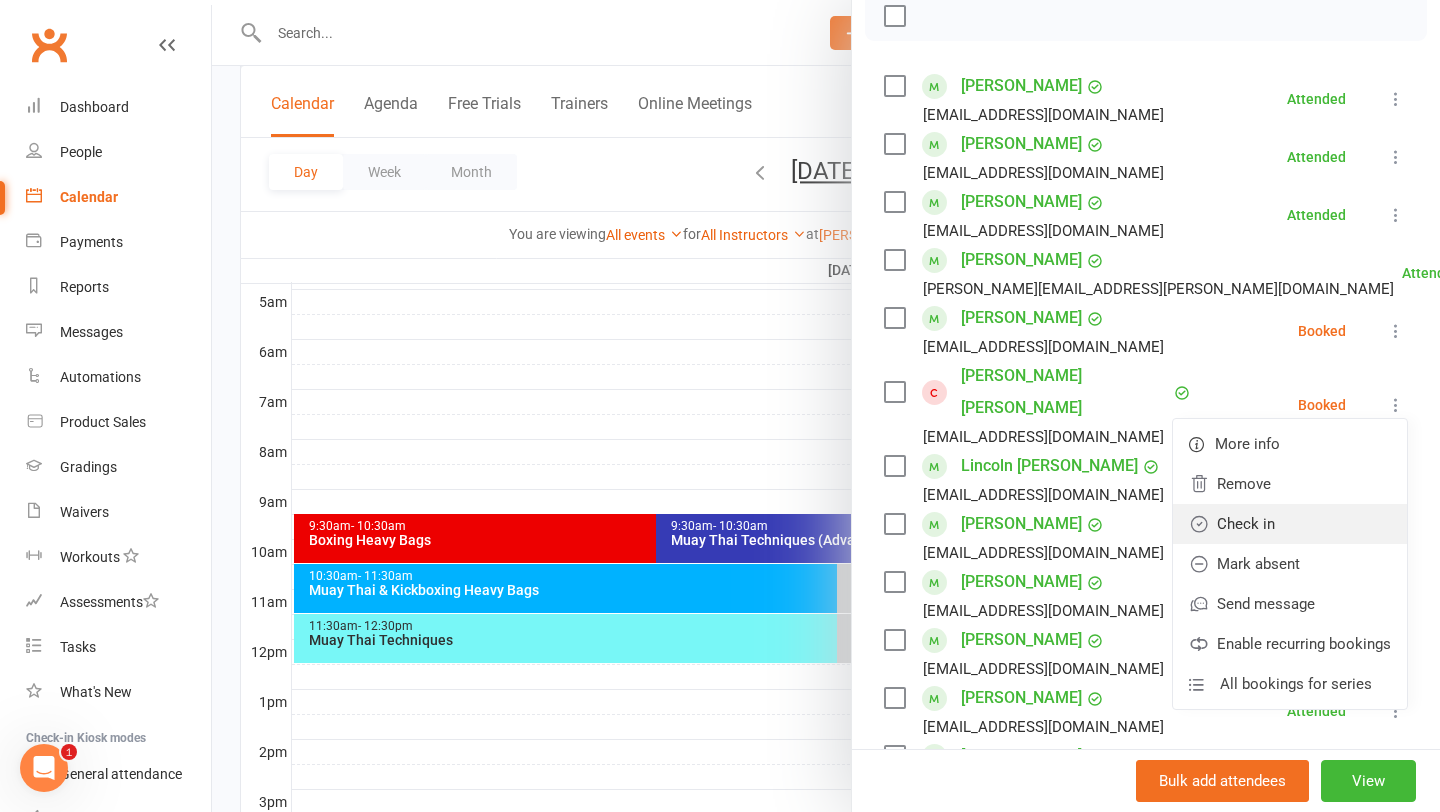click on "Check in" at bounding box center [1290, 524] 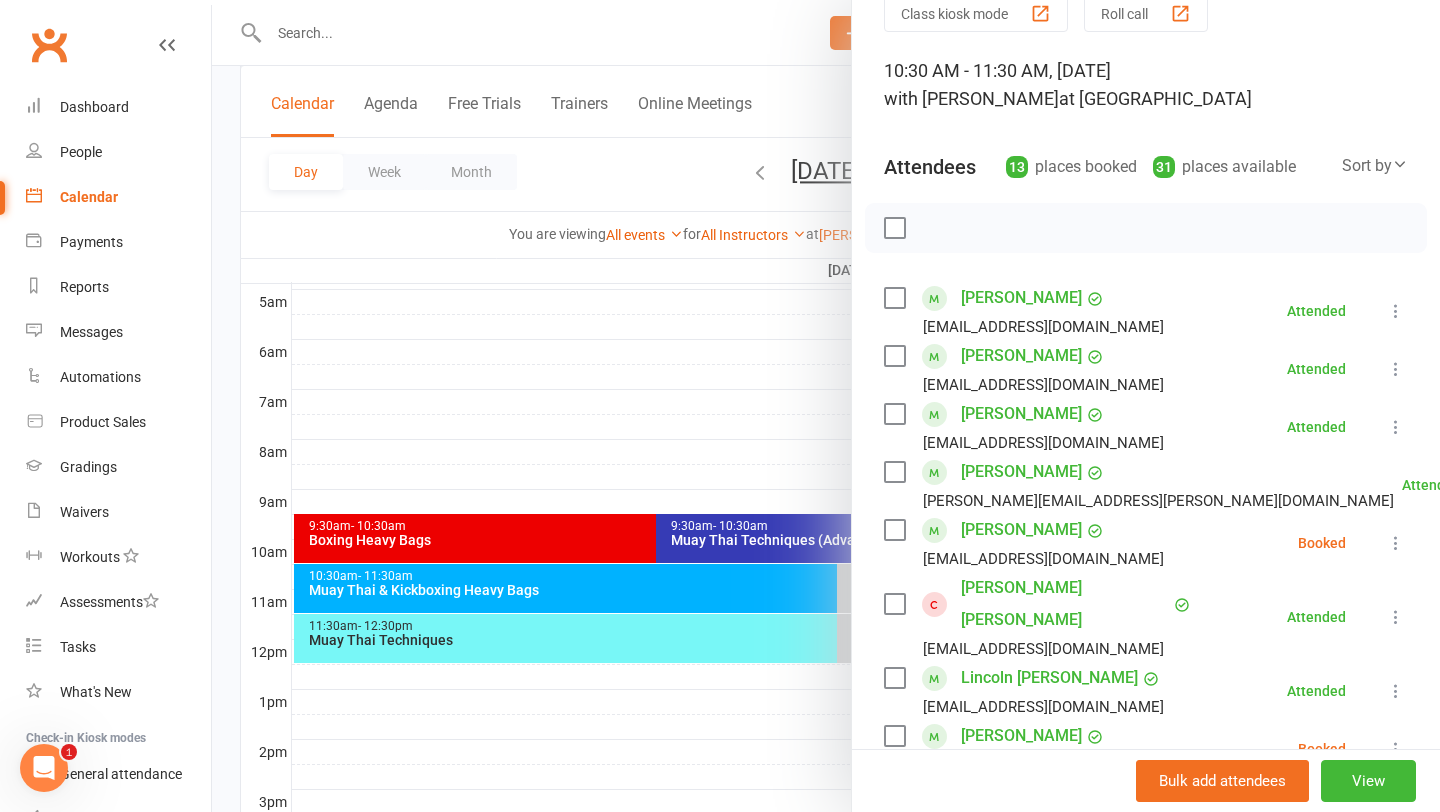scroll, scrollTop: 91, scrollLeft: 0, axis: vertical 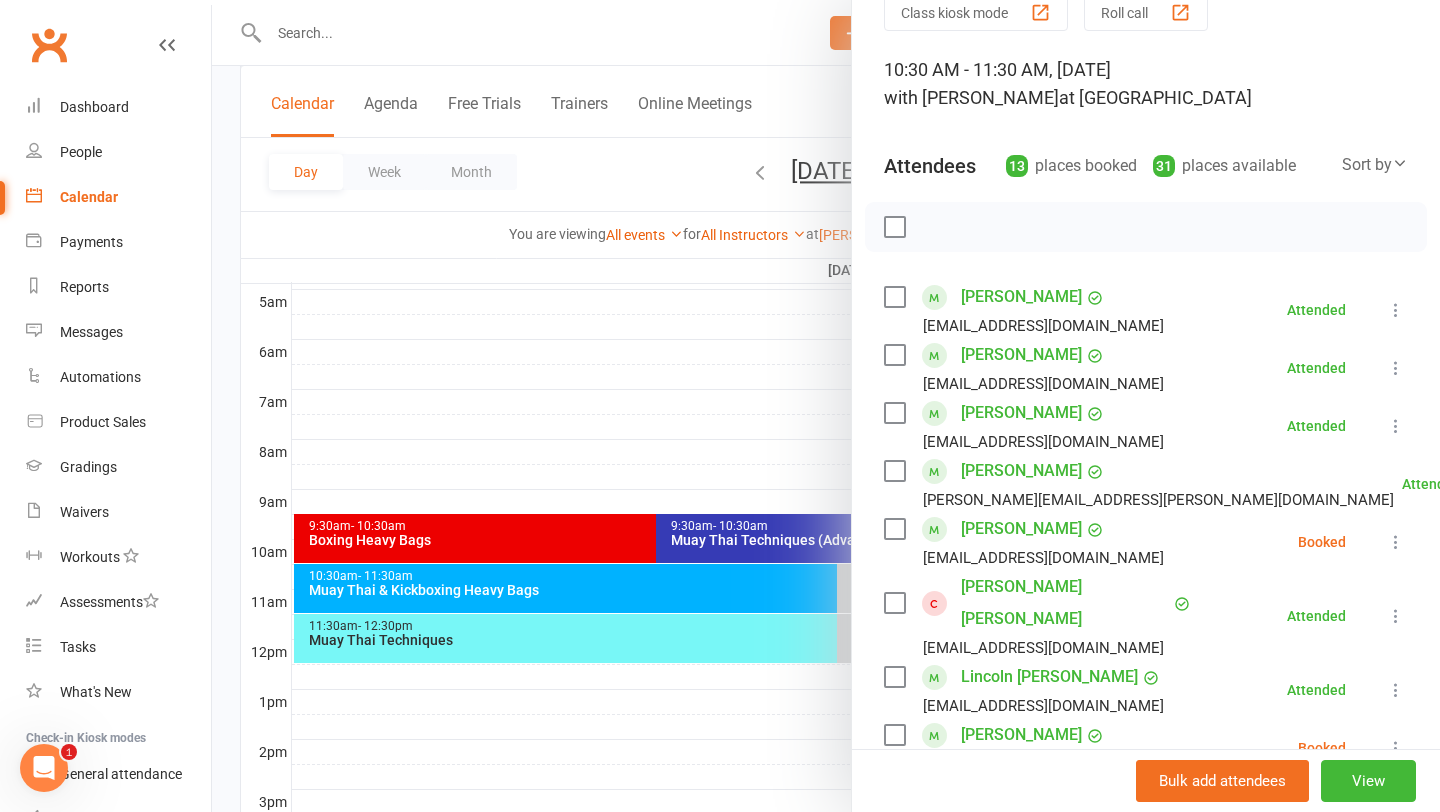 click at bounding box center (1396, 748) 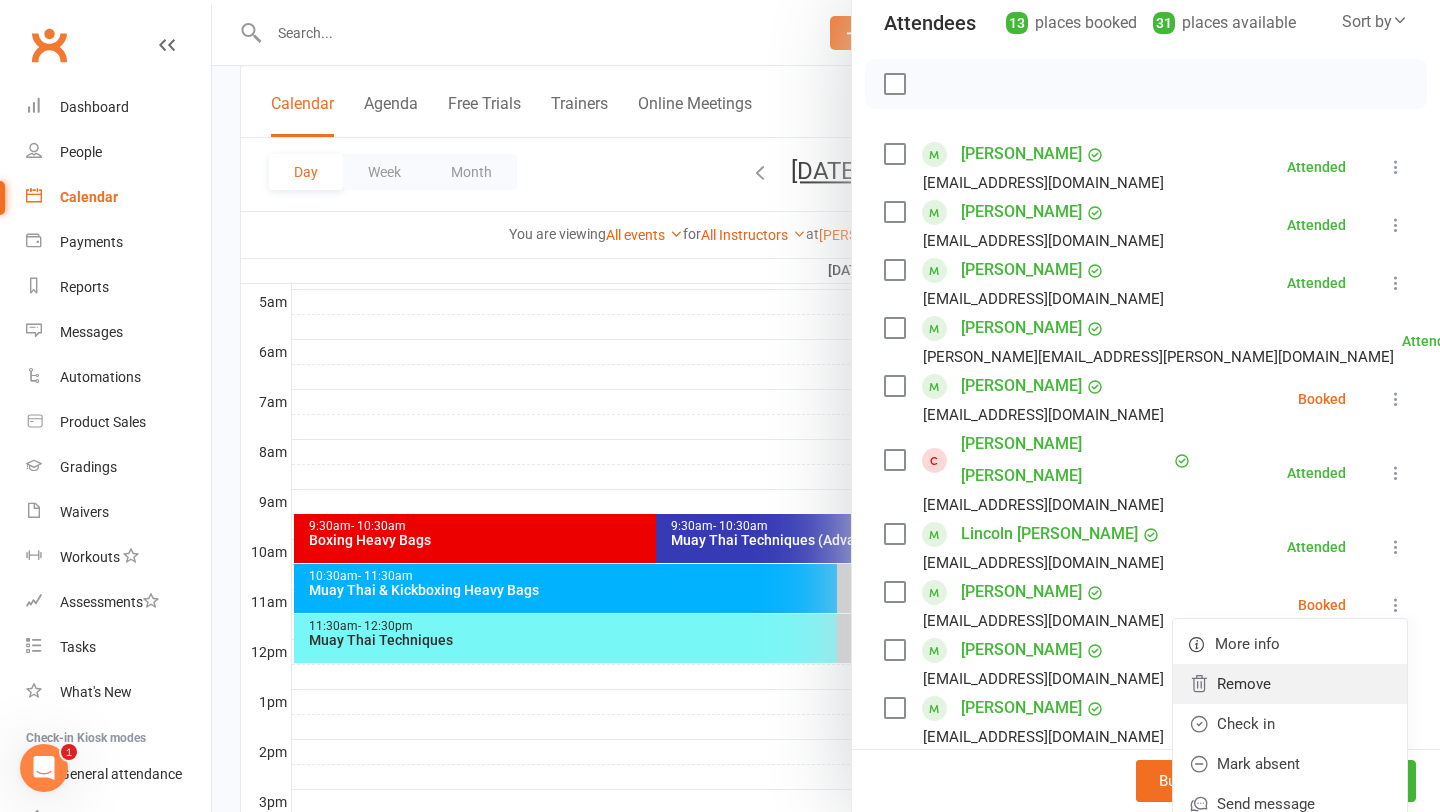 scroll, scrollTop: 231, scrollLeft: 0, axis: vertical 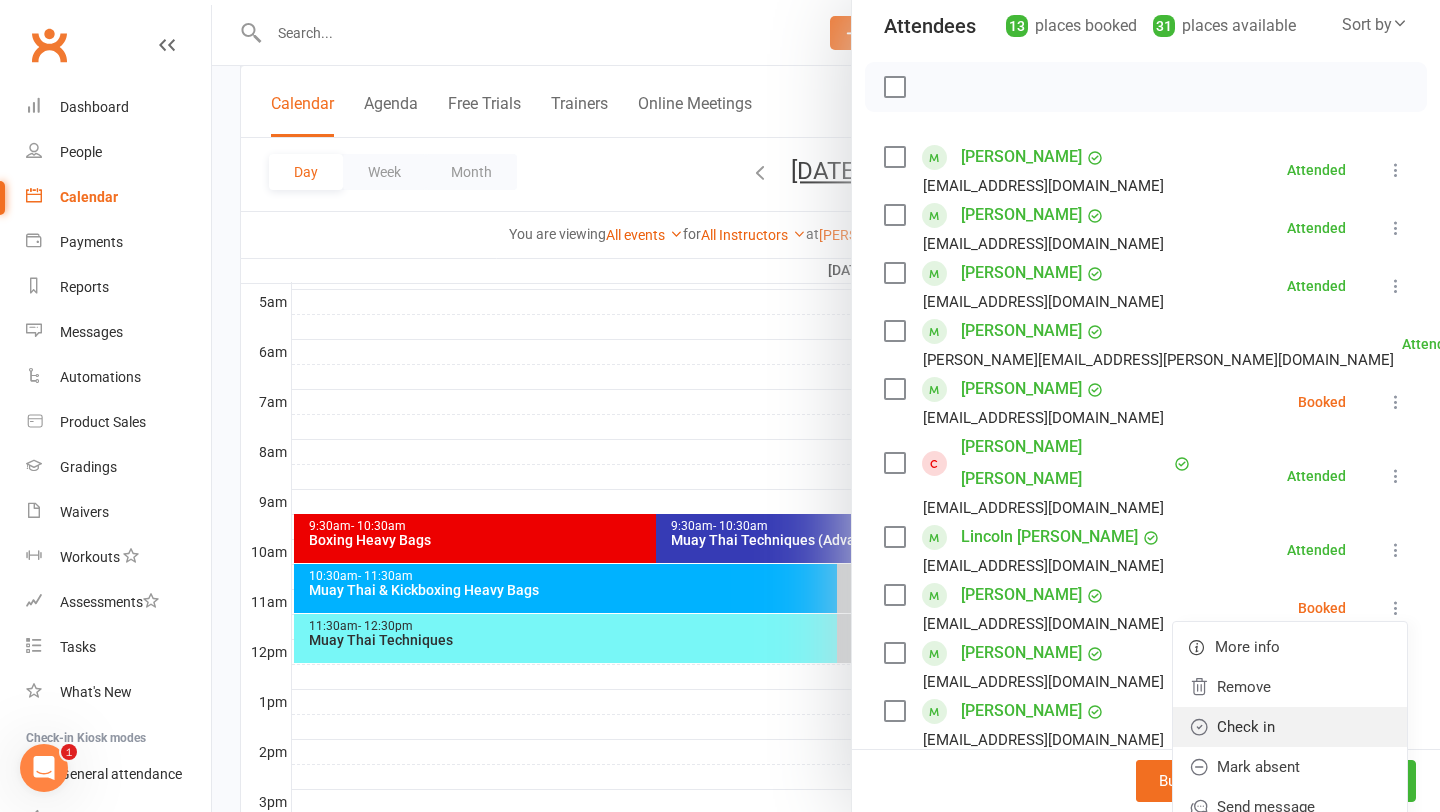 click on "Check in" at bounding box center [1290, 727] 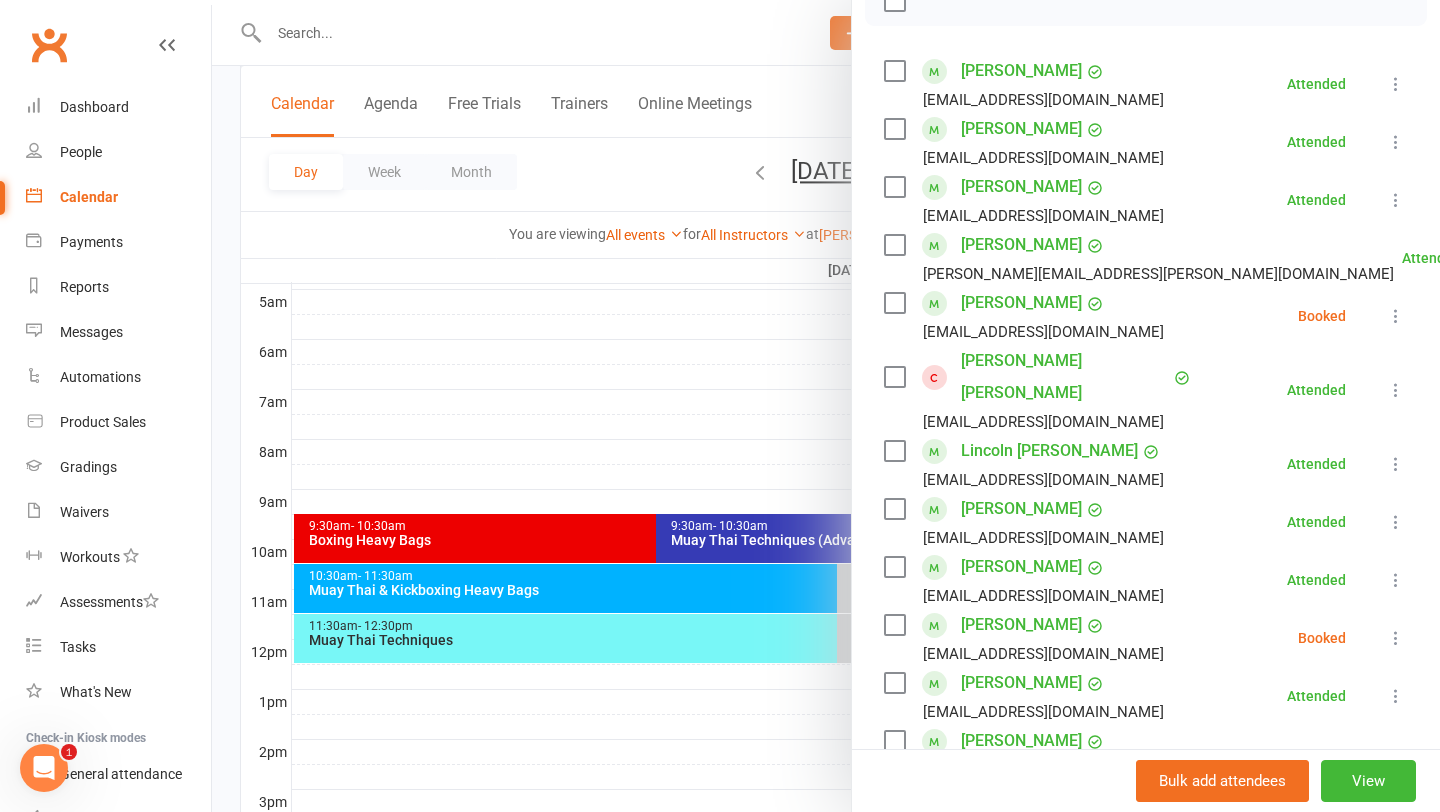 scroll, scrollTop: 319, scrollLeft: 0, axis: vertical 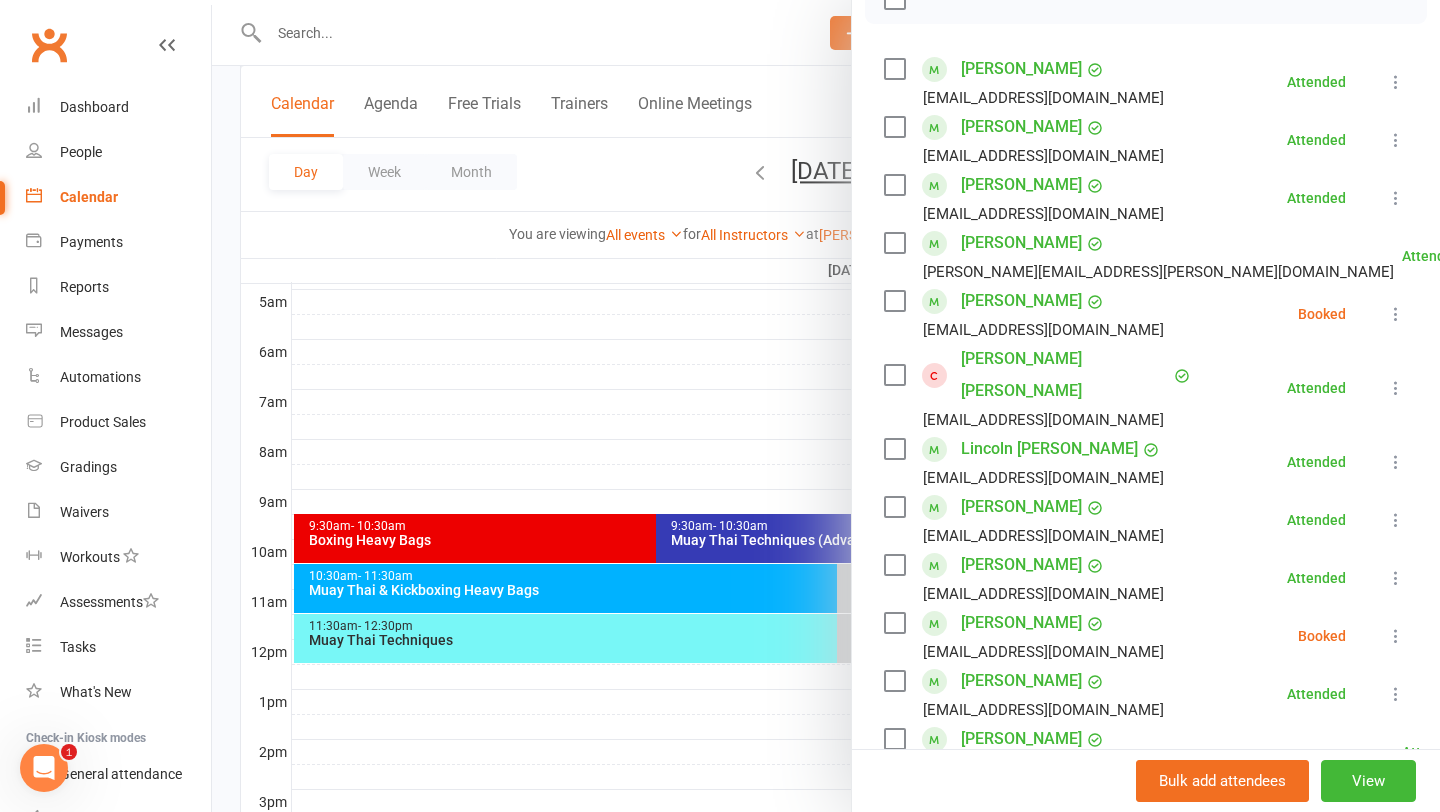 click at bounding box center [1396, 636] 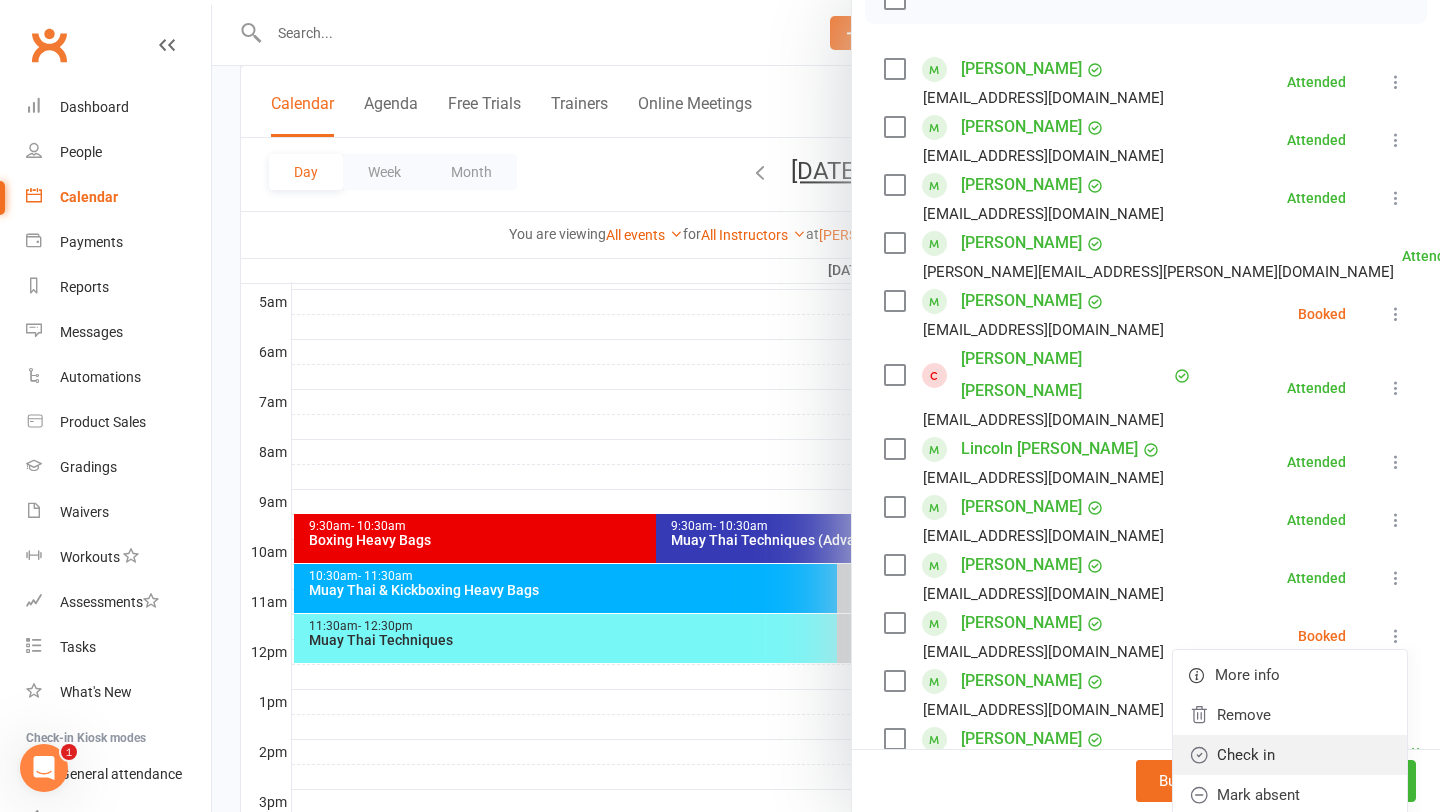 click on "Check in" at bounding box center (1290, 755) 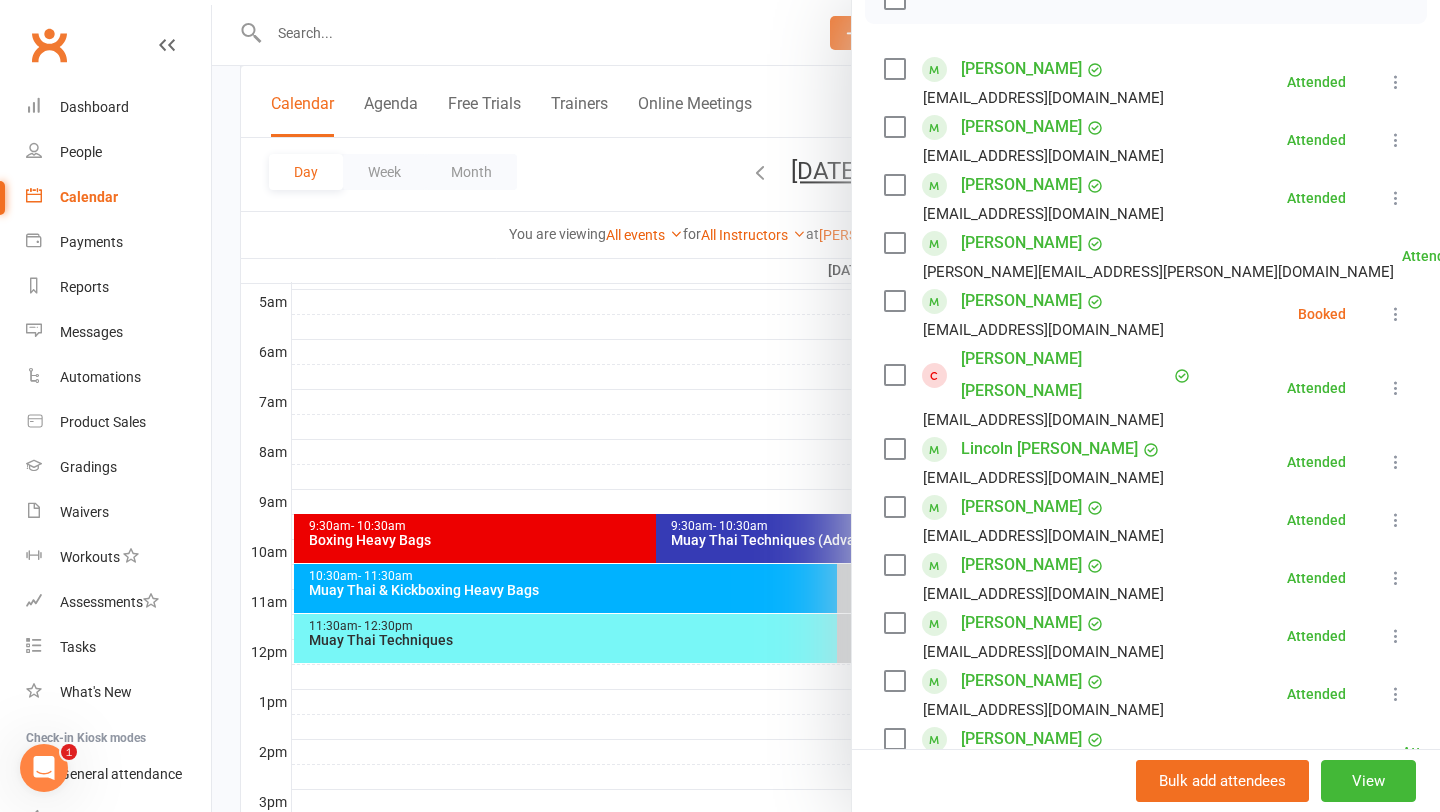 click at bounding box center (1396, 314) 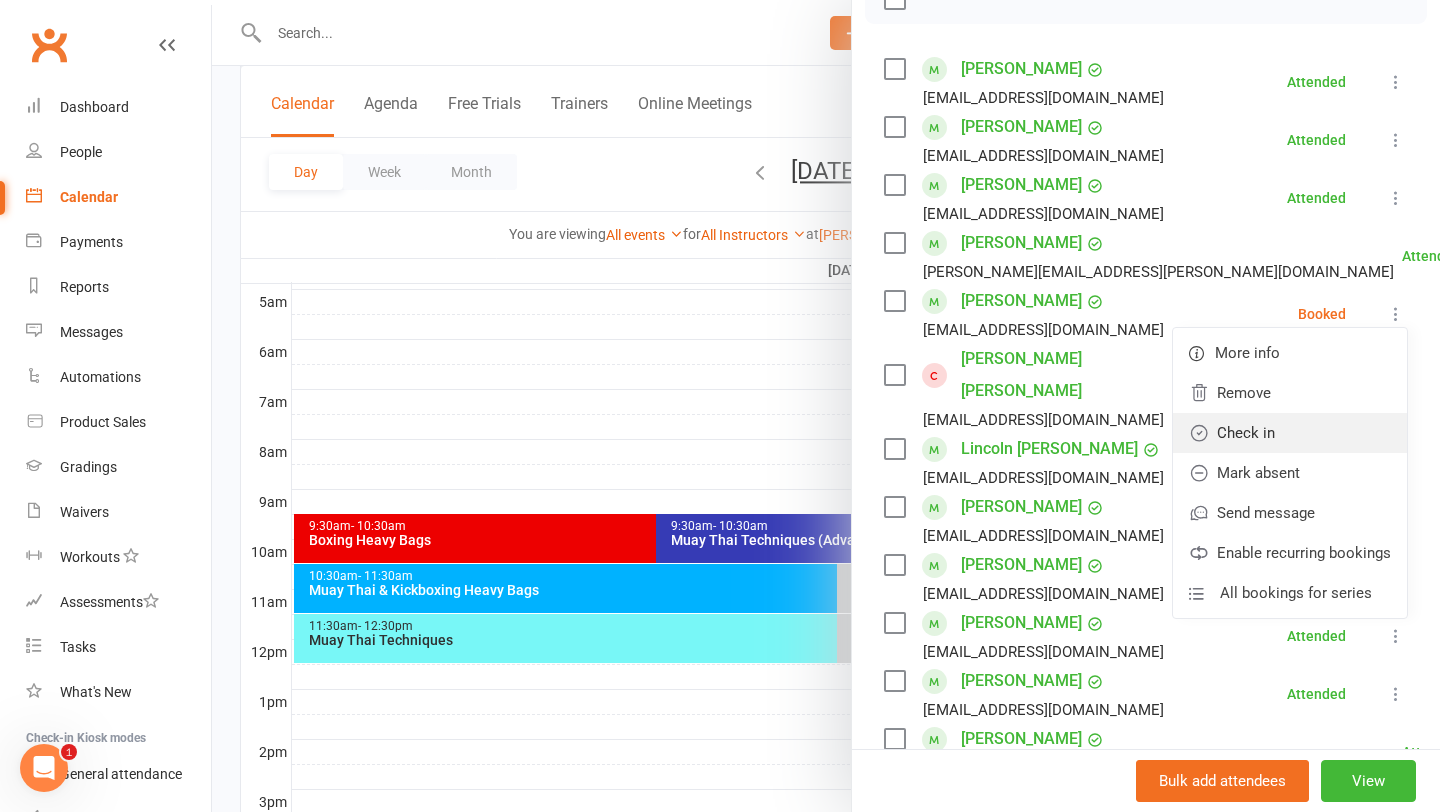 click on "Check in" at bounding box center (1290, 433) 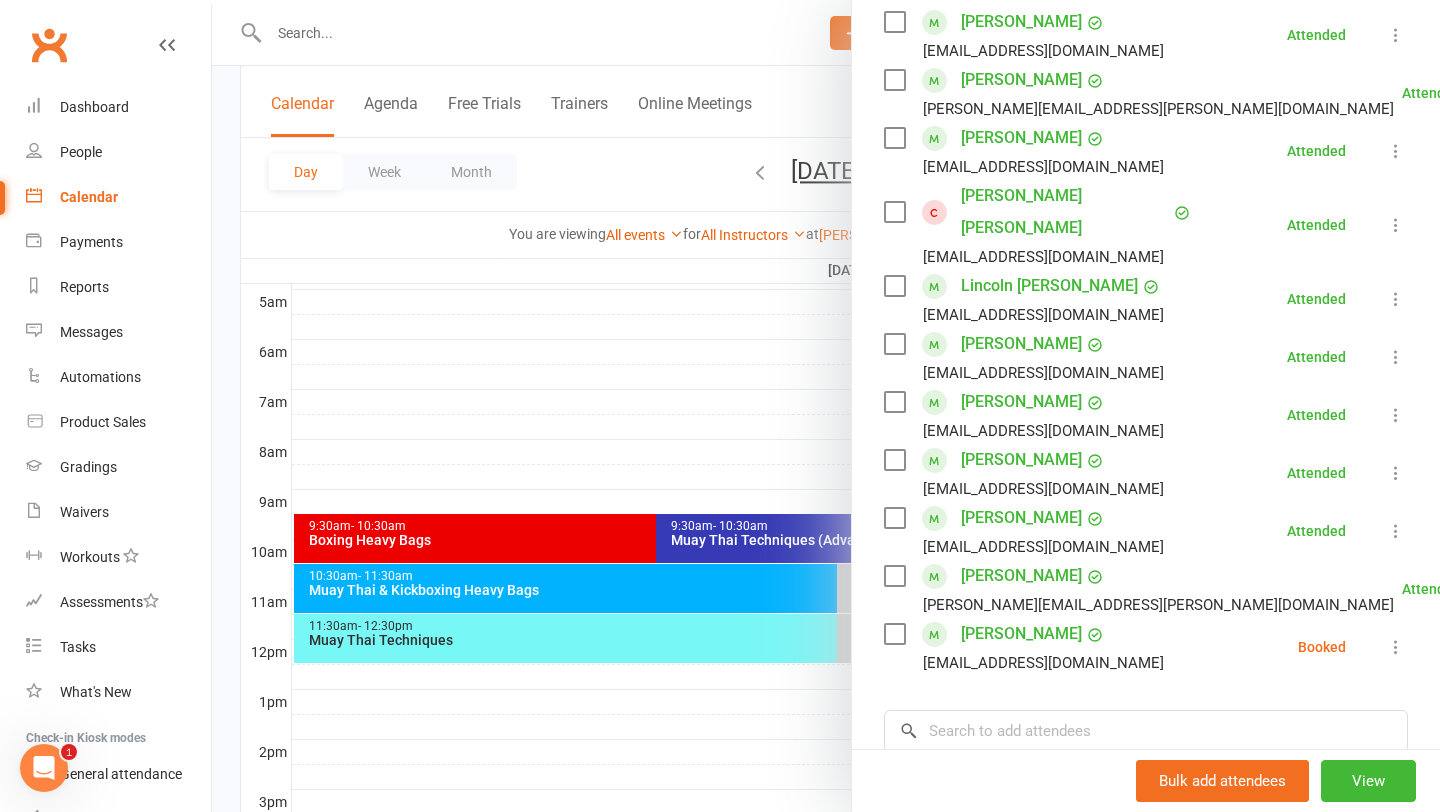scroll, scrollTop: 736, scrollLeft: 0, axis: vertical 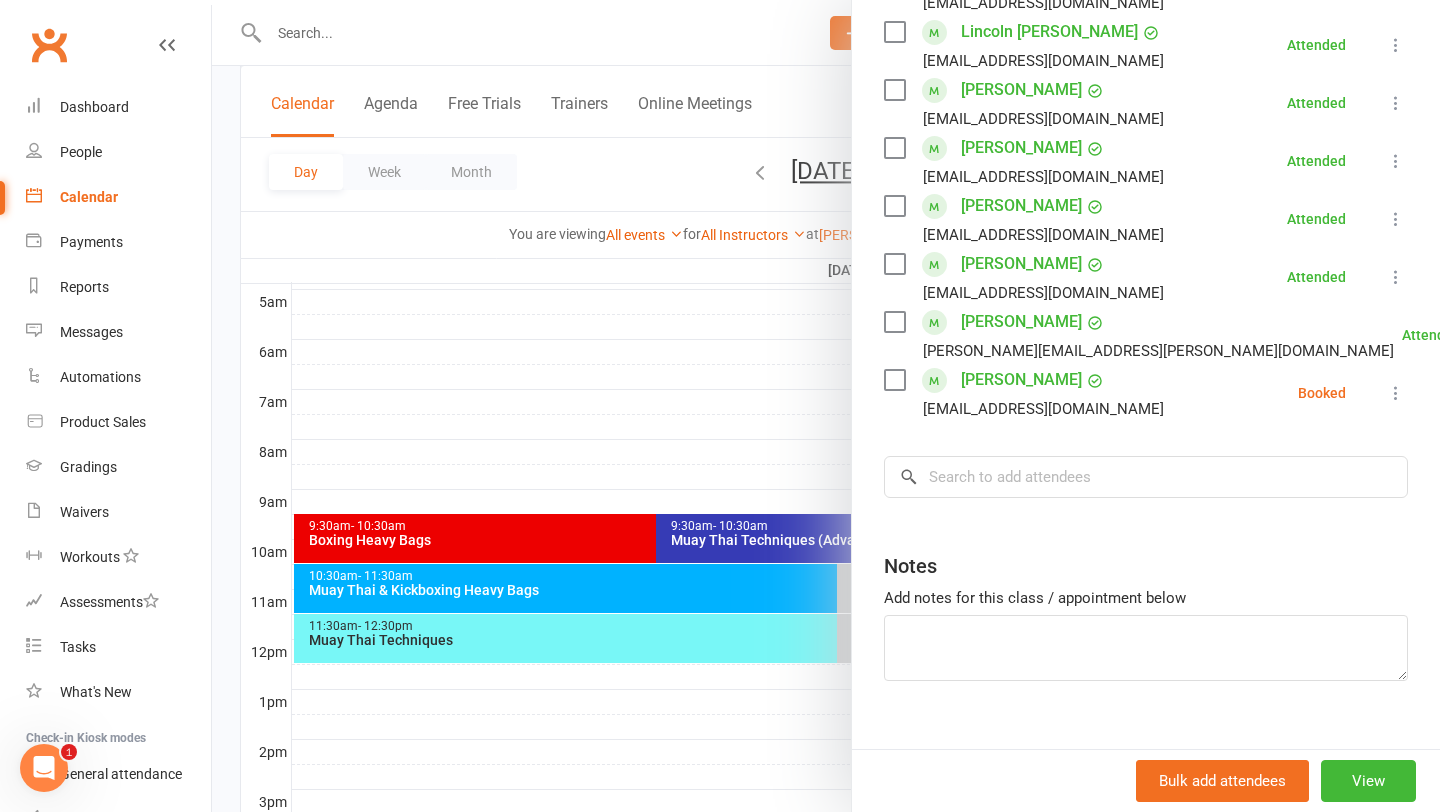 click at bounding box center [1396, 393] 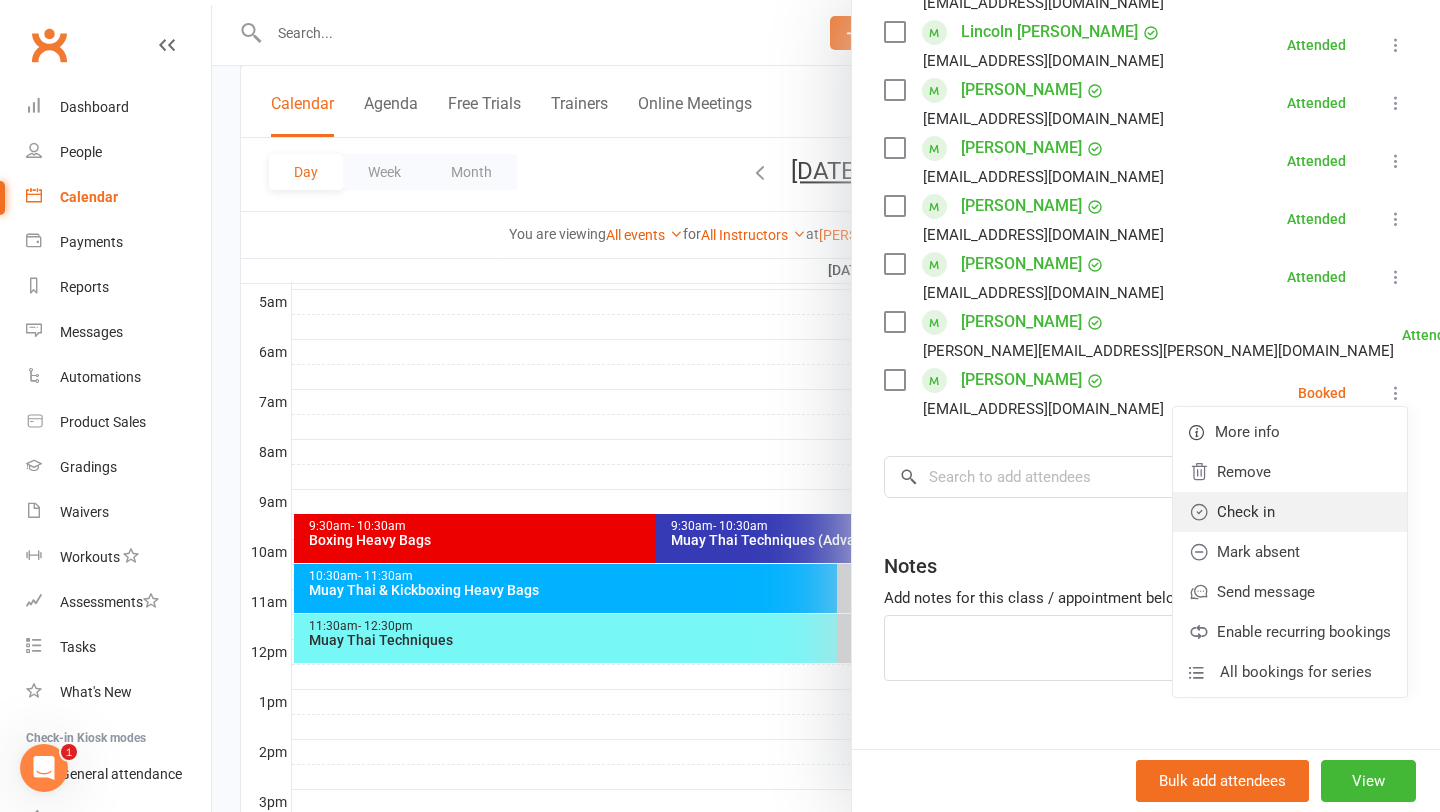 click on "Check in" at bounding box center [1290, 512] 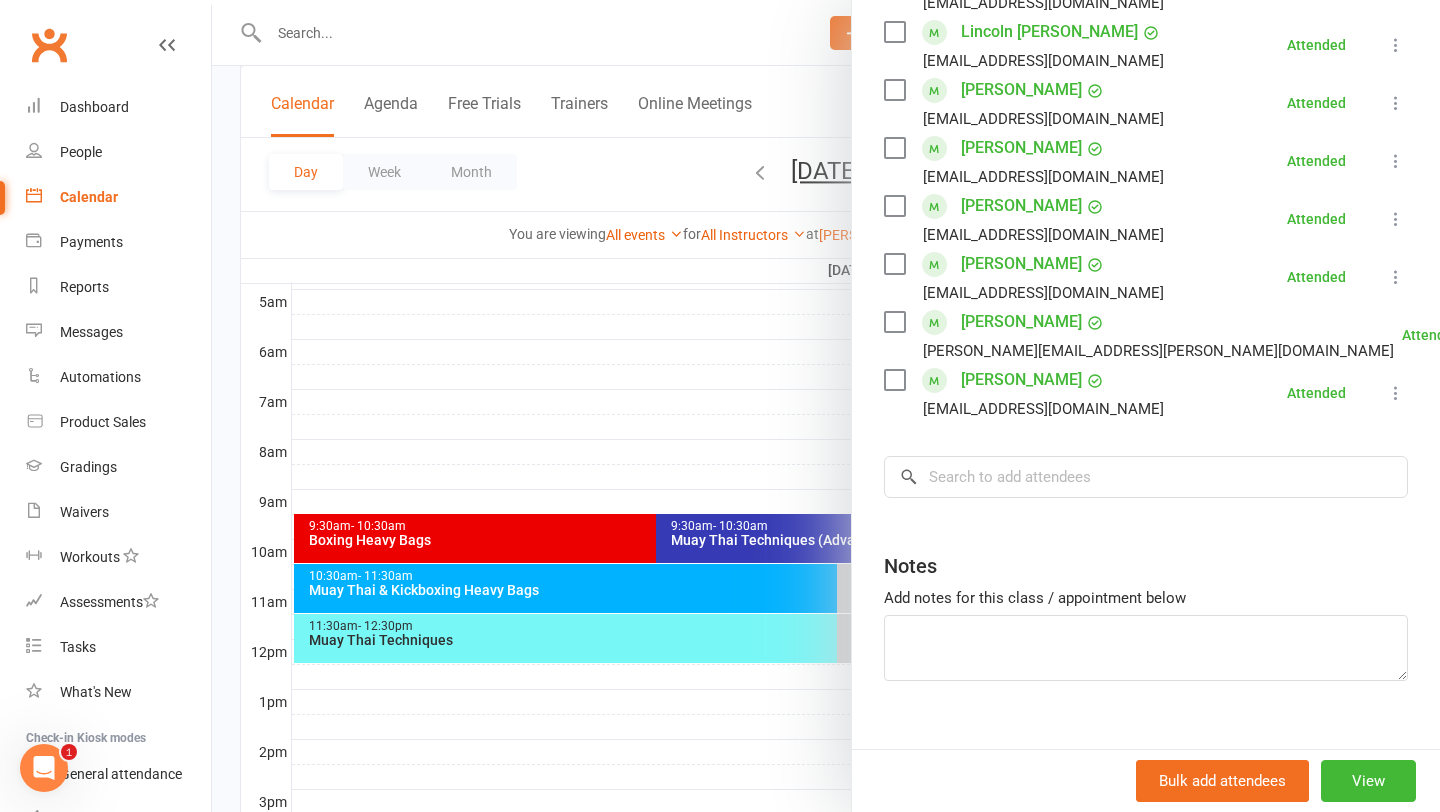 click at bounding box center (826, 406) 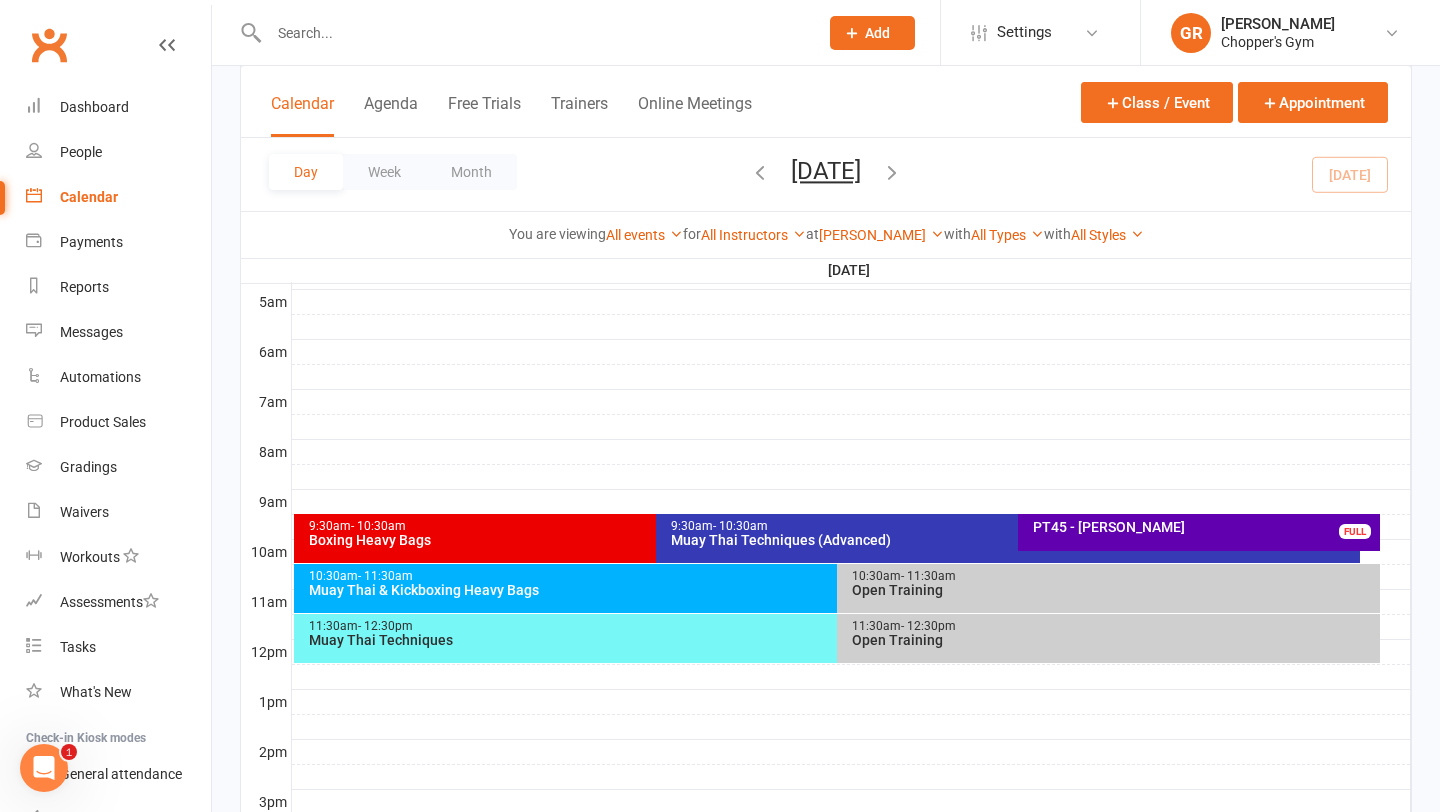click on "11:30am  - 12:30pm" at bounding box center [832, 626] 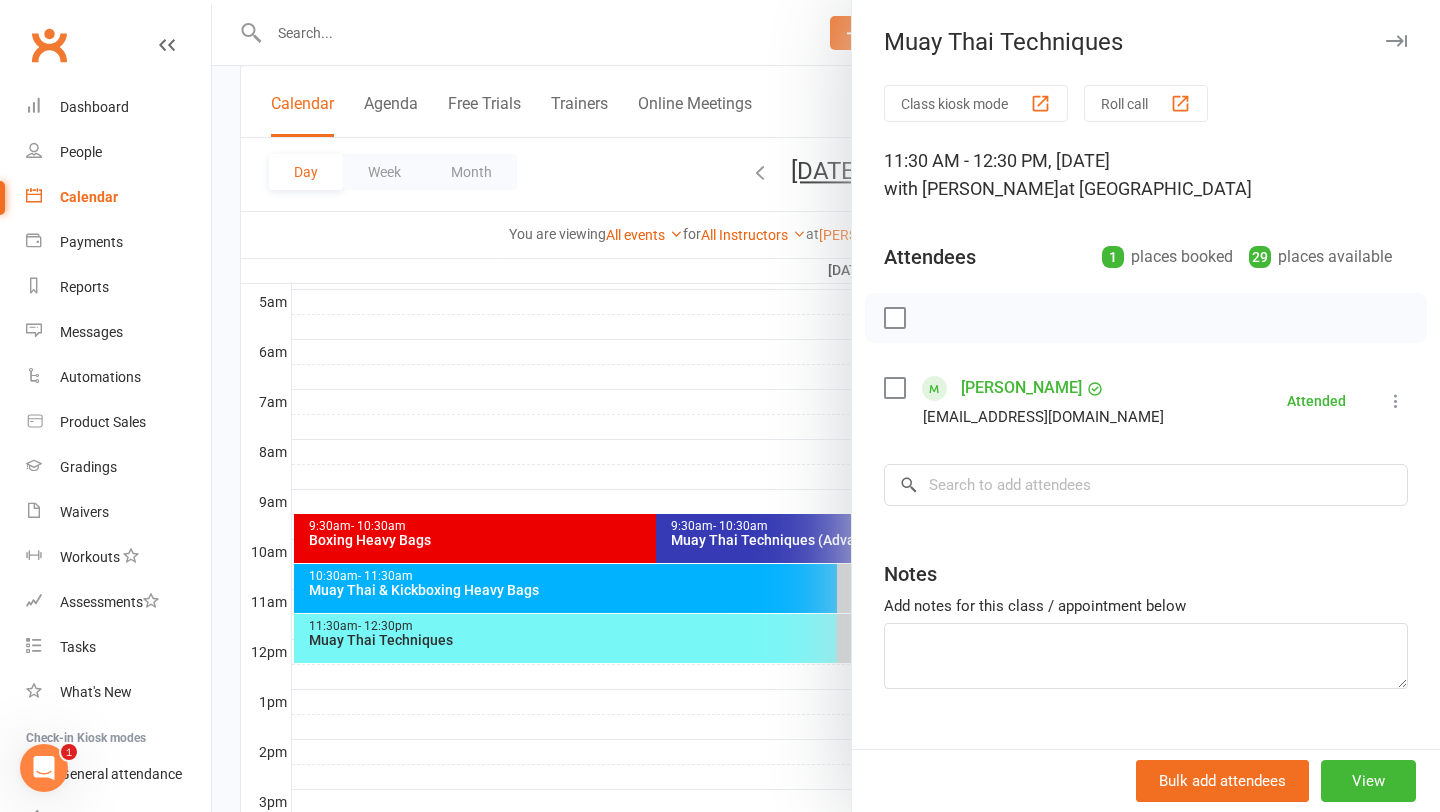 click at bounding box center (826, 406) 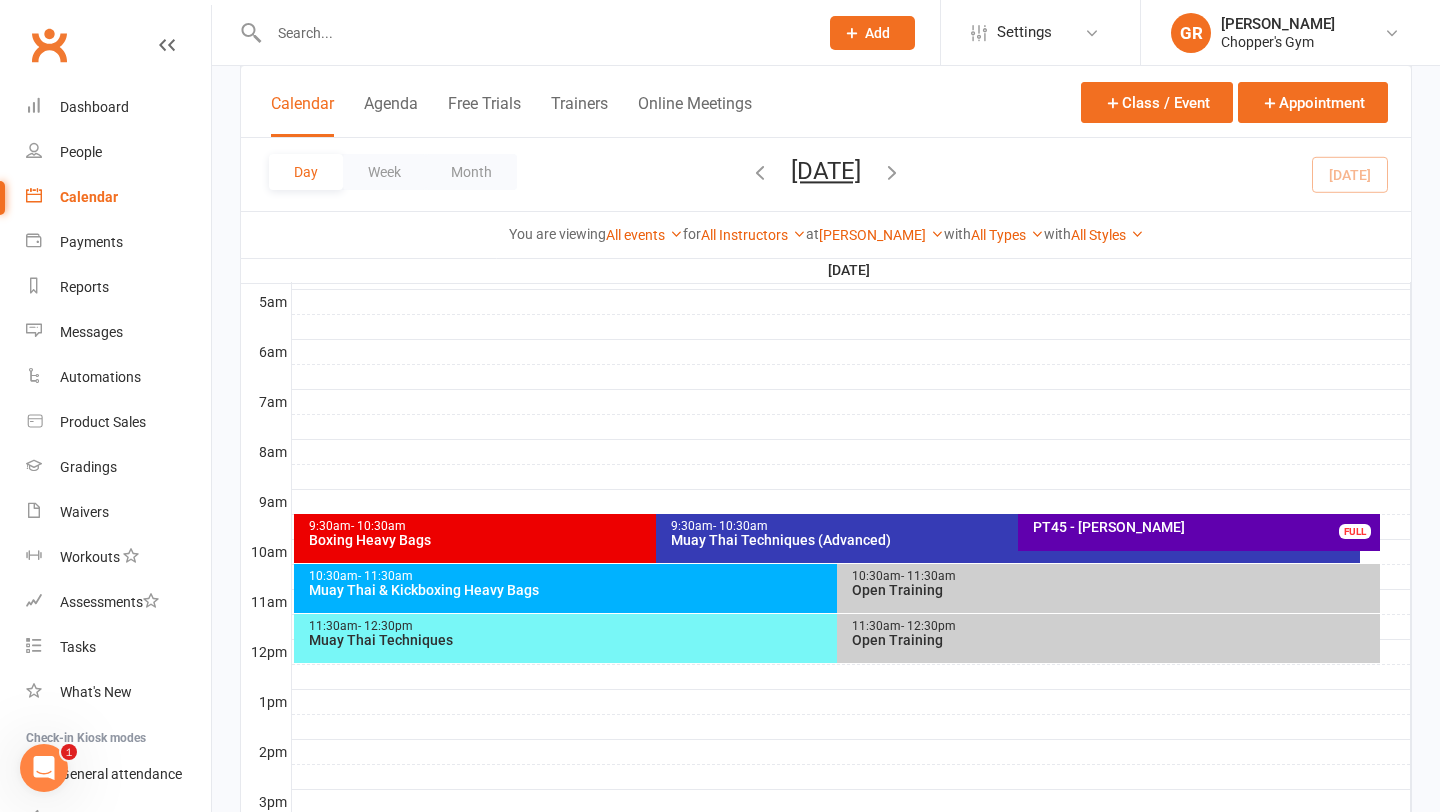 click on "Muay Thai & Kickboxing Heavy Bags" at bounding box center [832, 590] 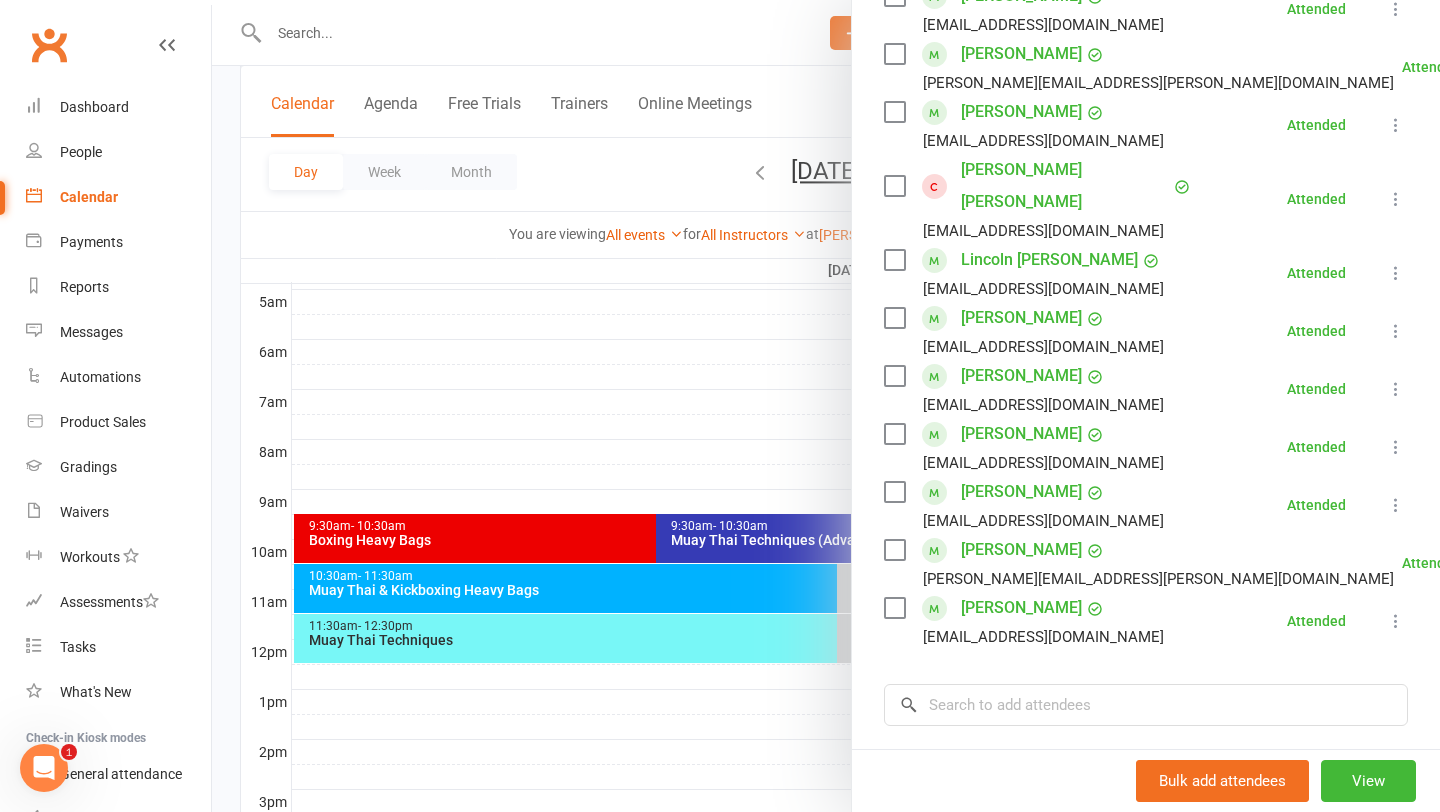 scroll, scrollTop: 736, scrollLeft: 0, axis: vertical 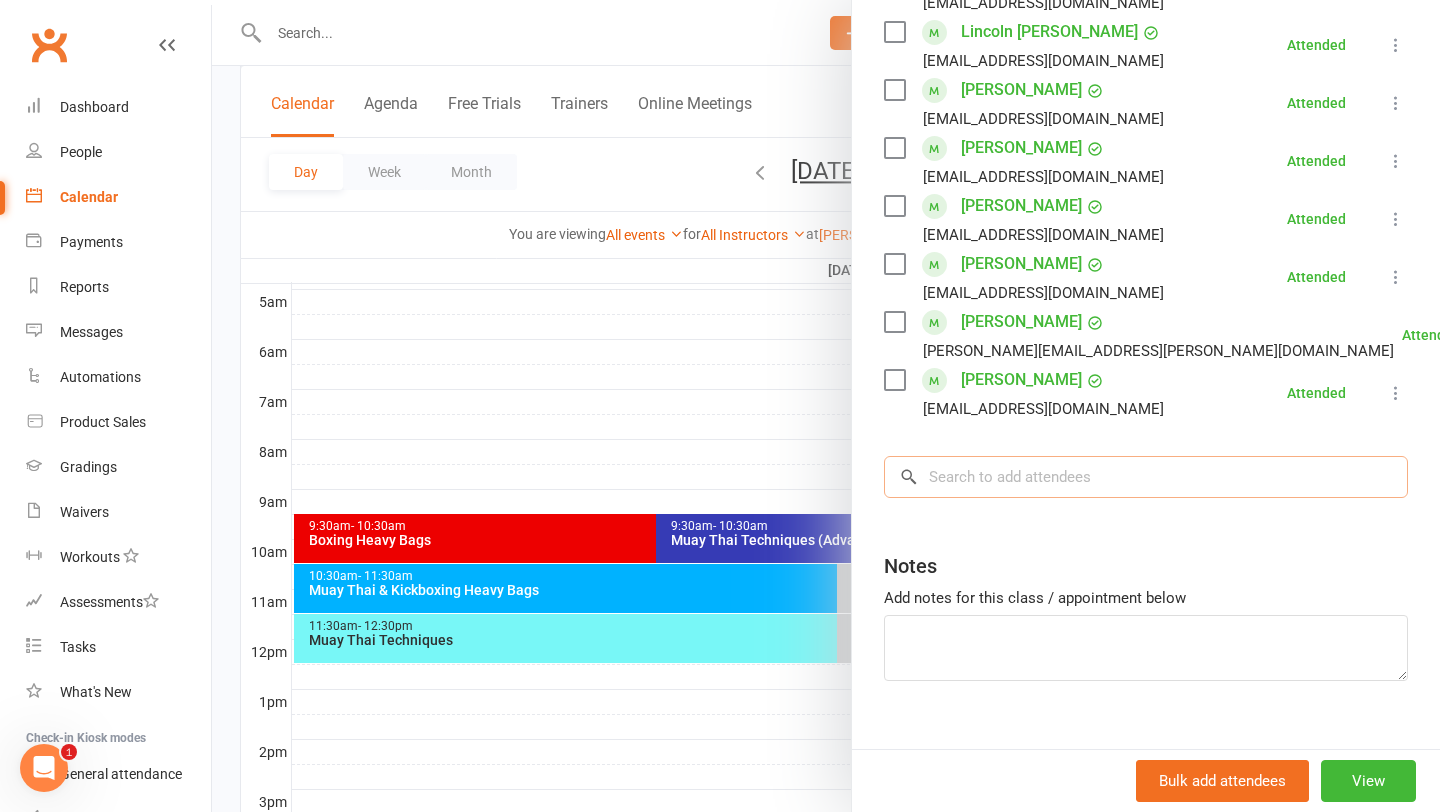 click at bounding box center (1146, 477) 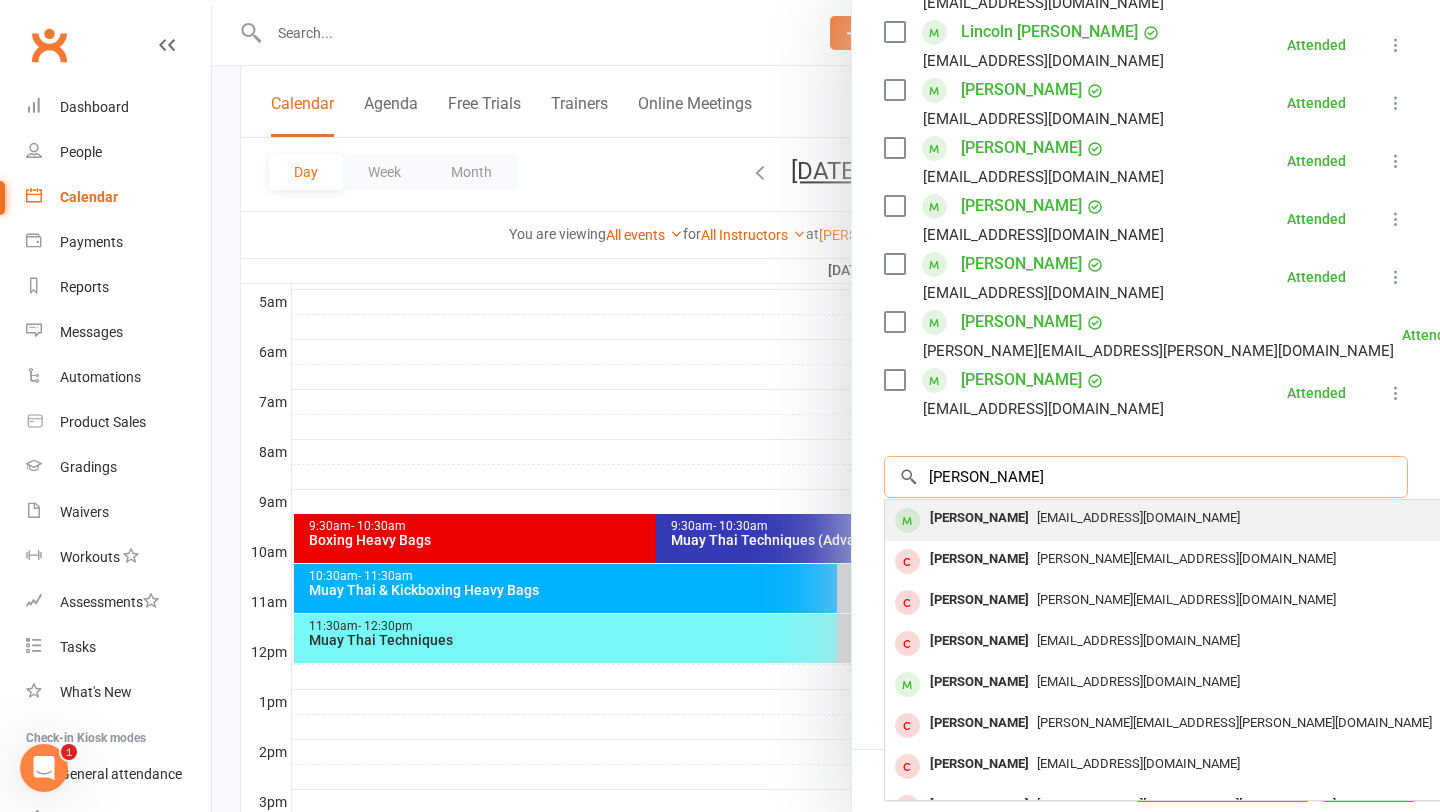 type on "alex swa" 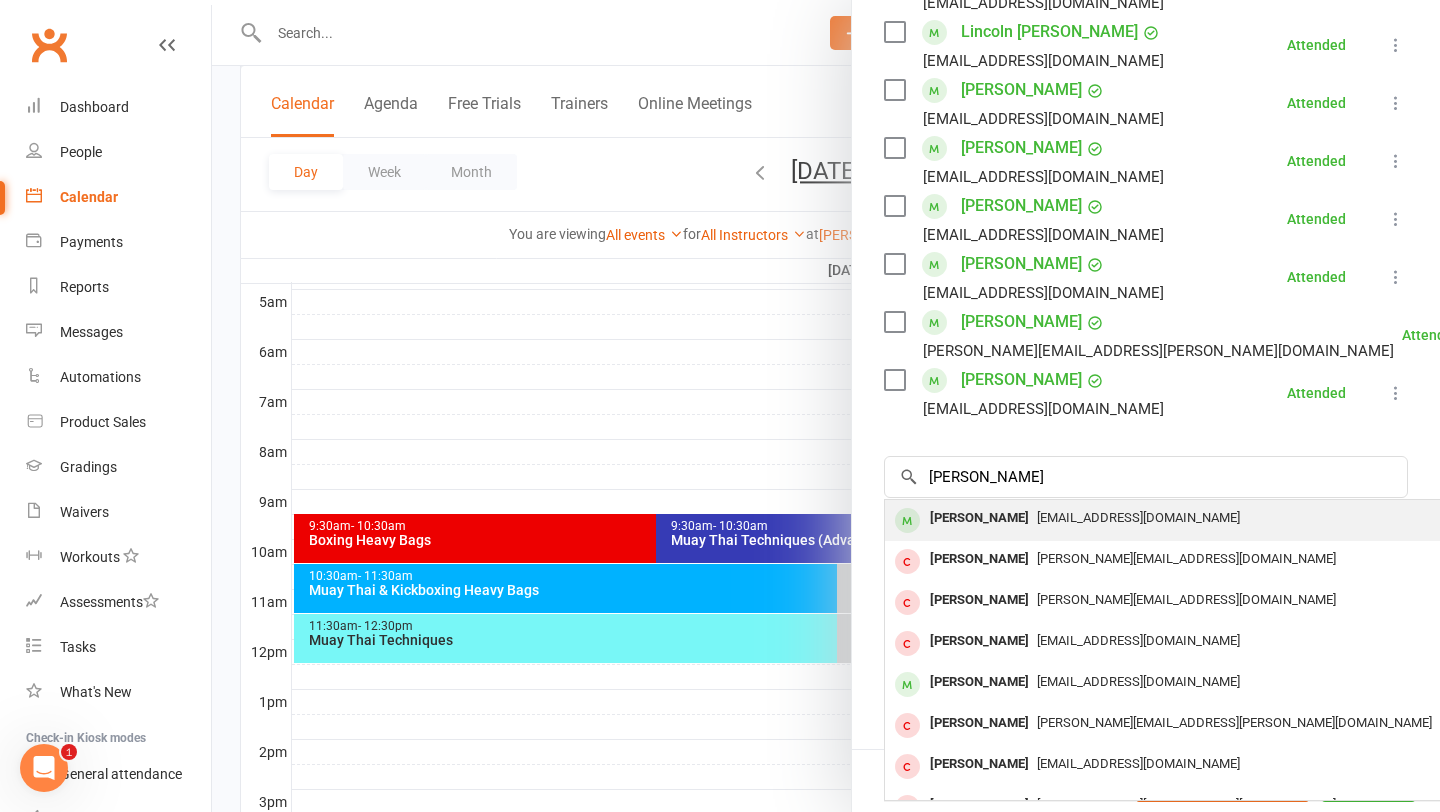 click on "alexandrabeech13@gmail.com" at bounding box center [1138, 517] 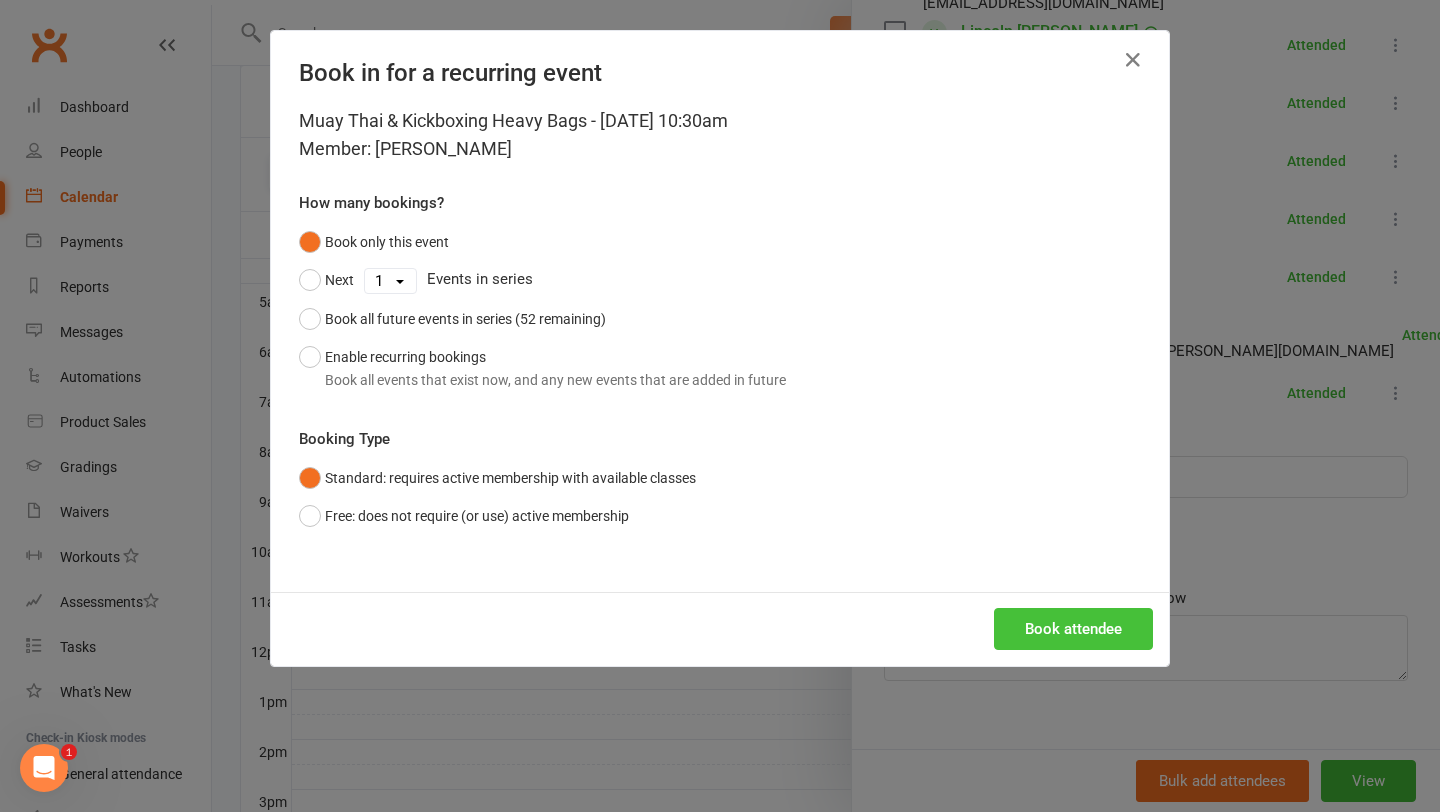 click on "Book attendee" at bounding box center (1073, 629) 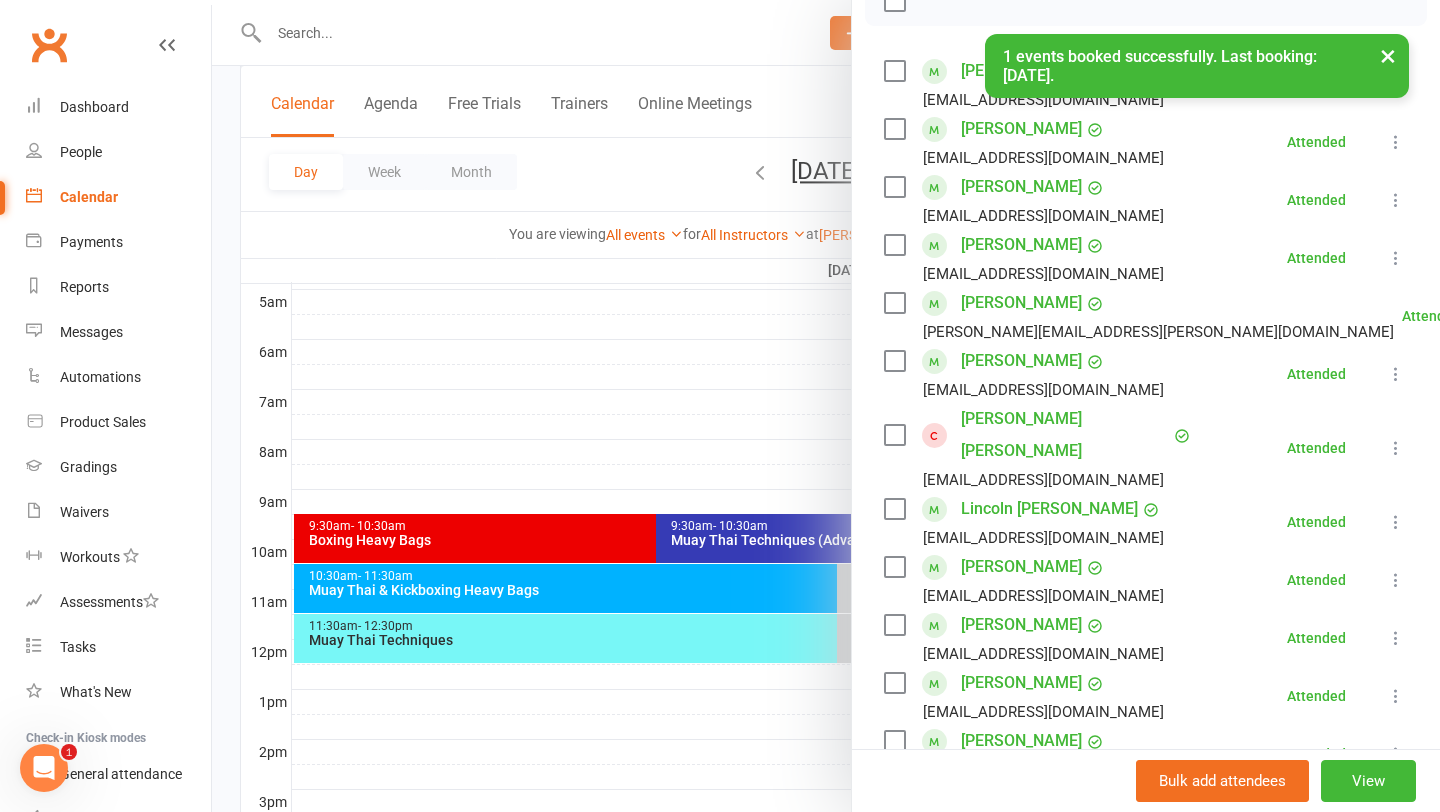 scroll, scrollTop: 0, scrollLeft: 0, axis: both 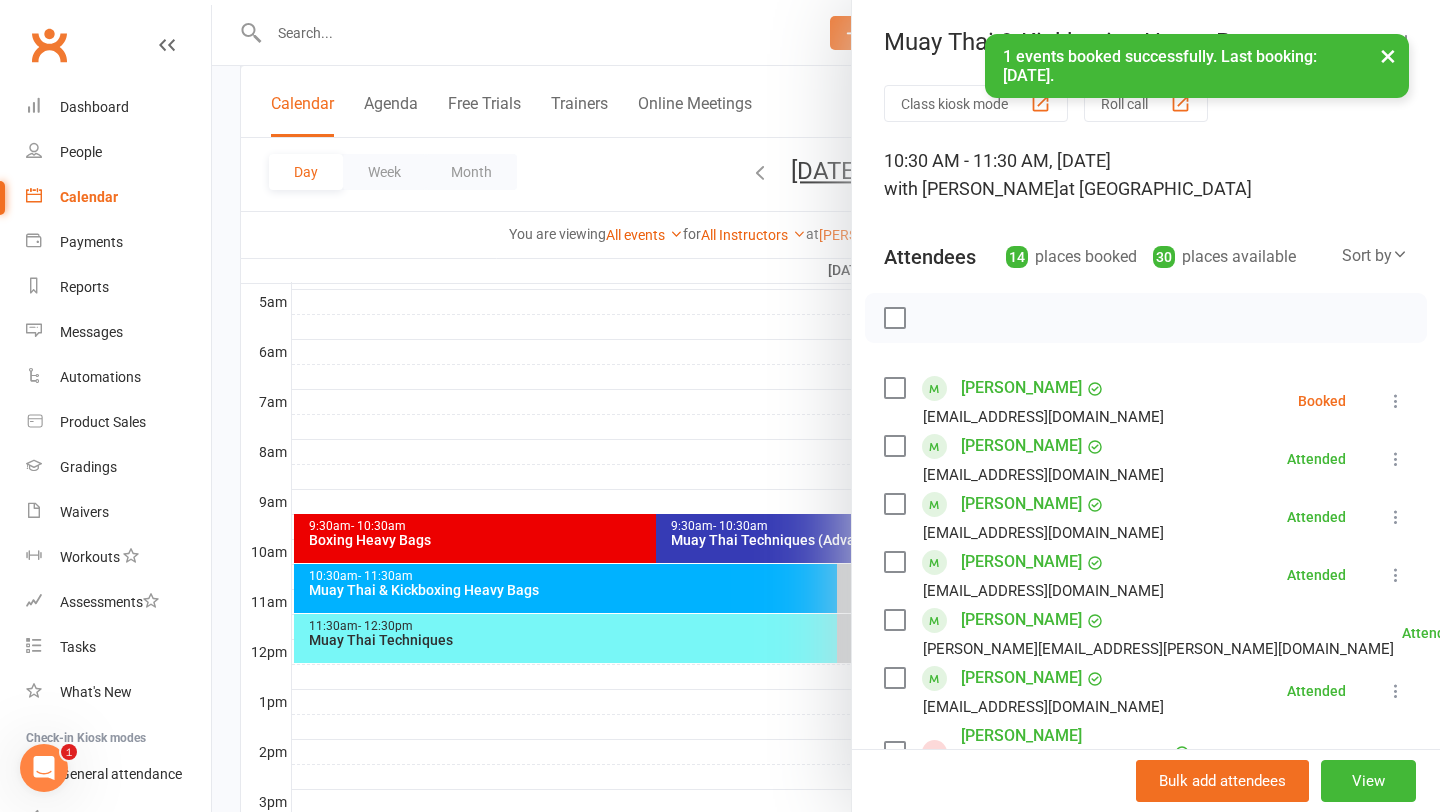 click at bounding box center (1396, 401) 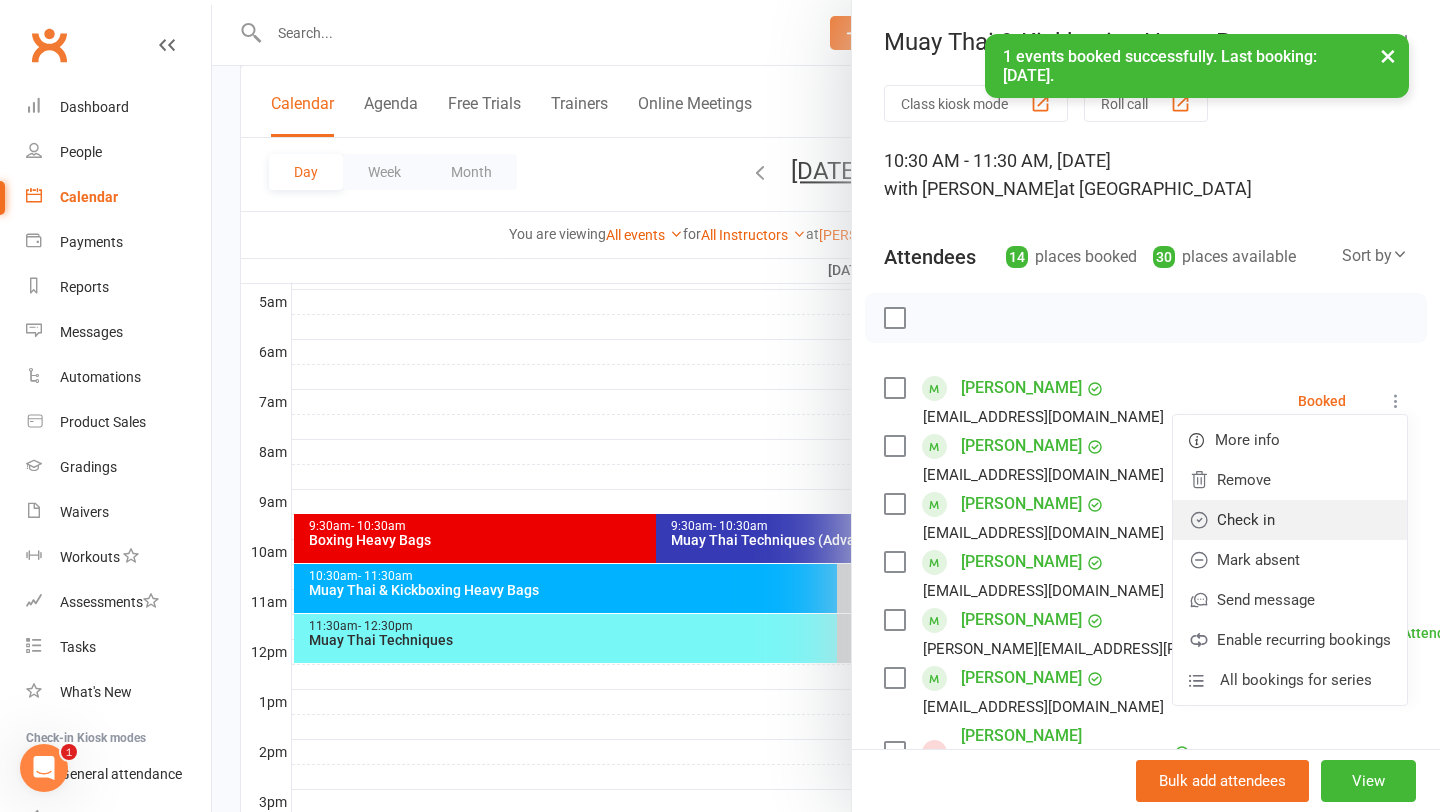 click on "Check in" at bounding box center (1290, 520) 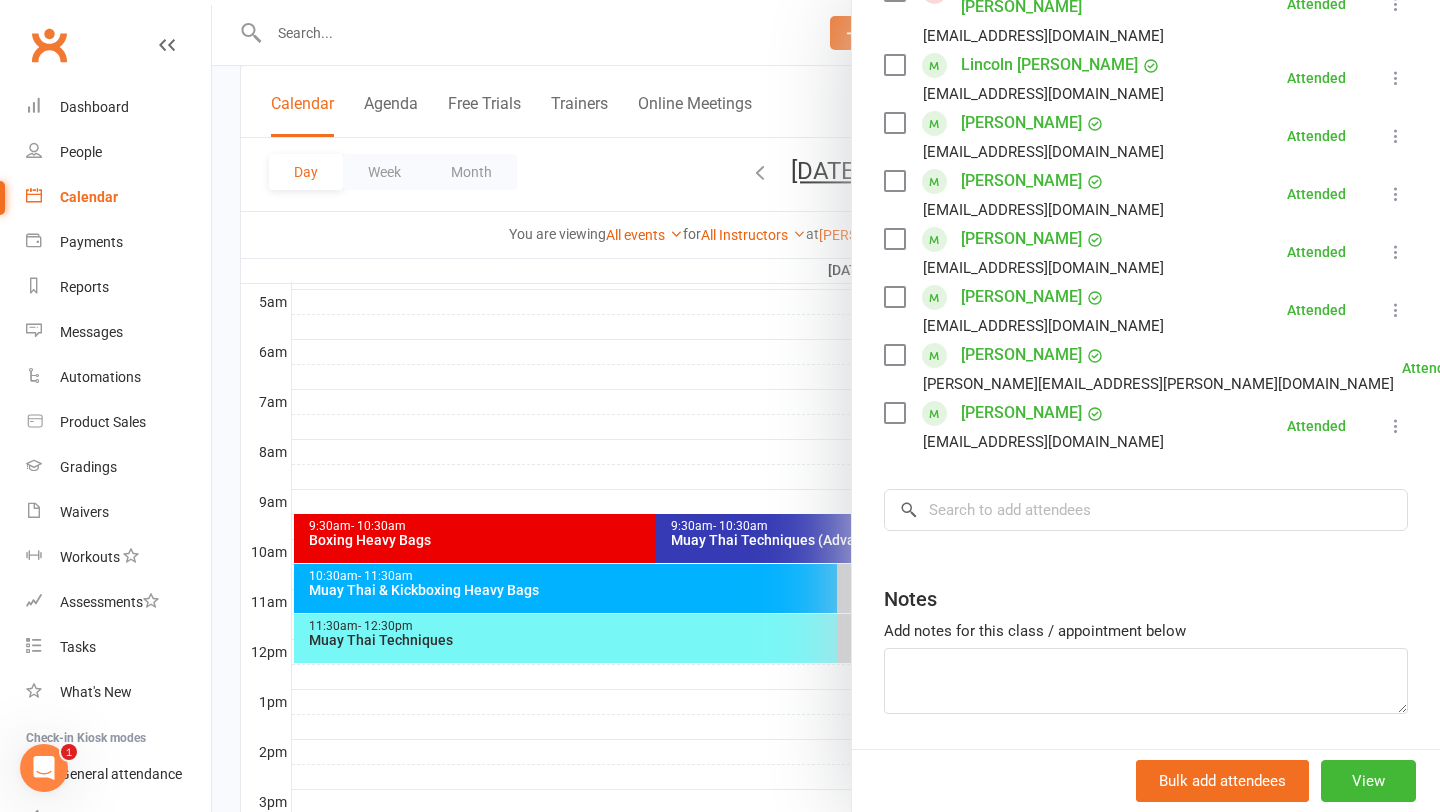scroll, scrollTop: 794, scrollLeft: 0, axis: vertical 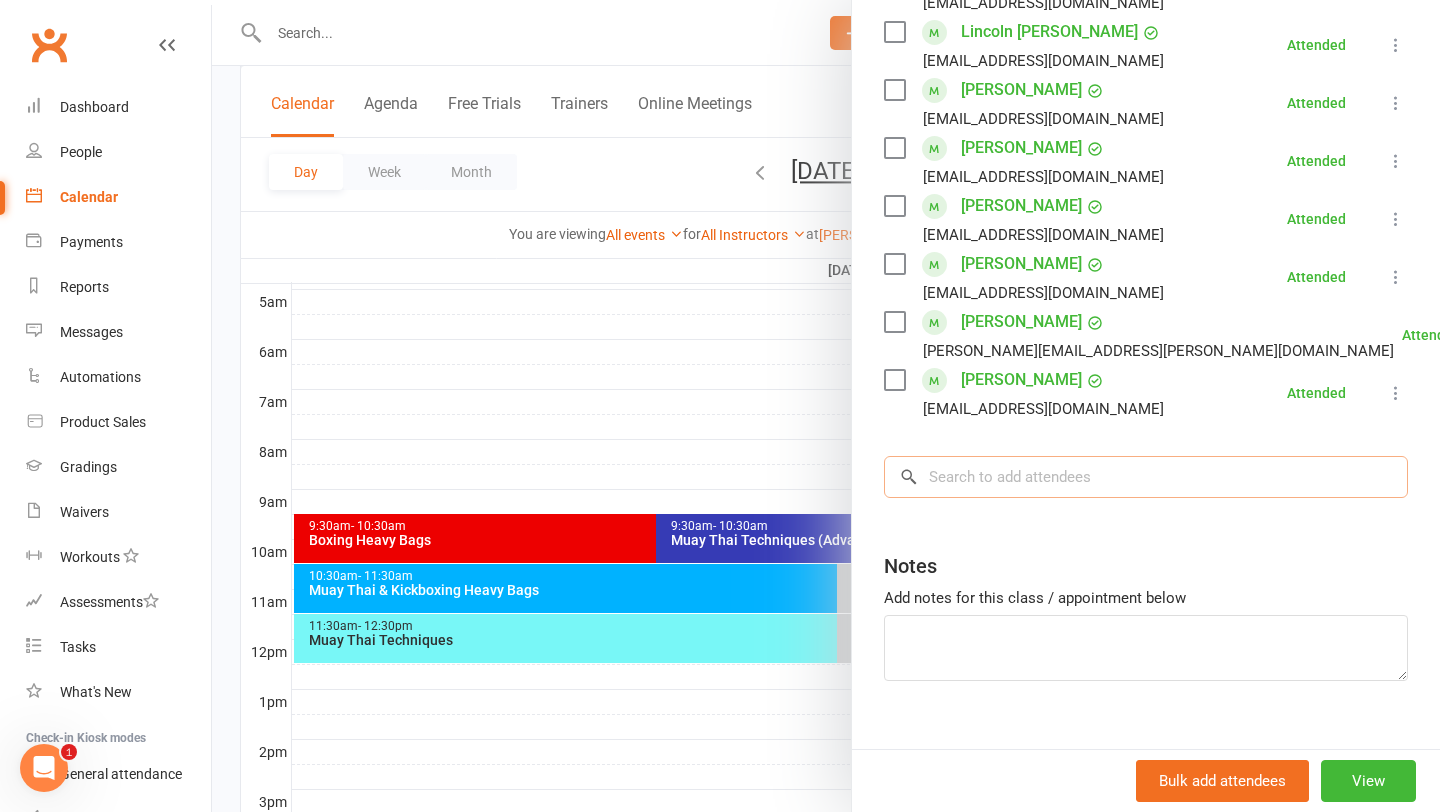 click at bounding box center (1146, 477) 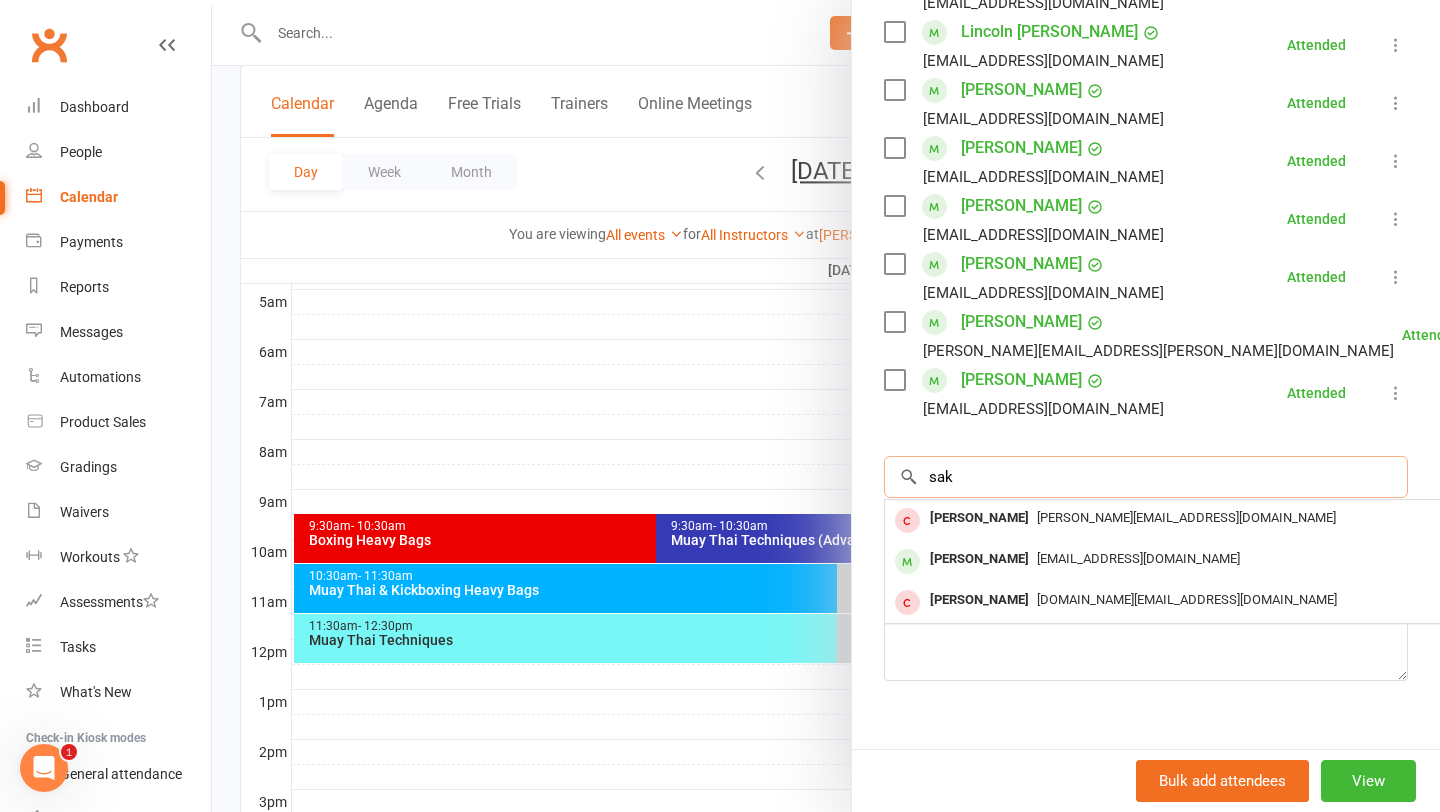 type on "sak" 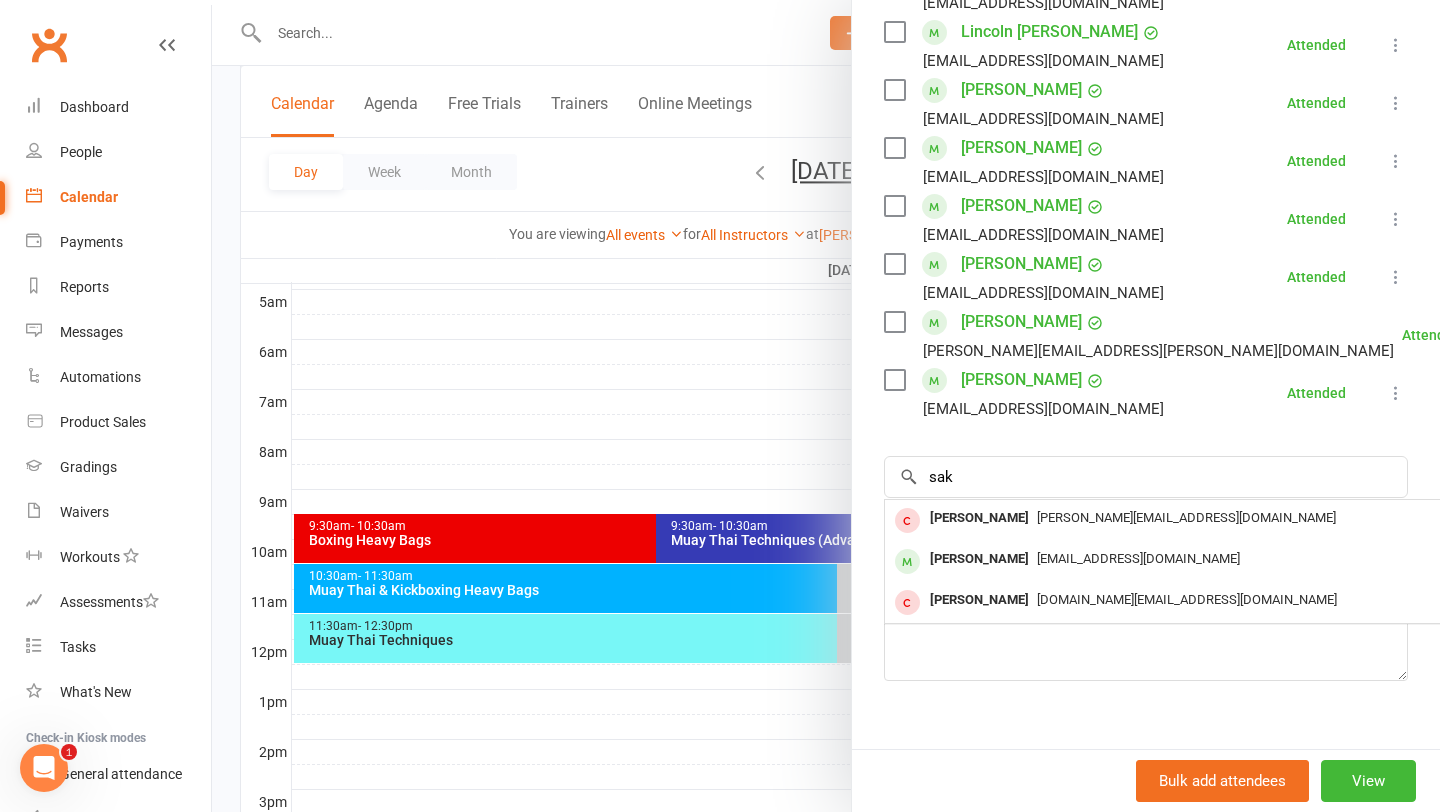 type 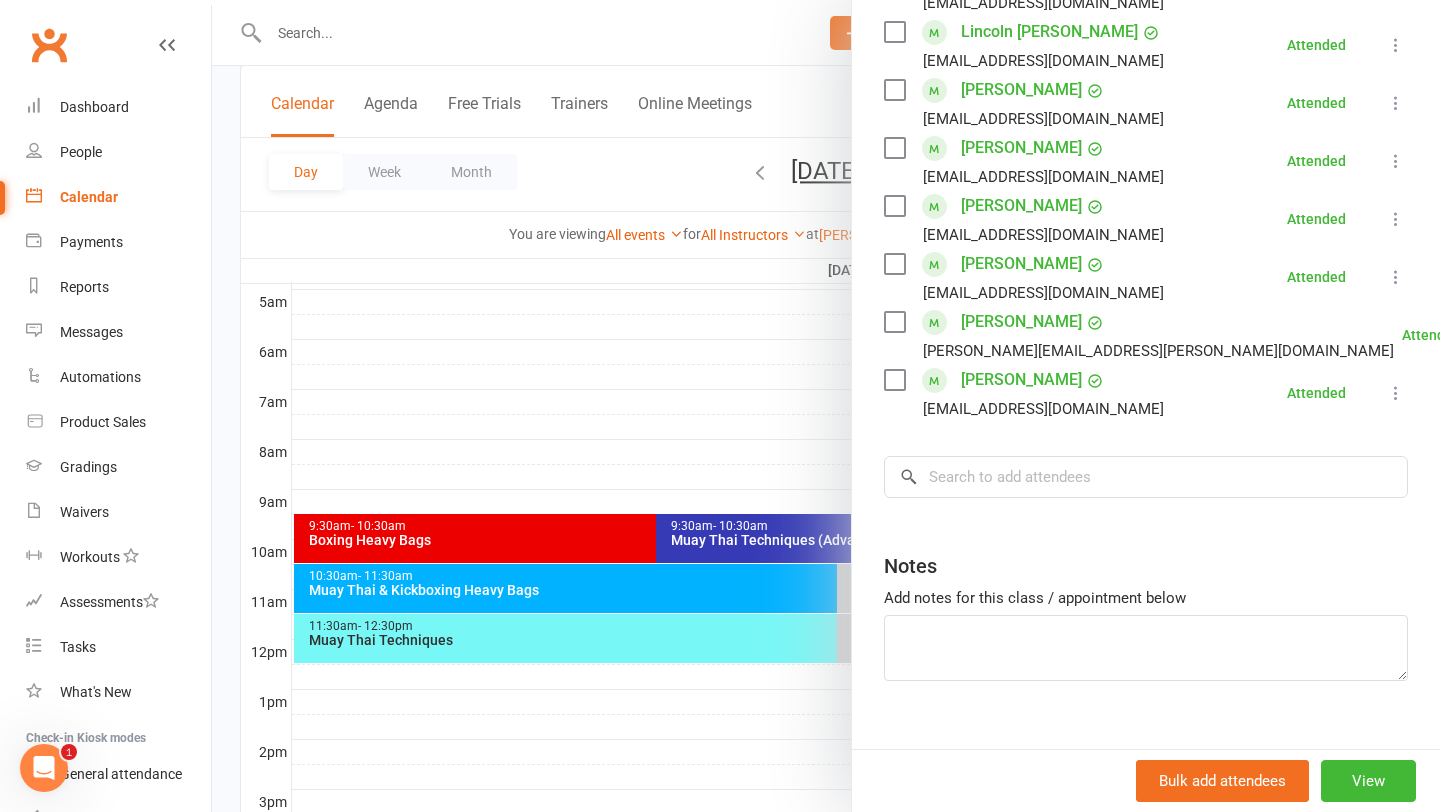 click at bounding box center [826, 406] 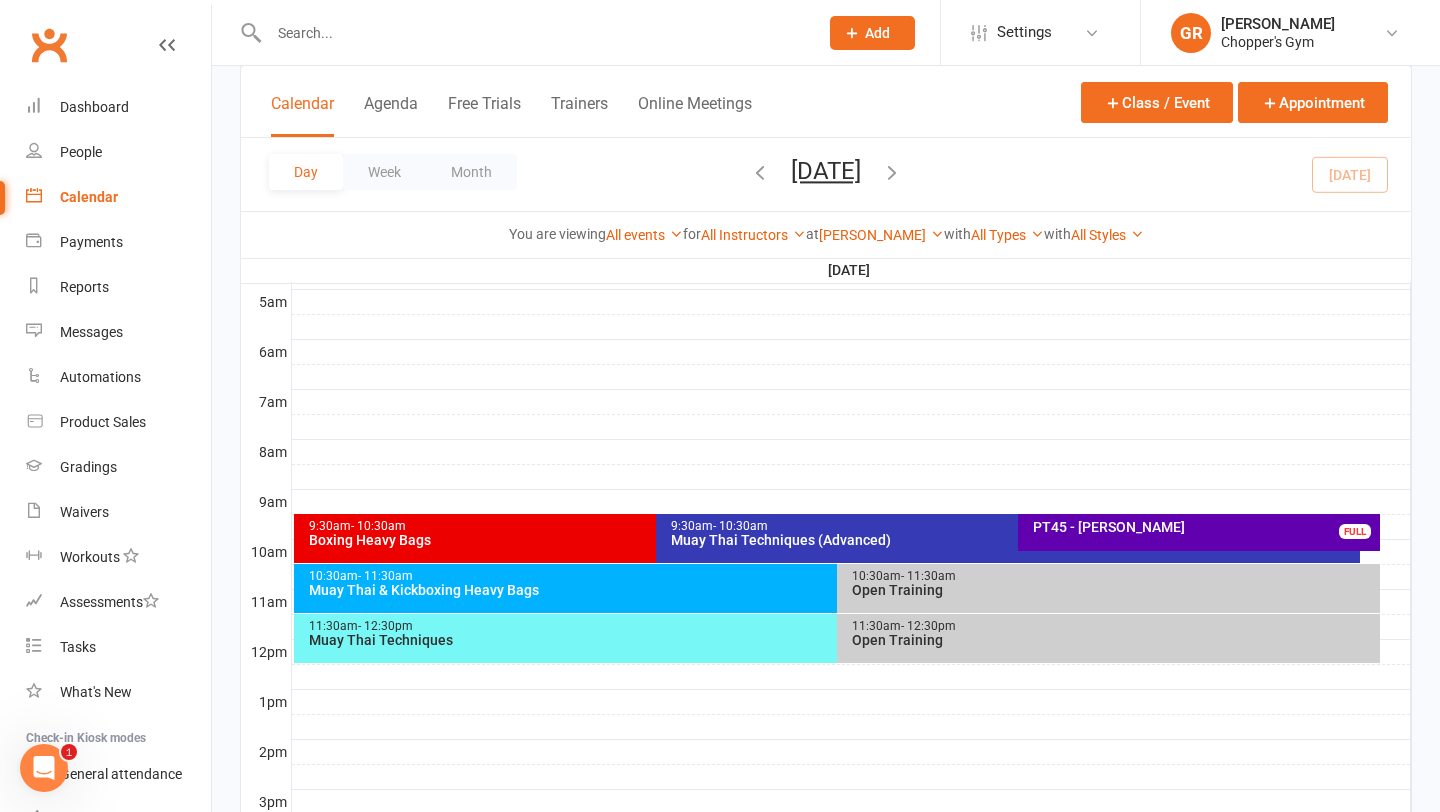 click on "11:30am  - 12:30pm" at bounding box center (832, 626) 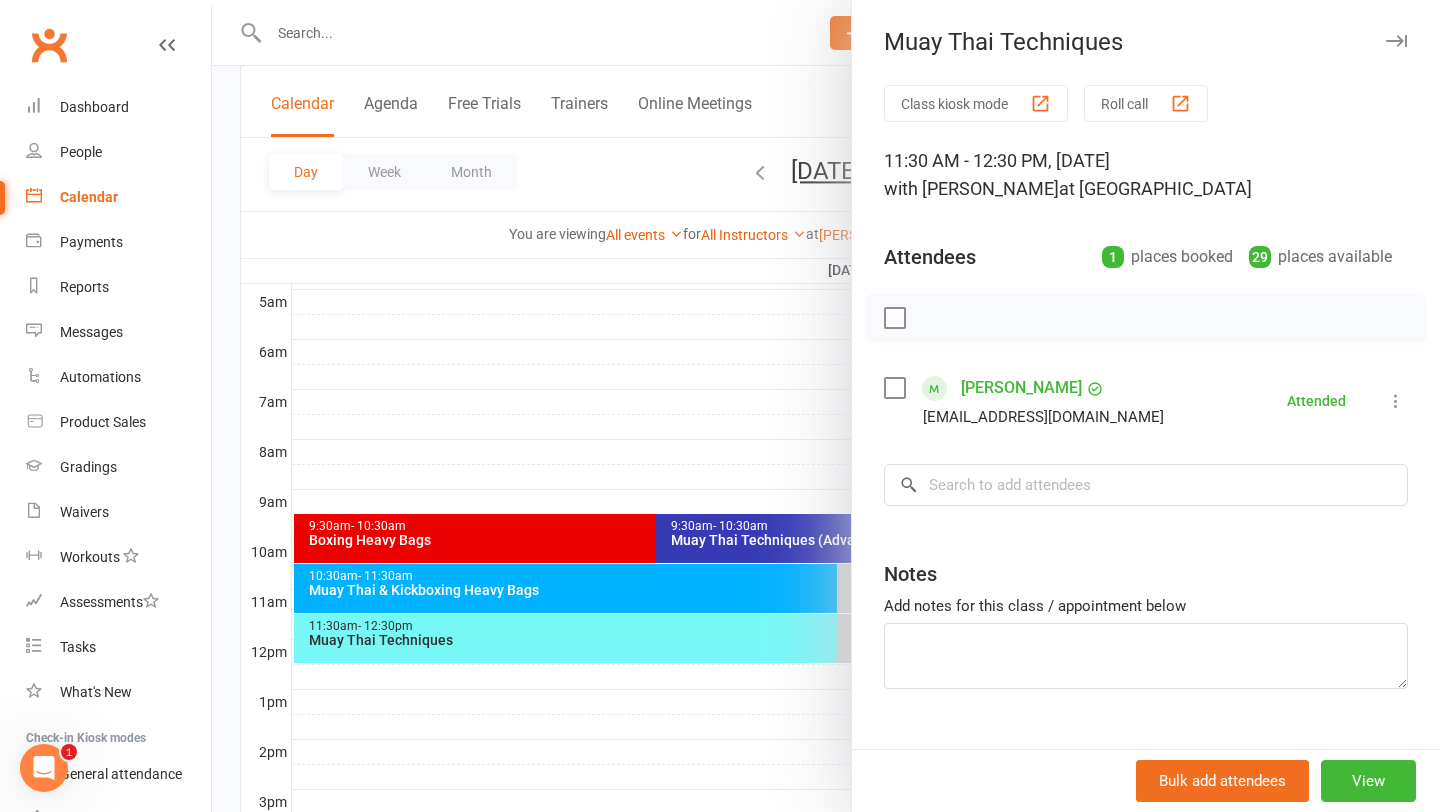 click at bounding box center [826, 406] 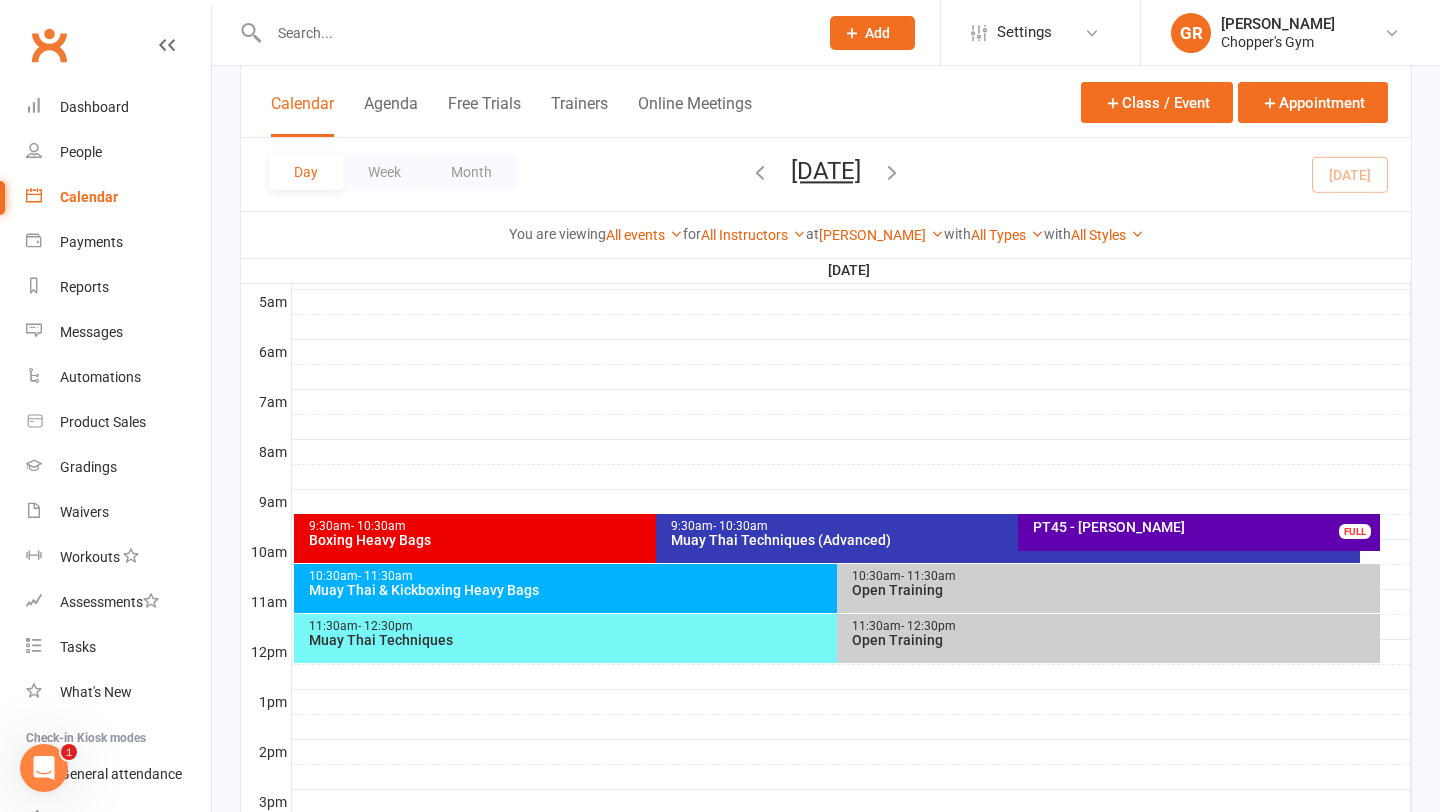 click on "Muay Thai Techniques" at bounding box center (832, 640) 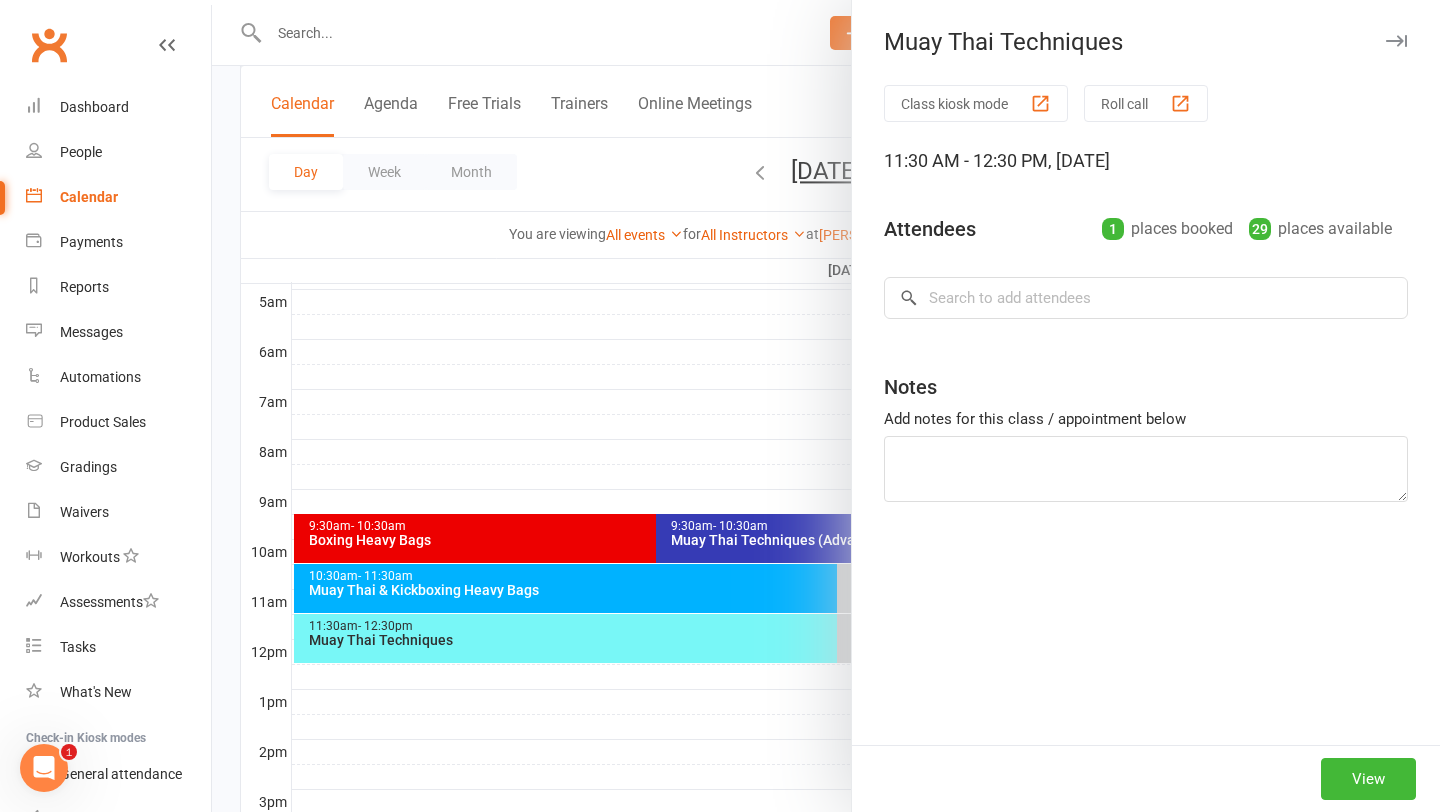 click at bounding box center [826, 406] 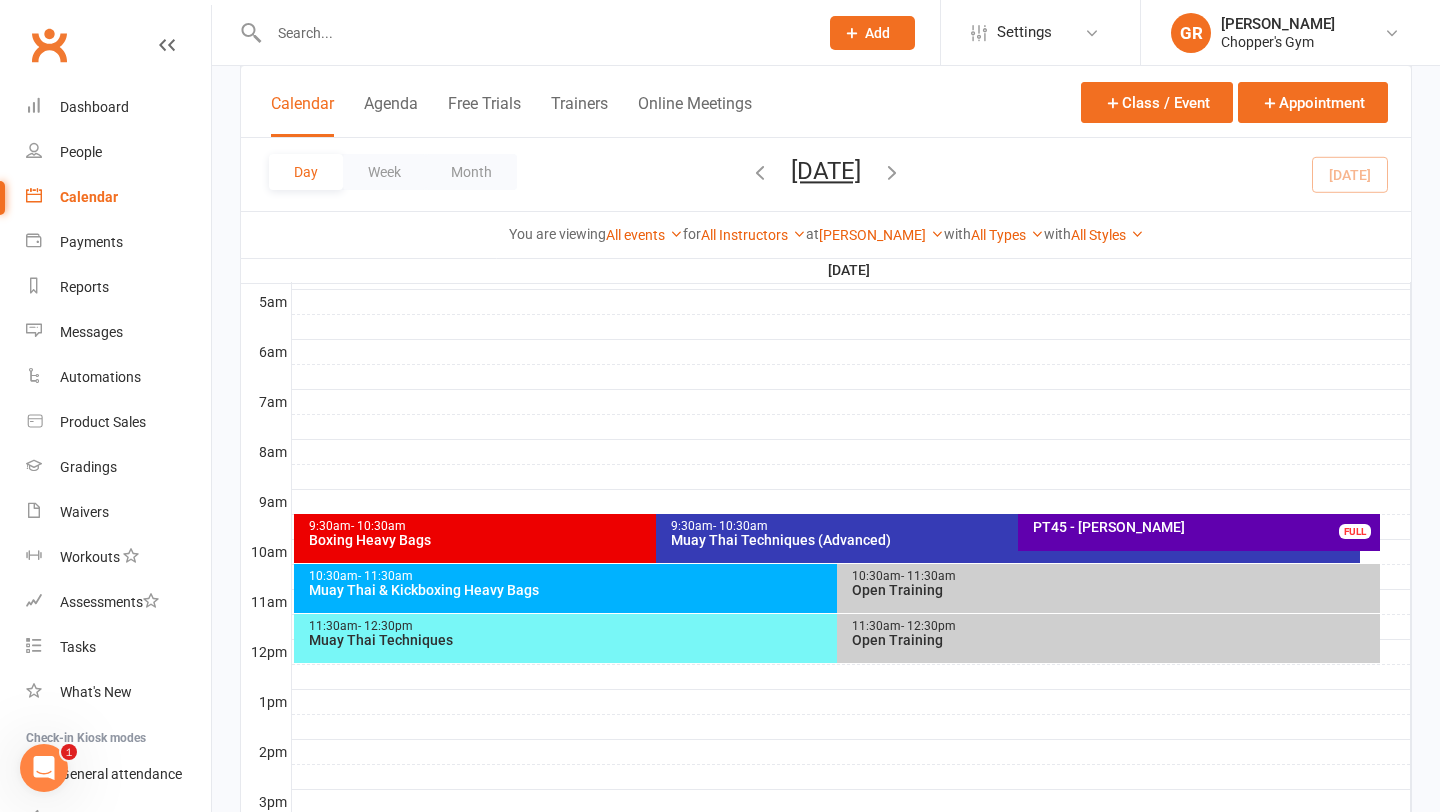 click on "Muay Thai Techniques" at bounding box center [832, 640] 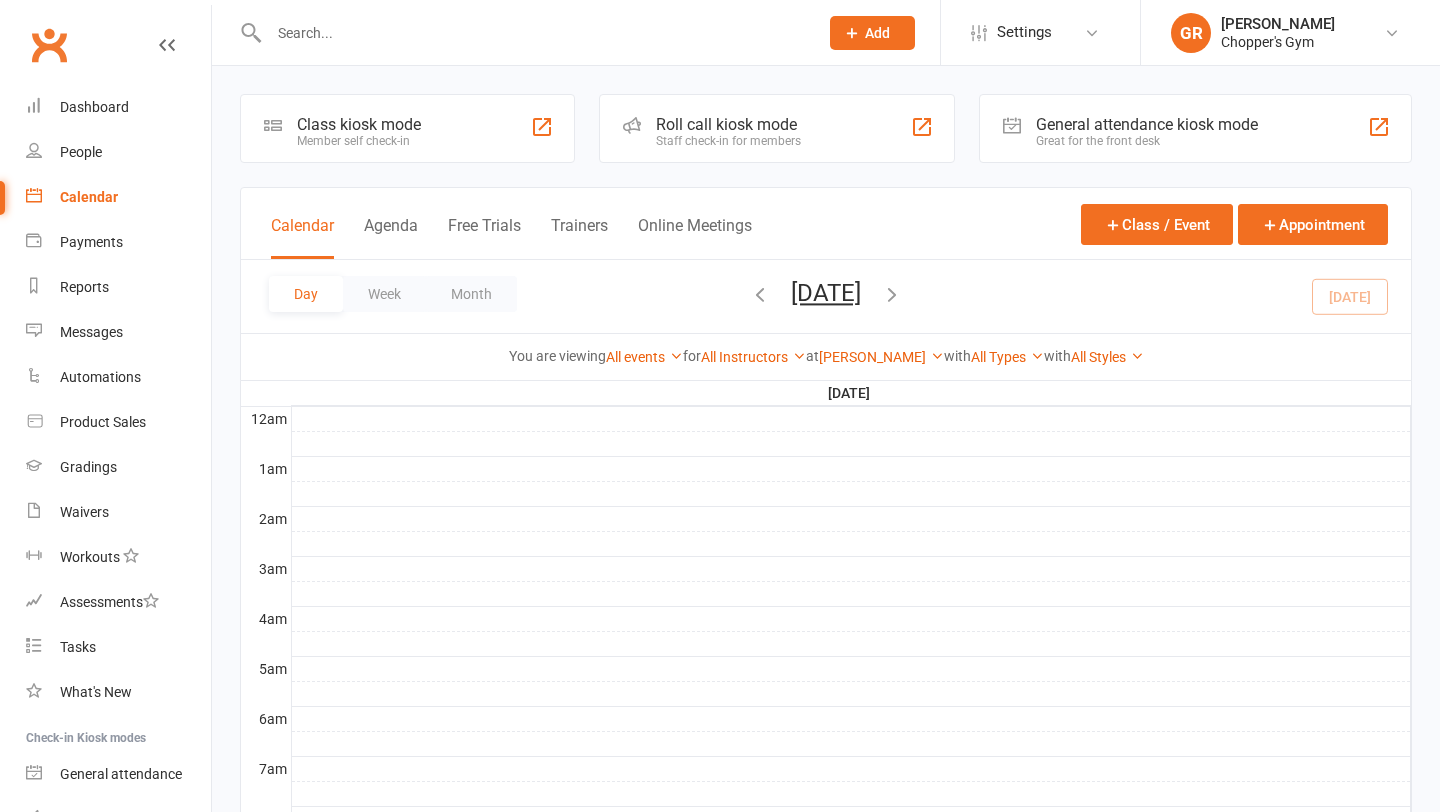 scroll, scrollTop: 687, scrollLeft: 0, axis: vertical 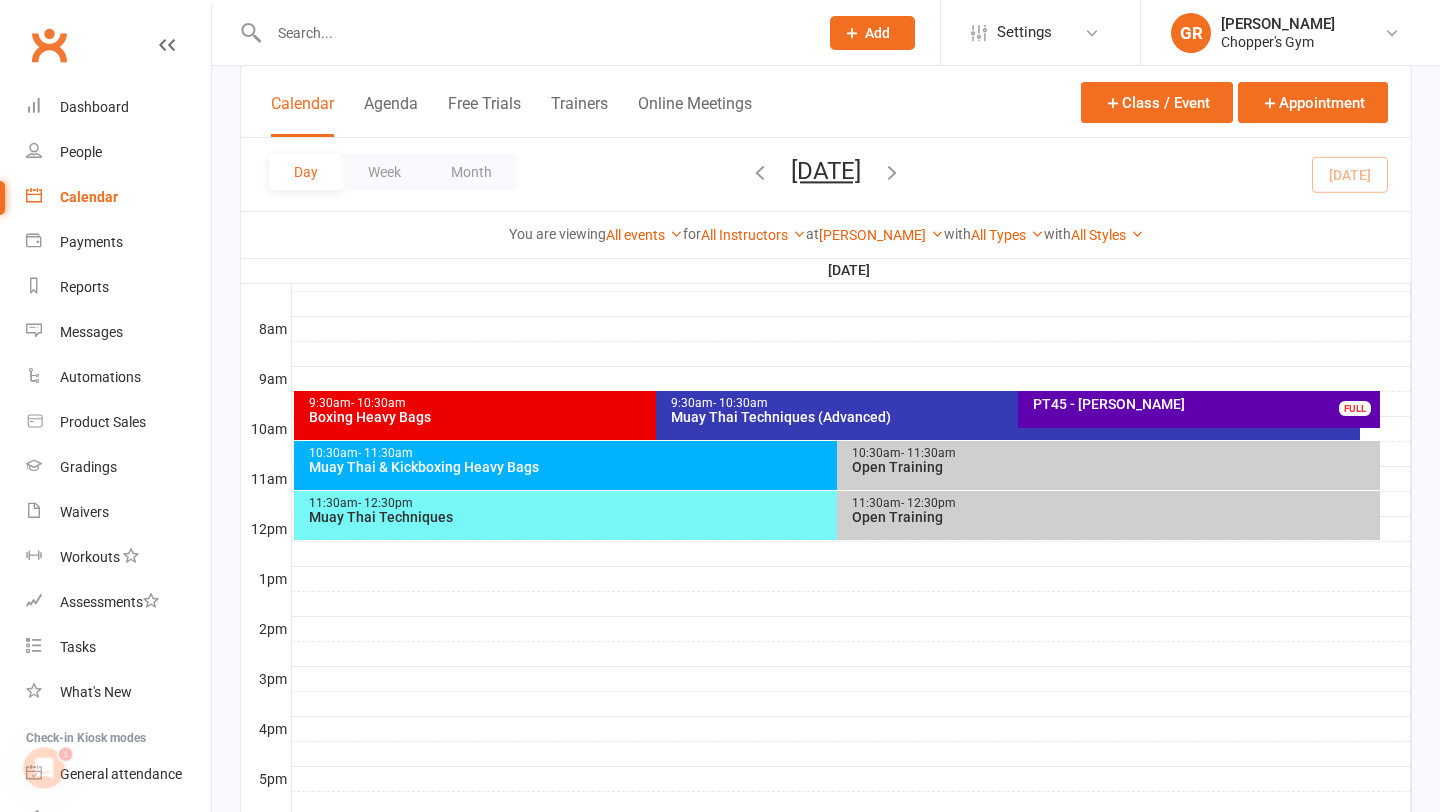 click on "Muay Thai Techniques" at bounding box center (832, 517) 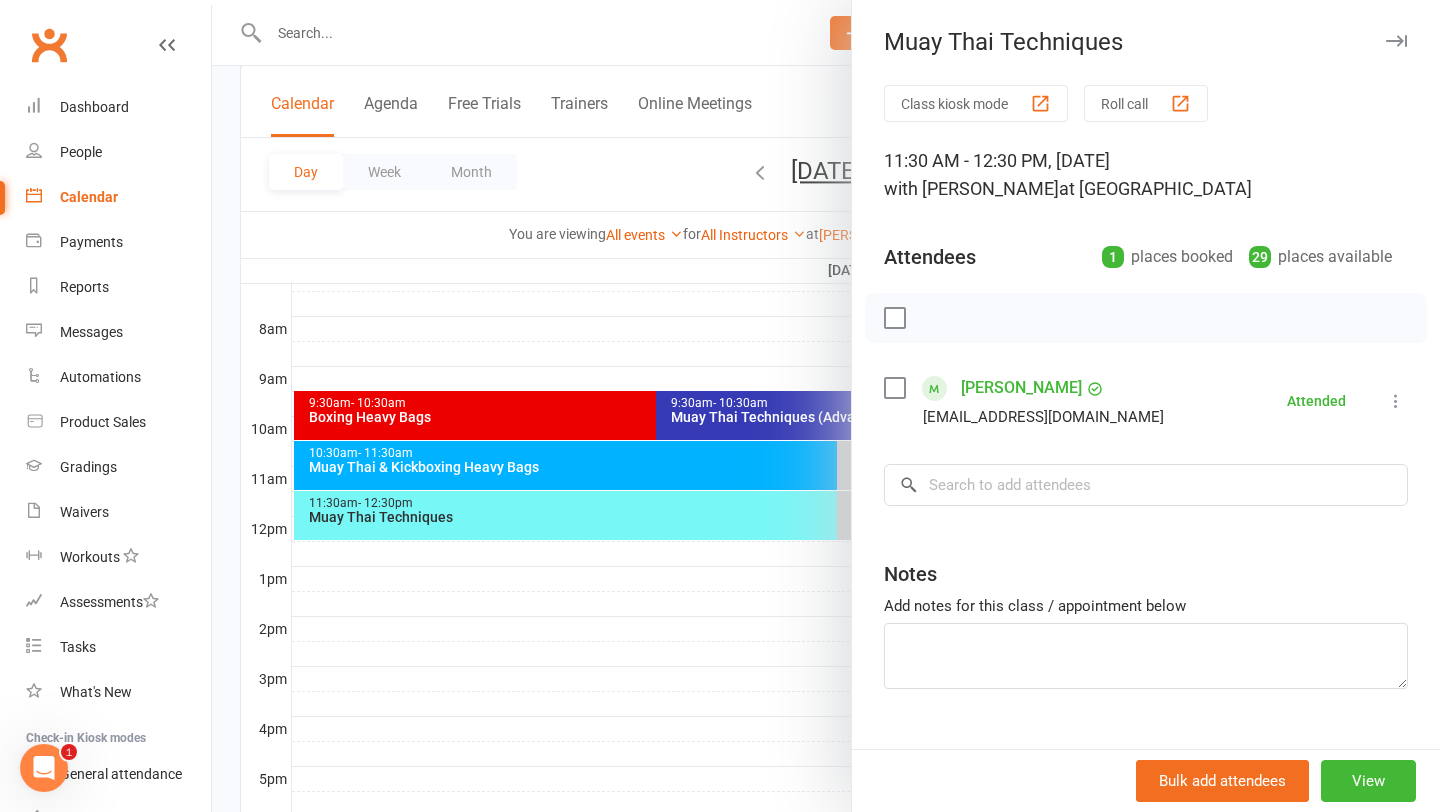 click at bounding box center [826, 406] 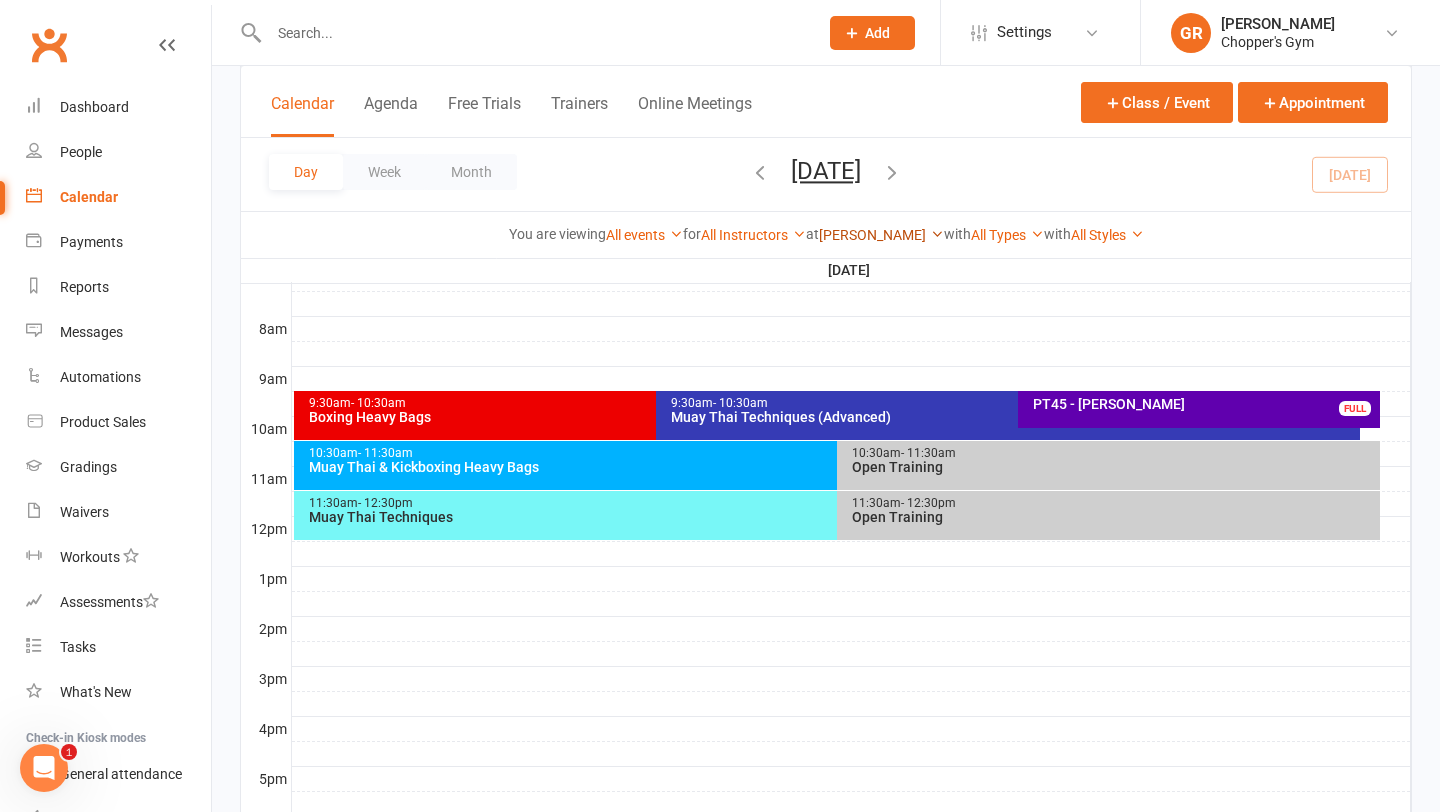 click on "[PERSON_NAME]" at bounding box center [881, 235] 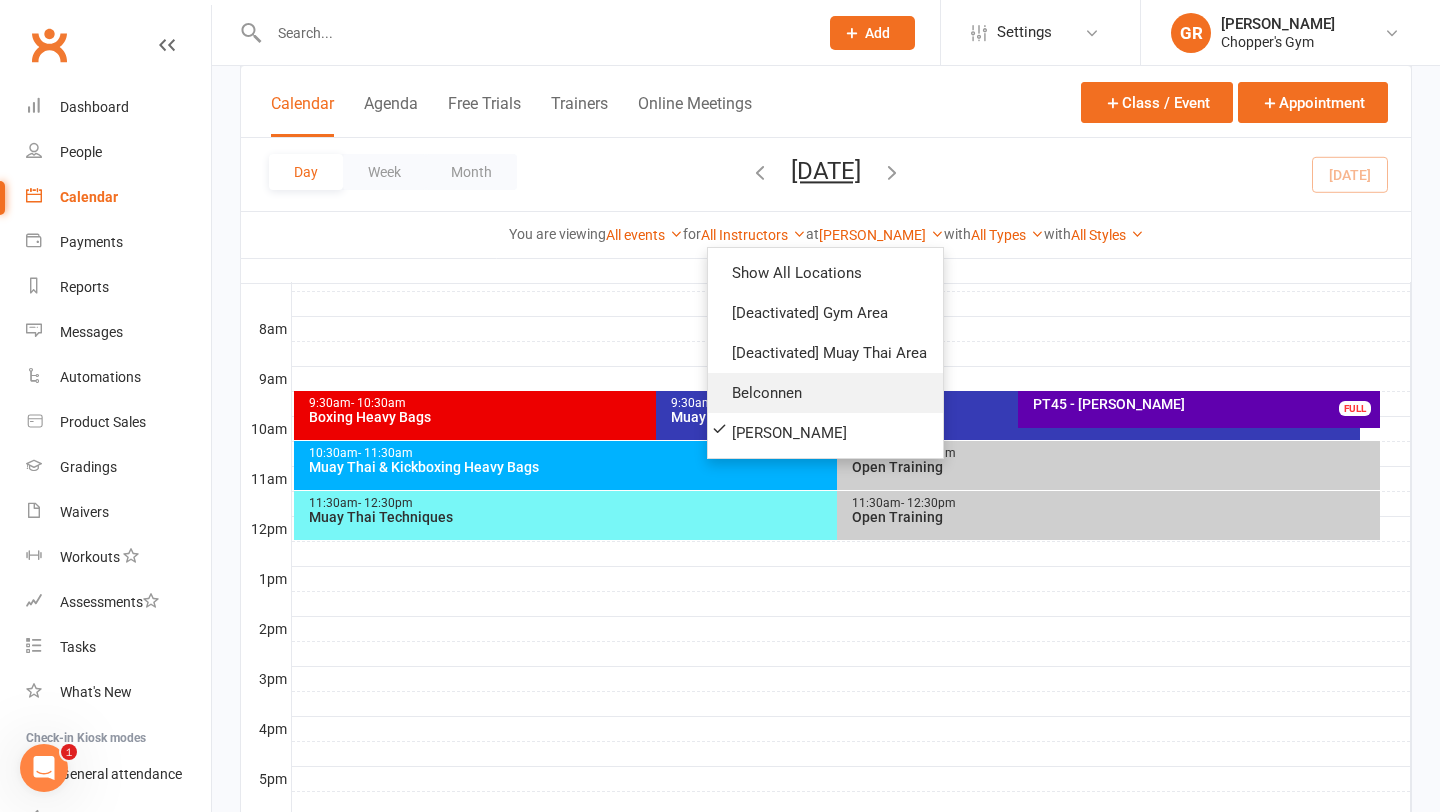 click on "Belconnen" at bounding box center (825, 393) 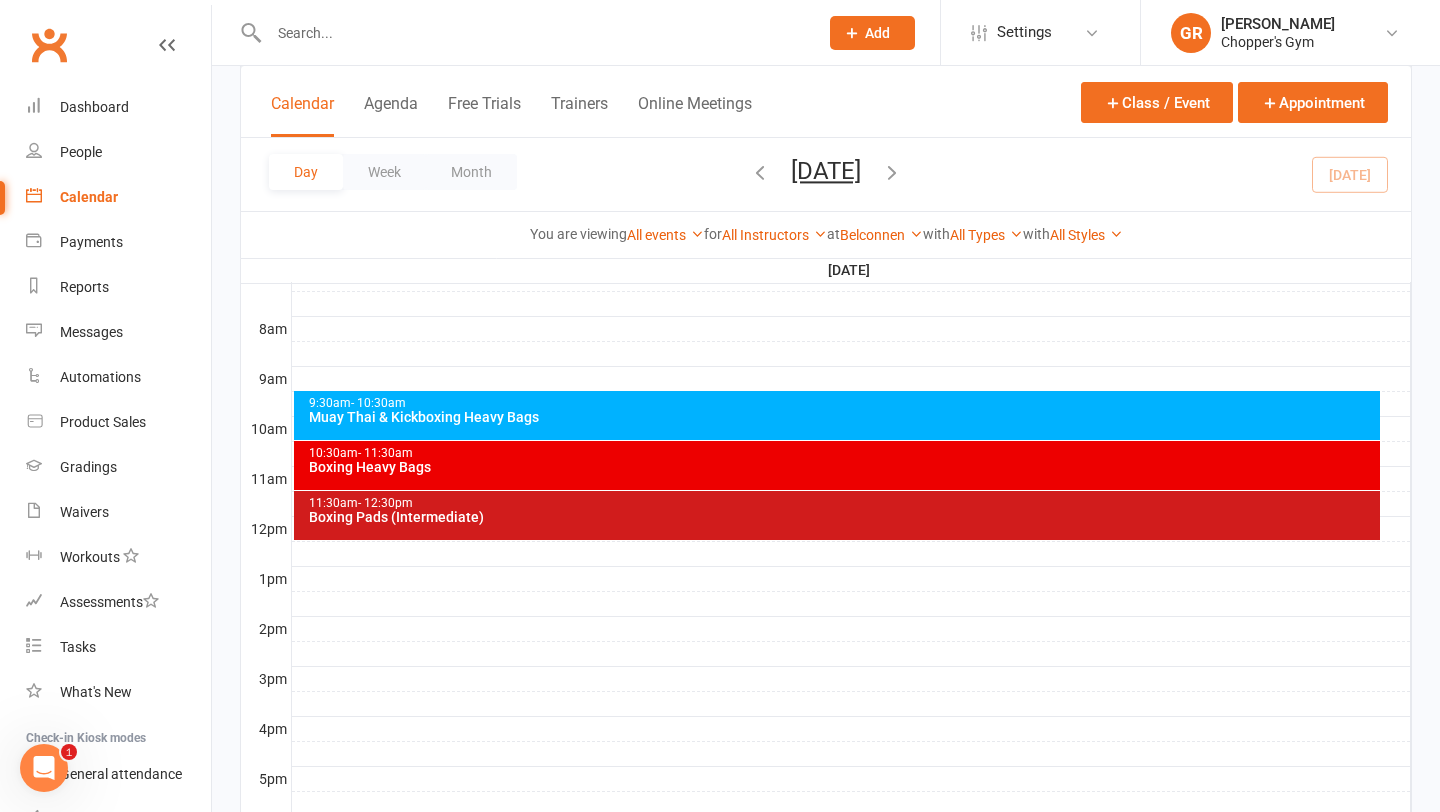 click on "Boxing Pads (Intermediate)" at bounding box center [842, 517] 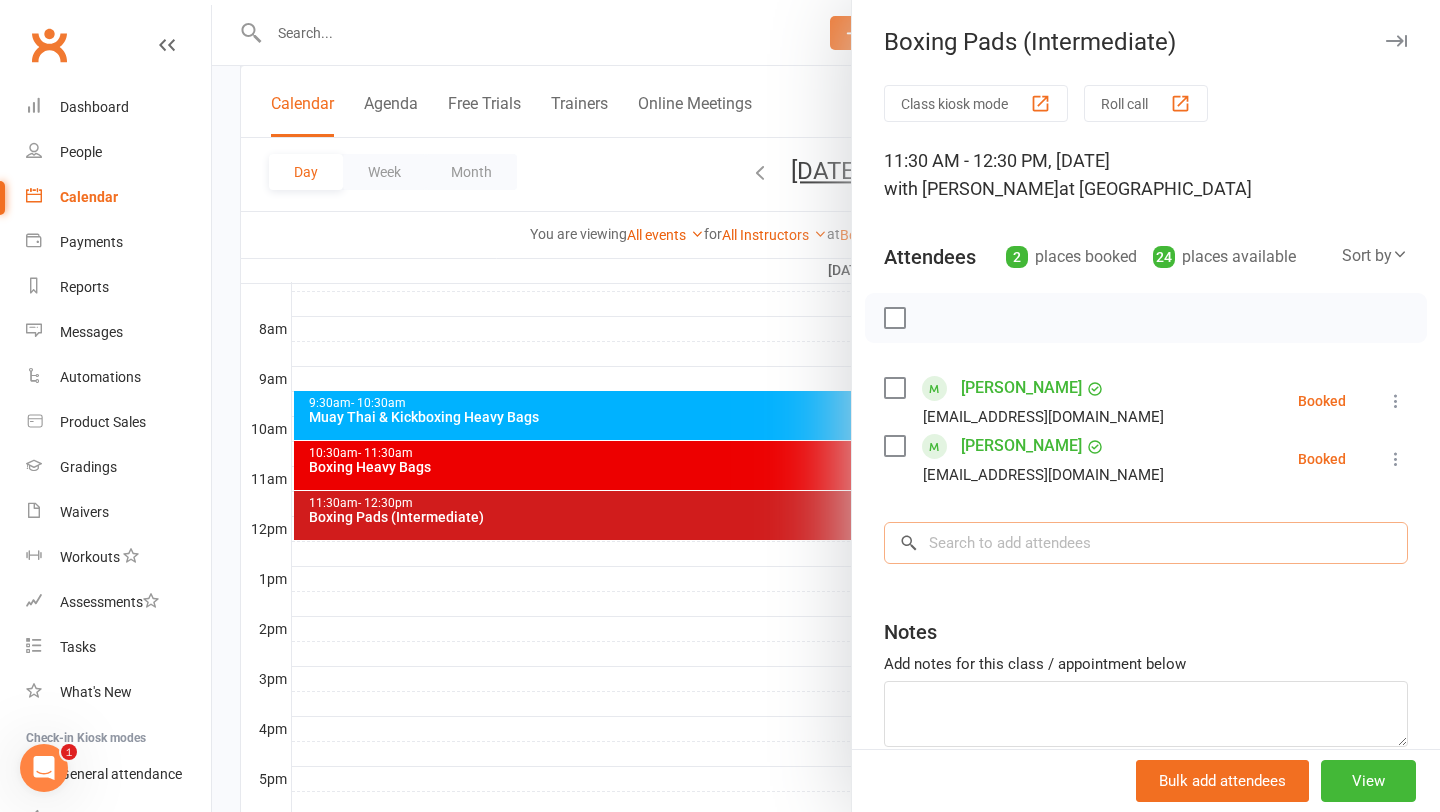 click at bounding box center (1146, 543) 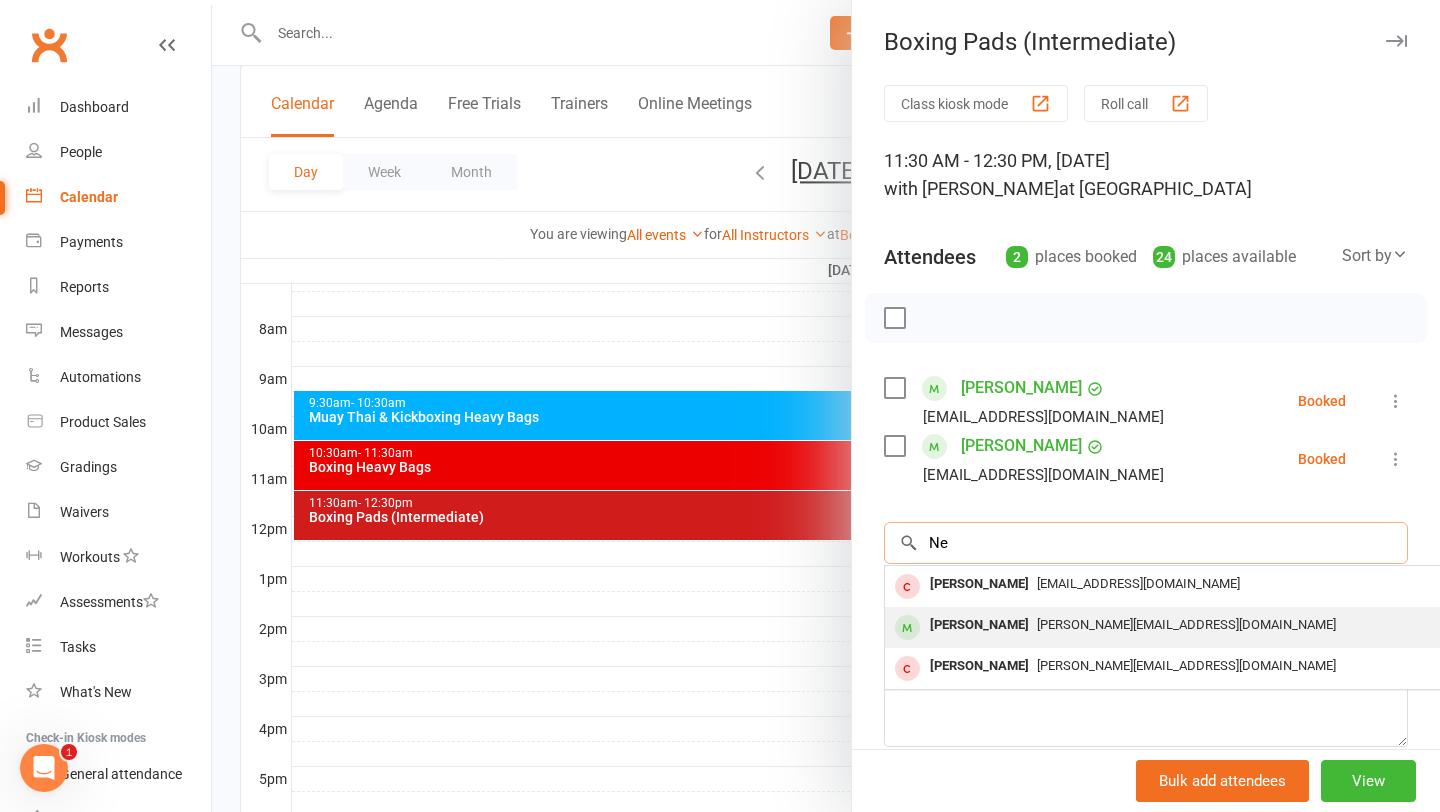 type on "N" 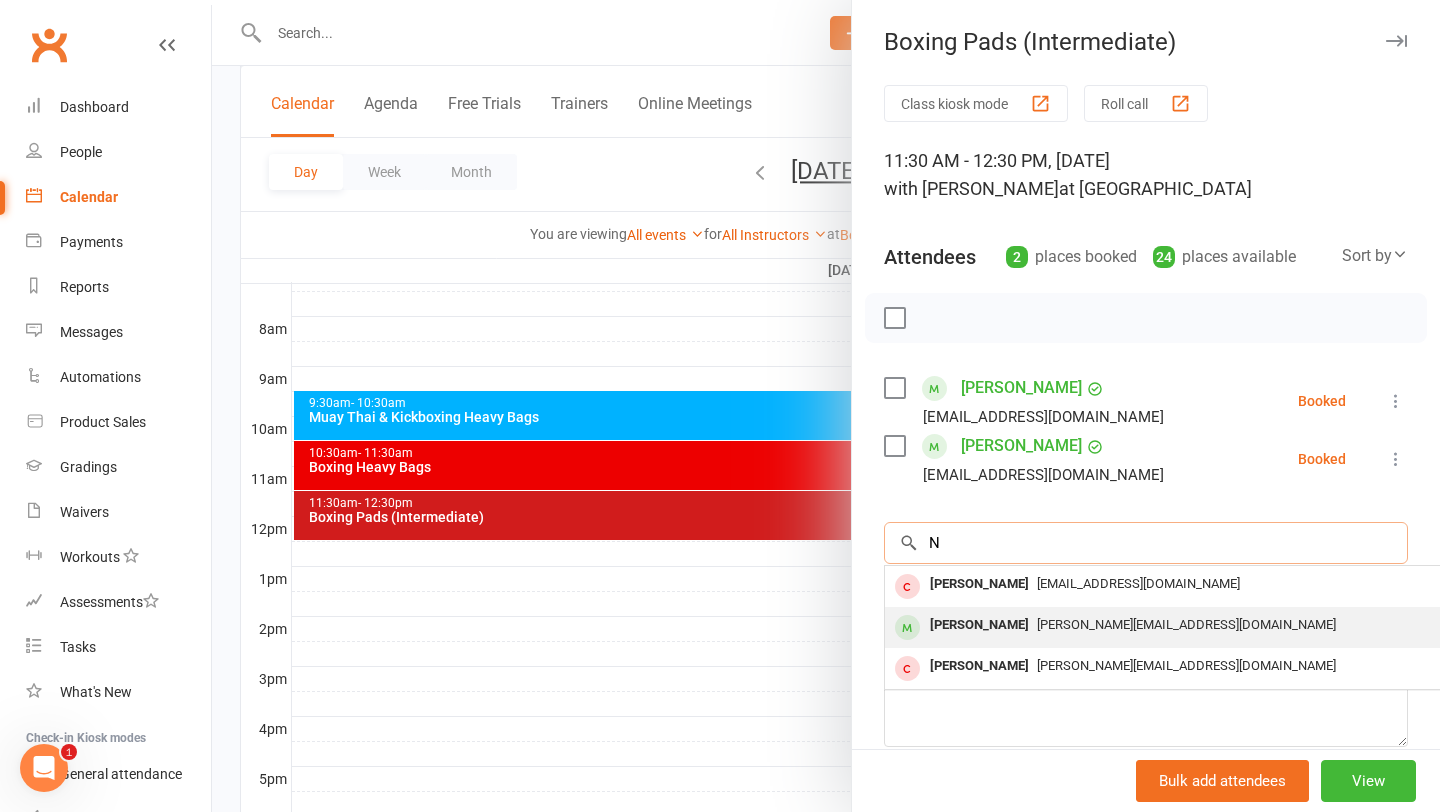 type 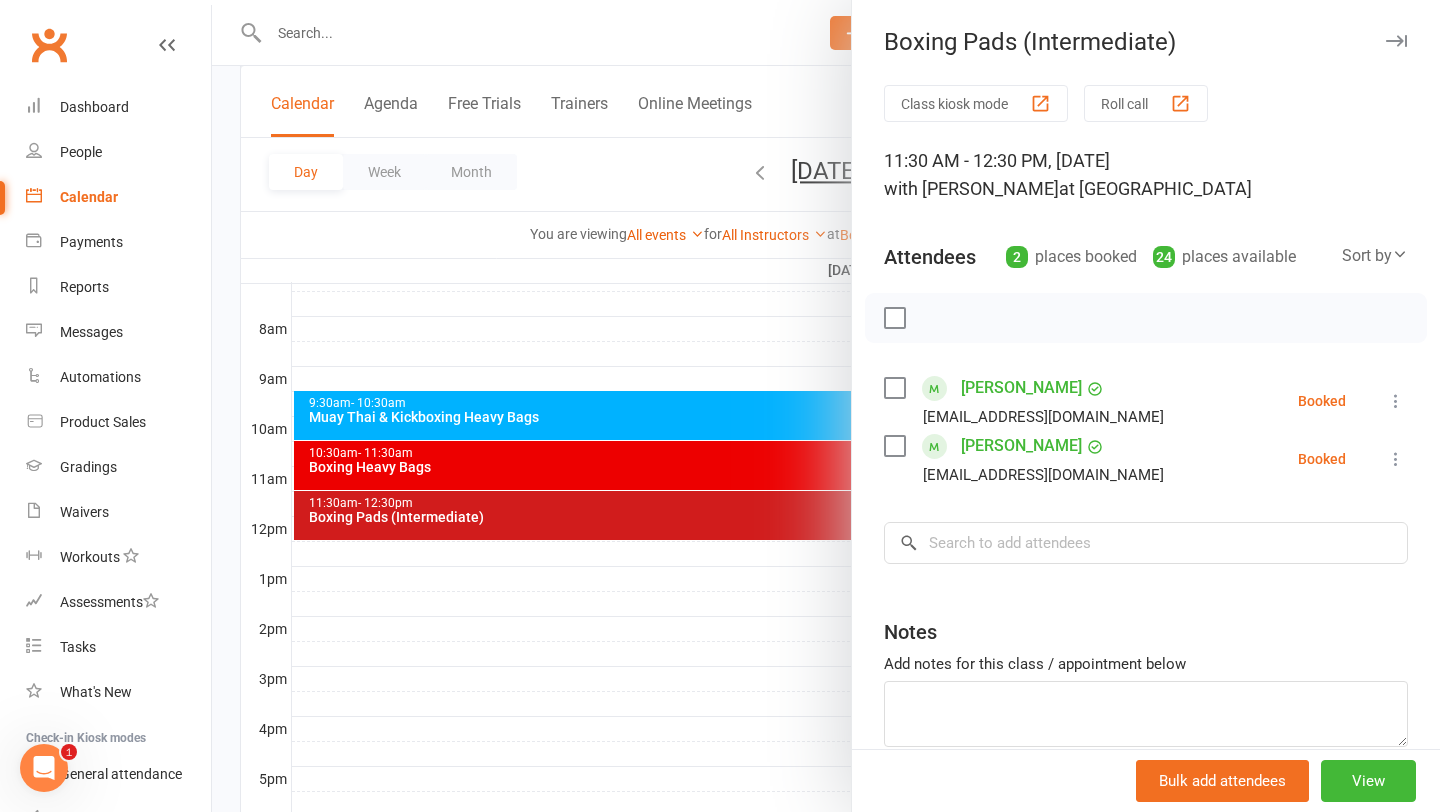 click at bounding box center (826, 406) 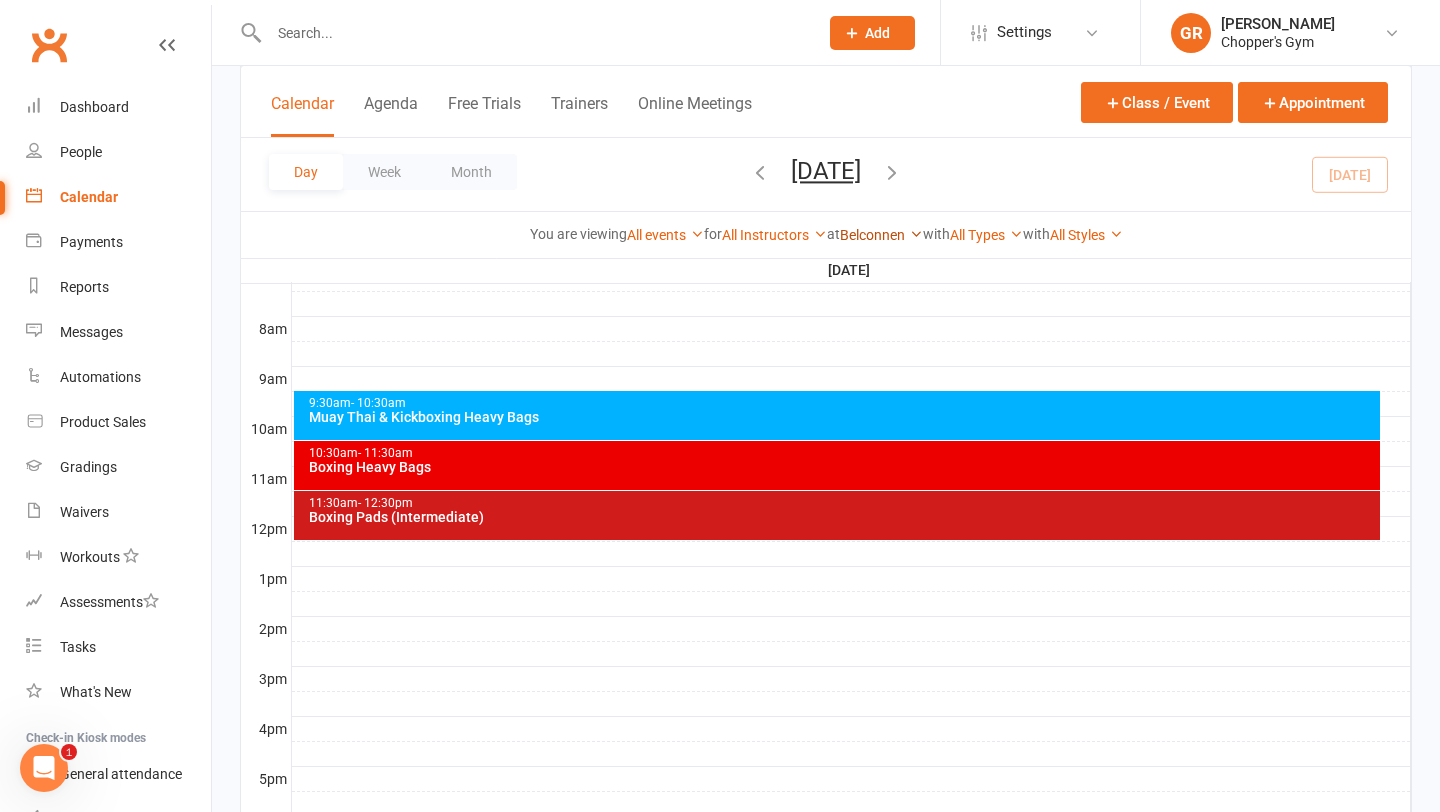 click on "Belconnen" at bounding box center [881, 235] 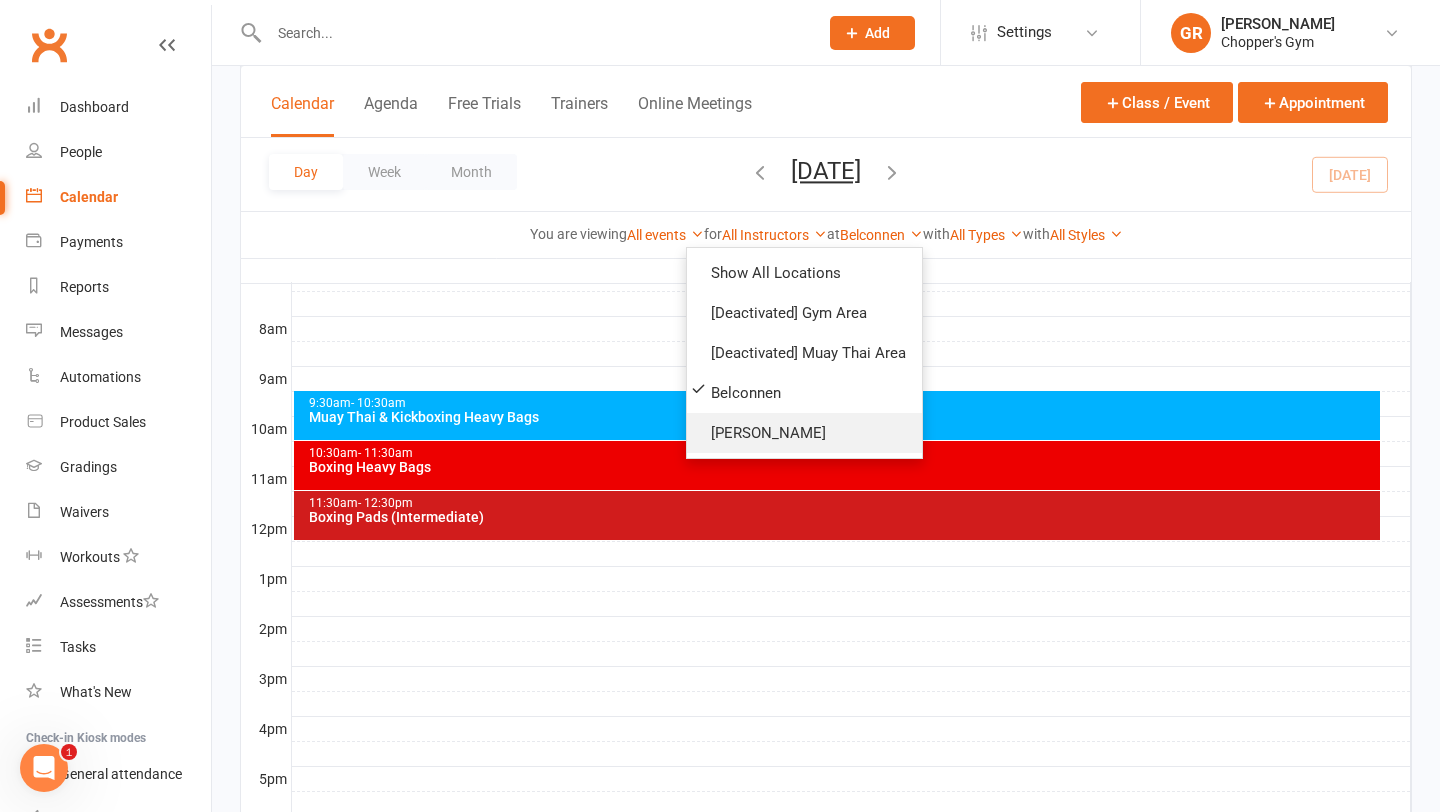 click on "[PERSON_NAME]" at bounding box center (804, 433) 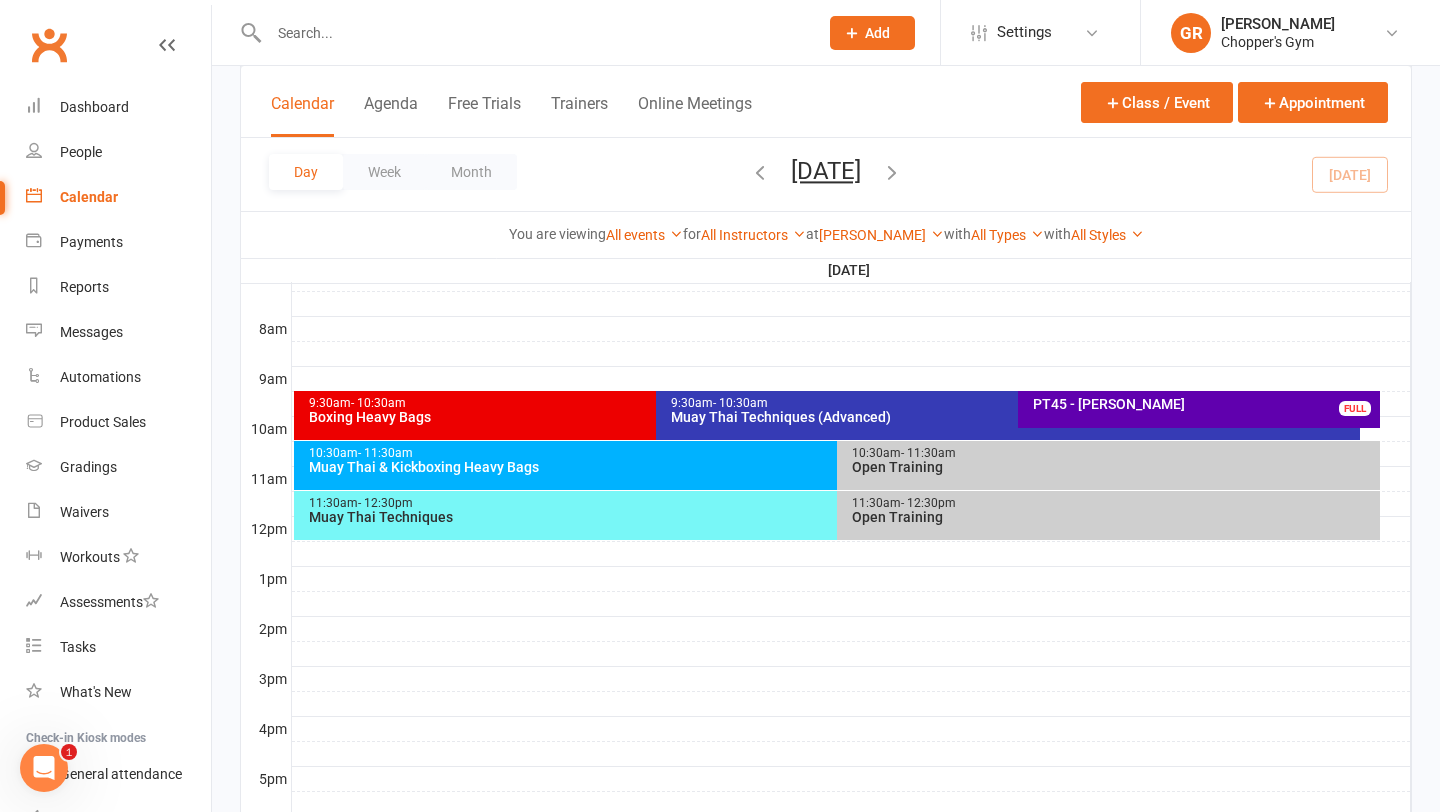 click on "Clubworx" at bounding box center [49, 45] 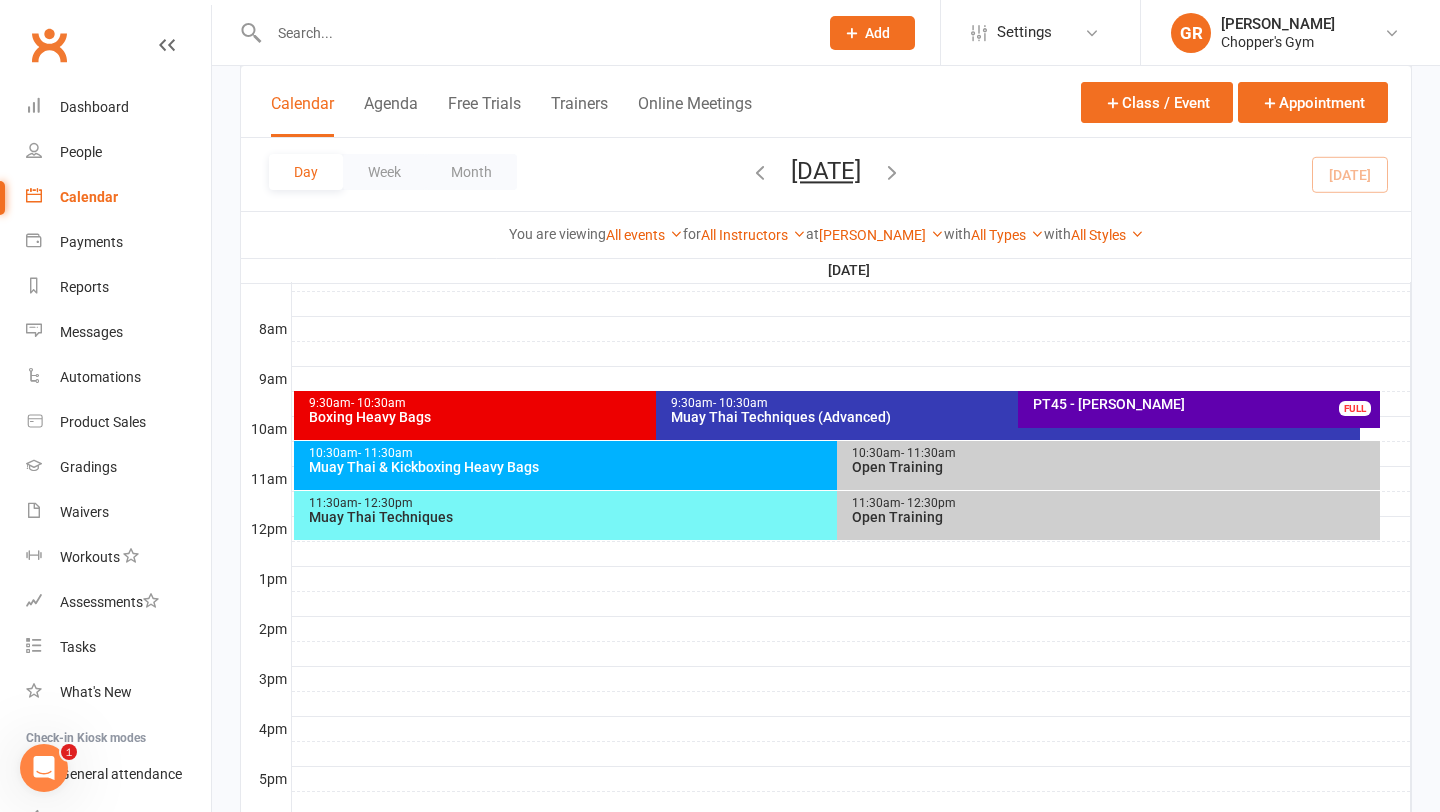 click on "Muay Thai Techniques (Advanced)" at bounding box center (1013, 417) 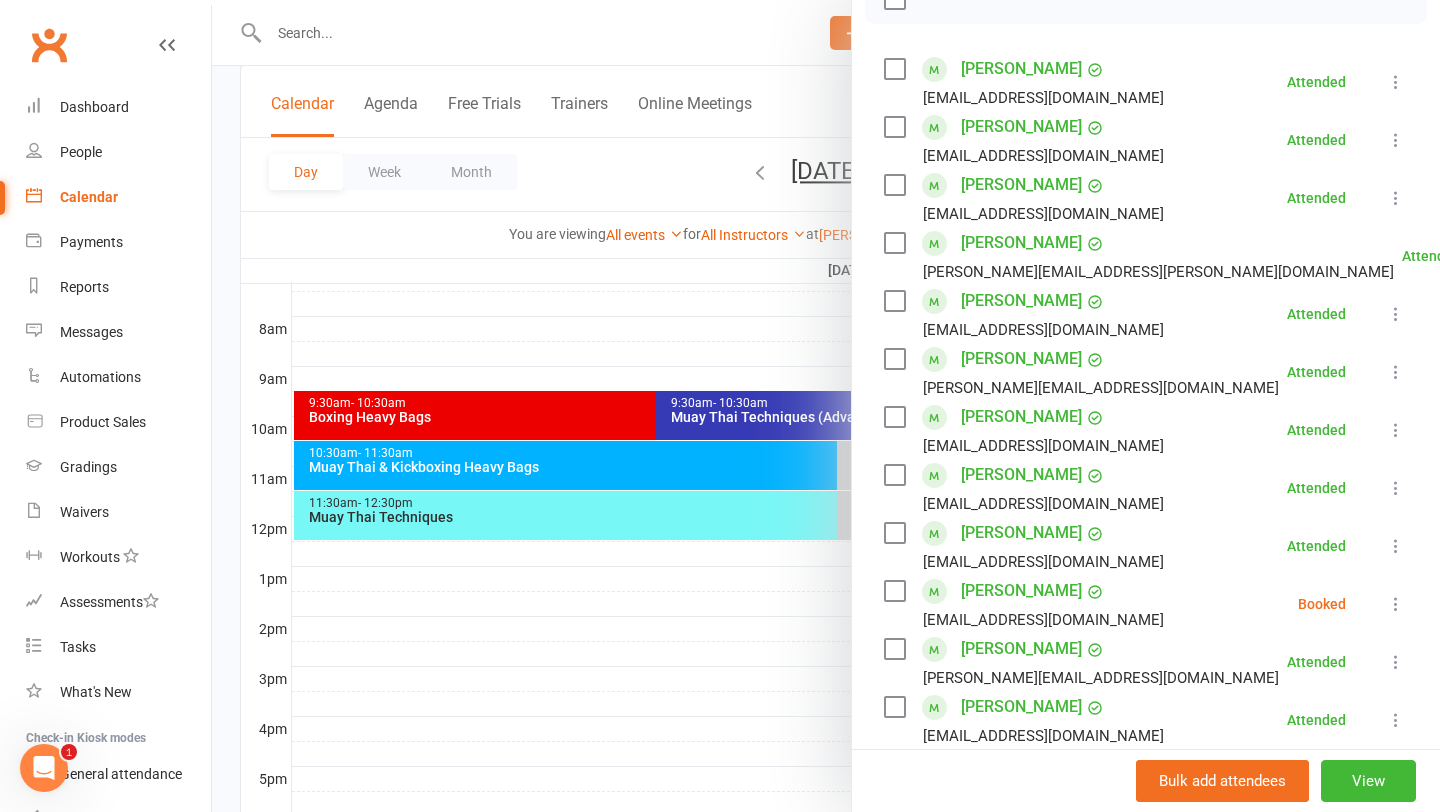 scroll, scrollTop: 316, scrollLeft: 0, axis: vertical 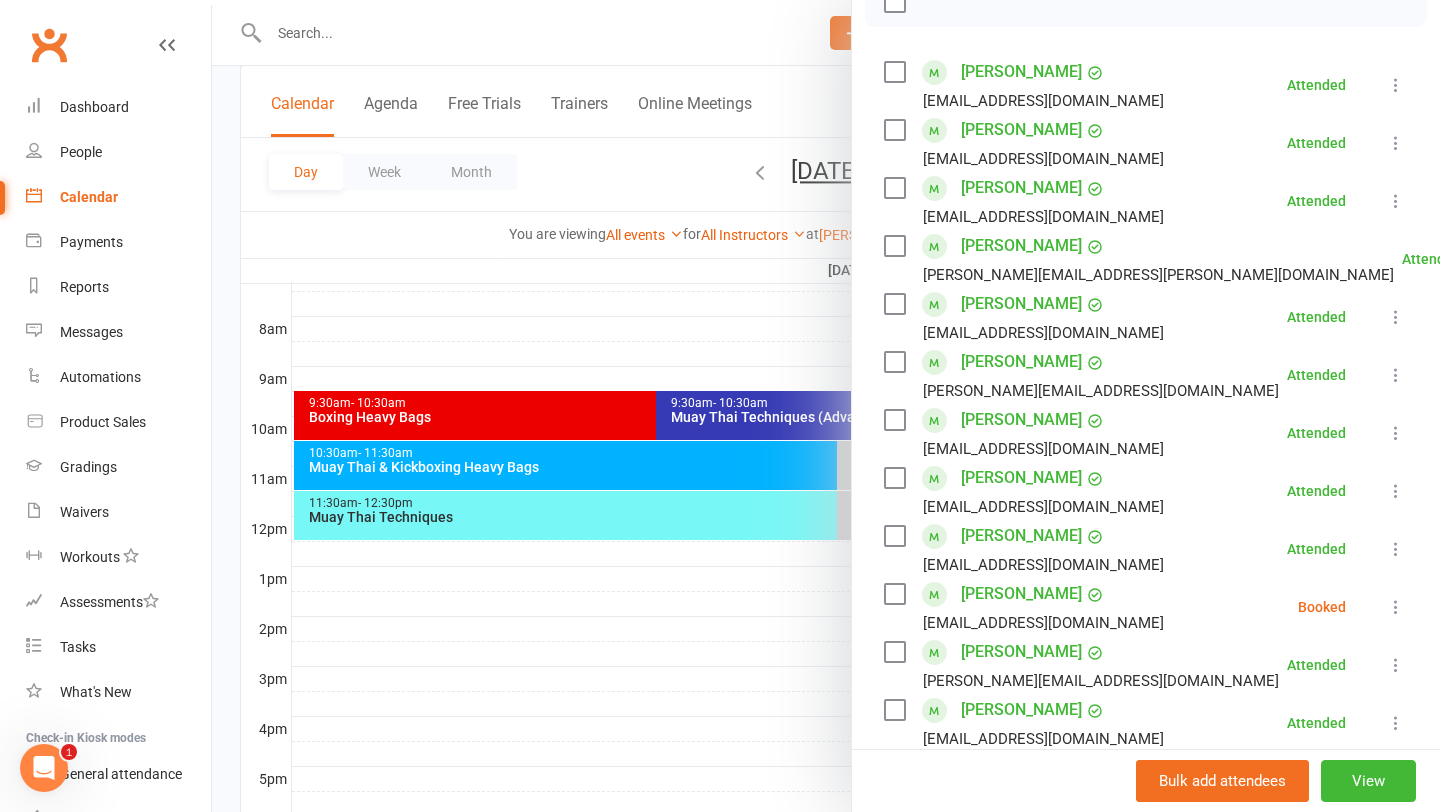 click at bounding box center [826, 406] 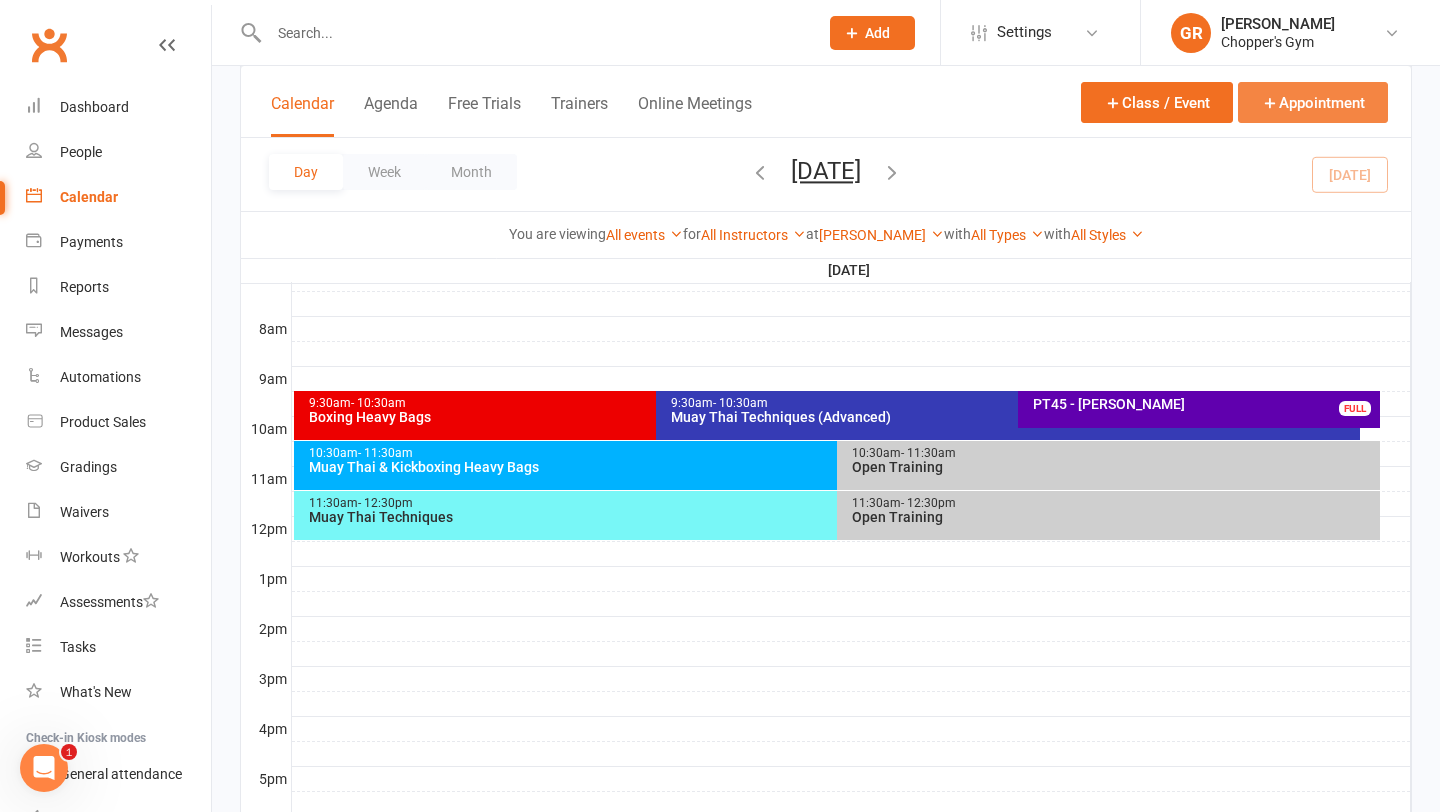 click on "Appointment" at bounding box center (1313, 102) 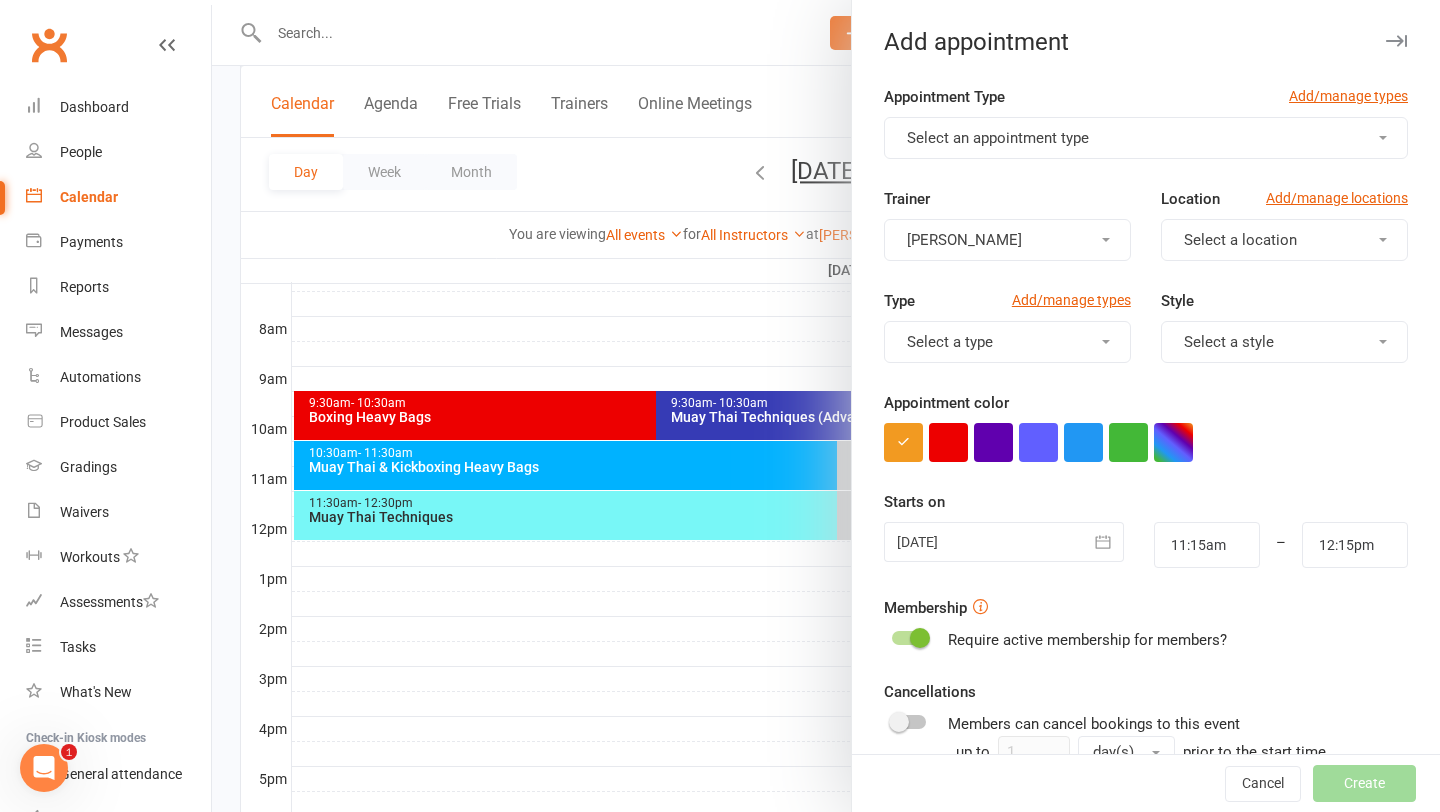 click on "Select an appointment type" at bounding box center [998, 138] 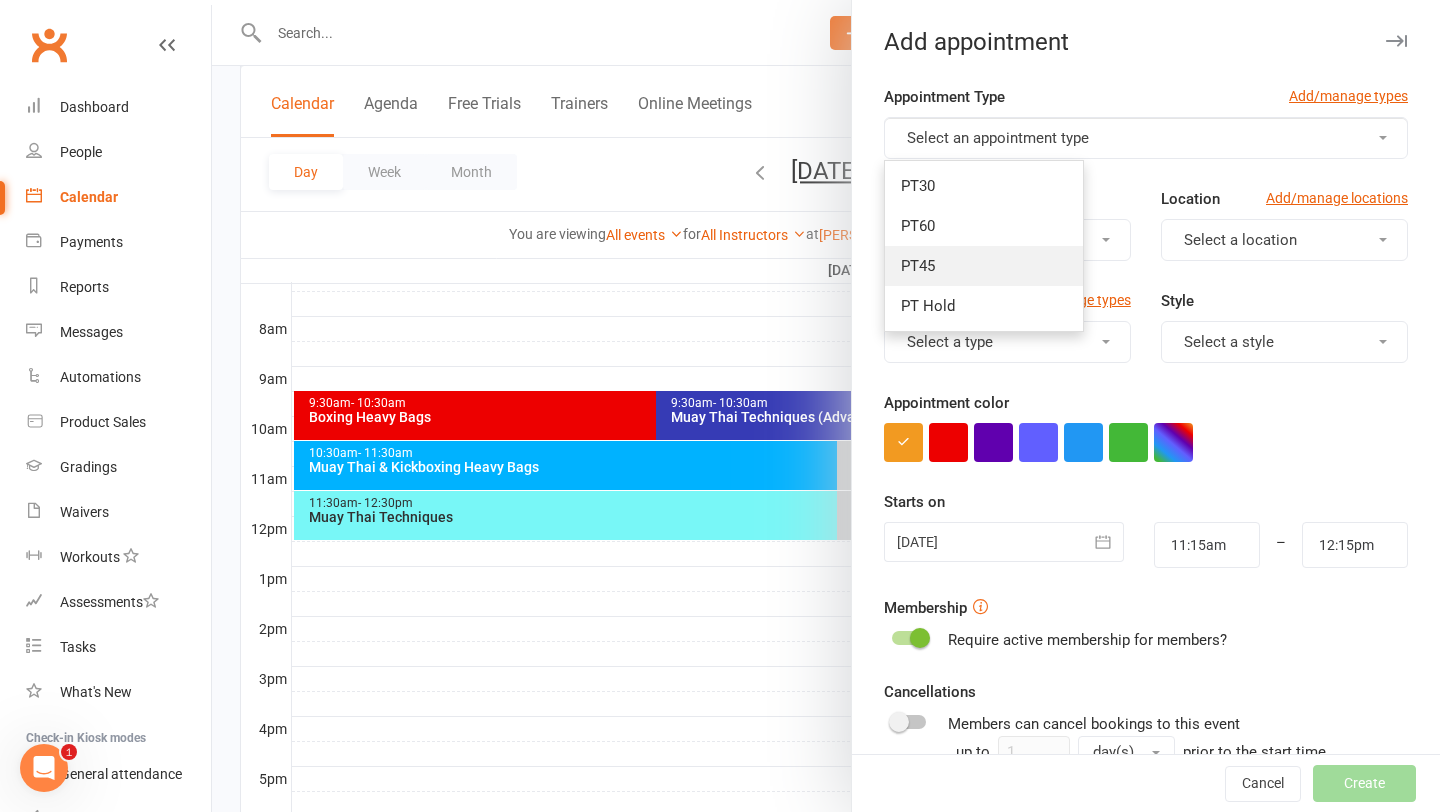 click on "PT45" at bounding box center (984, 266) 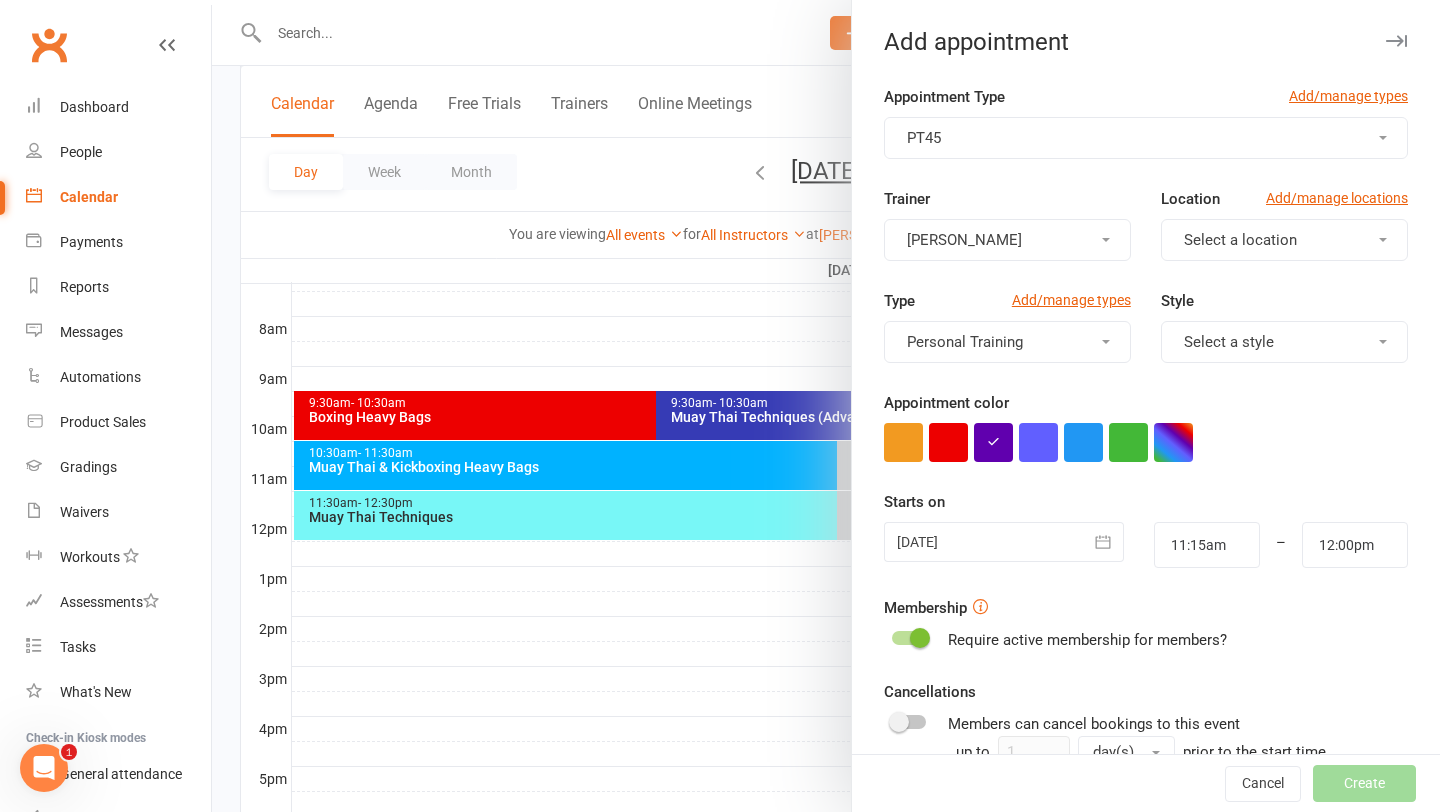 click on "Select a location" at bounding box center (1240, 240) 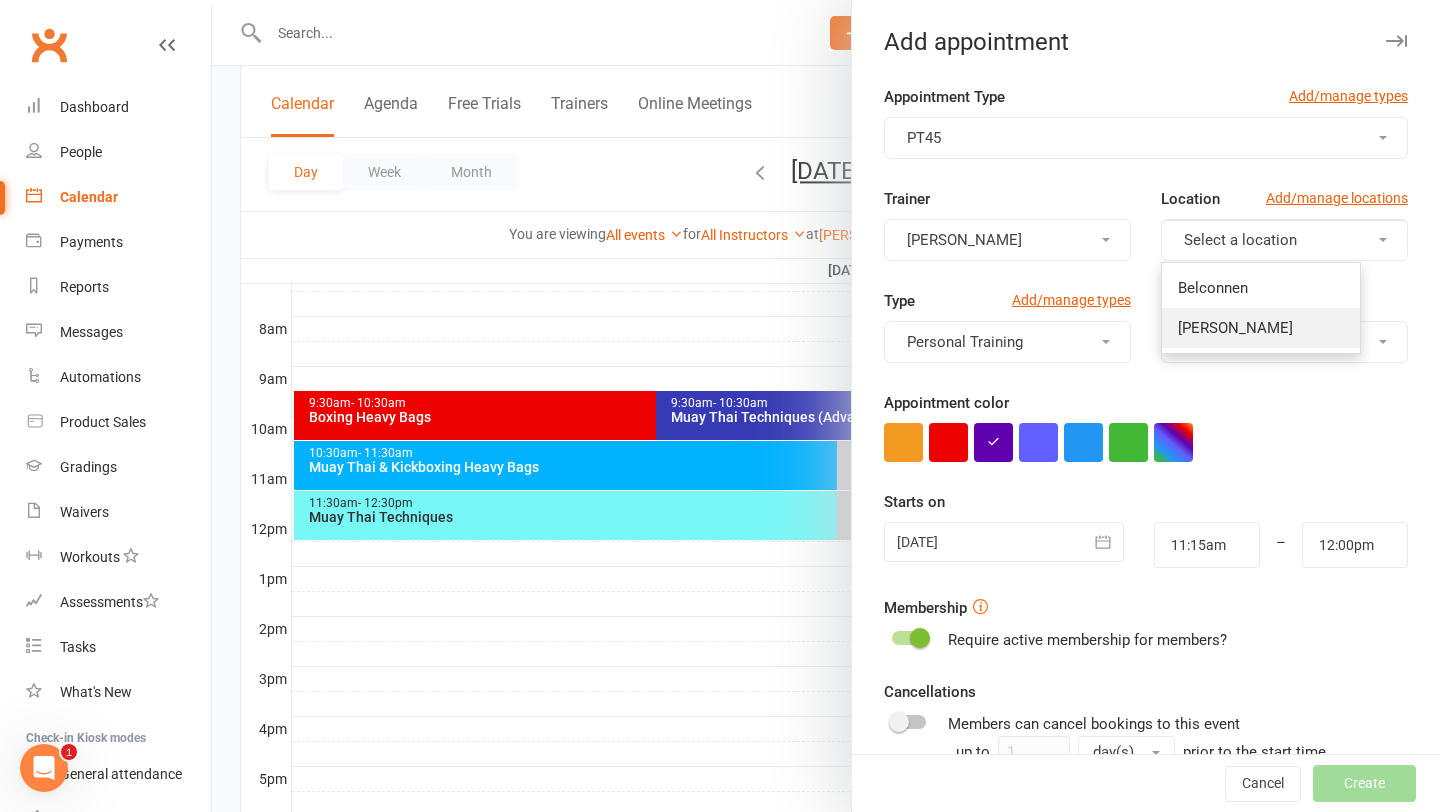 click on "[PERSON_NAME]" at bounding box center (1235, 328) 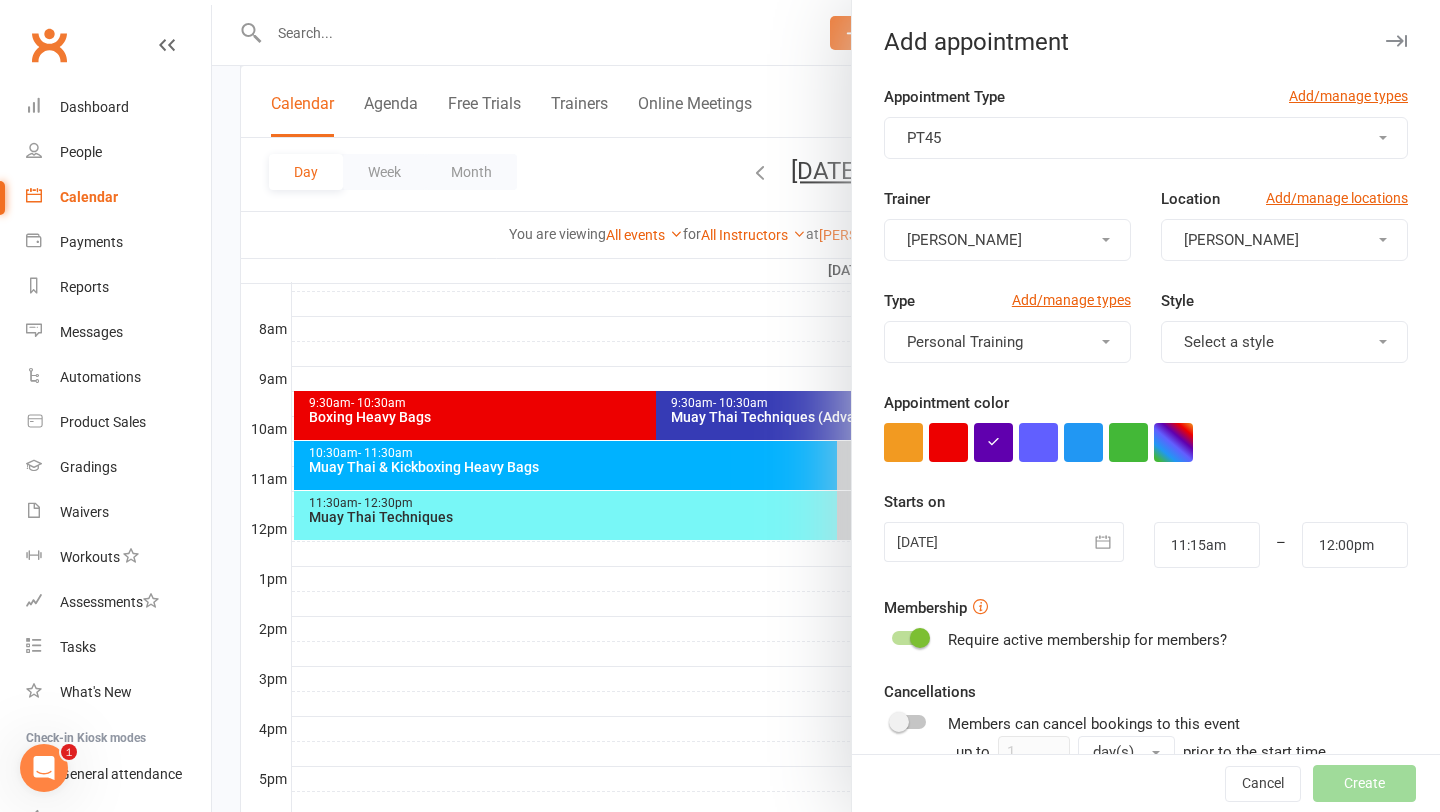 click on "[PERSON_NAME]" at bounding box center [1007, 240] 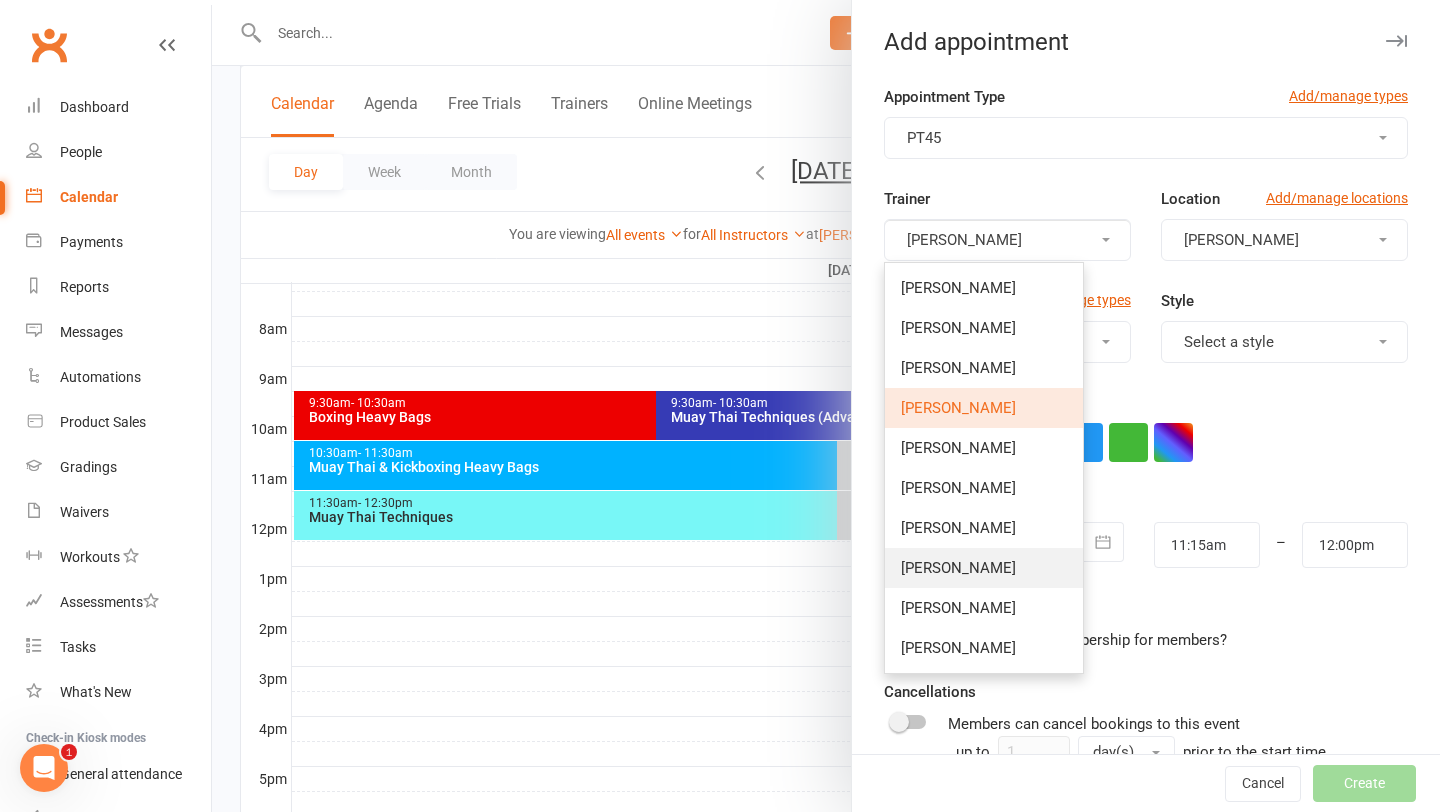 click on "[PERSON_NAME]" at bounding box center [958, 568] 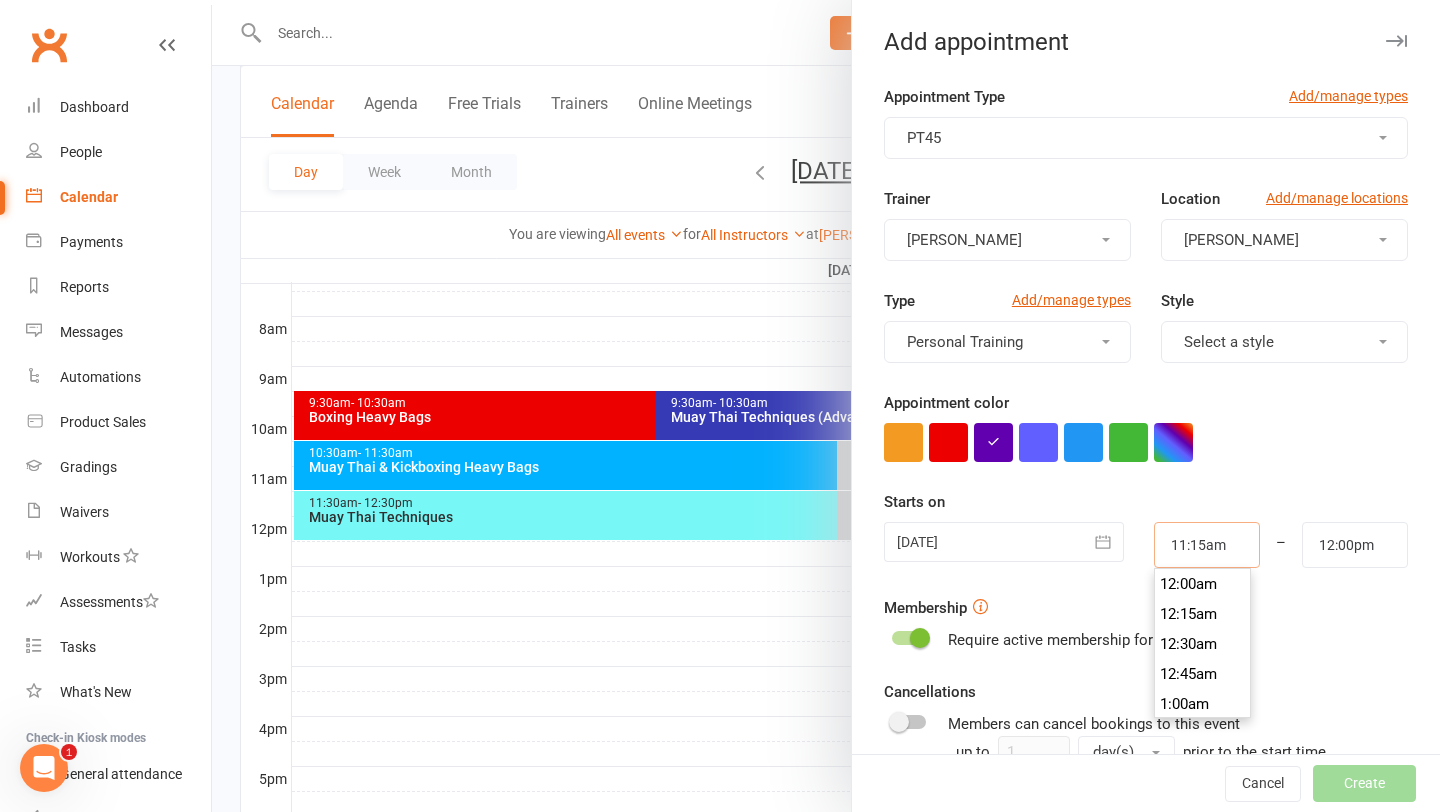 click on "11:15am" at bounding box center [1207, 545] 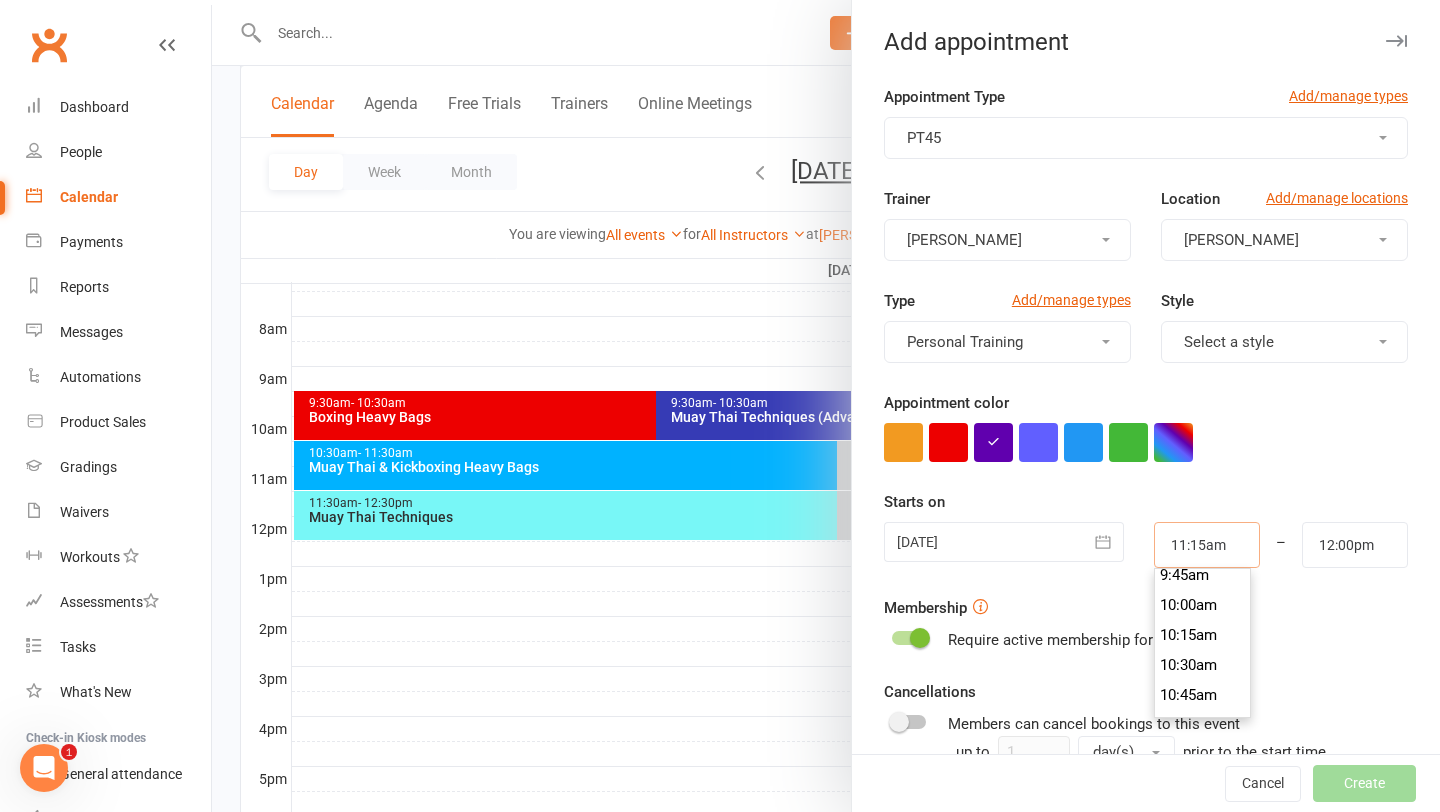 scroll, scrollTop: 1180, scrollLeft: 0, axis: vertical 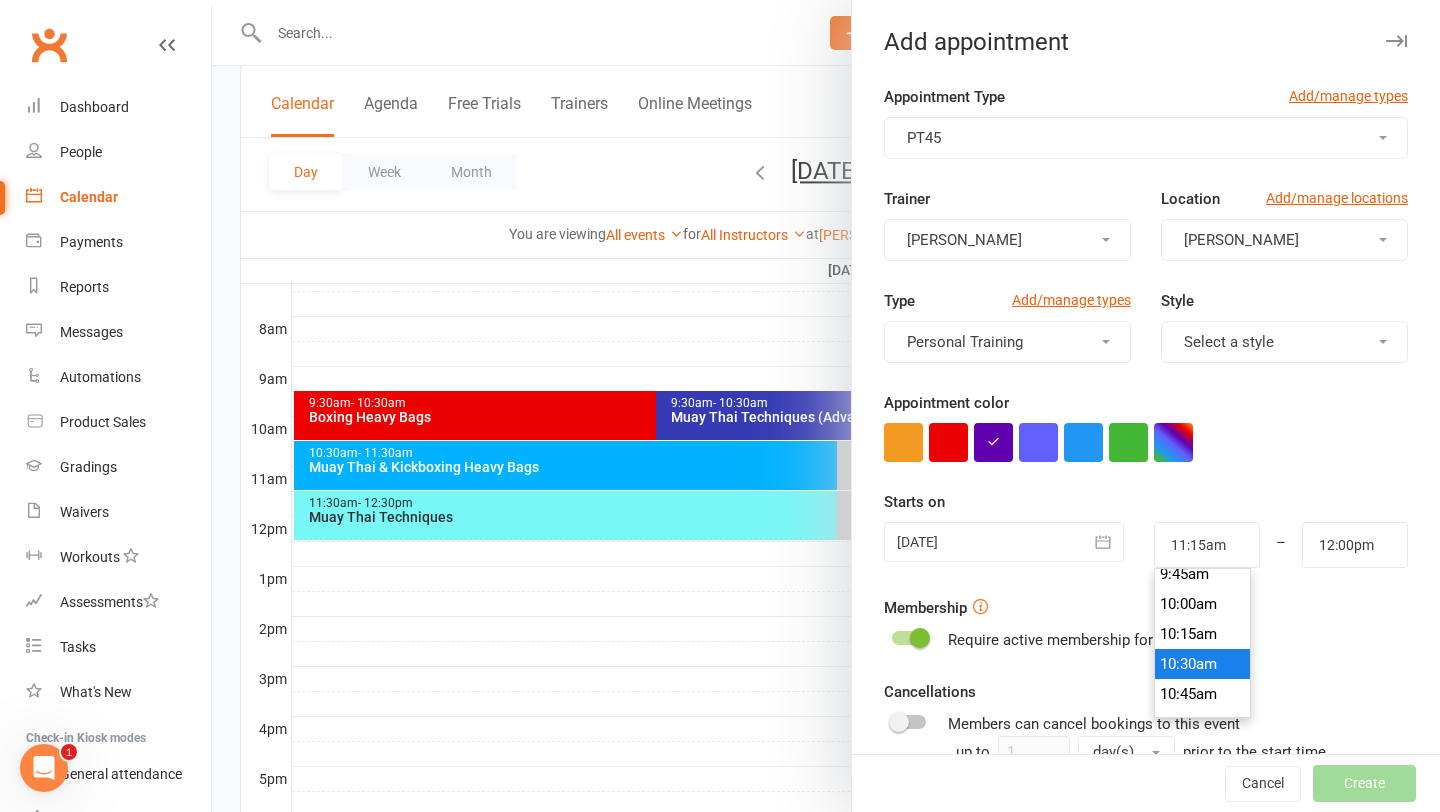 type on "10:30am" 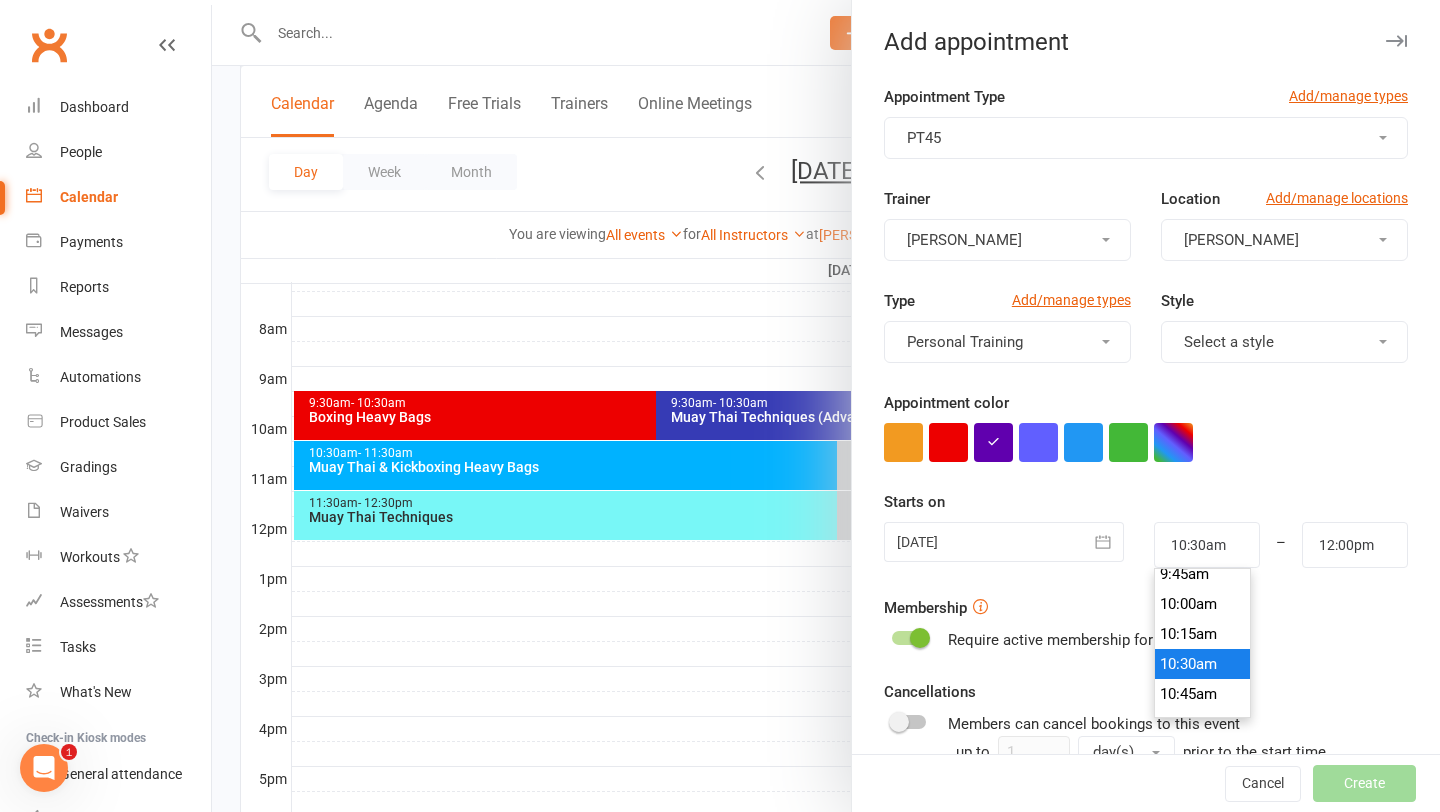 click on "10:30am" at bounding box center [1203, 664] 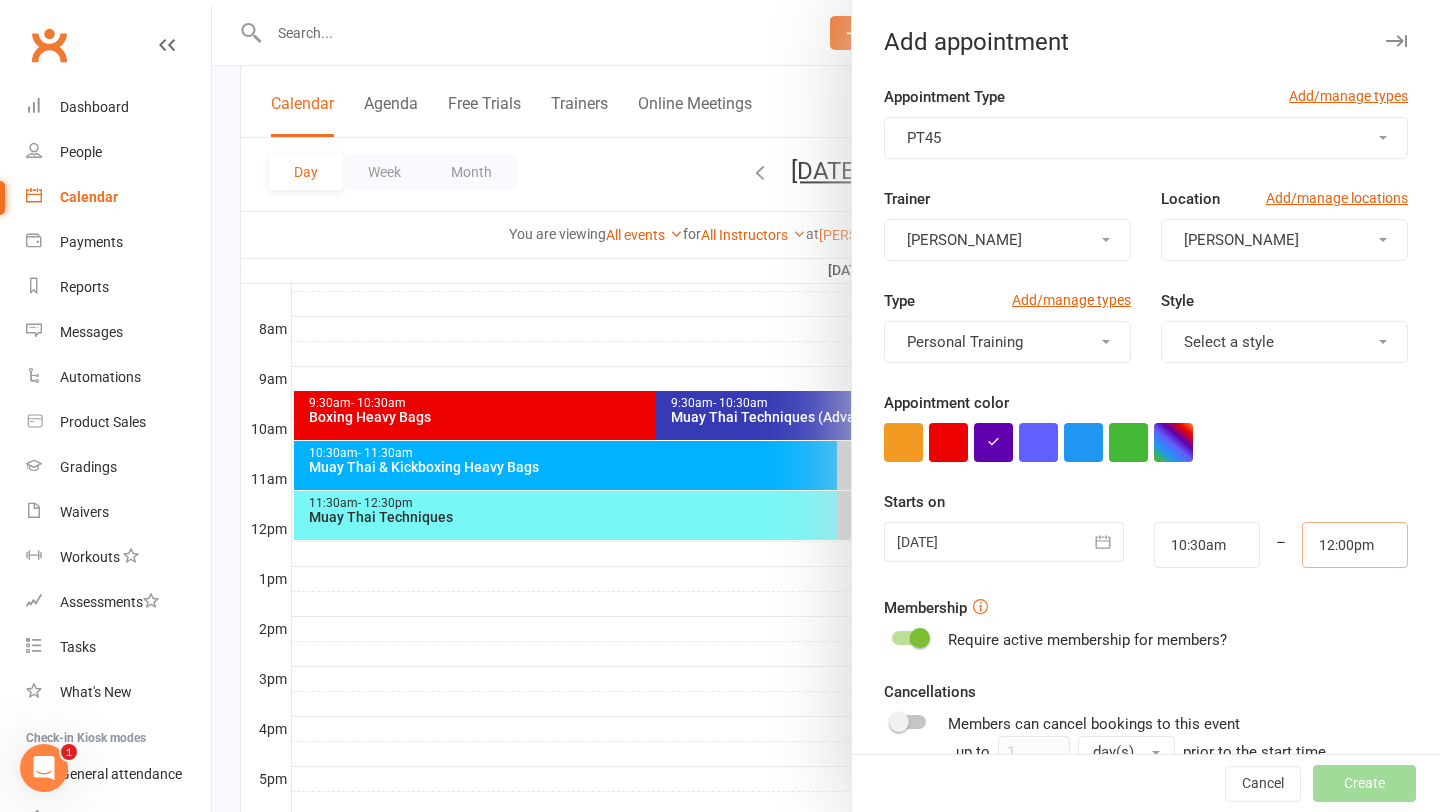 click on "12:00pm" at bounding box center (1355, 545) 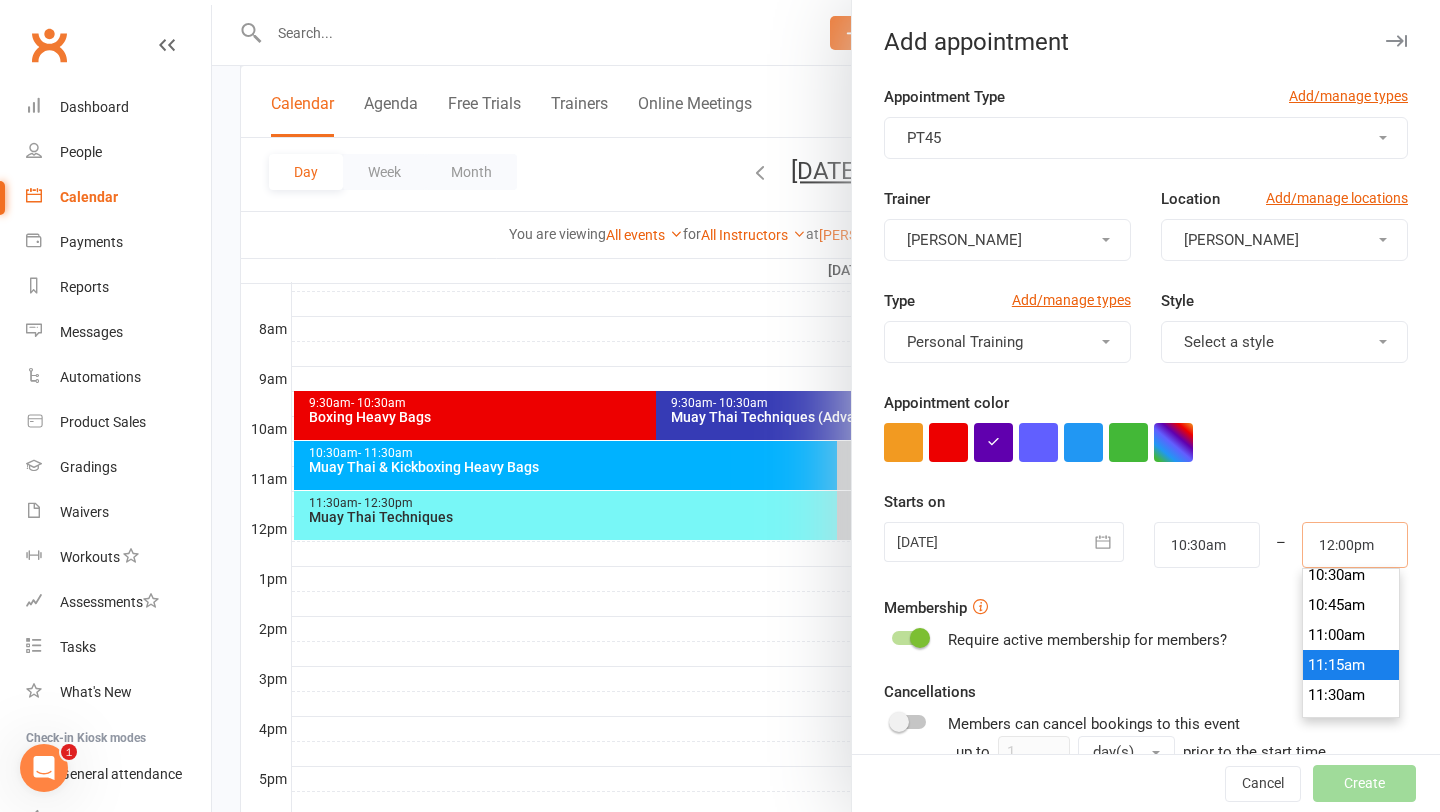 scroll, scrollTop: 1268, scrollLeft: 0, axis: vertical 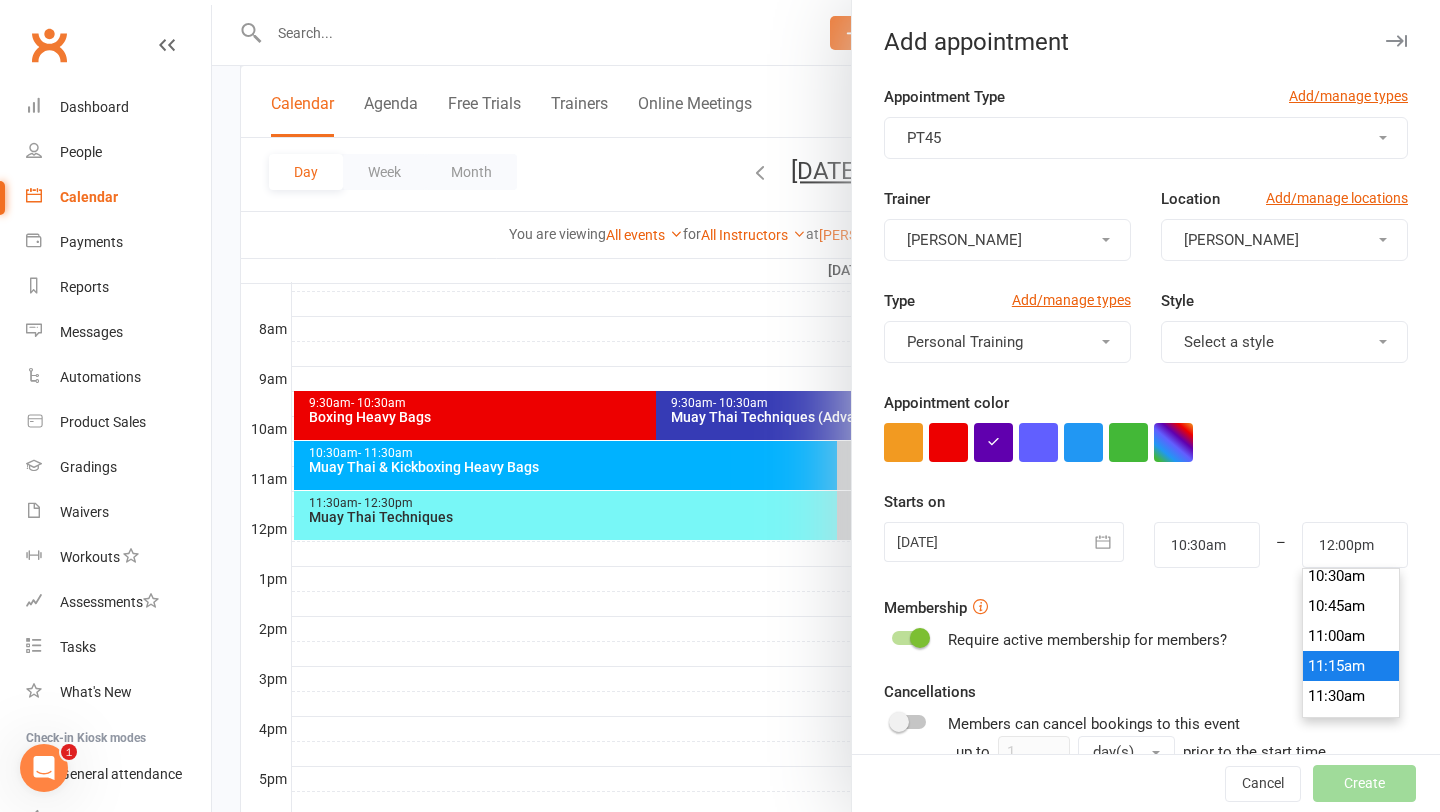 type on "11:15am" 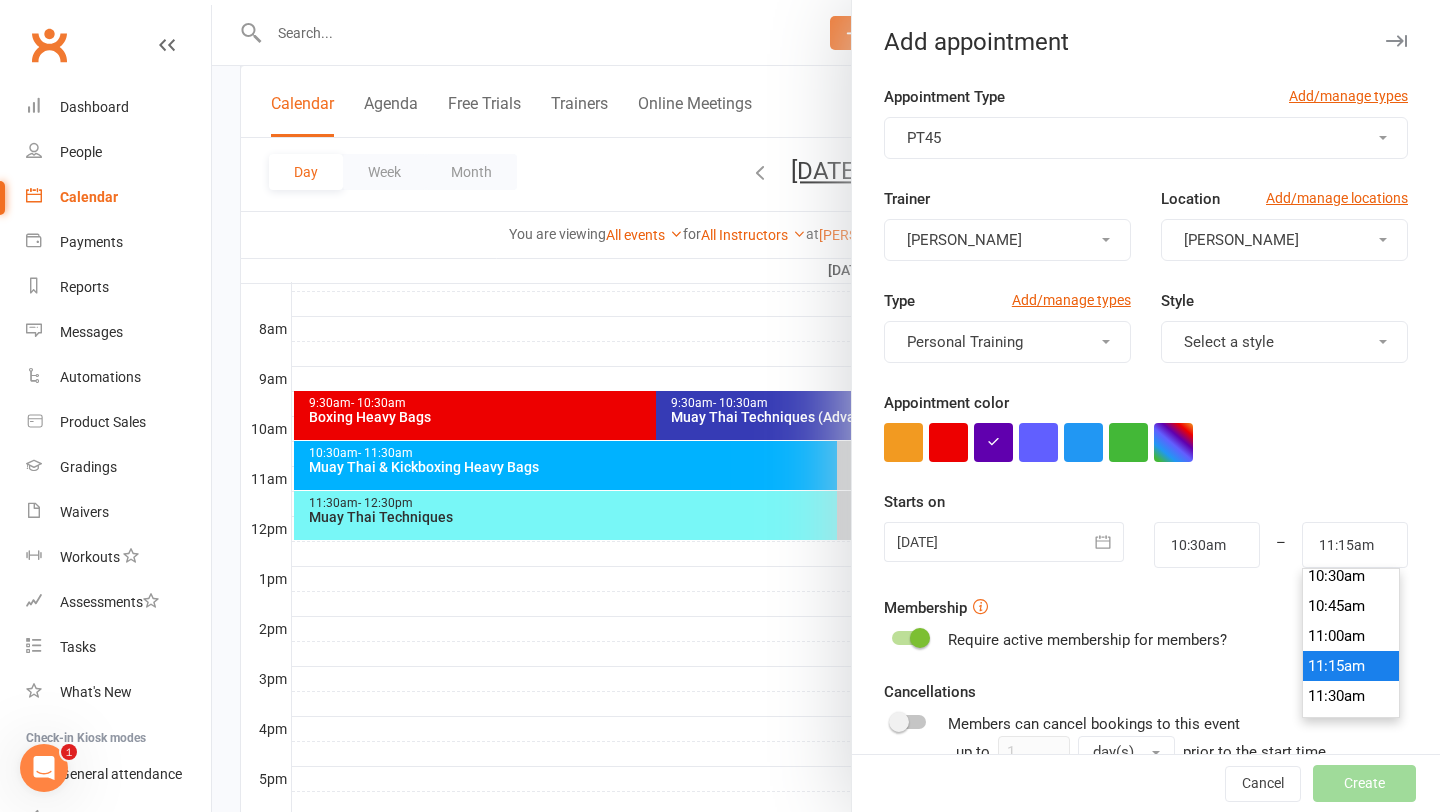 click on "11:15am" at bounding box center (1351, 666) 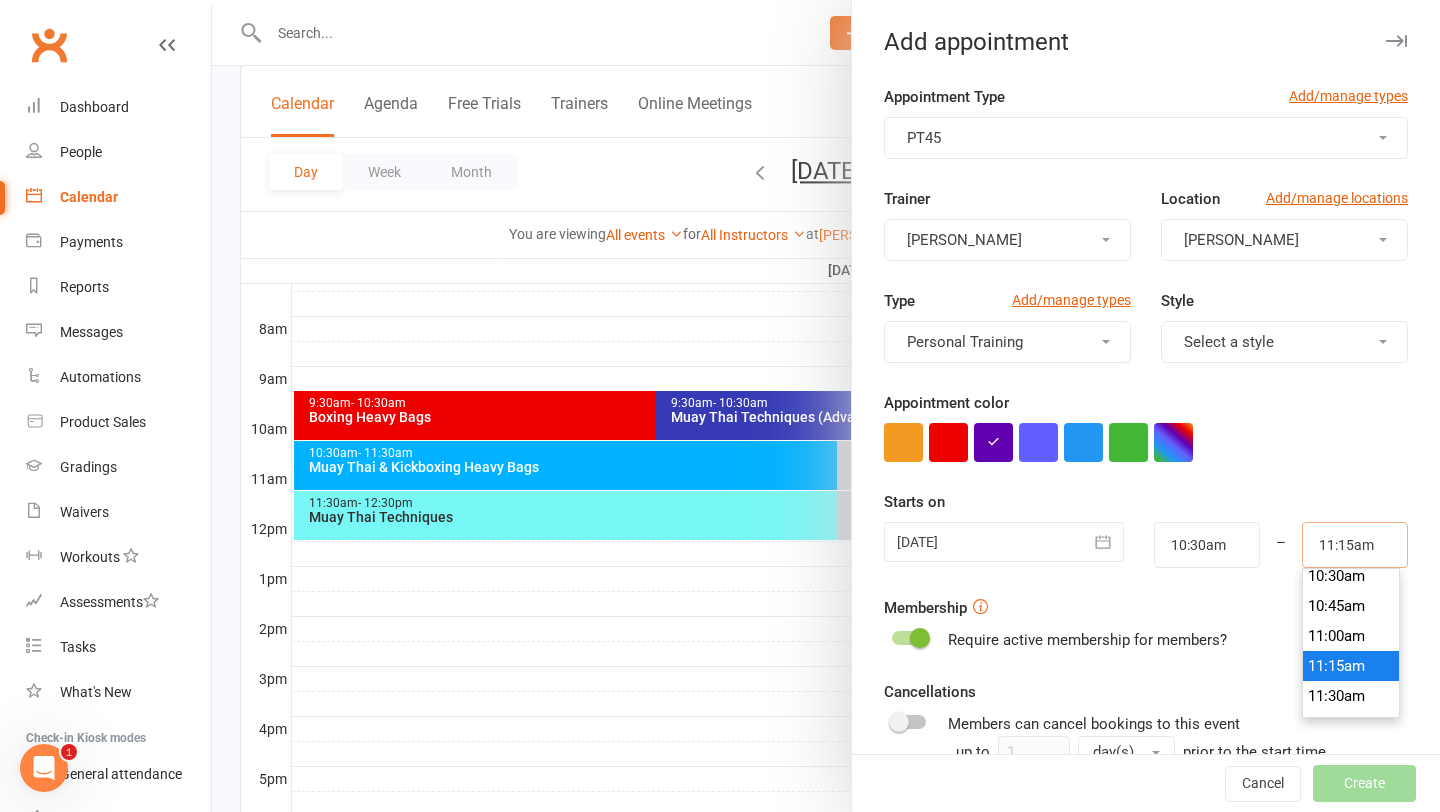 scroll, scrollTop: 1320, scrollLeft: 0, axis: vertical 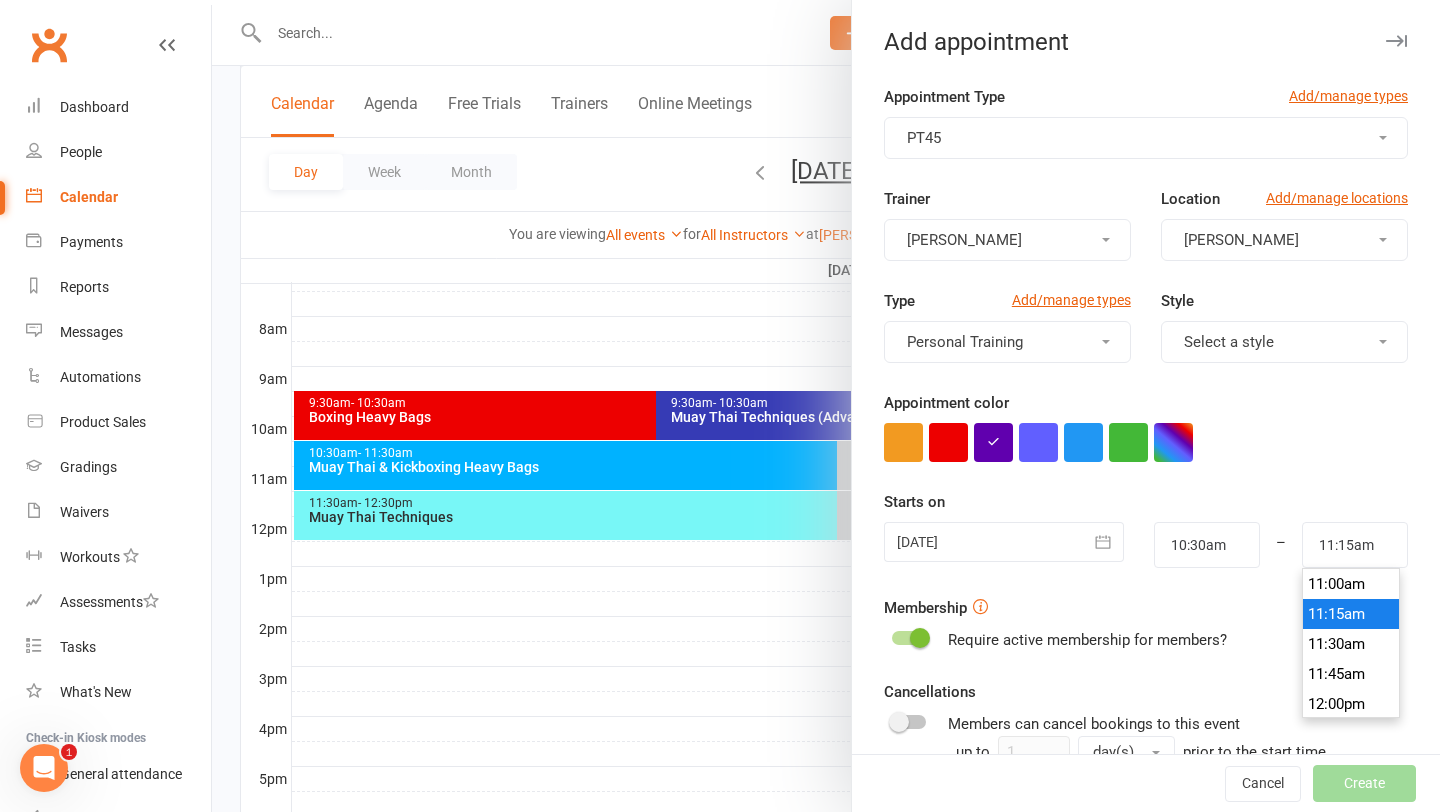 click on "Appointment Type Add/manage types
PT45
Trainer
Mark Salaysay
Location Add/manage locations
Dickson
Type Add/manage types
Personal Training
Style
Select a style
Appointment color Time 10:30am – 11:15am Starts on 12 Jul 2025
July 2025
Sun Mon Tue Wed Thu Fri Sat
27
29
30
01
02
03
04
05
28
06
07
08
09
10
11
12
29" at bounding box center (1146, 519) 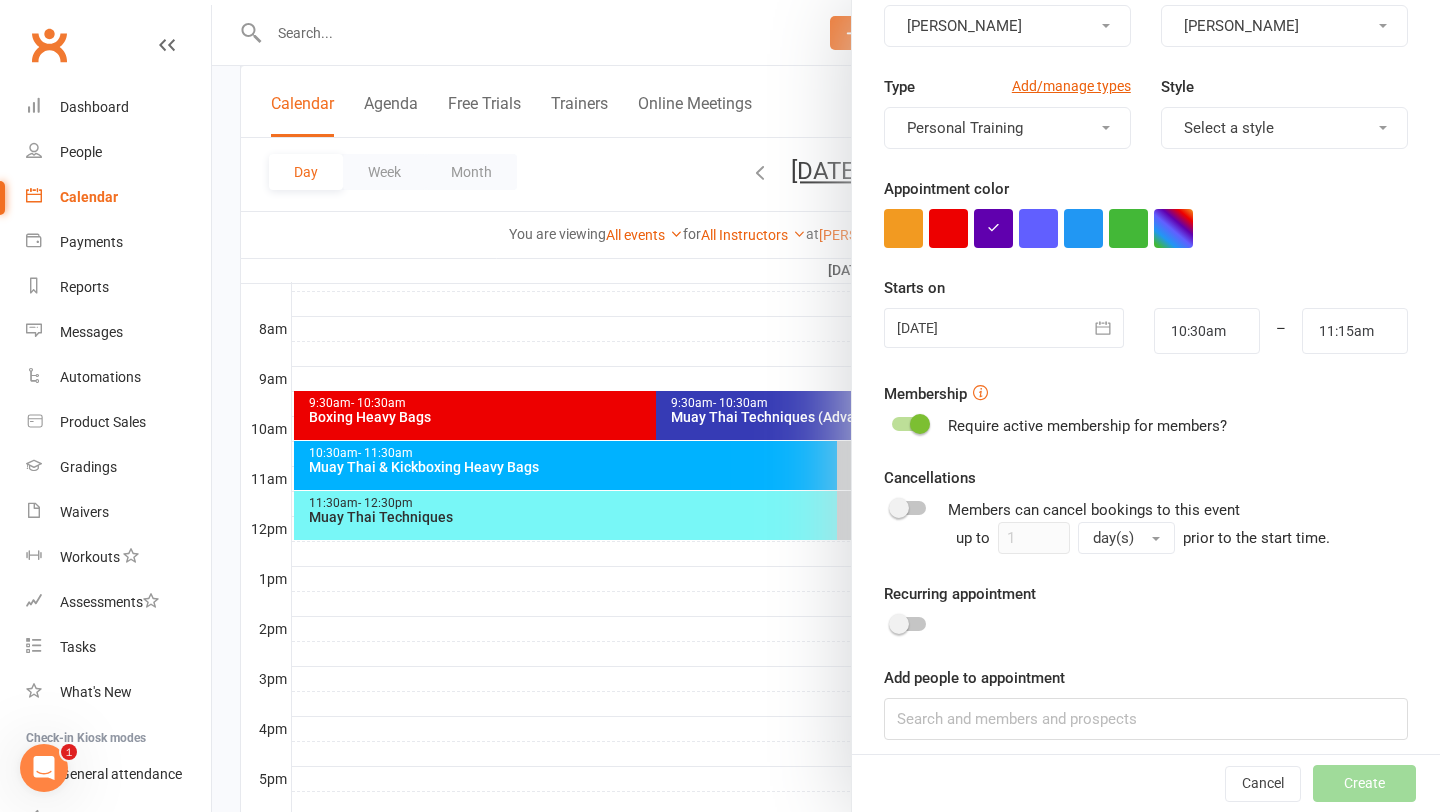scroll, scrollTop: 228, scrollLeft: 0, axis: vertical 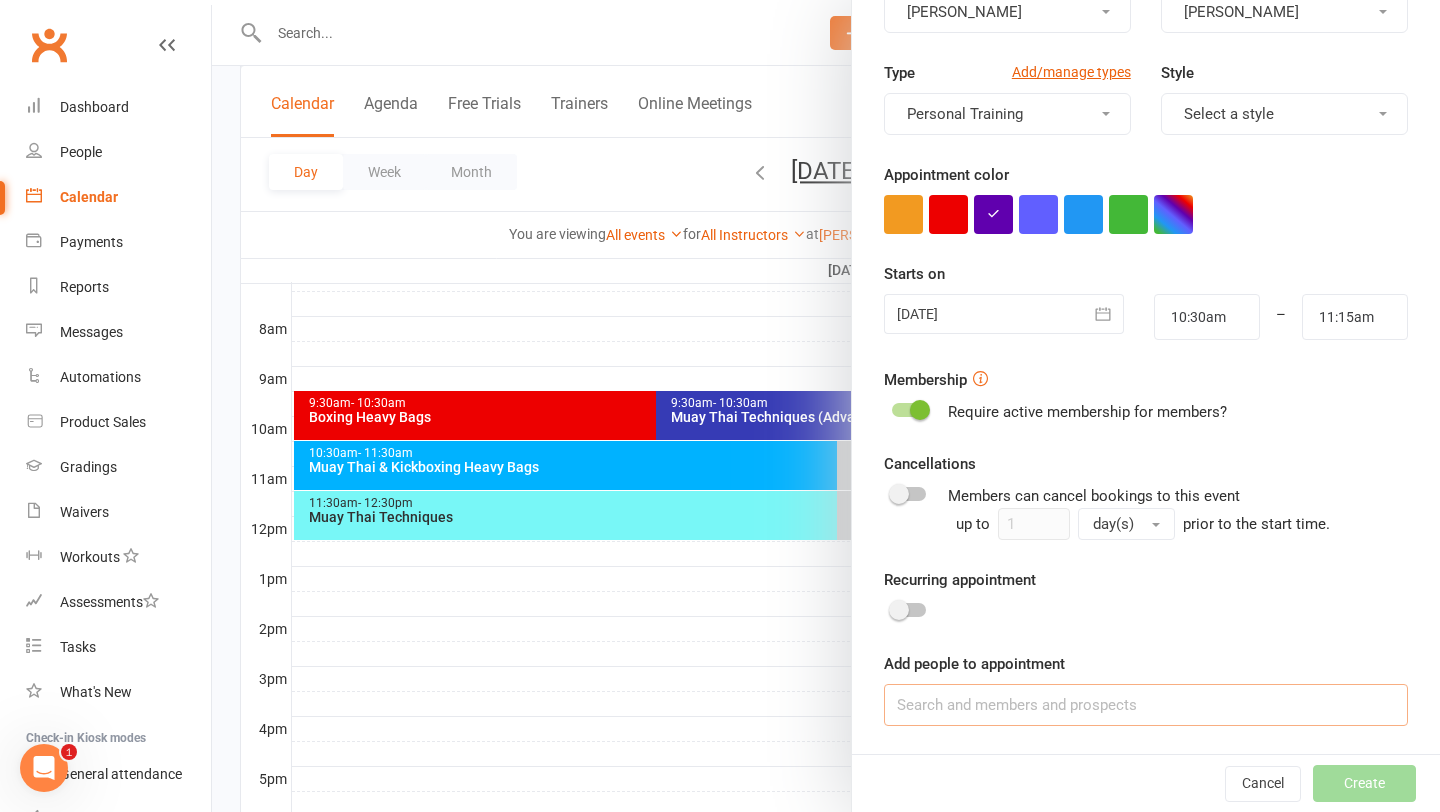 click at bounding box center (1146, 705) 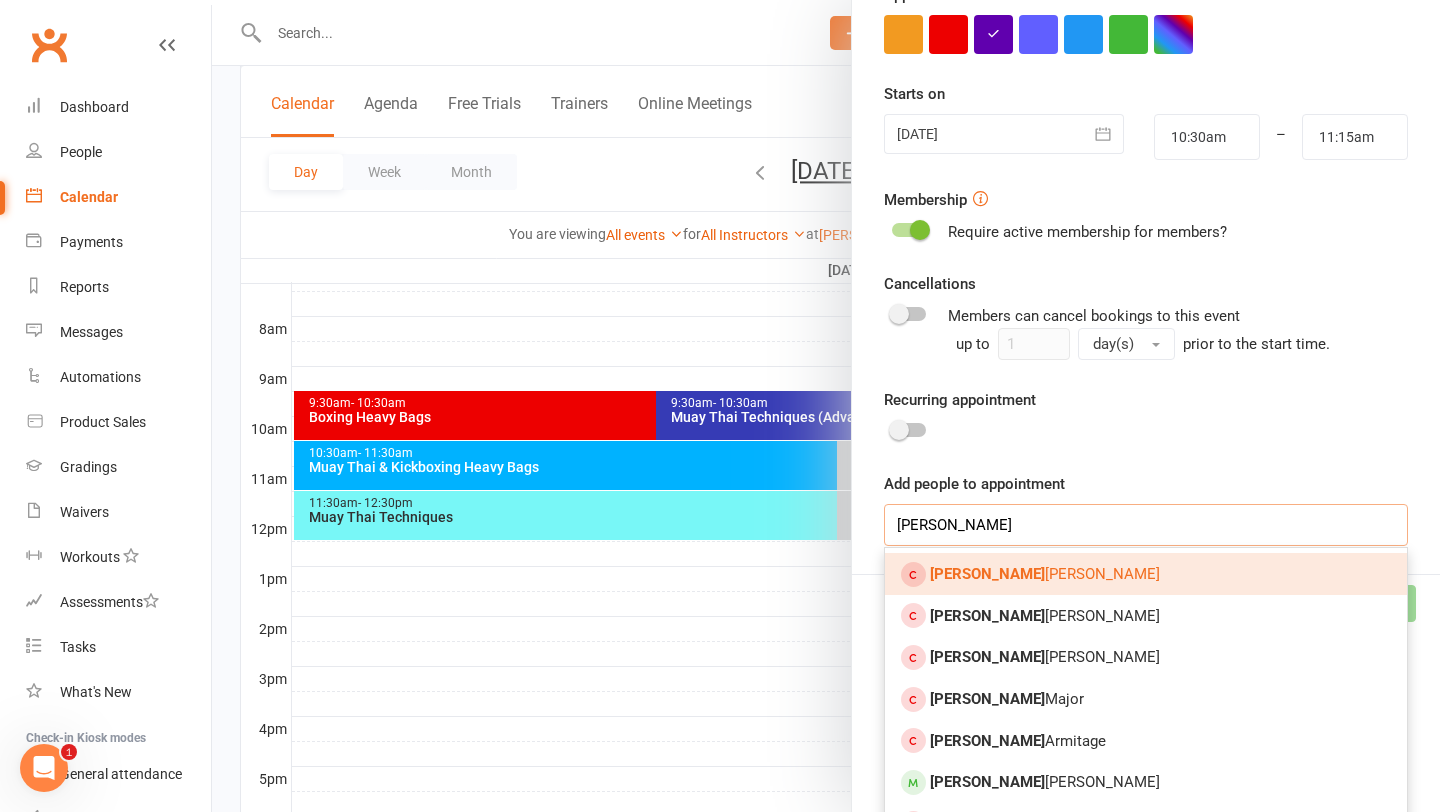 scroll, scrollTop: 414, scrollLeft: 0, axis: vertical 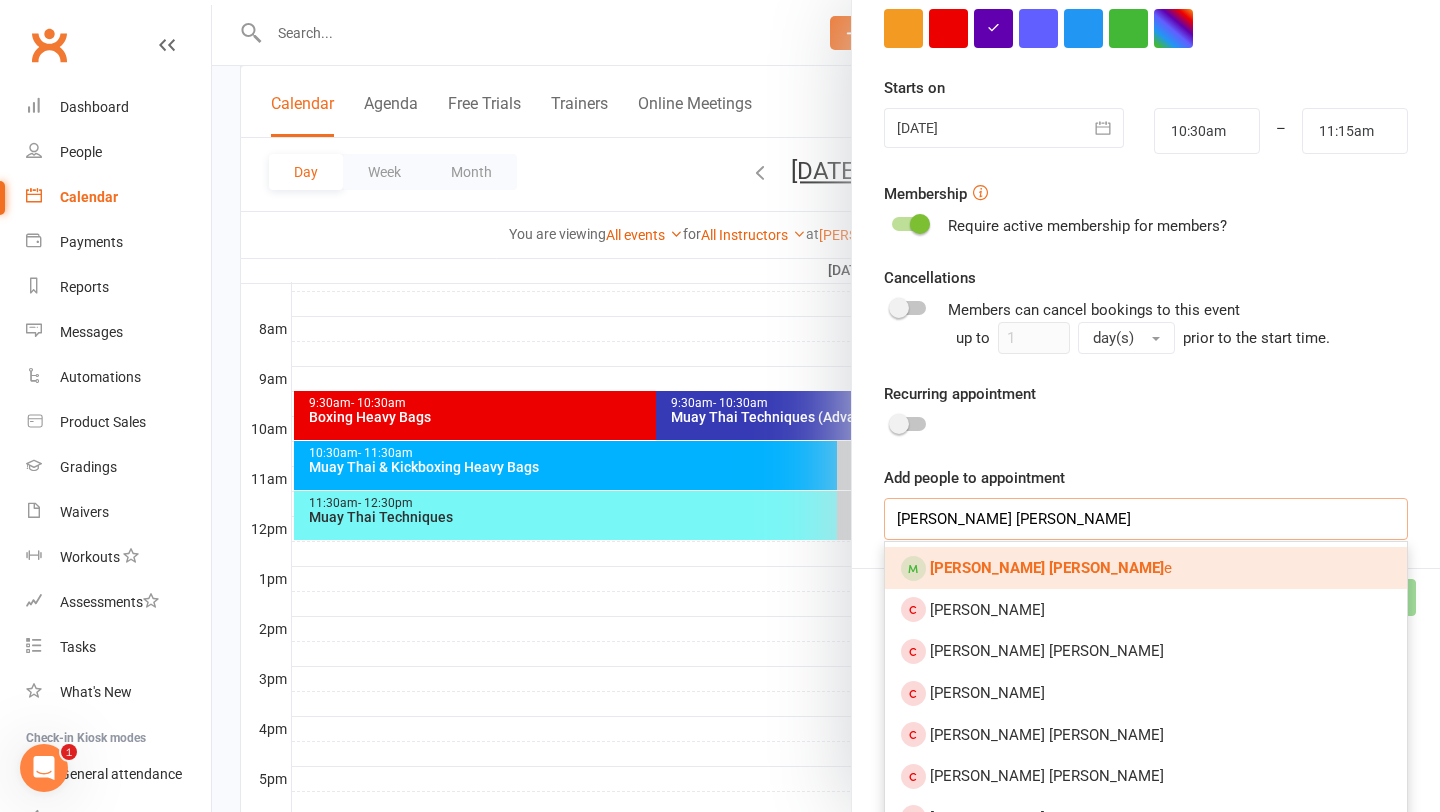 type on "jackson cook" 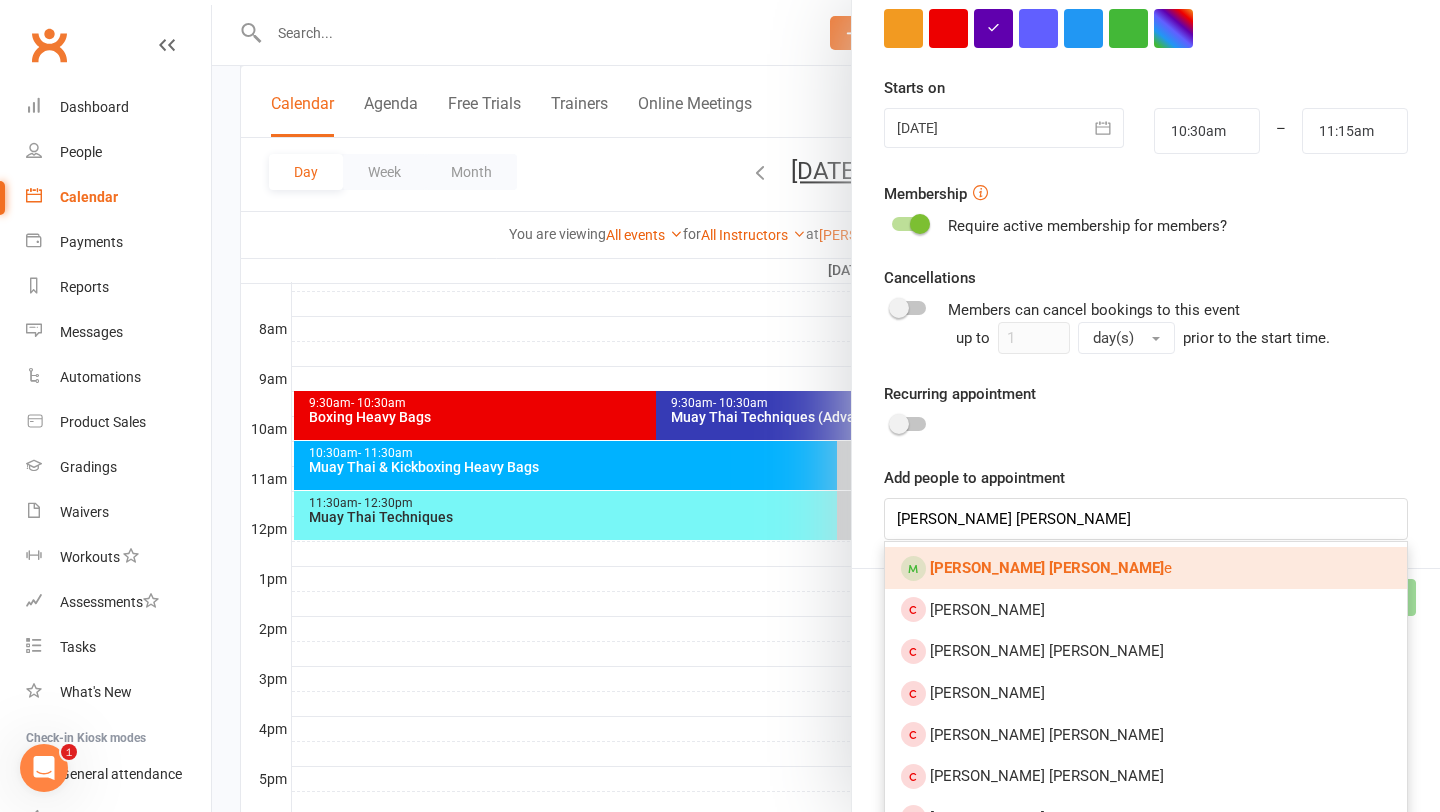 click on "Jackson Cook e" at bounding box center (1146, 568) 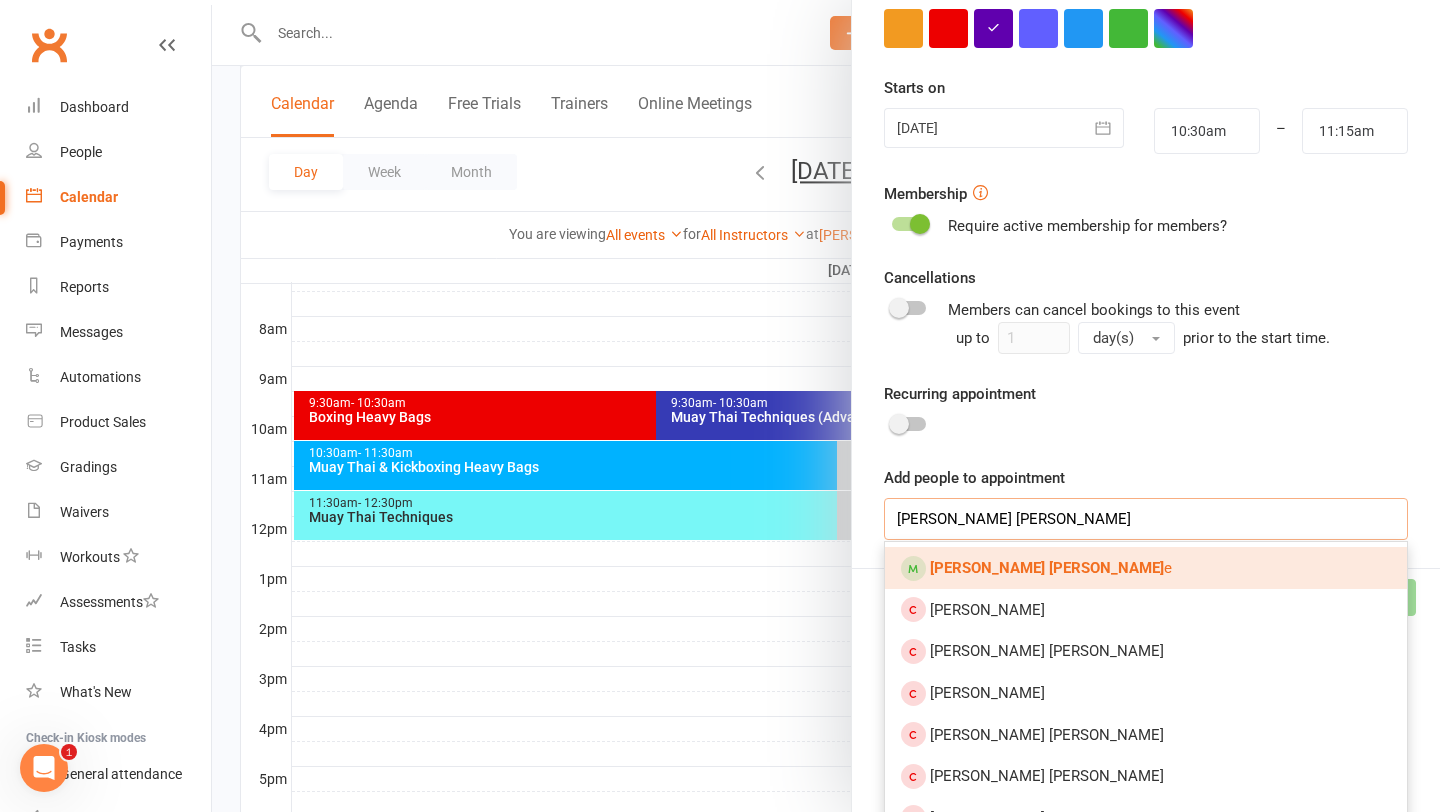 type 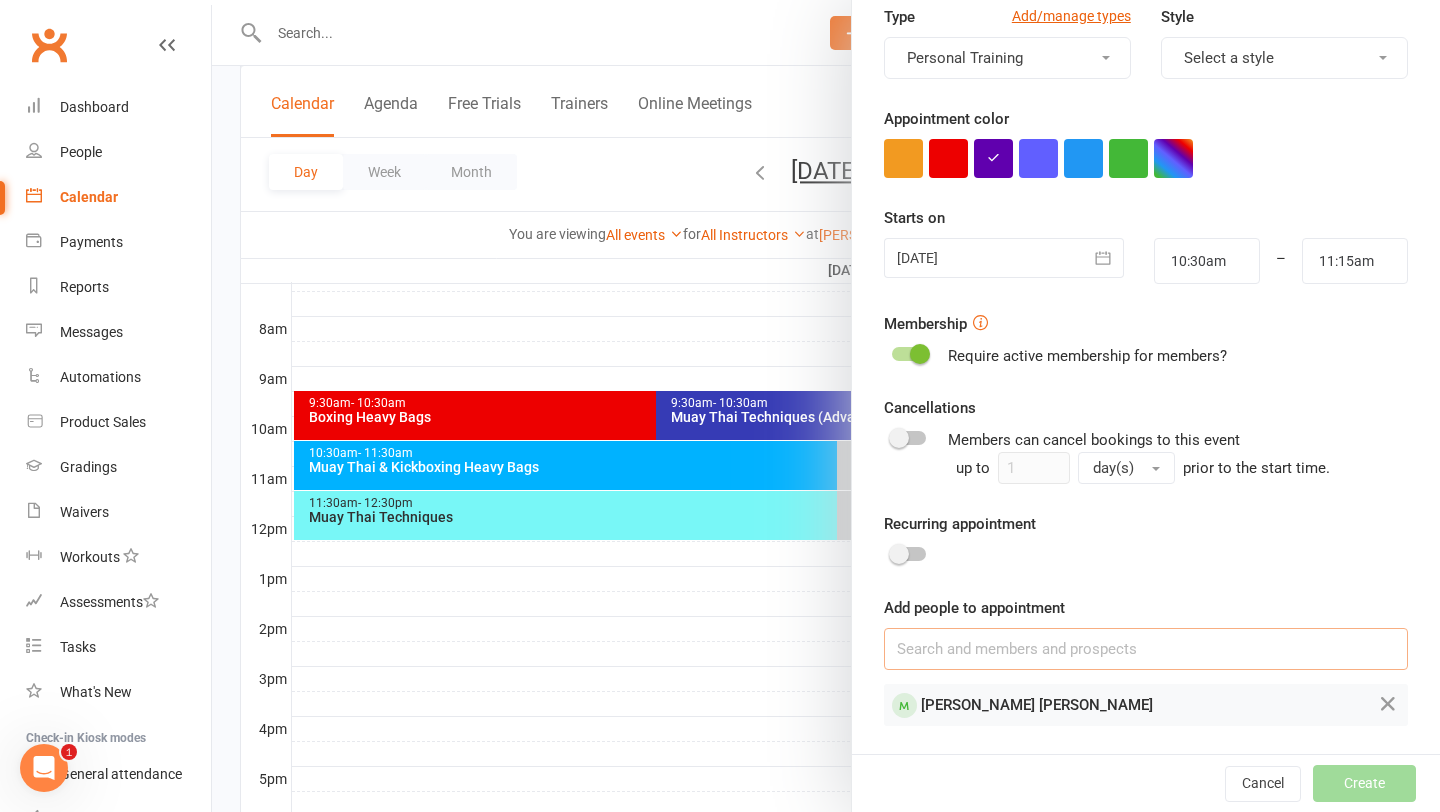 scroll, scrollTop: 284, scrollLeft: 0, axis: vertical 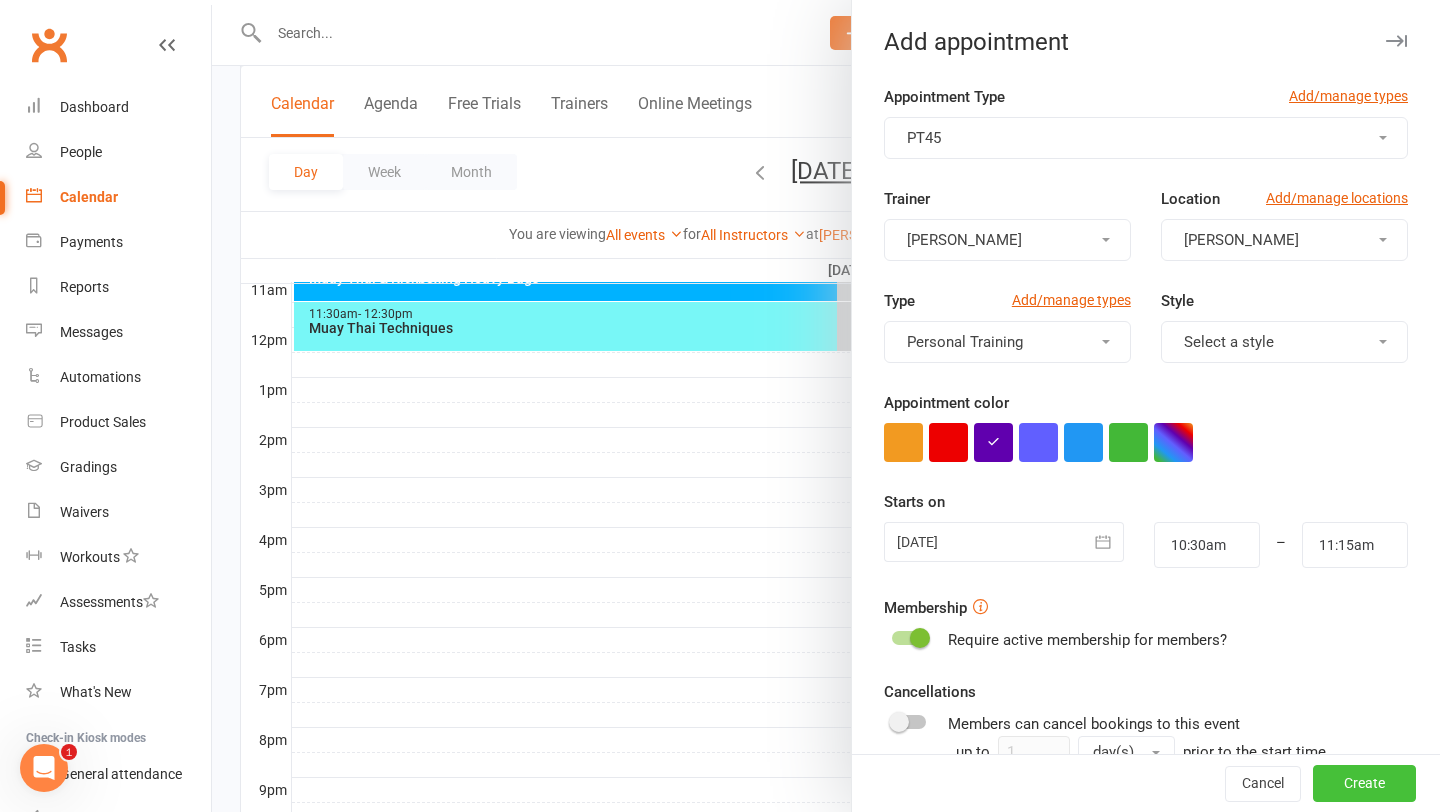 click on "Create" at bounding box center (1364, 784) 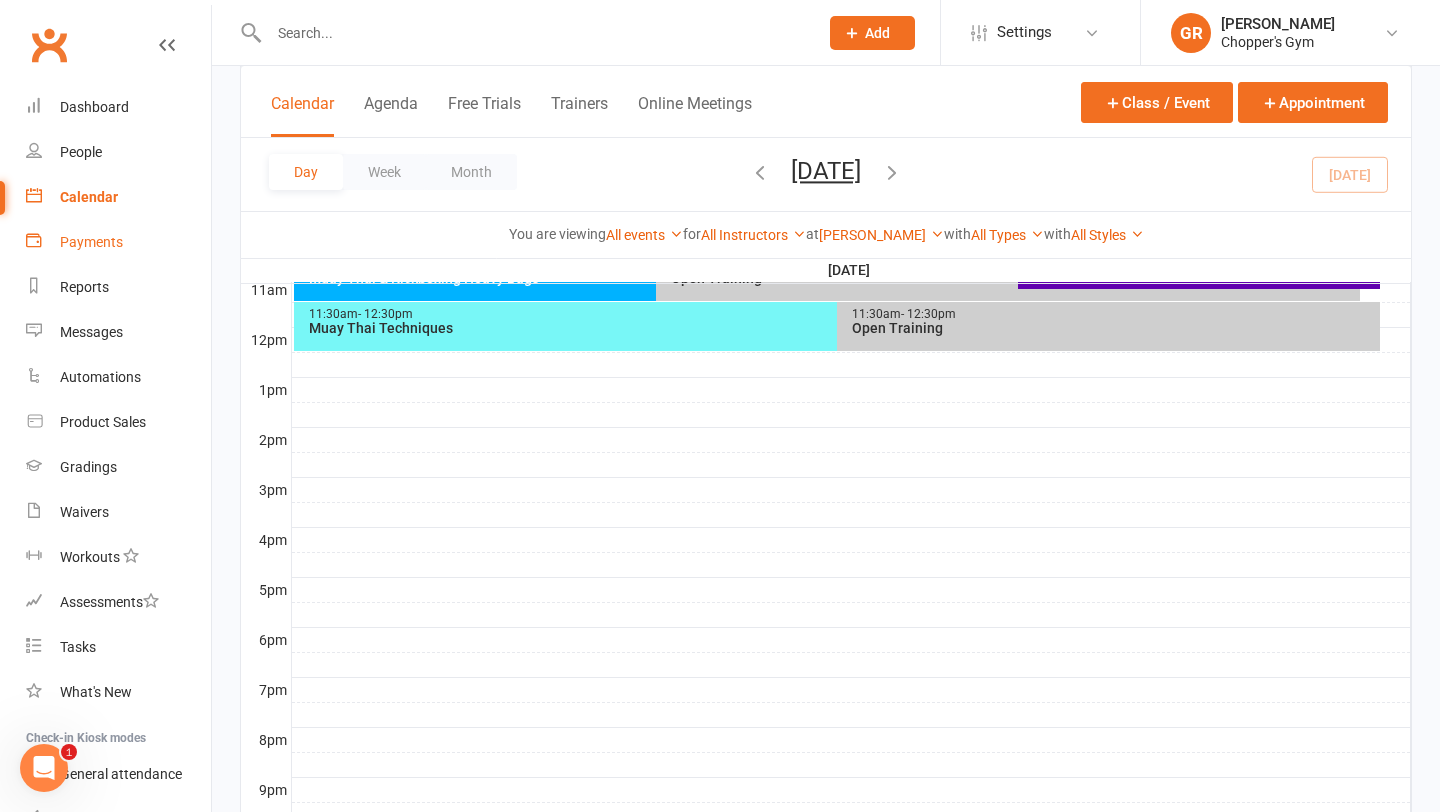 click on "Payments" at bounding box center (91, 242) 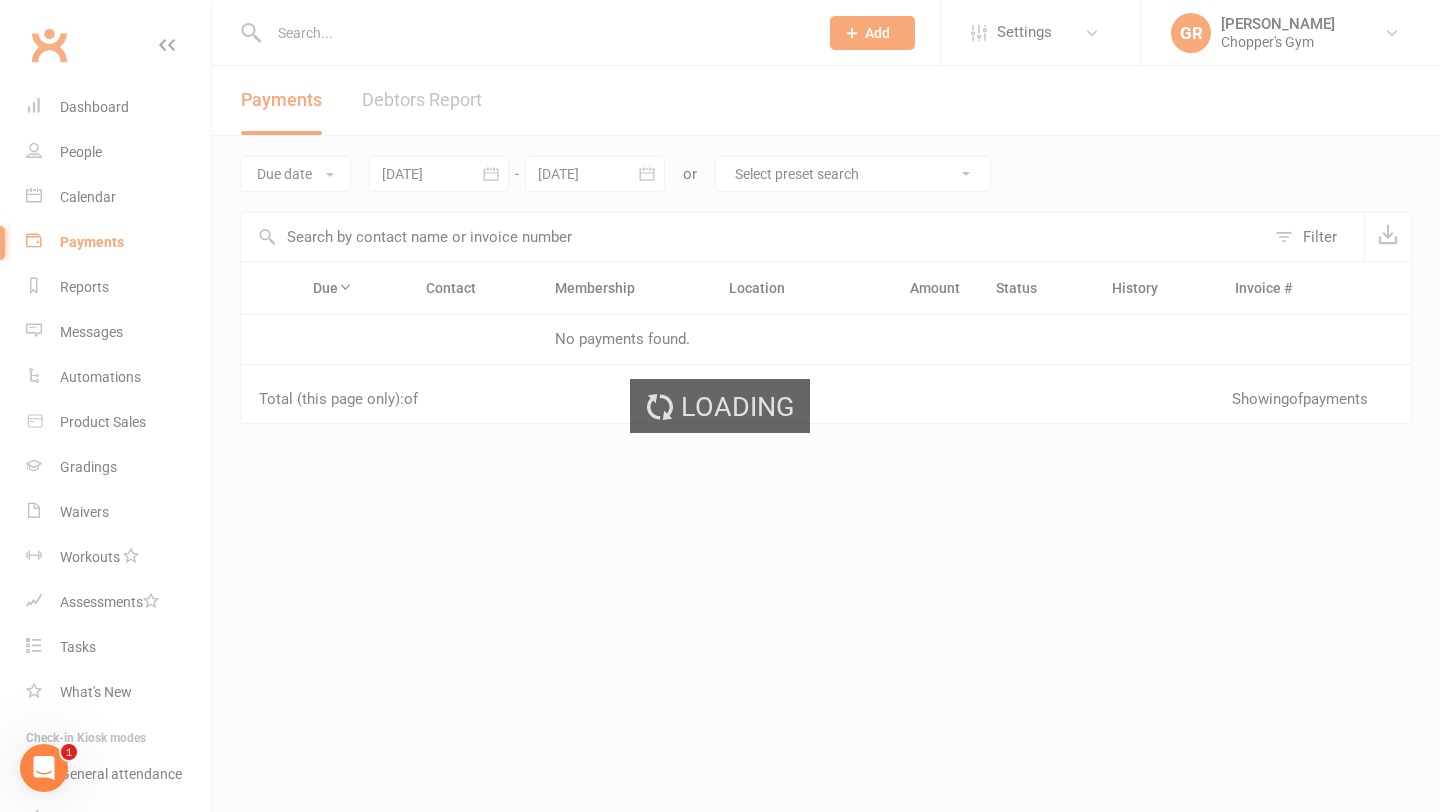 scroll, scrollTop: 0, scrollLeft: 0, axis: both 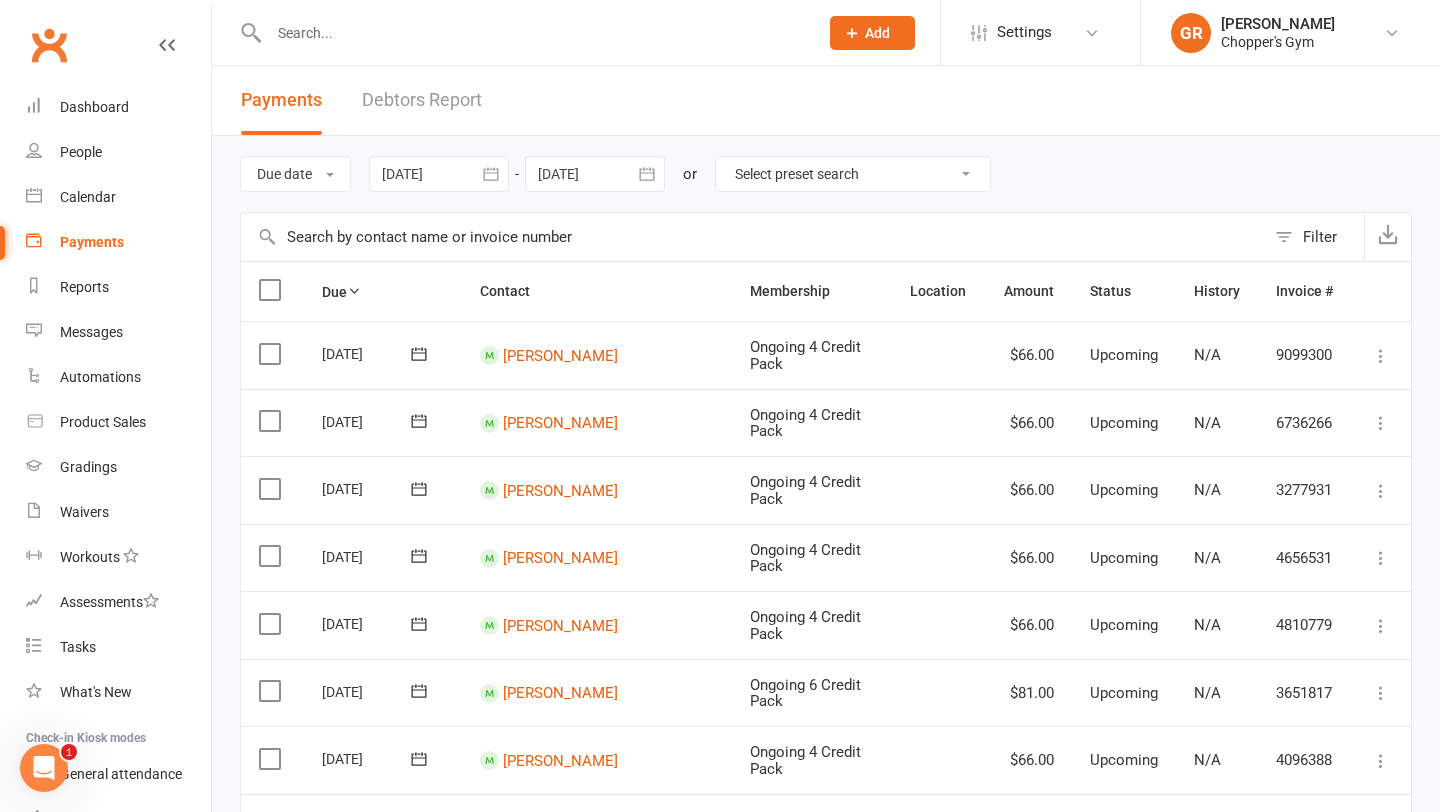 click at bounding box center [533, 33] 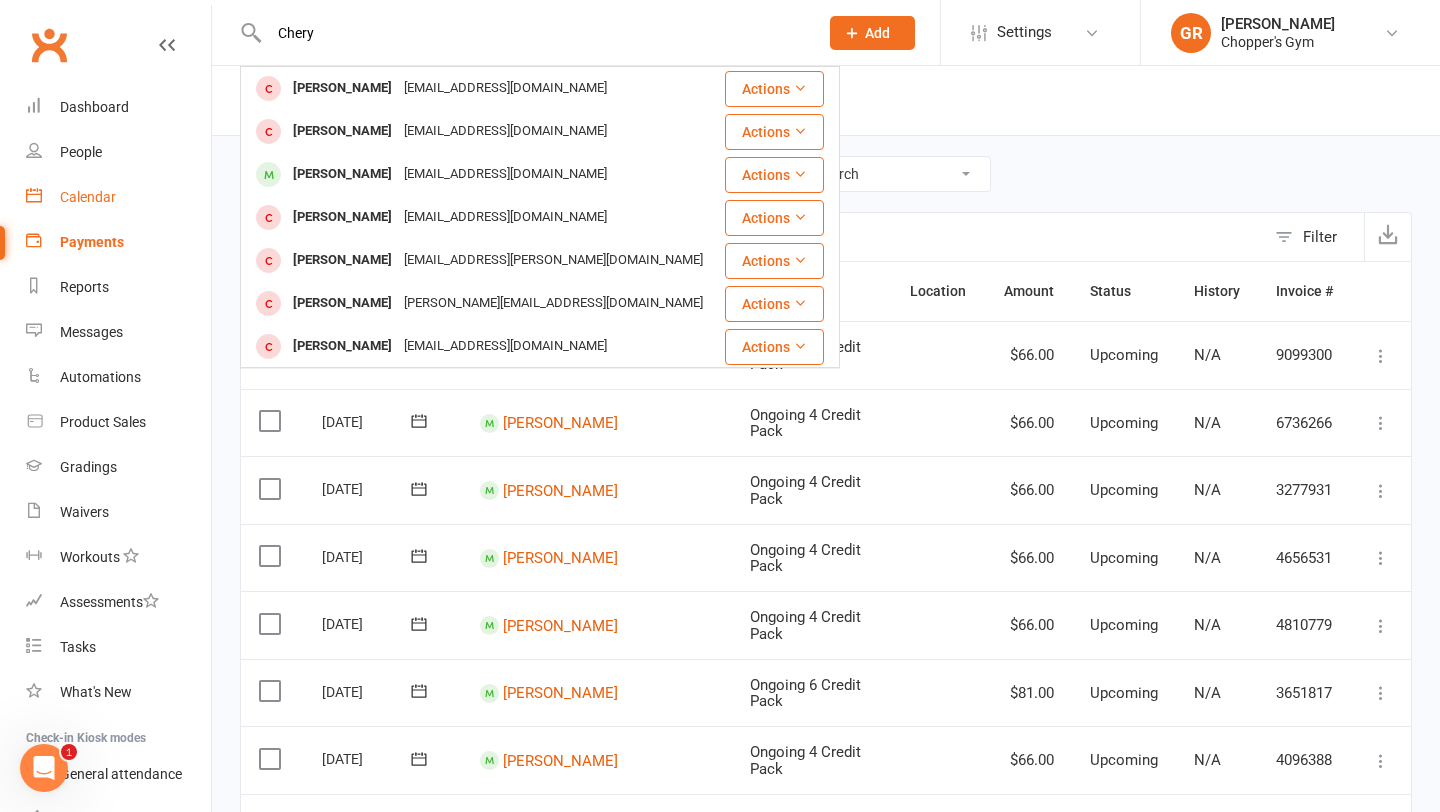 type on "Chery" 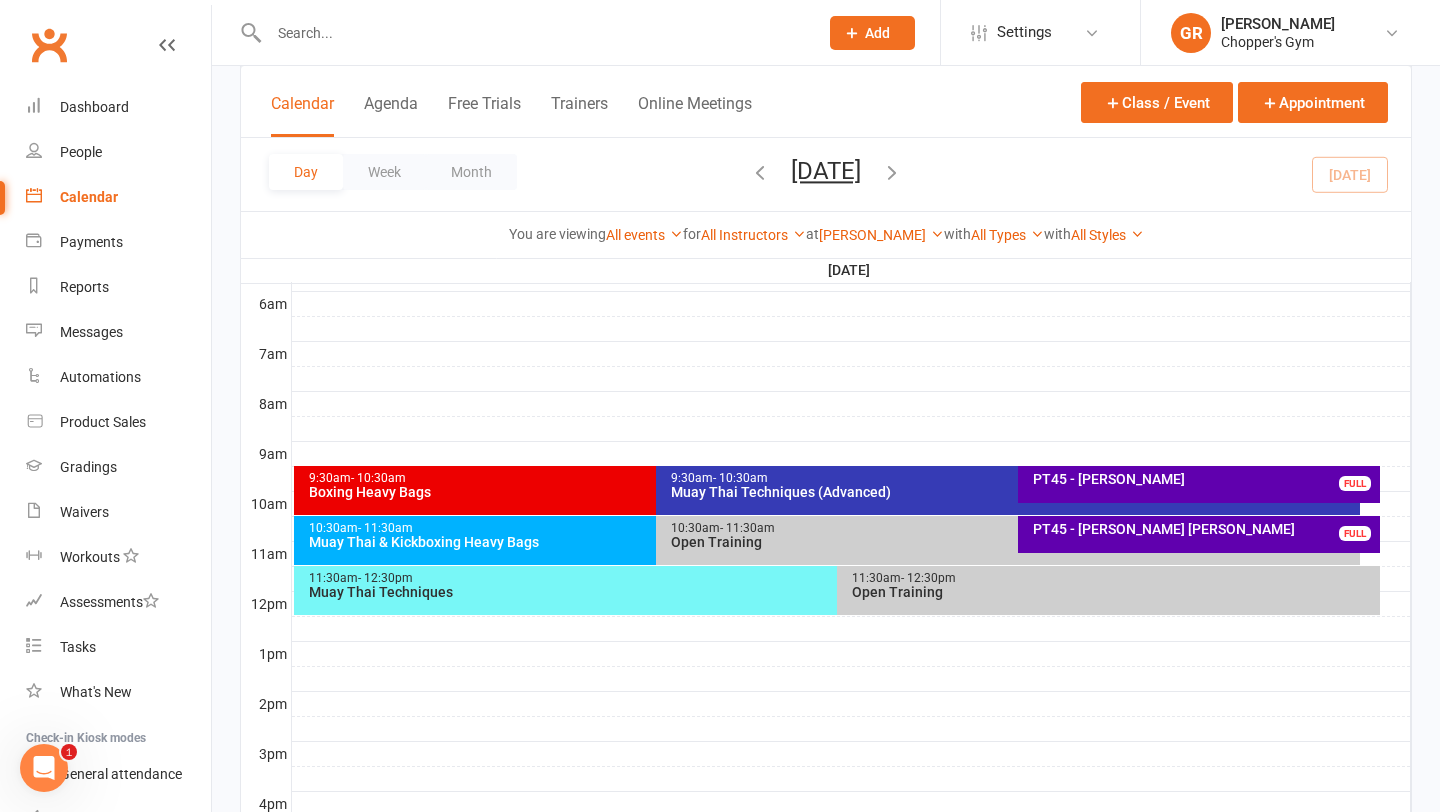 scroll, scrollTop: 422, scrollLeft: 0, axis: vertical 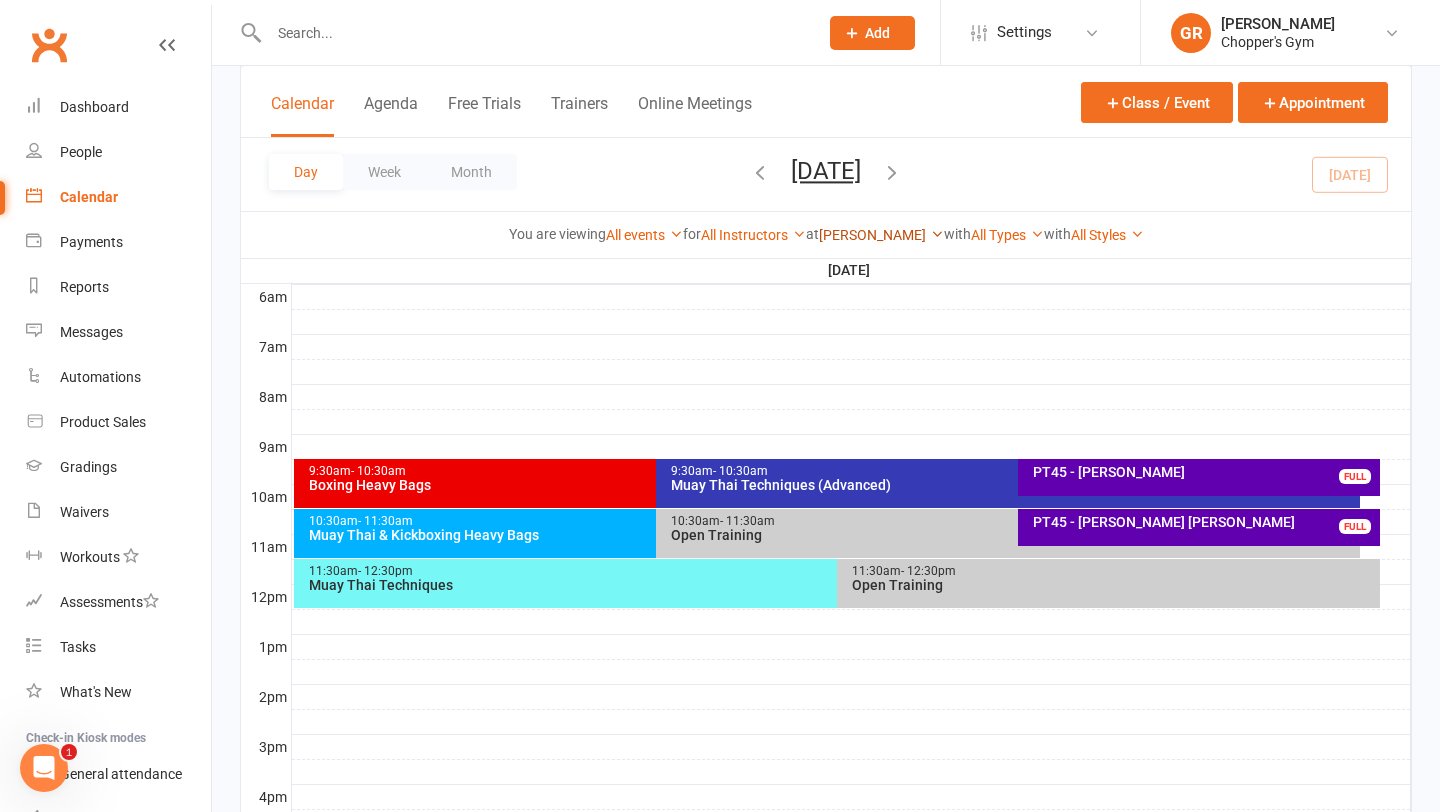click on "Dickson" at bounding box center [881, 235] 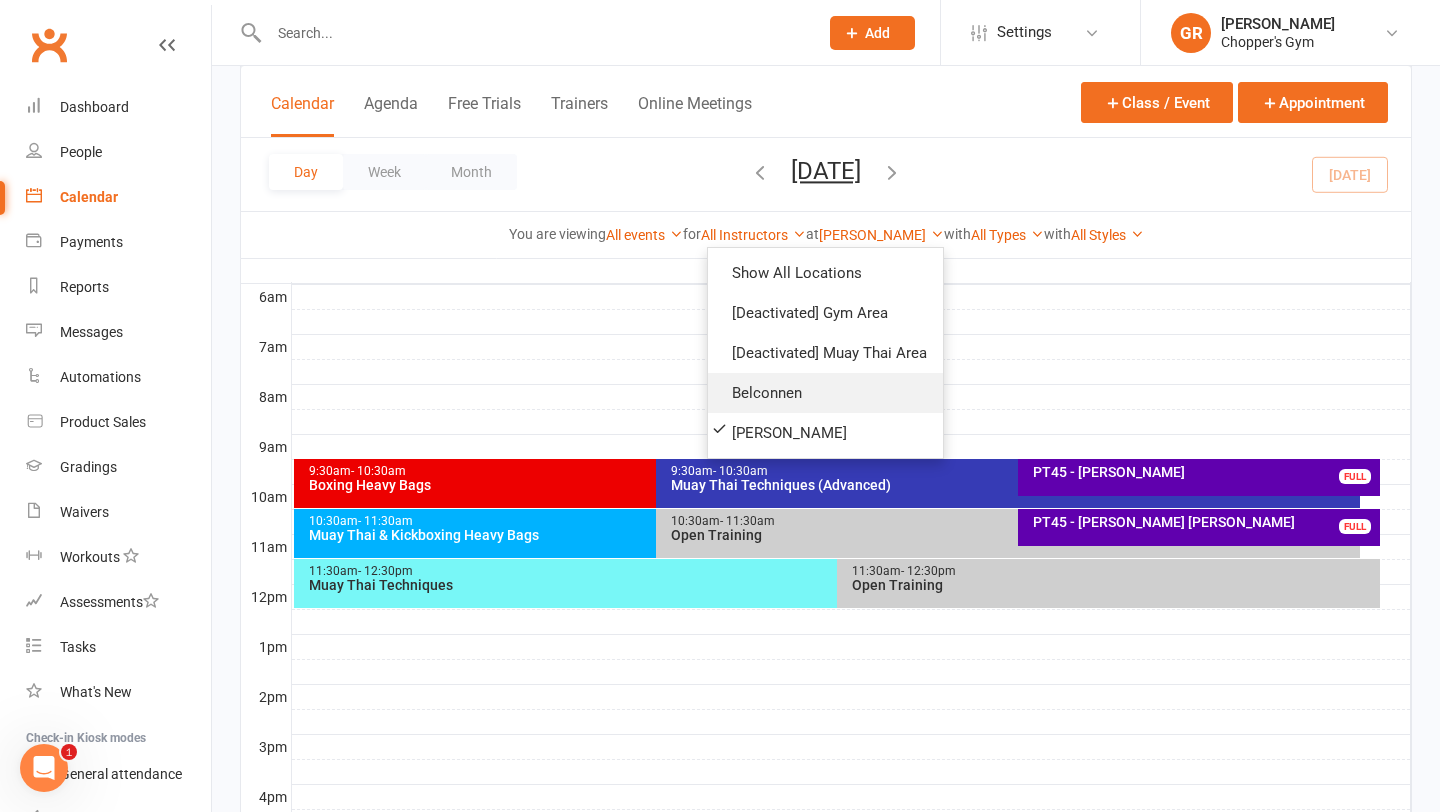 click on "Belconnen" at bounding box center (825, 393) 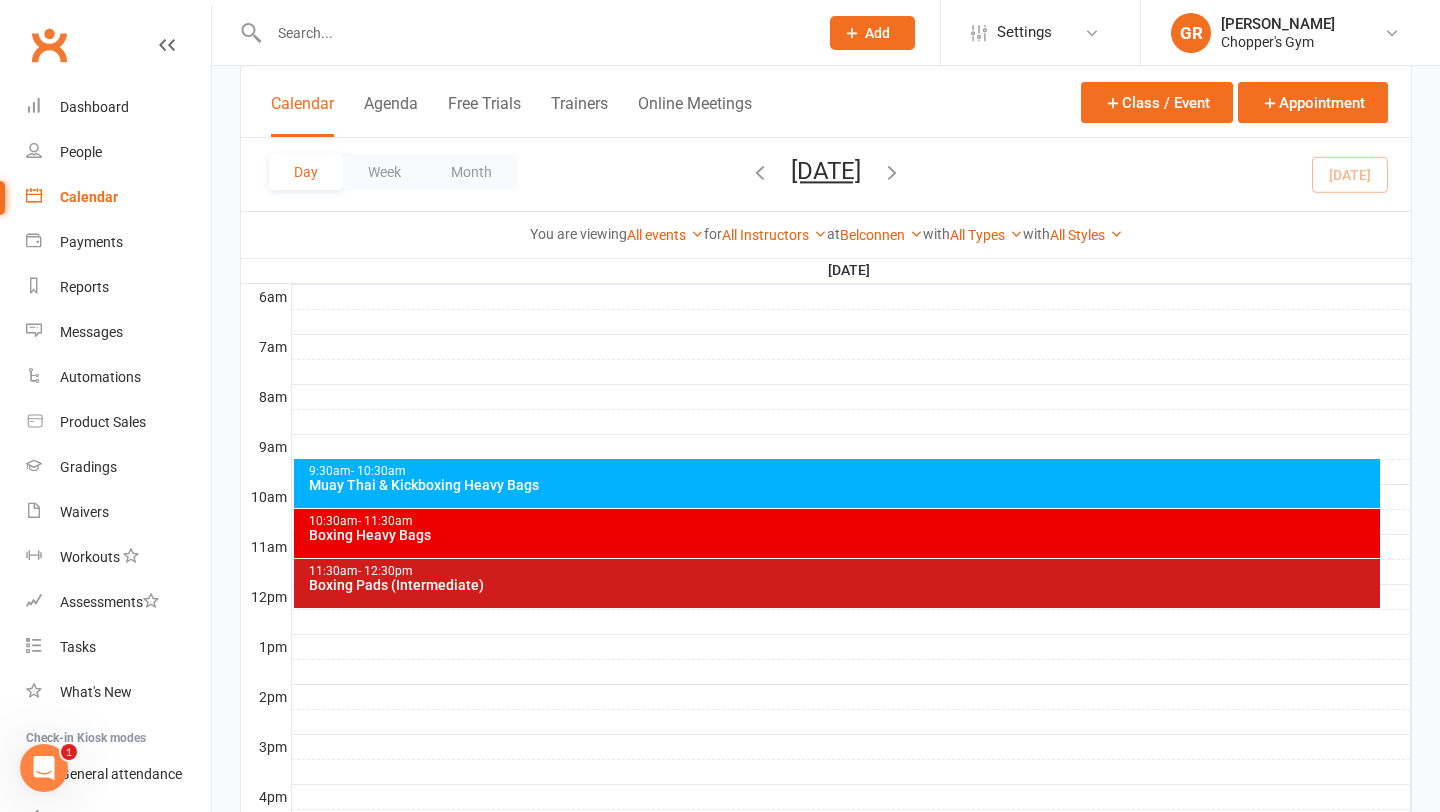 click on "11:30am  - 12:30pm Boxing Pads (Intermediate)" at bounding box center [837, 583] 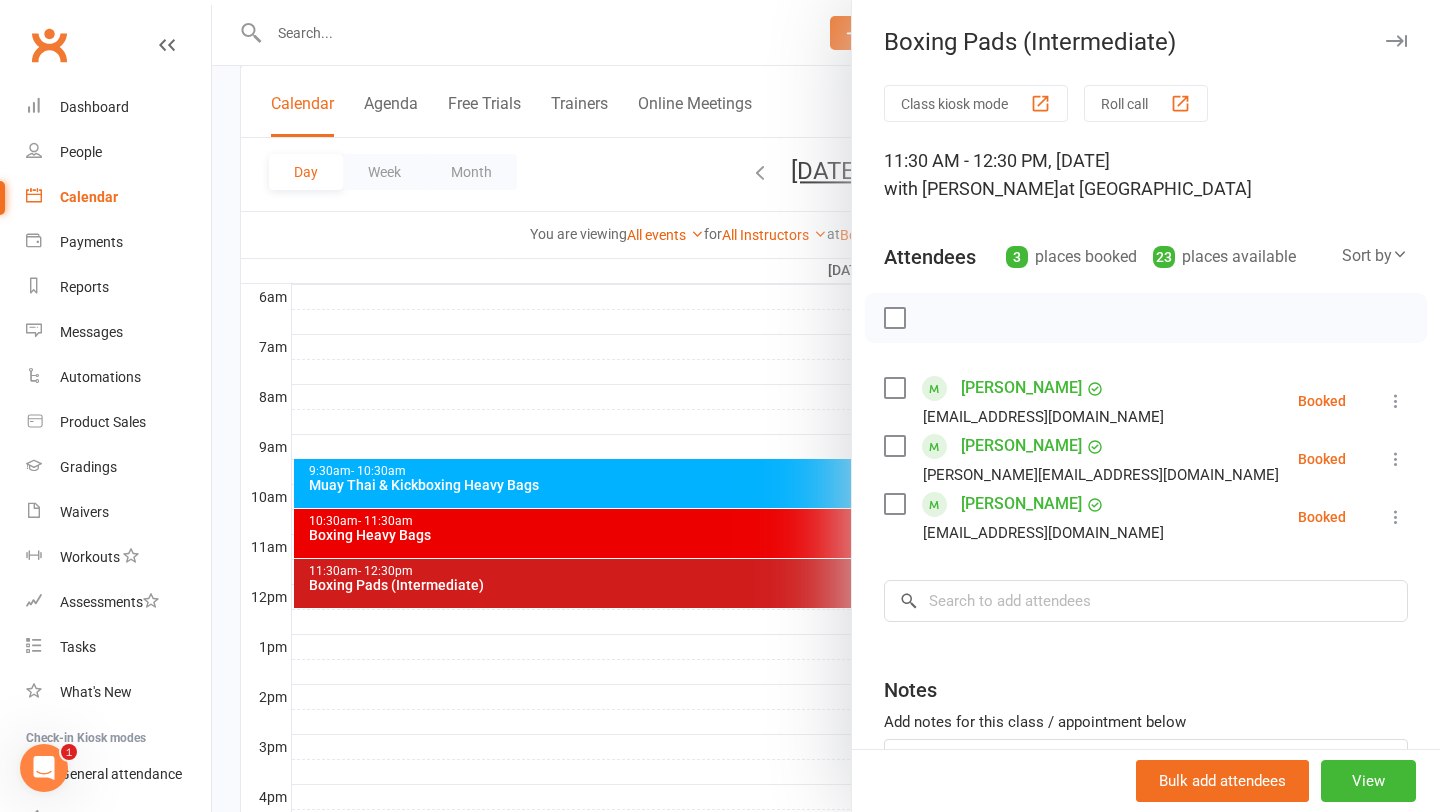 click at bounding box center [1396, 401] 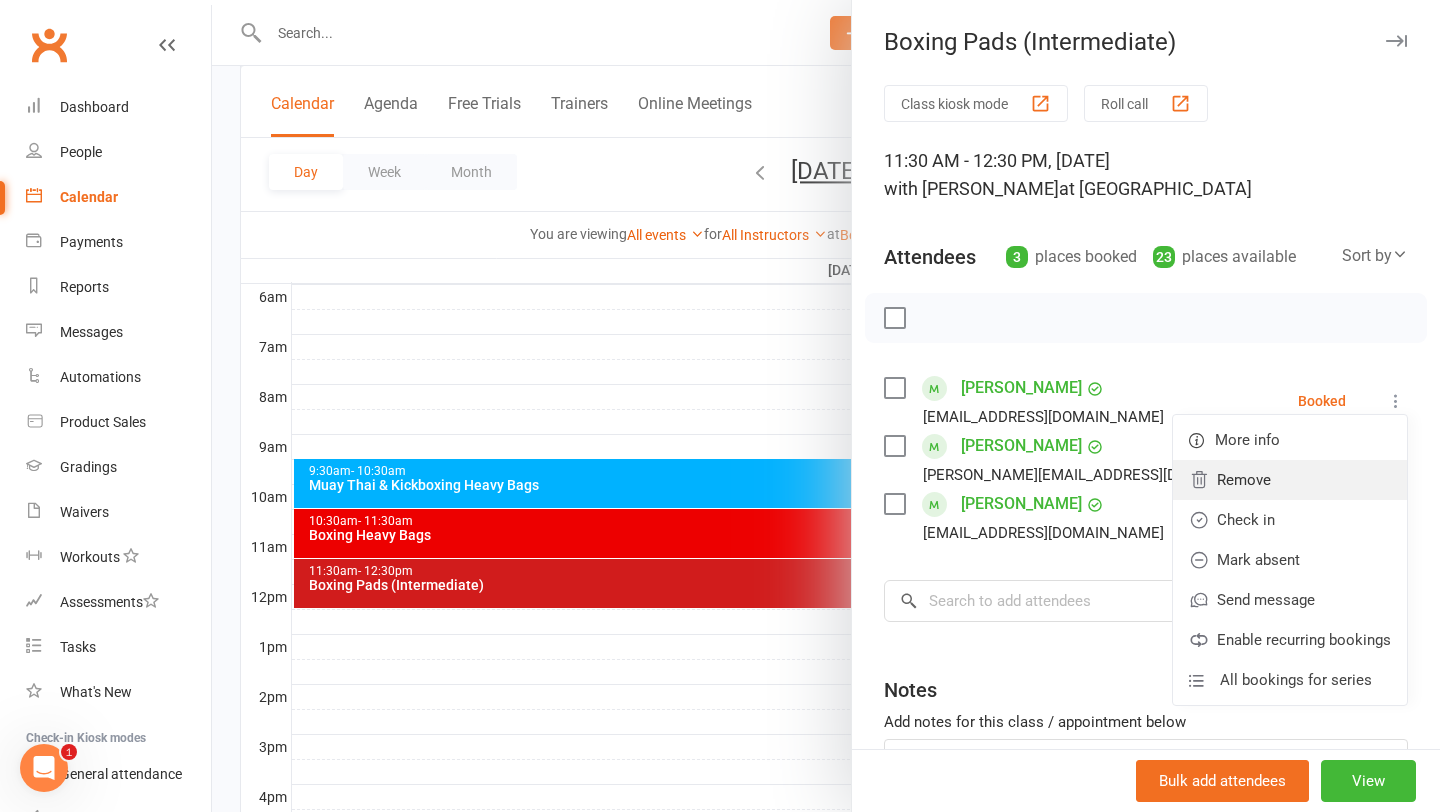 click on "Remove" at bounding box center [1290, 480] 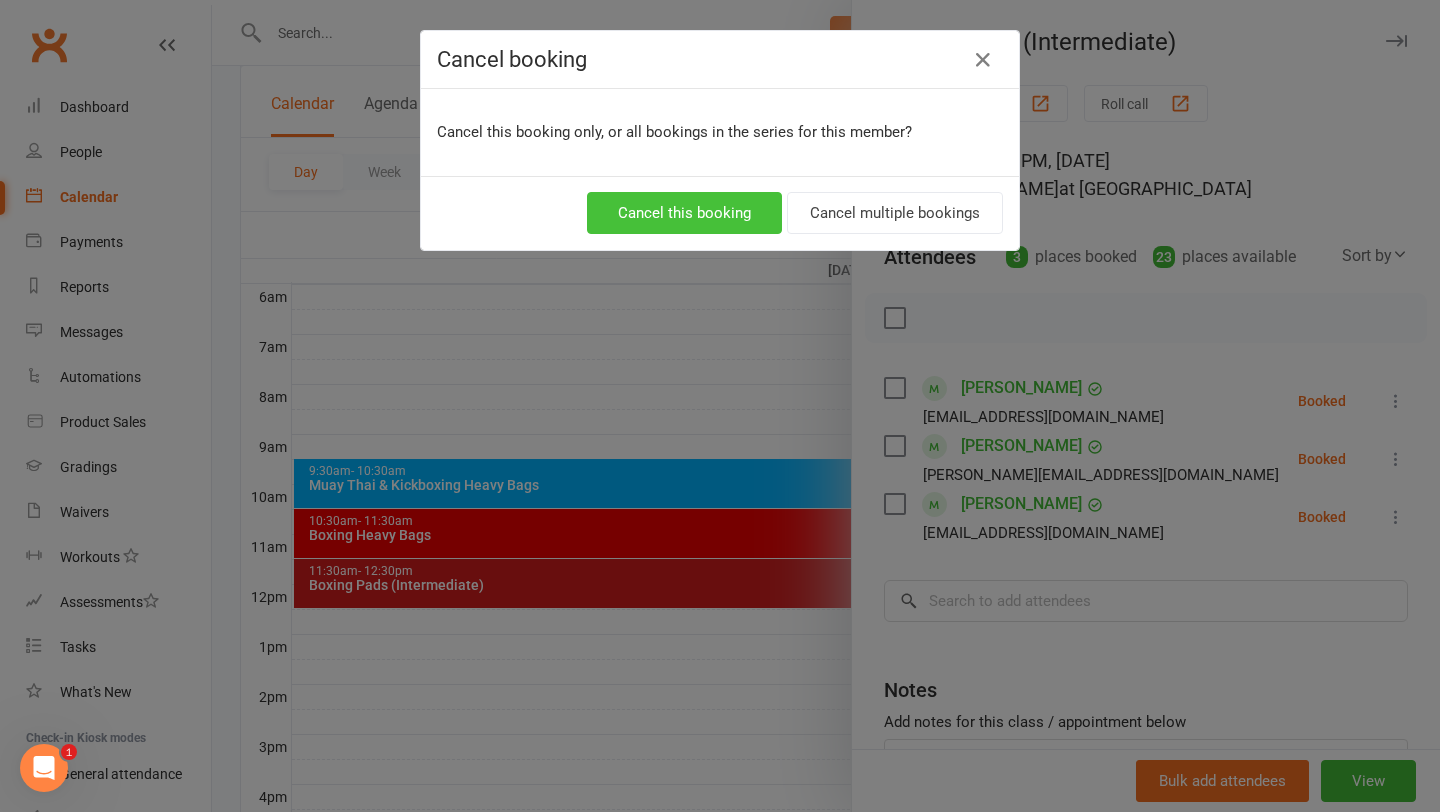 click on "Cancel this booking" at bounding box center [684, 213] 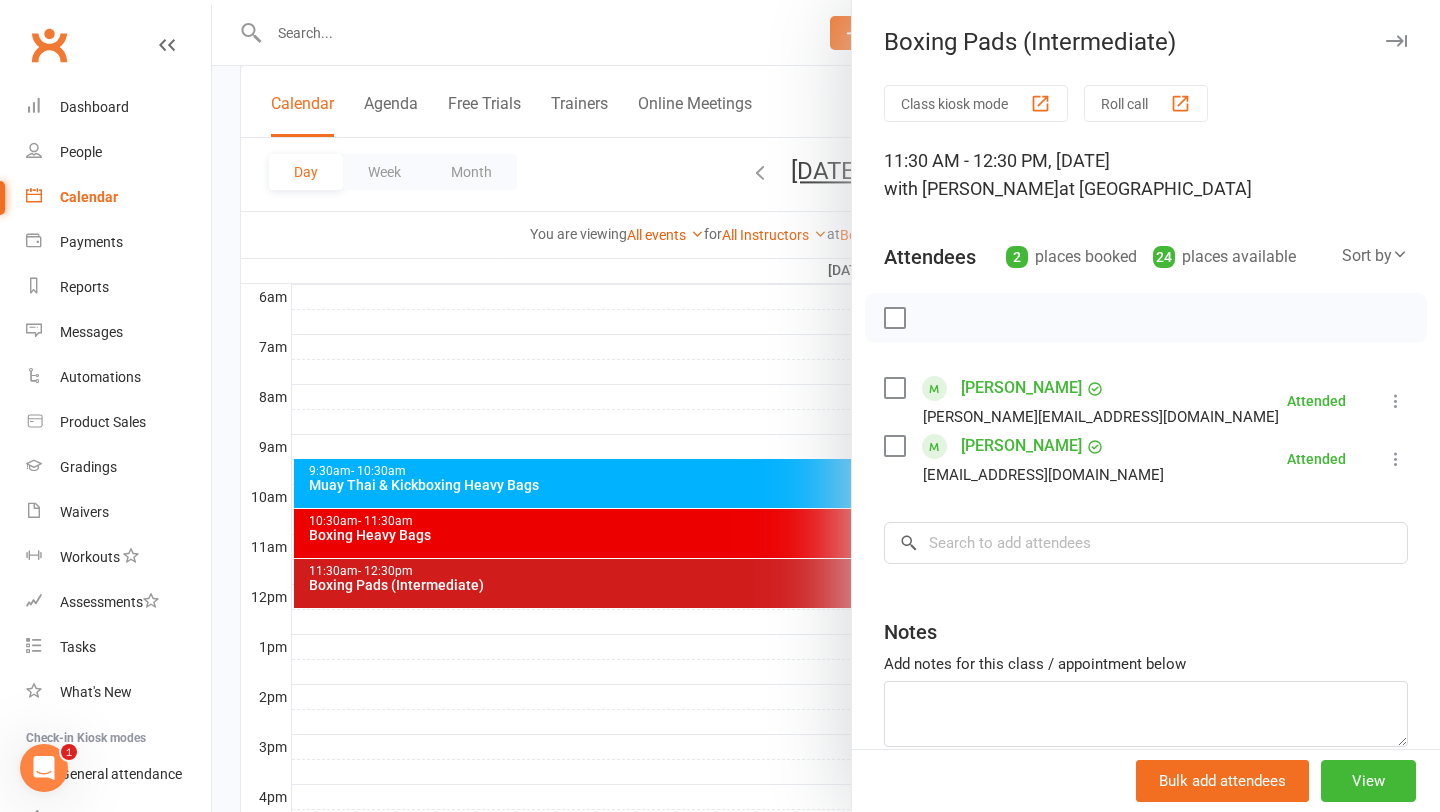 click at bounding box center (1396, 41) 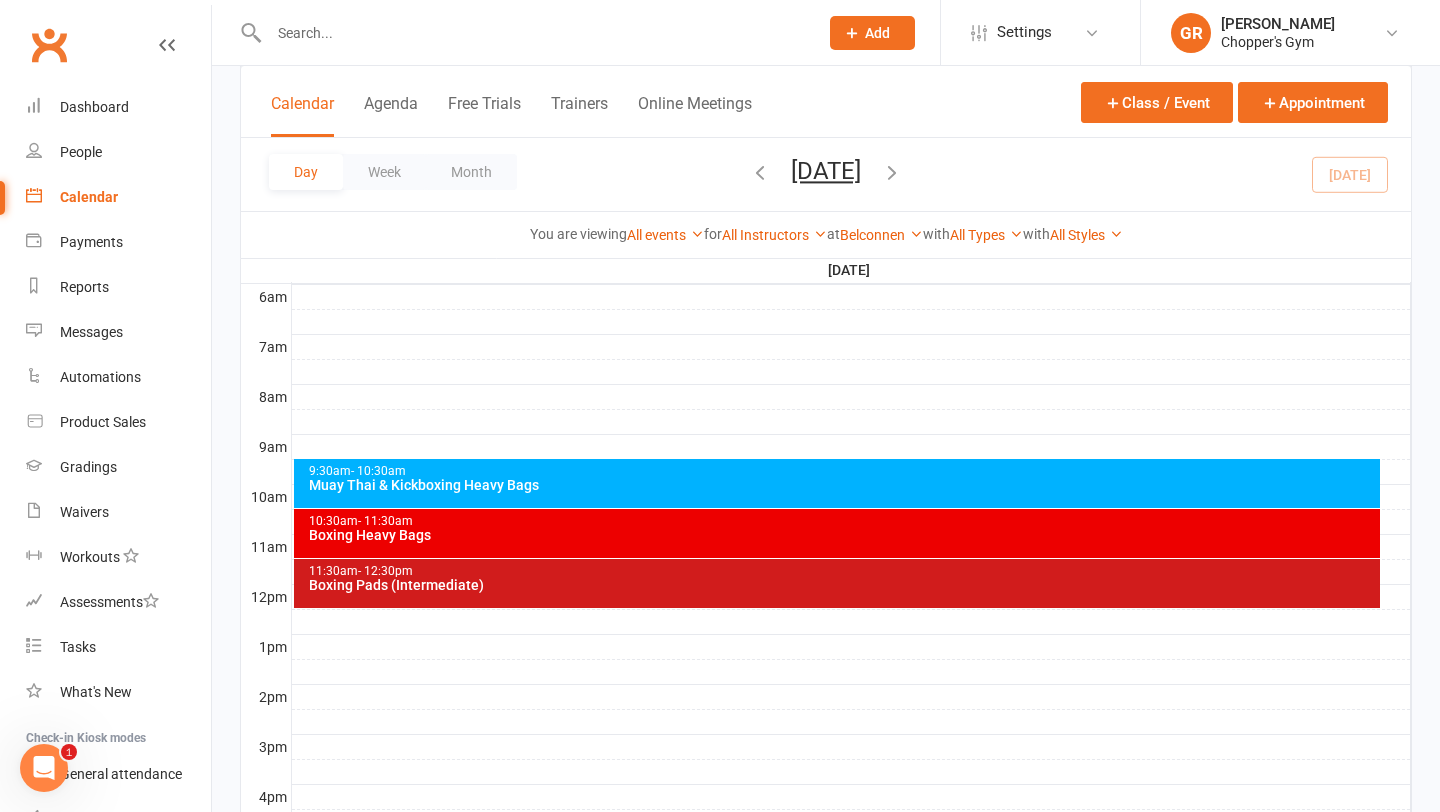 drag, startPoint x: 982, startPoint y: 148, endPoint x: 949, endPoint y: 148, distance: 33 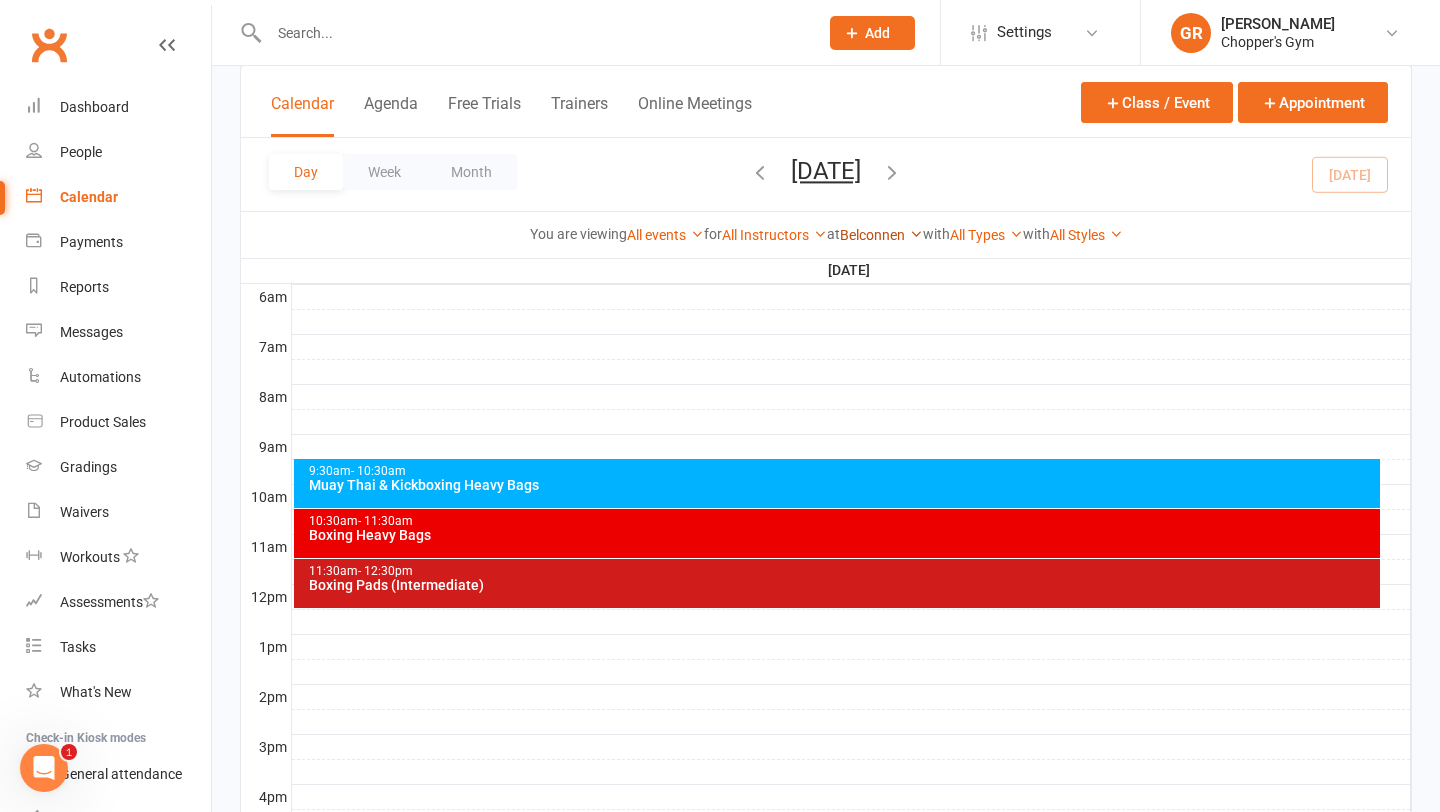 click on "Belconnen" at bounding box center (881, 235) 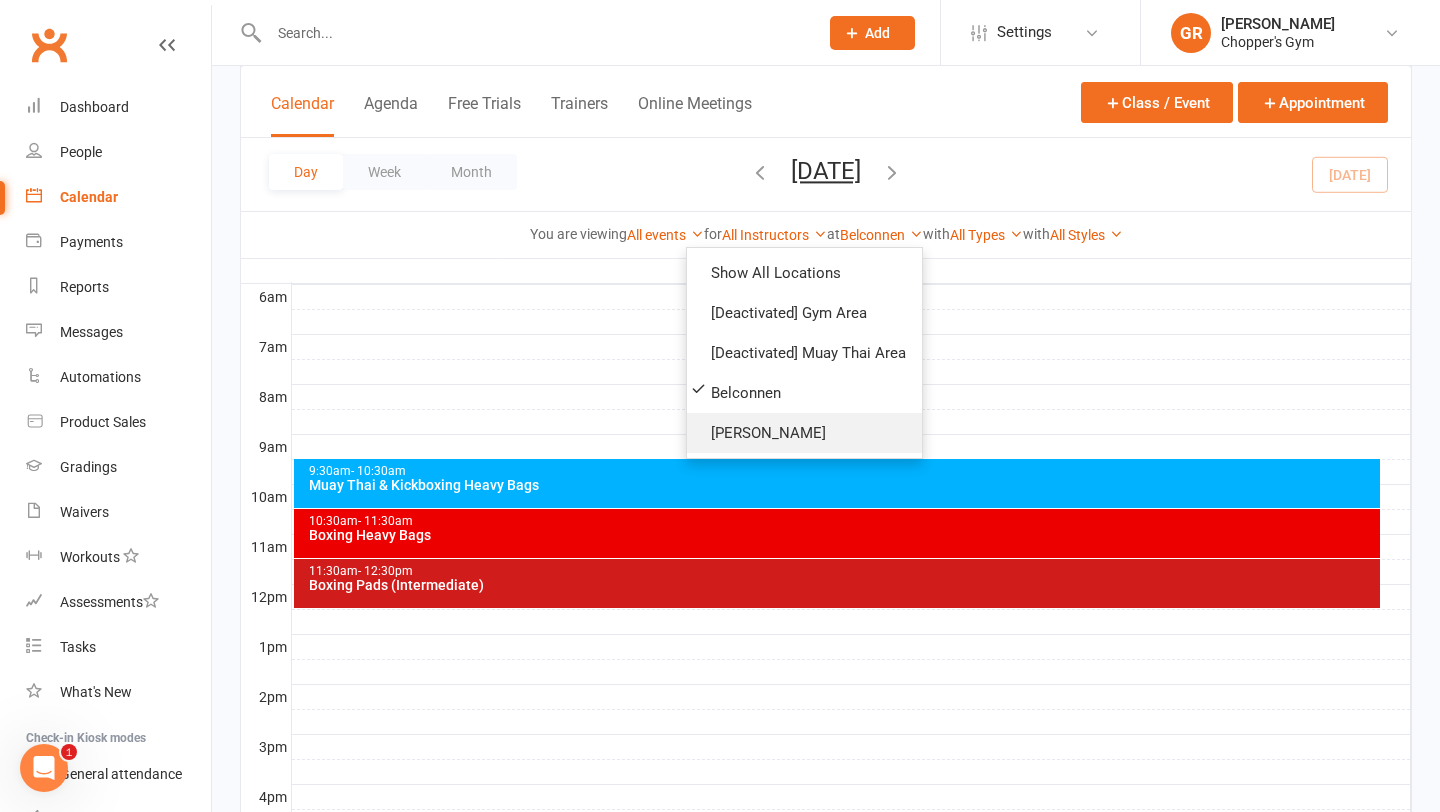 click on "Dickson" at bounding box center (804, 433) 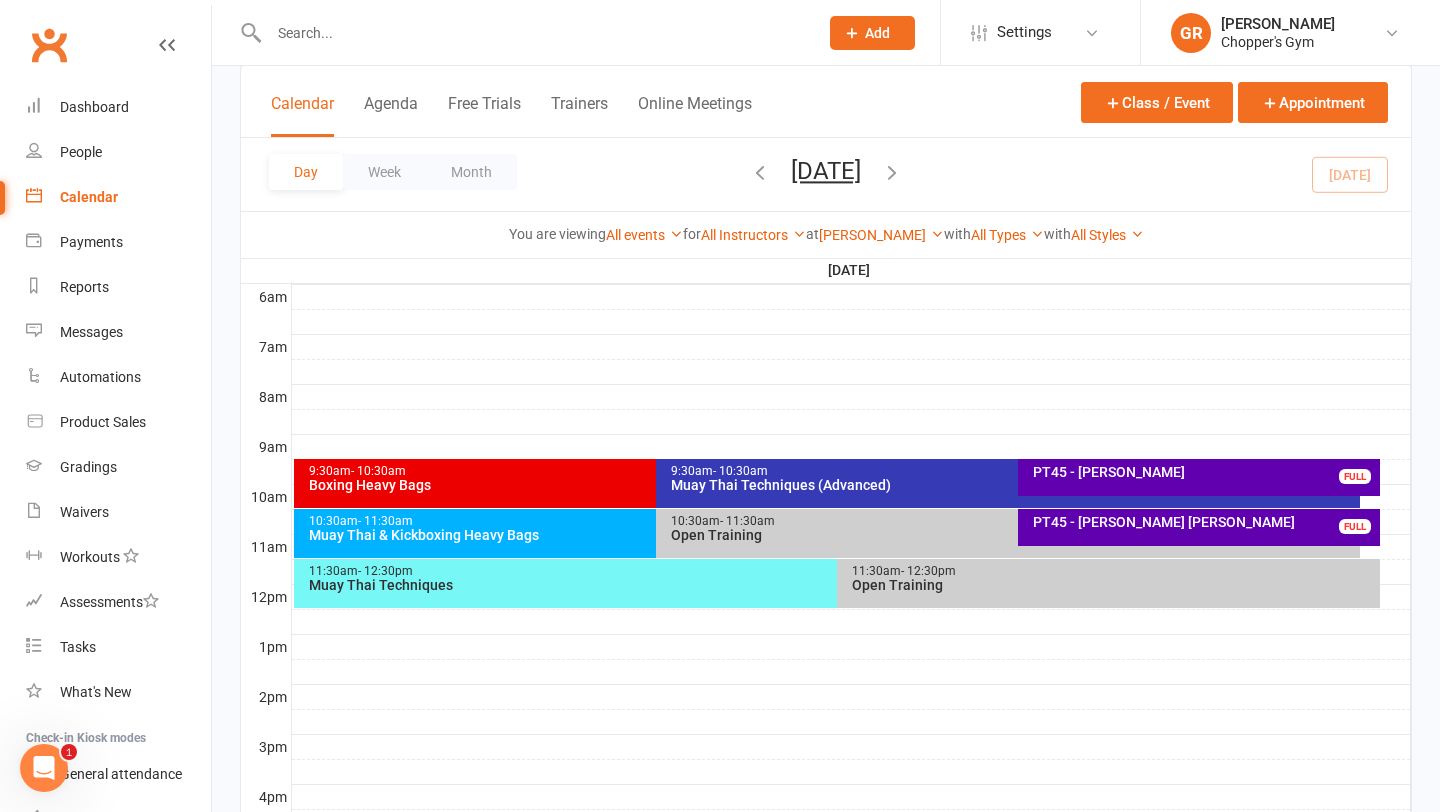click on "11:30am  - 12:30pm Muay Thai Techniques" at bounding box center [827, 583] 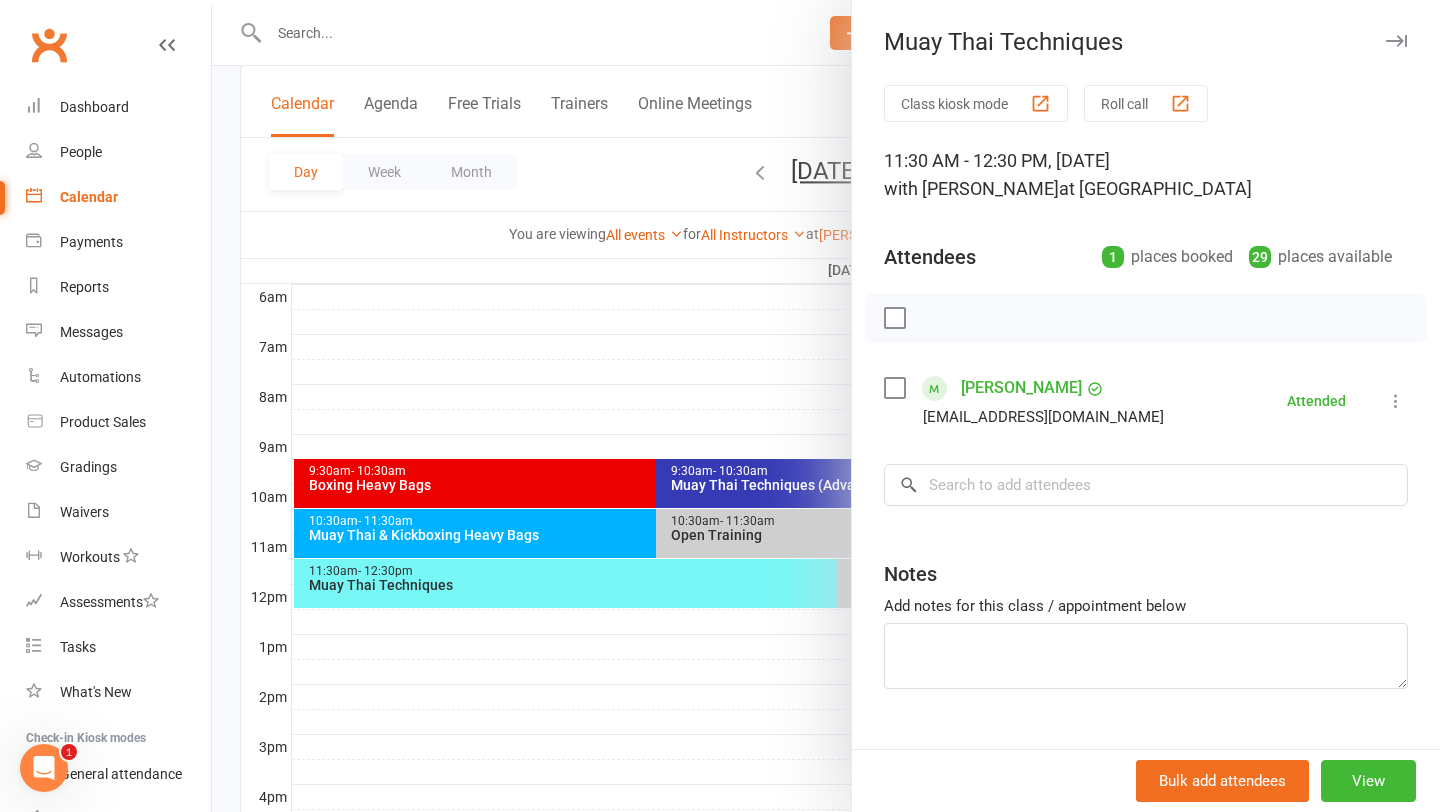 click at bounding box center (826, 406) 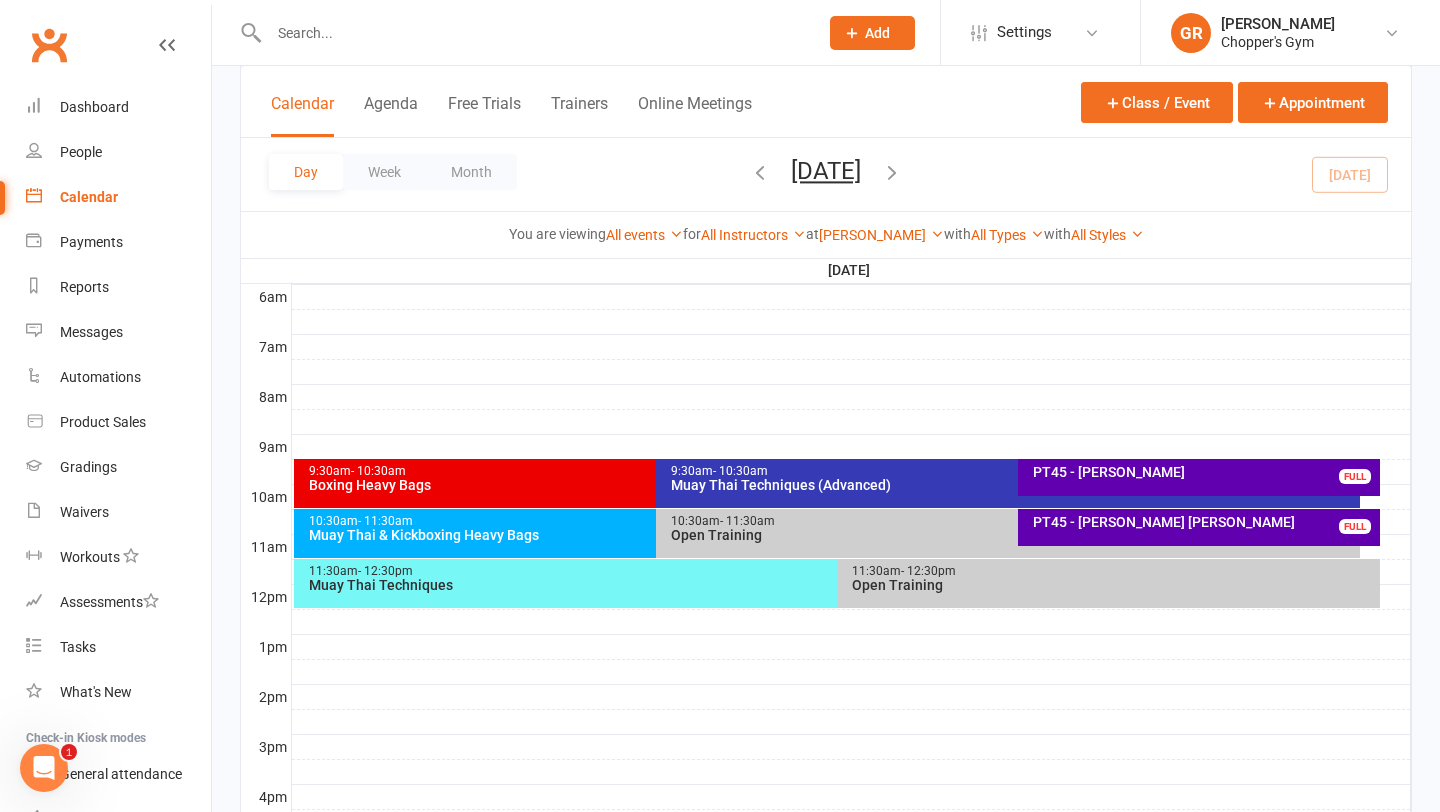 click on "Muay Thai Techniques" at bounding box center (832, 585) 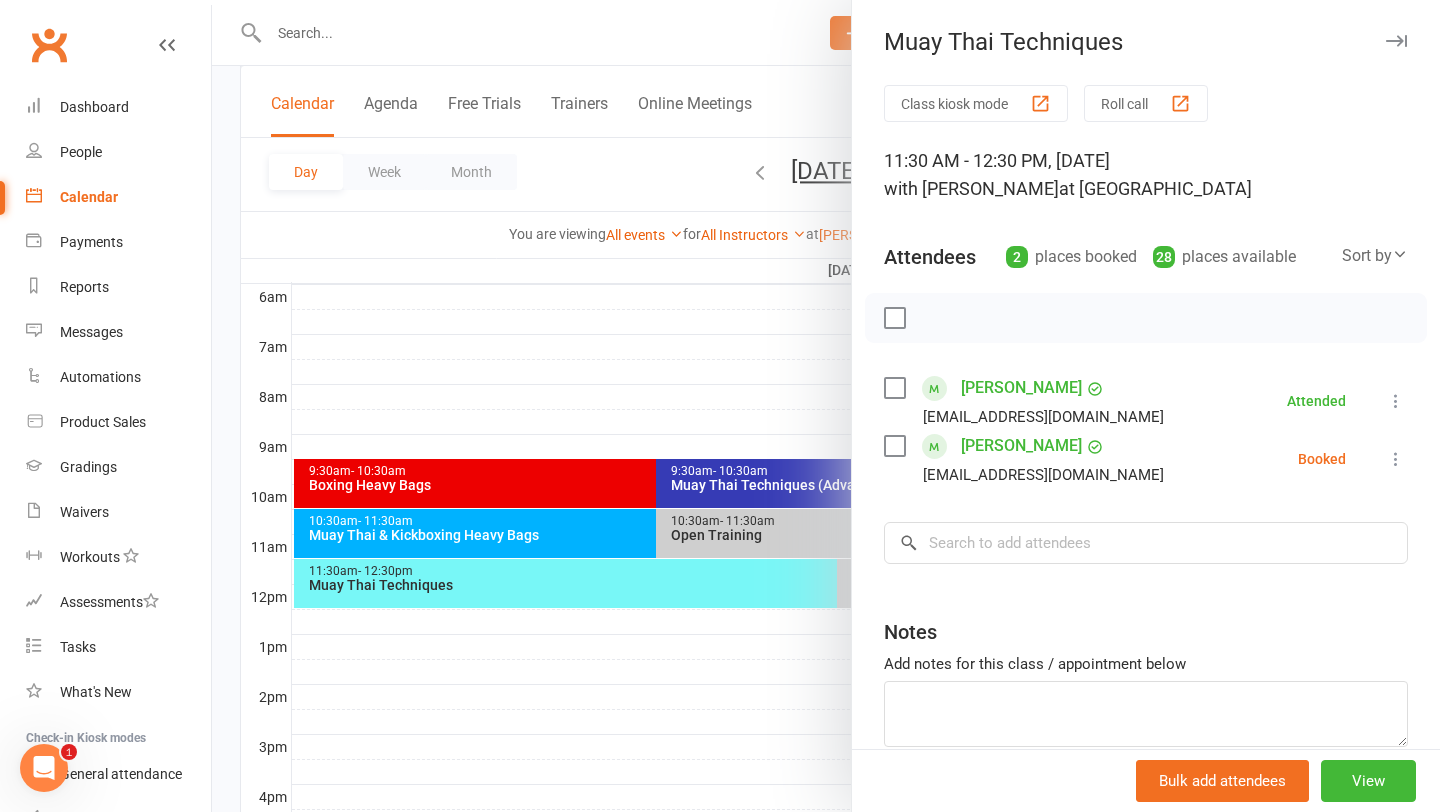 click at bounding box center (1396, 459) 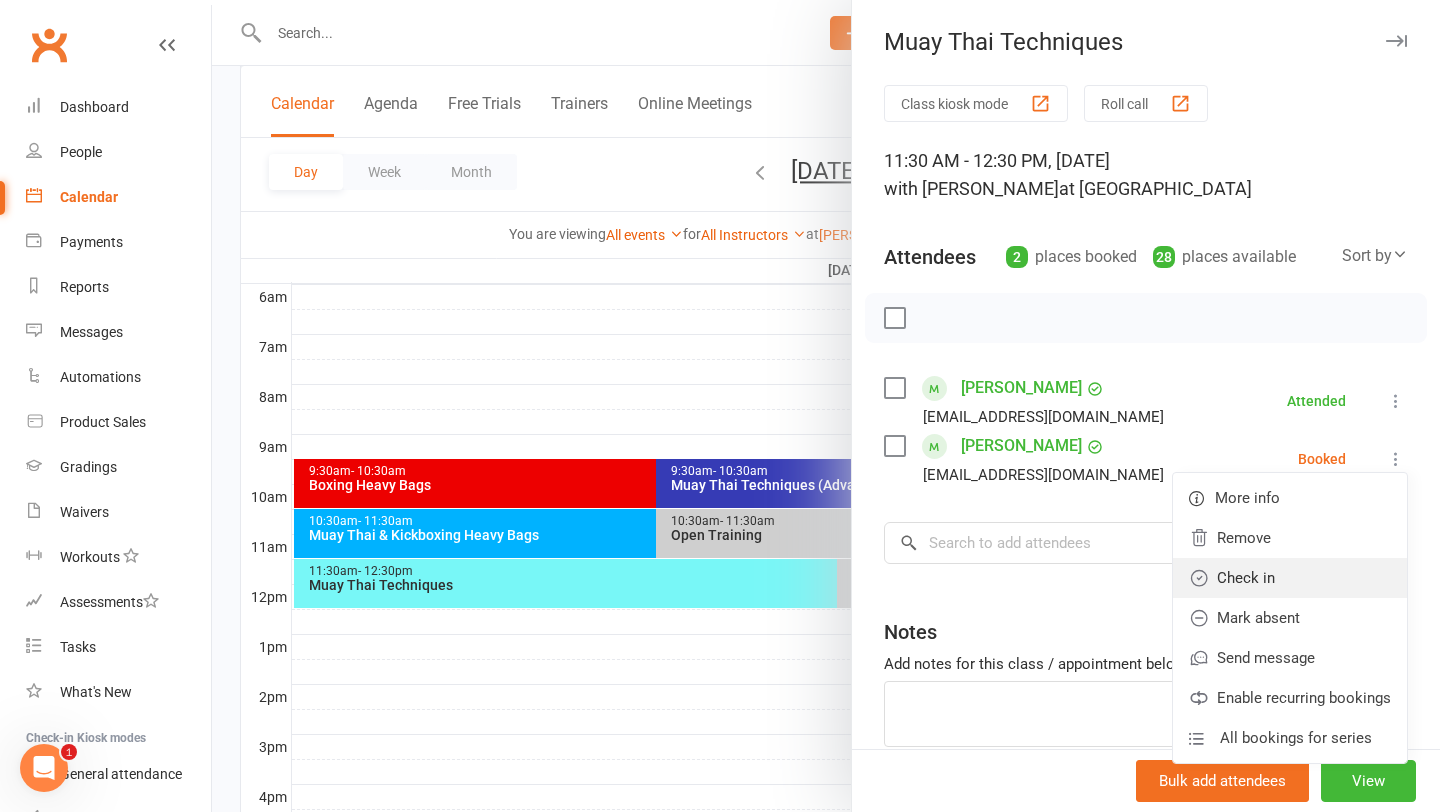 click on "Check in" at bounding box center [1290, 578] 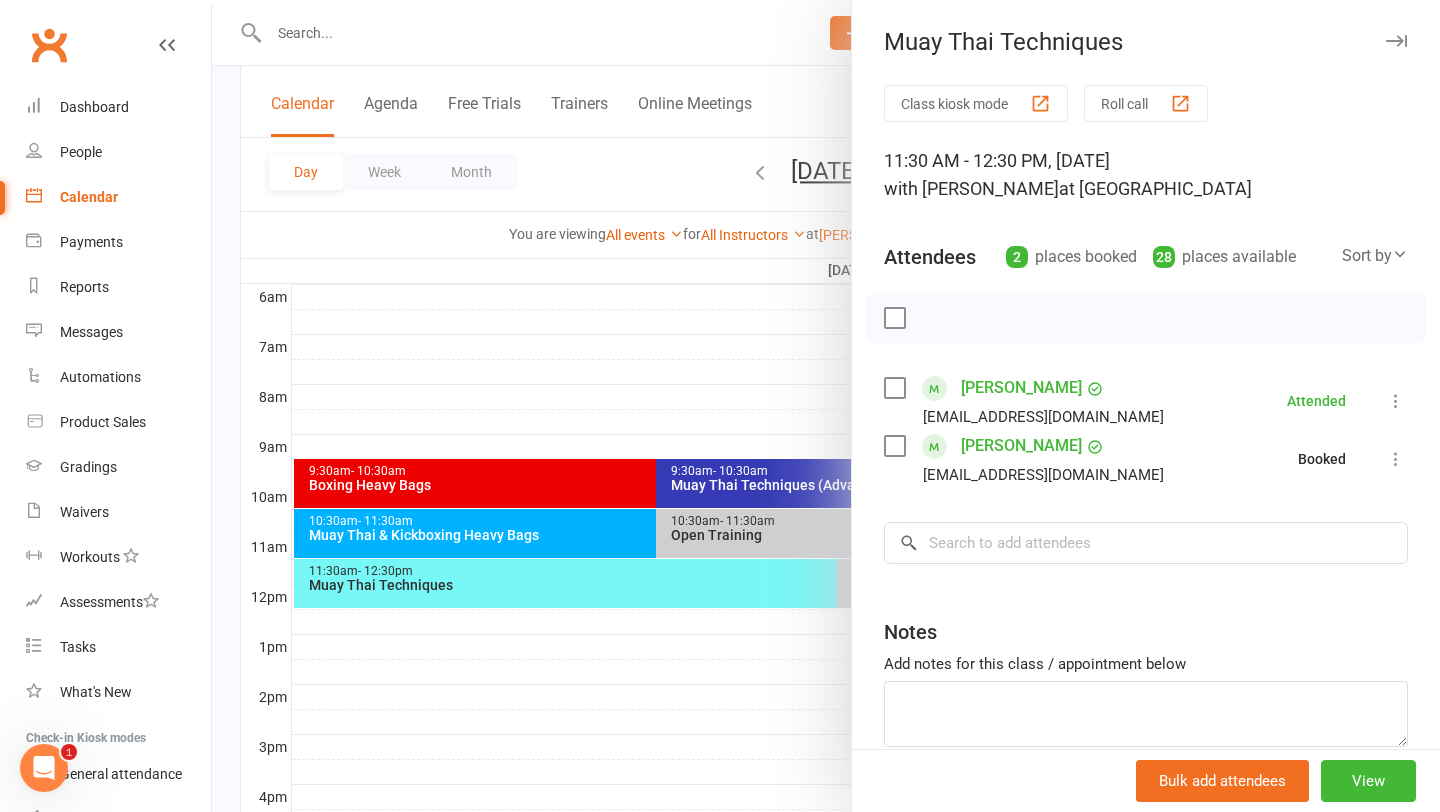 click at bounding box center (826, 406) 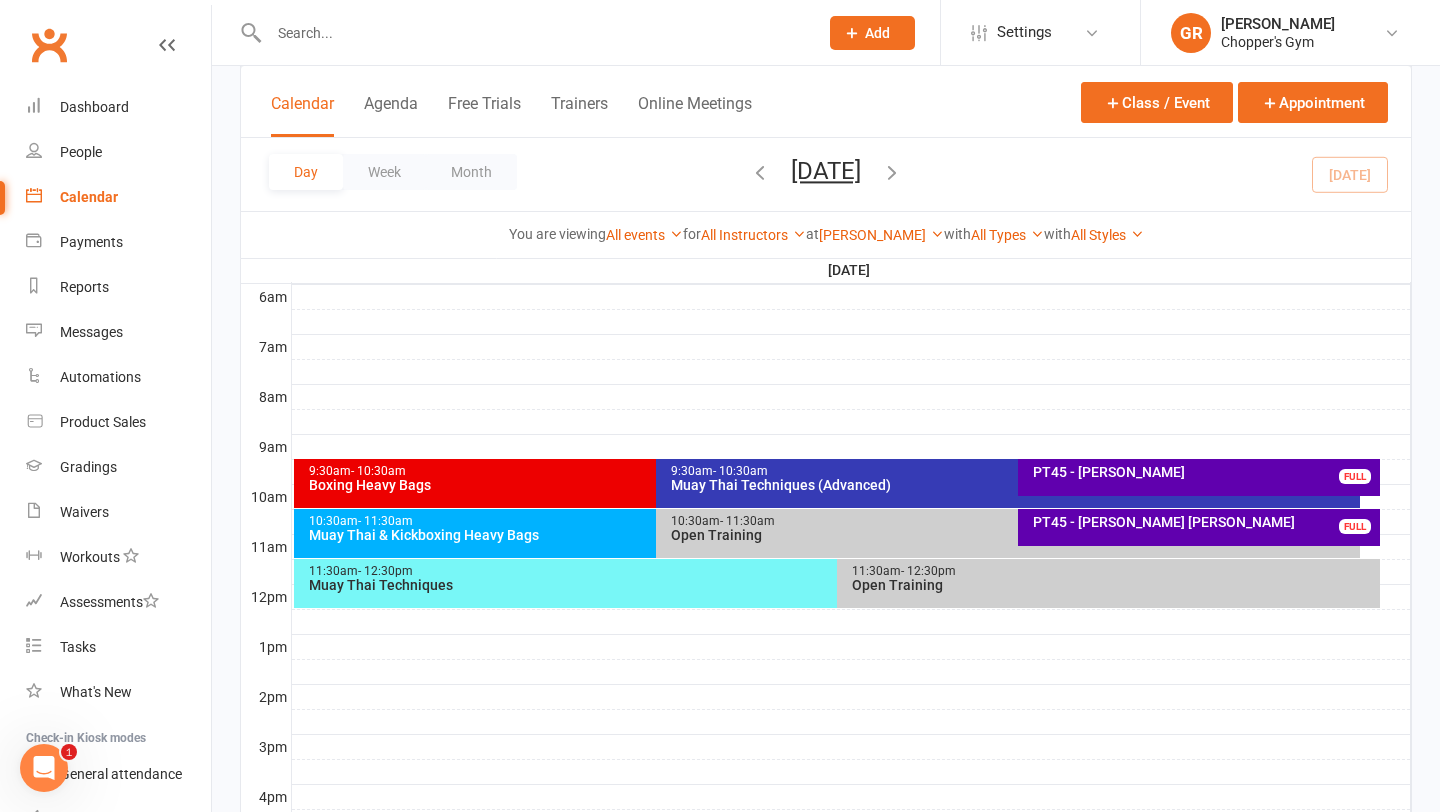 click on "11:30am  - 12:30pm Open Training" at bounding box center (1108, 583) 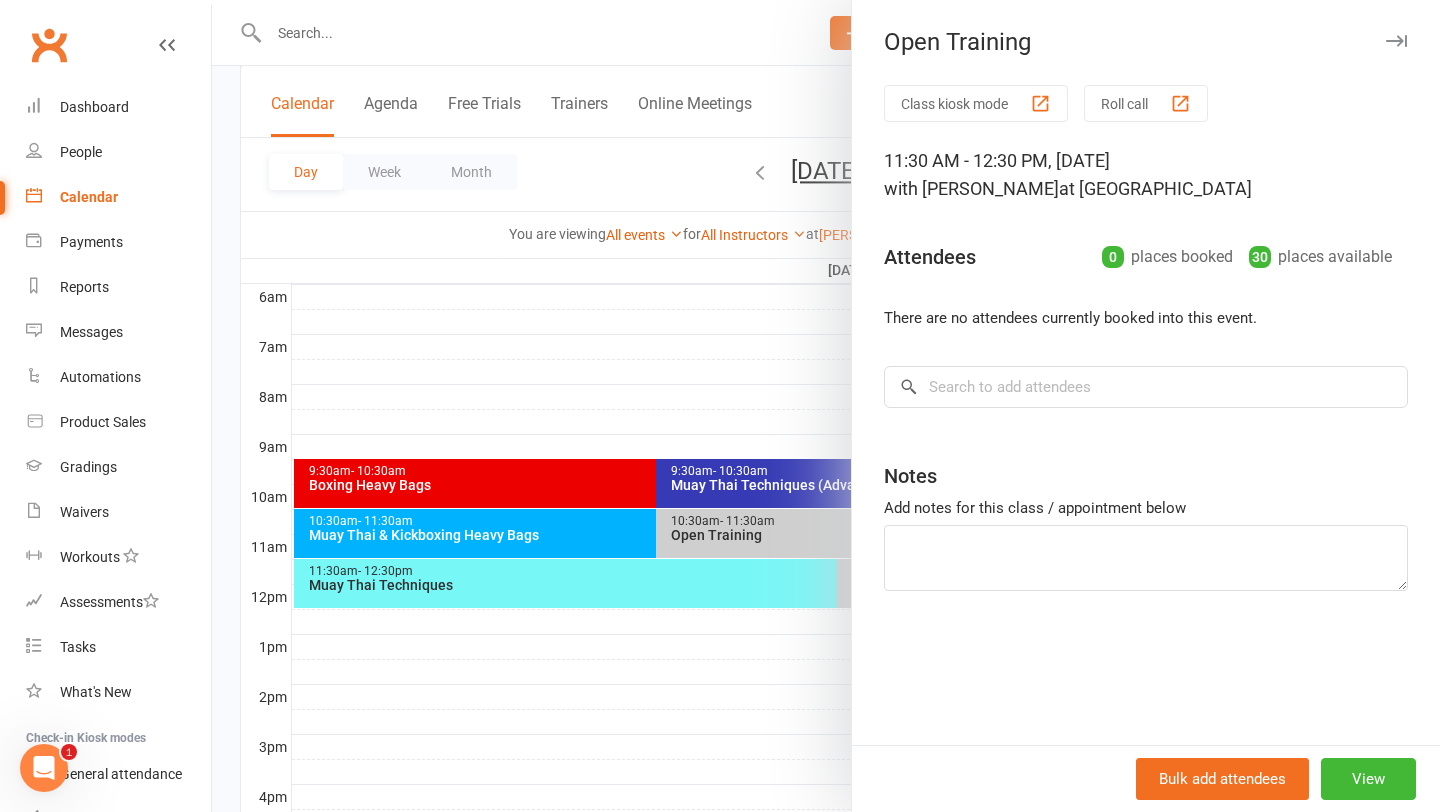 click at bounding box center (826, 406) 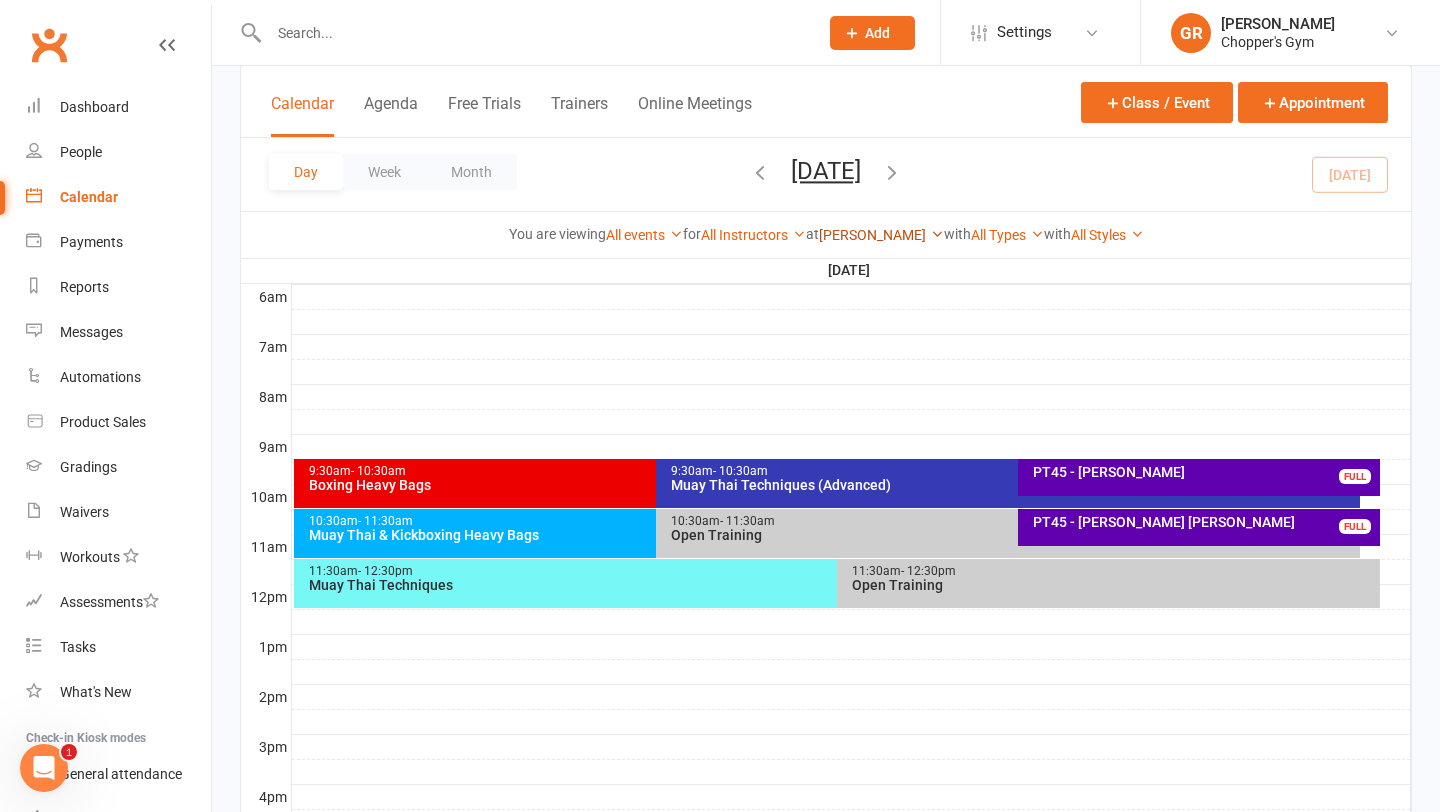 click at bounding box center (937, 234) 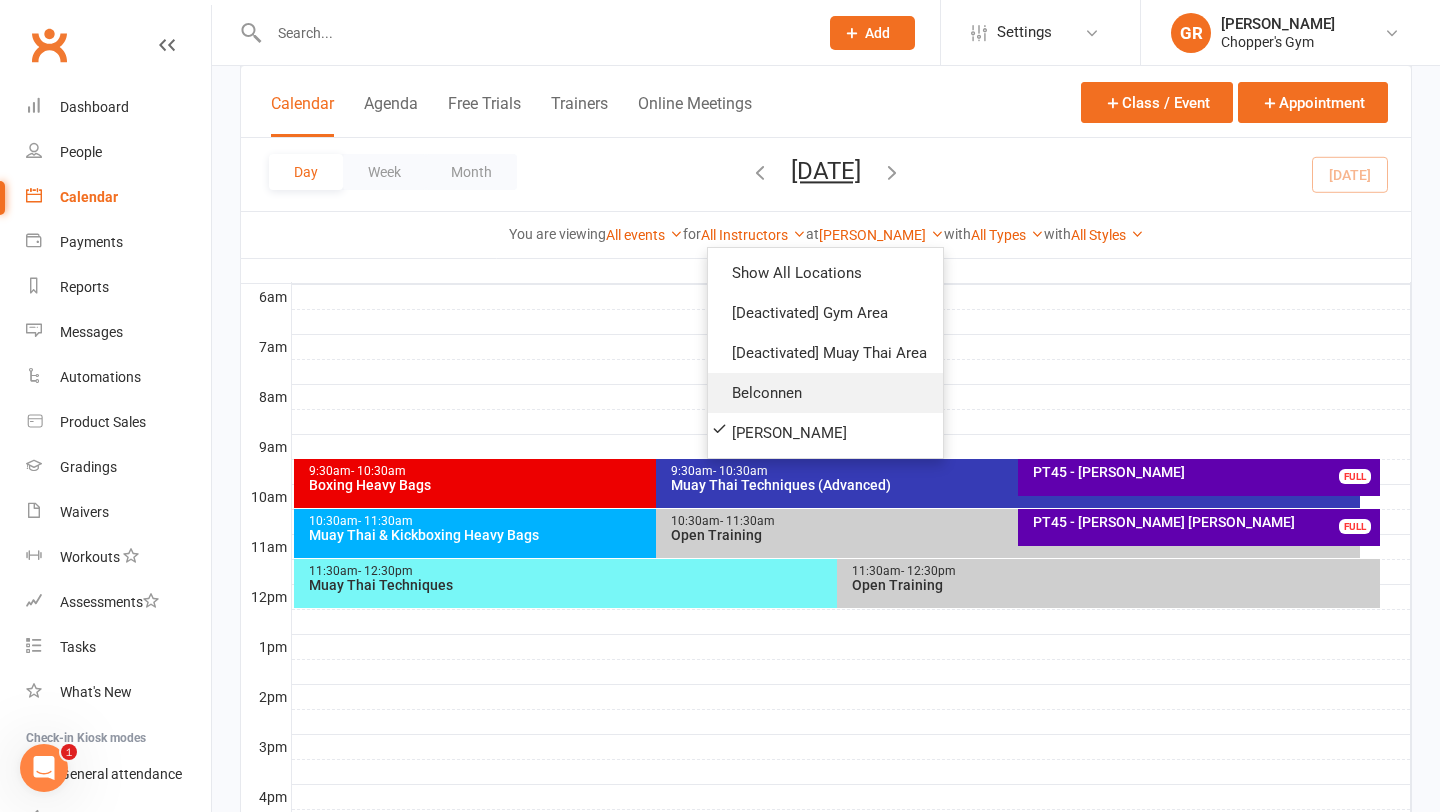click on "Belconnen" at bounding box center [825, 393] 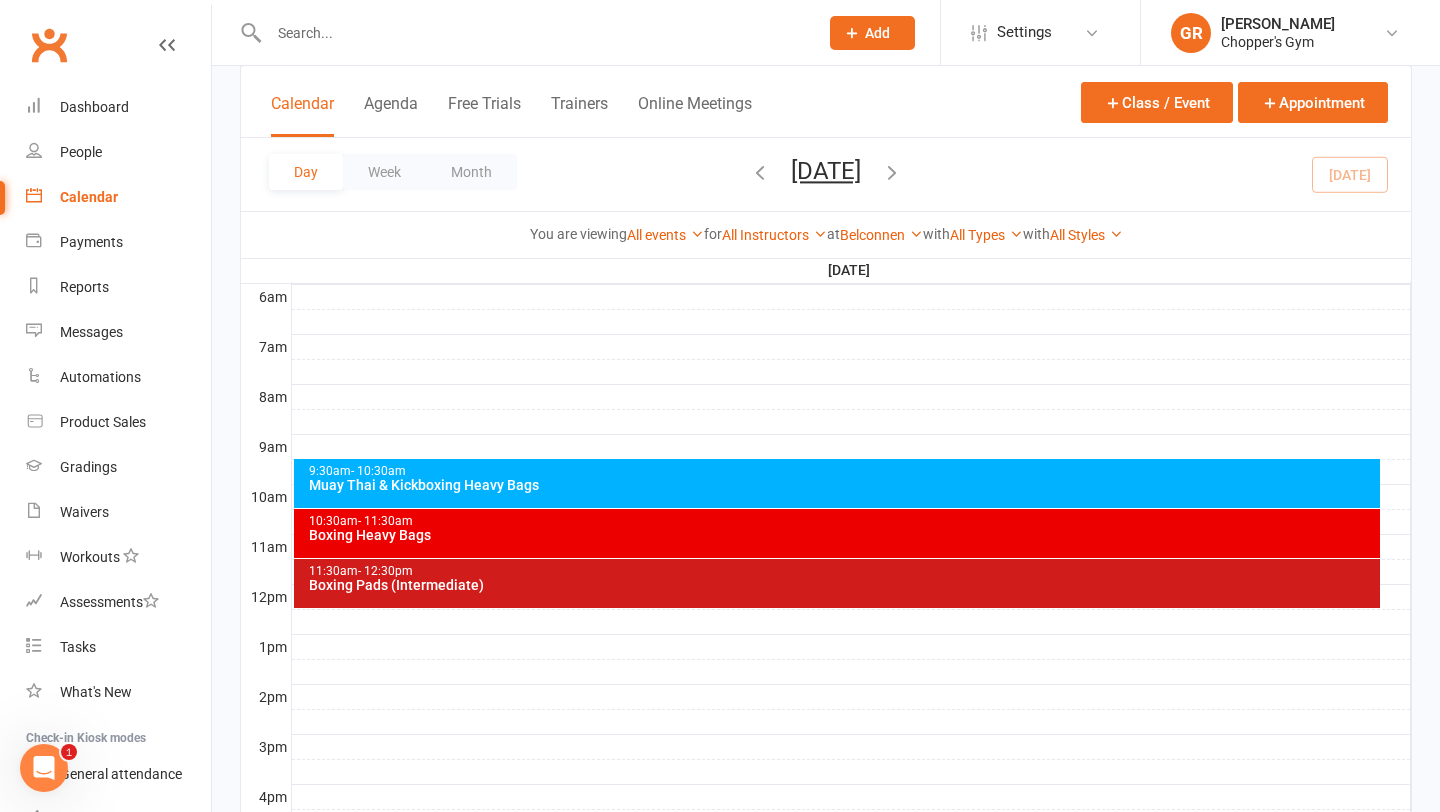 click on "11:30am  - 12:30pm Boxing Pads (Intermediate)" at bounding box center [837, 583] 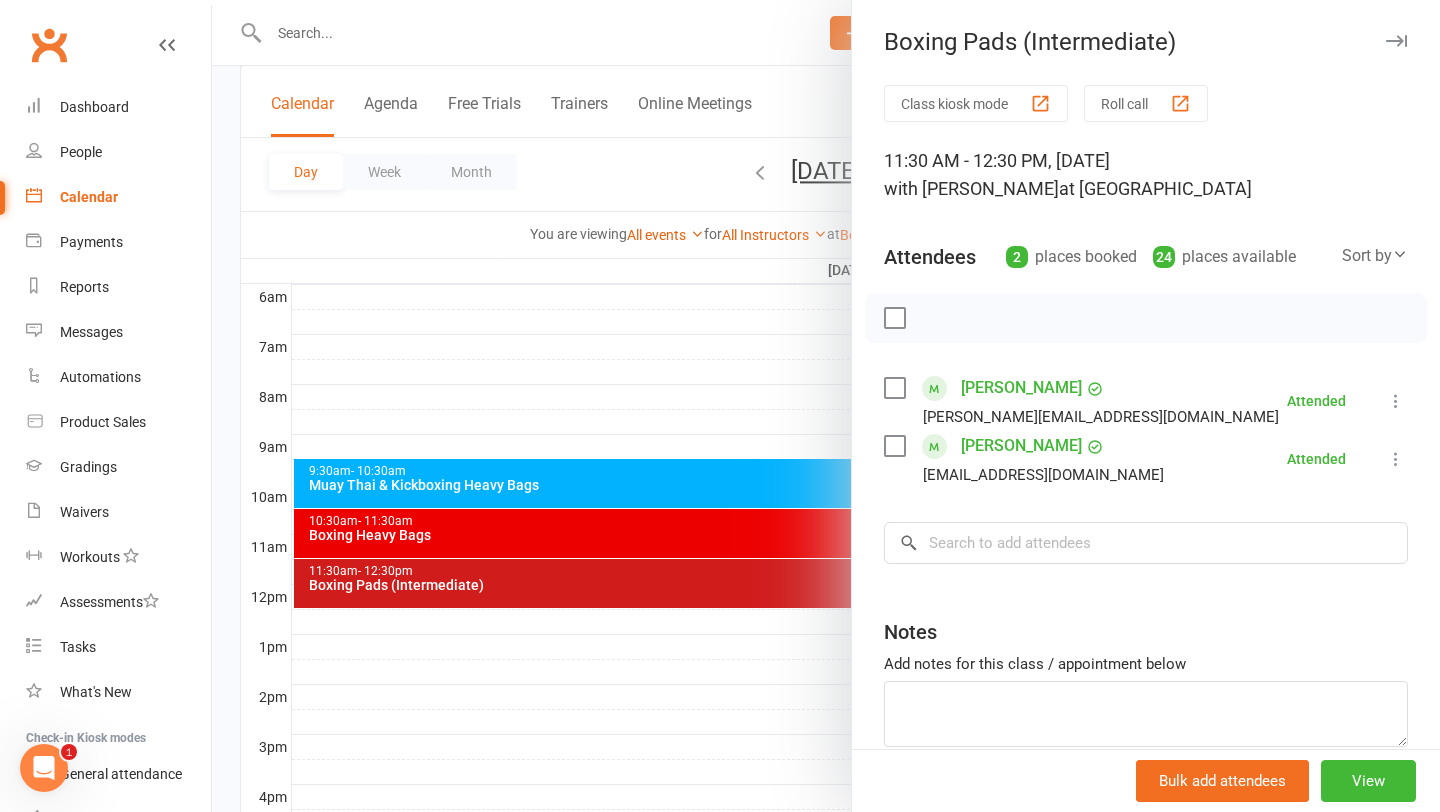 click at bounding box center (826, 406) 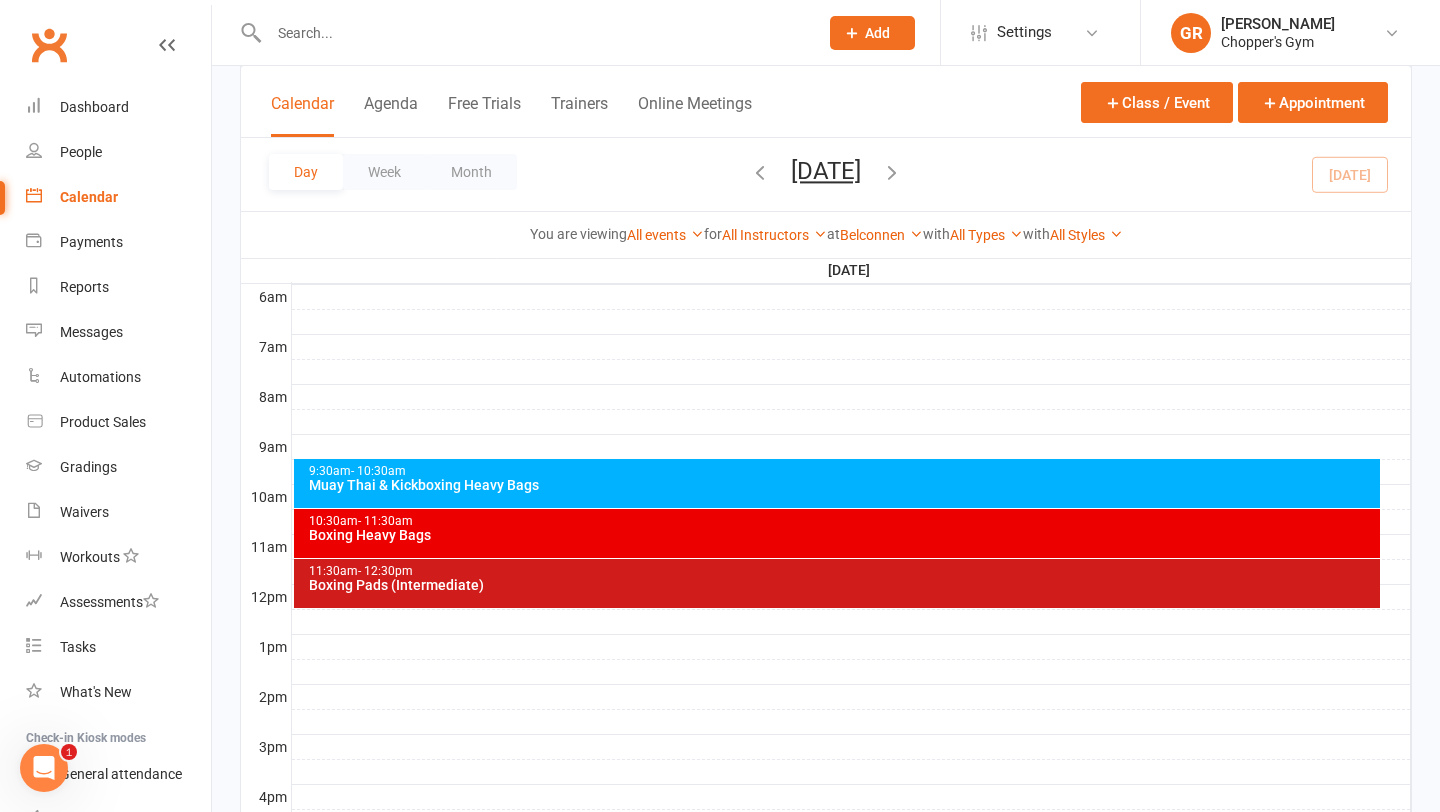click on "Boxing Heavy Bags" at bounding box center (842, 535) 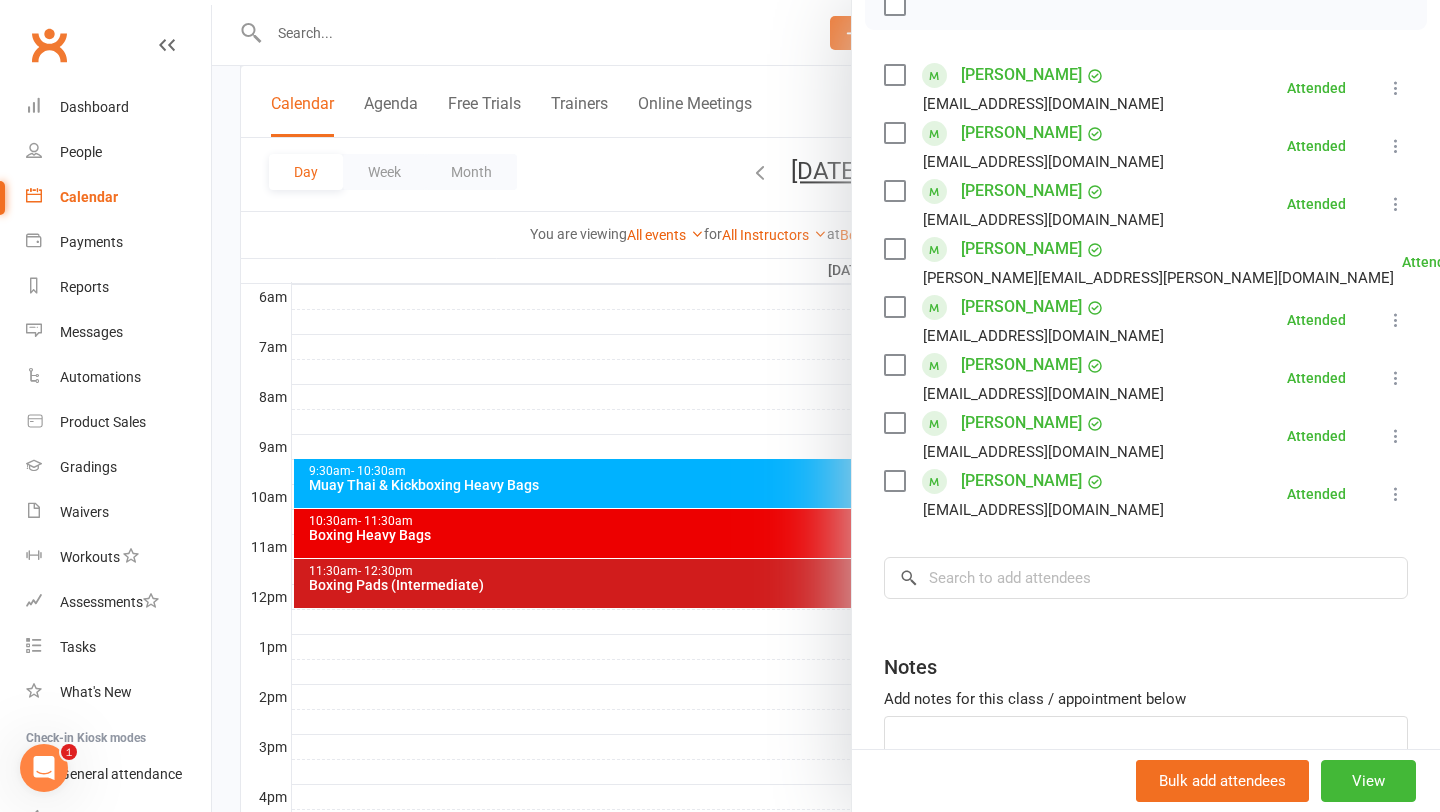 scroll, scrollTop: 326, scrollLeft: 0, axis: vertical 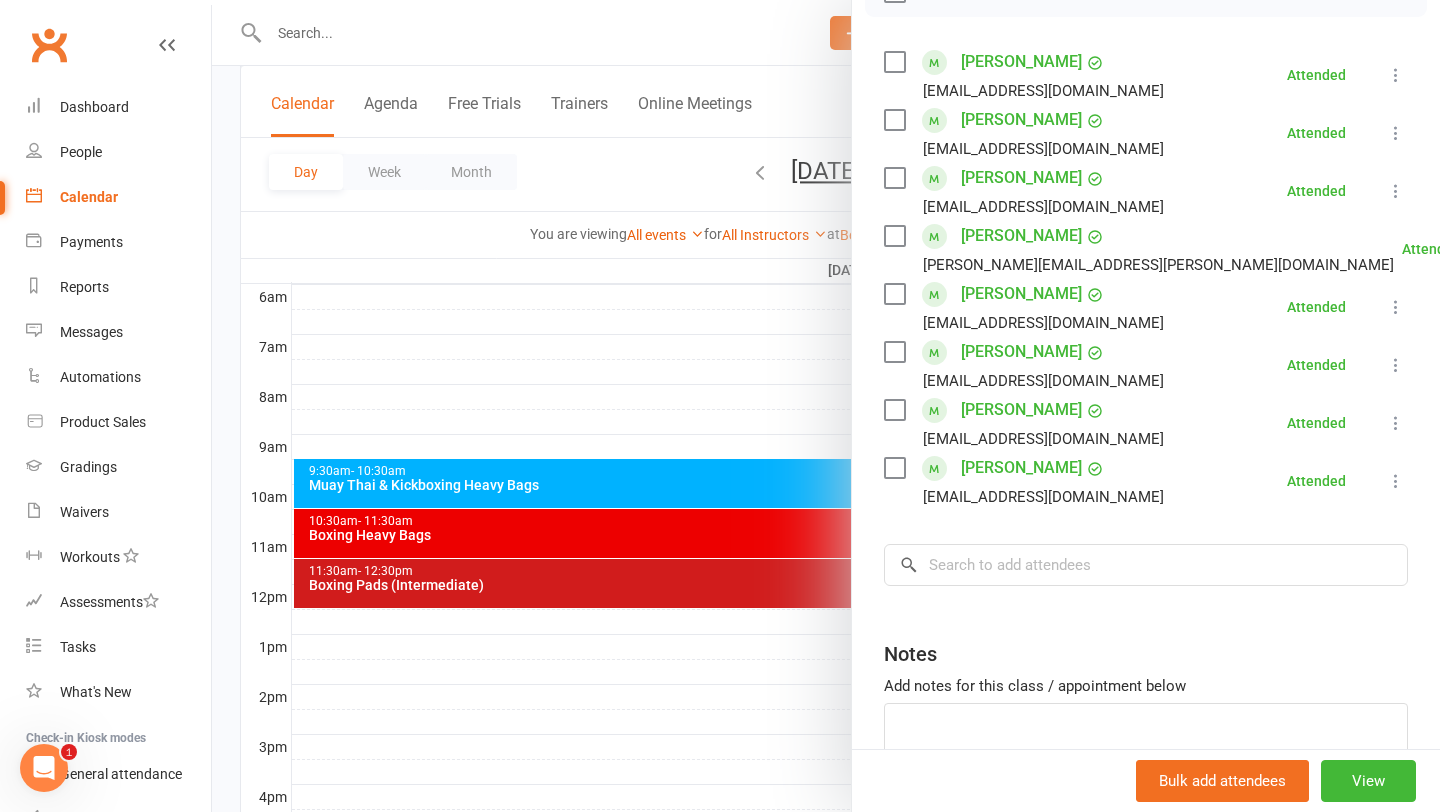 click at bounding box center [826, 406] 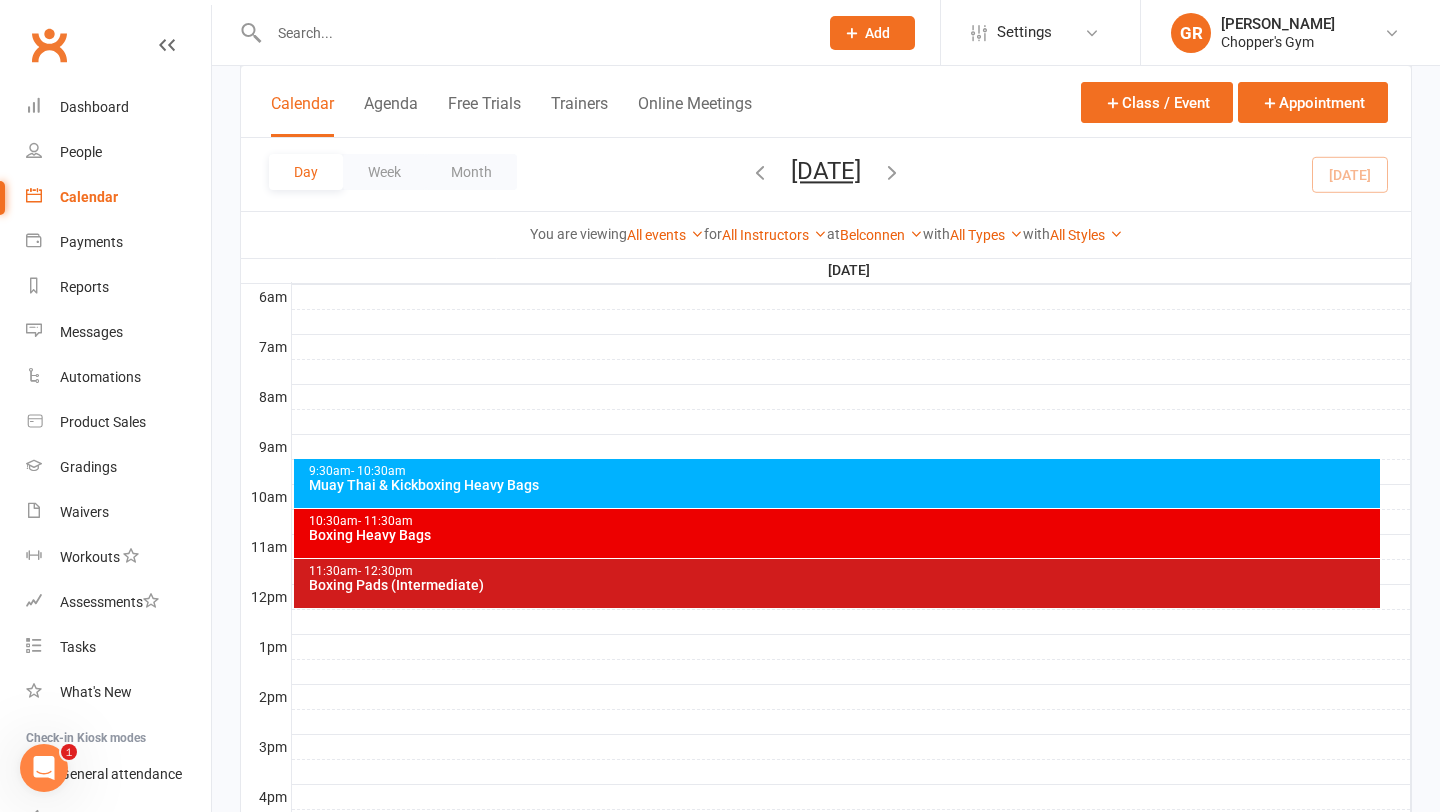 click on "Muay Thai & Kickboxing Heavy Bags" at bounding box center (842, 485) 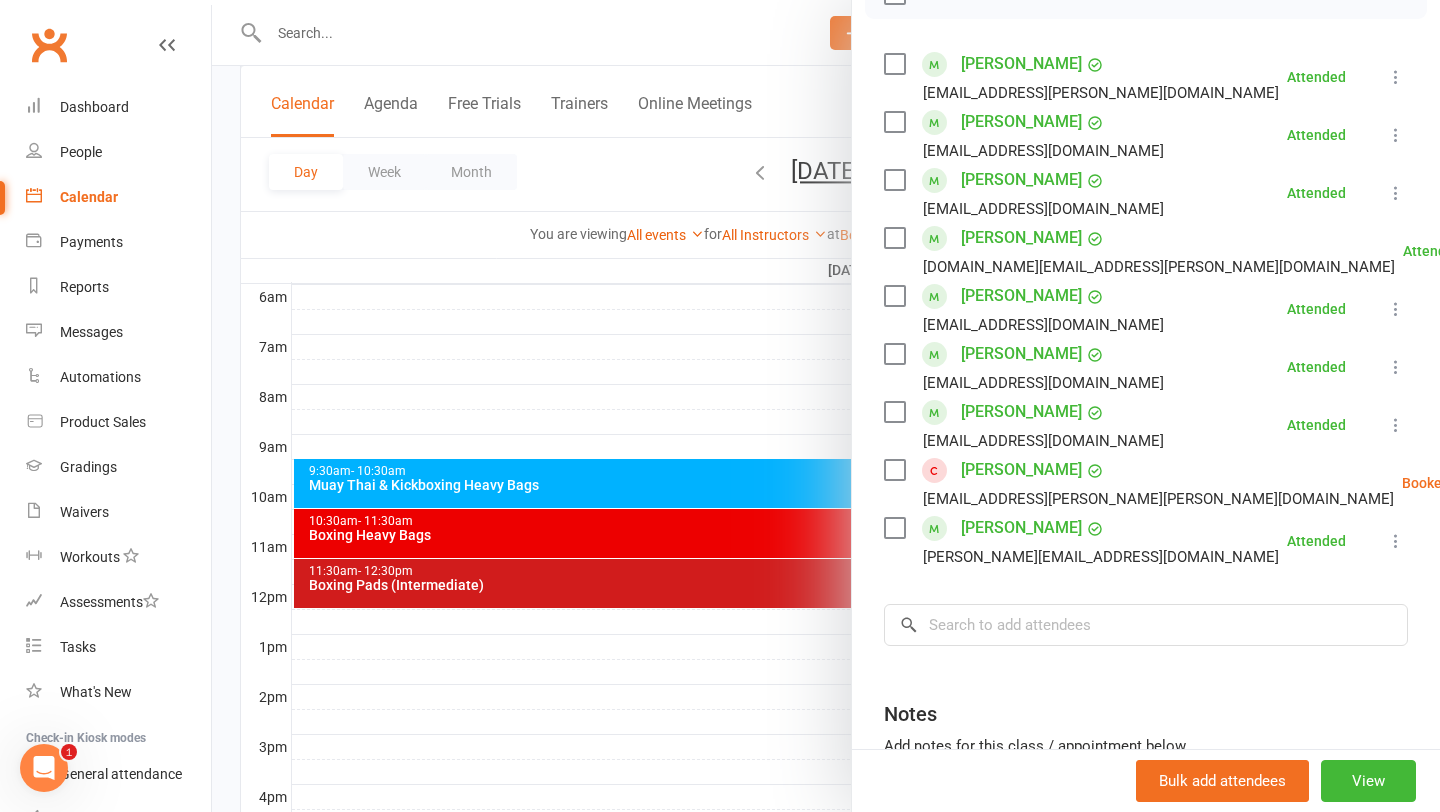 scroll, scrollTop: 333, scrollLeft: 0, axis: vertical 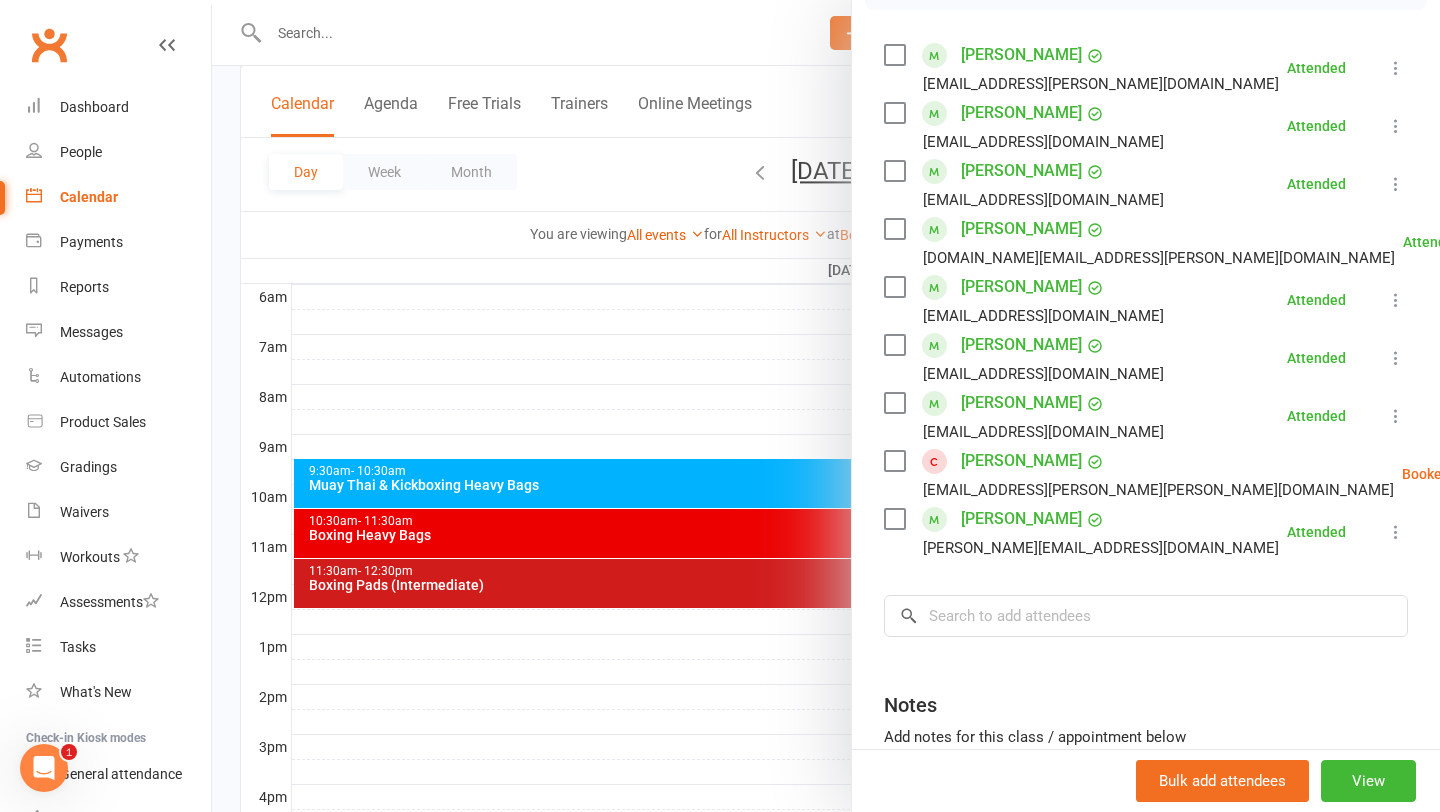 click at bounding box center [826, 406] 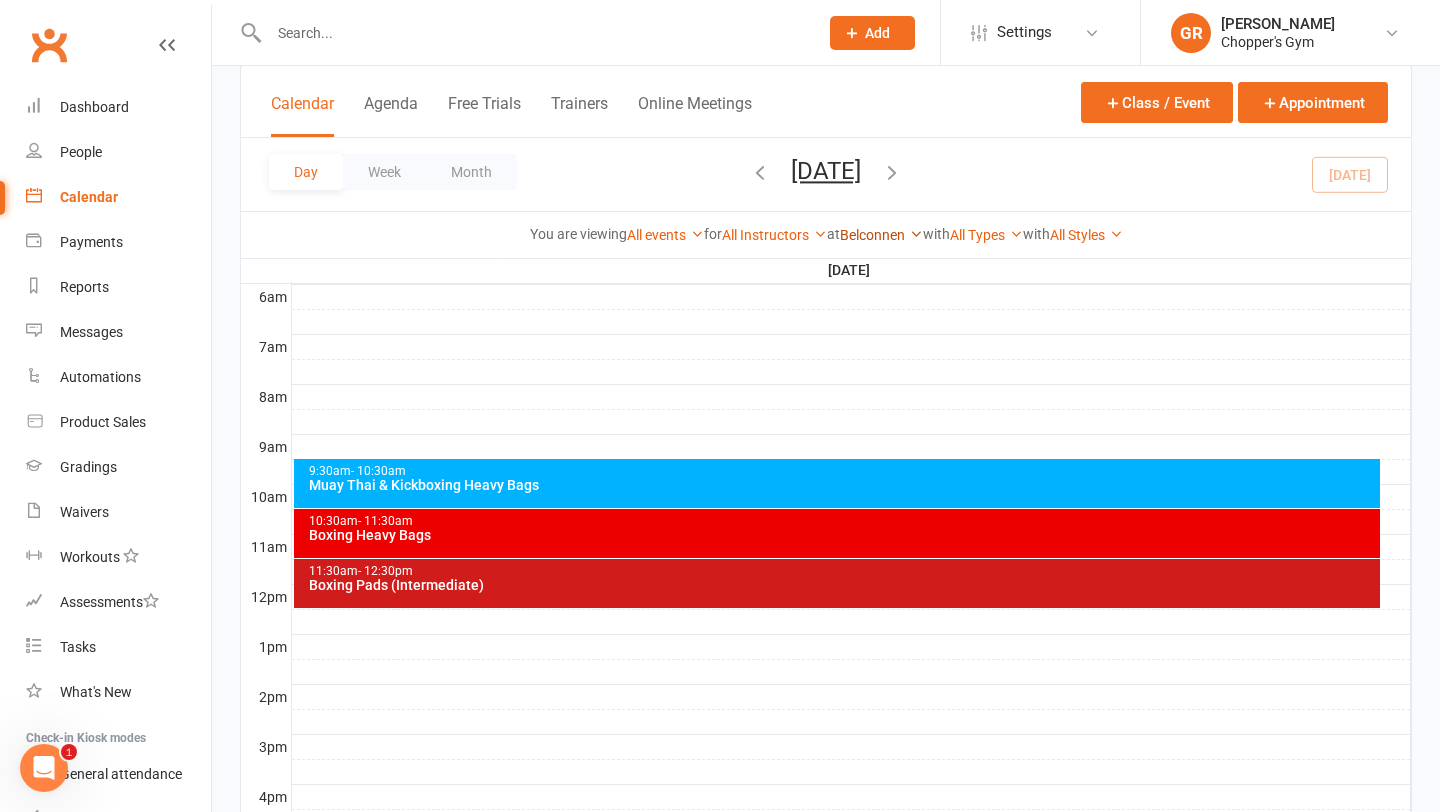 click on "Belconnen" at bounding box center (881, 235) 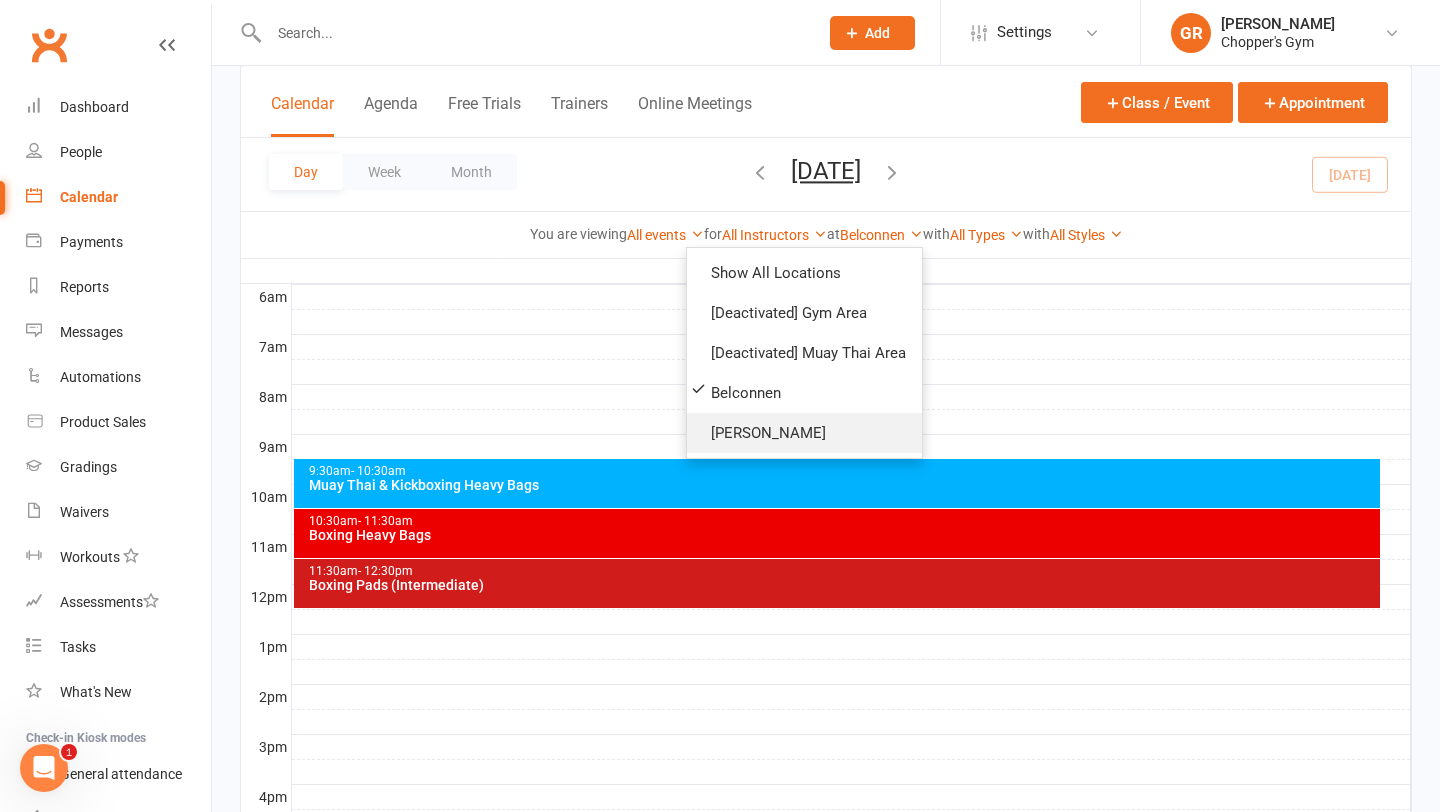 click on "Dickson" at bounding box center [804, 433] 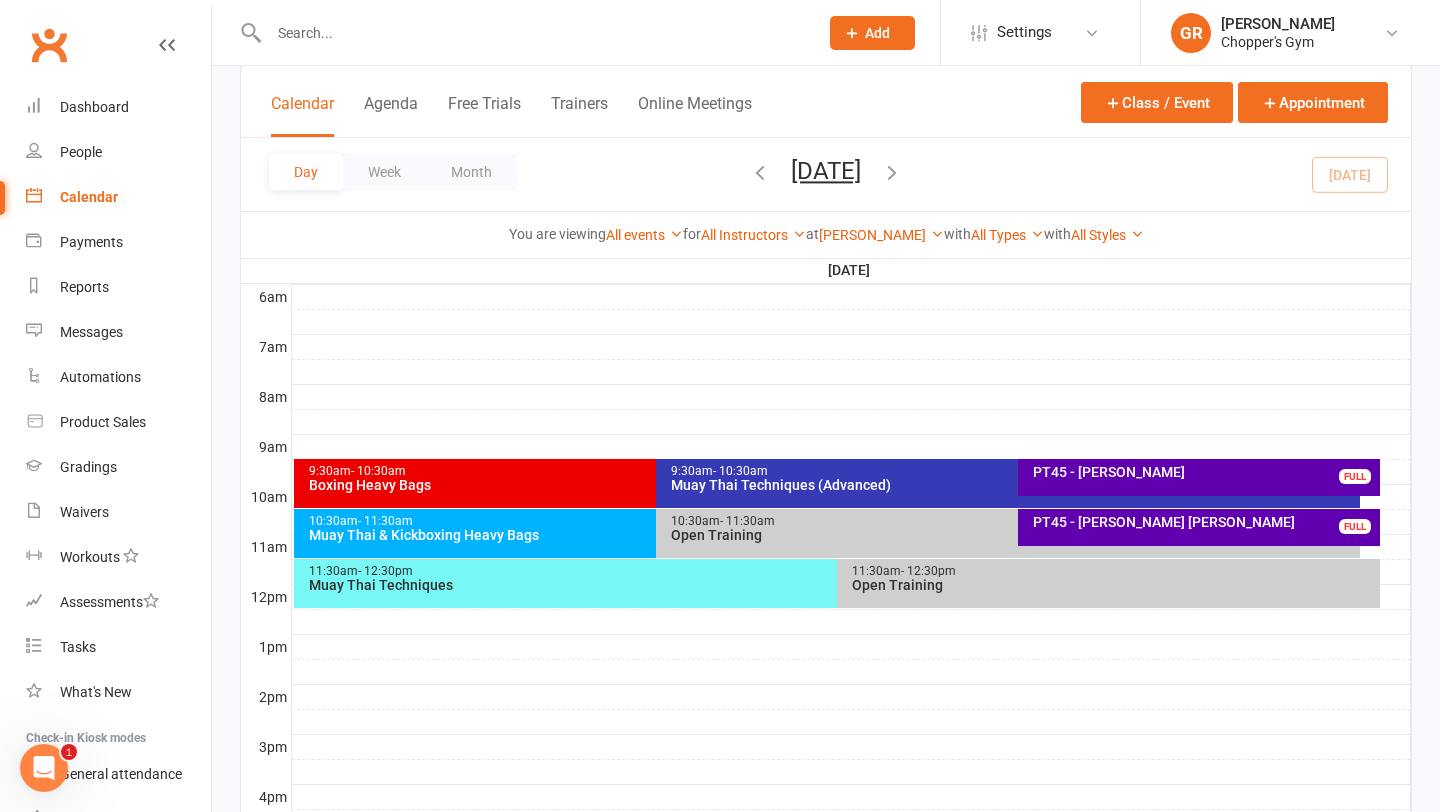 click on "10:30am  - 11:30am" at bounding box center (651, 521) 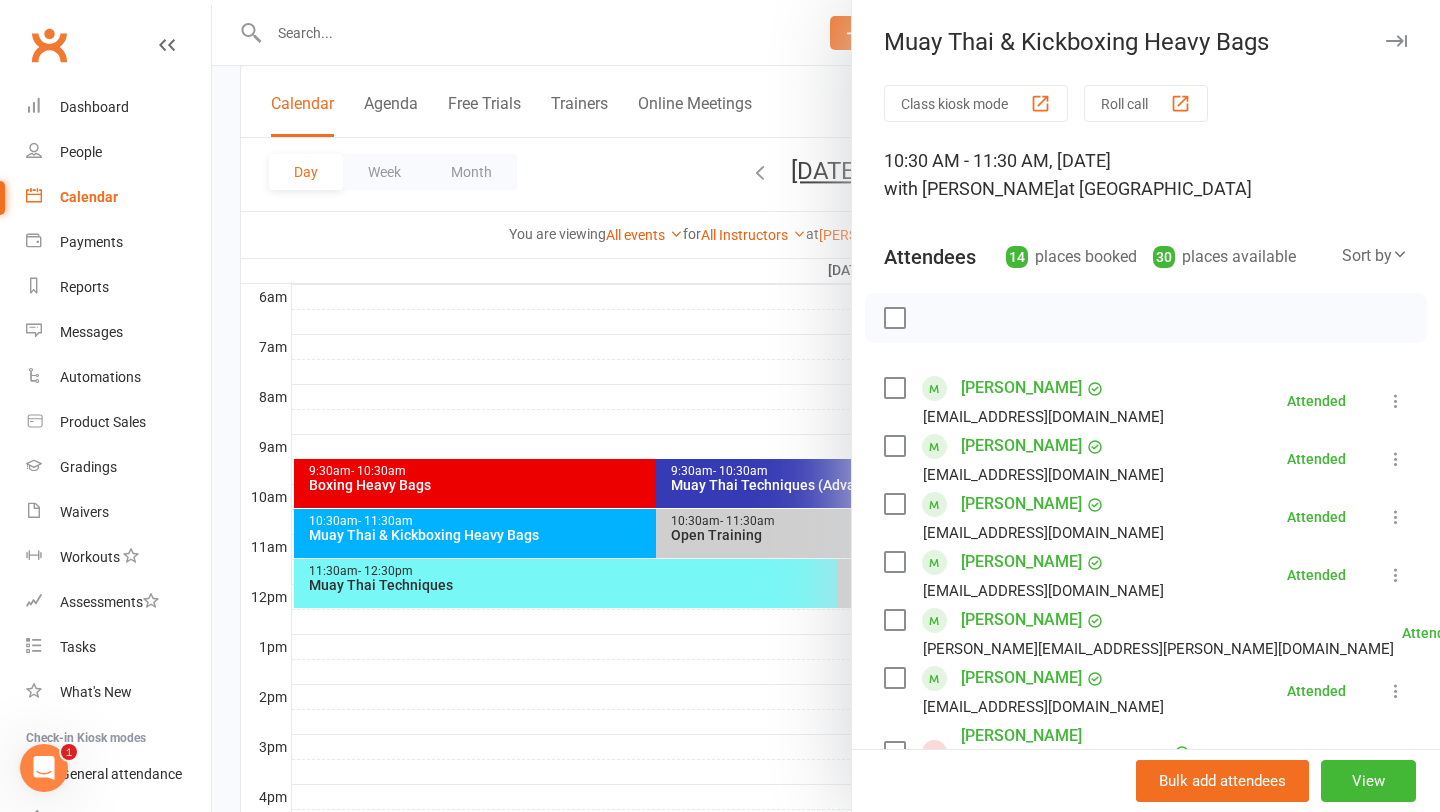 click at bounding box center (826, 406) 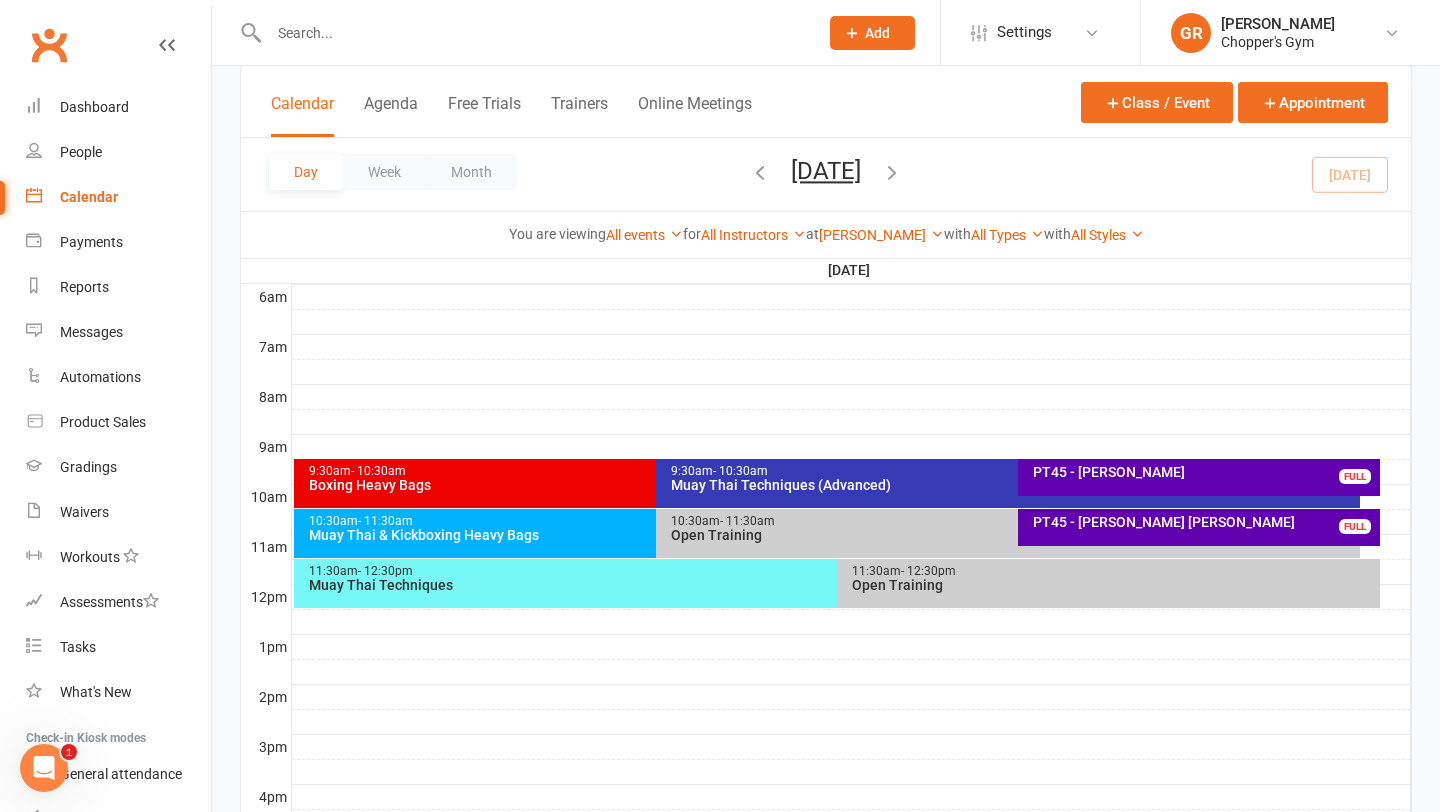 click on "Open Training" at bounding box center (1113, 585) 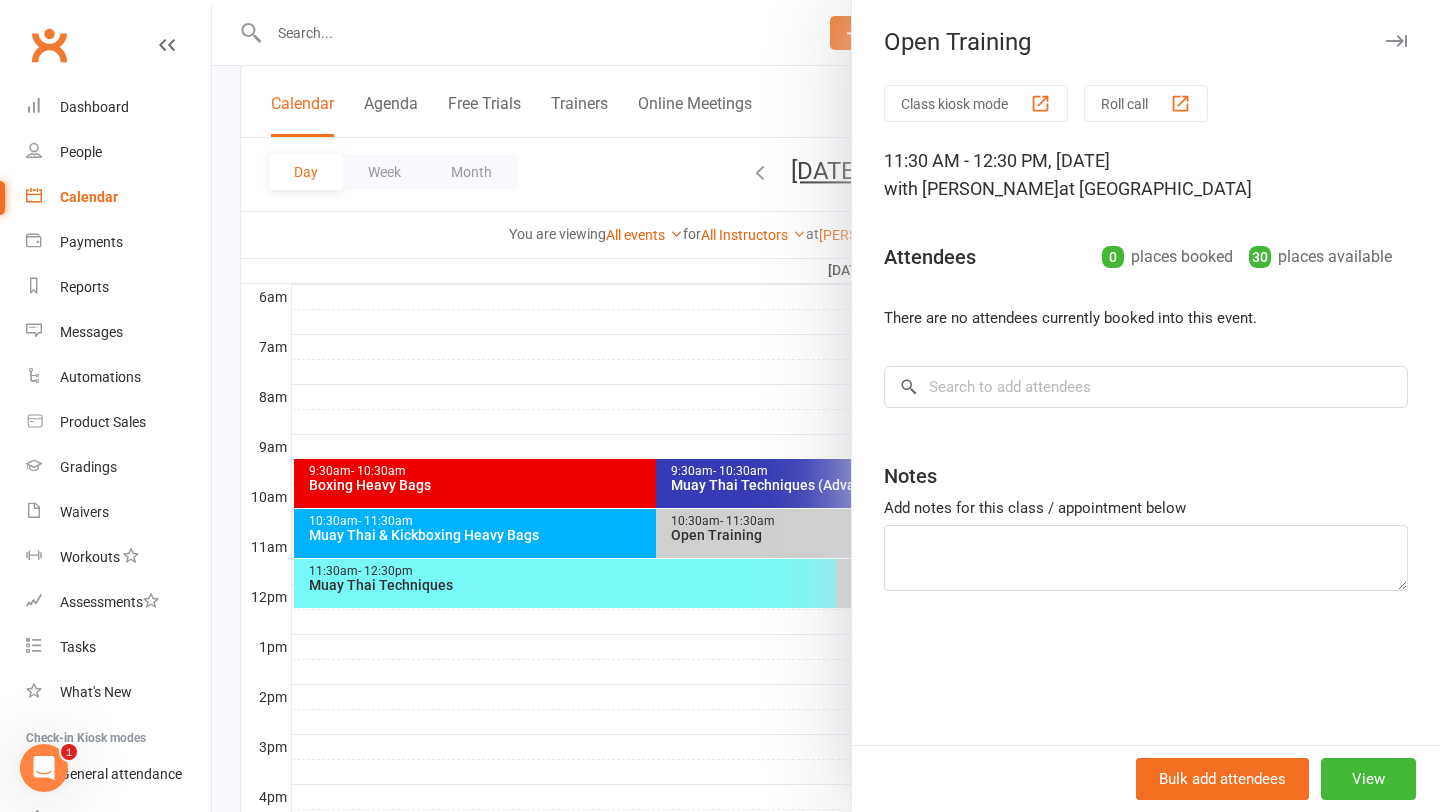 click at bounding box center (826, 406) 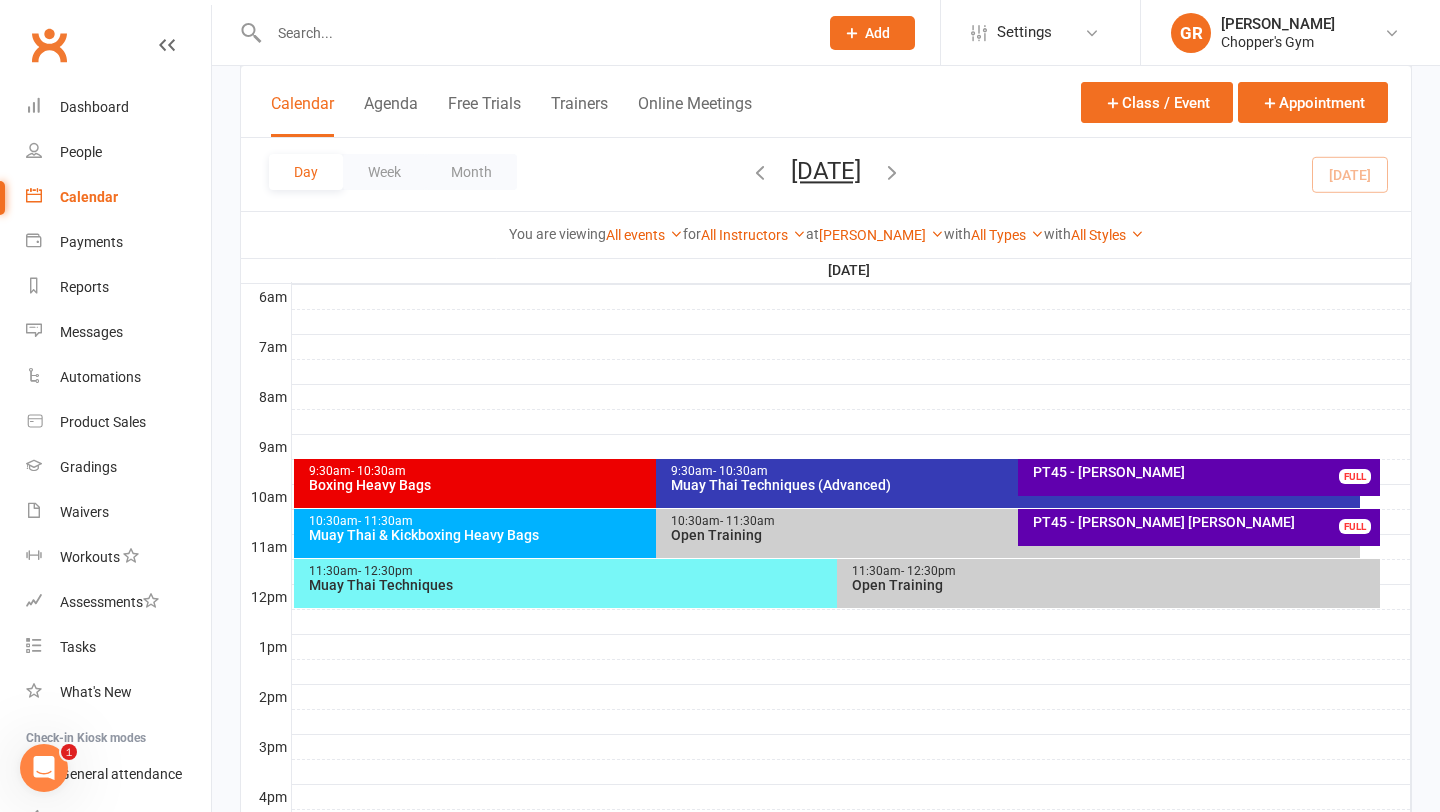click on "Open Training" at bounding box center (1013, 535) 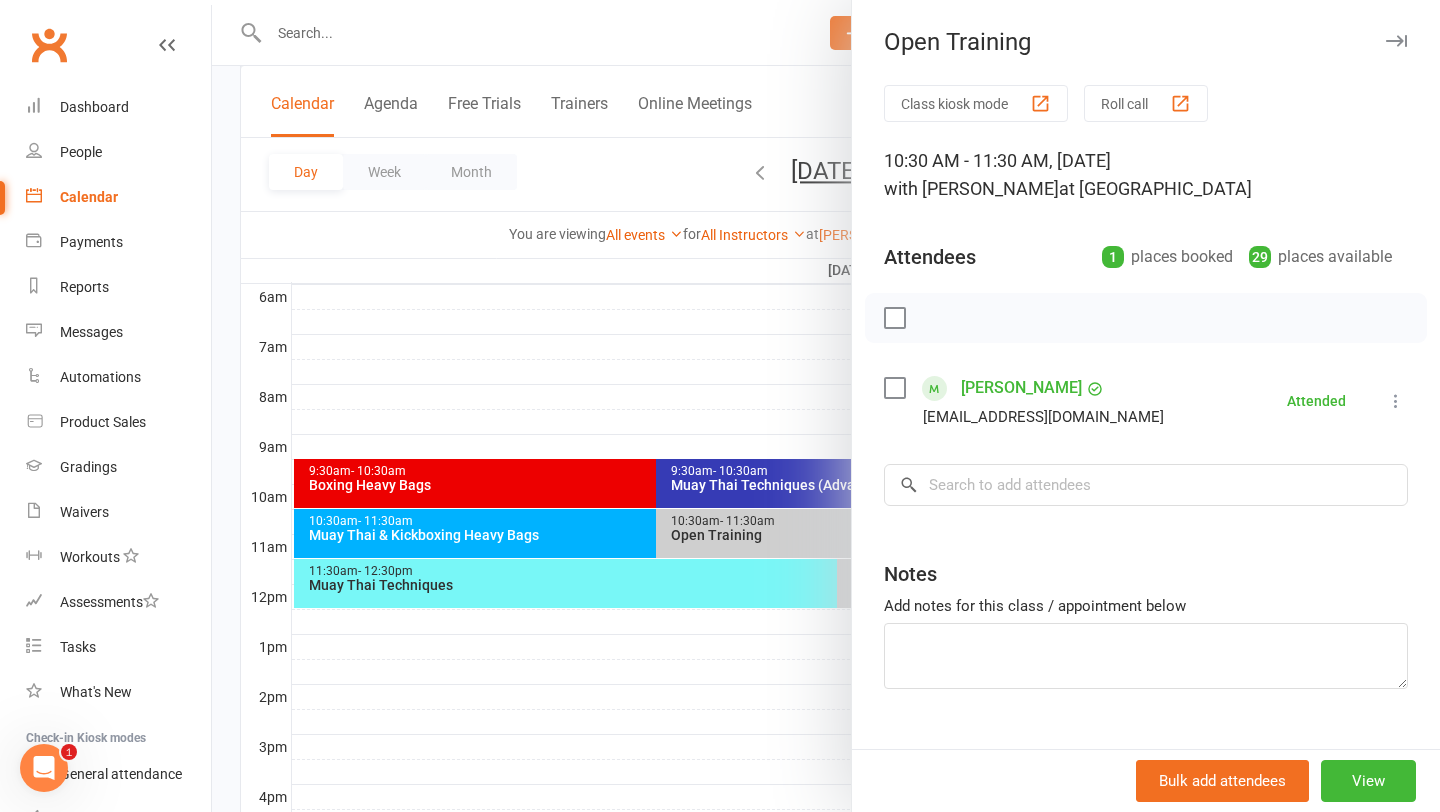 click at bounding box center [826, 406] 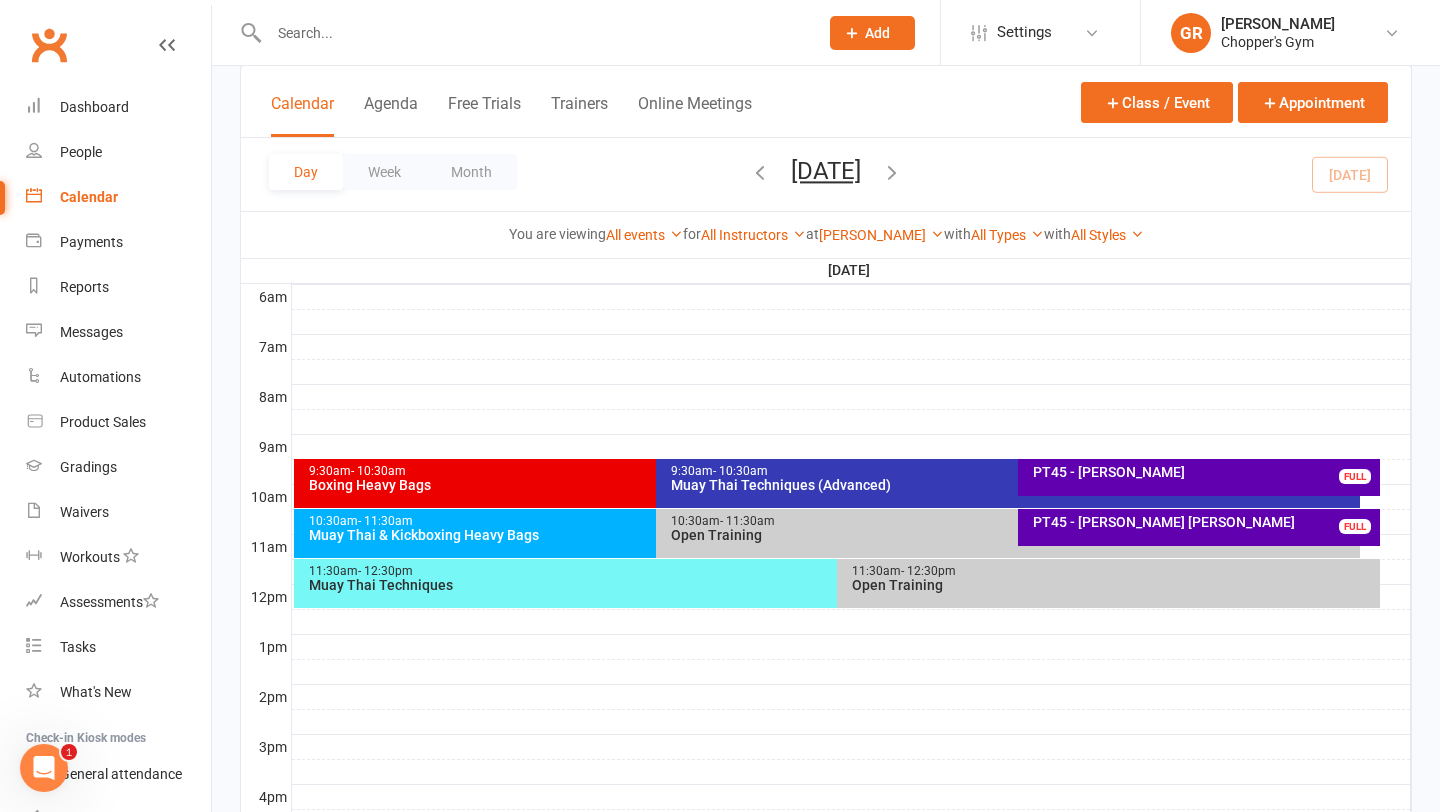 click on "10:30am  - 11:30am" at bounding box center (651, 521) 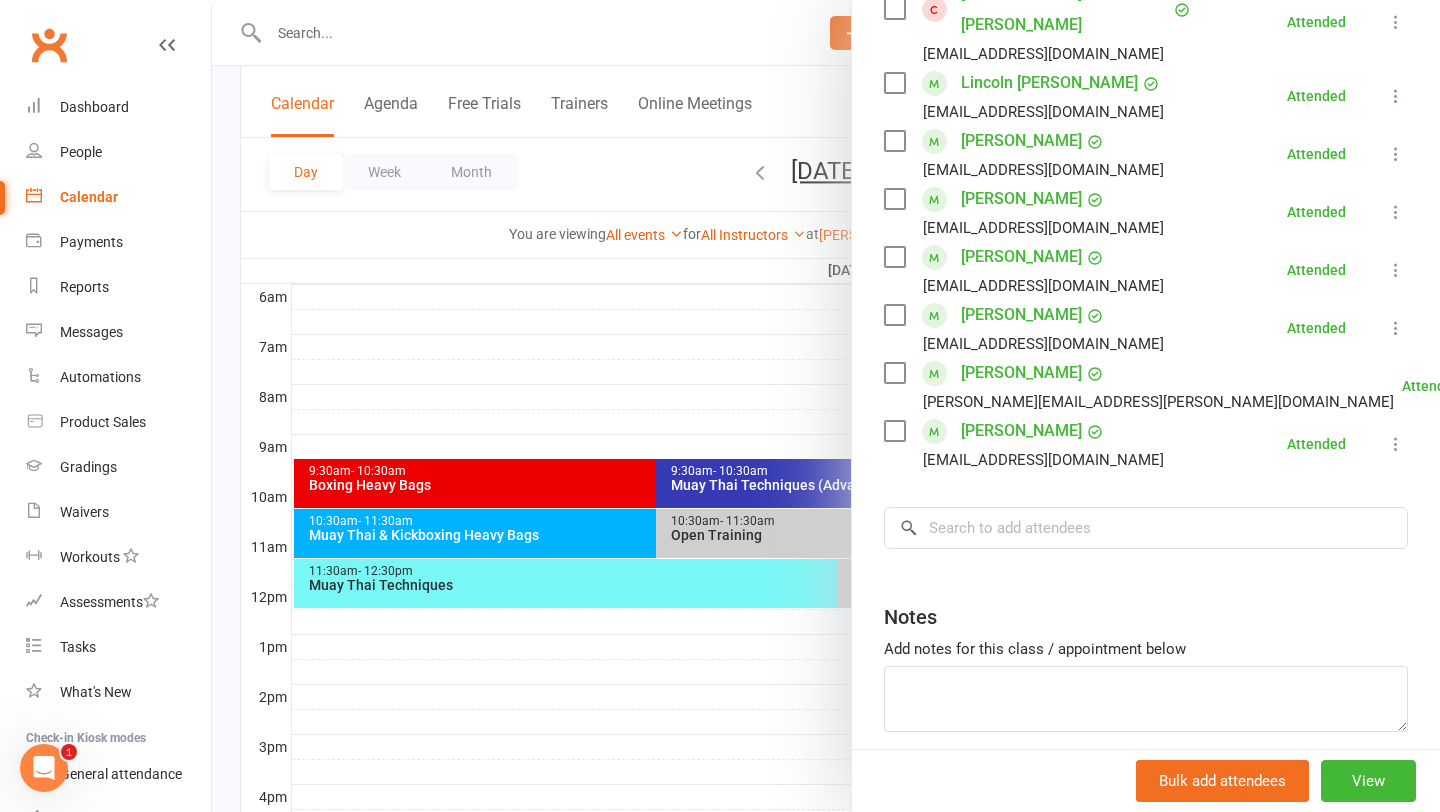 scroll, scrollTop: 745, scrollLeft: 0, axis: vertical 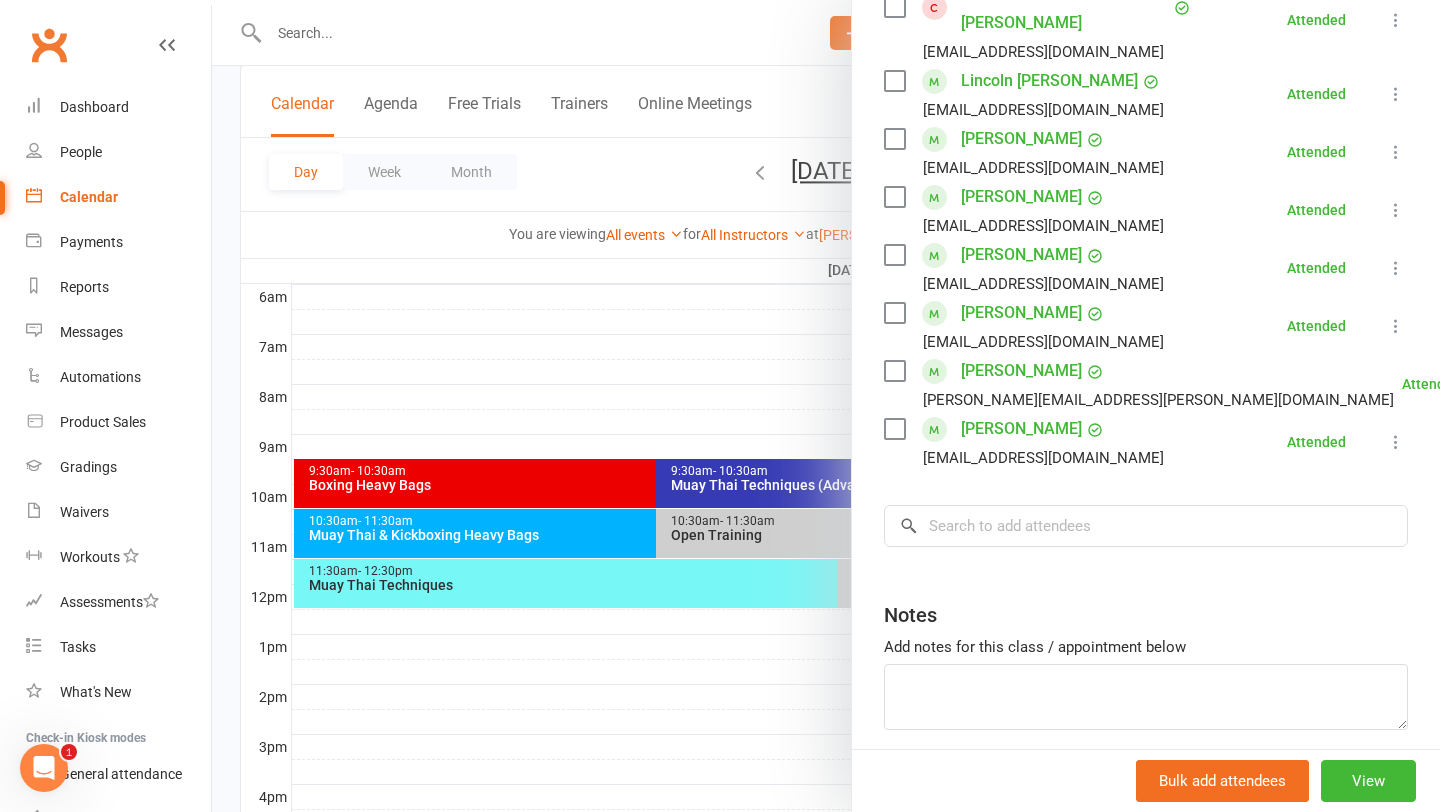 click at bounding box center (826, 406) 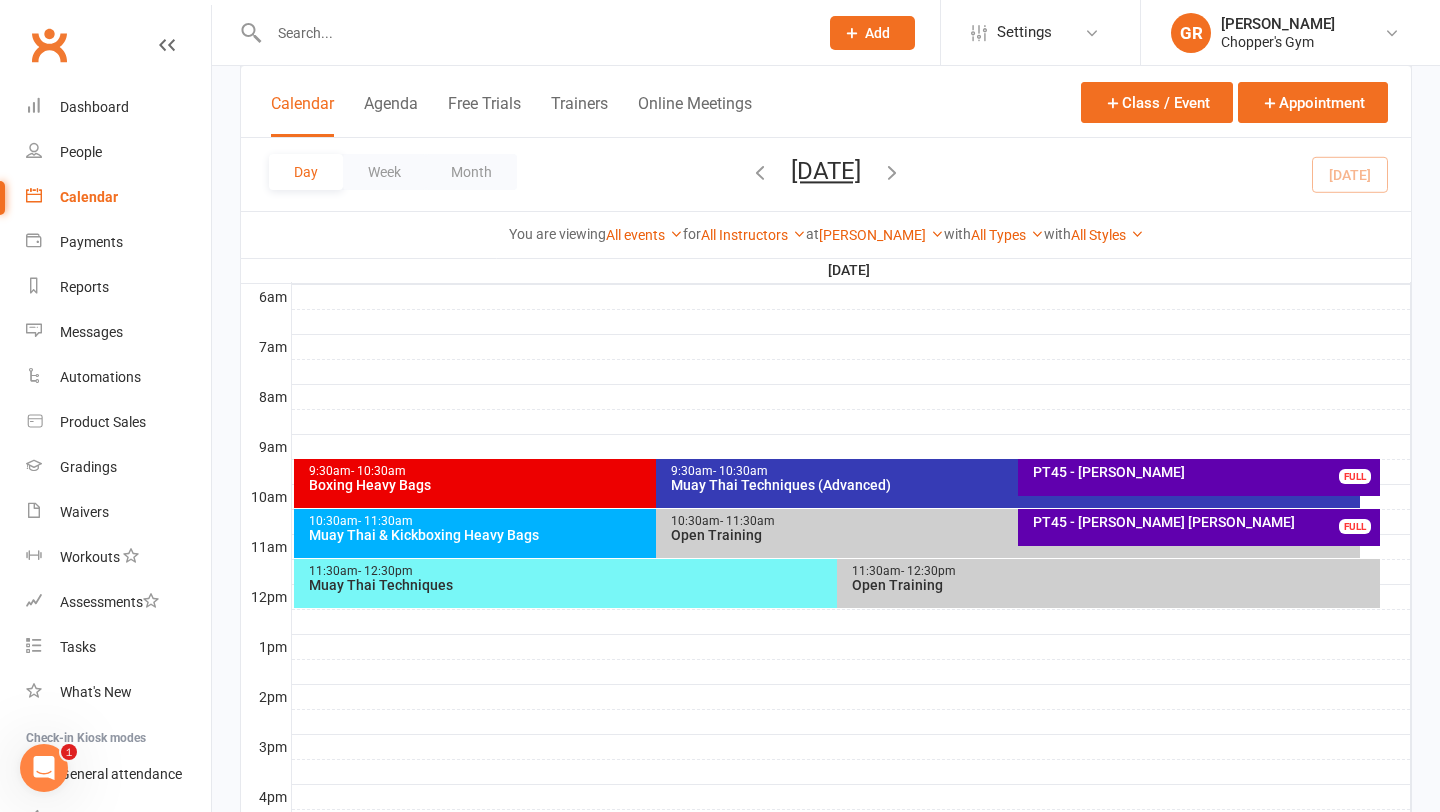 click on "Muay Thai Techniques" at bounding box center [832, 585] 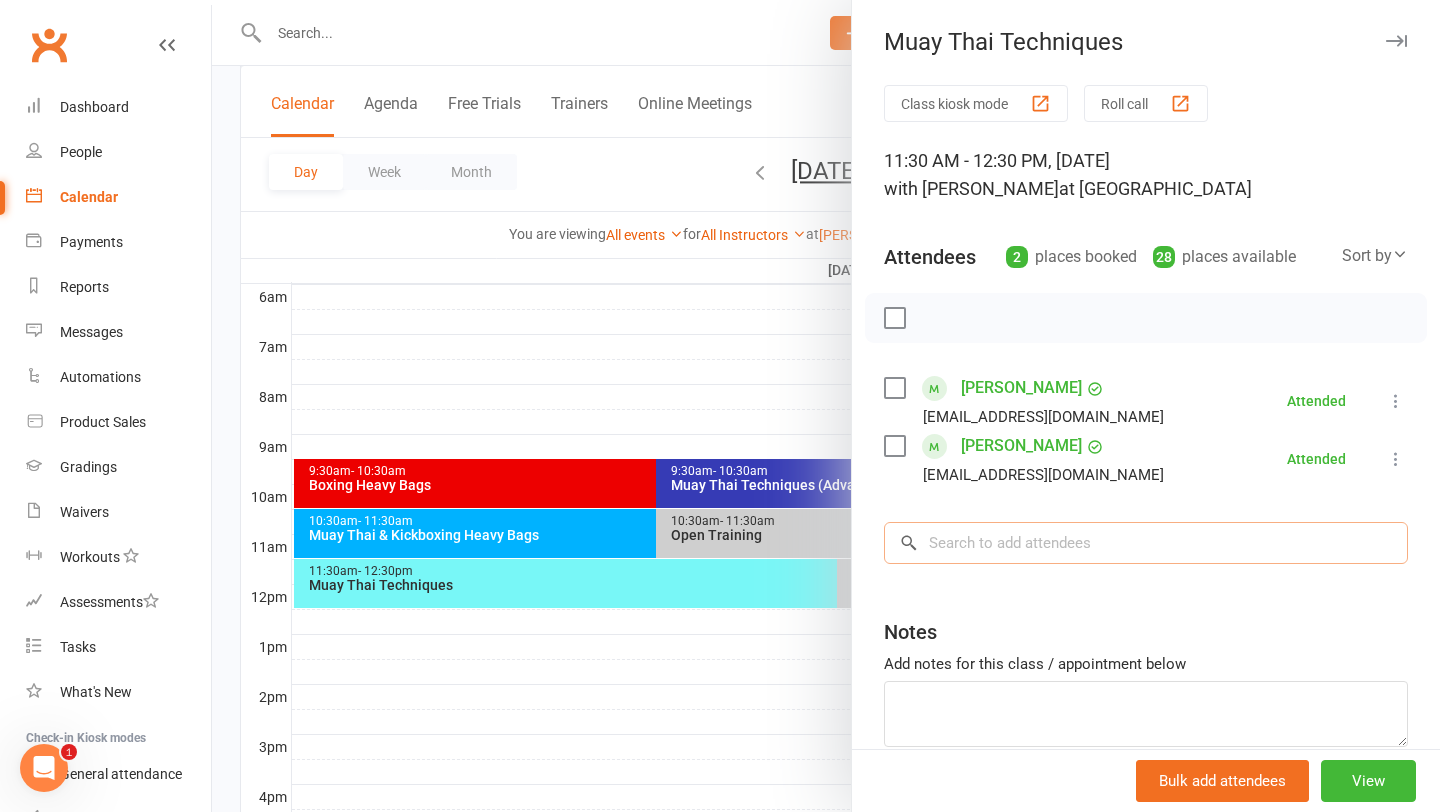 click at bounding box center [1146, 543] 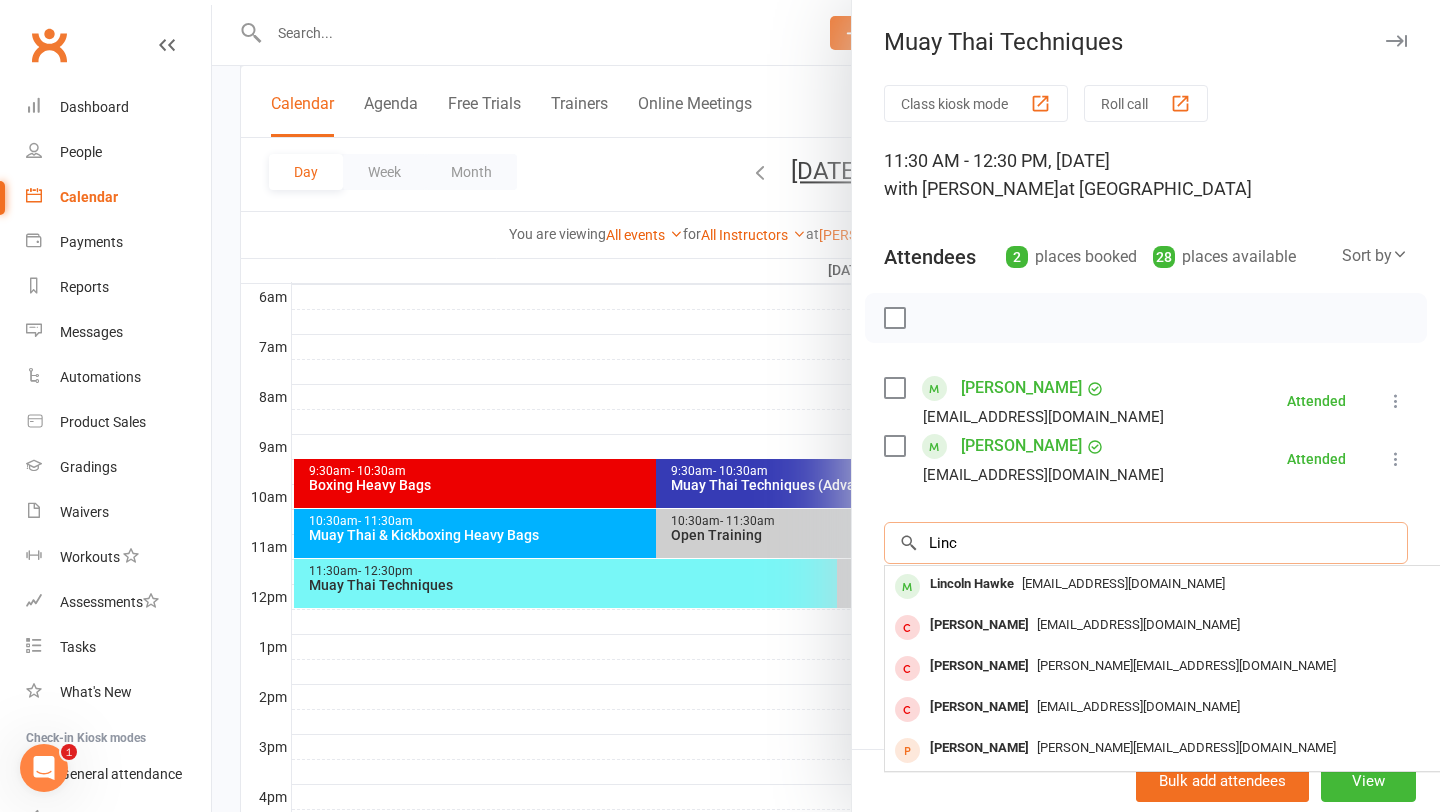 type on "Linc" 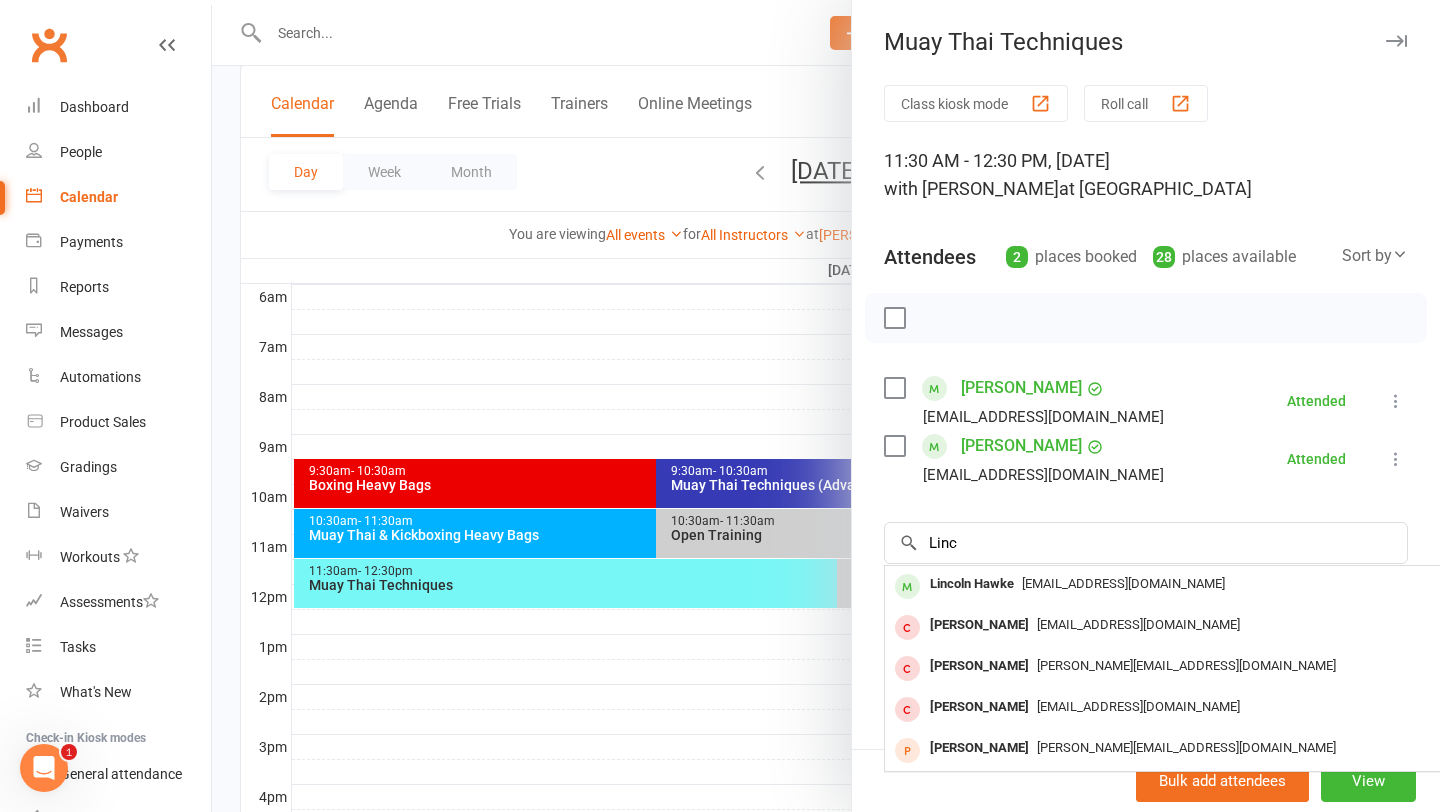 click at bounding box center [826, 406] 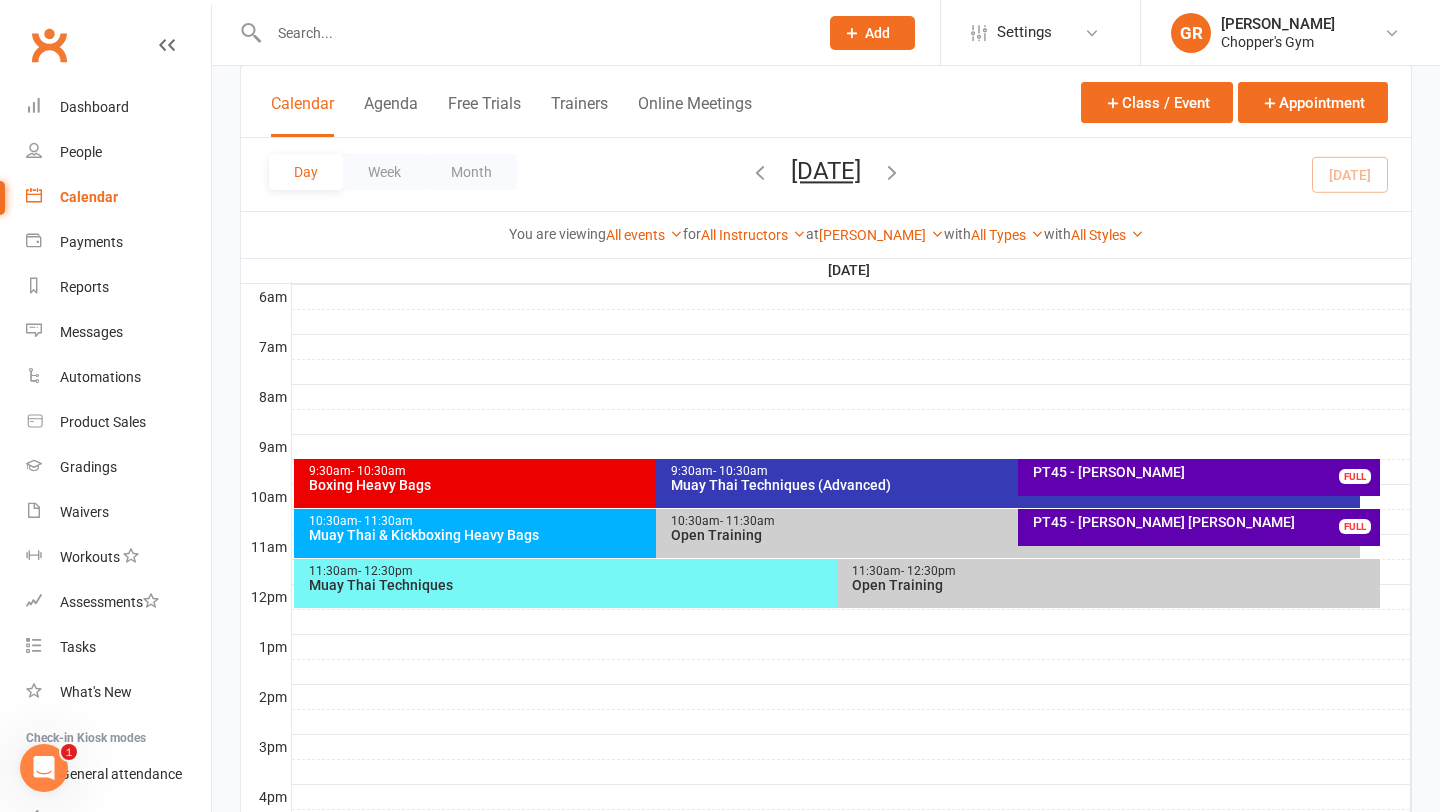 click on "10:30am  - 11:30am Muay Thai & Kickboxing Heavy Bags" at bounding box center [646, 533] 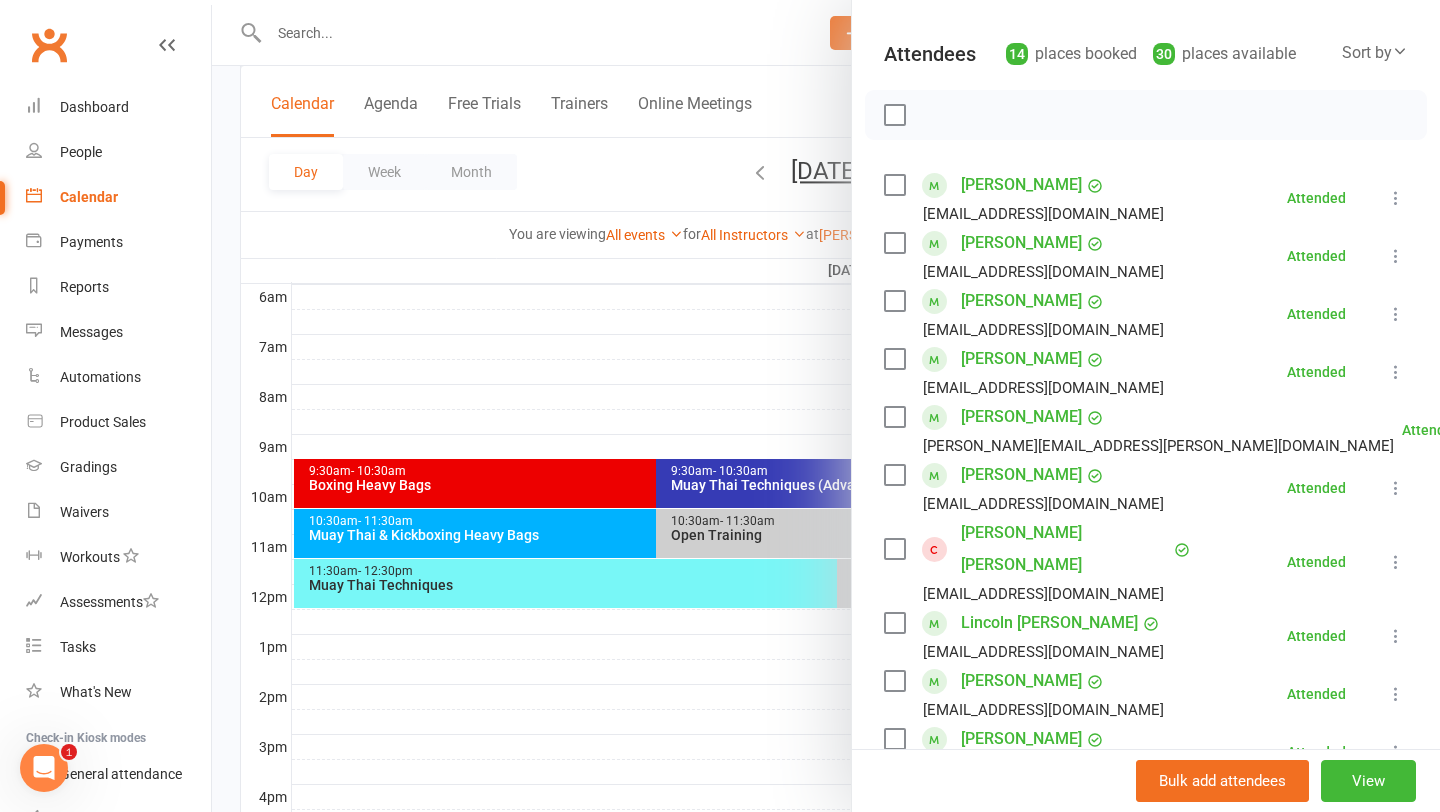 scroll, scrollTop: 234, scrollLeft: 0, axis: vertical 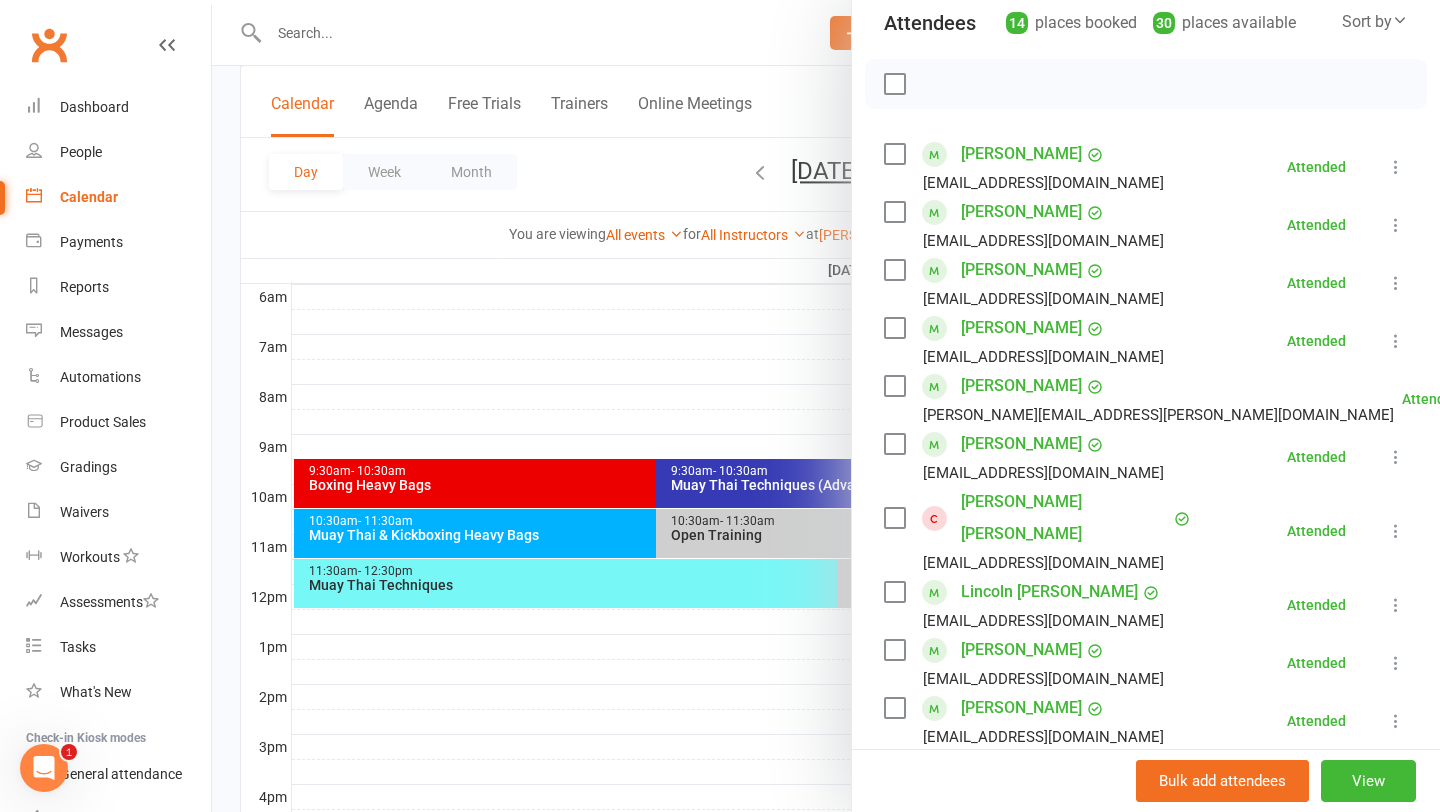 click at bounding box center [826, 406] 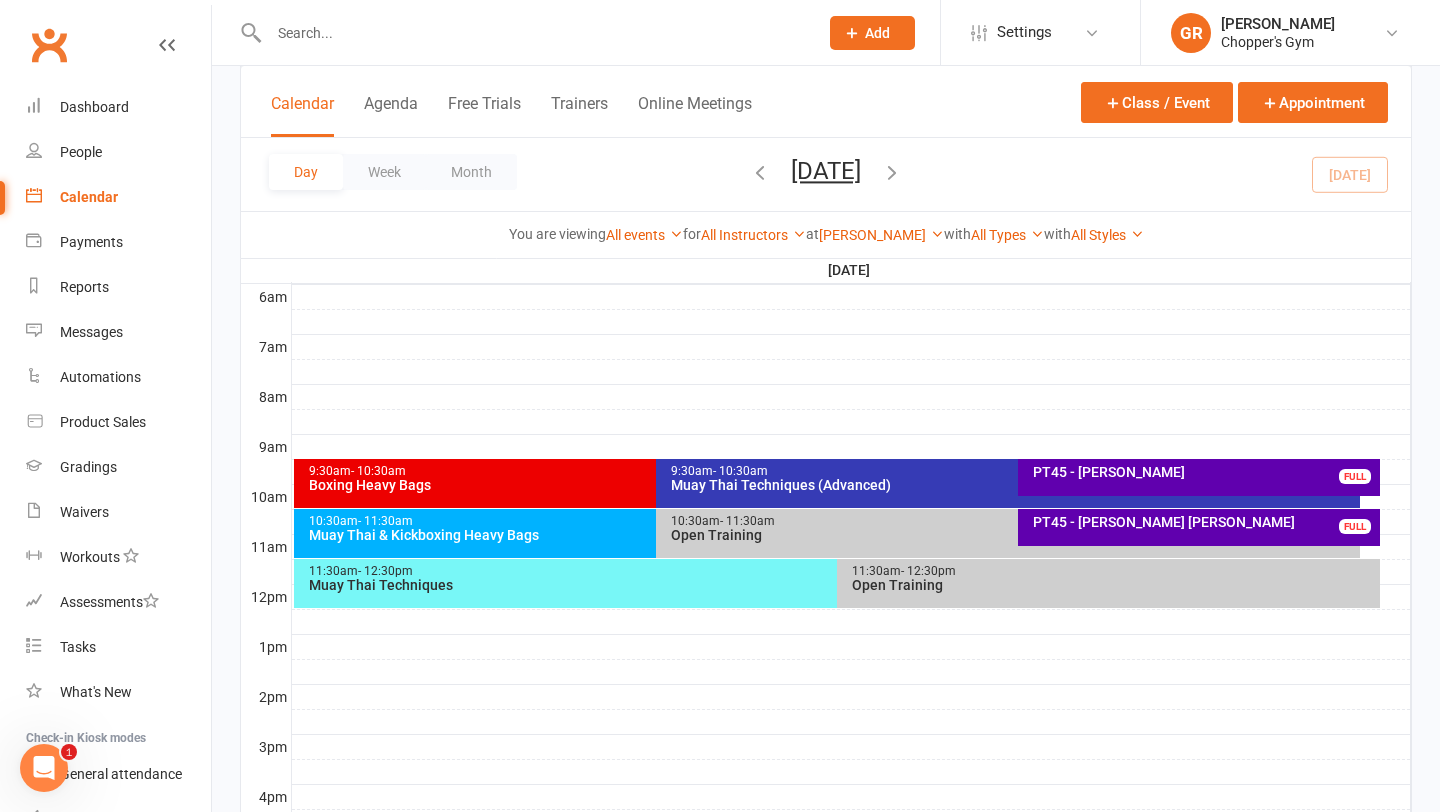 click on "Muay Thai Techniques" at bounding box center [832, 585] 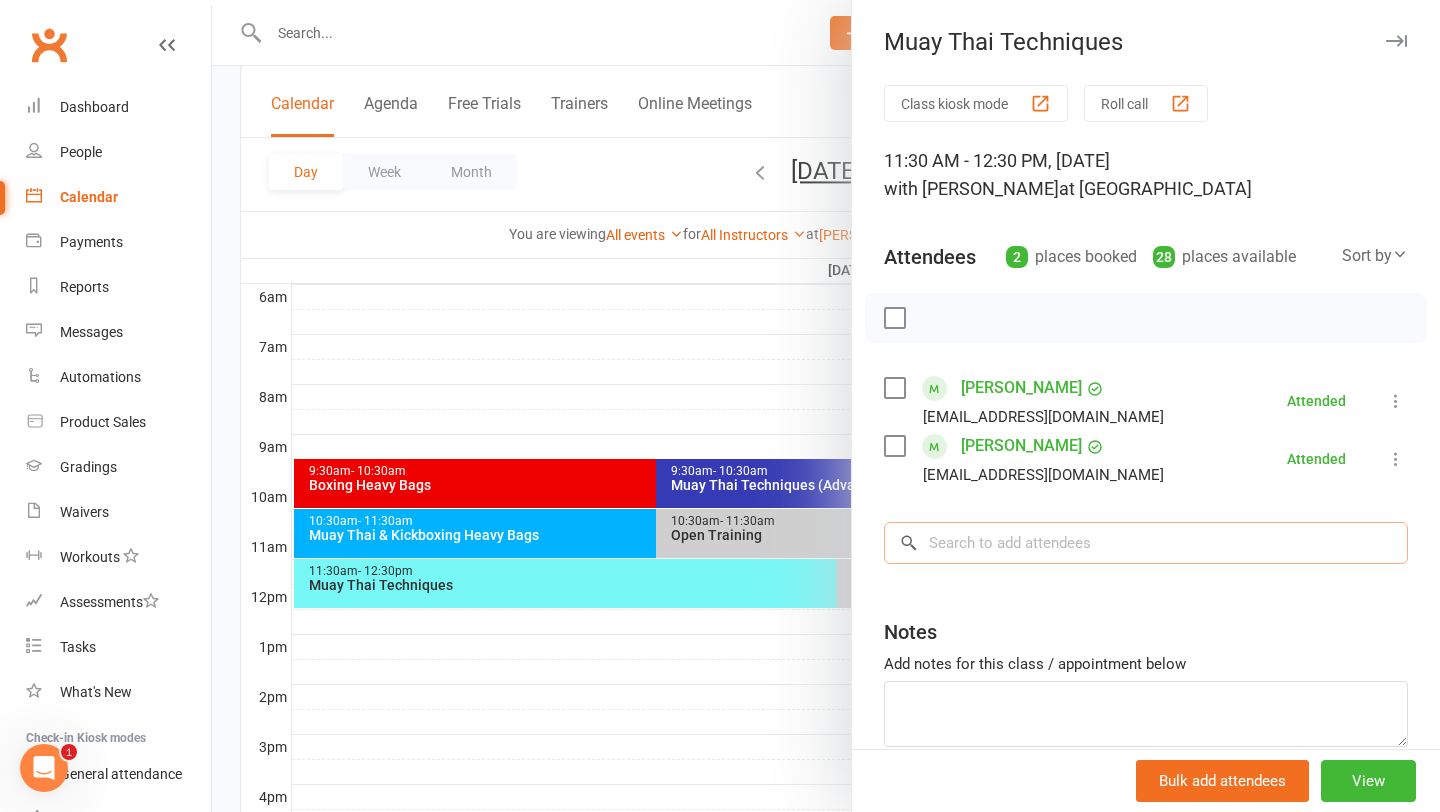click at bounding box center [1146, 543] 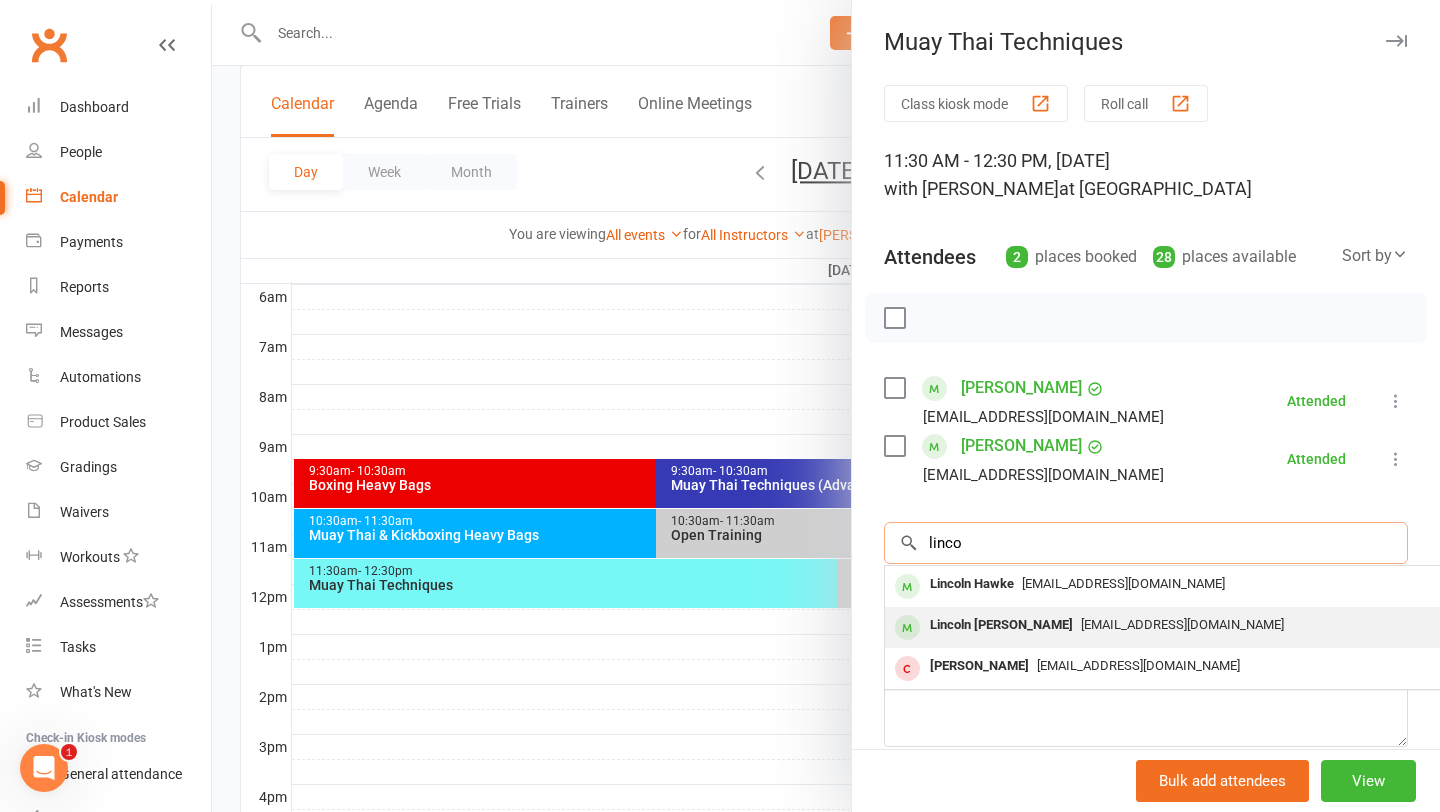 type on "linco" 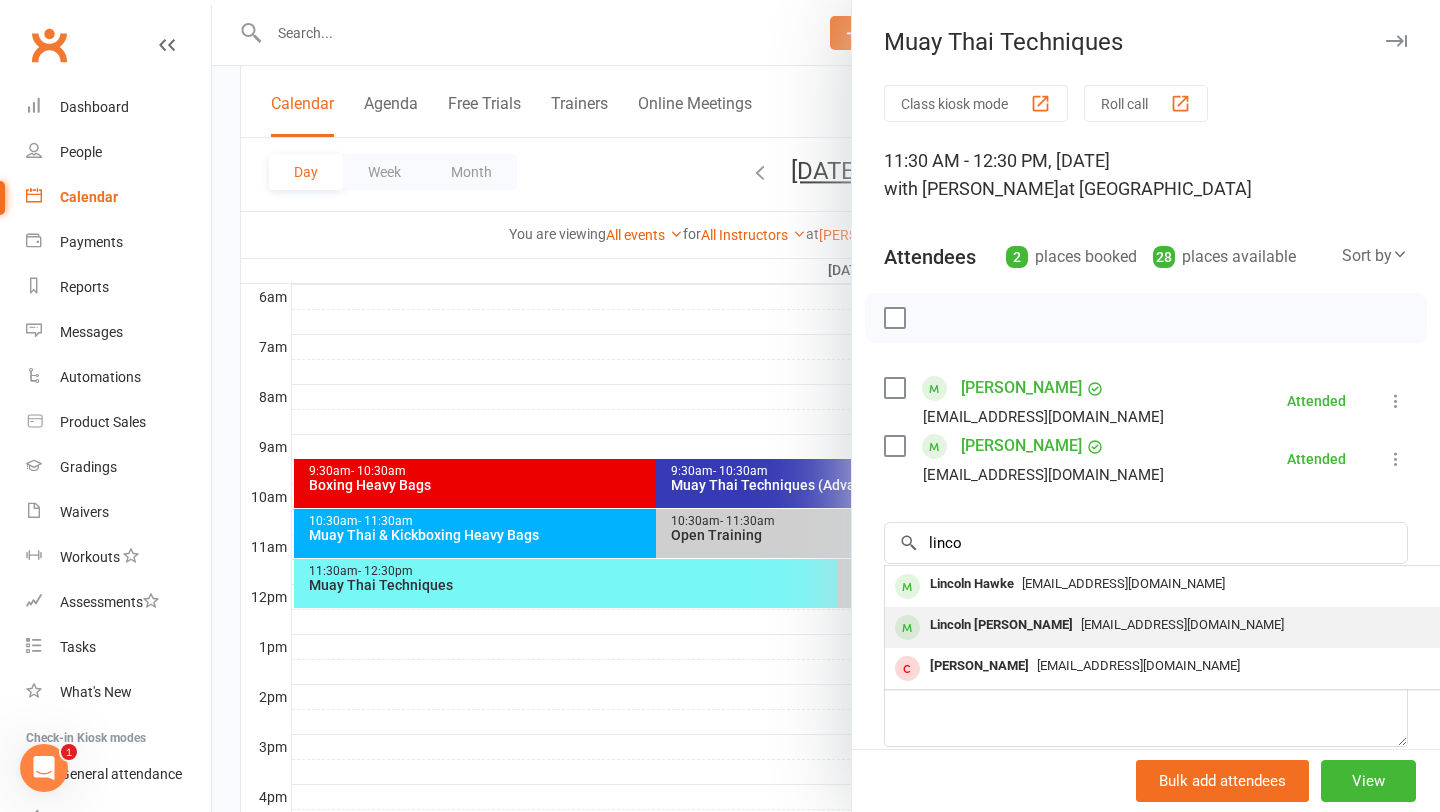click on "rebeccablundell@hotmail.com" at bounding box center (1182, 624) 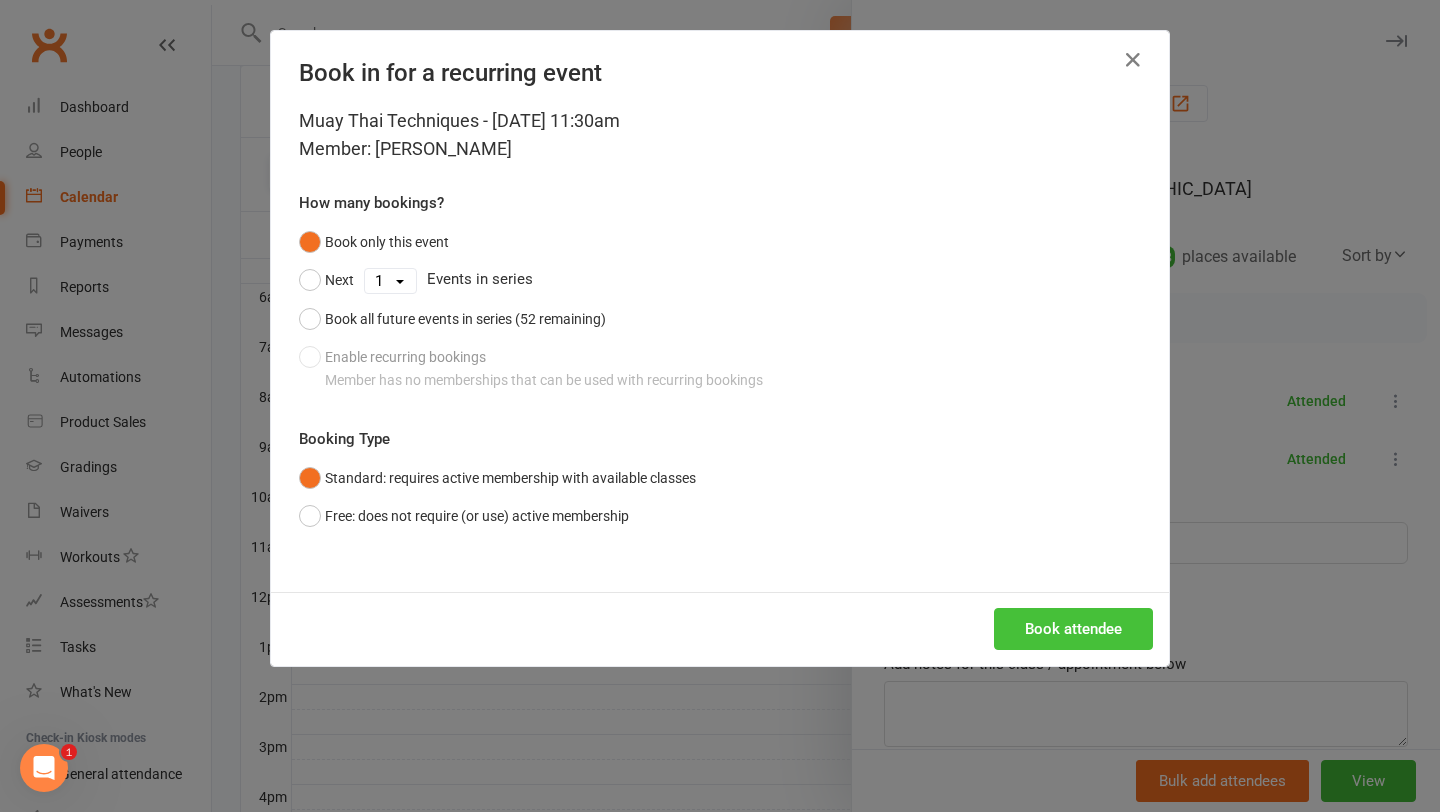 click on "Book attendee" at bounding box center [1073, 629] 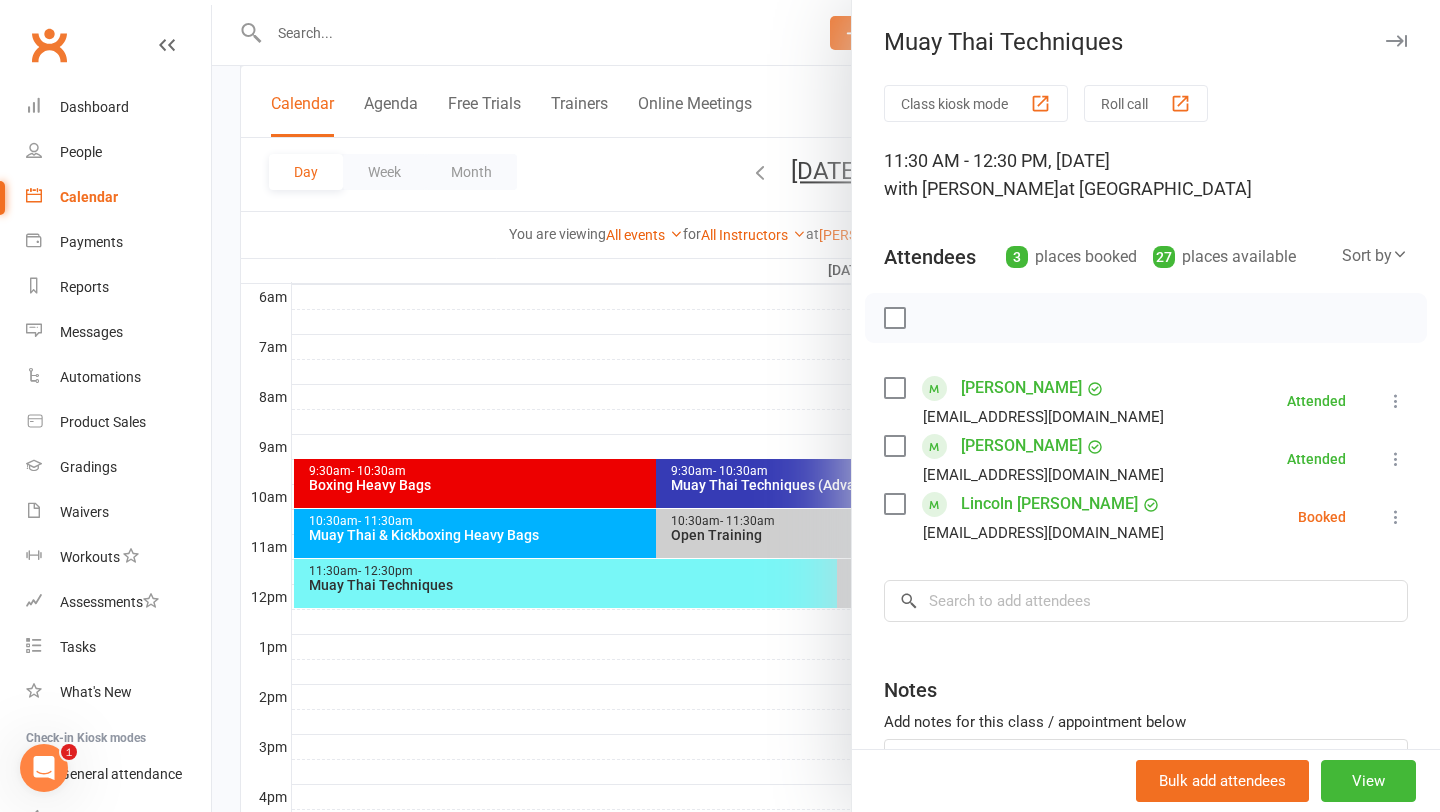 click at bounding box center (1396, 517) 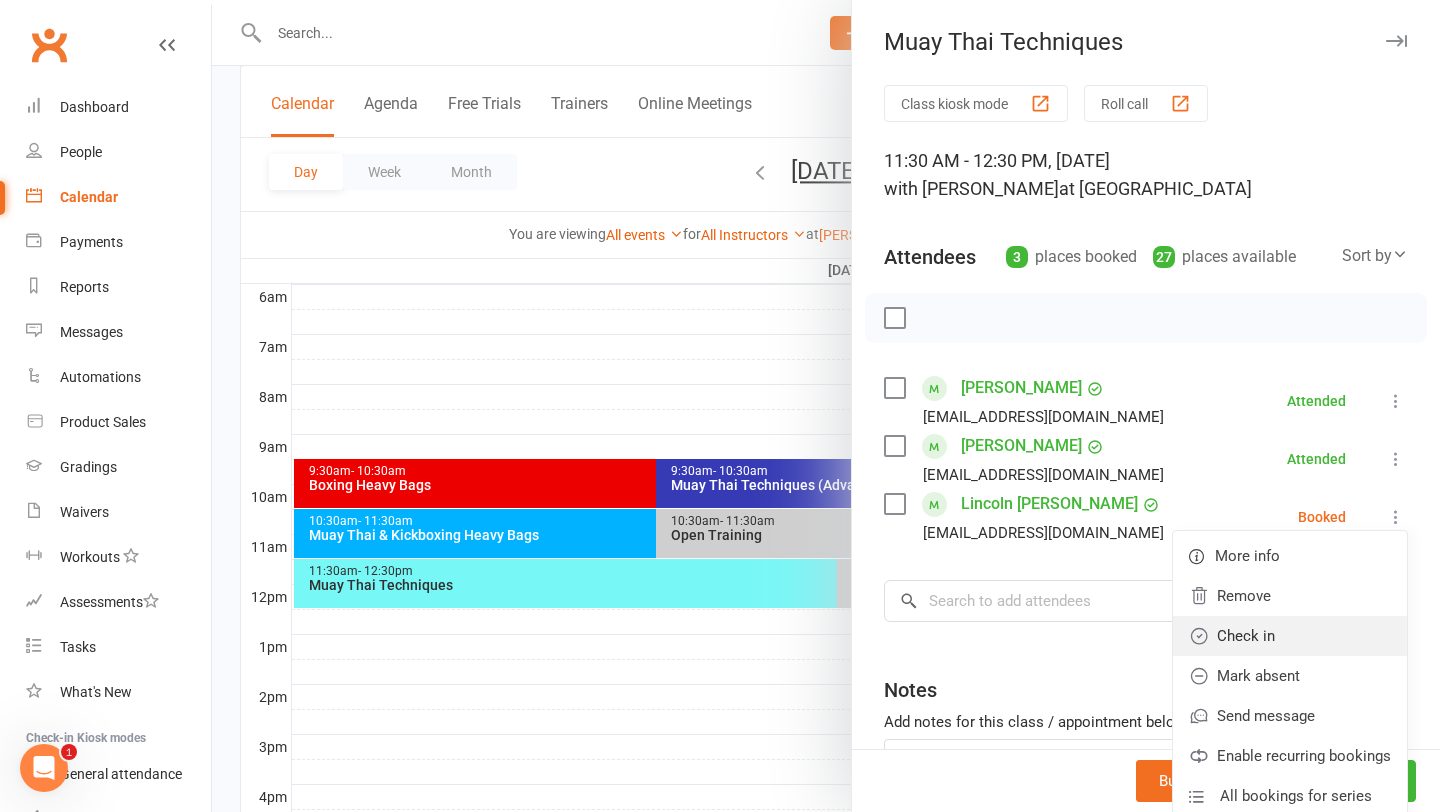 click on "Check in" at bounding box center (1290, 636) 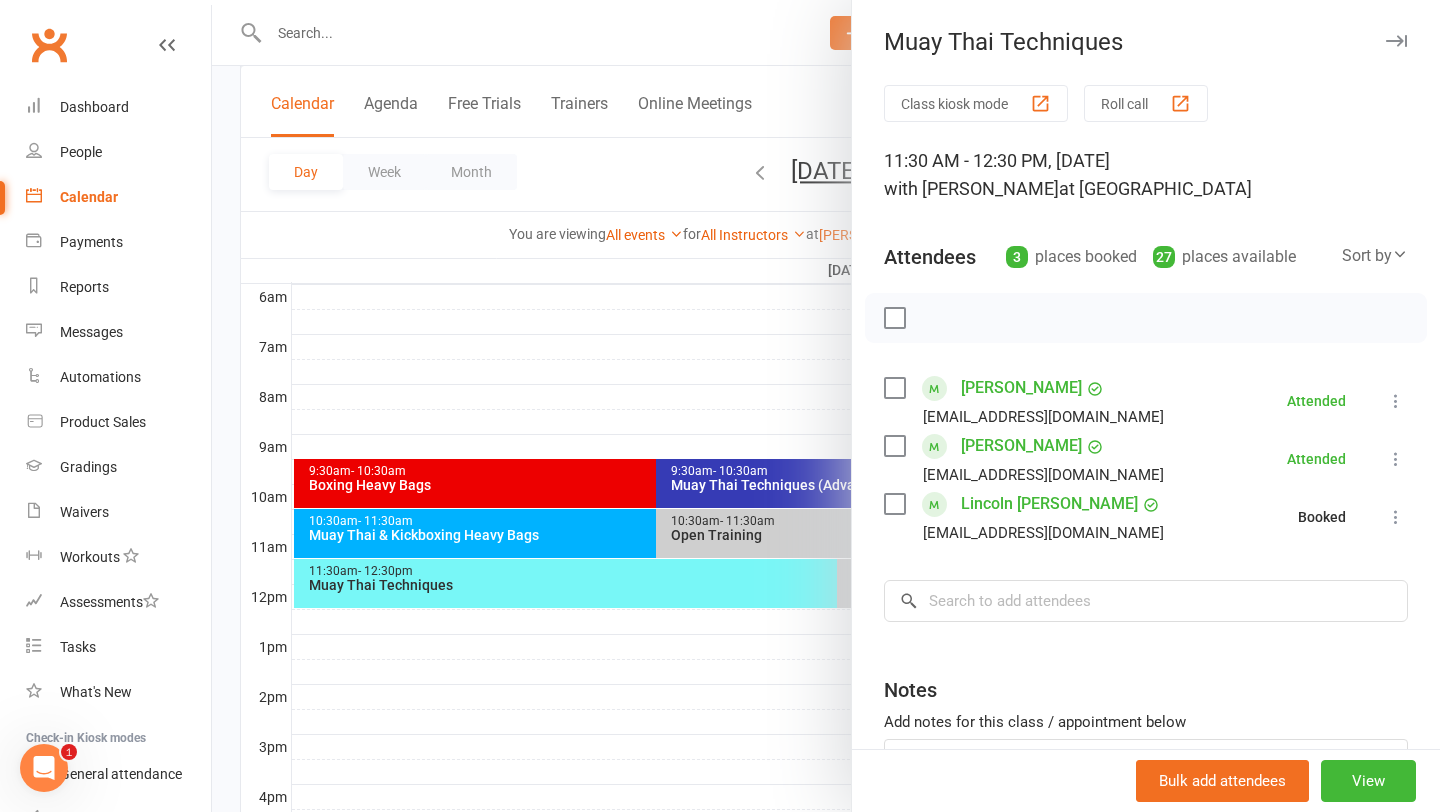 click at bounding box center (826, 406) 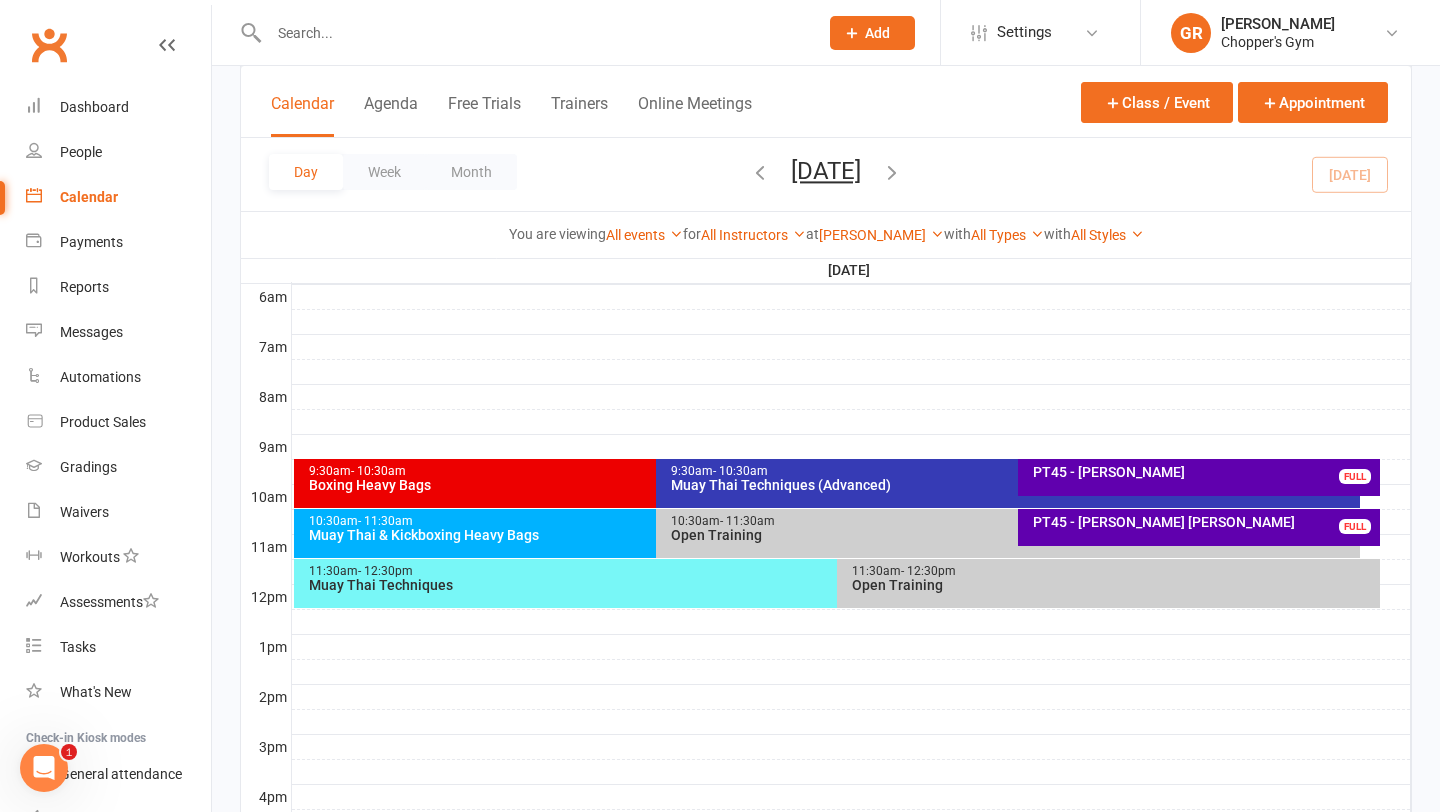 click on "Boxing Heavy Bags" at bounding box center [651, 485] 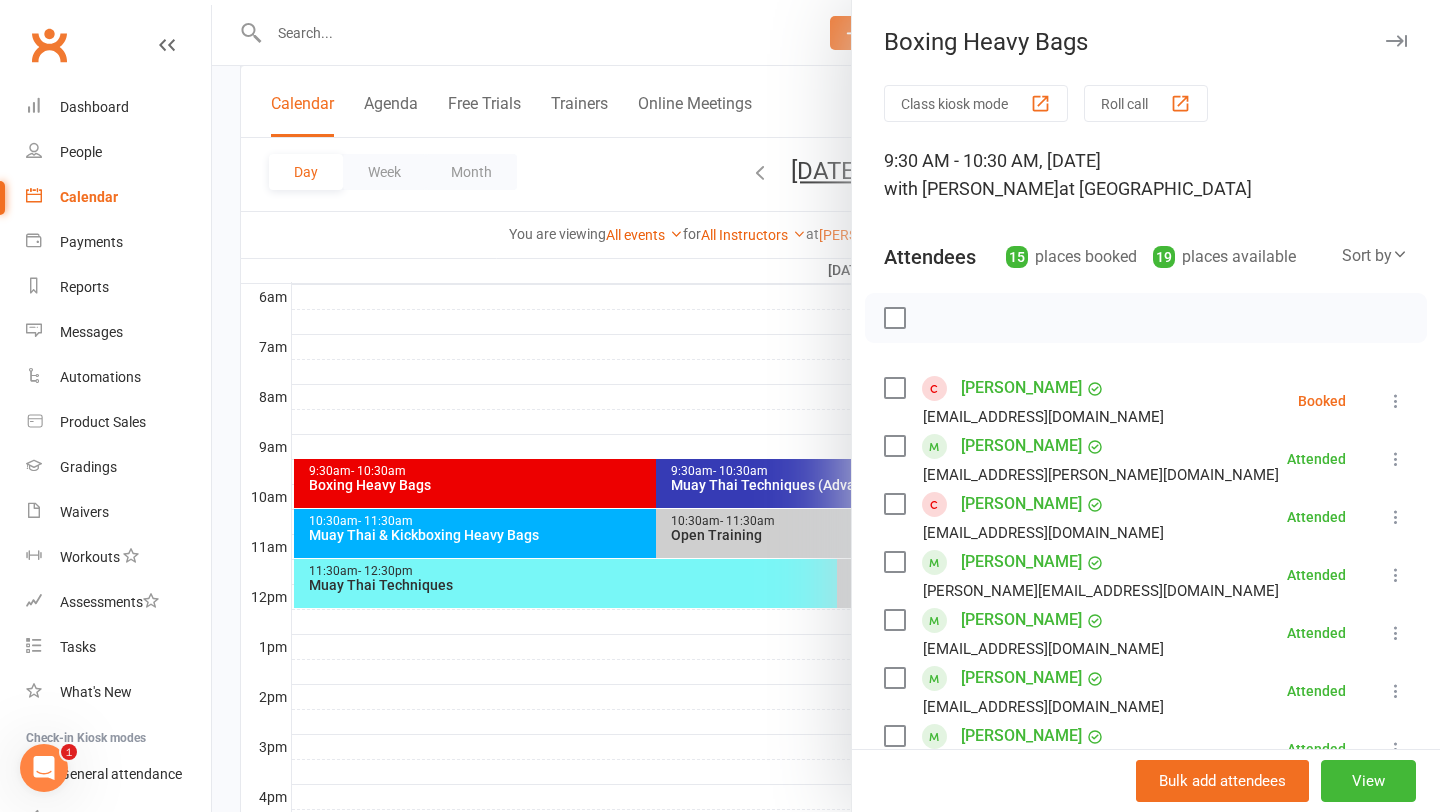 scroll, scrollTop: 3, scrollLeft: 0, axis: vertical 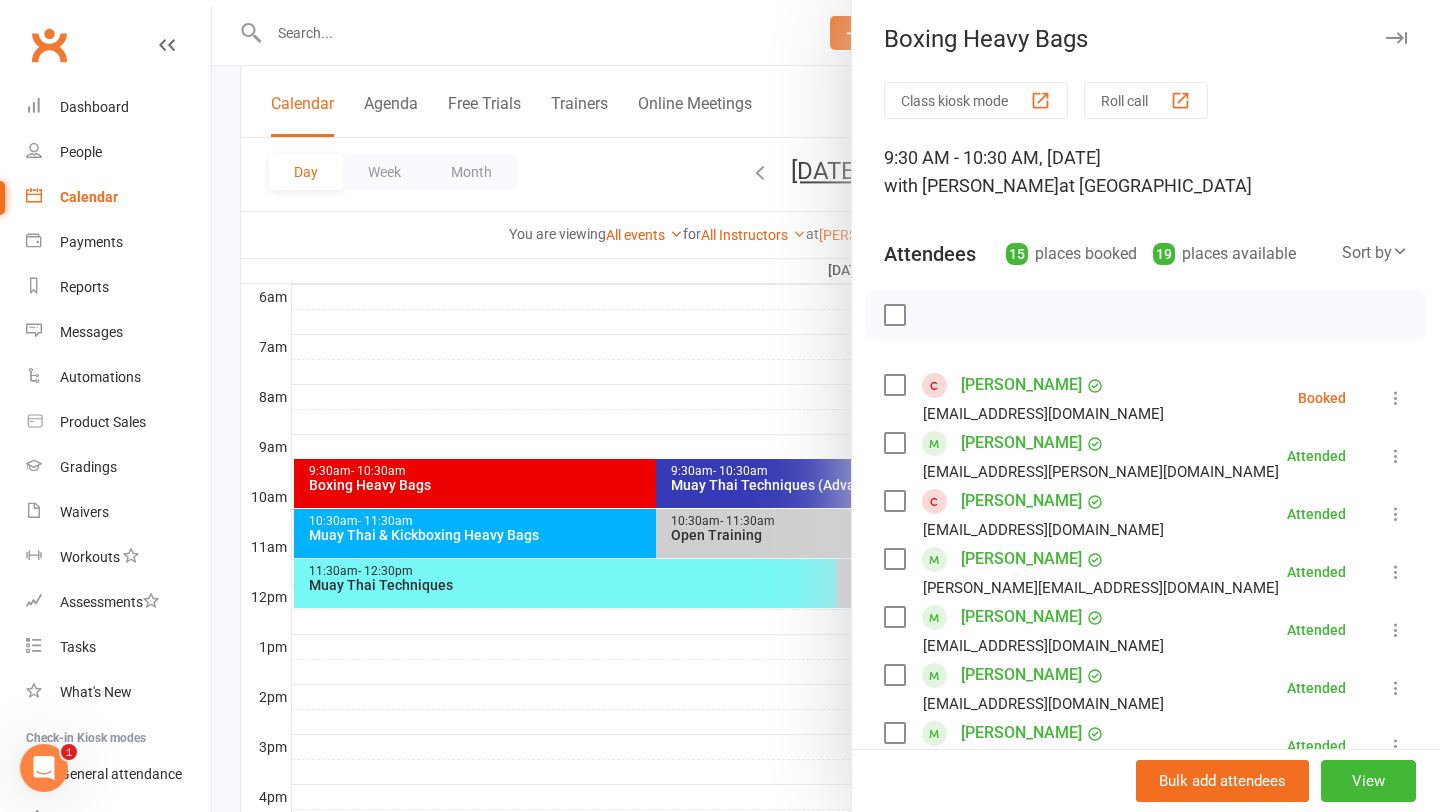 click at bounding box center [826, 406] 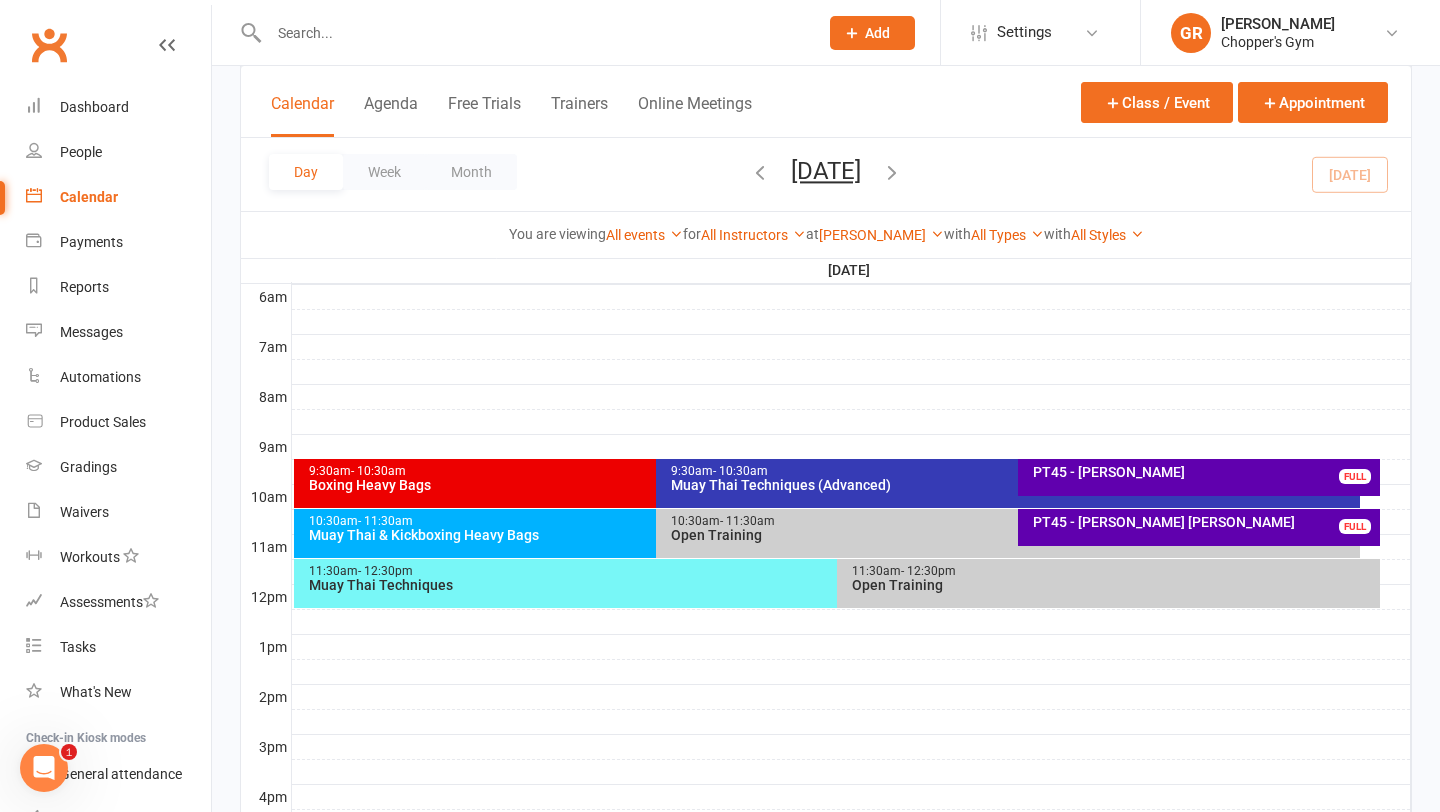 click on "Muay Thai Techniques (Advanced)" at bounding box center (1013, 485) 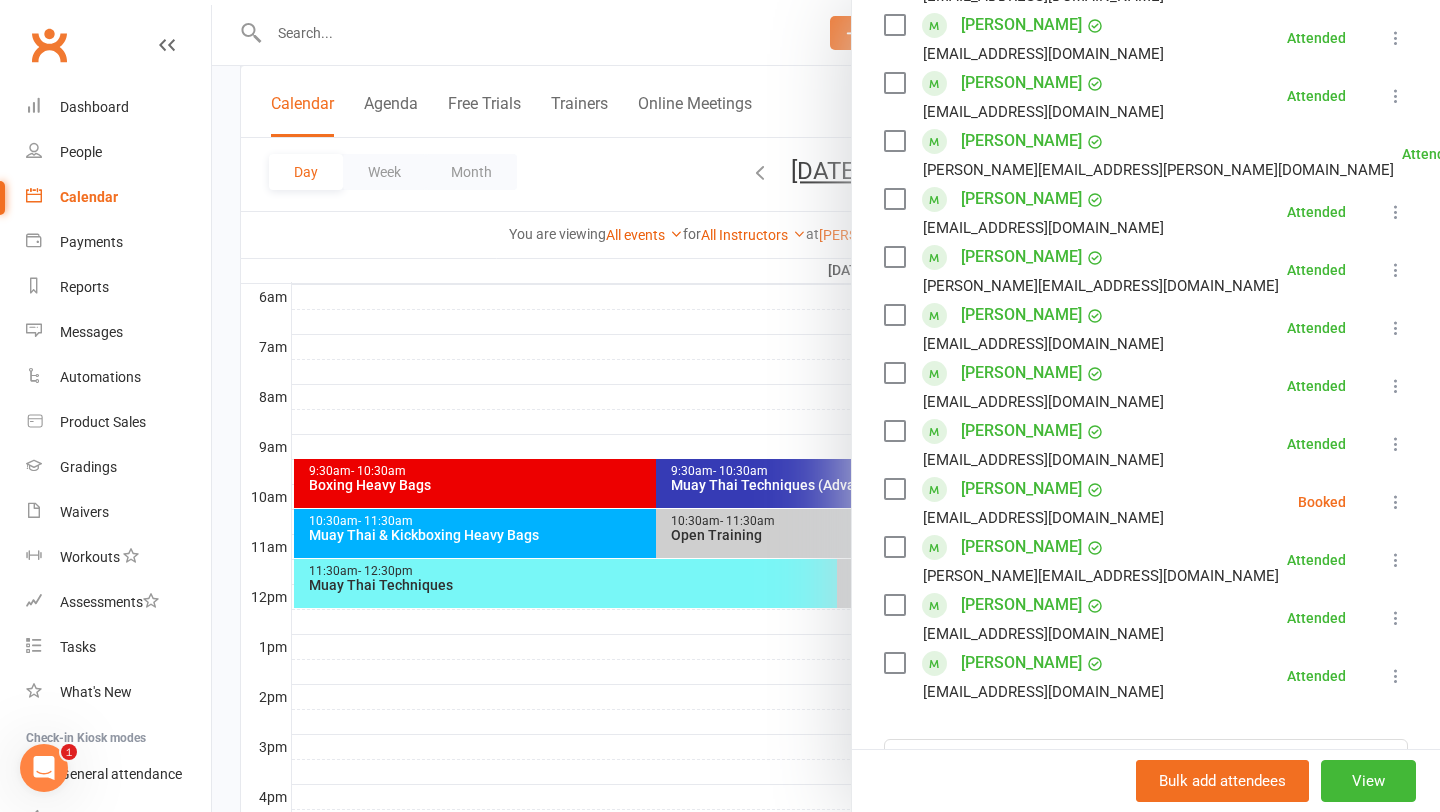 scroll, scrollTop: 433, scrollLeft: 0, axis: vertical 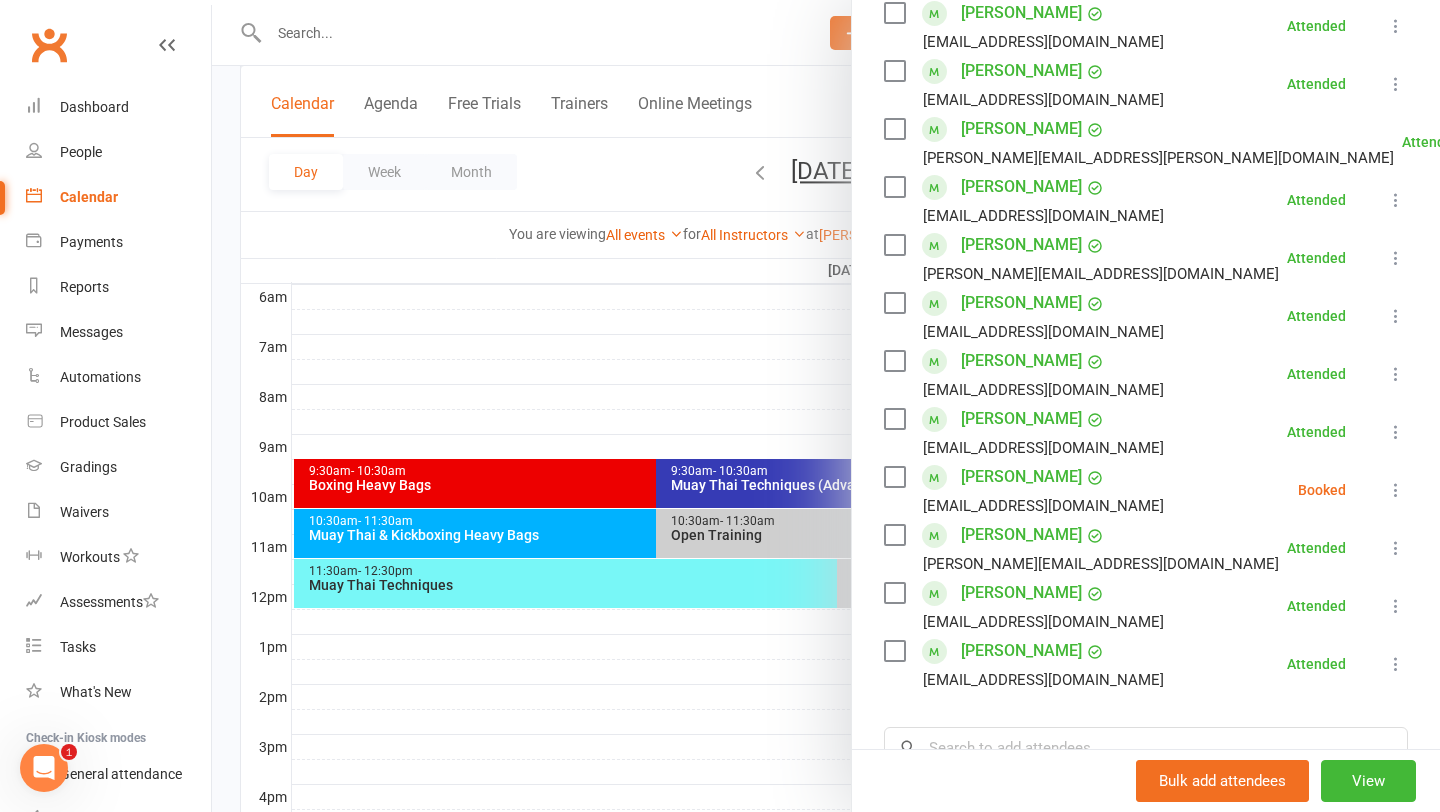 click at bounding box center [826, 406] 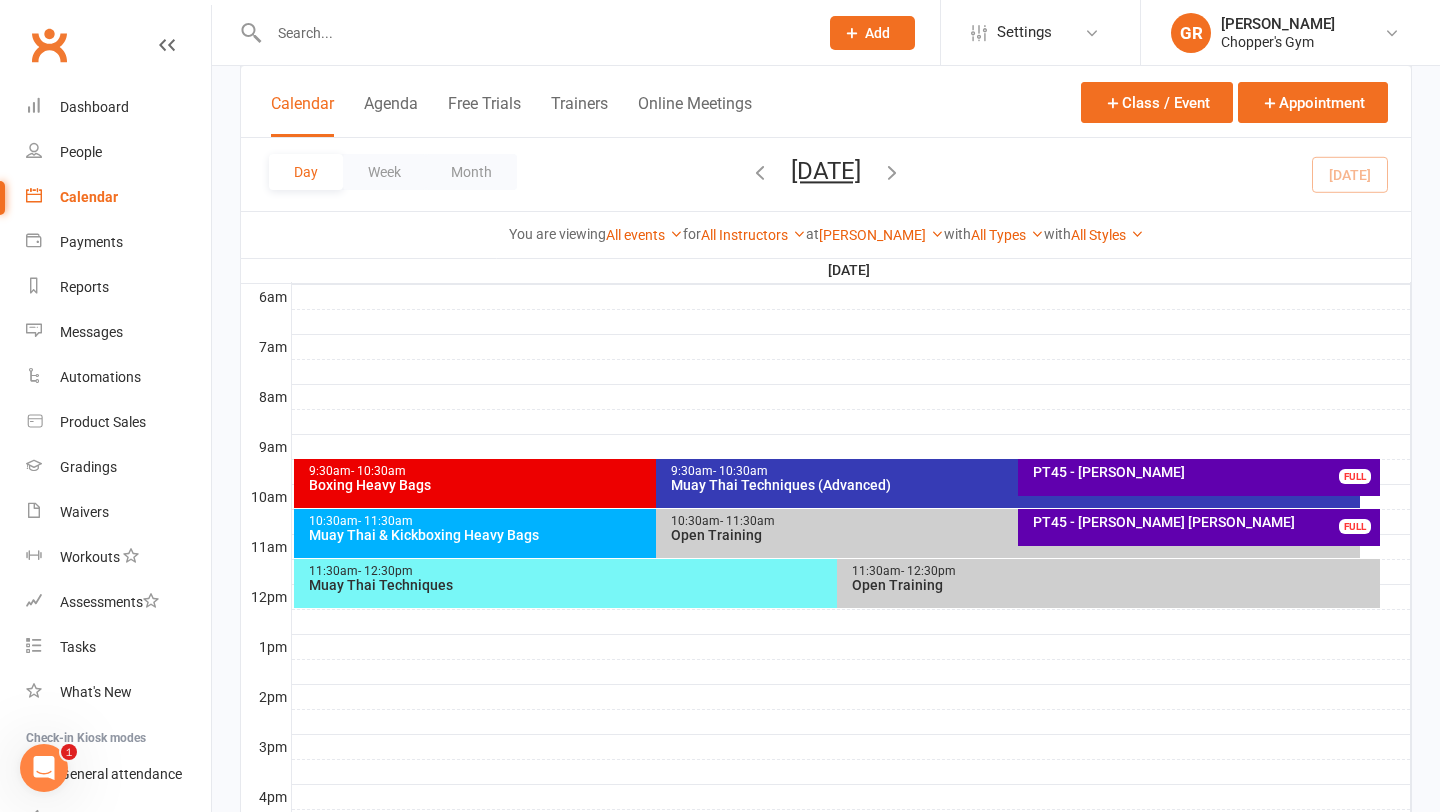 click on "10:30am  - 11:30am" at bounding box center [651, 521] 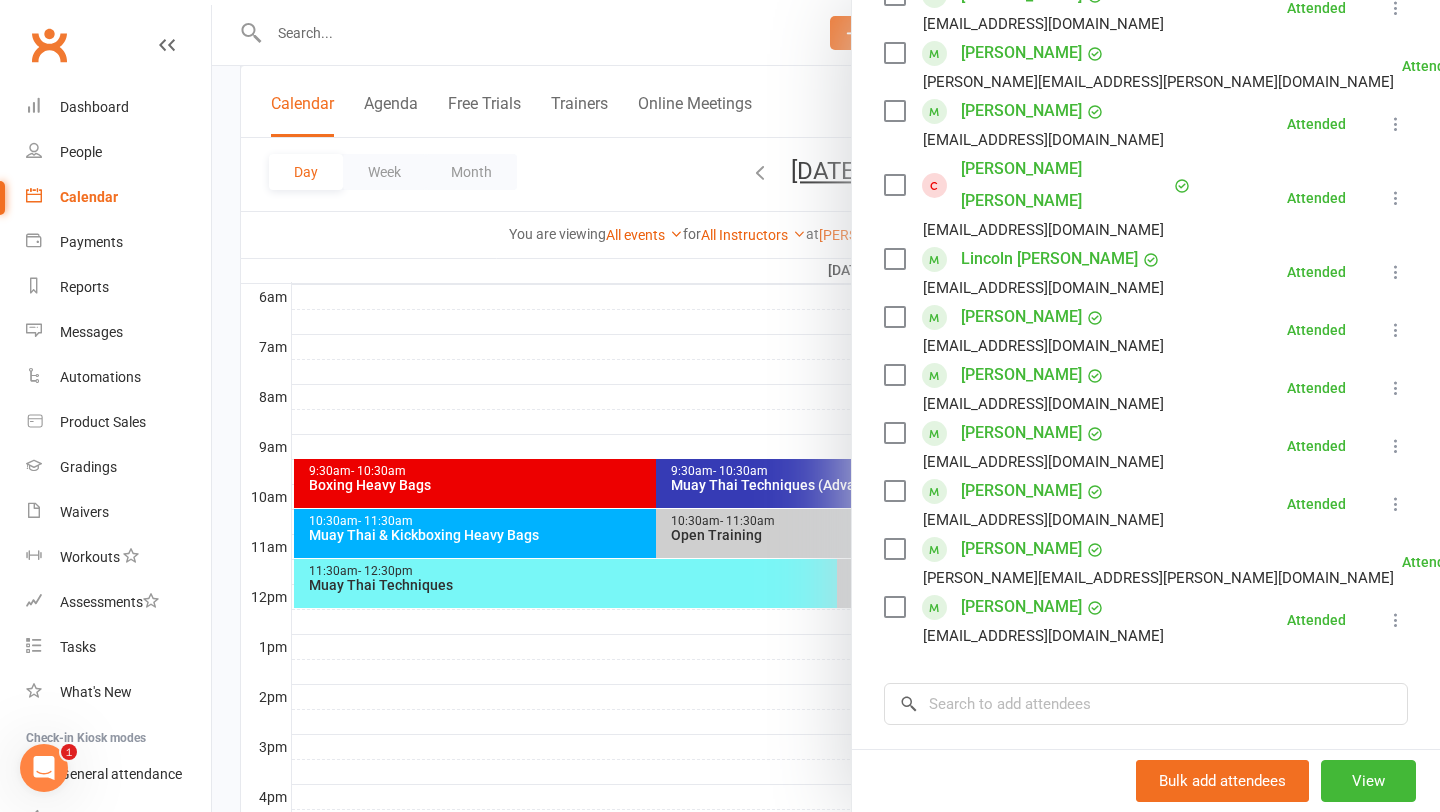 scroll, scrollTop: 724, scrollLeft: 0, axis: vertical 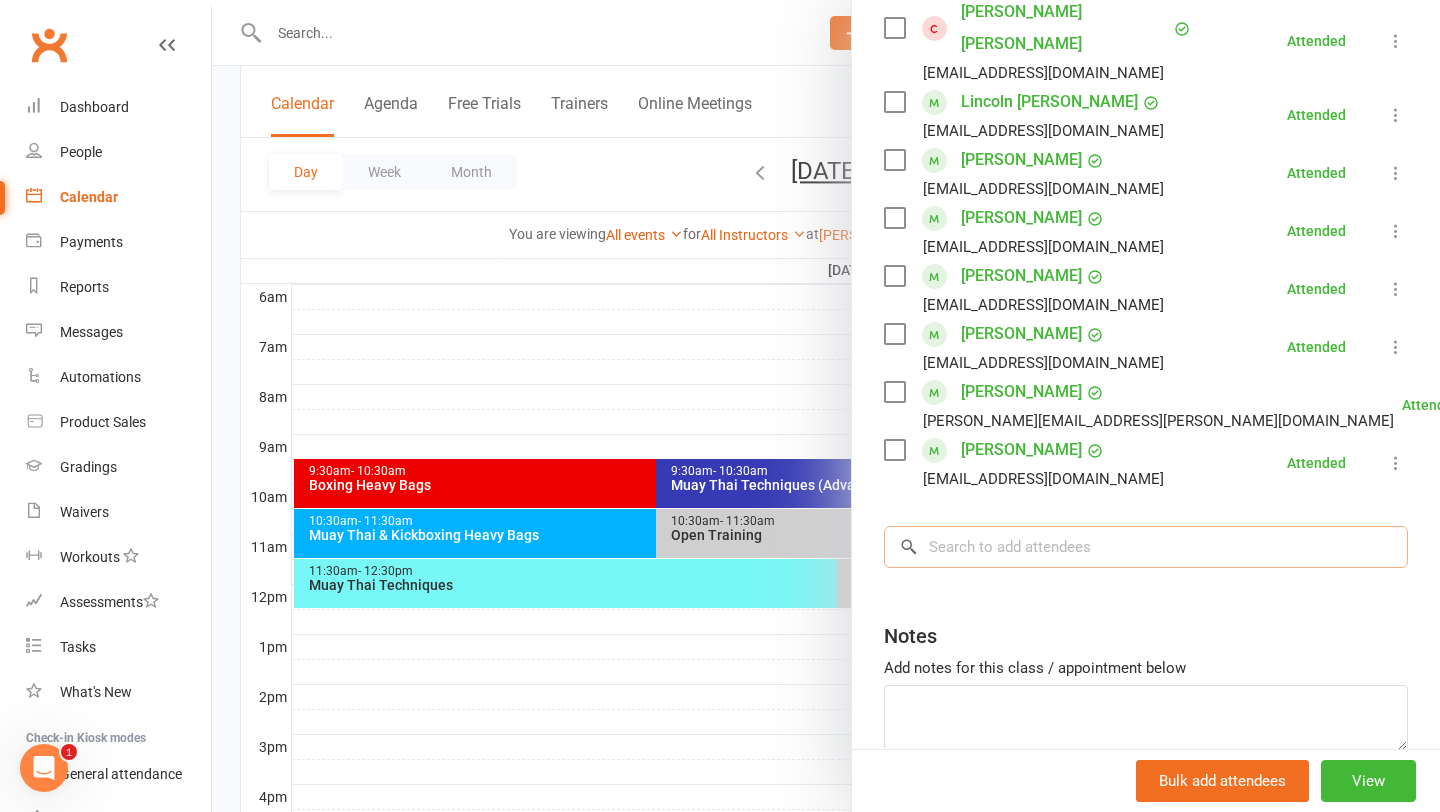 click at bounding box center [1146, 547] 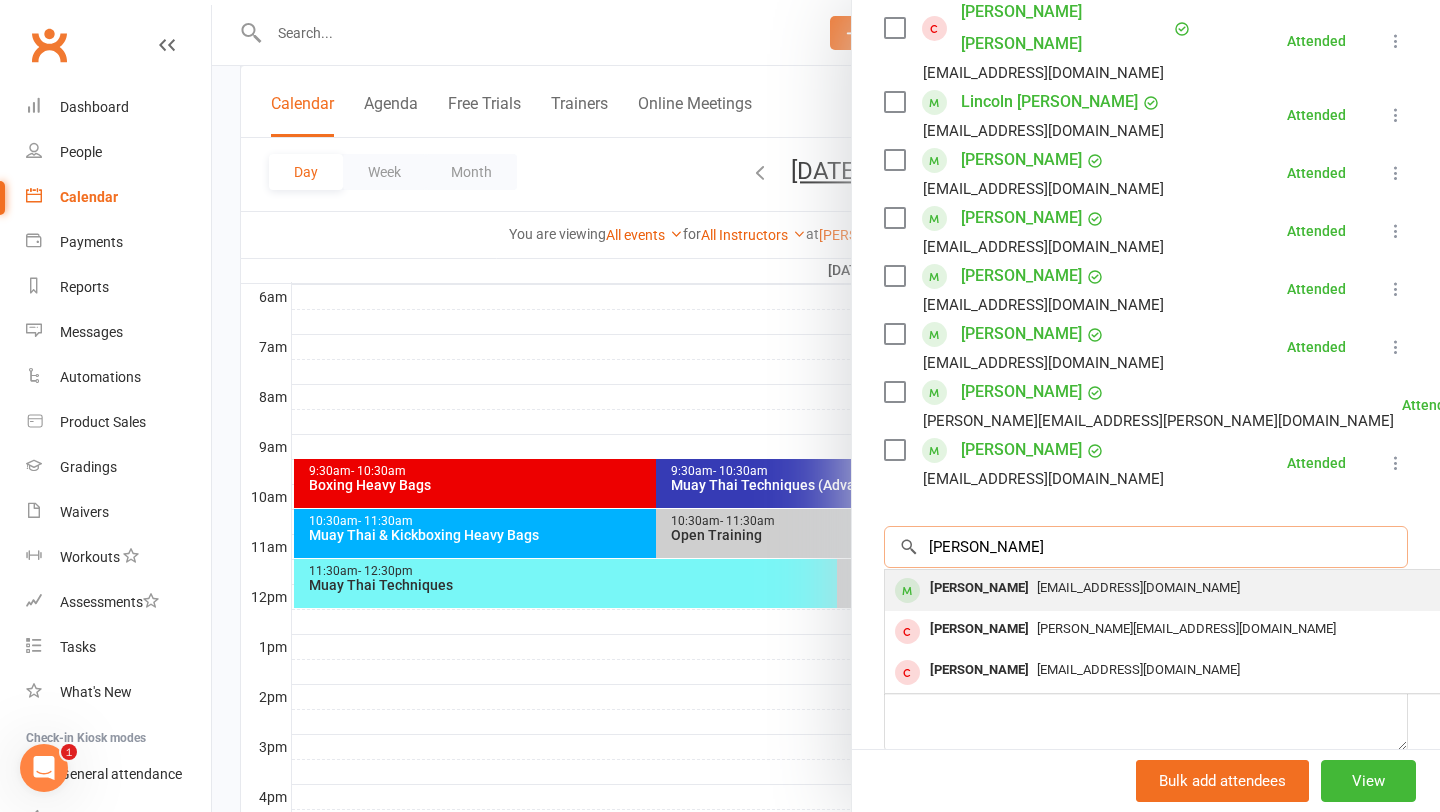 type on "sakshy" 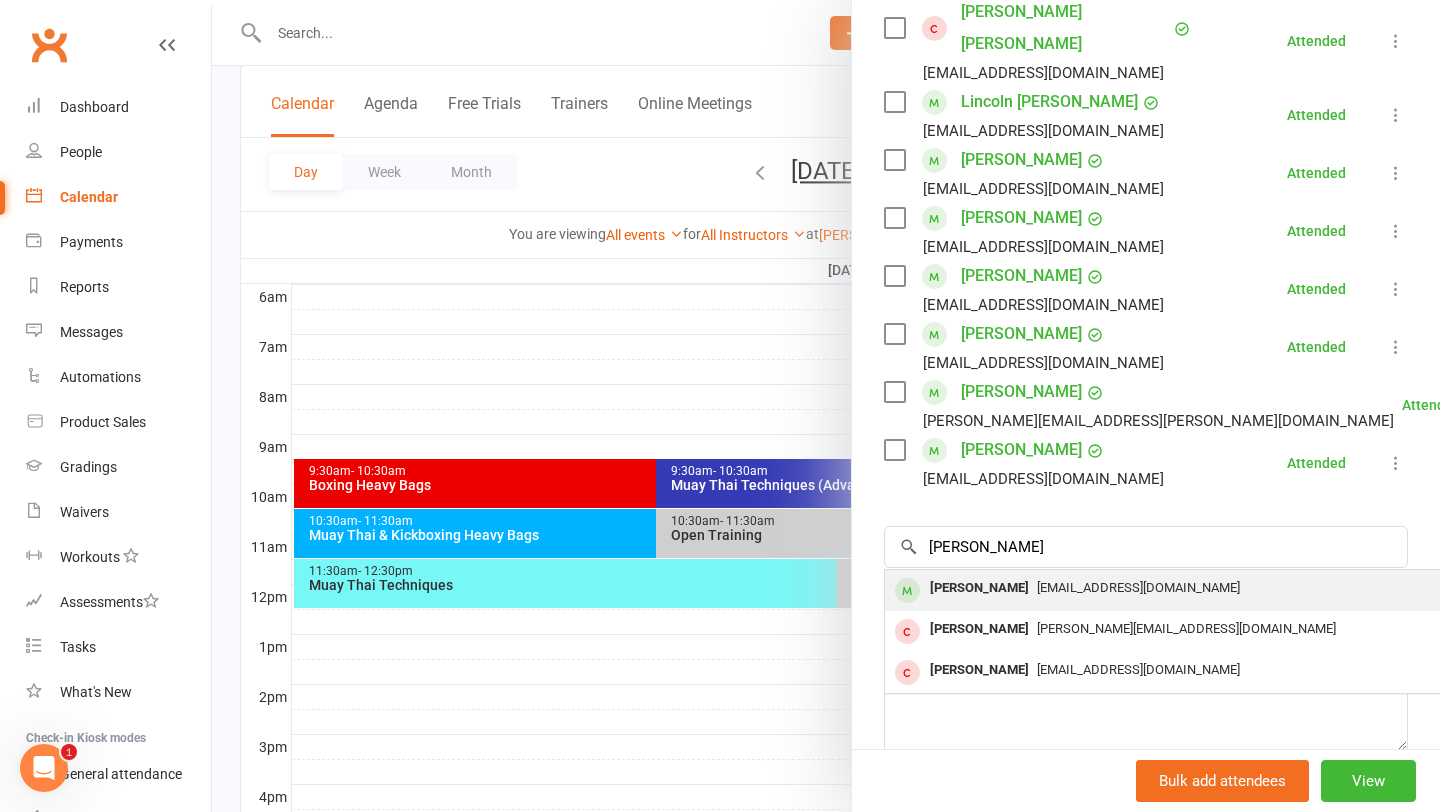 click on "Sakshyam Gaire" at bounding box center (979, 588) 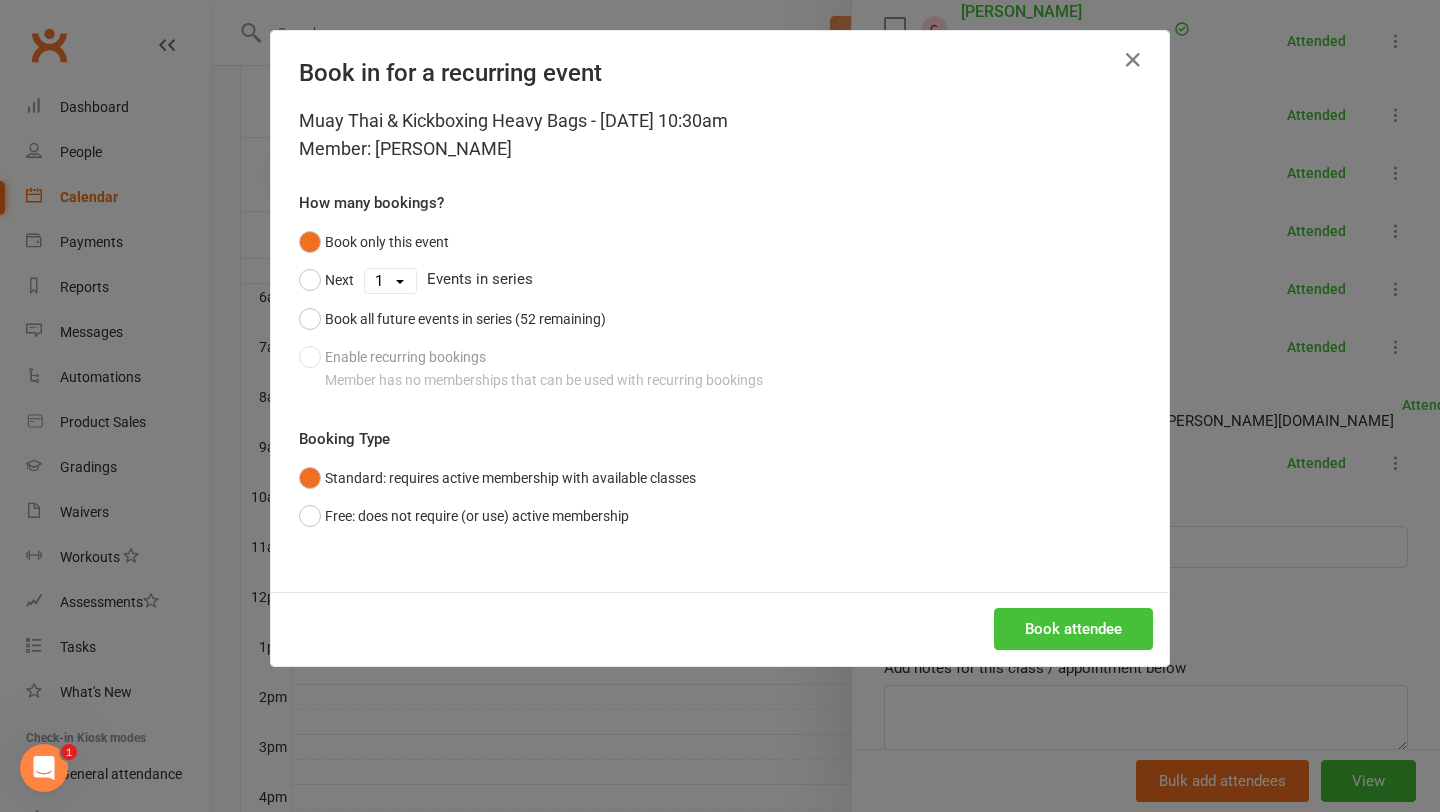 click on "Book attendee" at bounding box center (1073, 629) 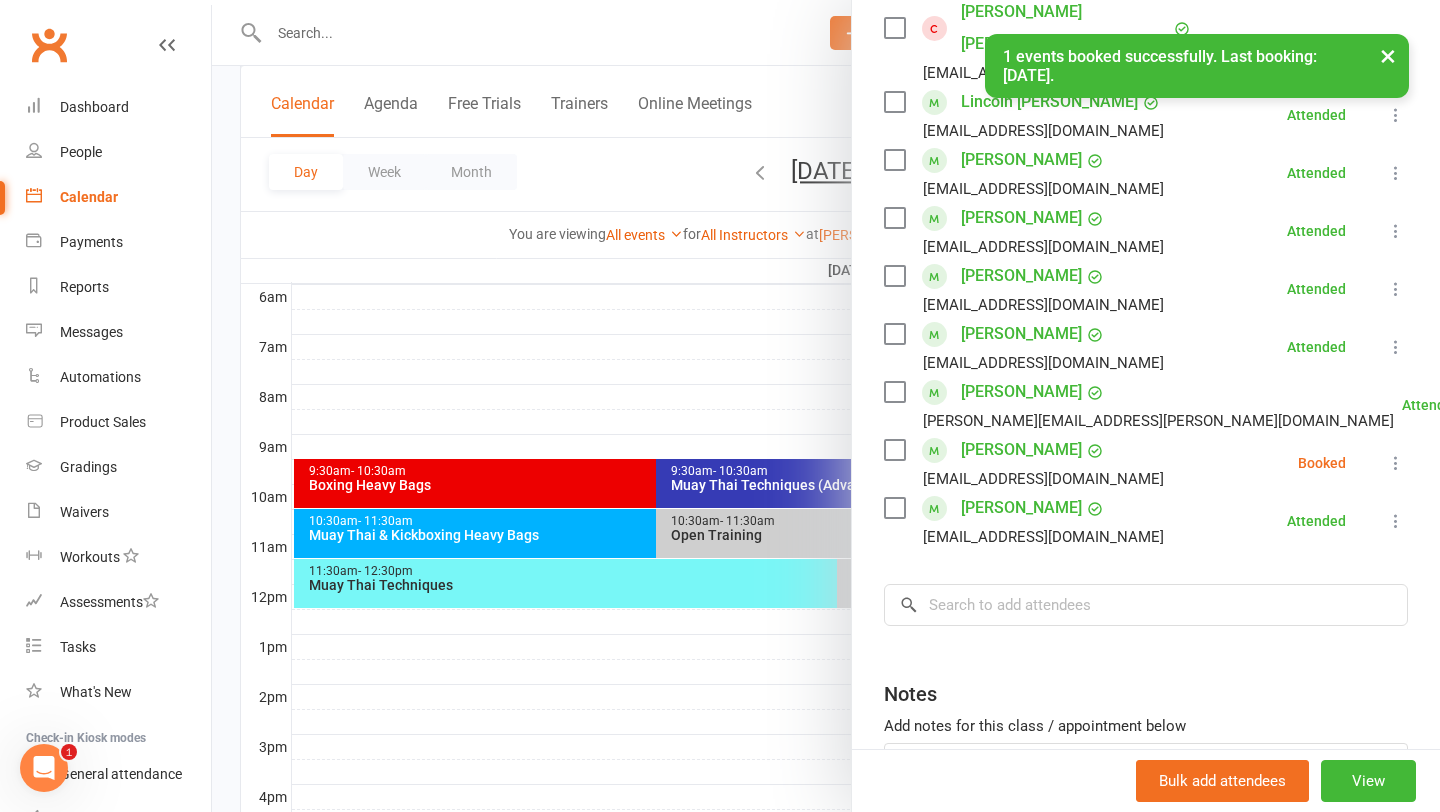 click at bounding box center [1396, 463] 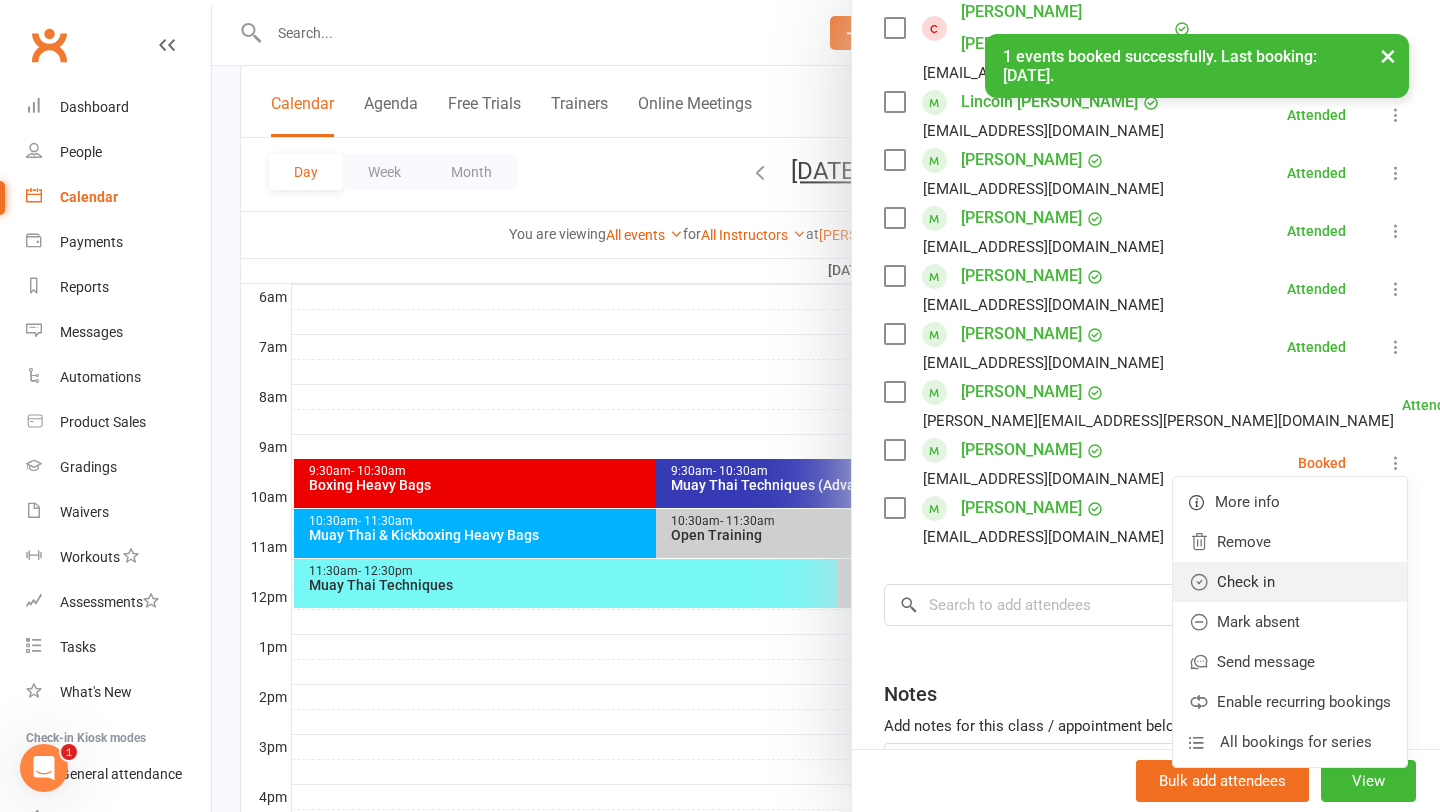 click on "Check in" at bounding box center (1290, 582) 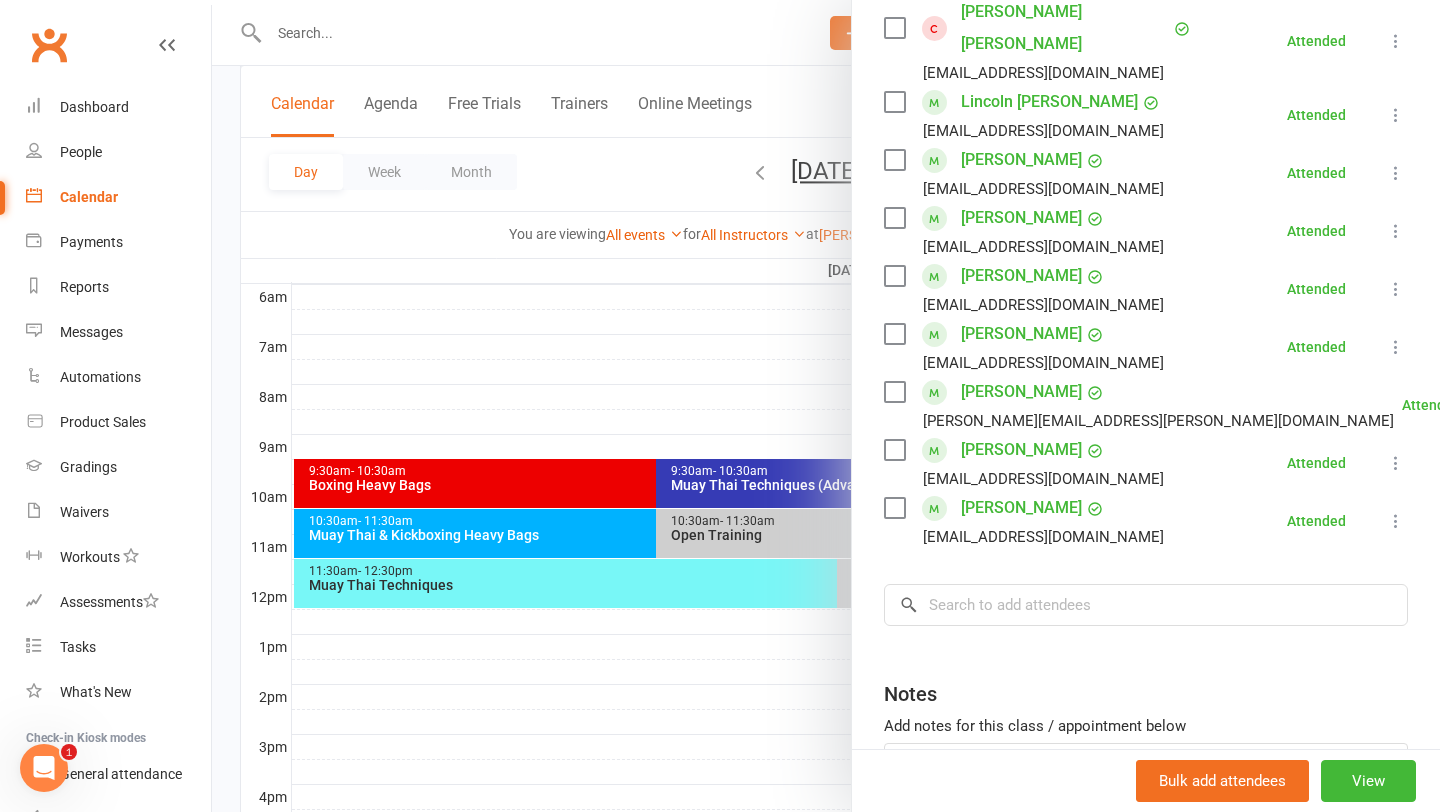 click on "Yolanda Wang" at bounding box center [1021, 508] 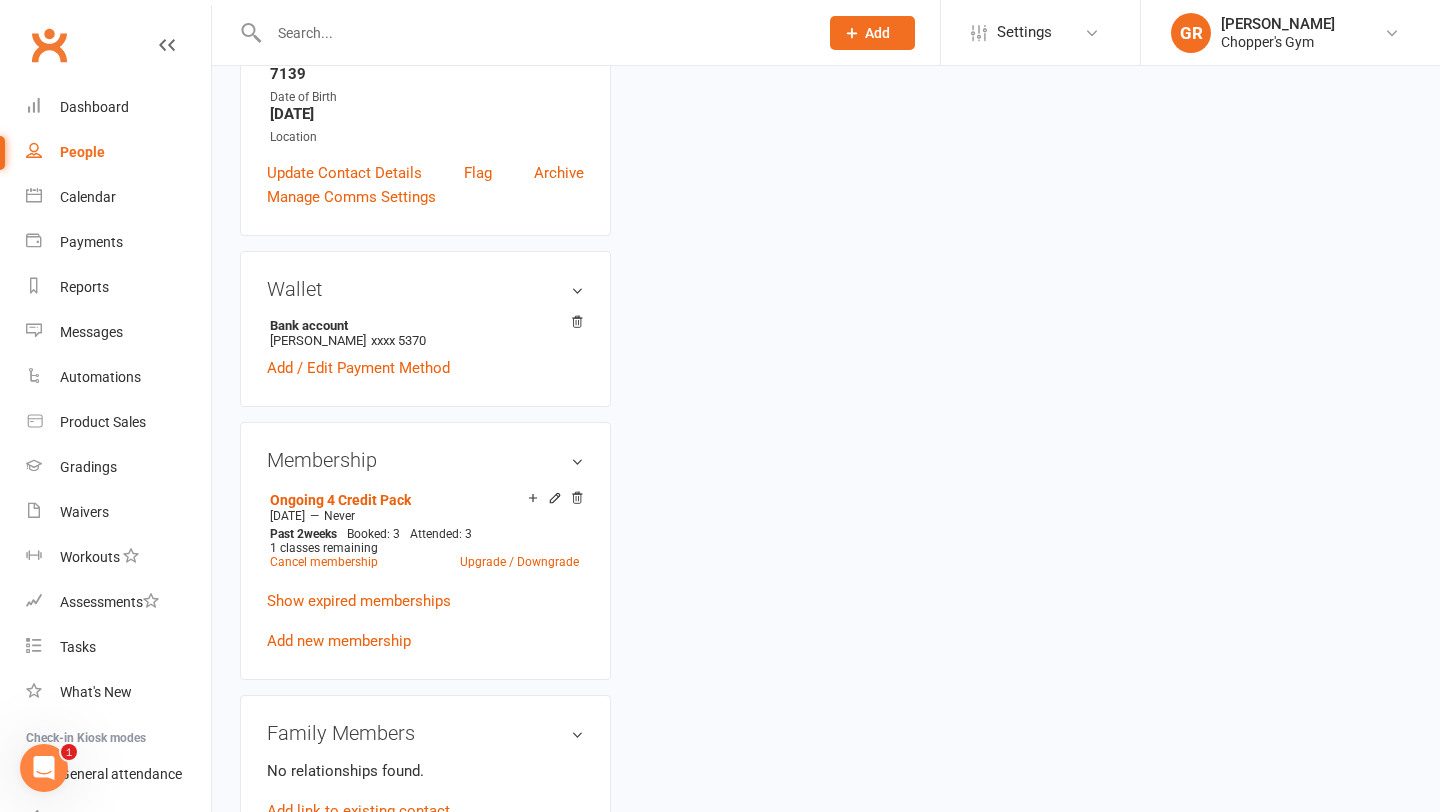 scroll, scrollTop: 0, scrollLeft: 0, axis: both 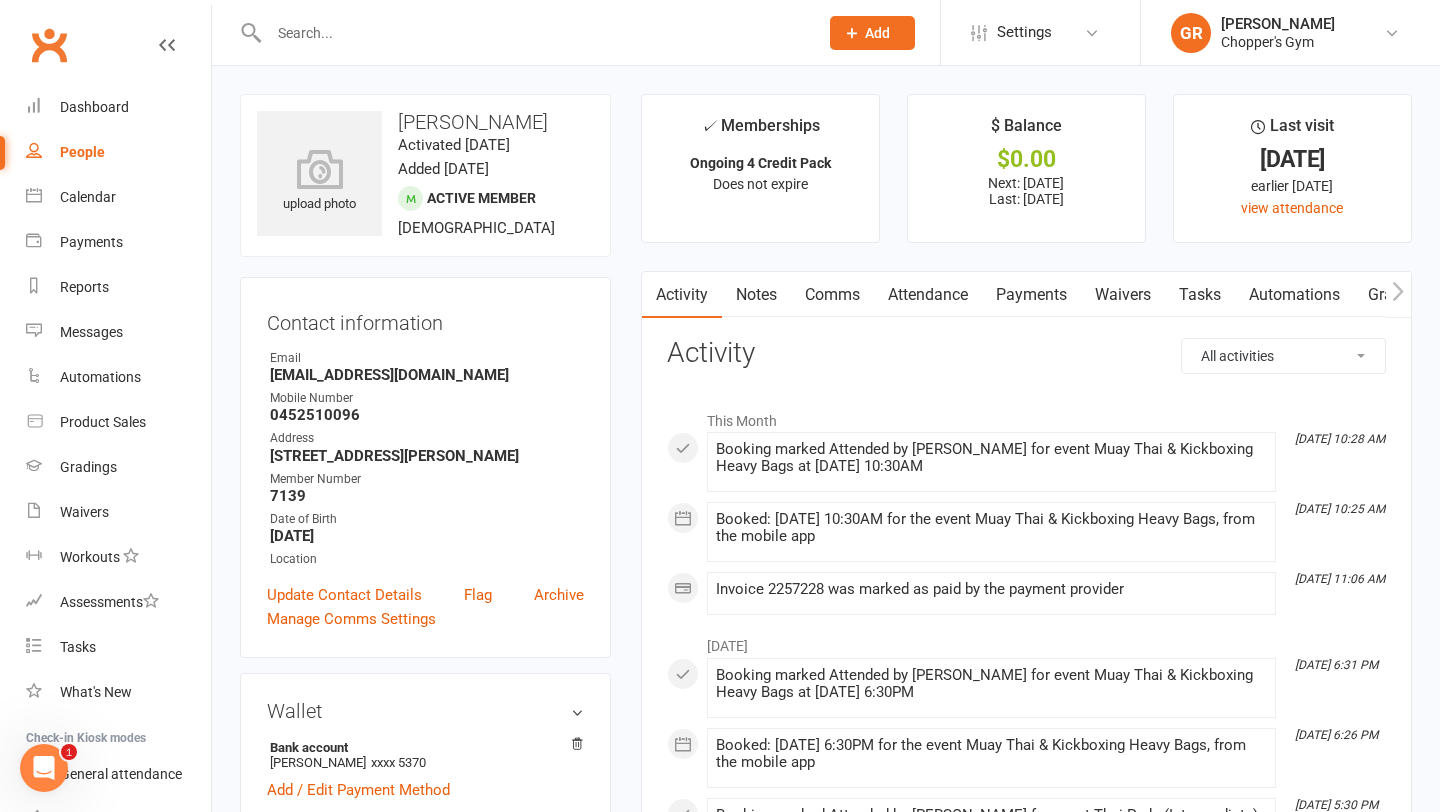 click on "Payments" at bounding box center (1031, 295) 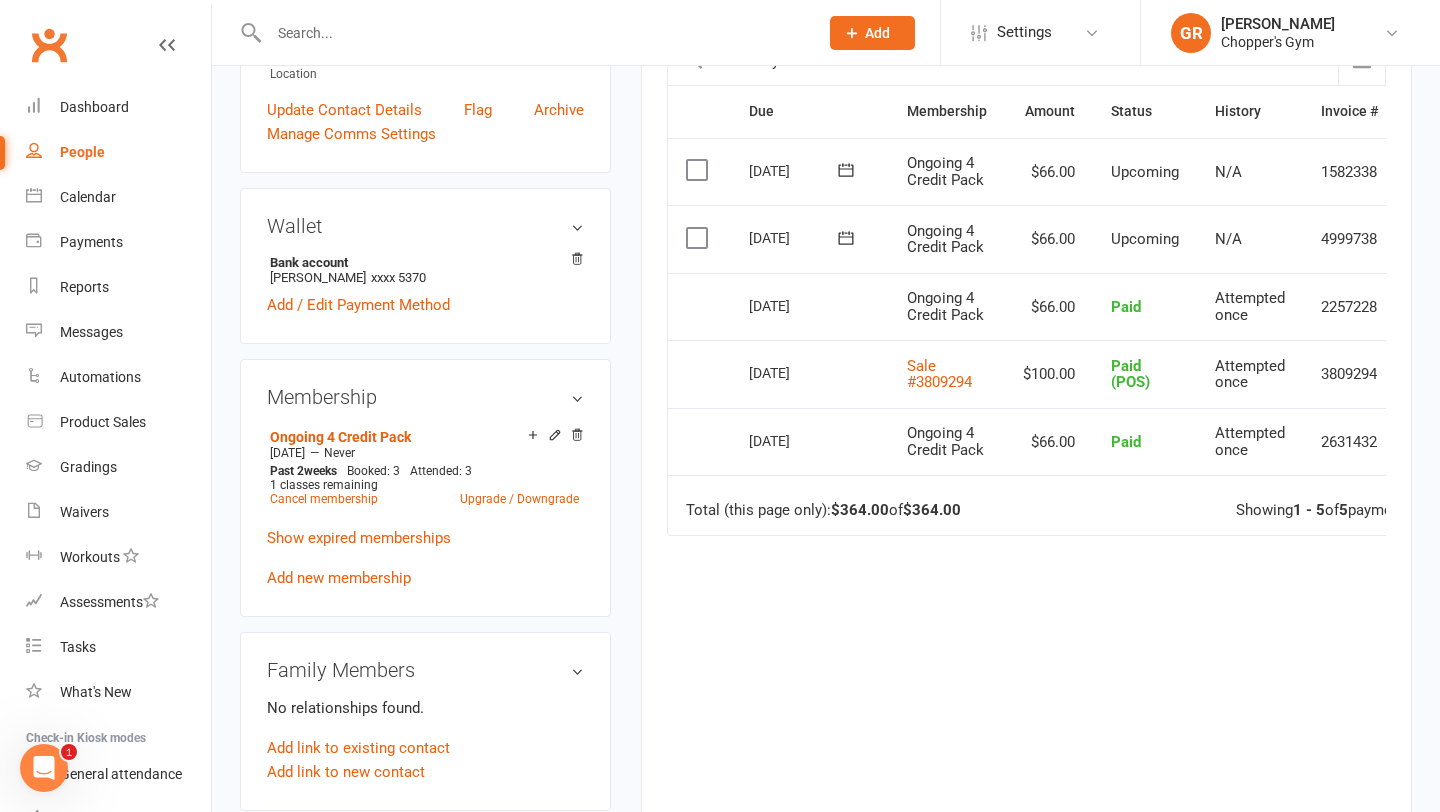 scroll, scrollTop: 486, scrollLeft: 0, axis: vertical 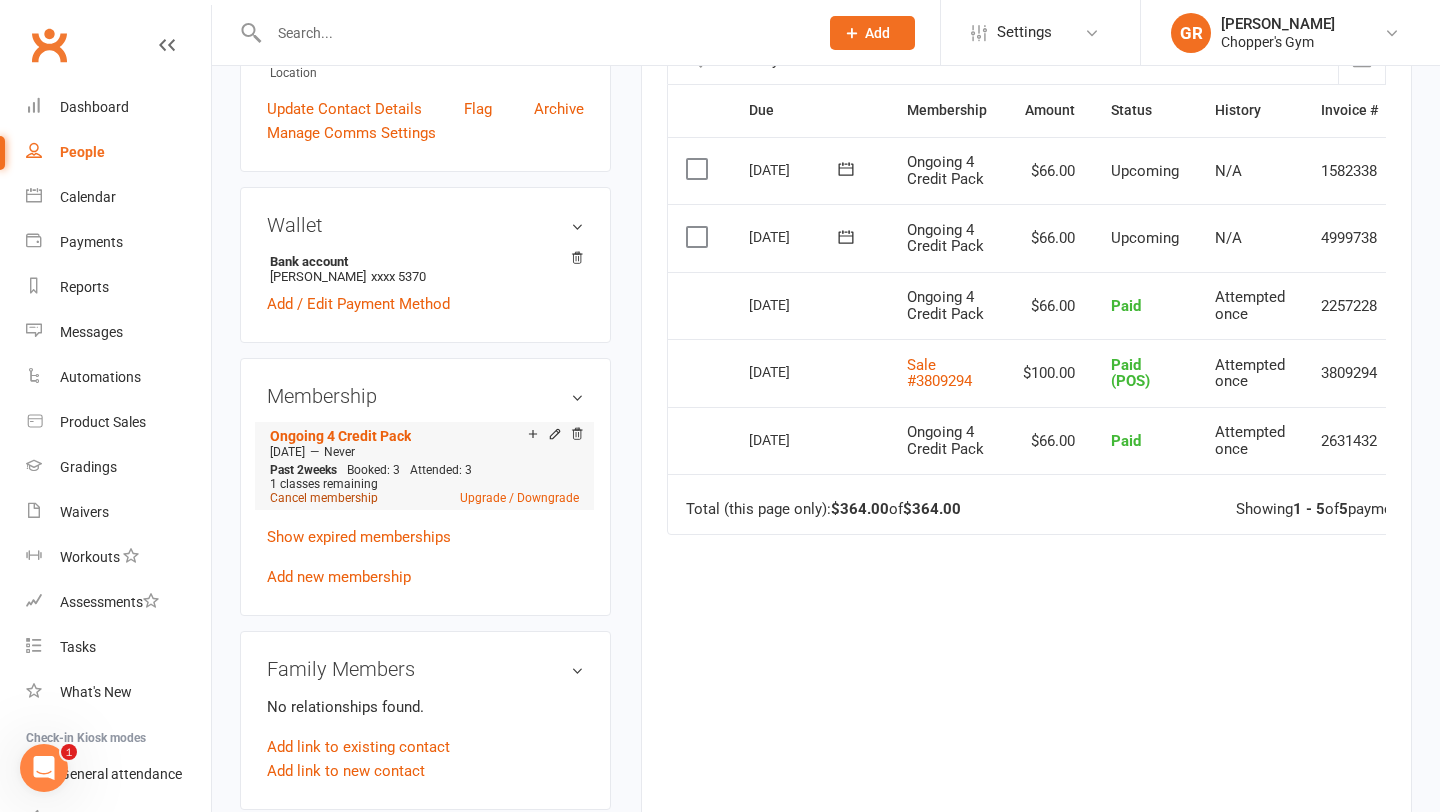 click on "Cancel membership" at bounding box center (324, 498) 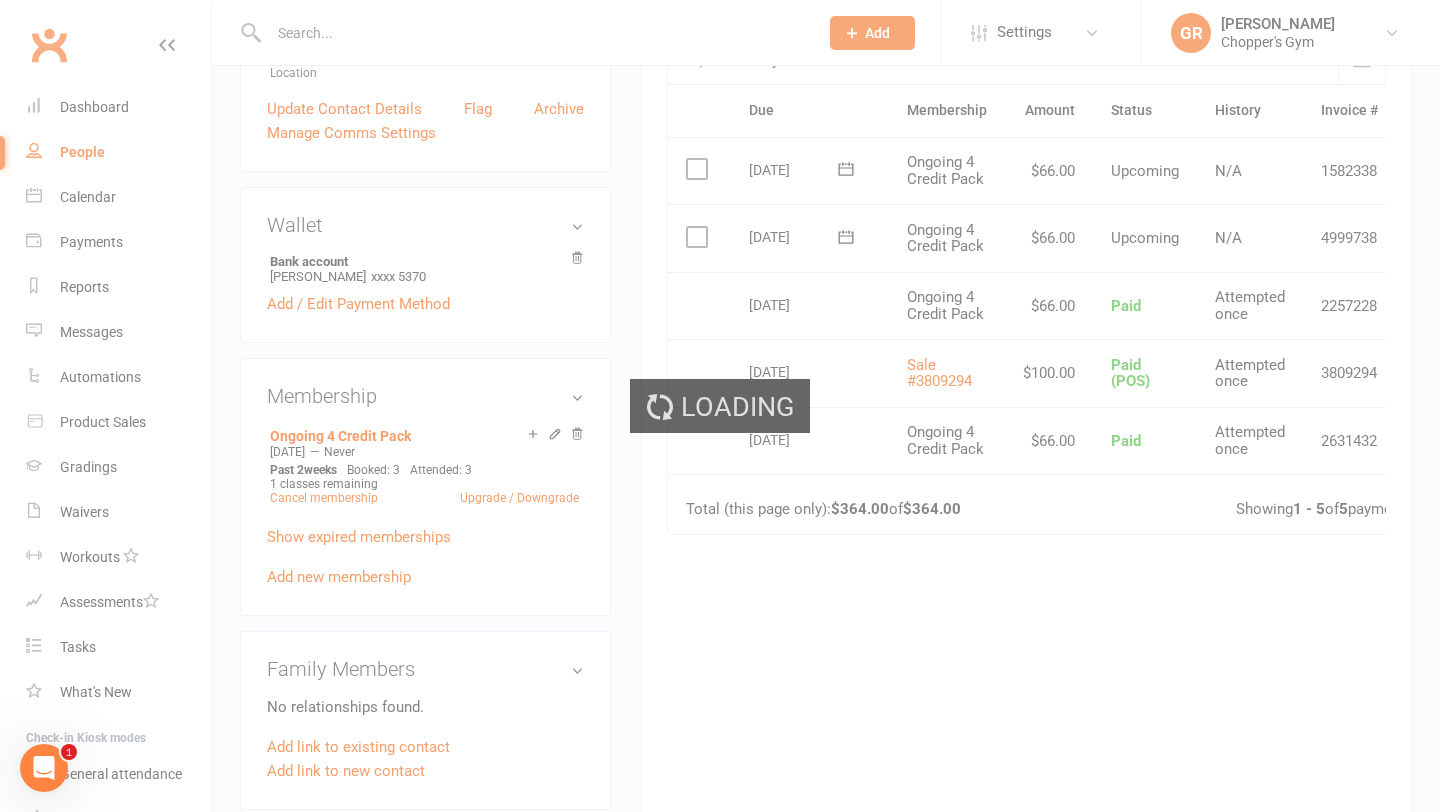 scroll, scrollTop: 0, scrollLeft: 0, axis: both 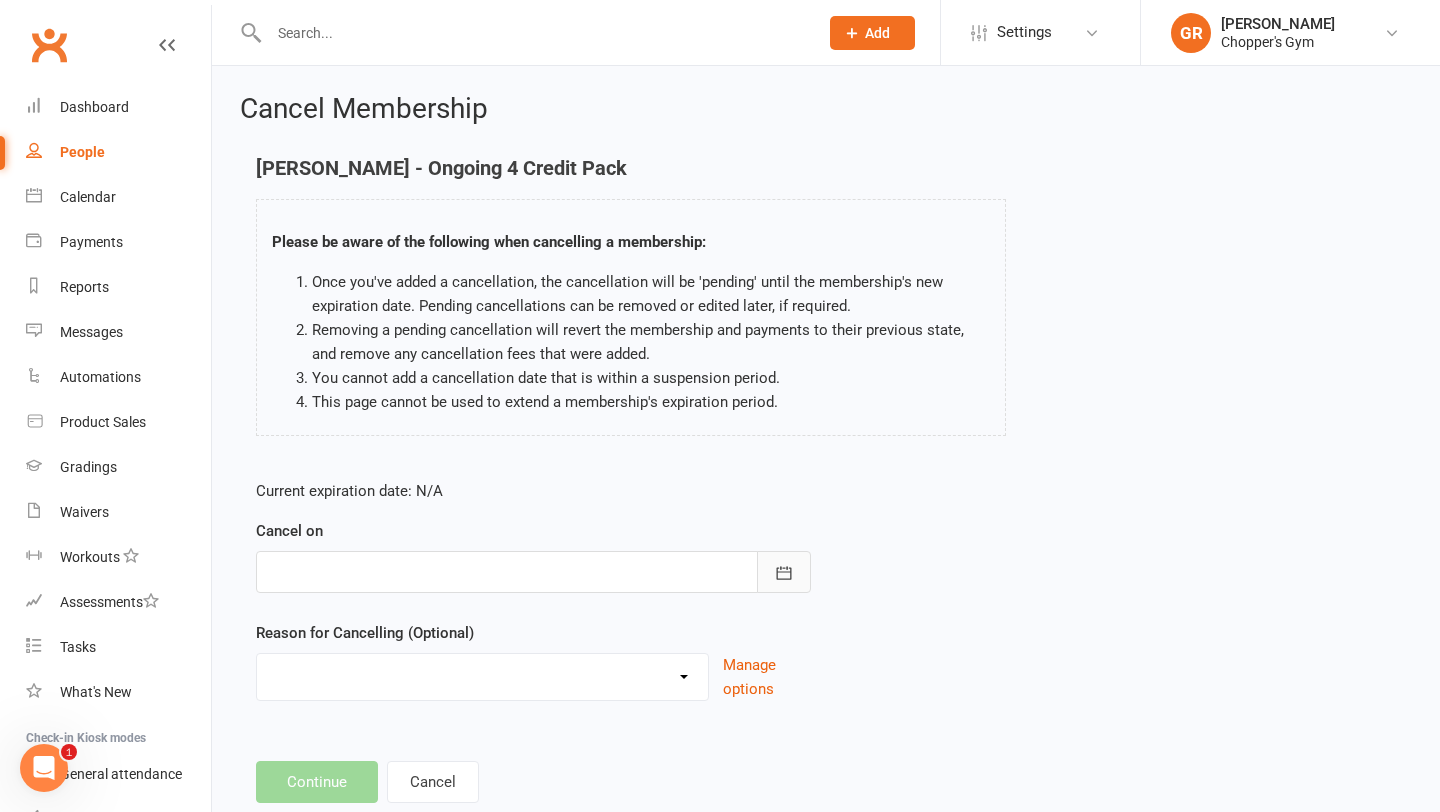 click at bounding box center (784, 572) 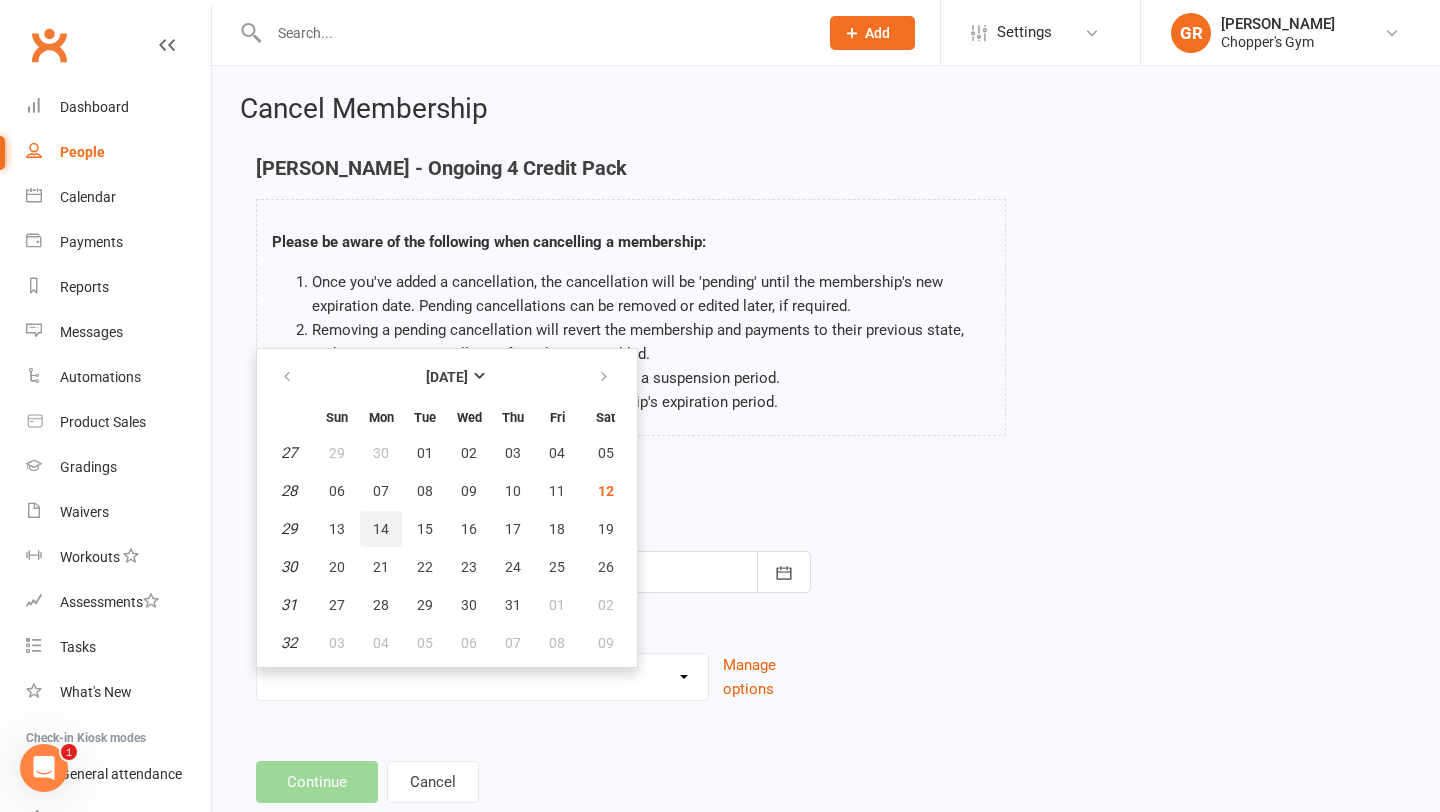 click on "14" at bounding box center (381, 529) 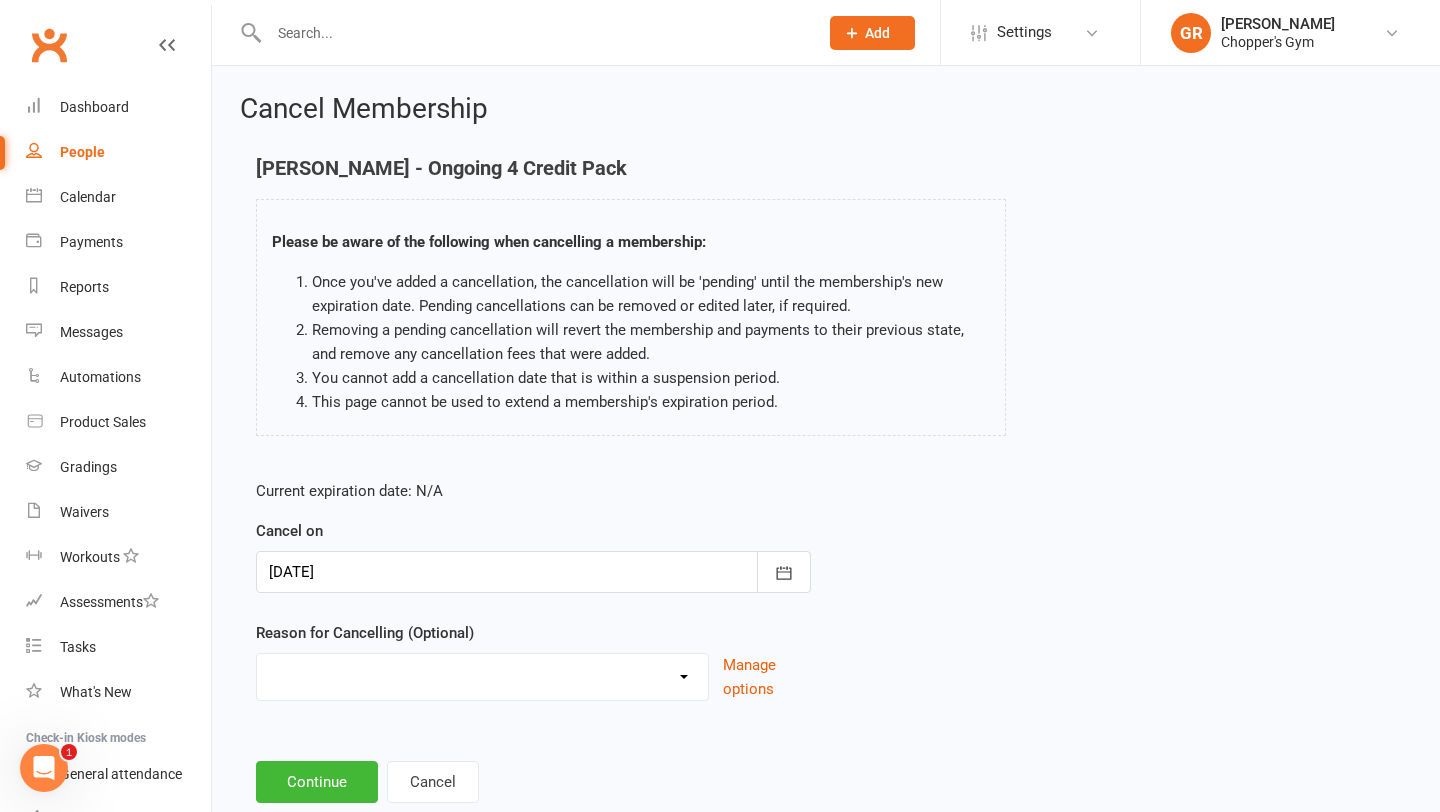 click on "Cancelled Holiday Injury Medical Reasons Membership Change Sick Other reason" at bounding box center (482, 674) 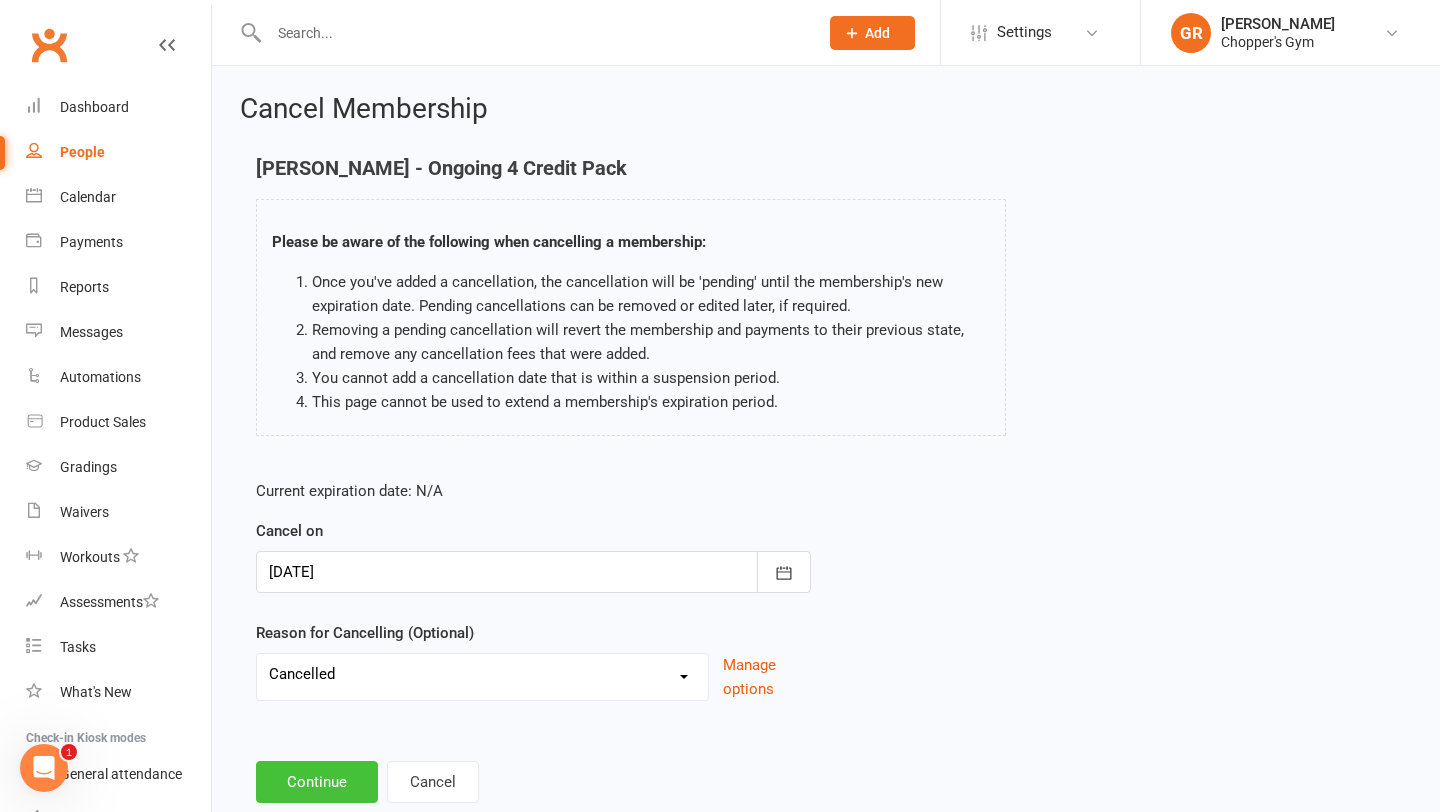 click on "Continue" at bounding box center (317, 782) 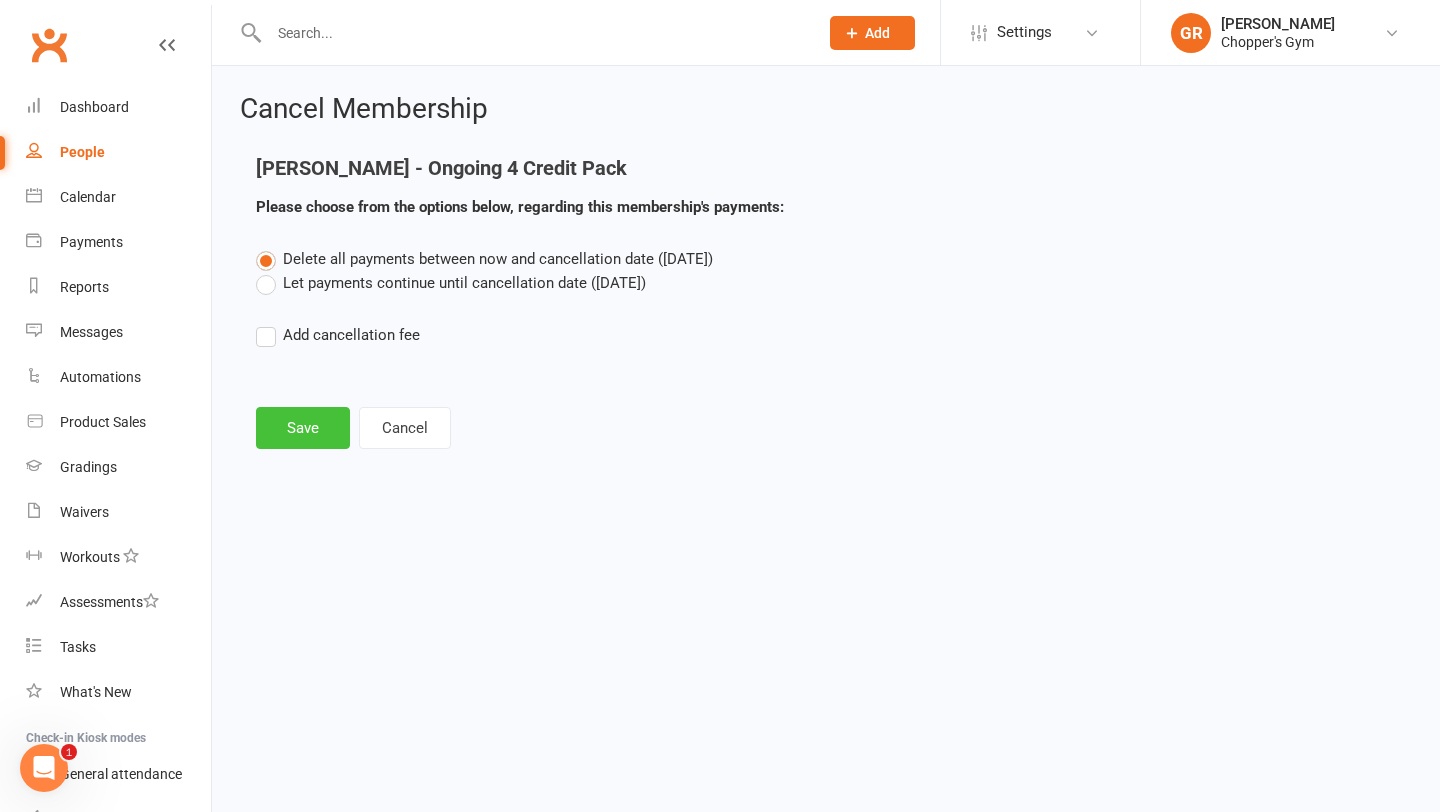 click on "Save" at bounding box center [303, 428] 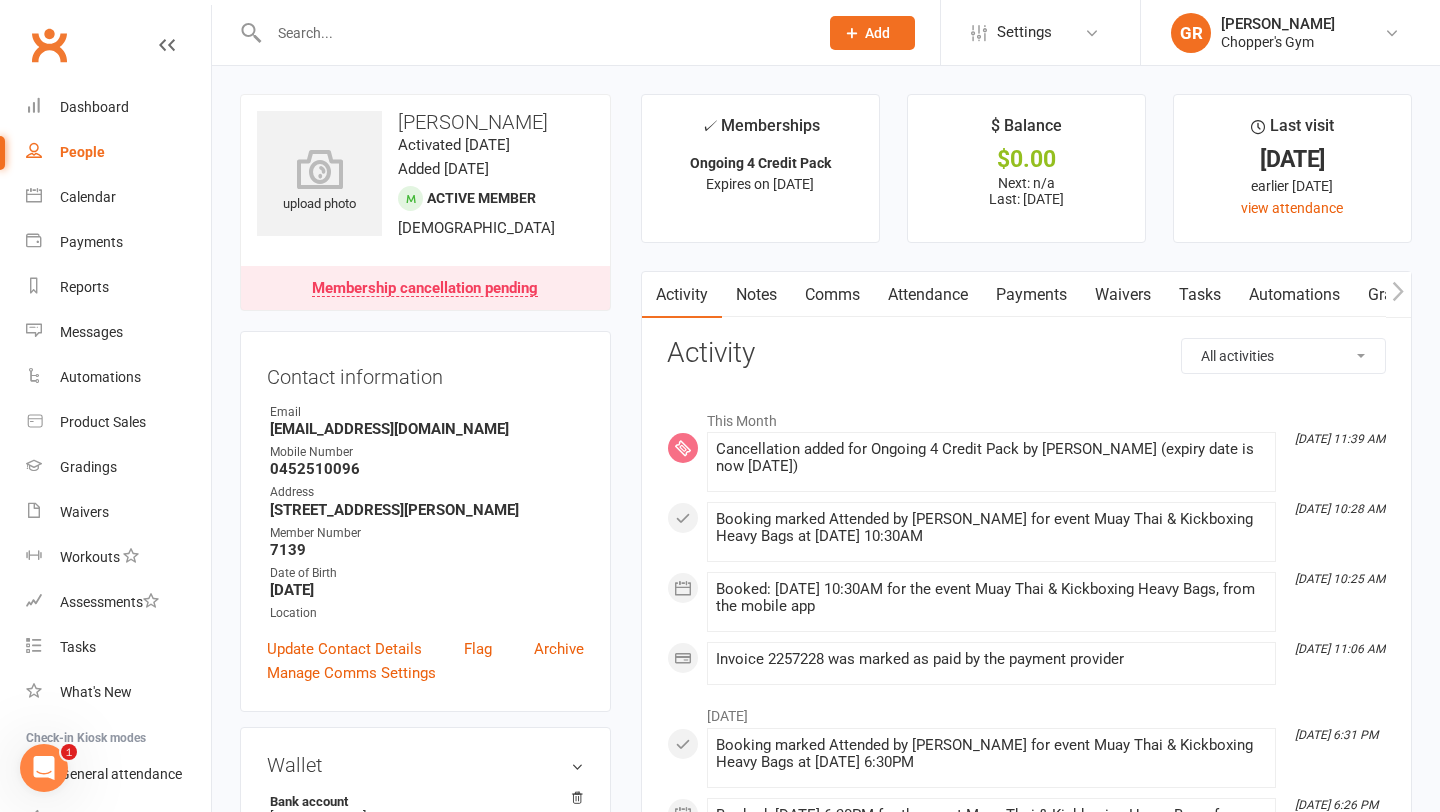 click at bounding box center [533, 33] 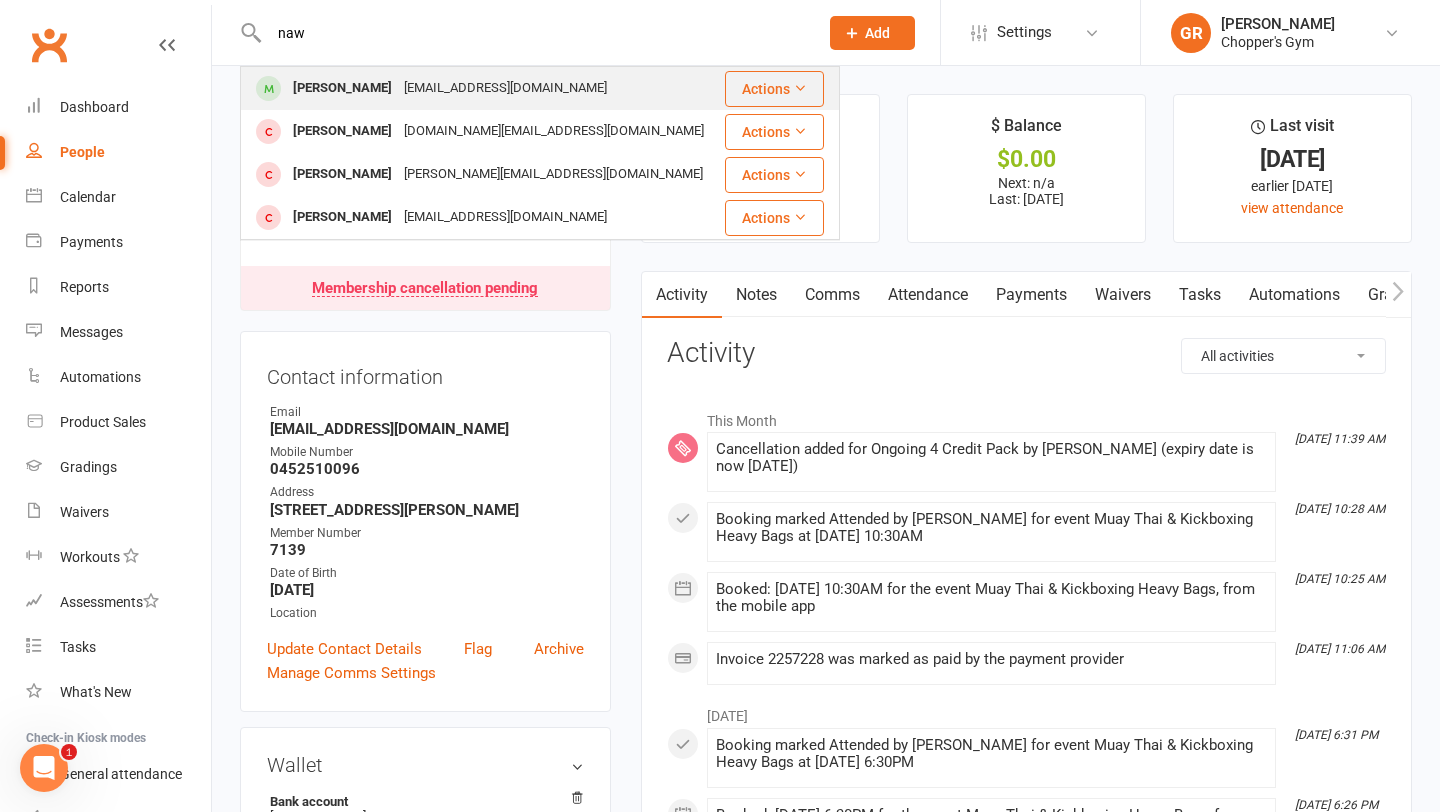 type on "naw" 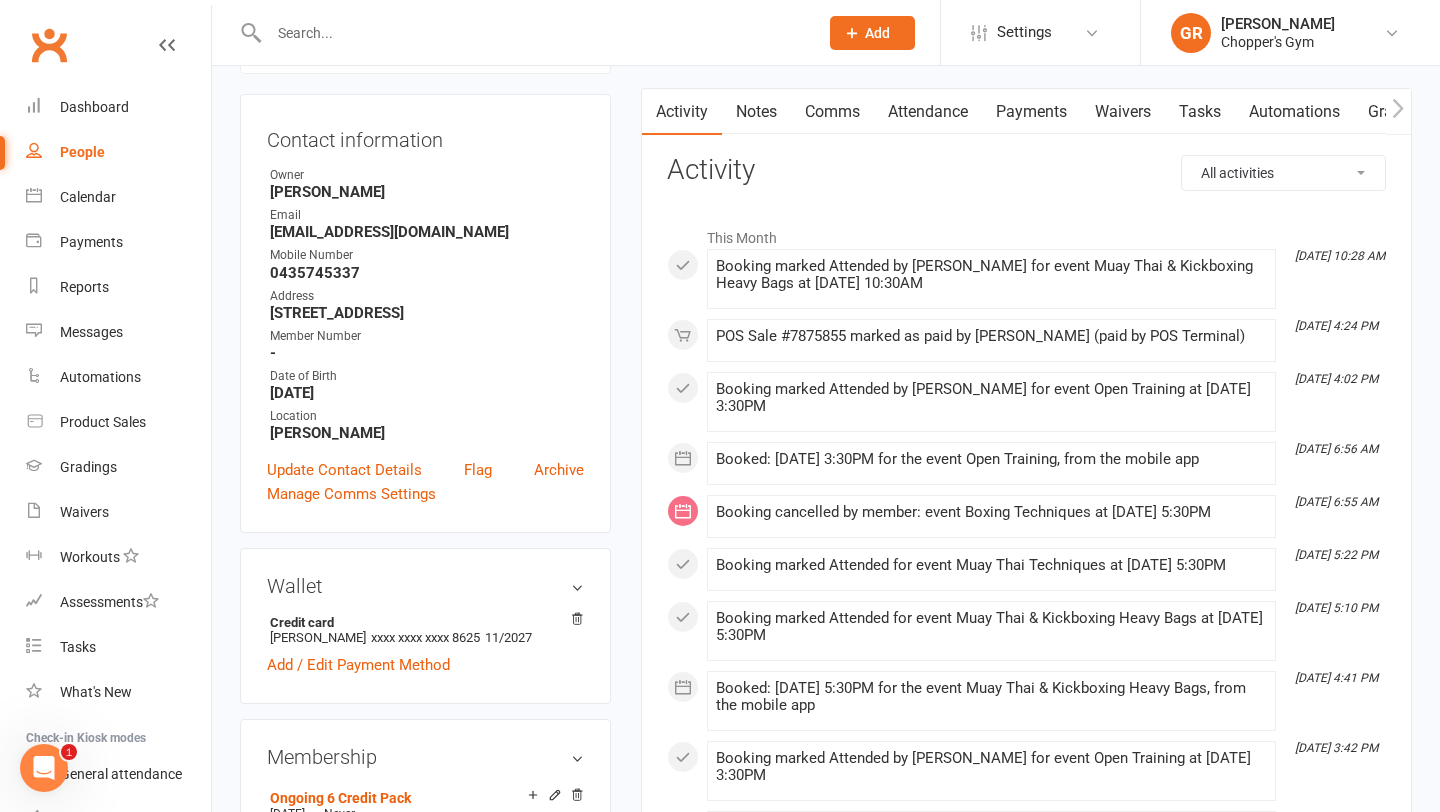 scroll, scrollTop: 0, scrollLeft: 0, axis: both 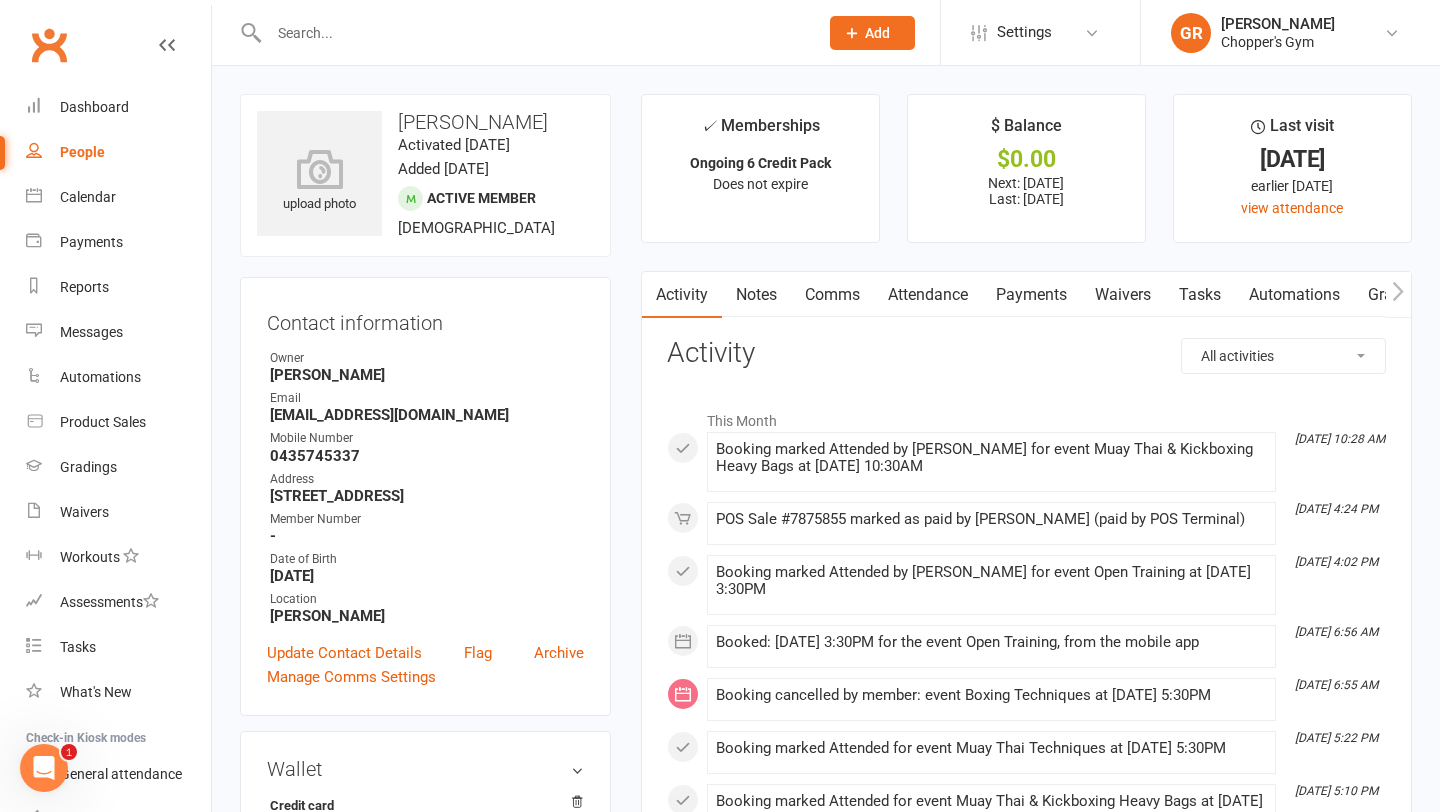 click on "Payments" at bounding box center [1031, 295] 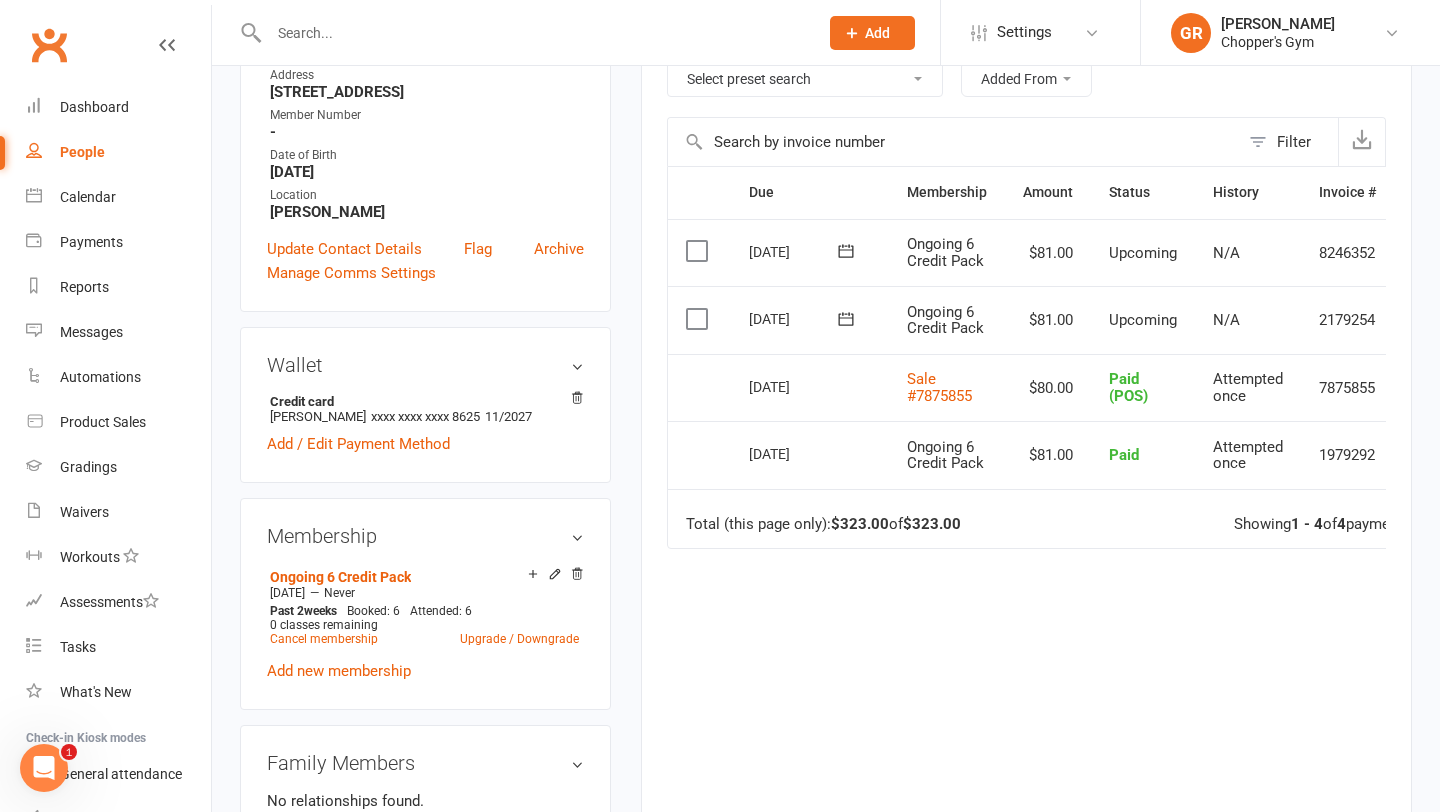 scroll, scrollTop: 468, scrollLeft: 0, axis: vertical 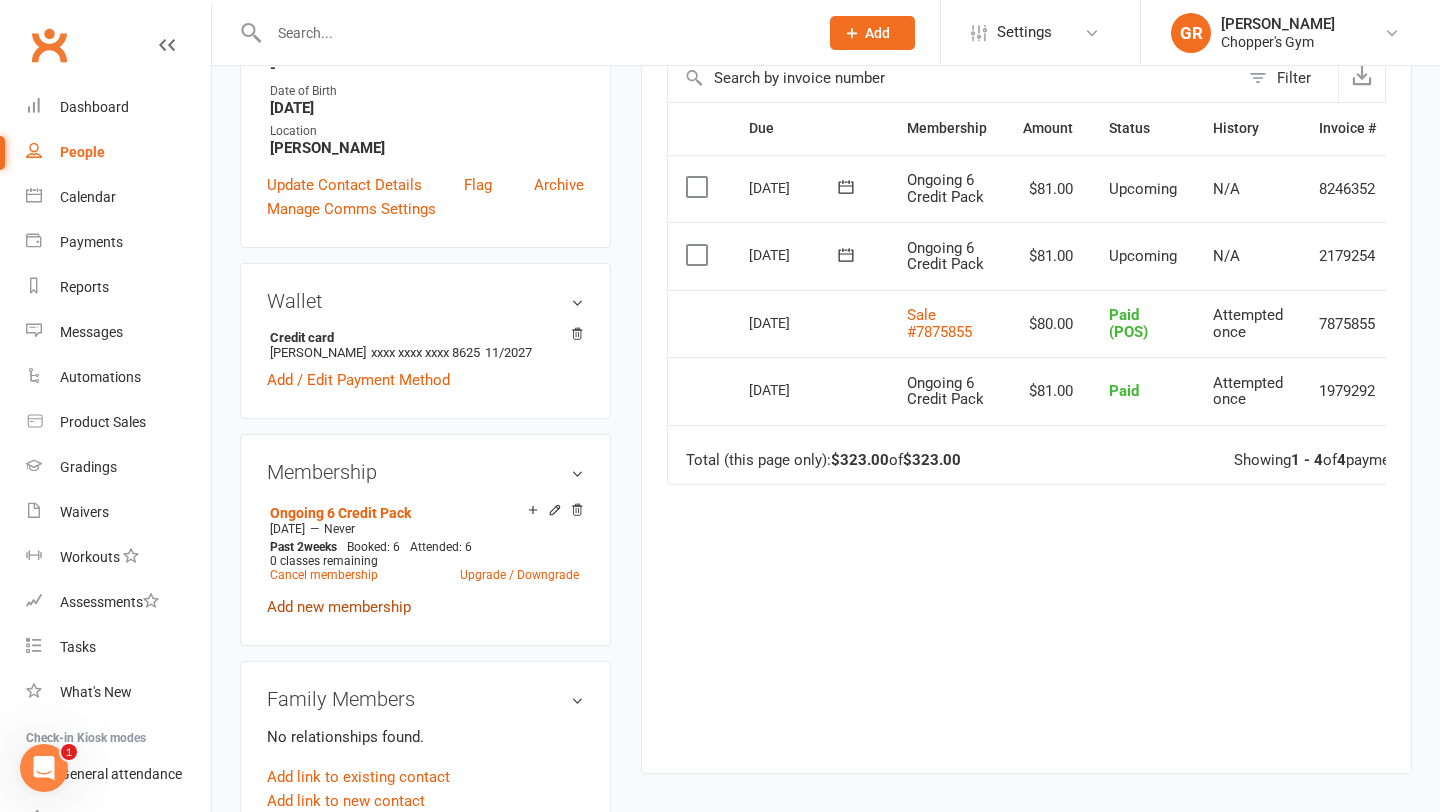 click on "Add new membership" at bounding box center [339, 607] 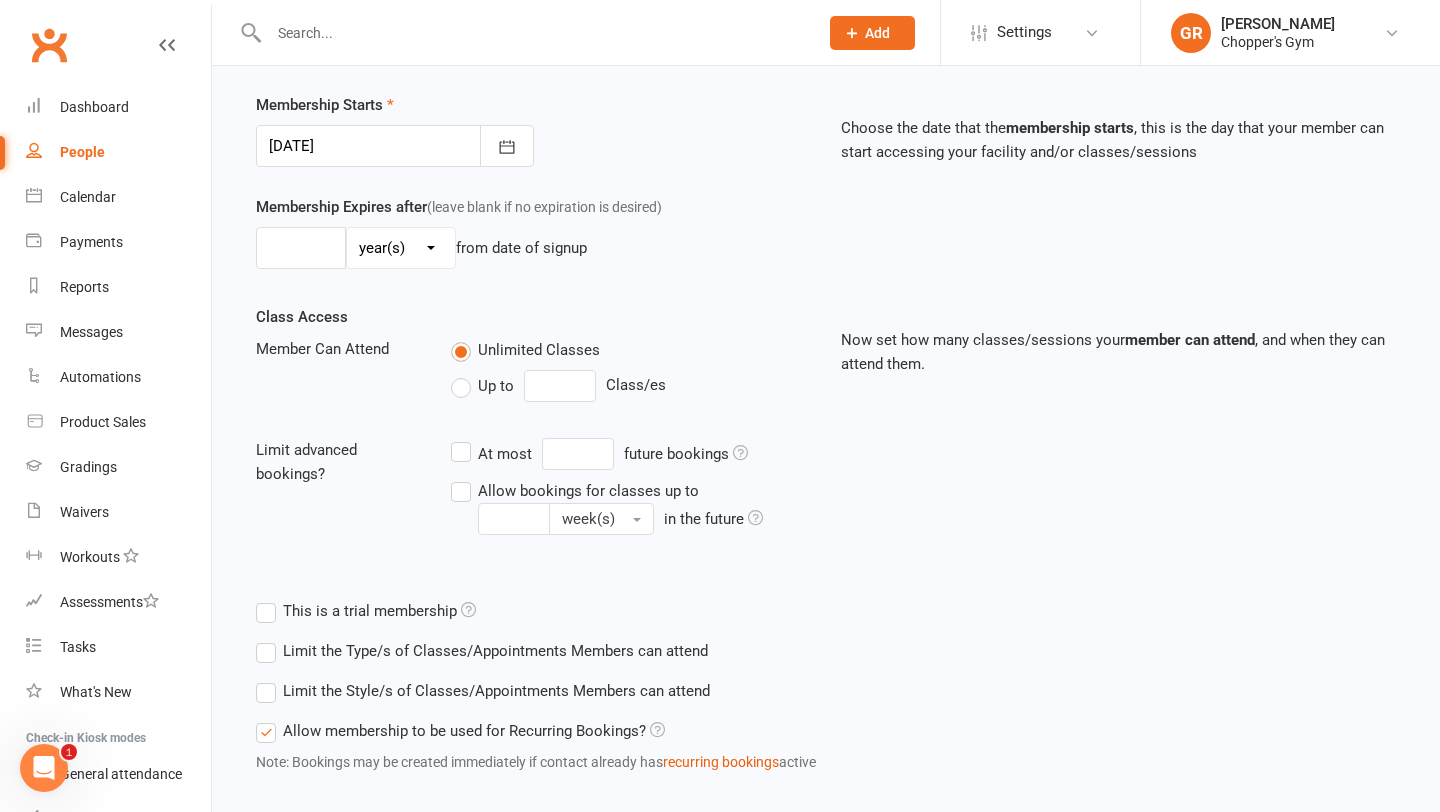 scroll, scrollTop: 0, scrollLeft: 0, axis: both 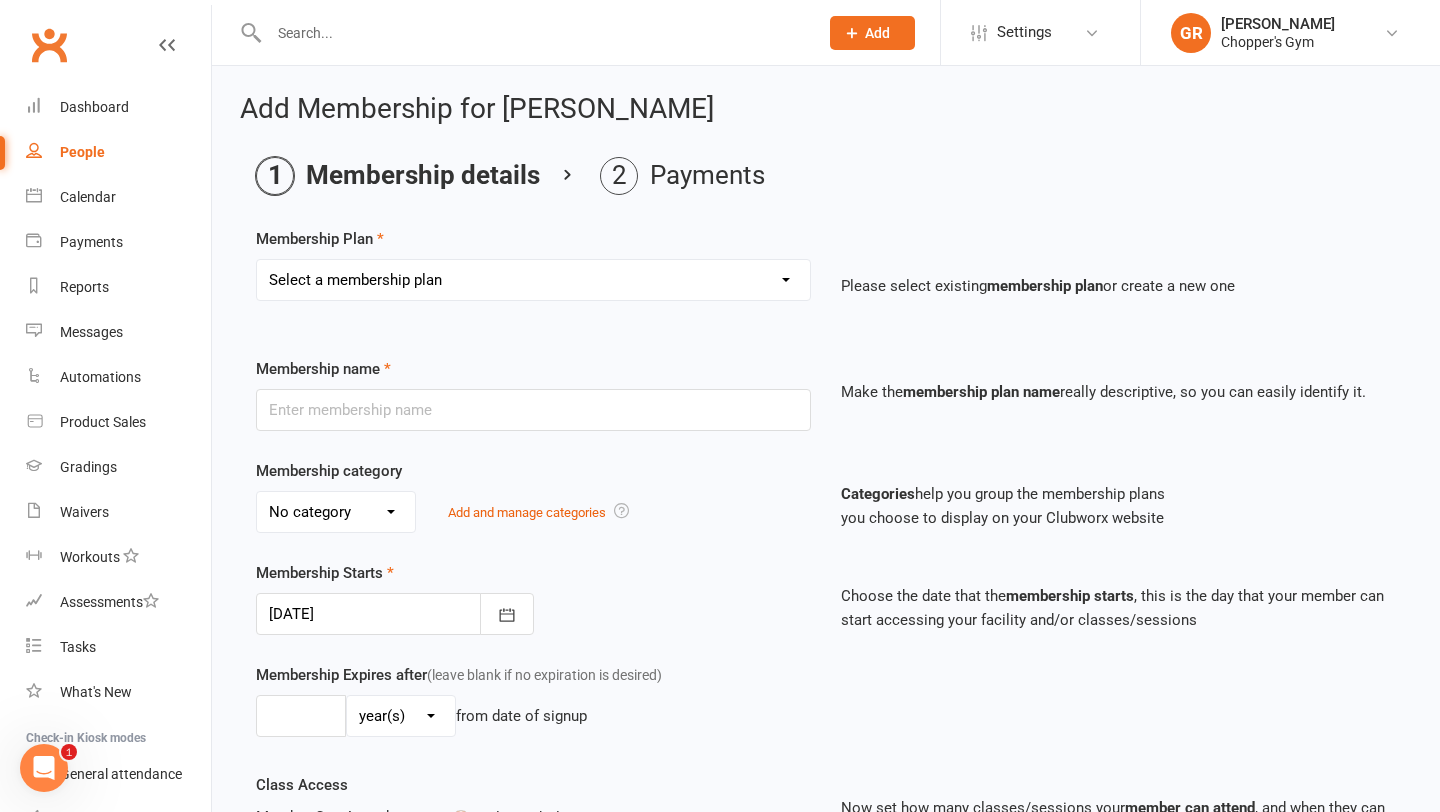 click on "Select a membership plan Create new Membership Plan Staff Membership Ongoing Unlimited Free Trial Ongoing 4 Credit Pack Ongoing 6 Credit Pack Casual Visit Unlimited Kids Training 1 per Week Kids Training Month Special 2 Week Unlimited Kid's Free Trial PT 10 Pack PT Single 1 Week Unlimited 1 per Week Kids Training Belconnen Unlimited Kids Training Belconnen 2 per Week Kids Training Belconnen" at bounding box center [533, 280] 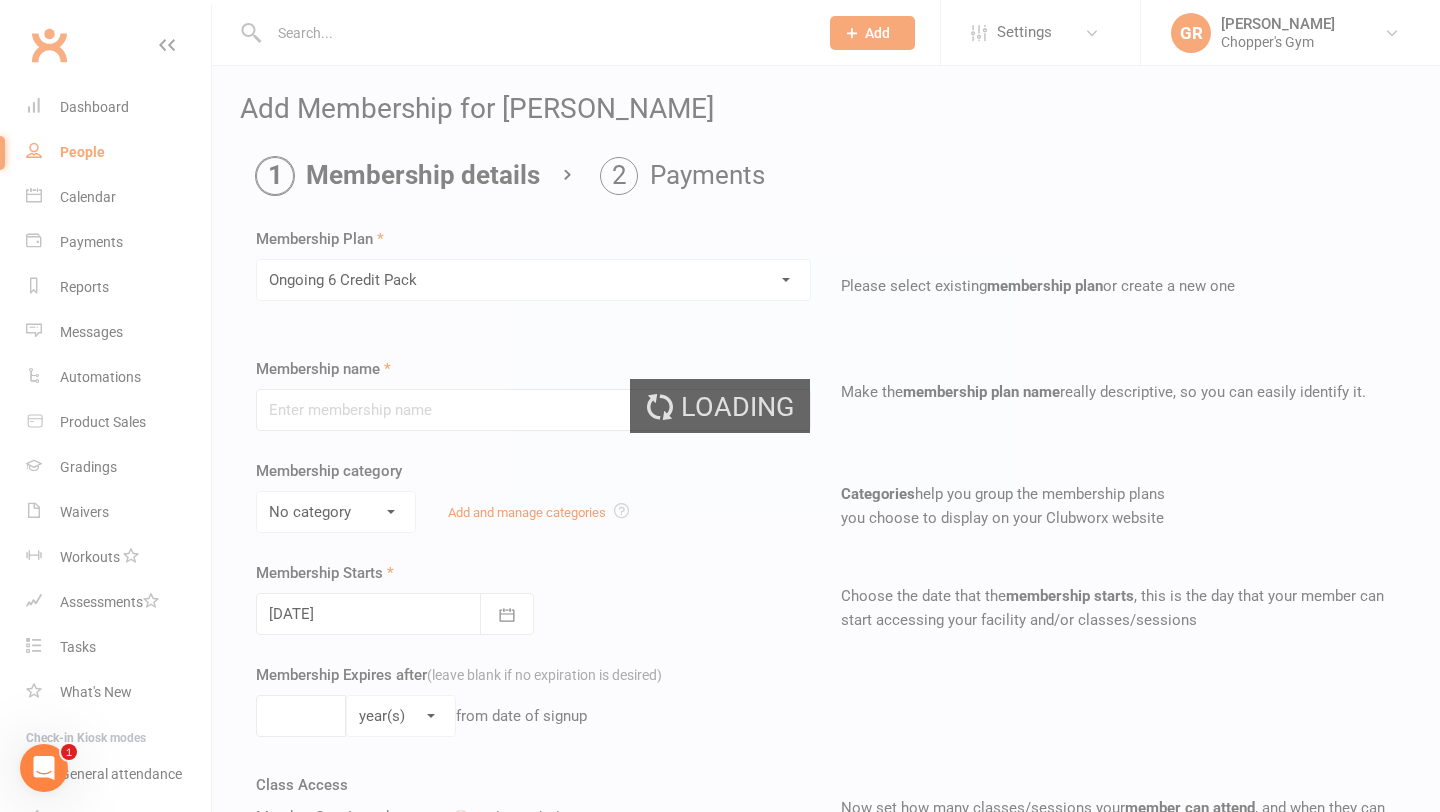 type on "Ongoing 6 Credit Pack" 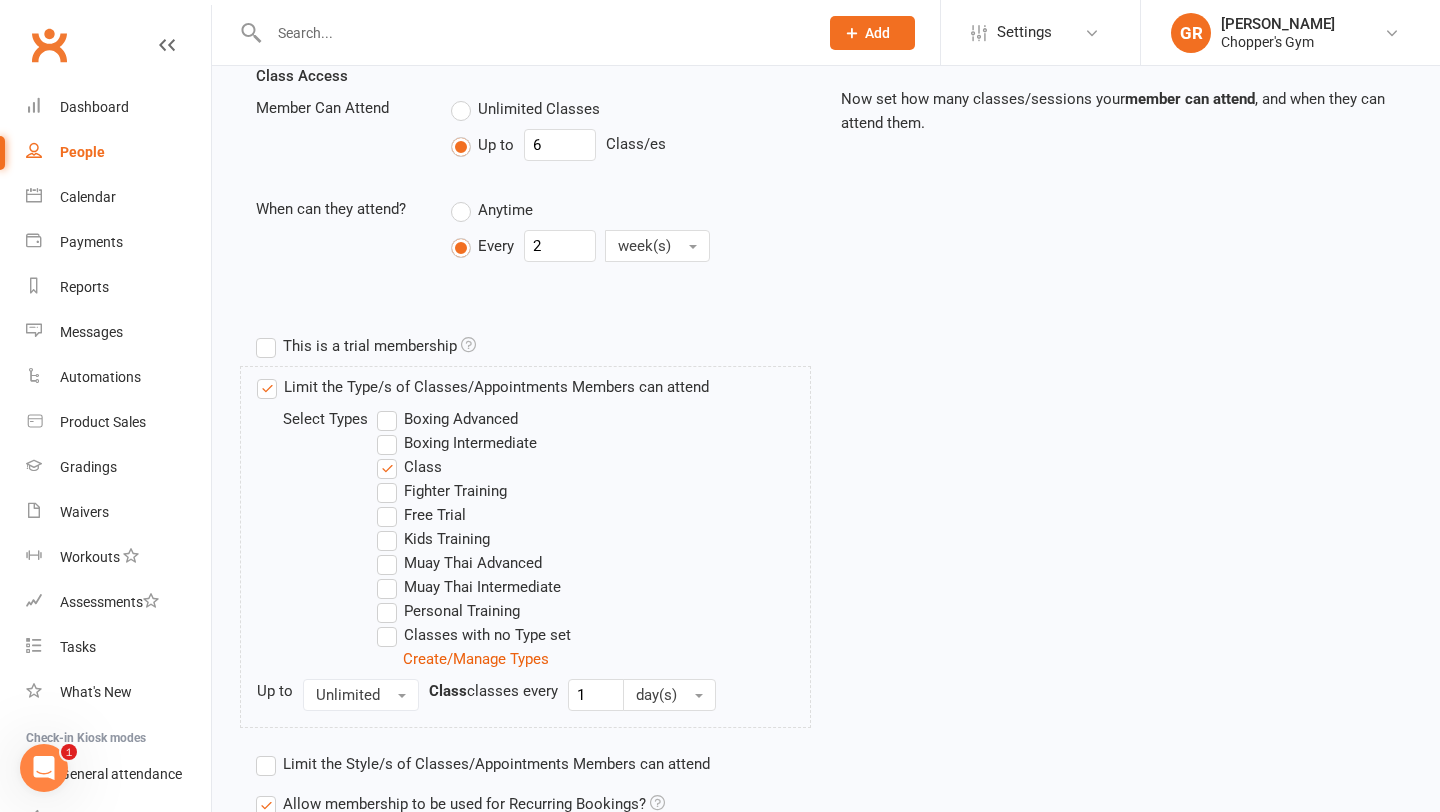 scroll, scrollTop: 890, scrollLeft: 0, axis: vertical 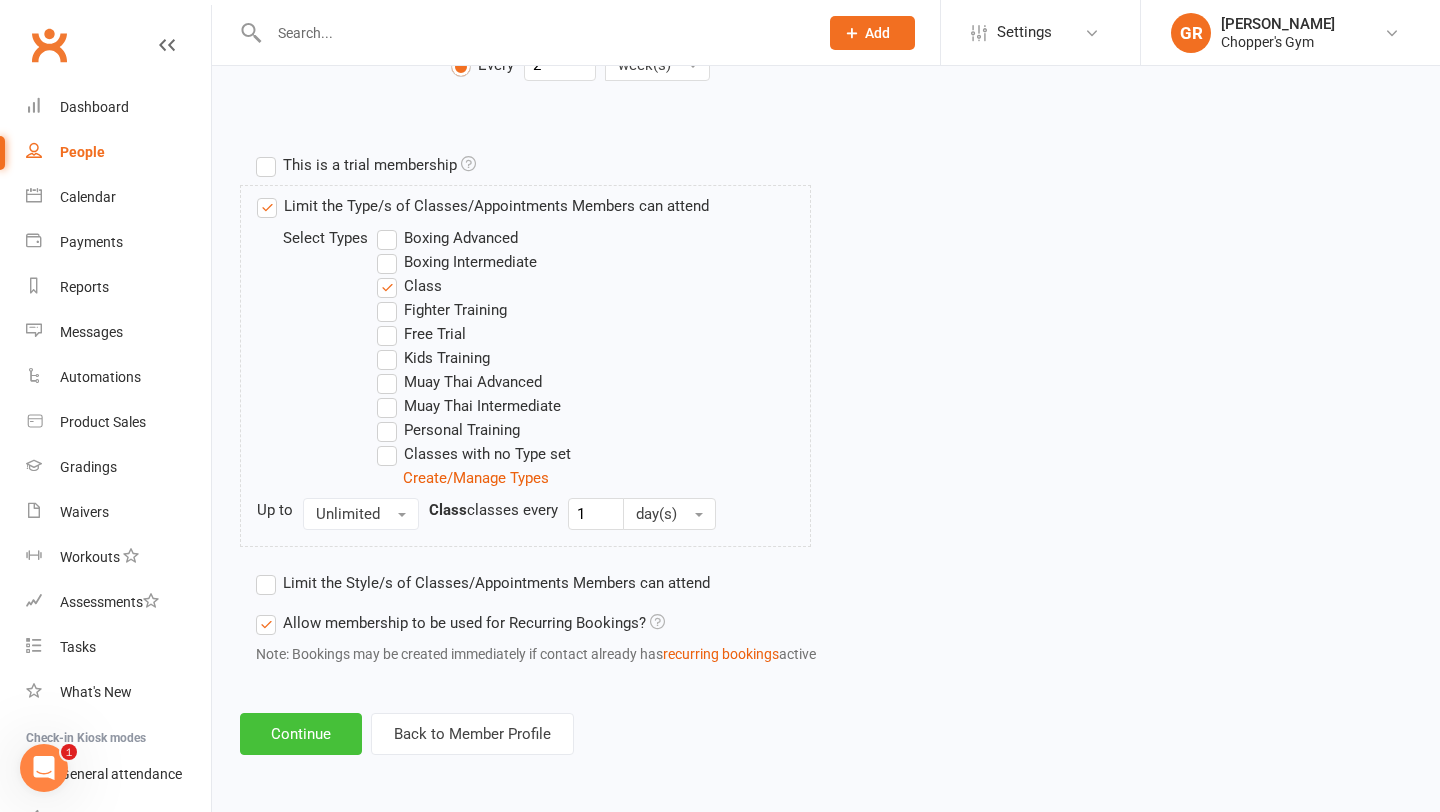 click on "Continue" at bounding box center [301, 734] 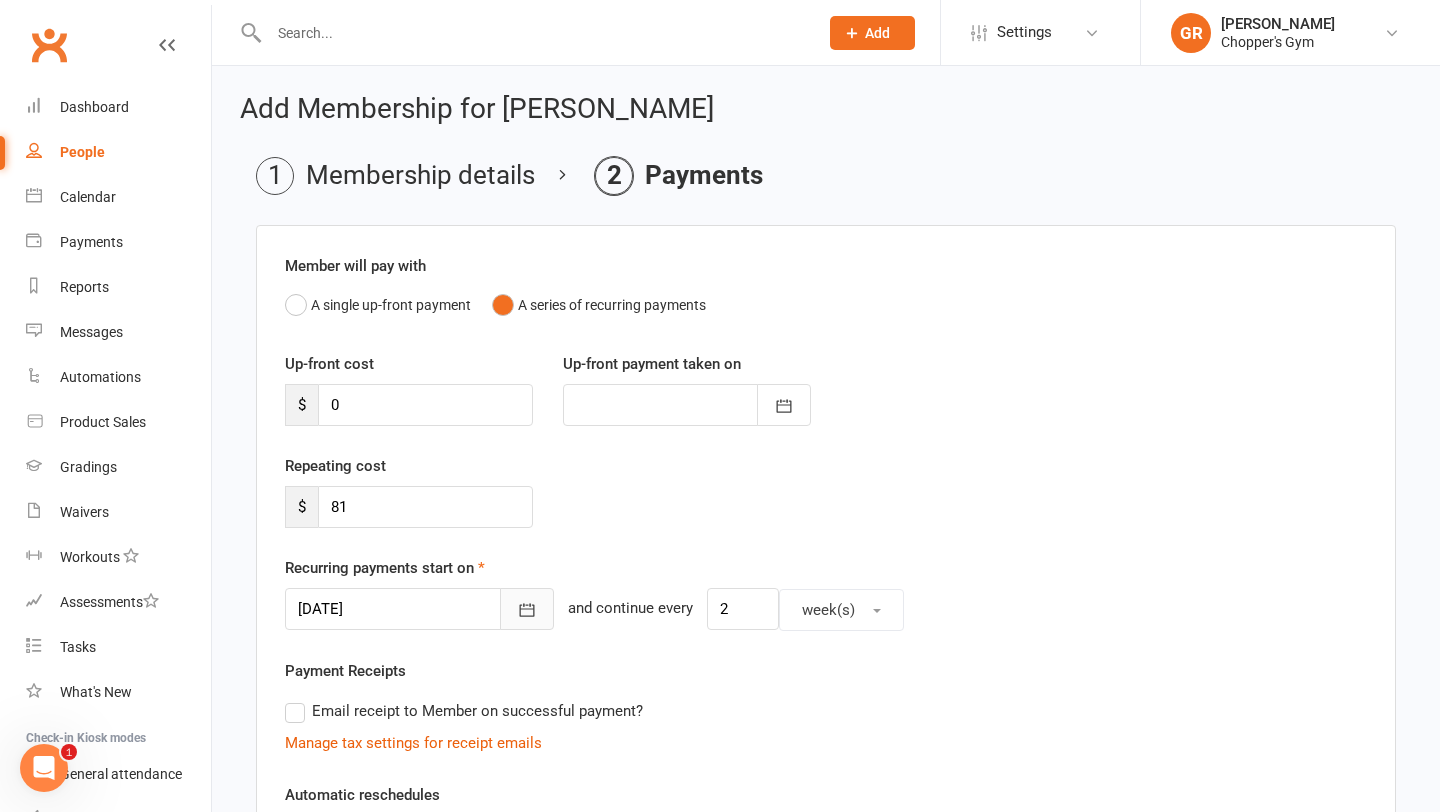 click at bounding box center [527, 609] 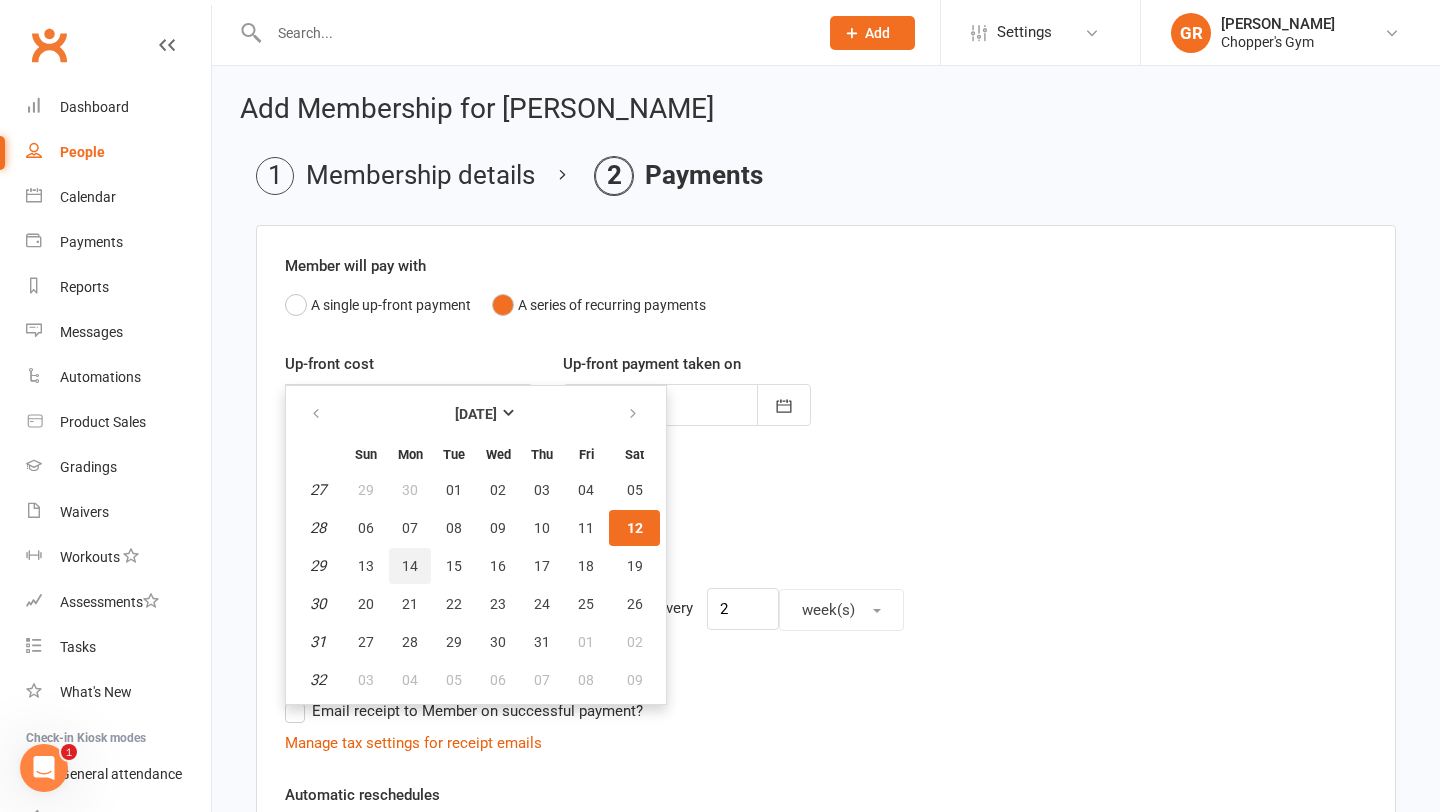 click on "14" at bounding box center (410, 566) 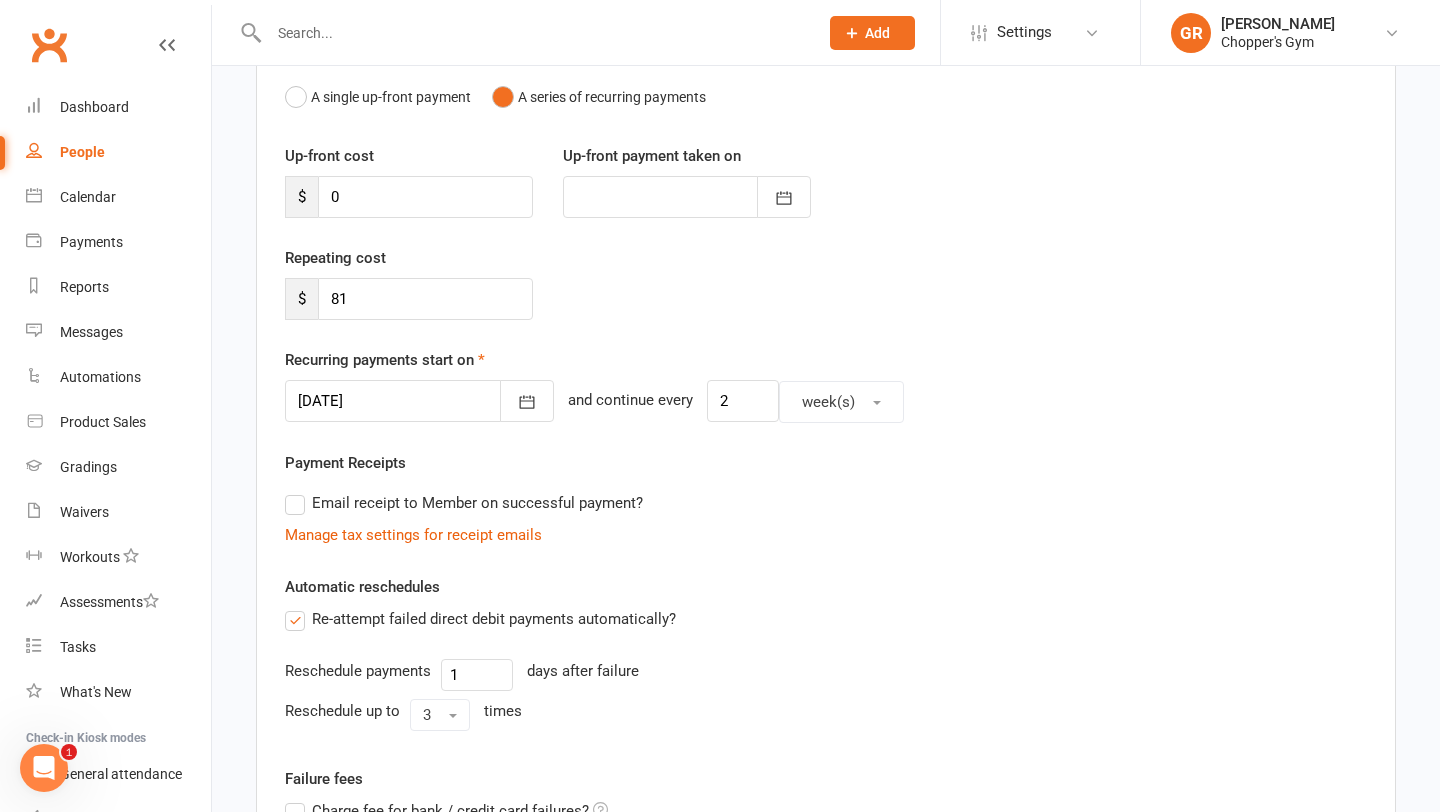 scroll, scrollTop: 562, scrollLeft: 0, axis: vertical 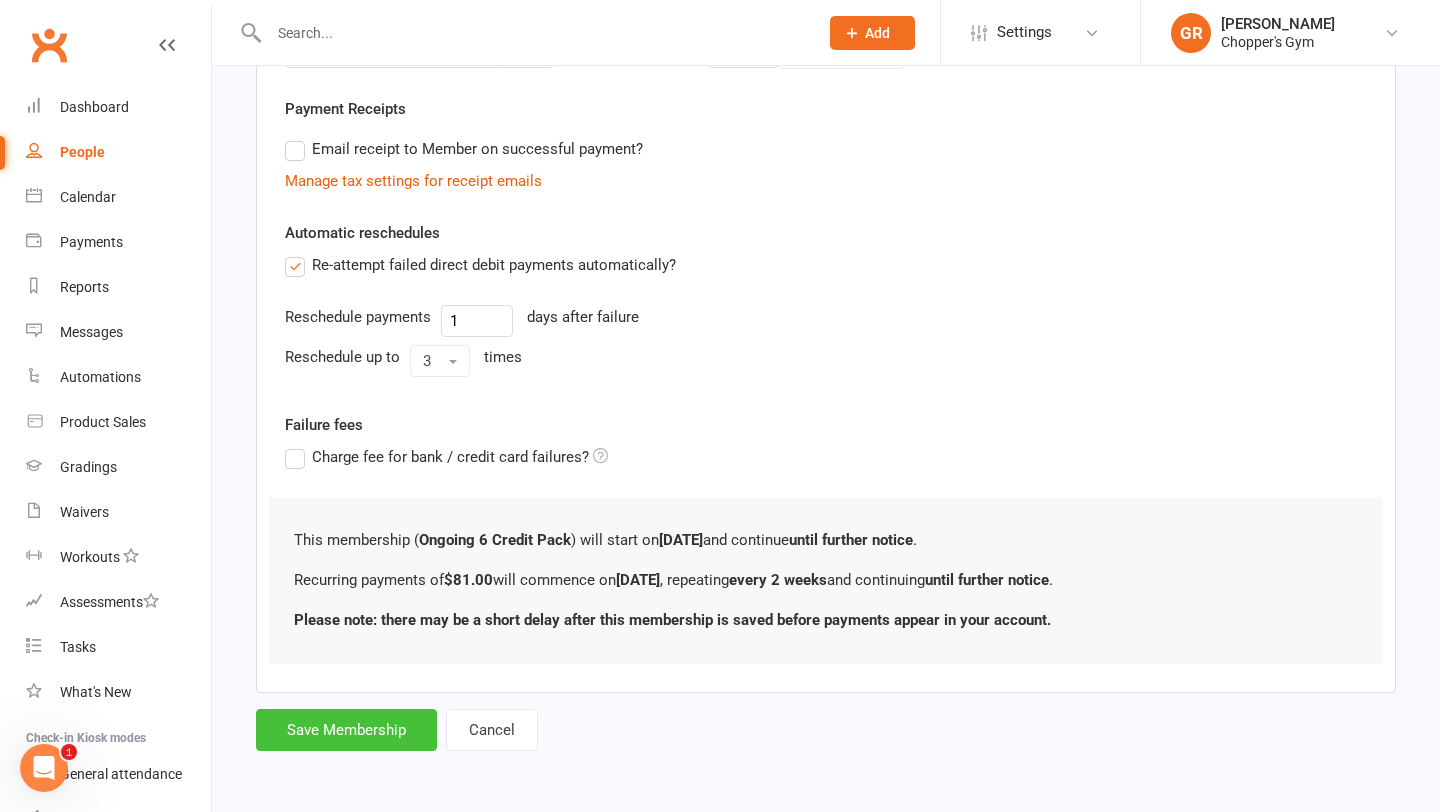 click on "Save Membership" at bounding box center [346, 730] 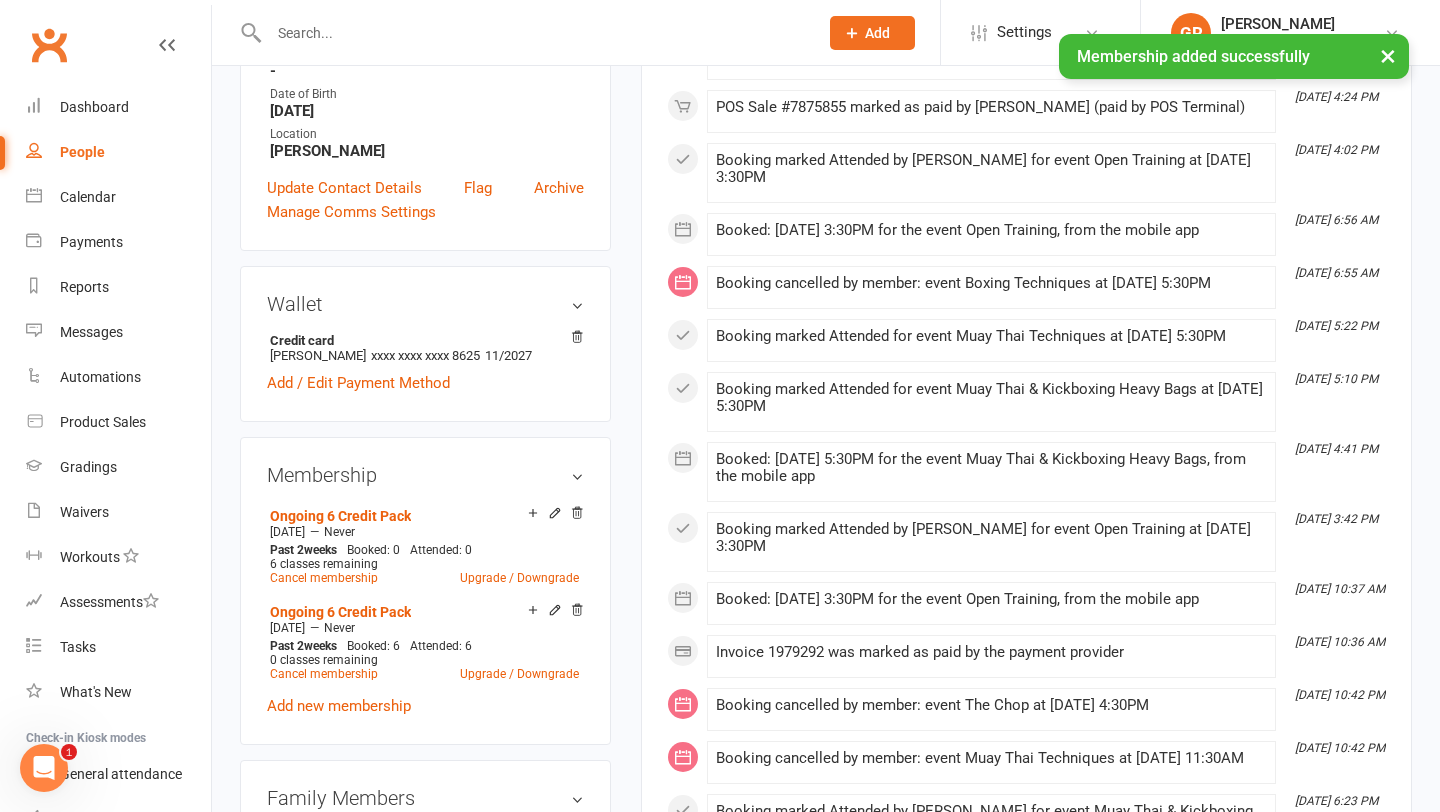 scroll, scrollTop: 468, scrollLeft: 0, axis: vertical 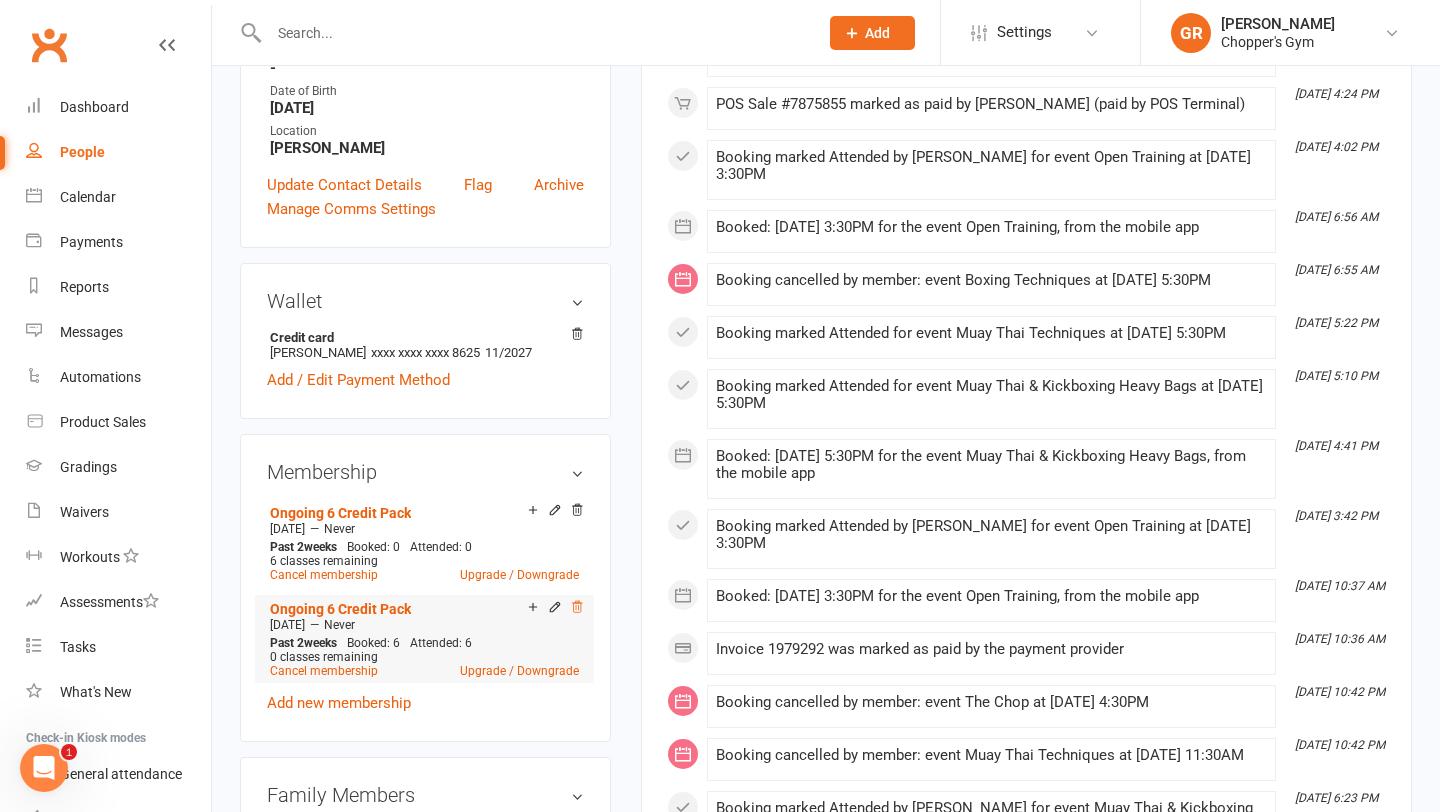 click 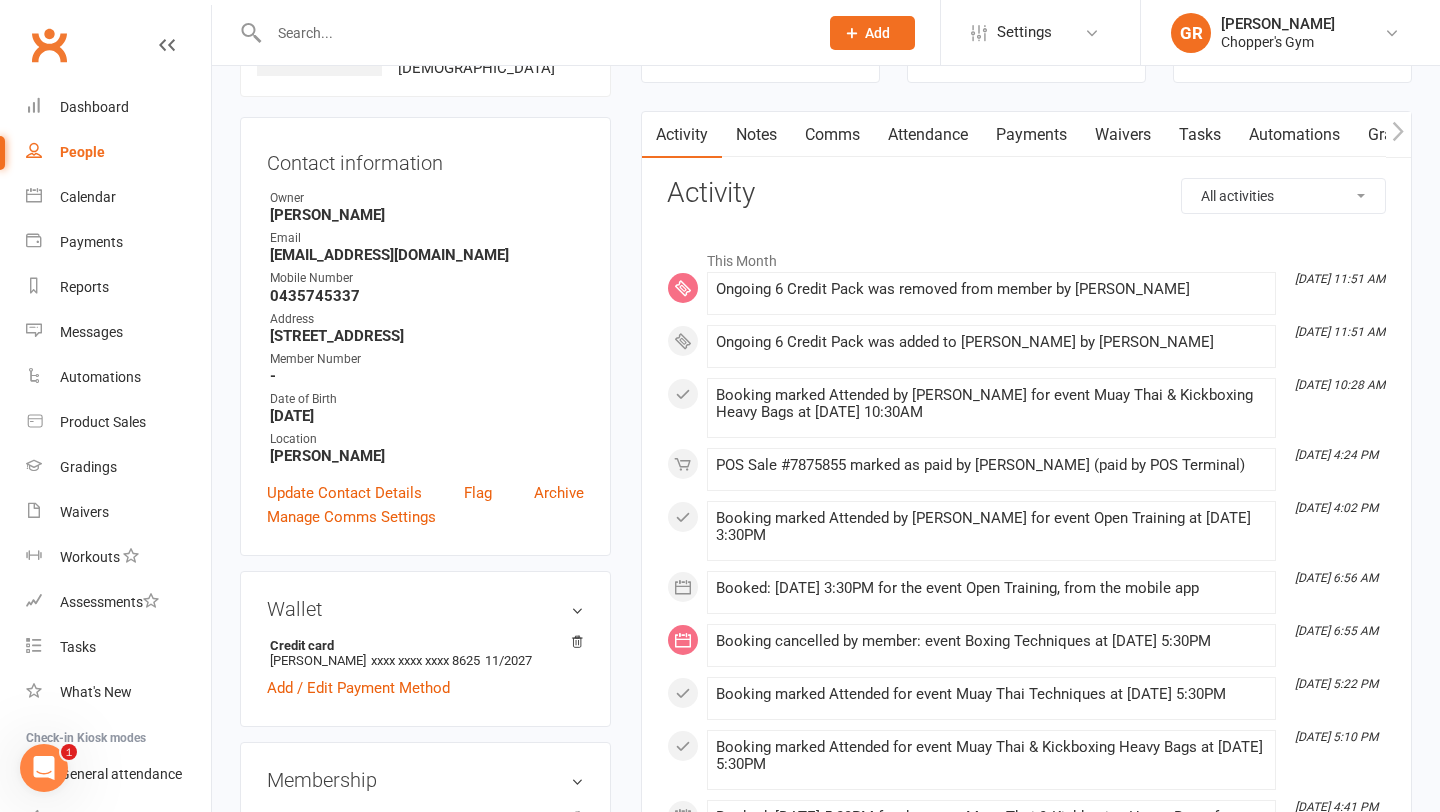 scroll, scrollTop: 0, scrollLeft: 0, axis: both 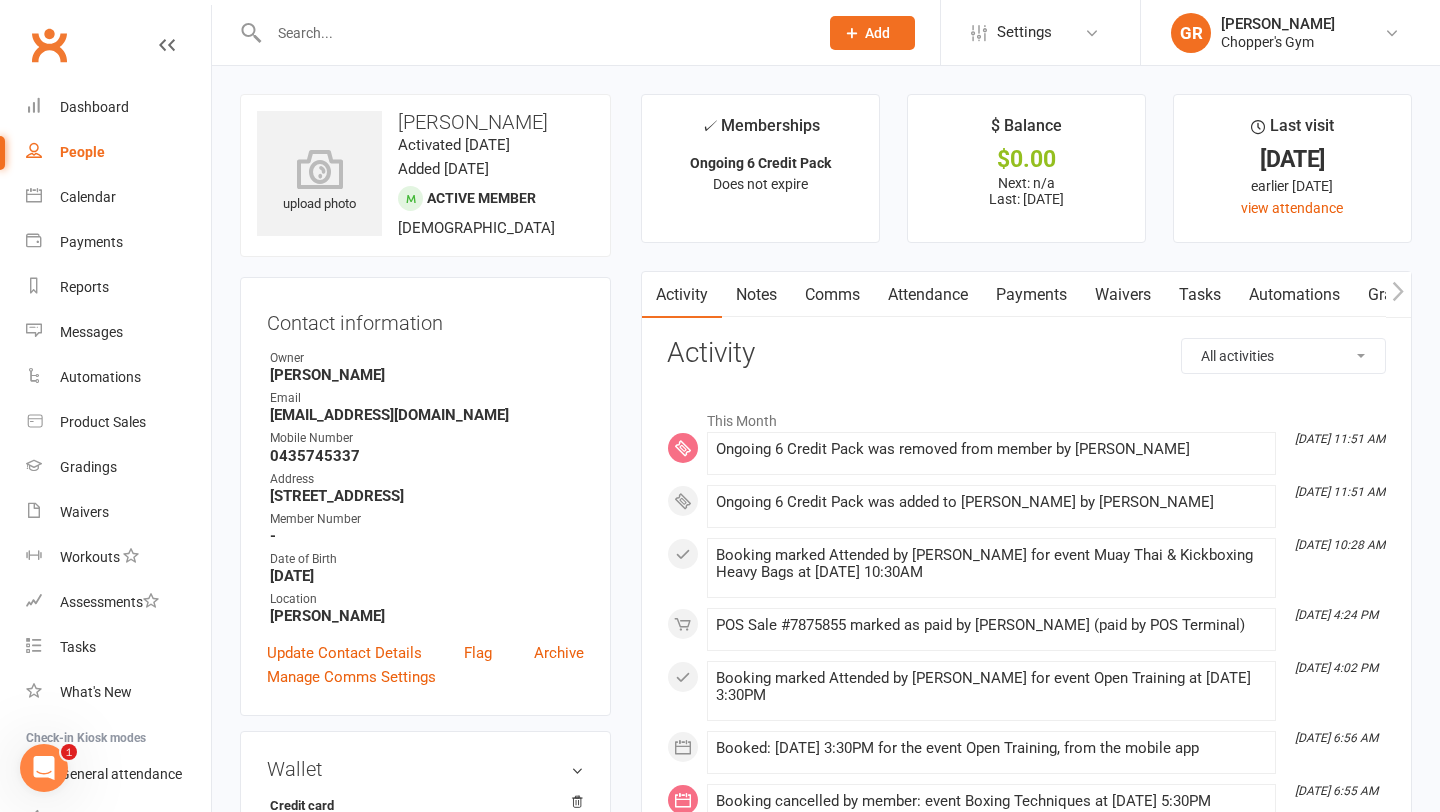 click on "Payments" at bounding box center [1031, 295] 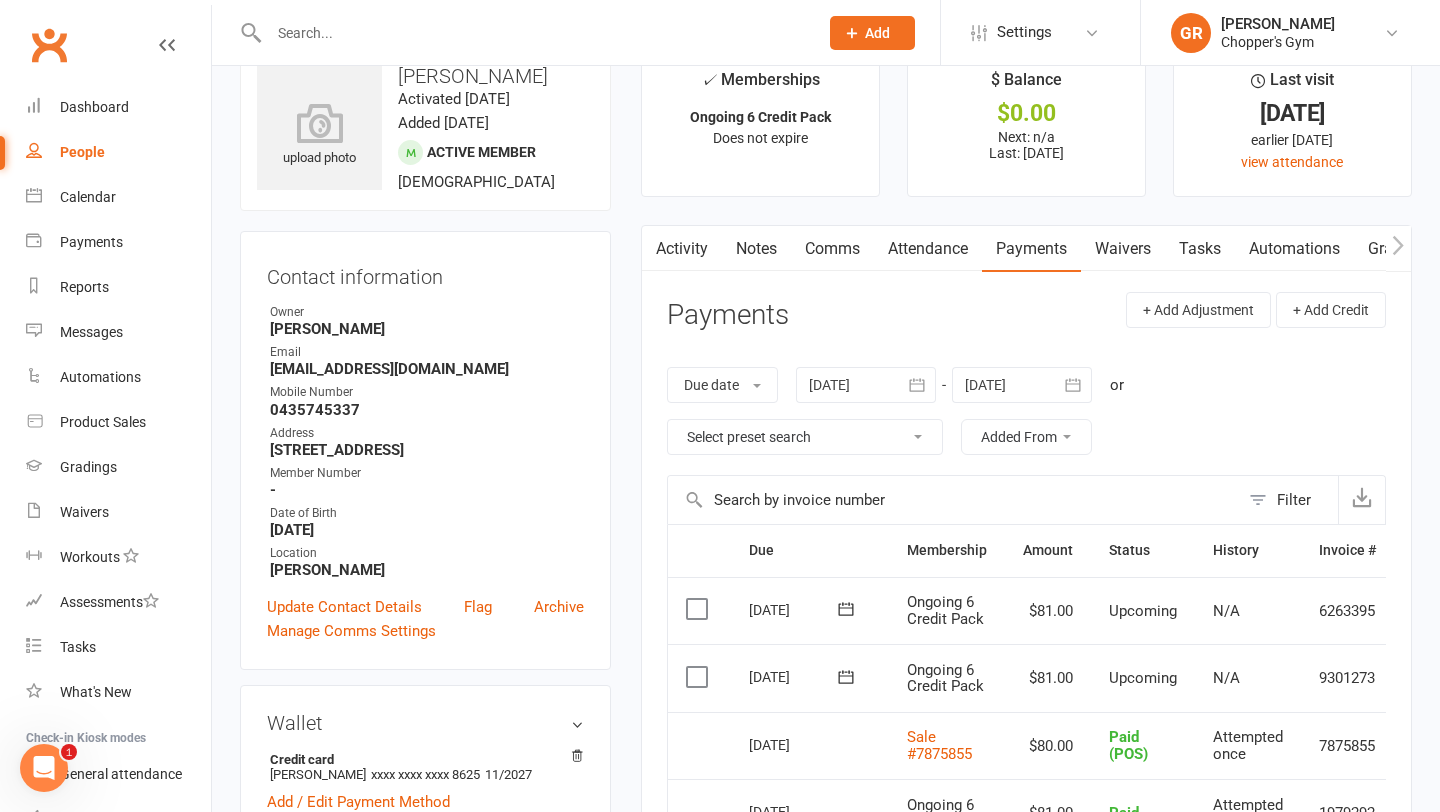 scroll, scrollTop: 102, scrollLeft: 0, axis: vertical 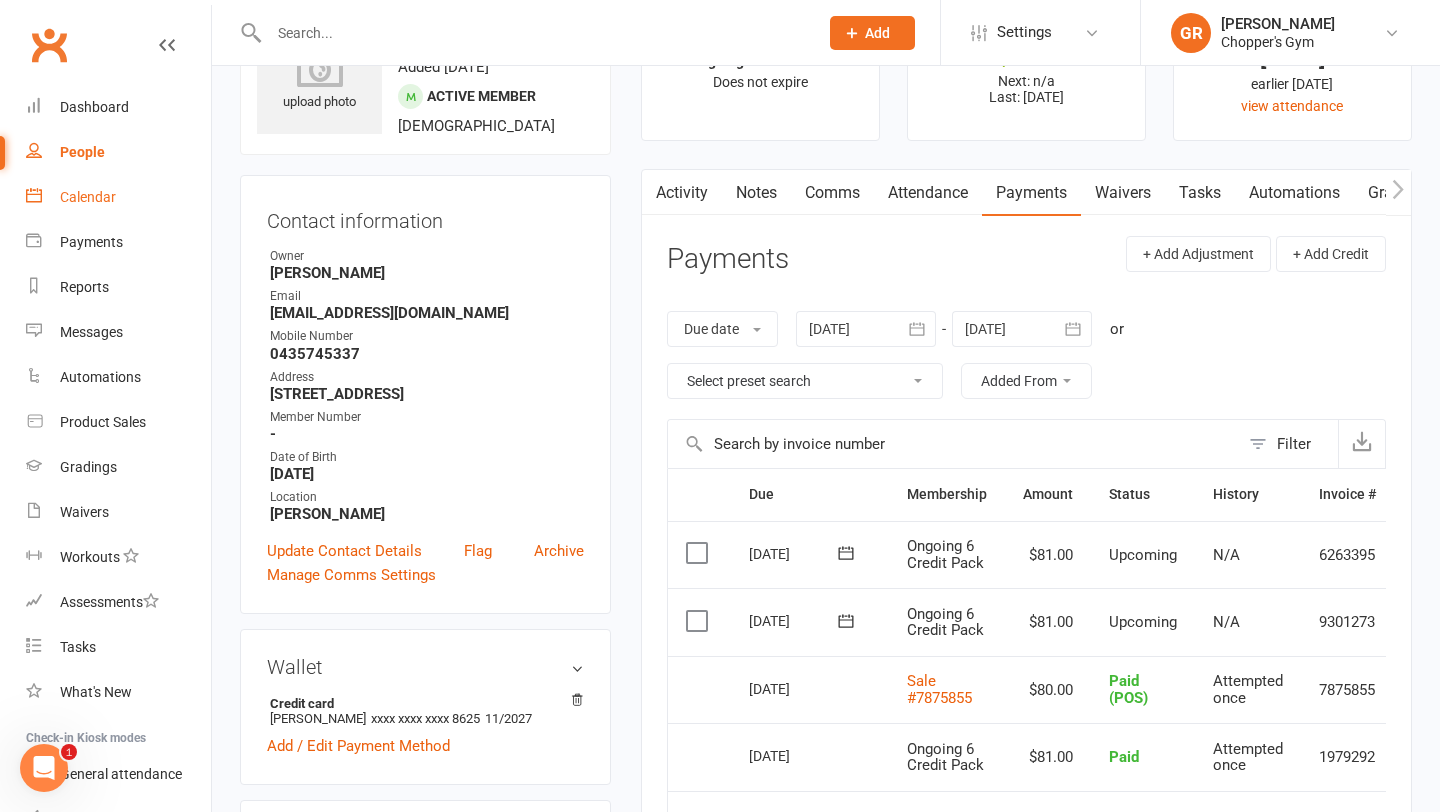 click on "Calendar" at bounding box center [88, 197] 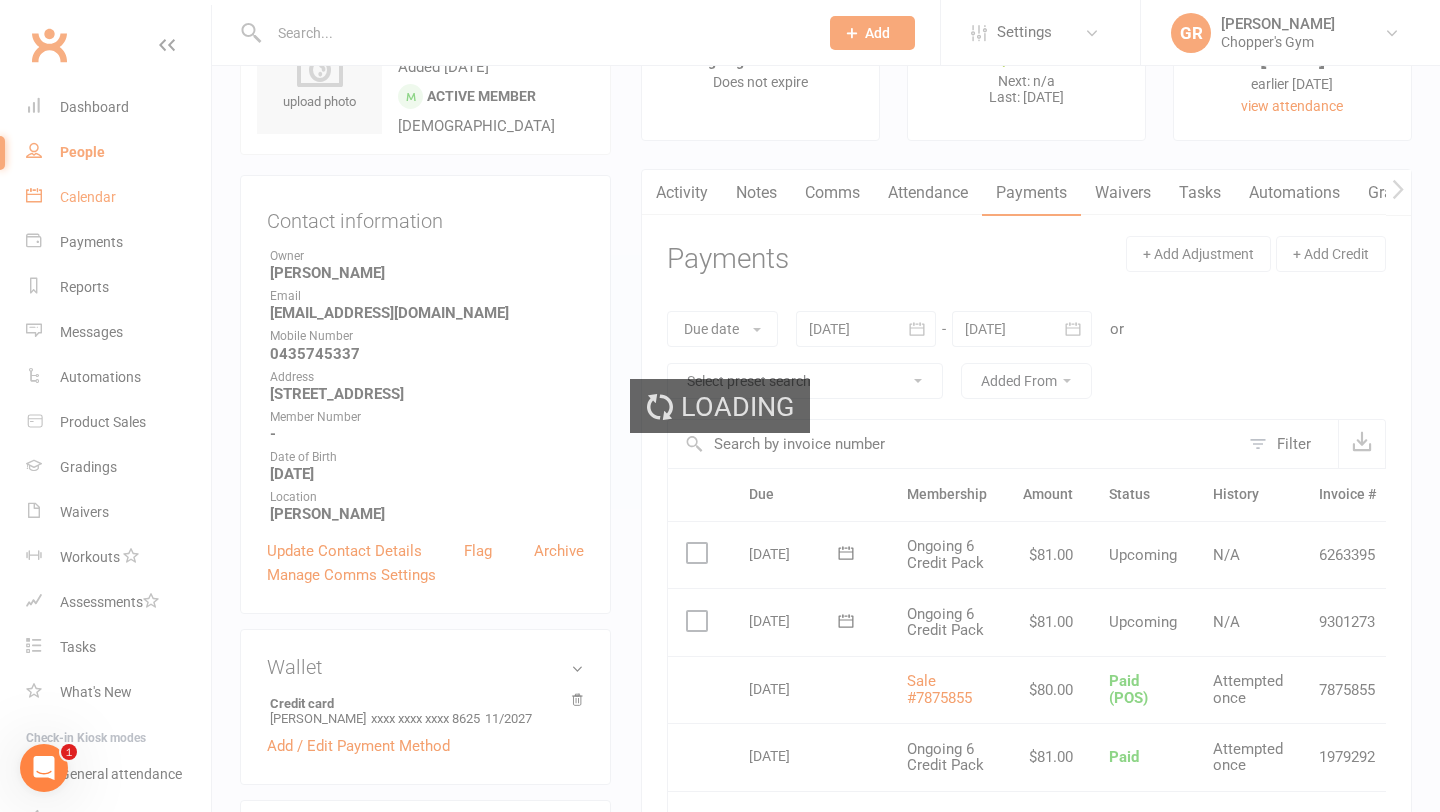 scroll, scrollTop: 0, scrollLeft: 0, axis: both 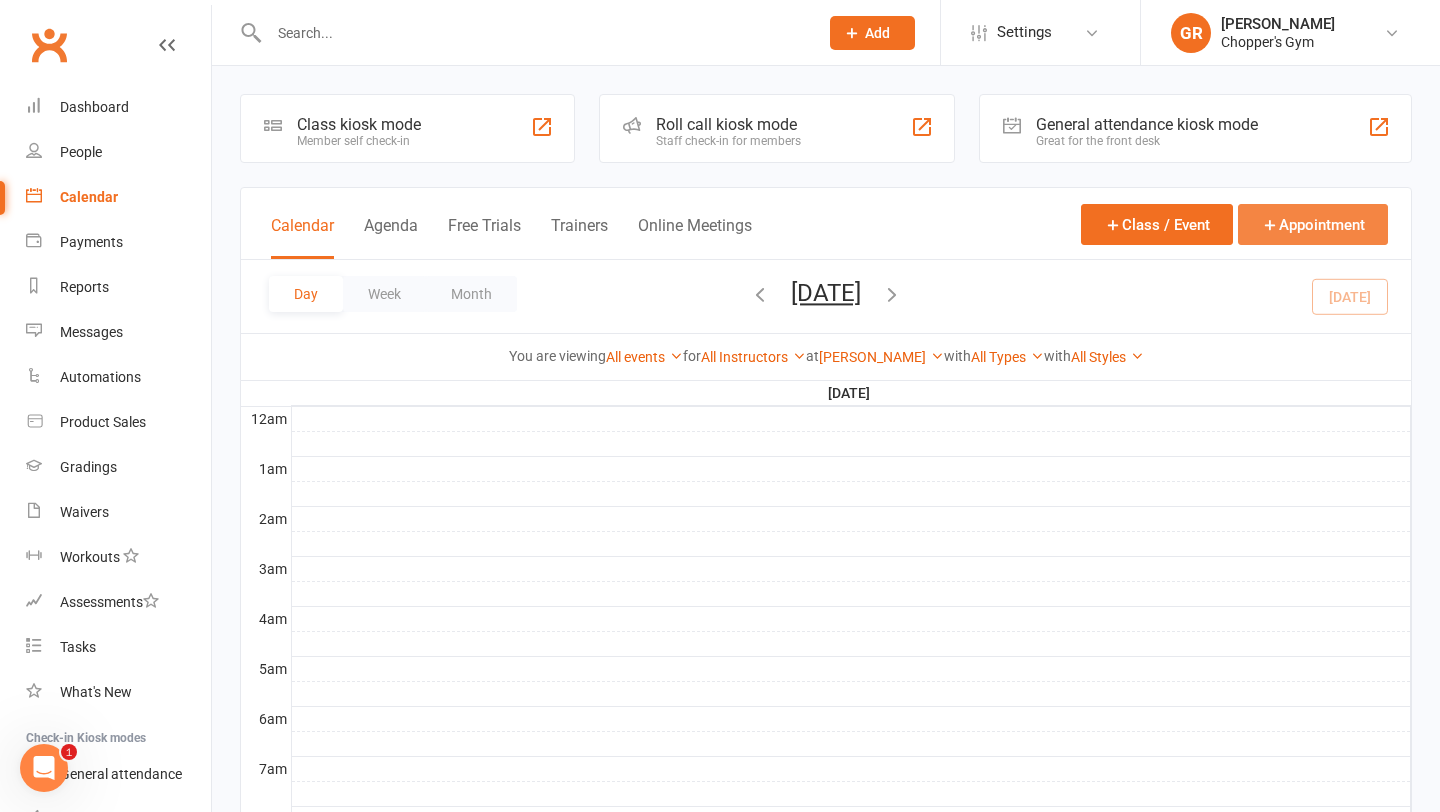 click on "Appointment" at bounding box center (1313, 224) 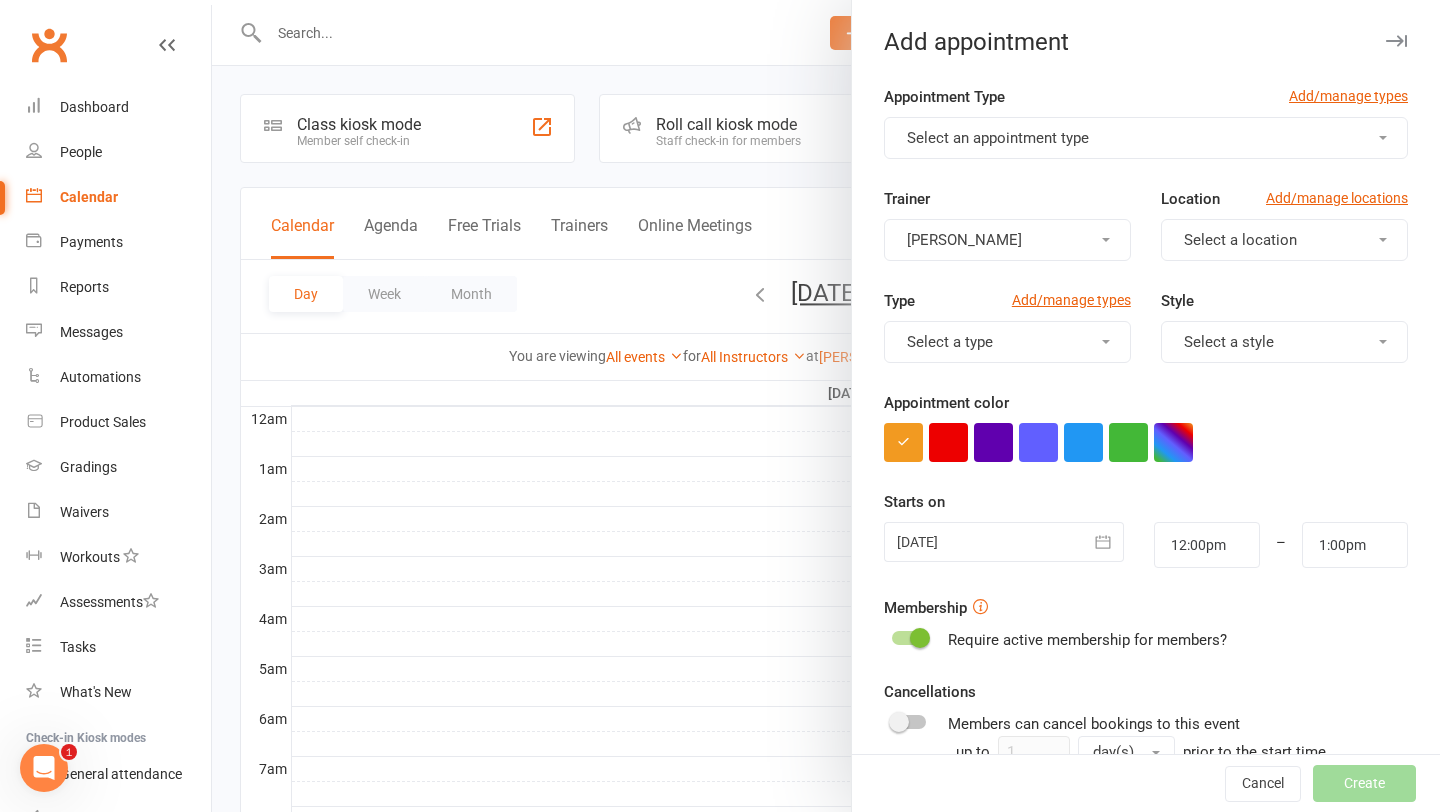click on "Select an appointment type" at bounding box center [1146, 138] 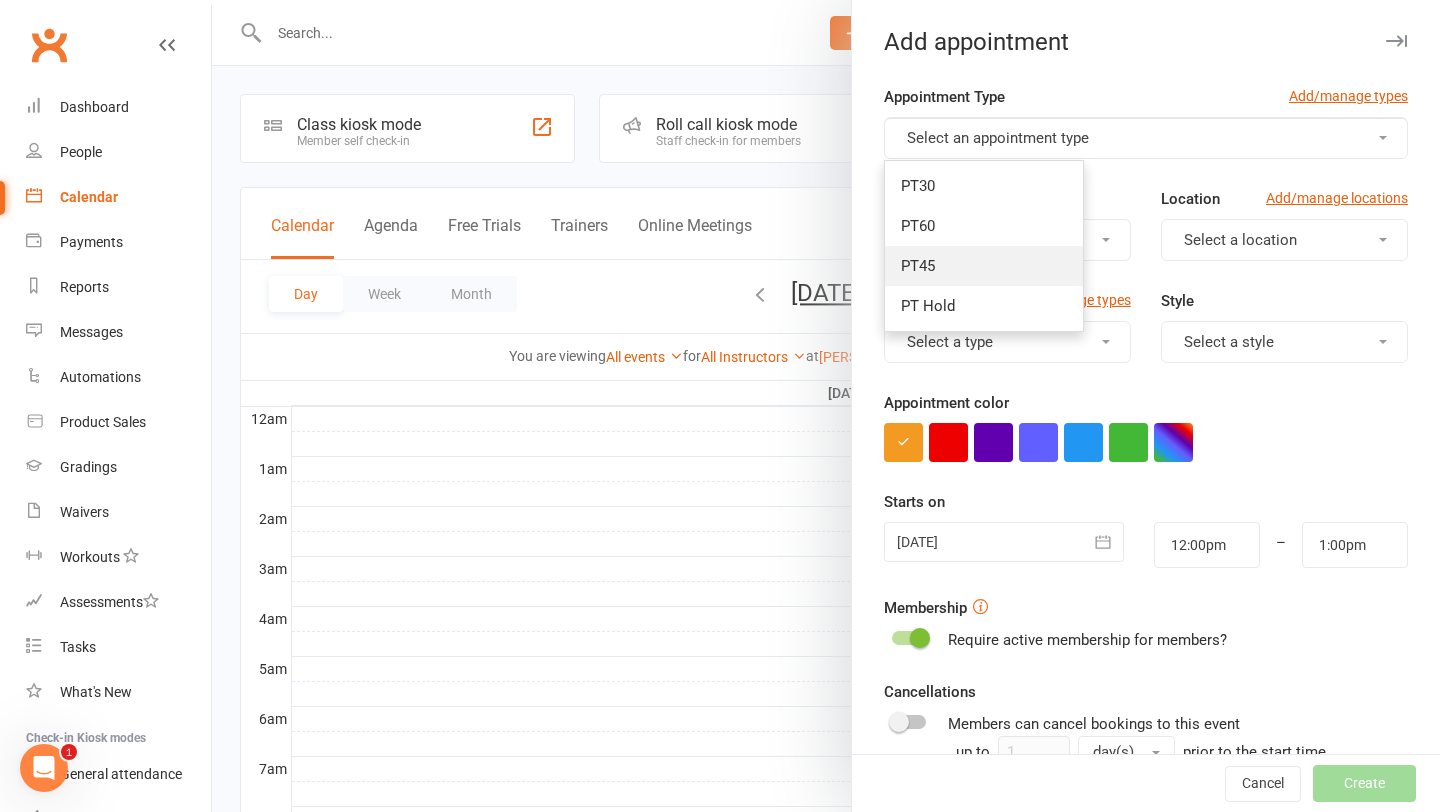 click on "PT45" at bounding box center [984, 266] 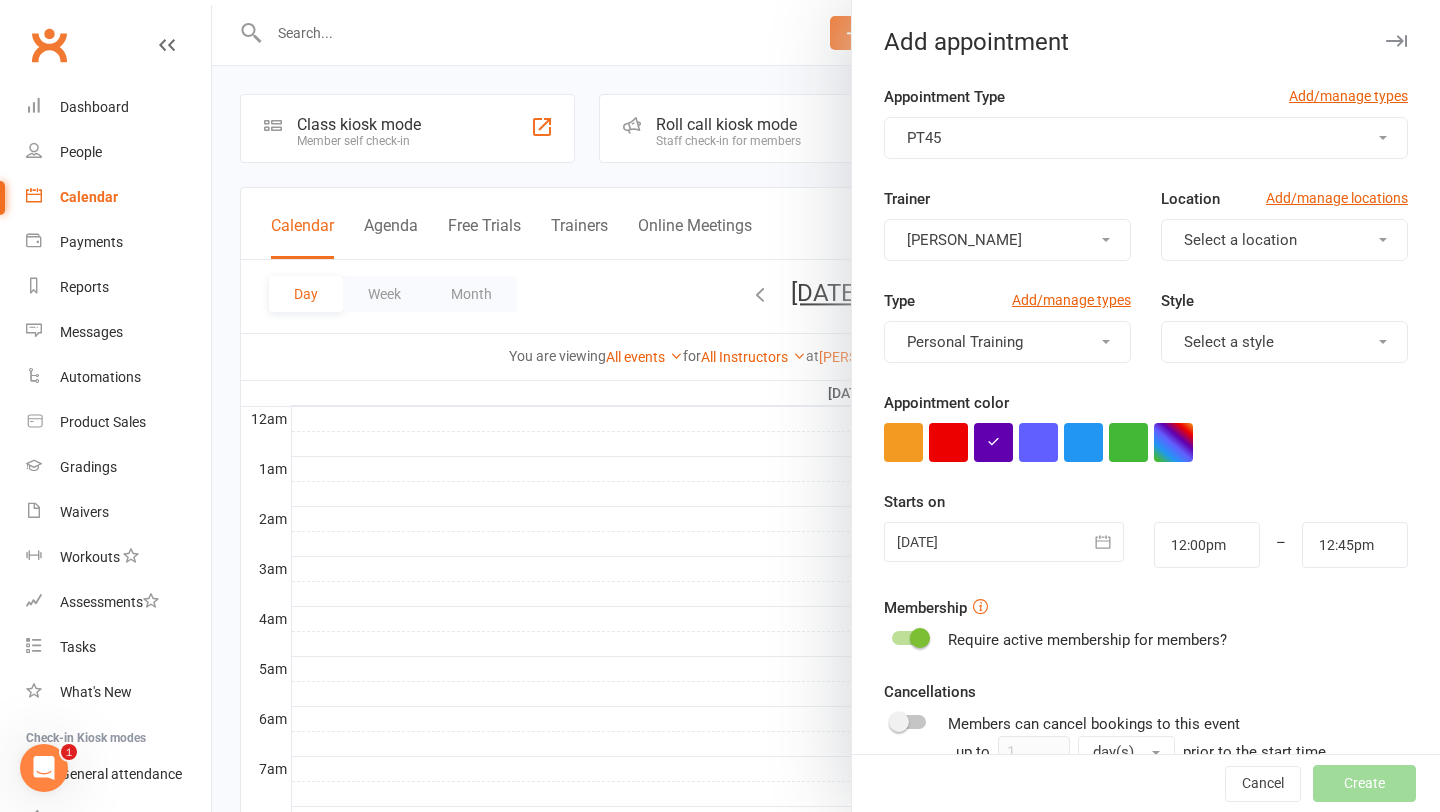 click on "[PERSON_NAME]" at bounding box center [1007, 240] 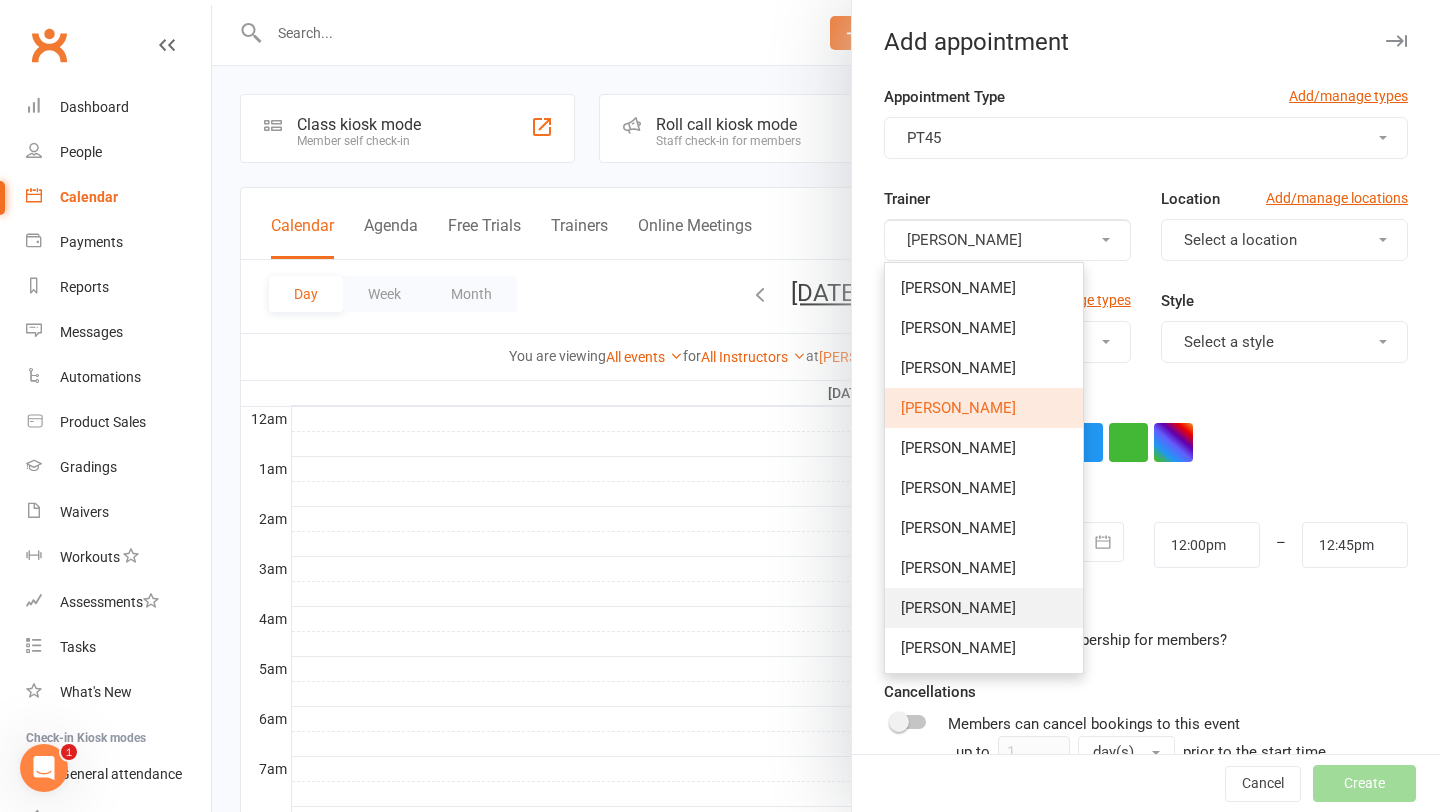 click on "[PERSON_NAME]" at bounding box center (958, 608) 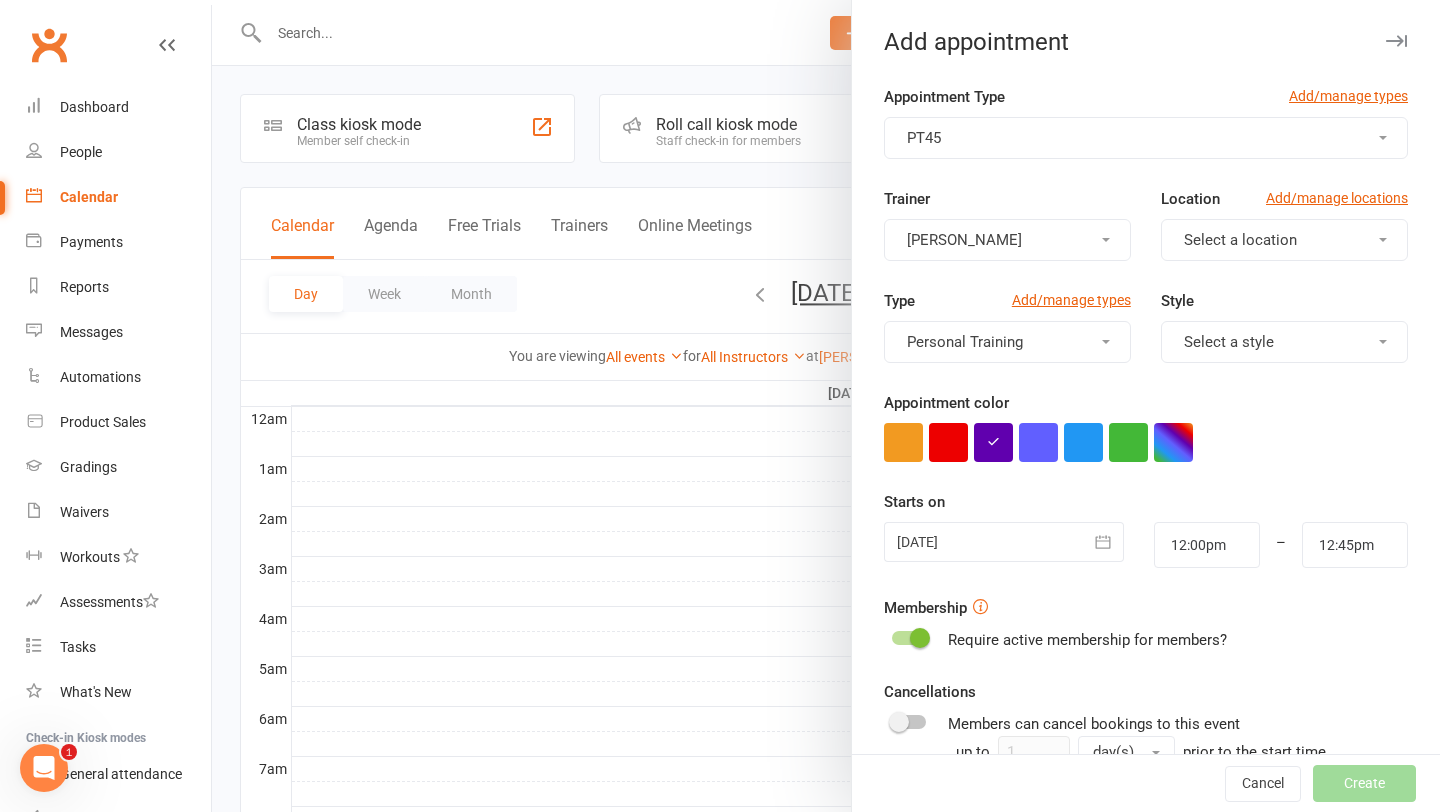 click on "Trainer
Mitch Glare" at bounding box center [1007, 224] 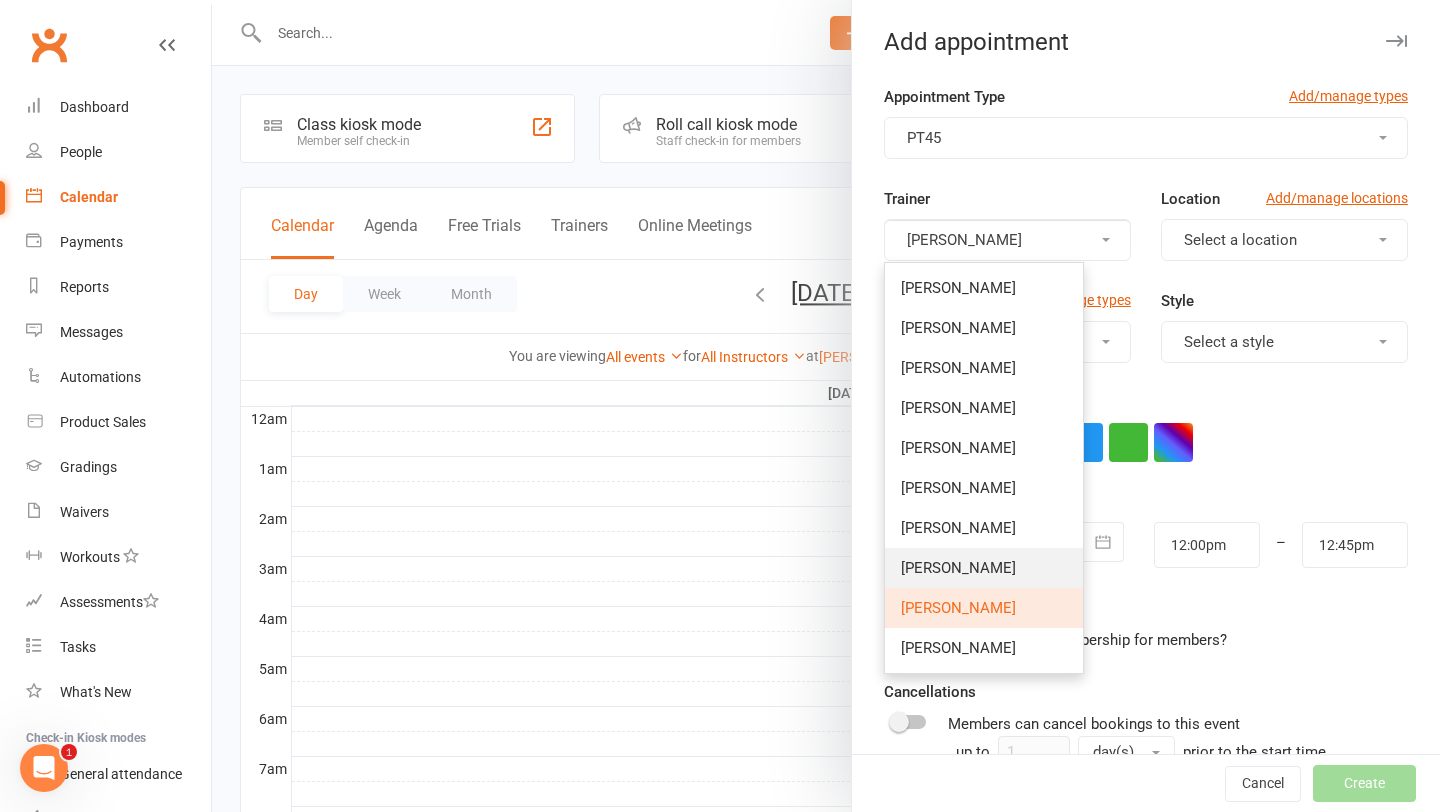 click on "[PERSON_NAME]" at bounding box center [984, 568] 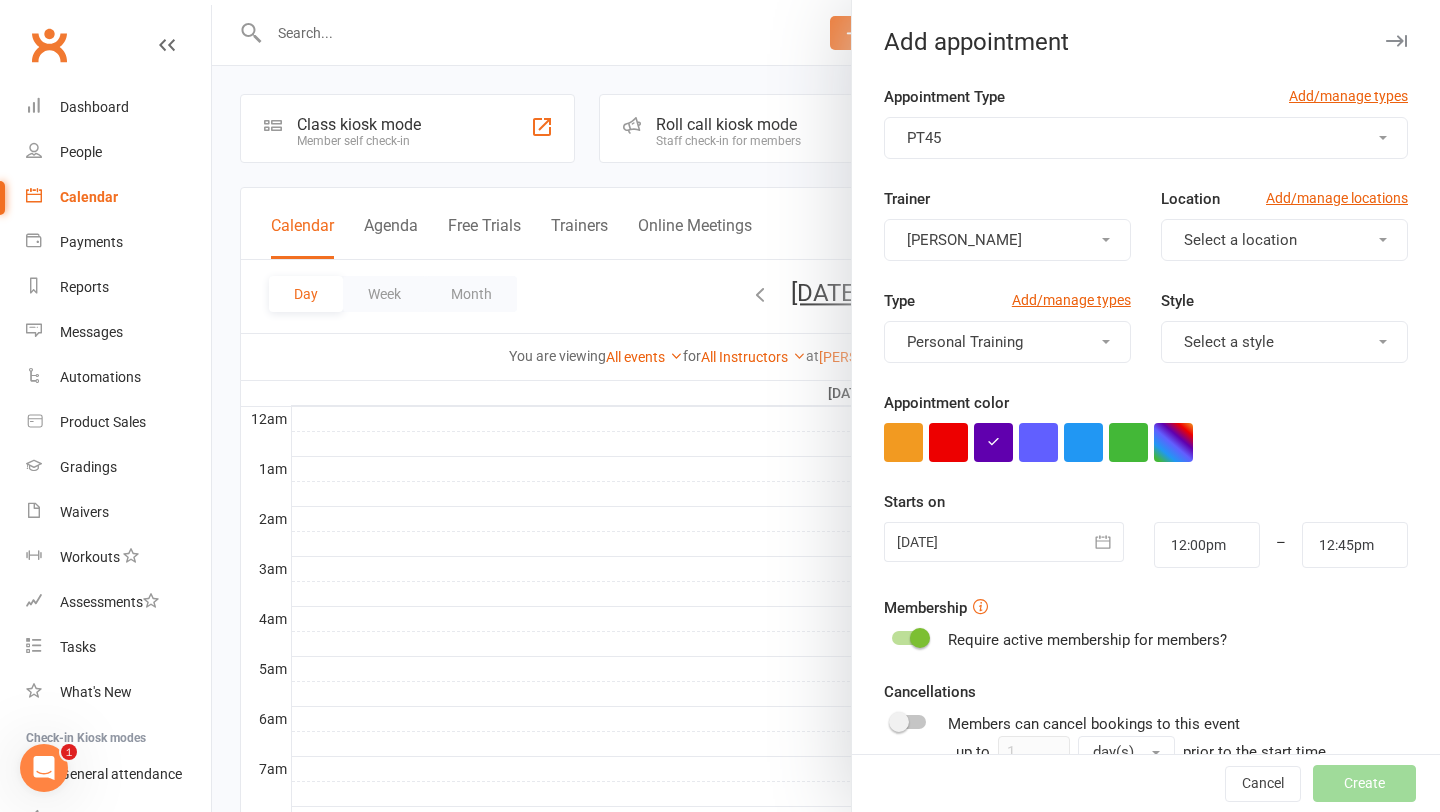 click on "Select a location" at bounding box center [1284, 240] 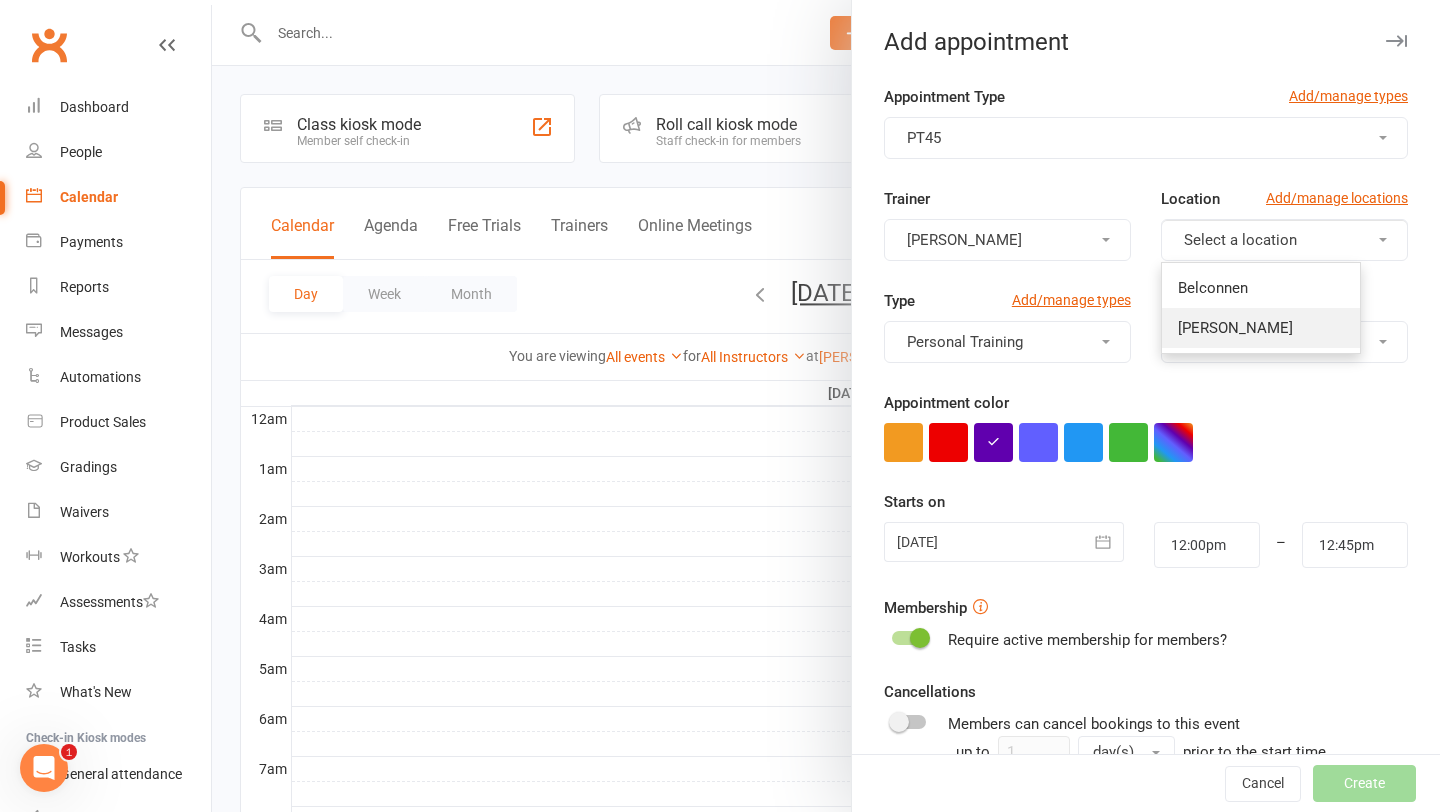 click on "[PERSON_NAME]" at bounding box center (1261, 328) 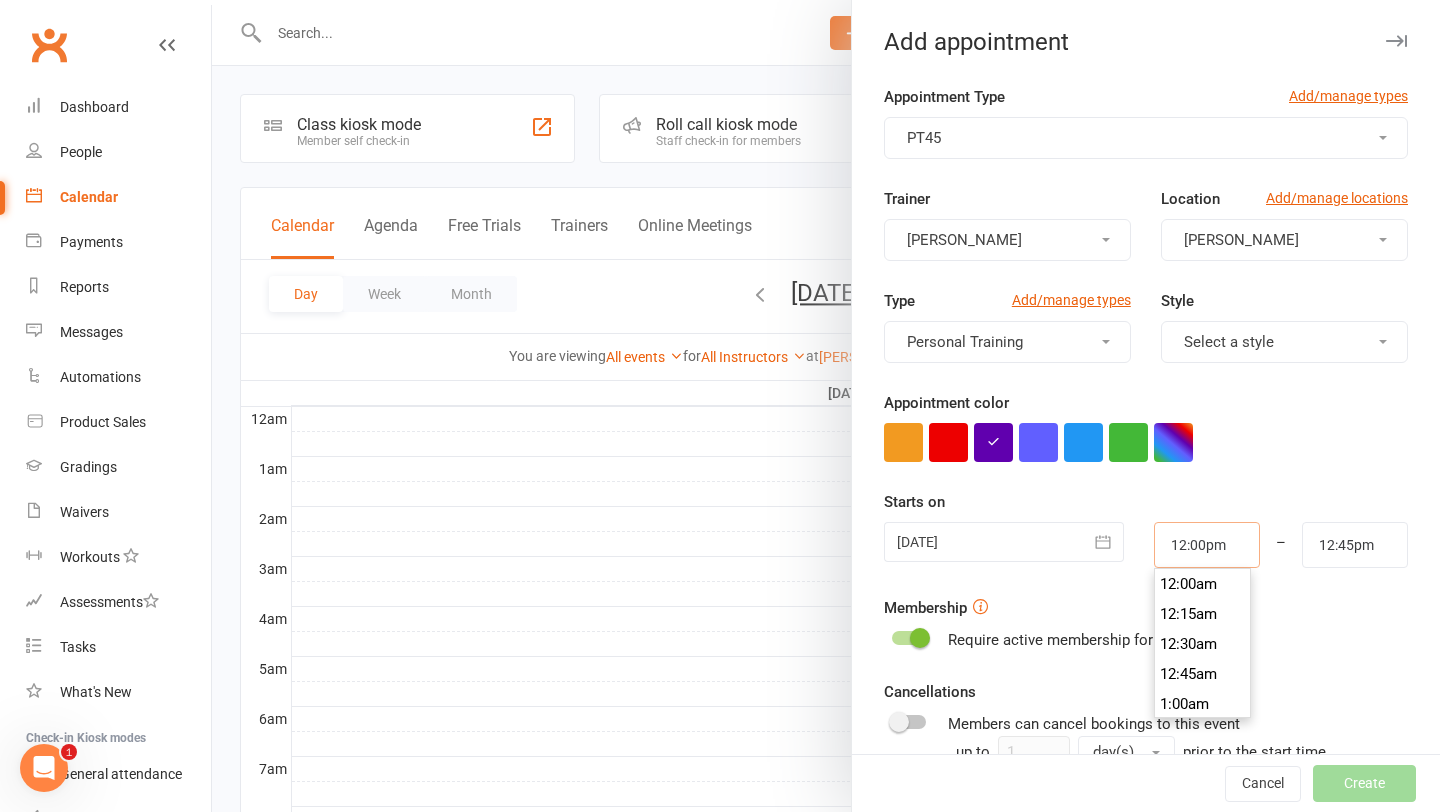 click on "12:00pm" at bounding box center (1207, 545) 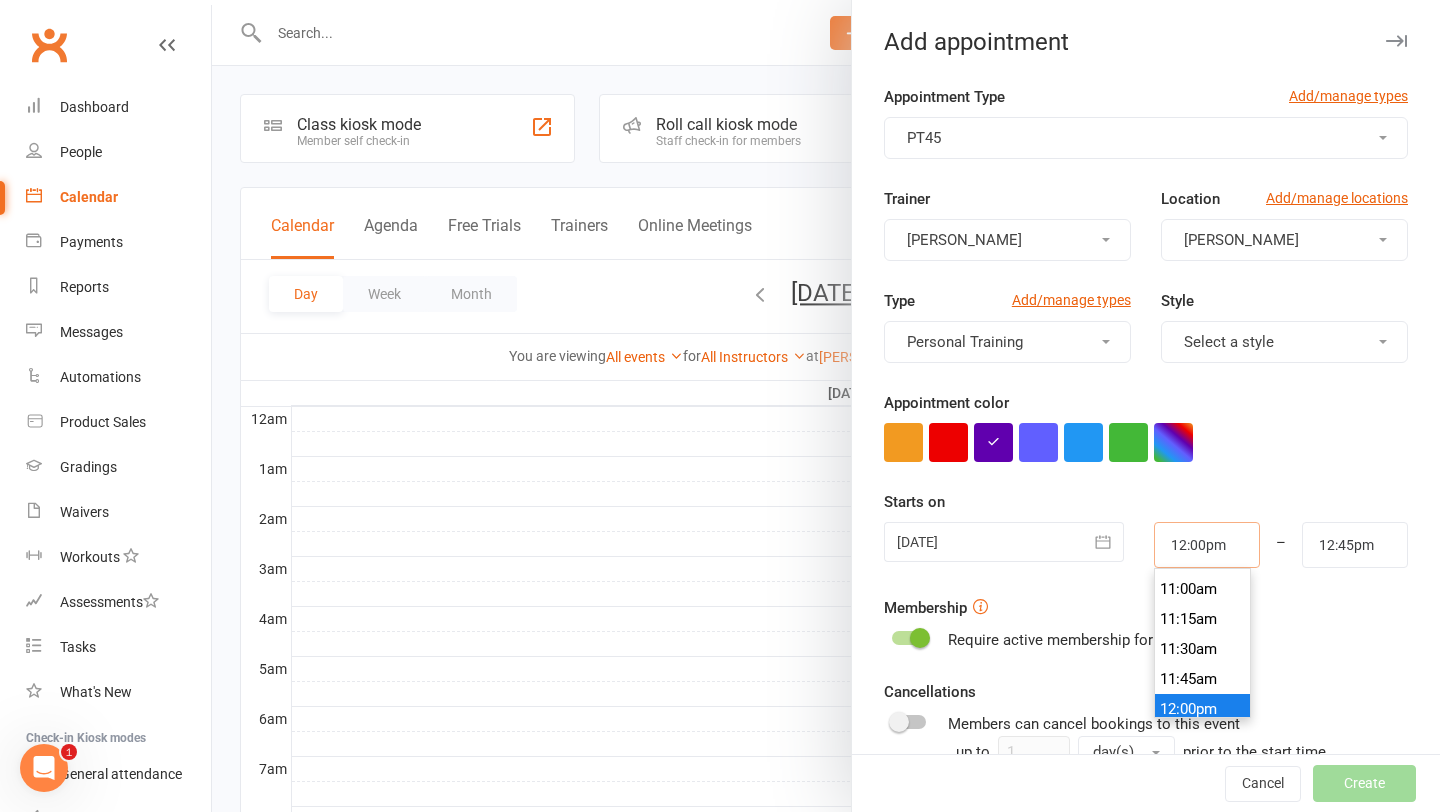 scroll, scrollTop: 1313, scrollLeft: 0, axis: vertical 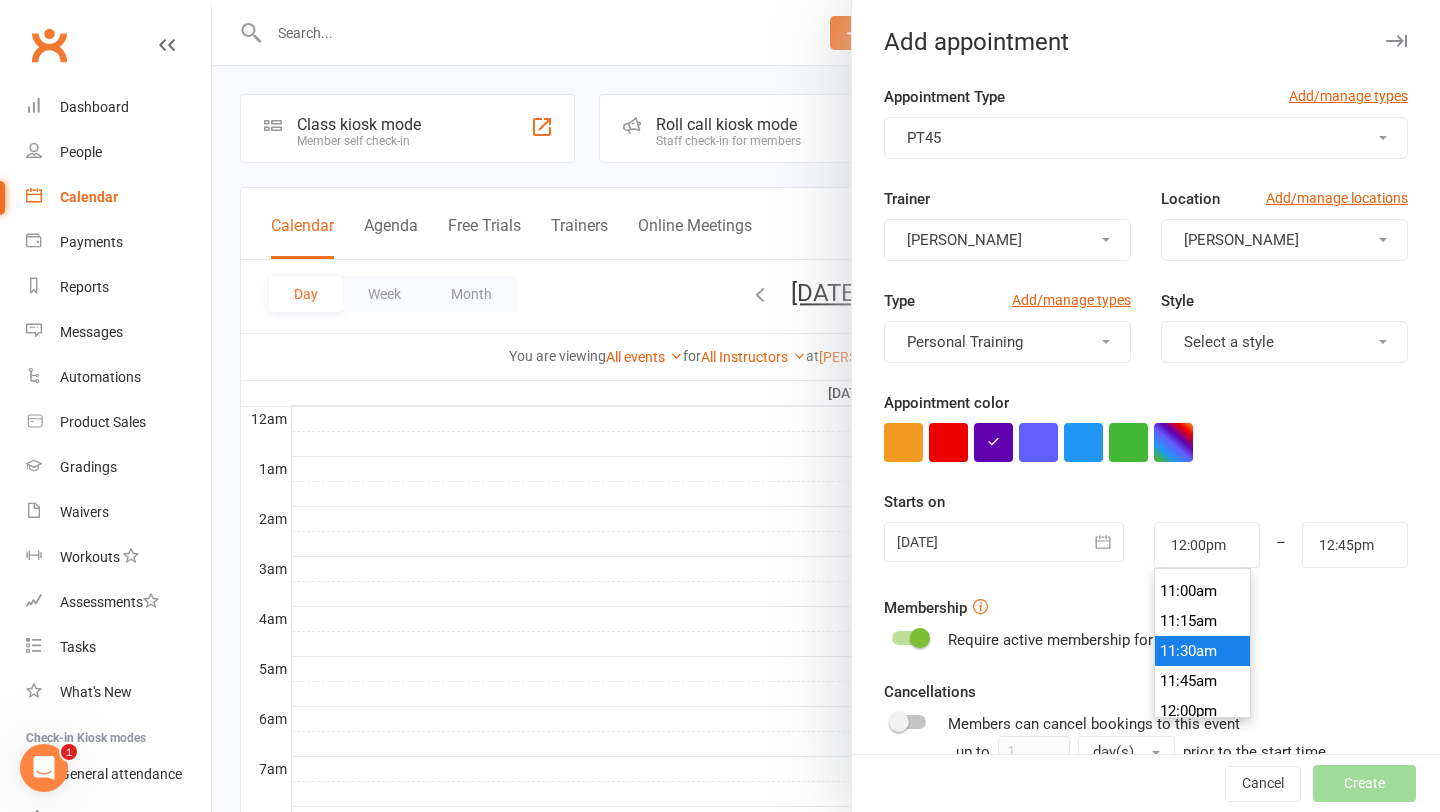 type on "11:30am" 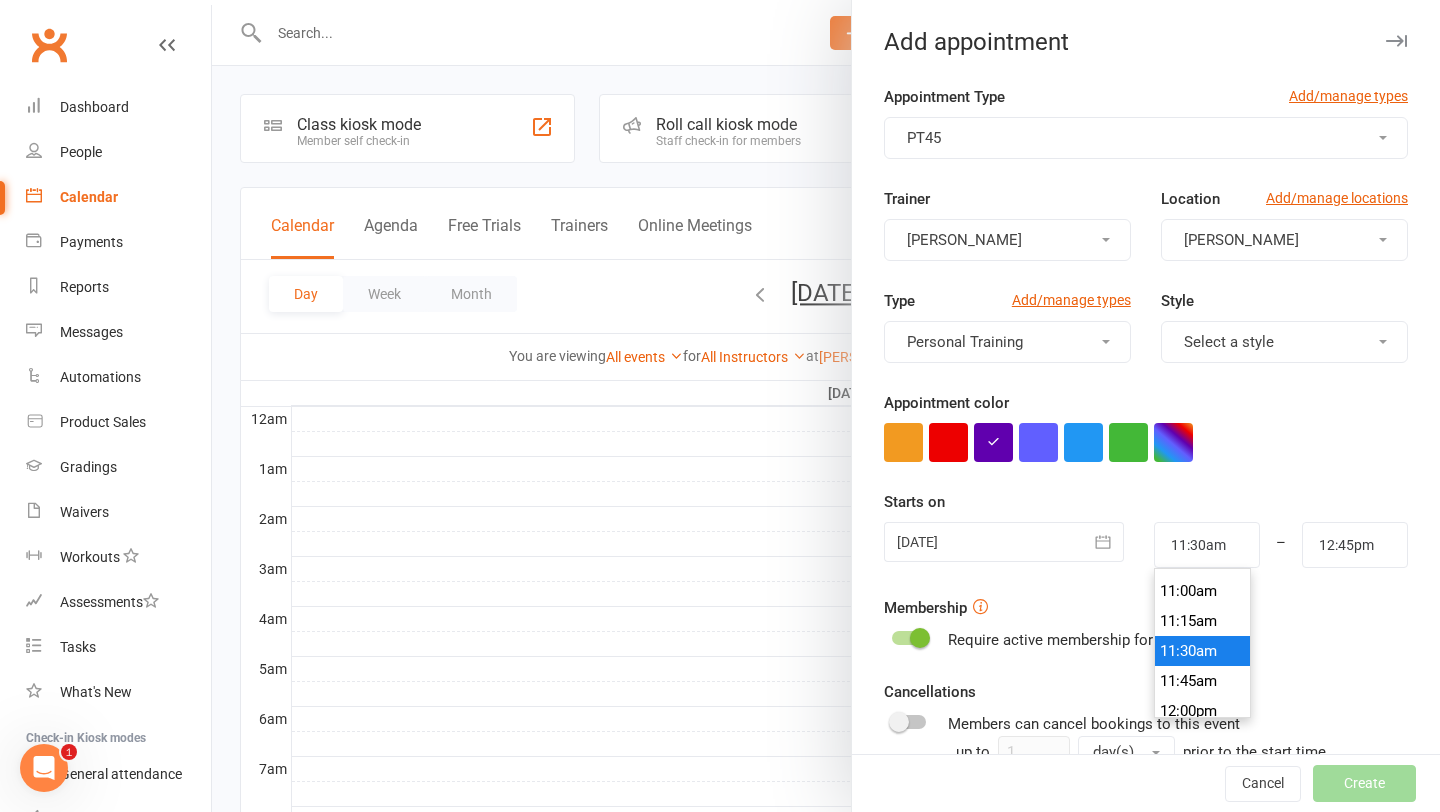 click on "11:30am" at bounding box center [1203, 651] 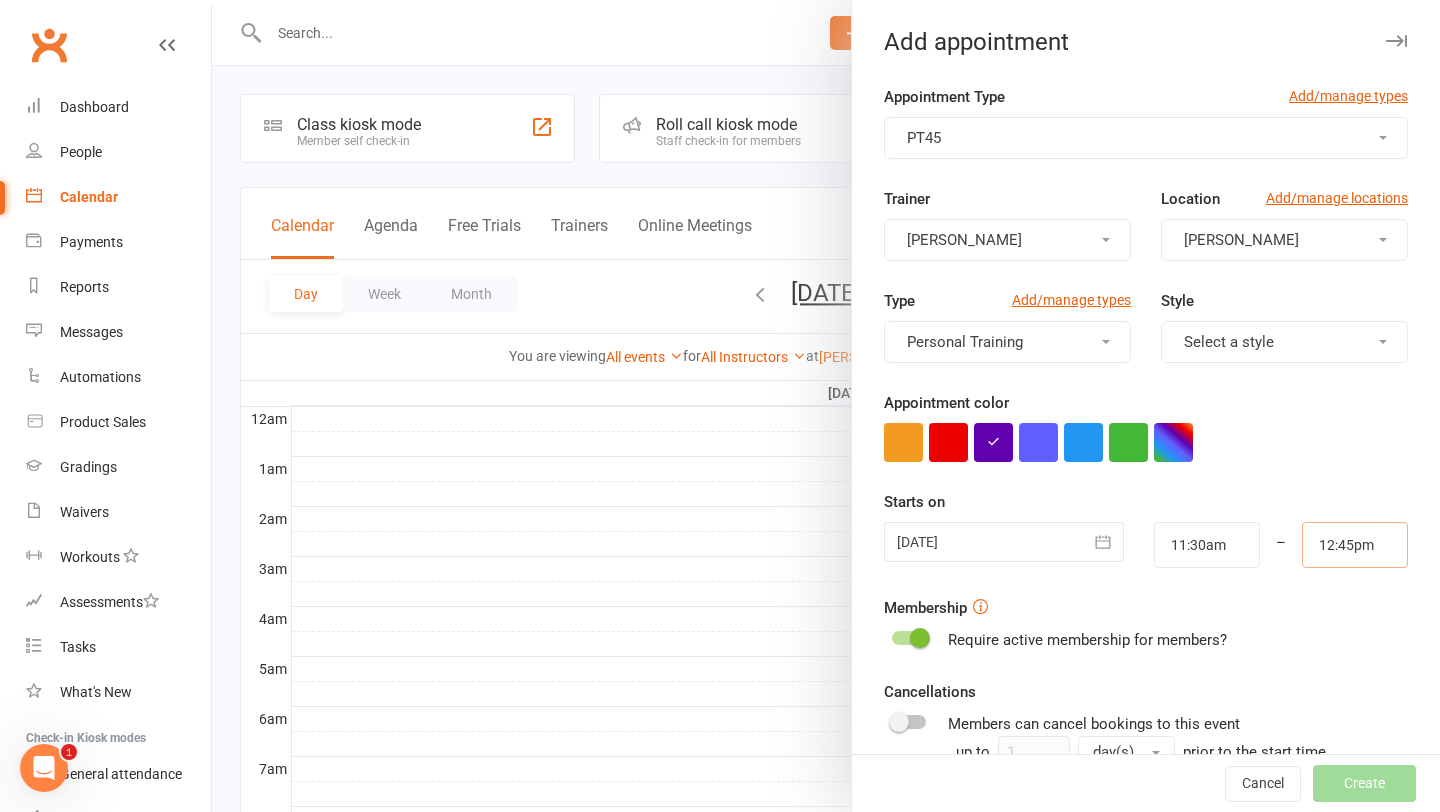 click on "12:45pm" at bounding box center (1355, 545) 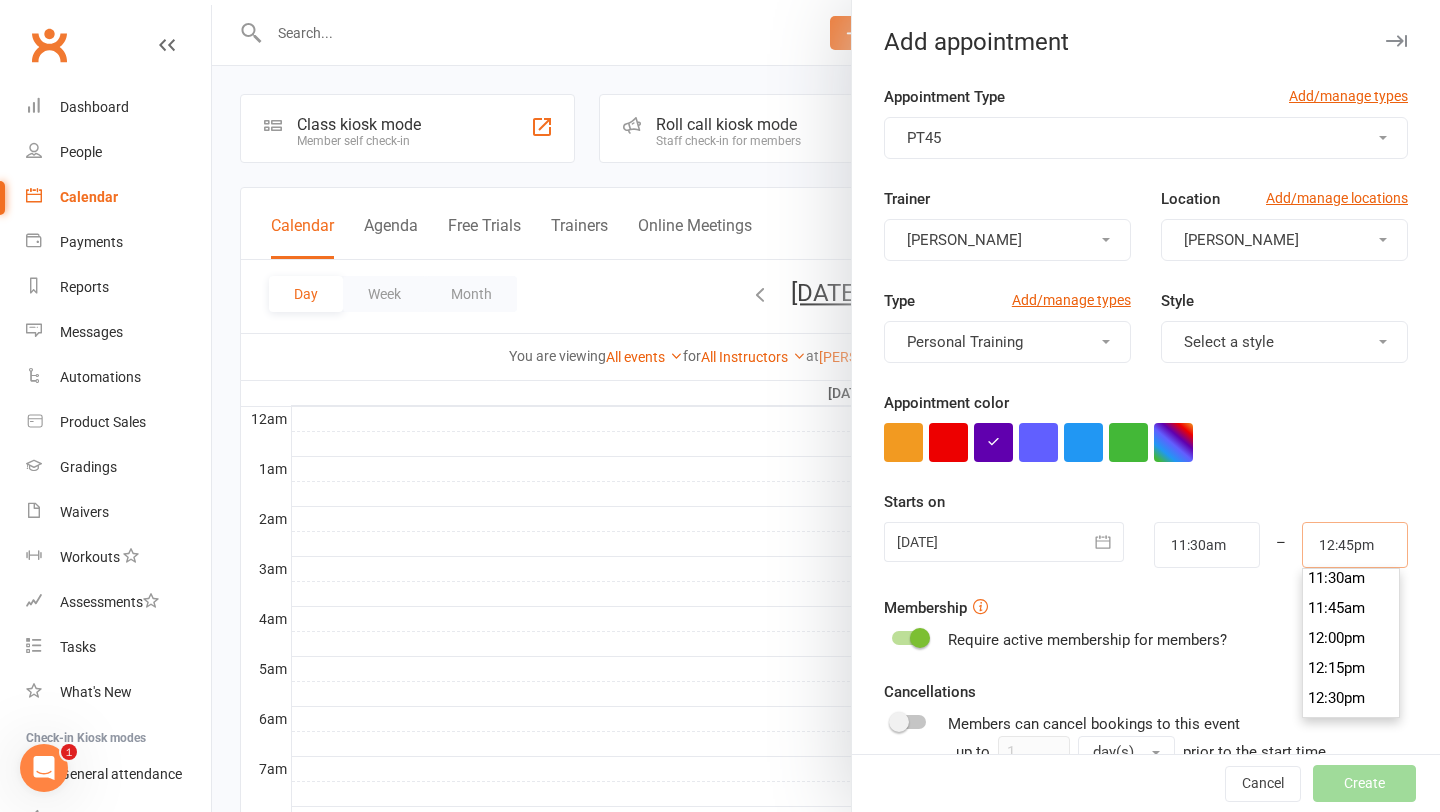 scroll, scrollTop: 1384, scrollLeft: 0, axis: vertical 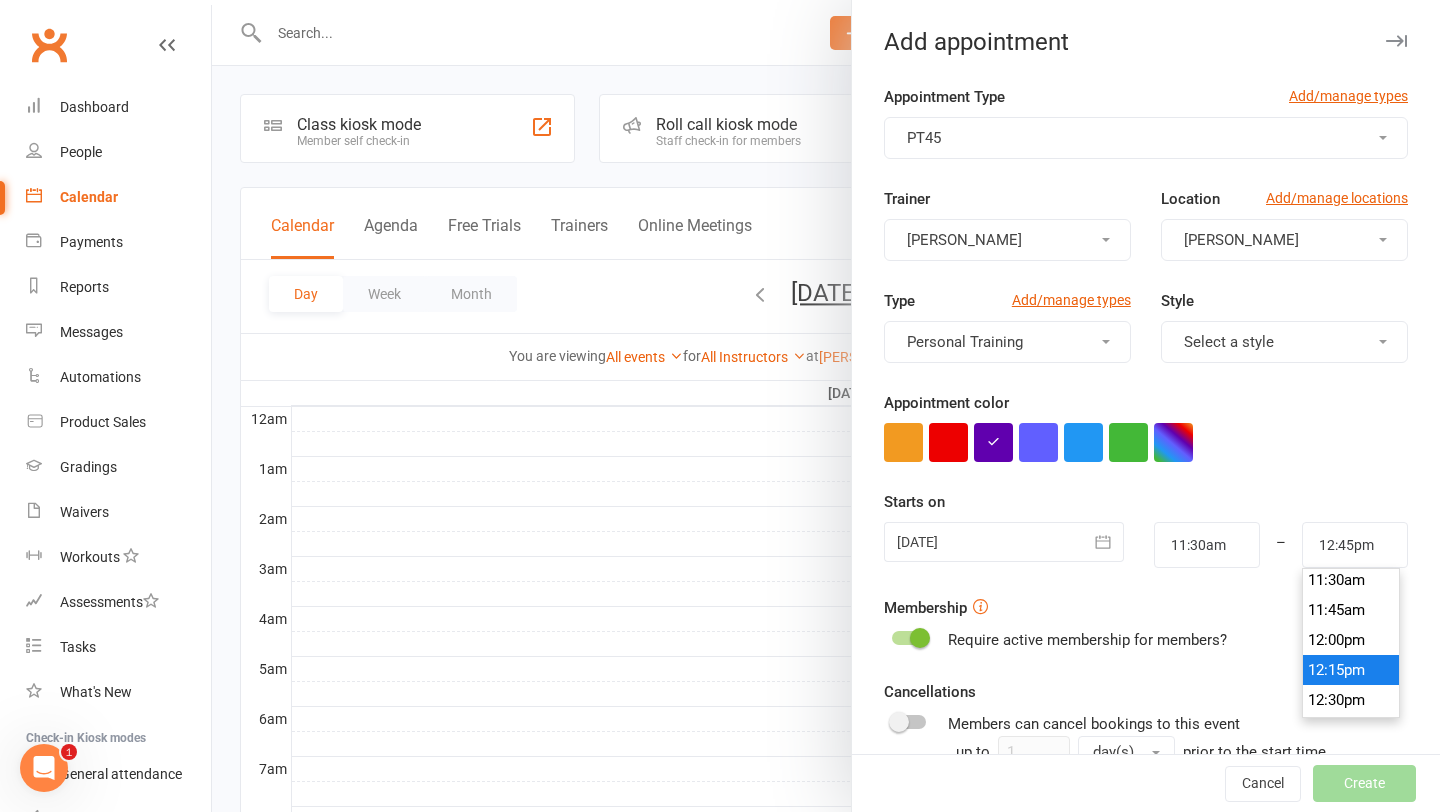type on "12:15pm" 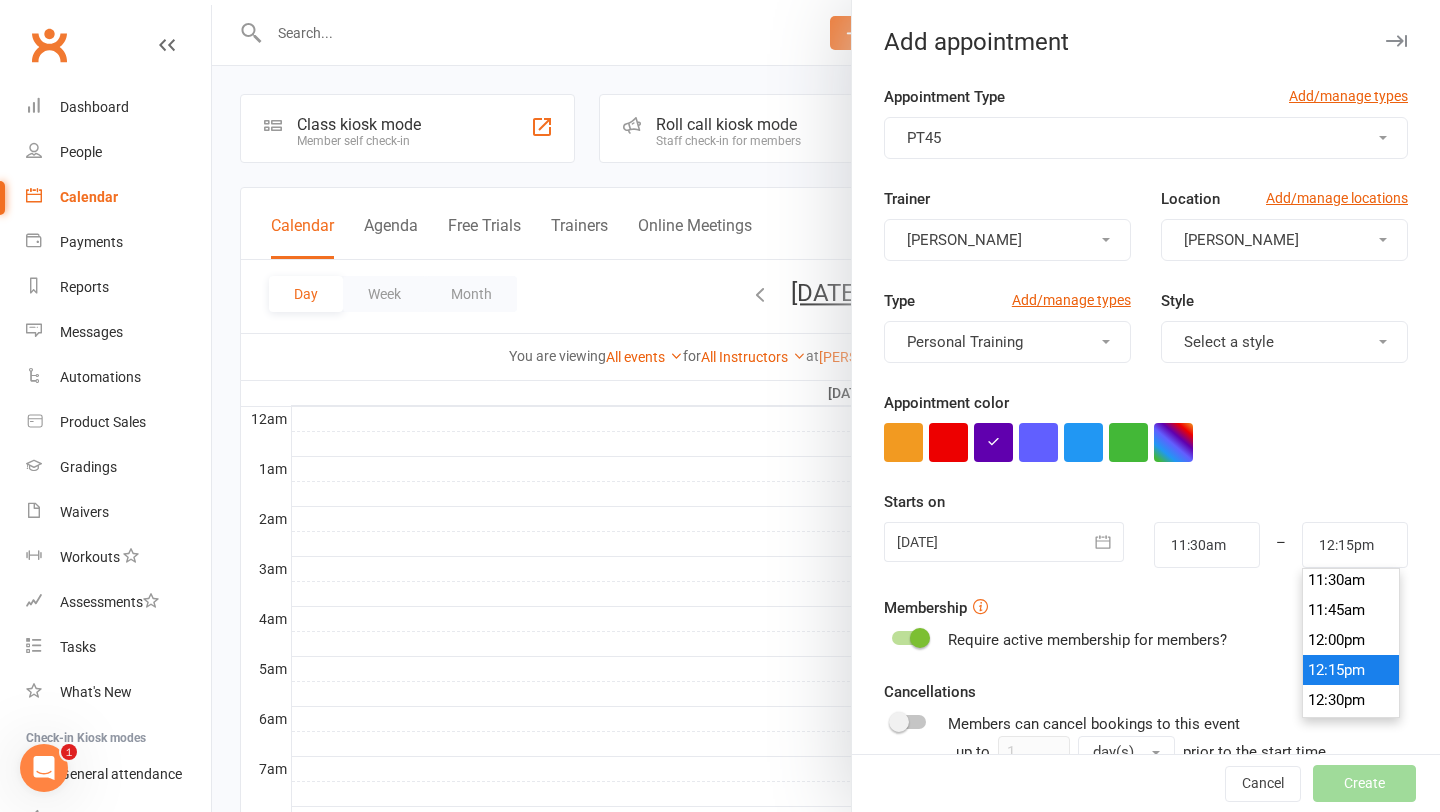 click on "12:15pm" at bounding box center [1351, 670] 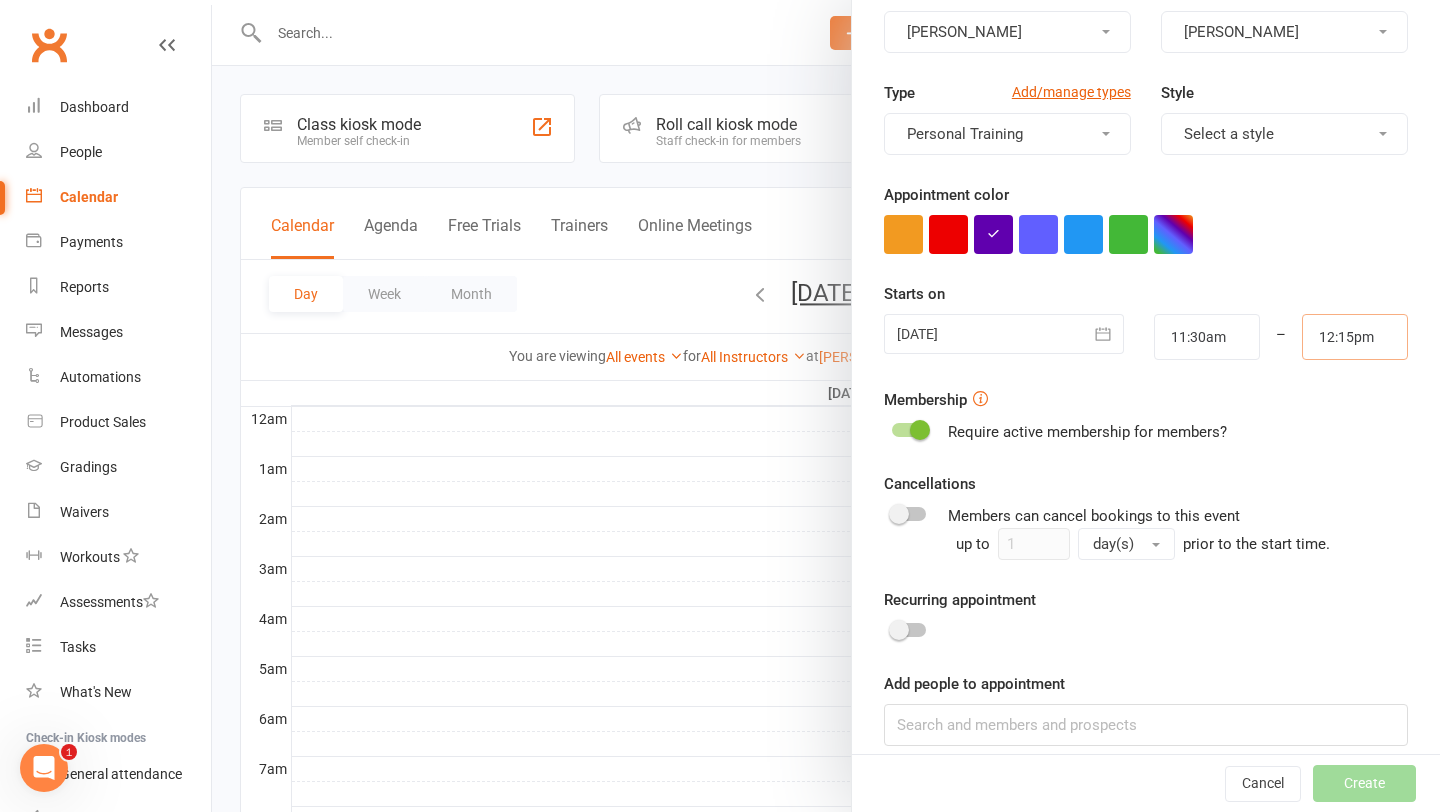 scroll, scrollTop: 228, scrollLeft: 0, axis: vertical 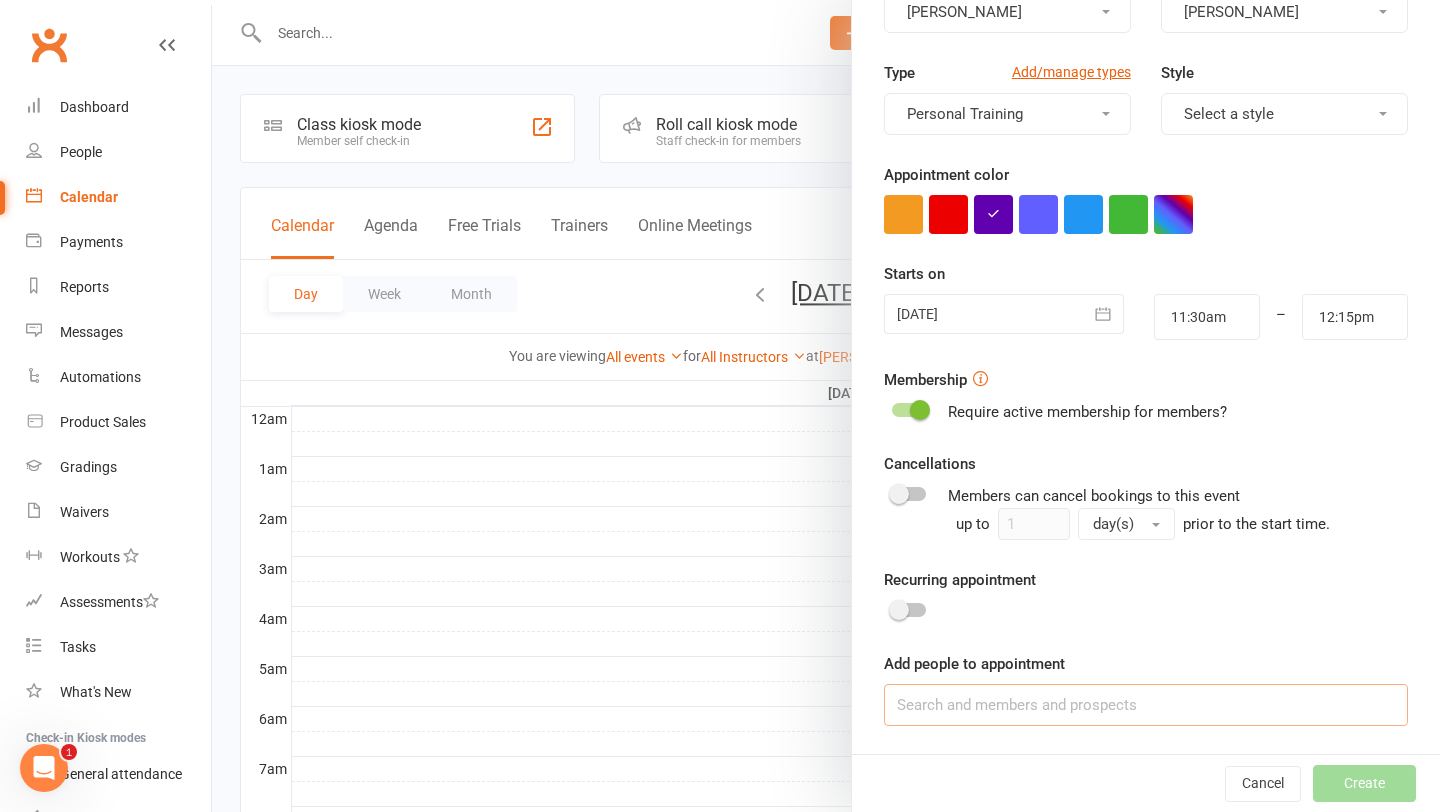 click at bounding box center (1146, 705) 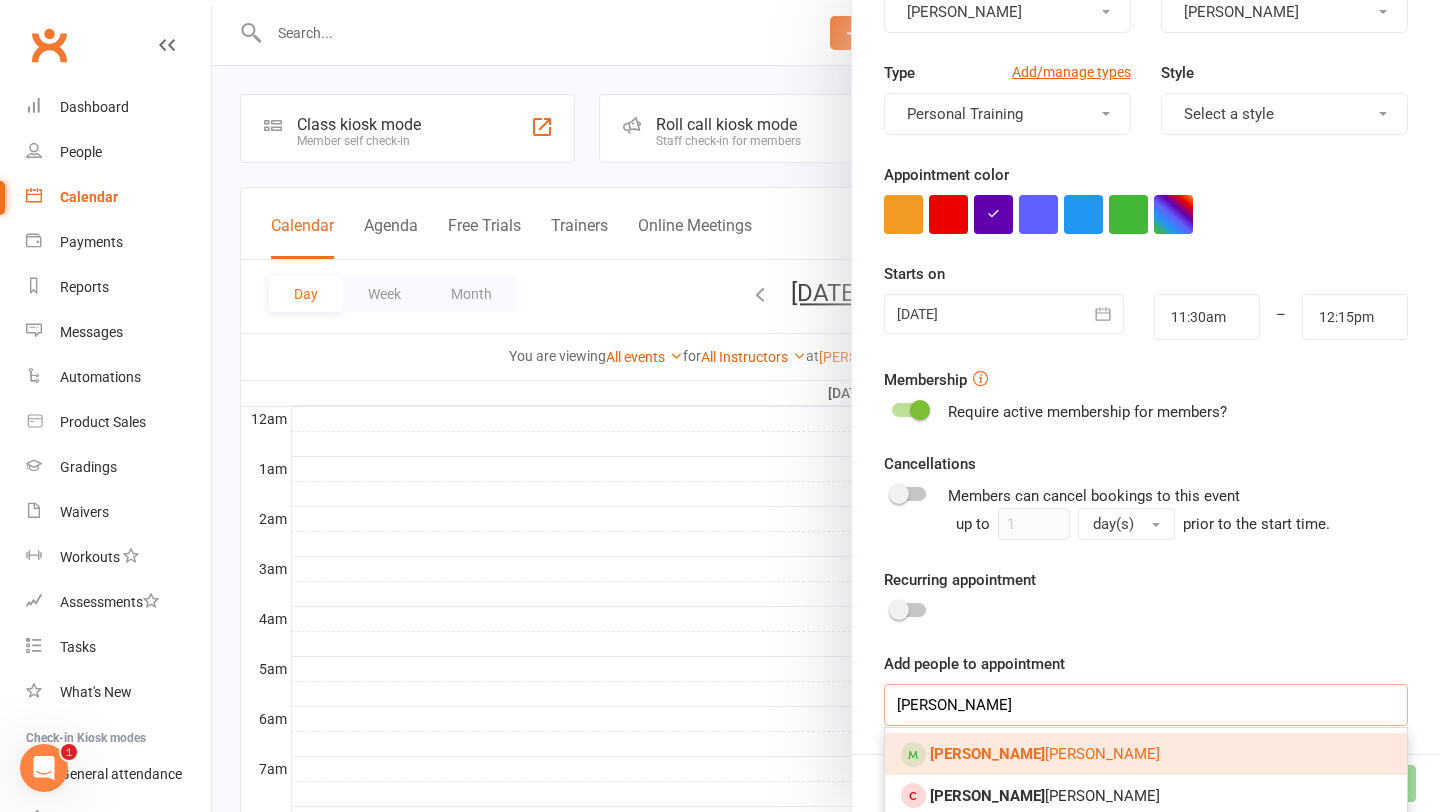 type on "[PERSON_NAME]" 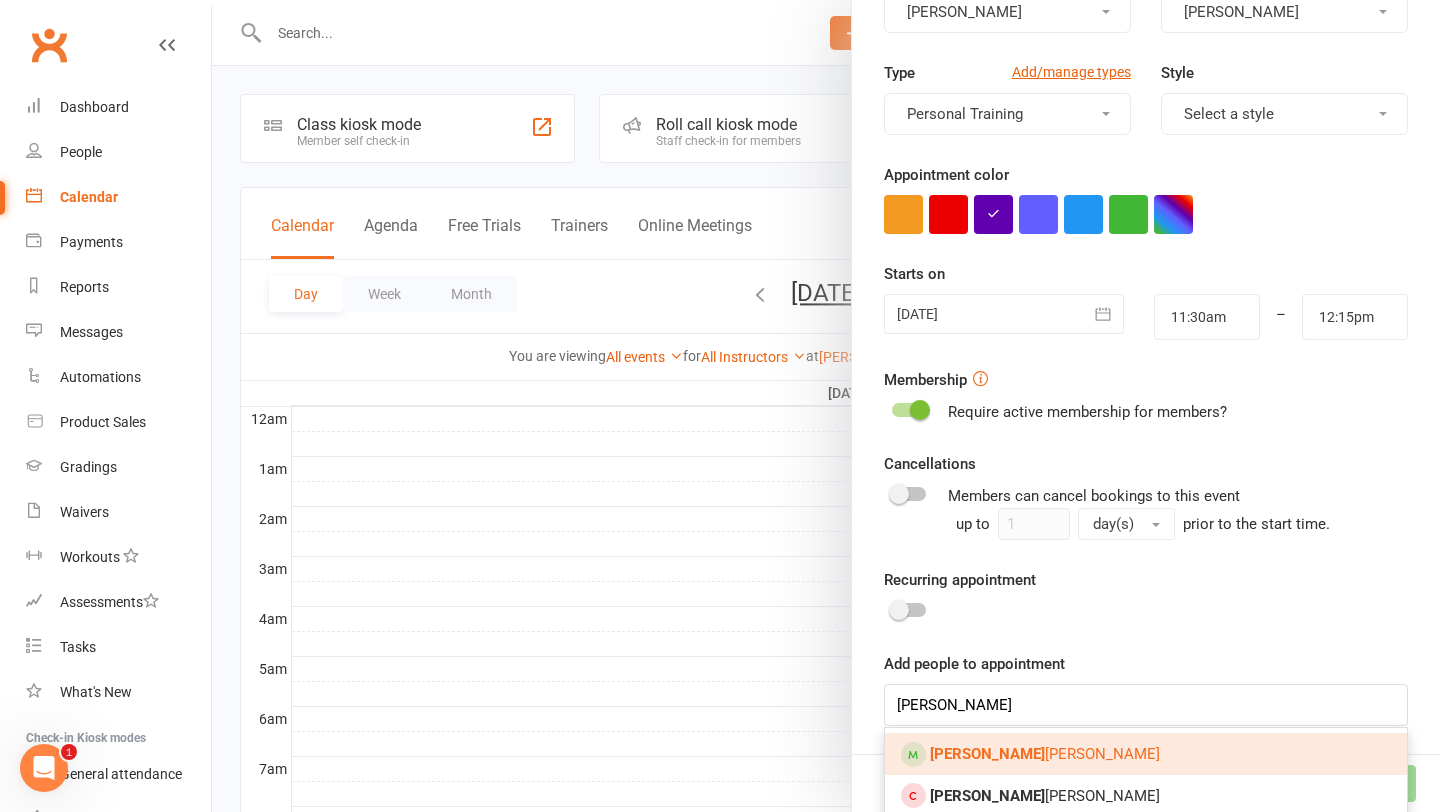 click on "Erika  Davies" at bounding box center (1146, 754) 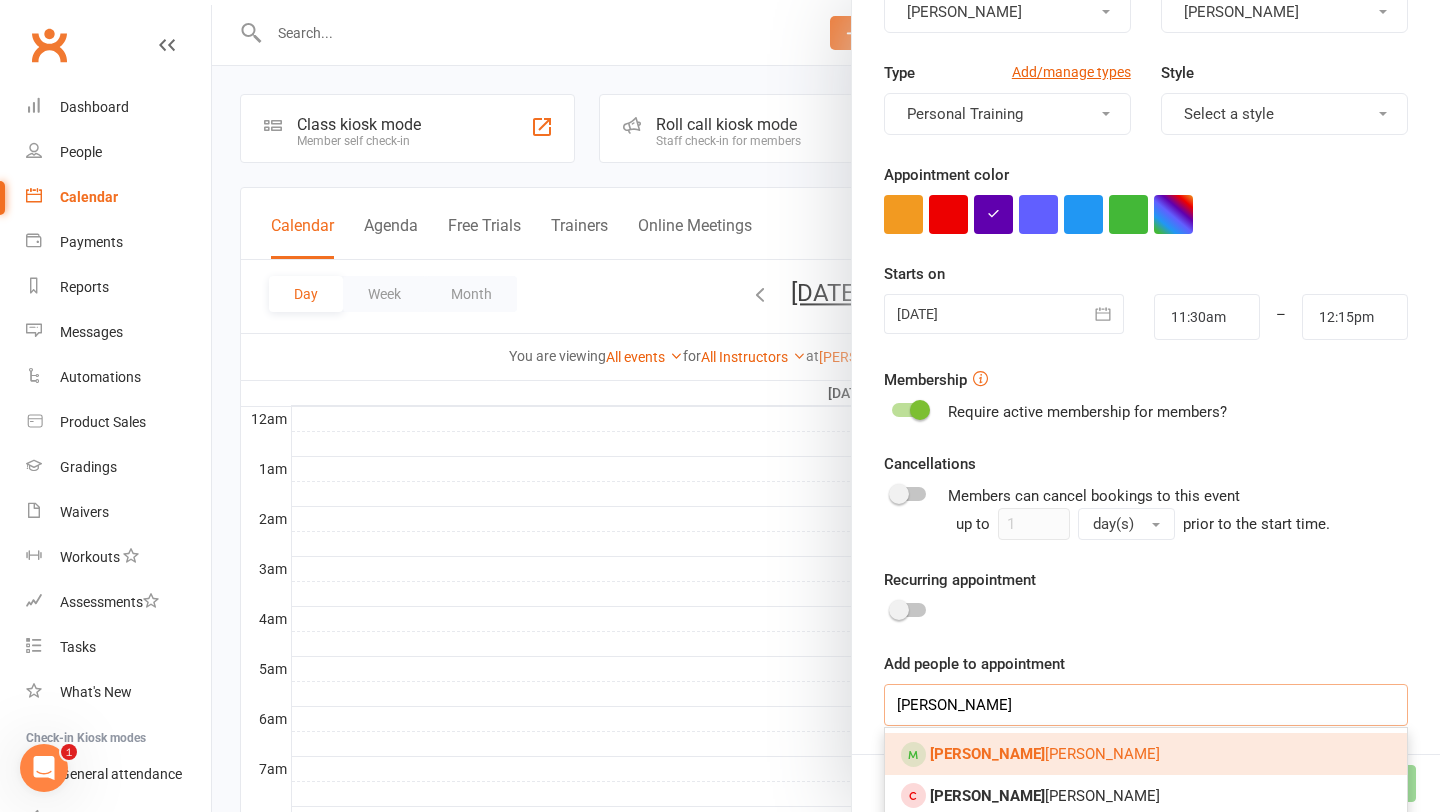 type 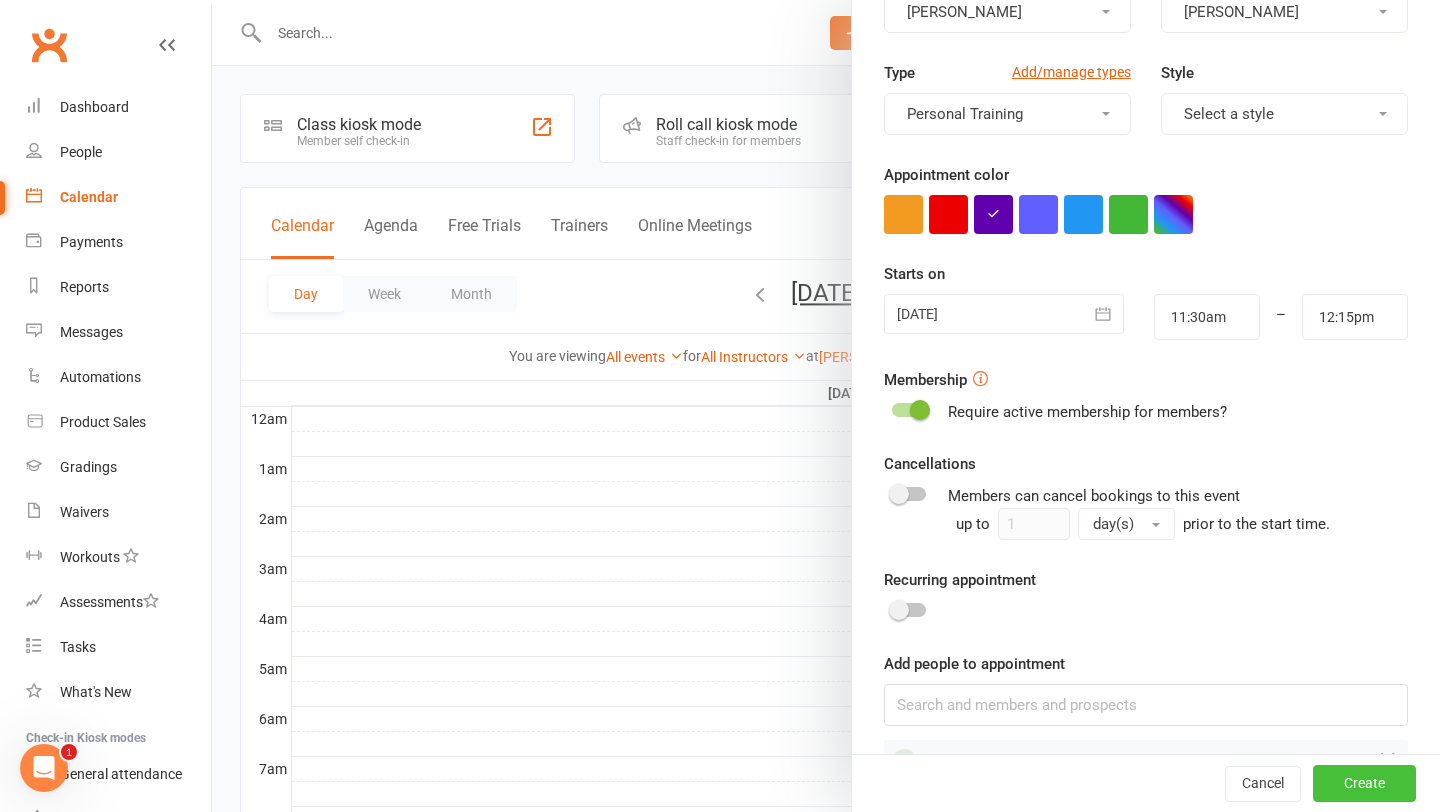 click on "Create" at bounding box center (1364, 784) 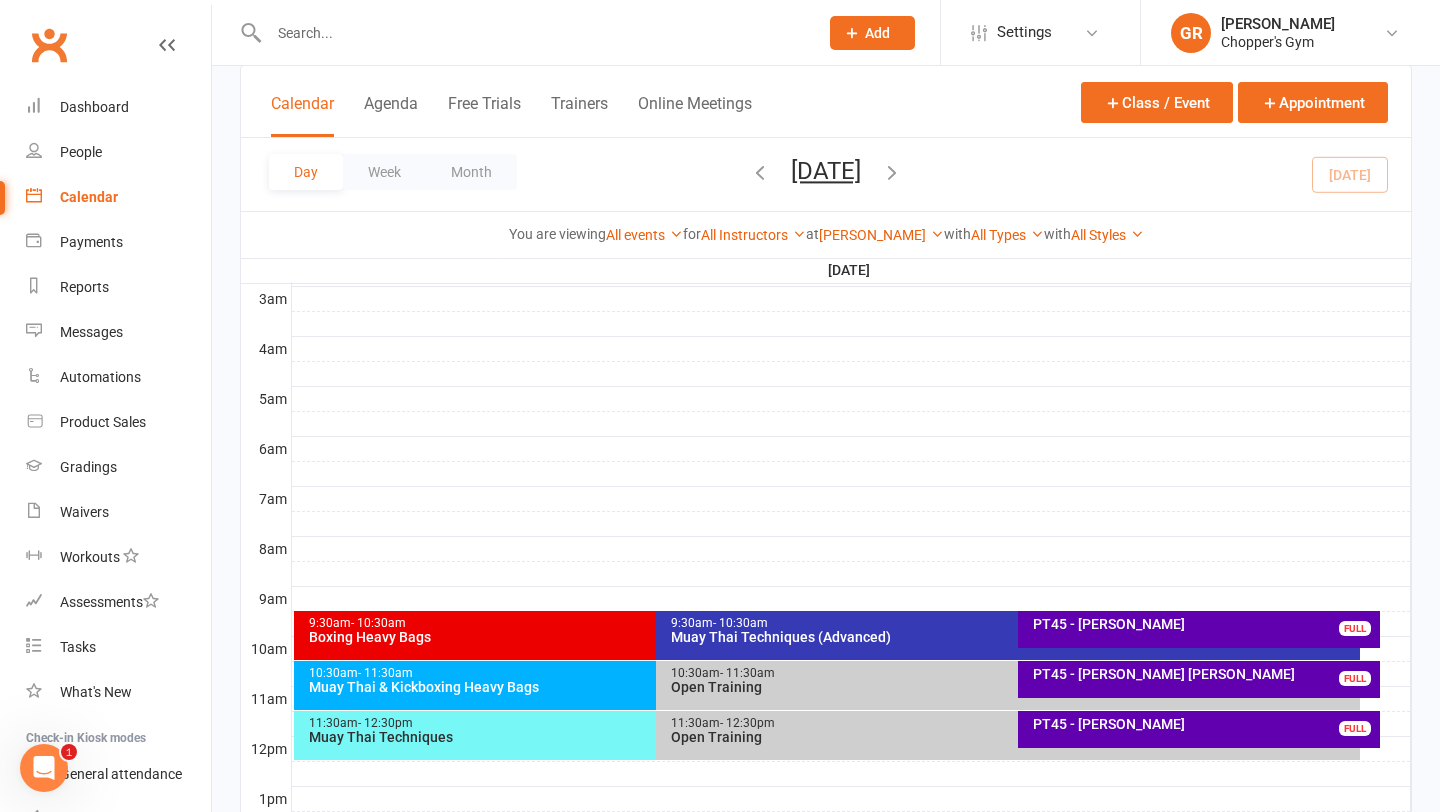 scroll, scrollTop: 280, scrollLeft: 0, axis: vertical 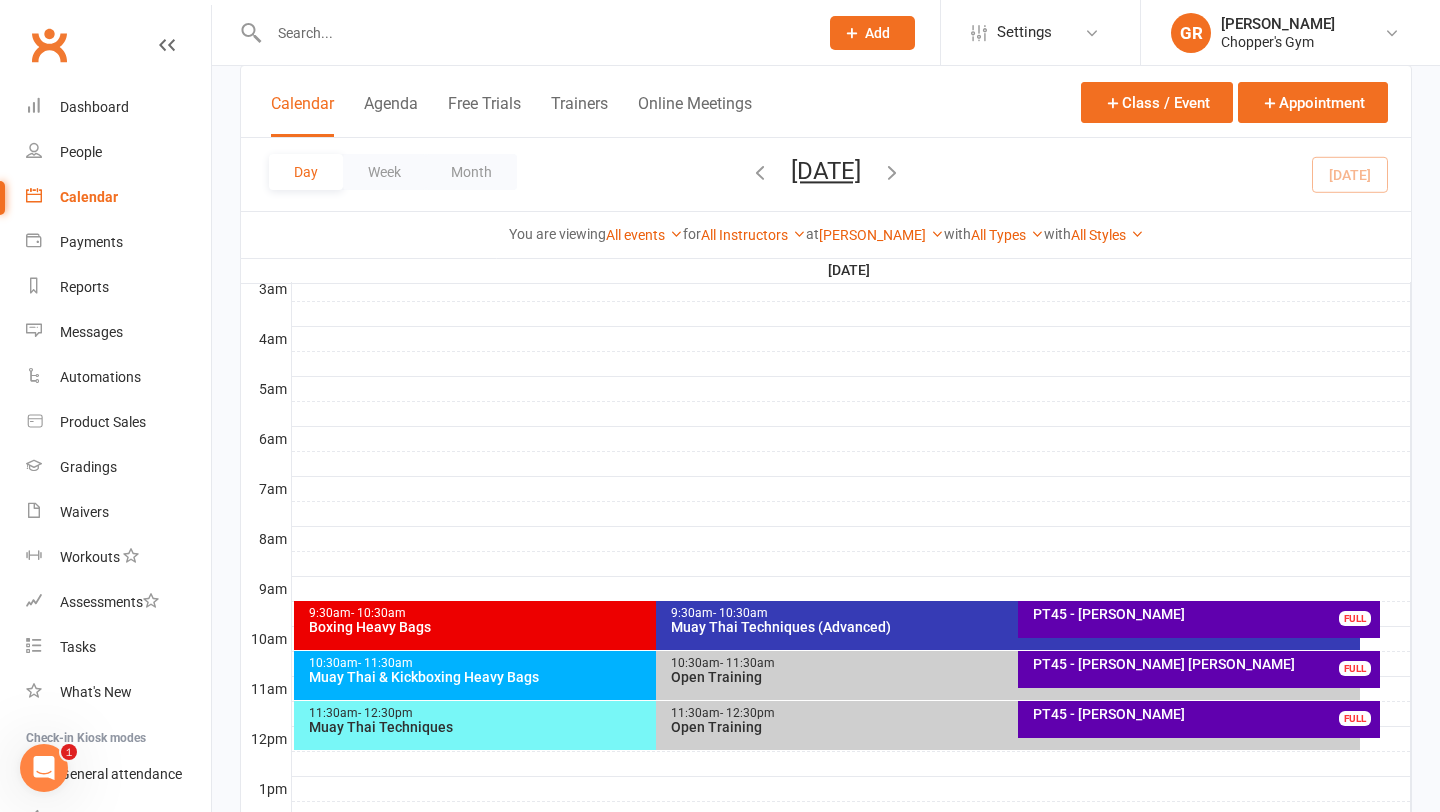 click on "PT45 - Erika Davies" at bounding box center [1204, 714] 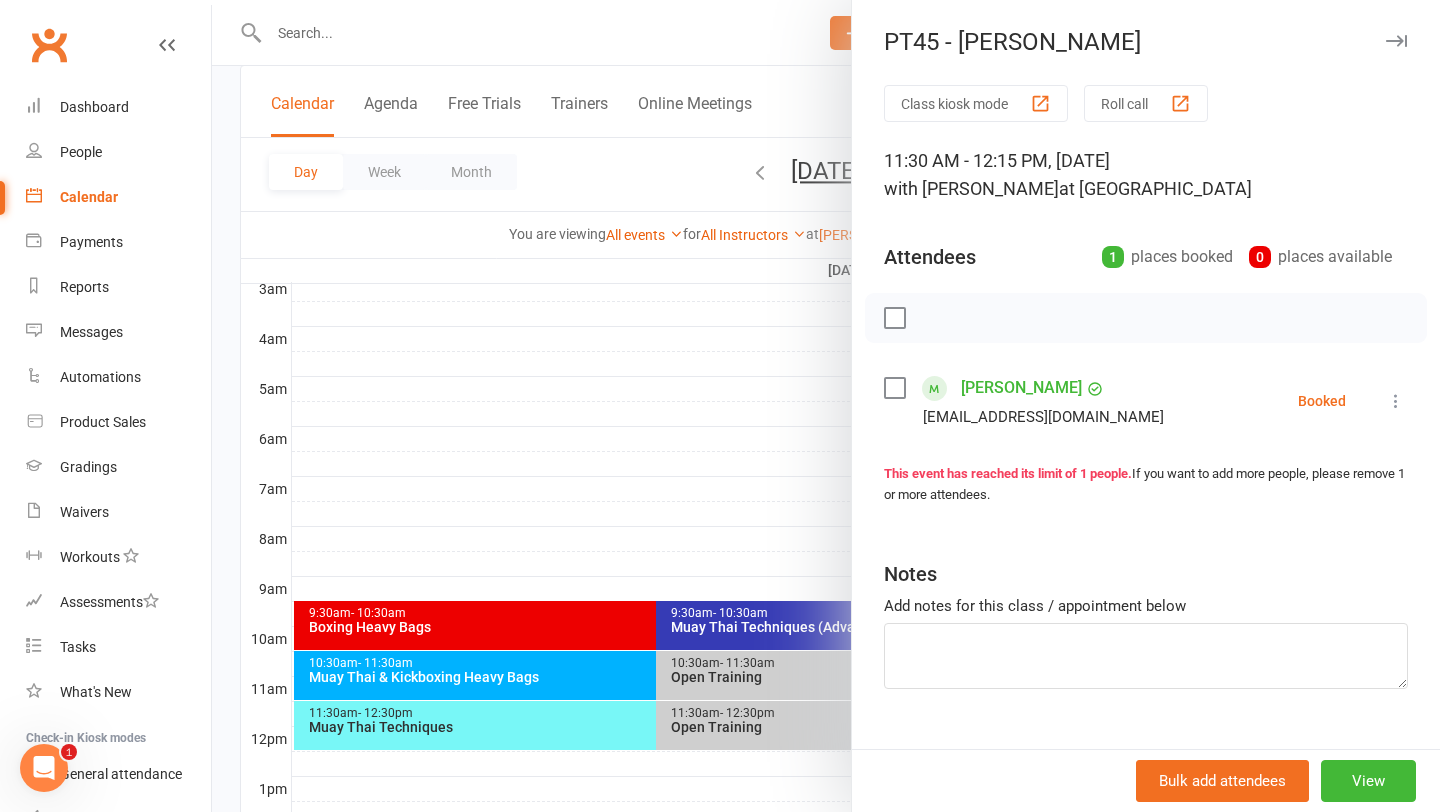click at bounding box center [1396, 401] 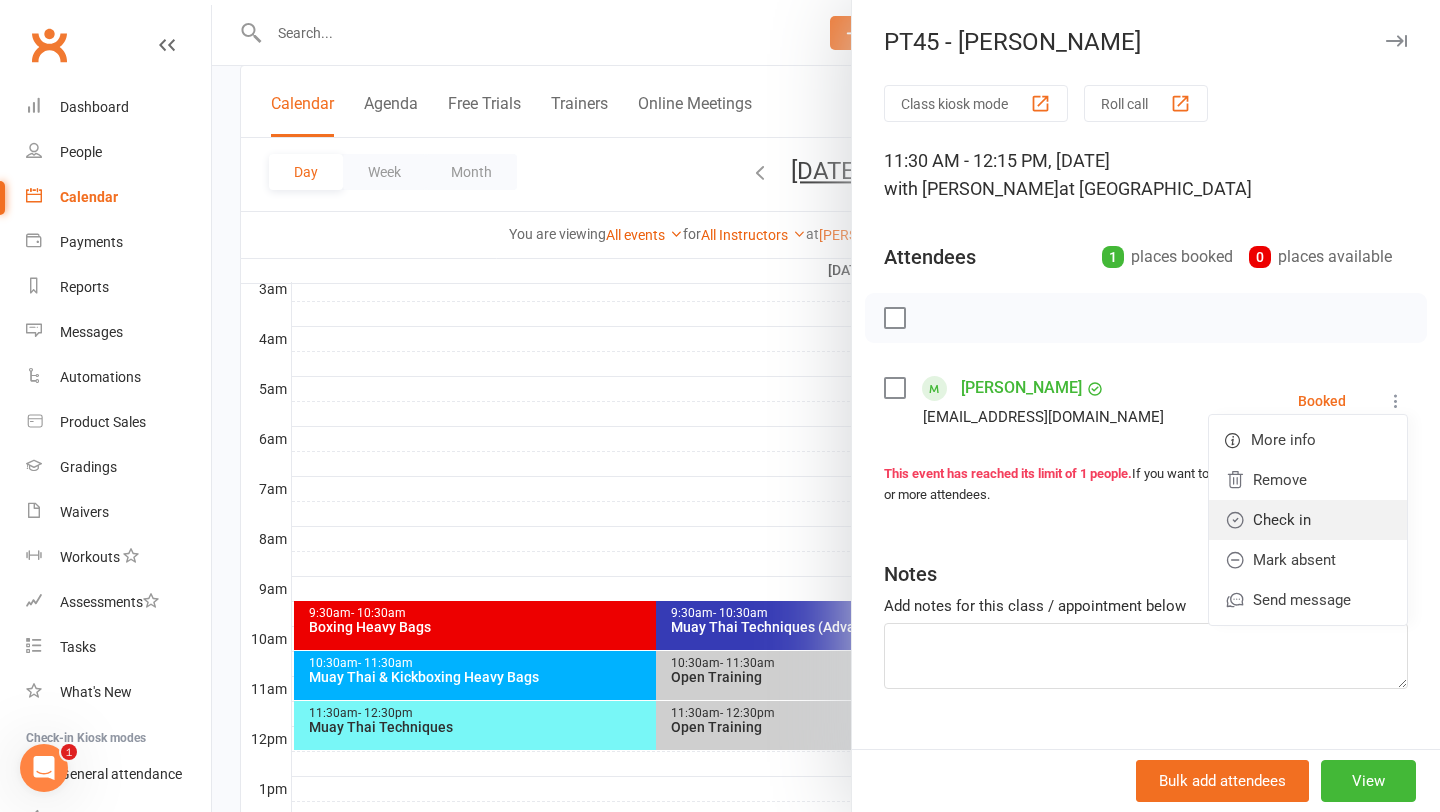 click on "Check in" at bounding box center [1308, 520] 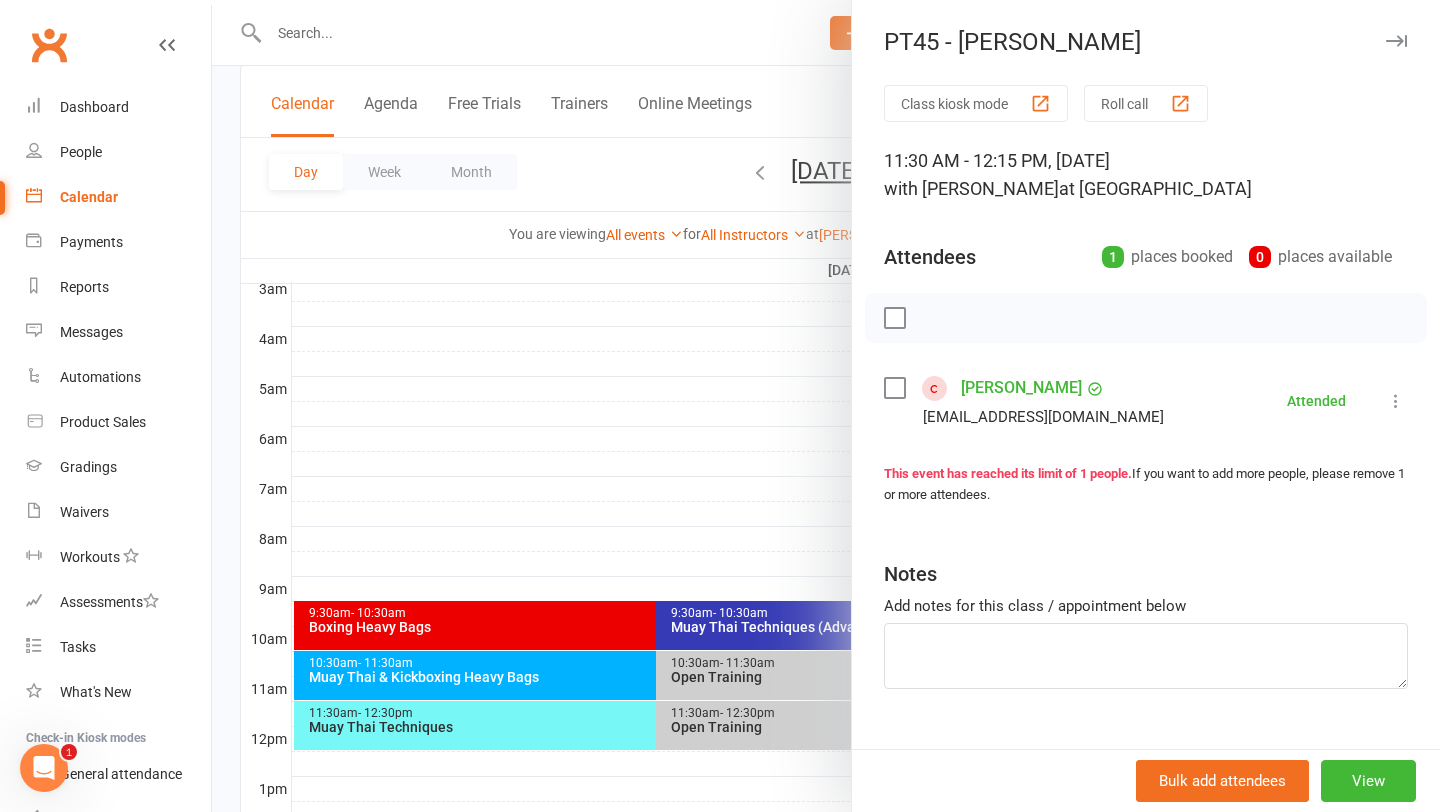 click at bounding box center [826, 406] 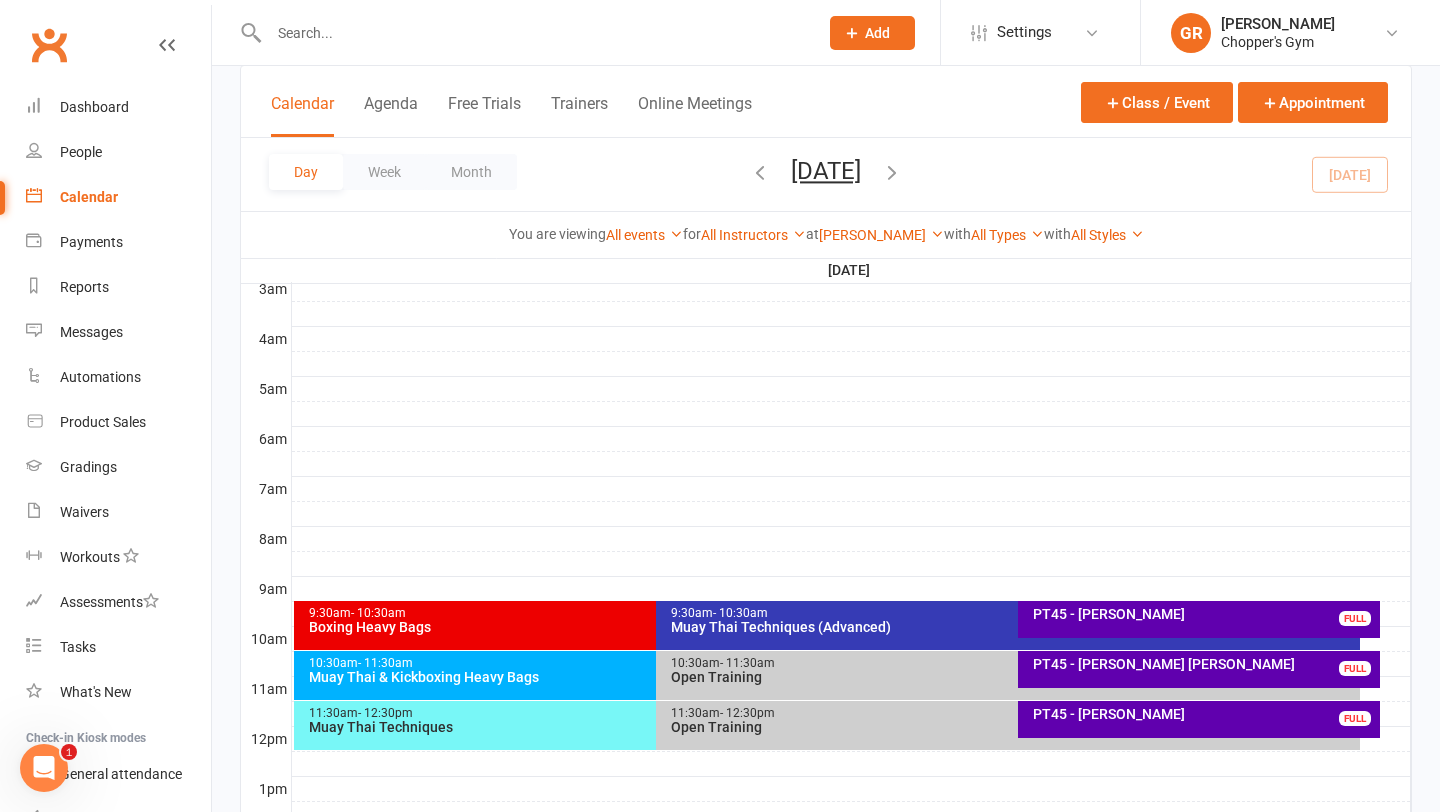 click on "PT45 - Jackson Cooke FULL" at bounding box center [1199, 669] 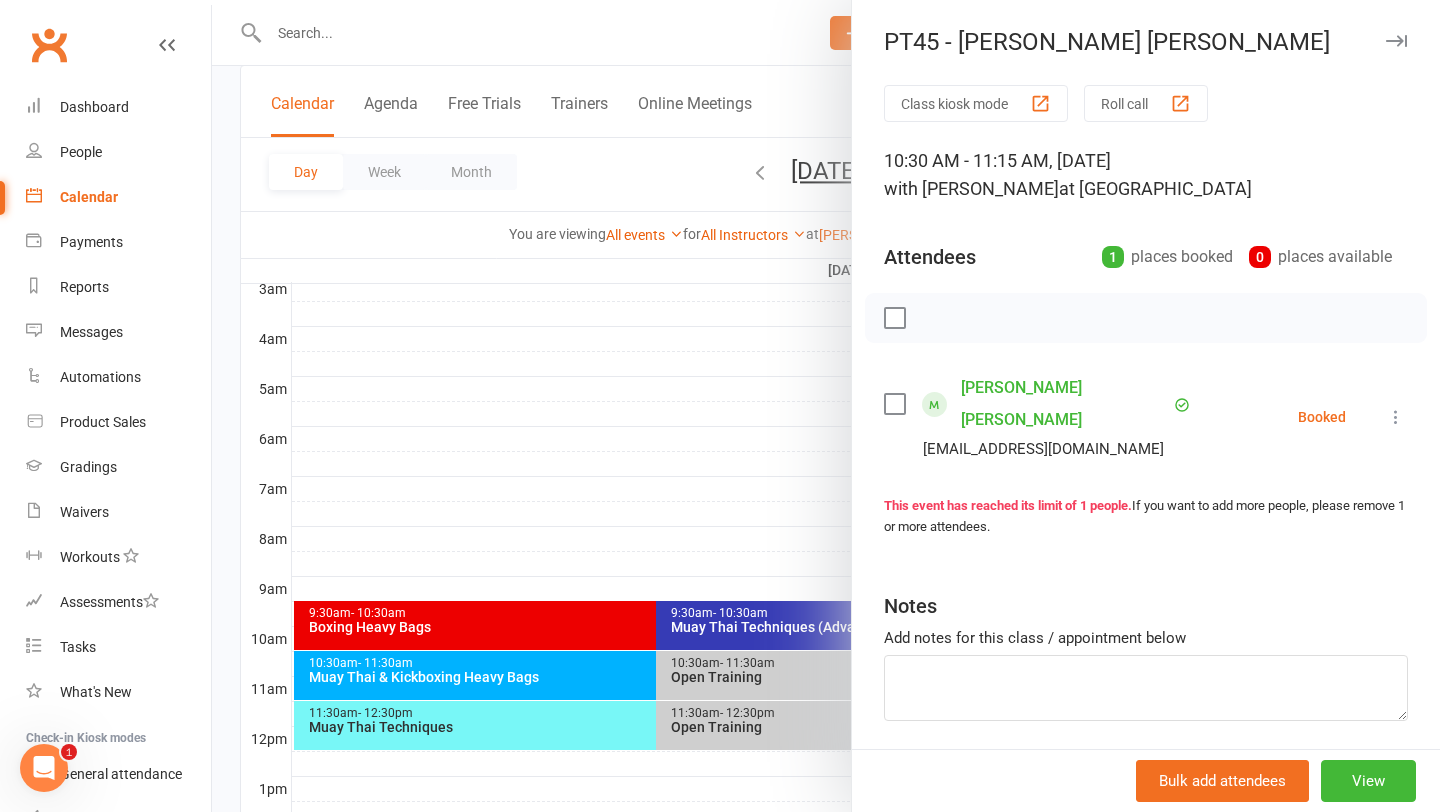 click on "Jackson Cooke  jacksoncfc1@hotmail.com Booked More info  Remove  Check in  Mark absent  Send message" at bounding box center (1146, 417) 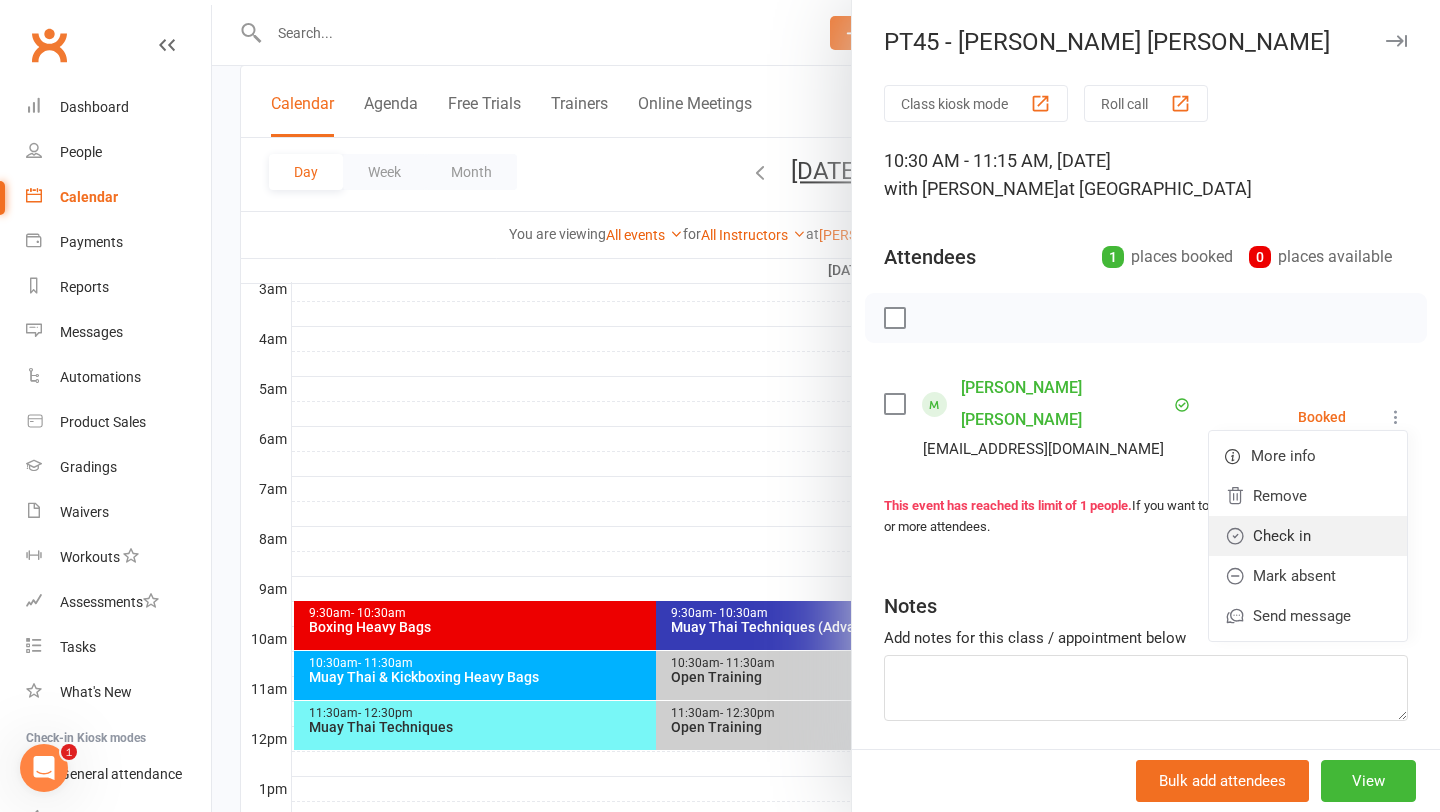 click on "Check in" at bounding box center (1308, 536) 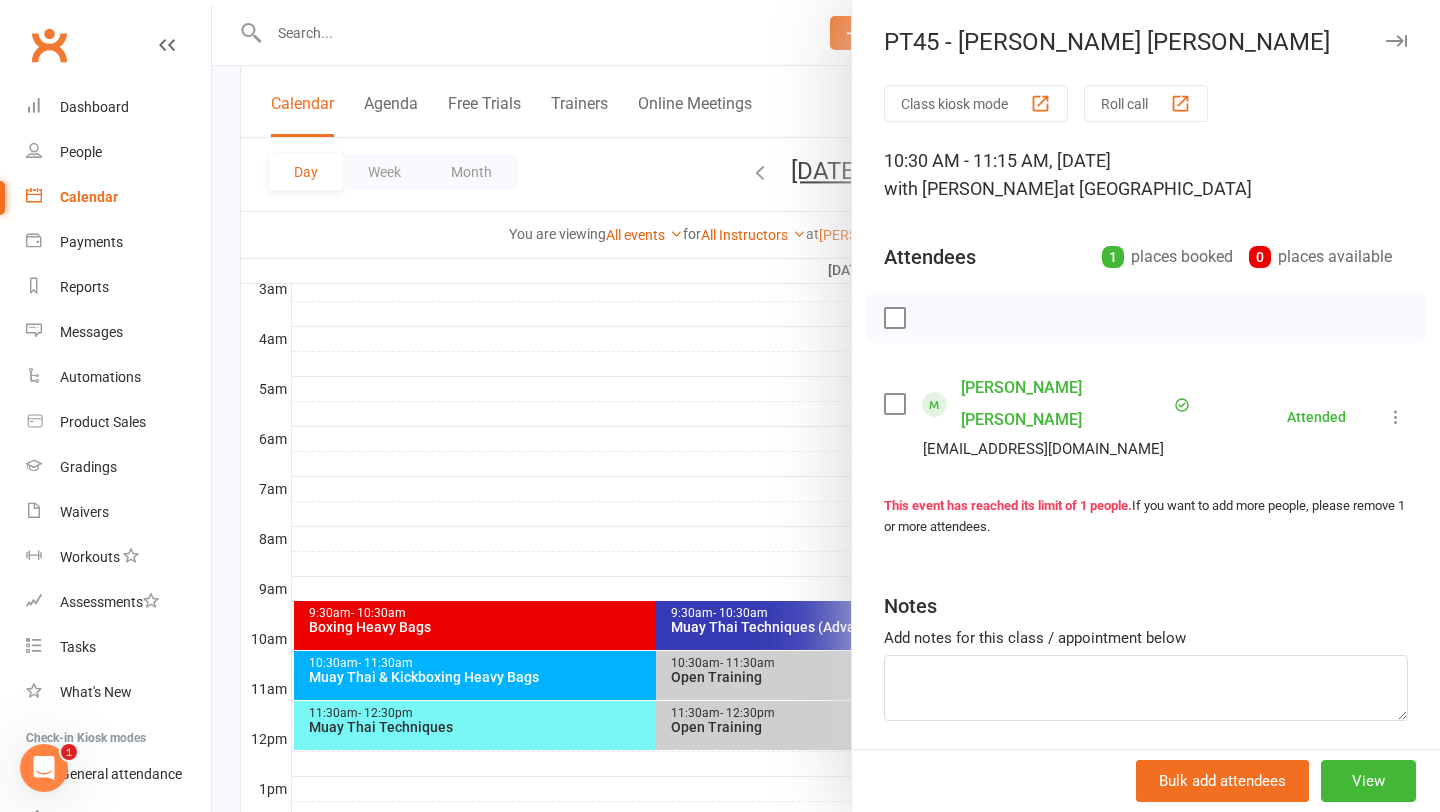 click on "Jackson Cooke" at bounding box center [1065, 404] 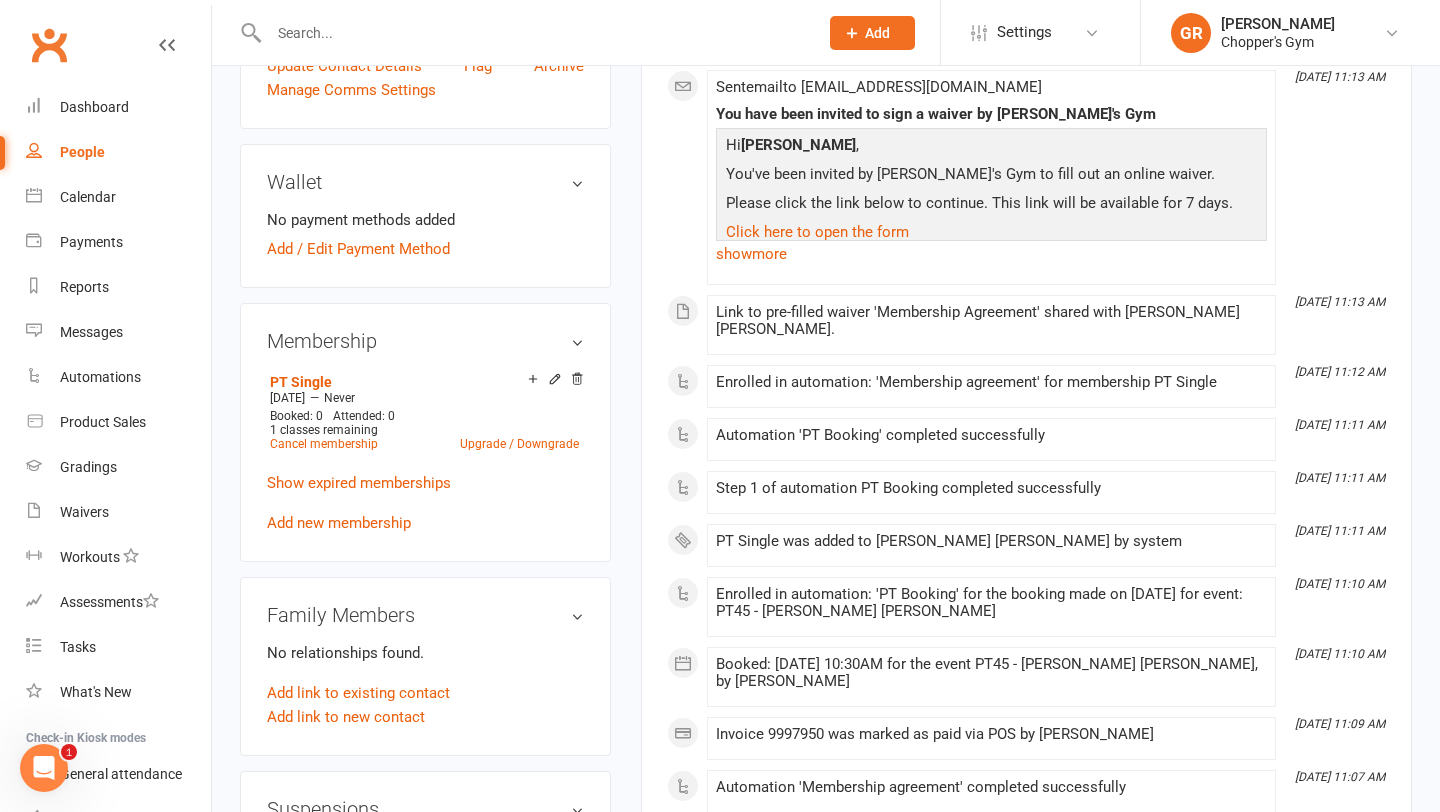 scroll, scrollTop: 658, scrollLeft: 0, axis: vertical 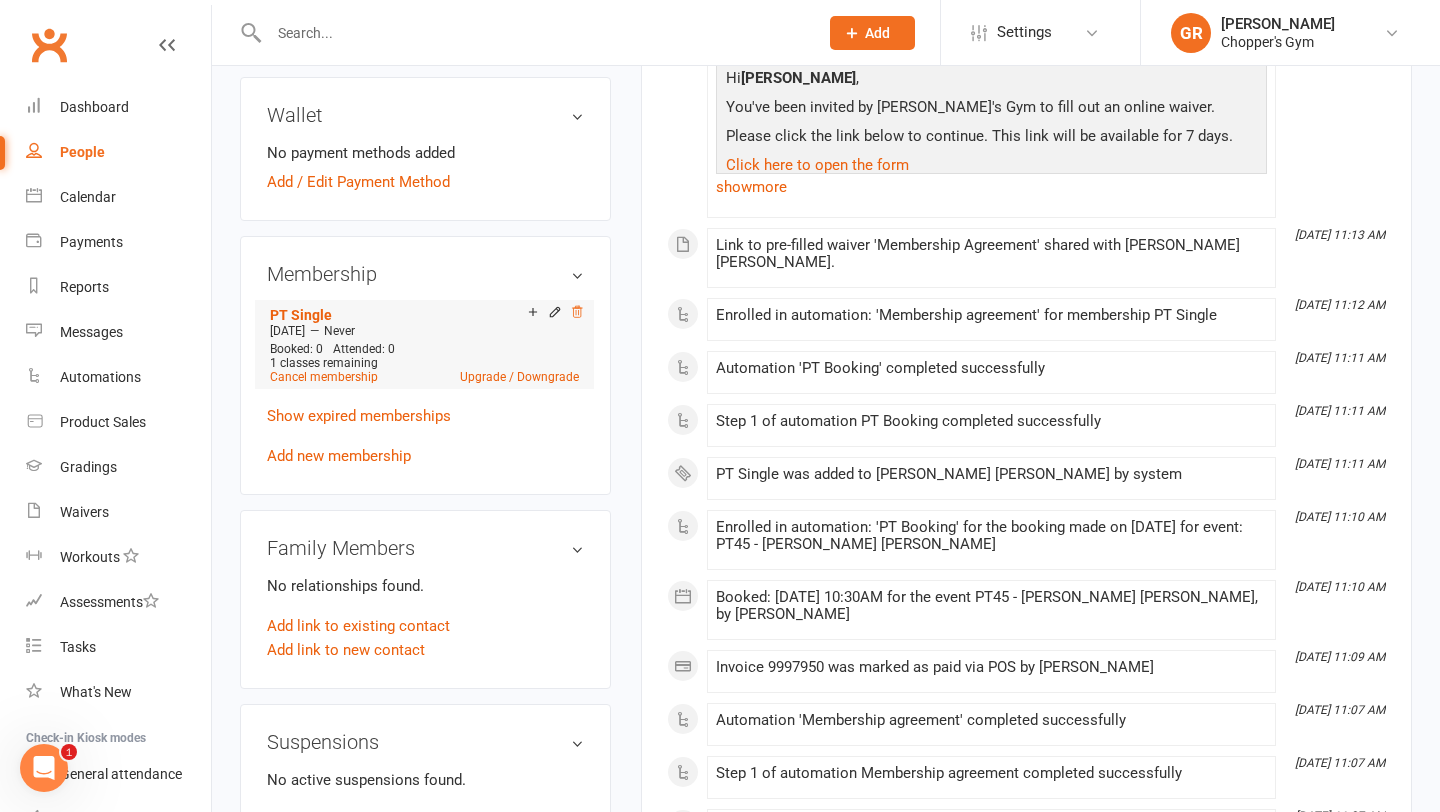 click 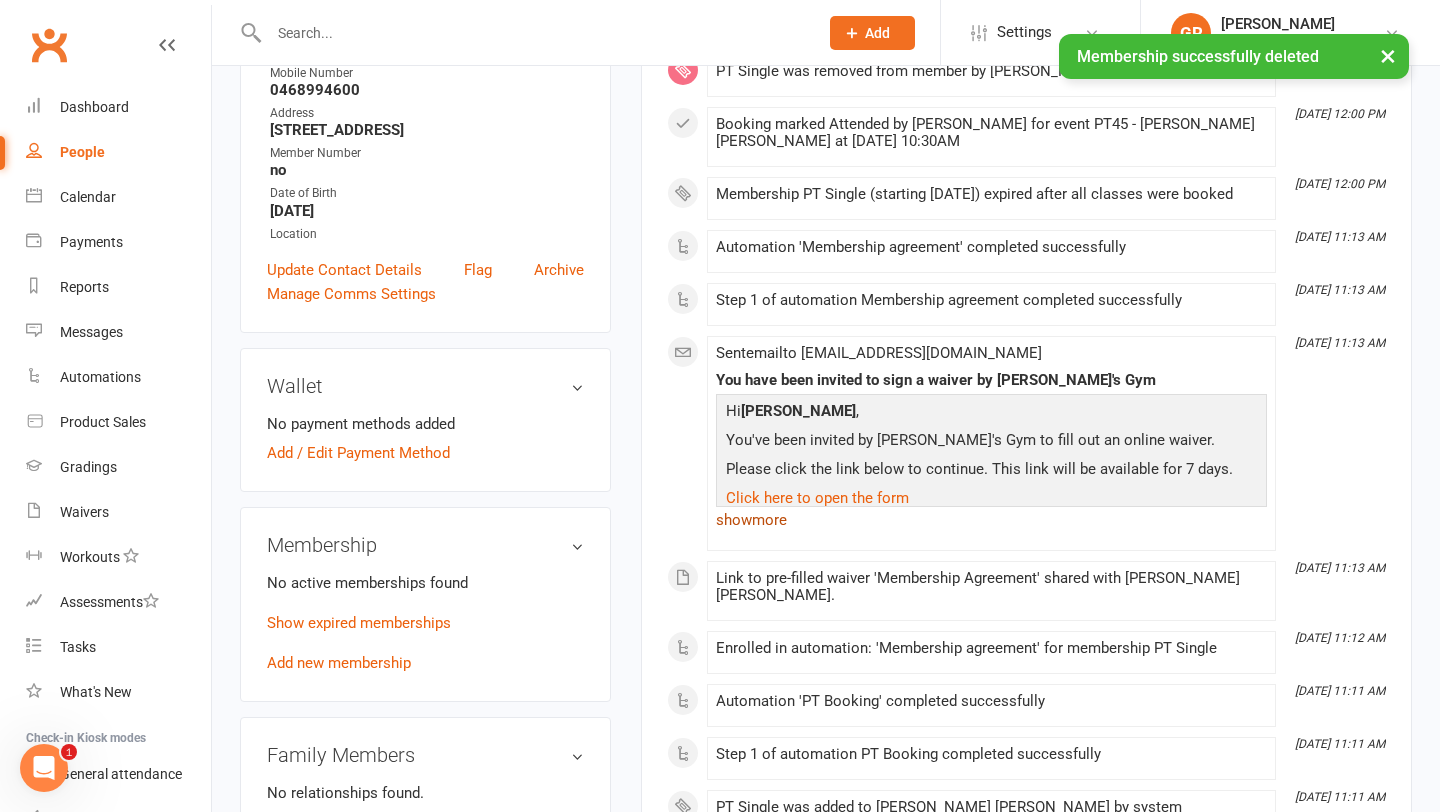 scroll, scrollTop: 0, scrollLeft: 0, axis: both 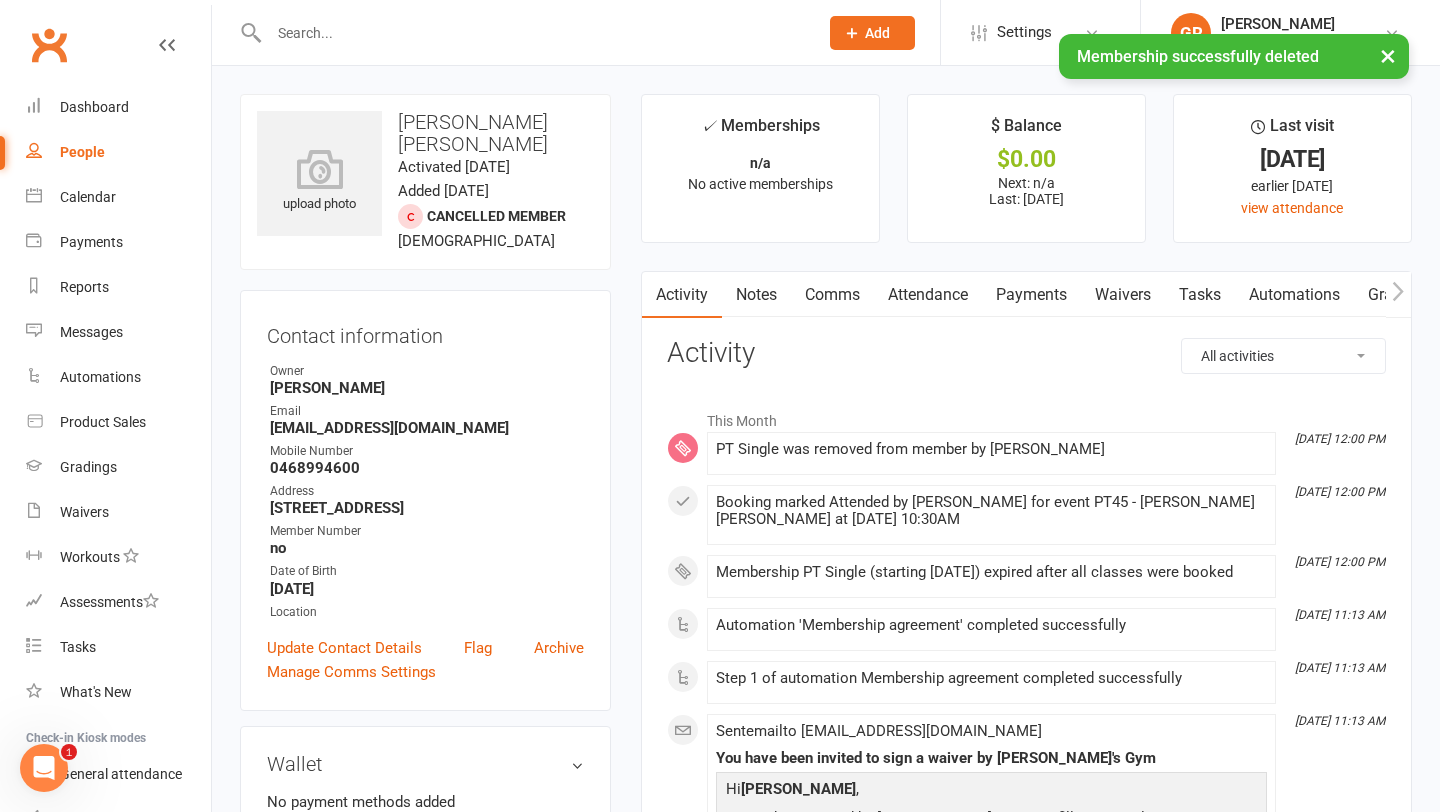 click on "Payments" at bounding box center (1031, 295) 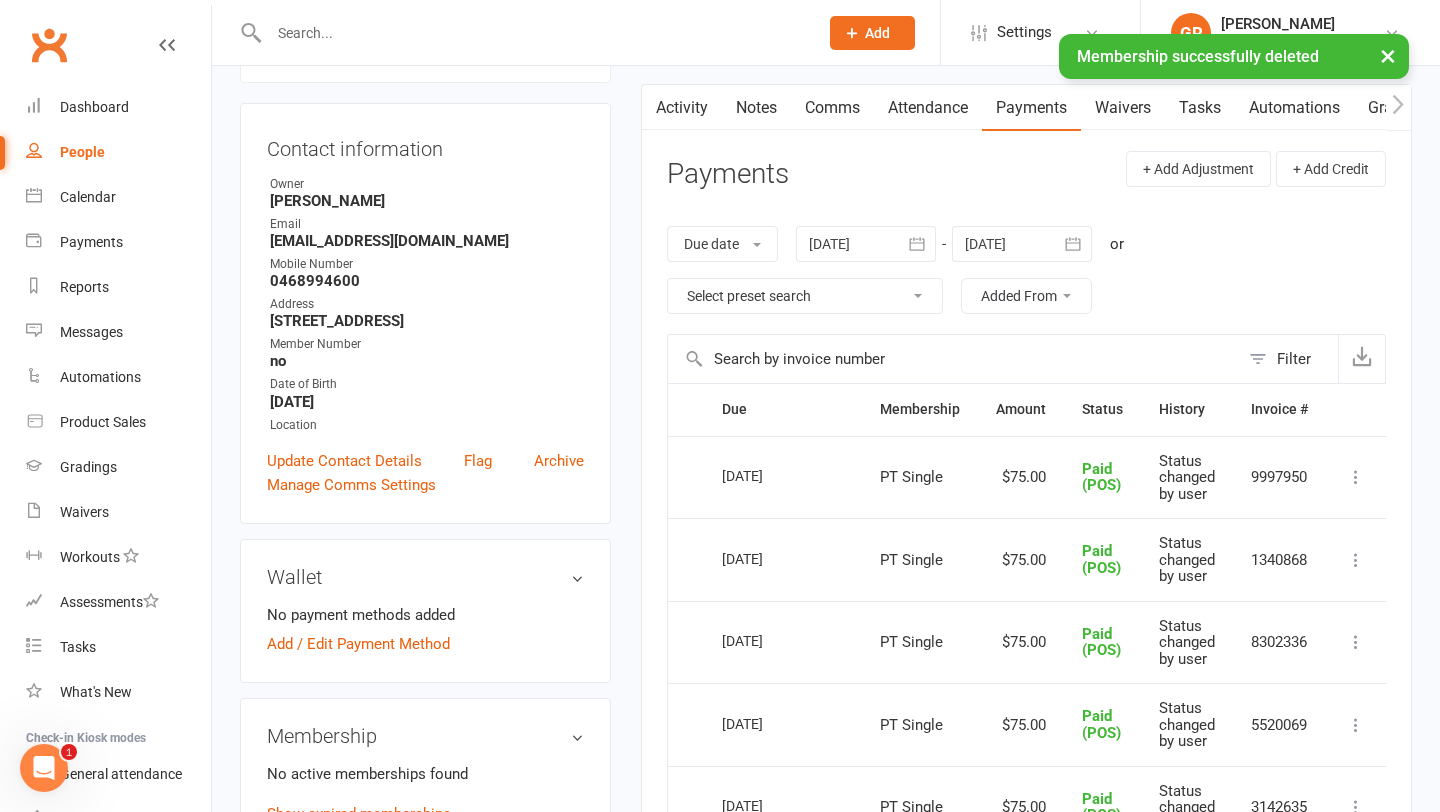 scroll, scrollTop: 197, scrollLeft: 0, axis: vertical 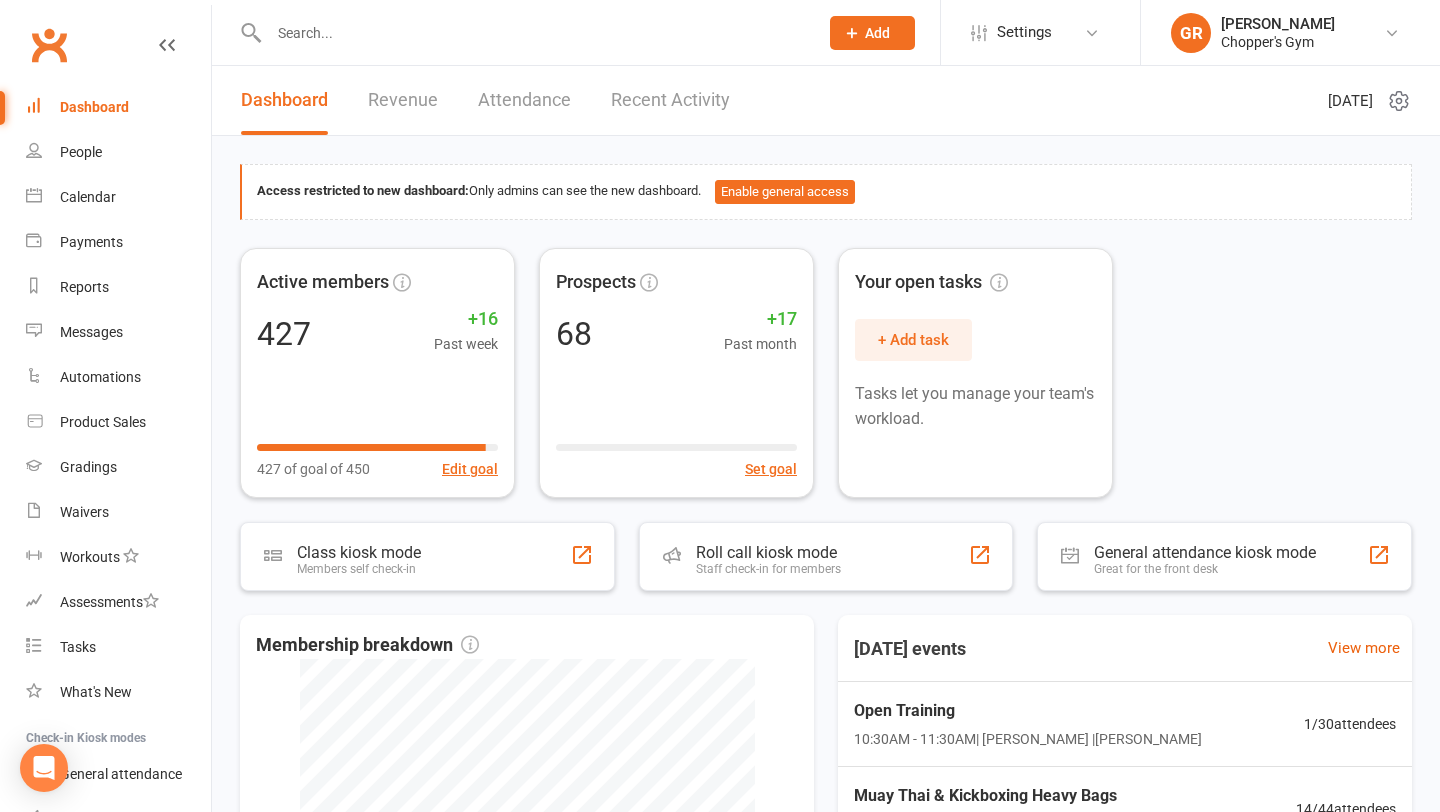 click at bounding box center (533, 33) 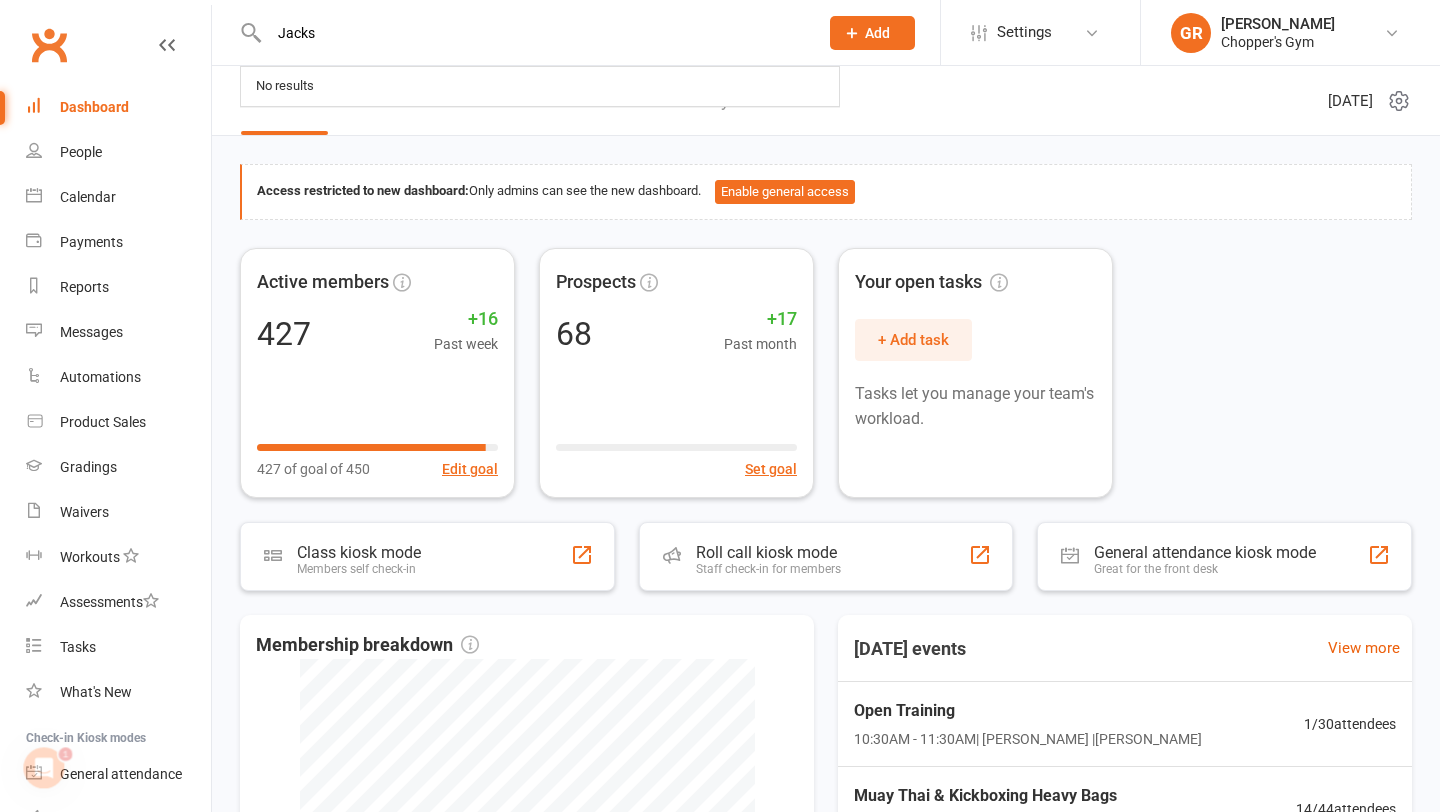 scroll, scrollTop: 0, scrollLeft: 0, axis: both 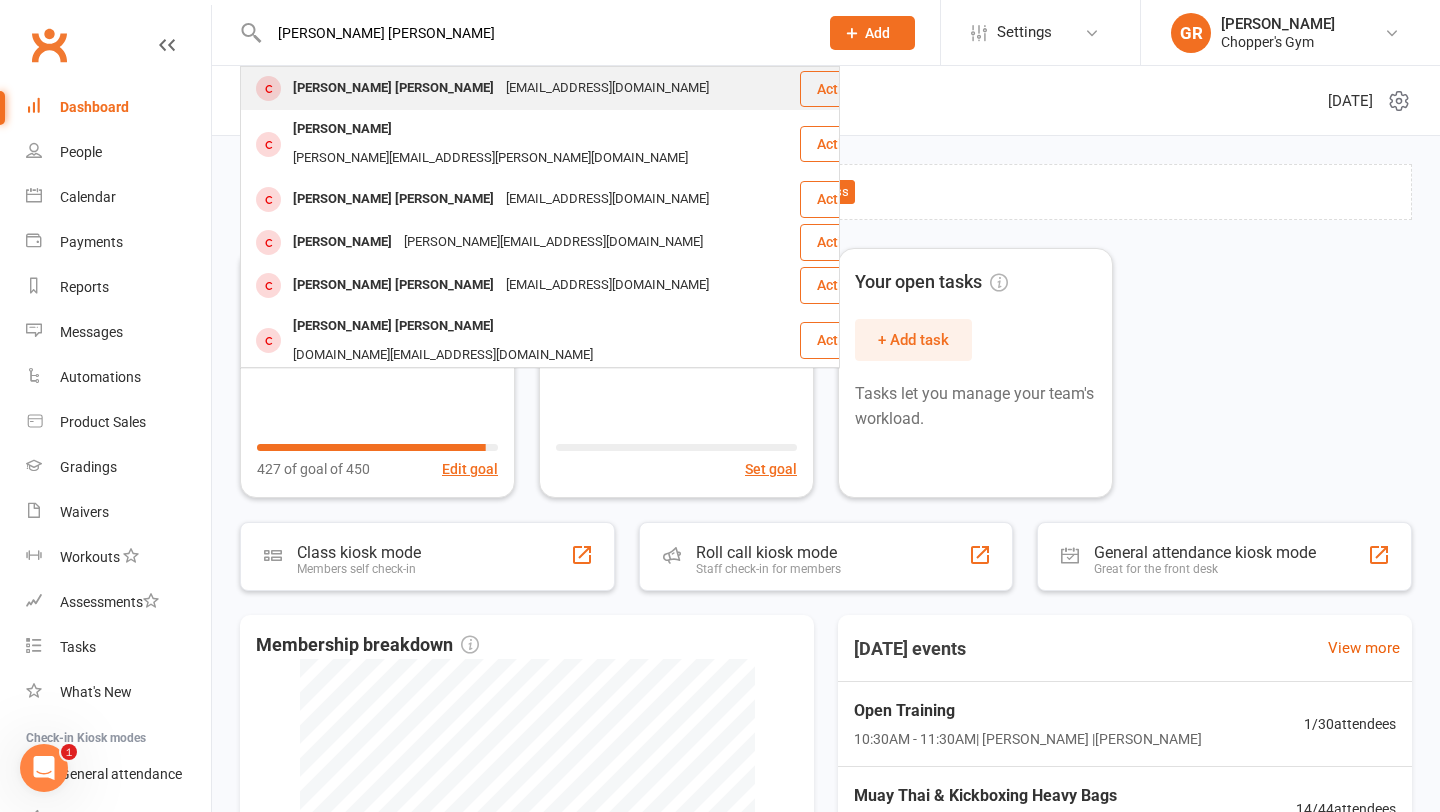 type on "[PERSON_NAME] [PERSON_NAME]" 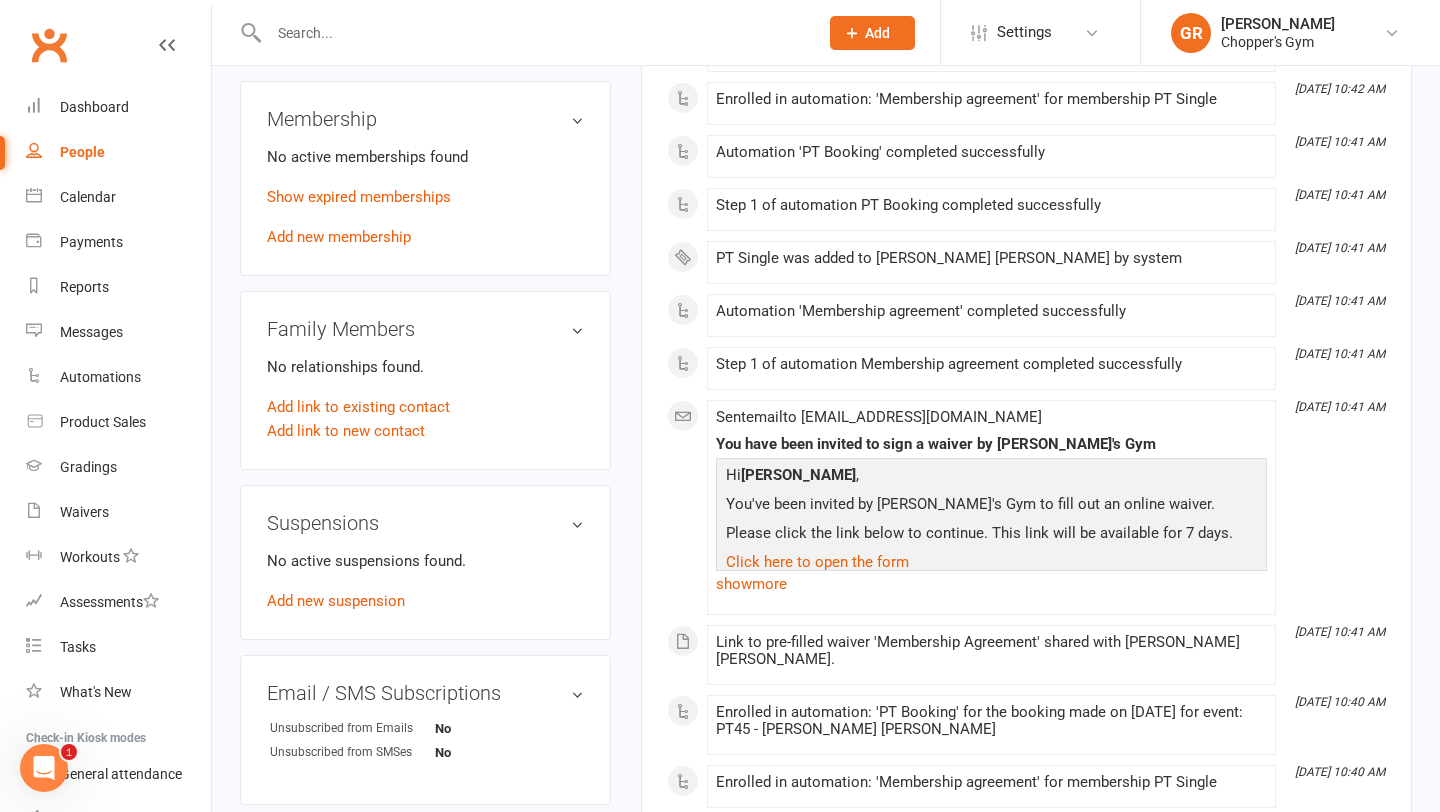 scroll, scrollTop: 768, scrollLeft: 0, axis: vertical 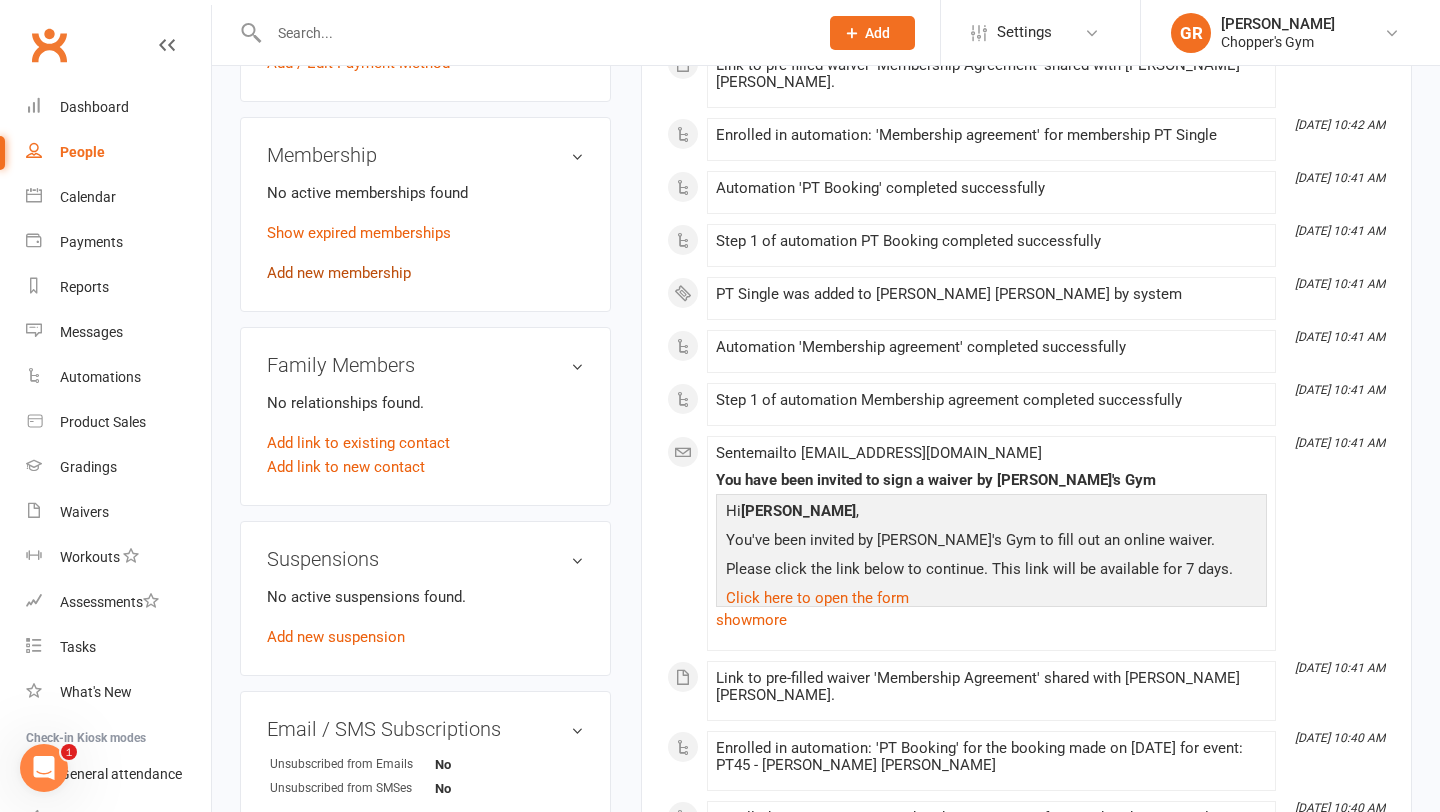 click on "Add new membership" at bounding box center (339, 273) 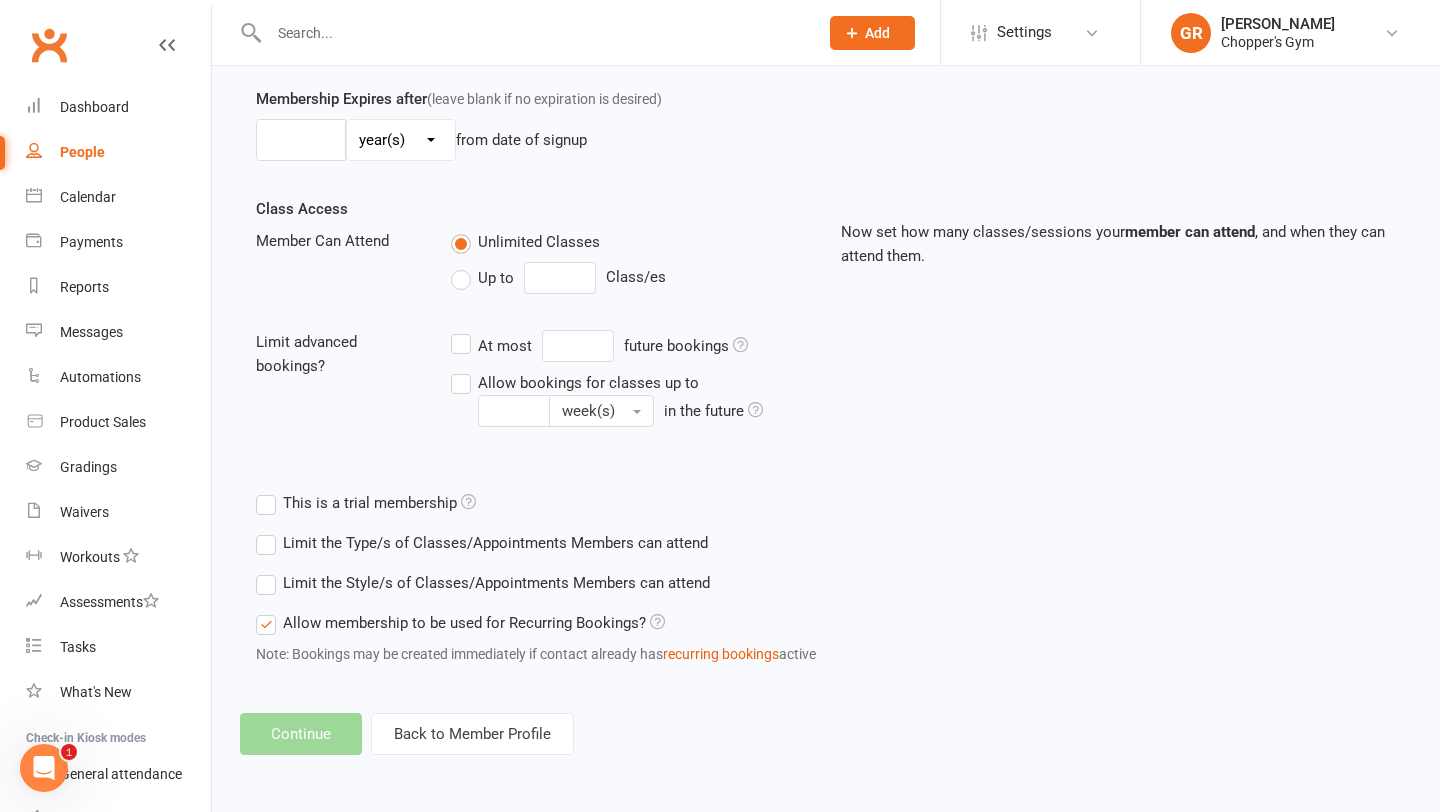 scroll, scrollTop: 0, scrollLeft: 0, axis: both 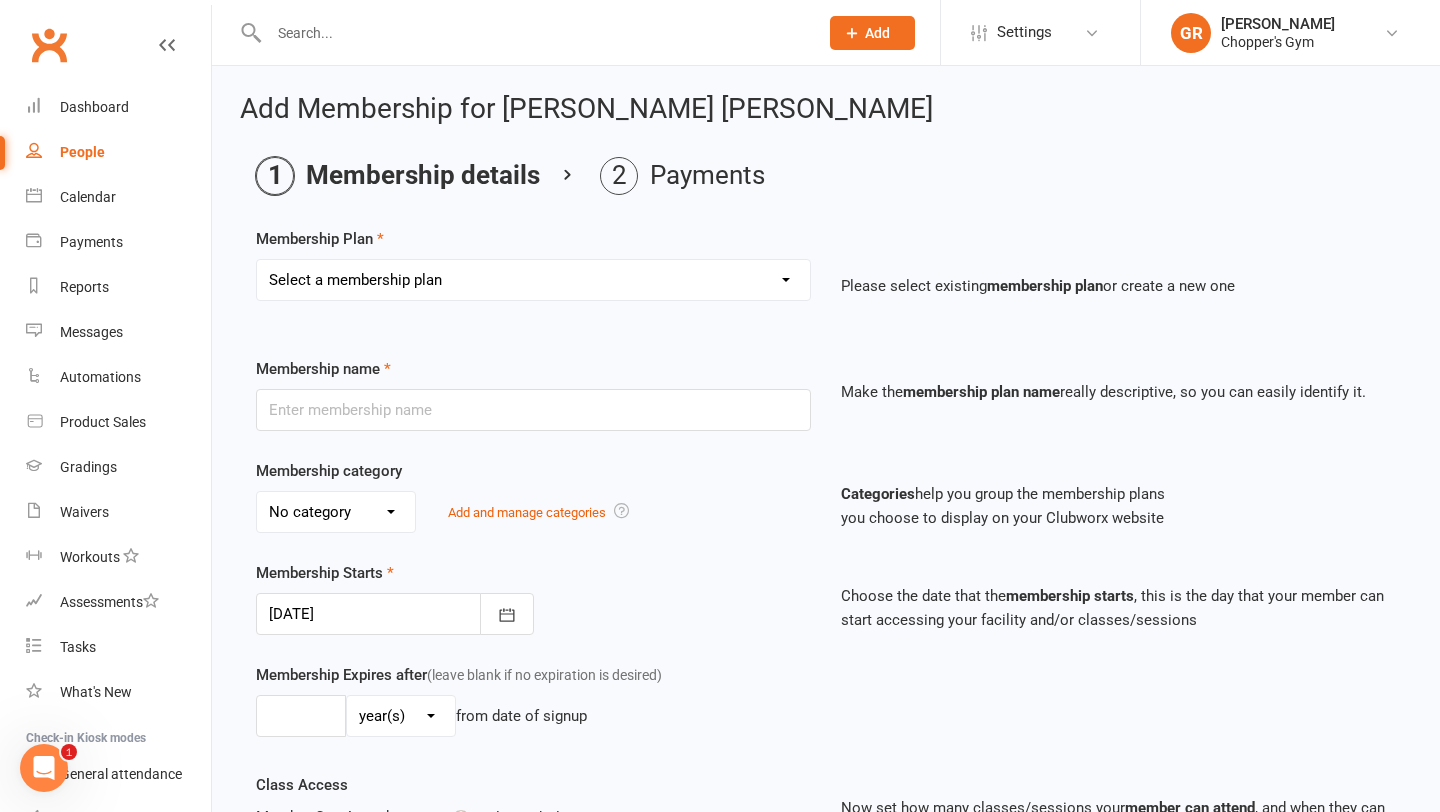 click on "Select a membership plan Create new Membership Plan Staff Membership Ongoing Unlimited Free Trial Ongoing 4 Credit Pack Ongoing 6 Credit Pack Casual Visit Unlimited Kids Training 1 per Week Kids Training Month Special 2 Week Unlimited Kid's Free Trial PT 10 Pack PT Single 1 Week Unlimited 1 per Week Kids Training Belconnen Unlimited Kids Training Belconnen 2 per Week Kids Training Belconnen" at bounding box center [533, 280] 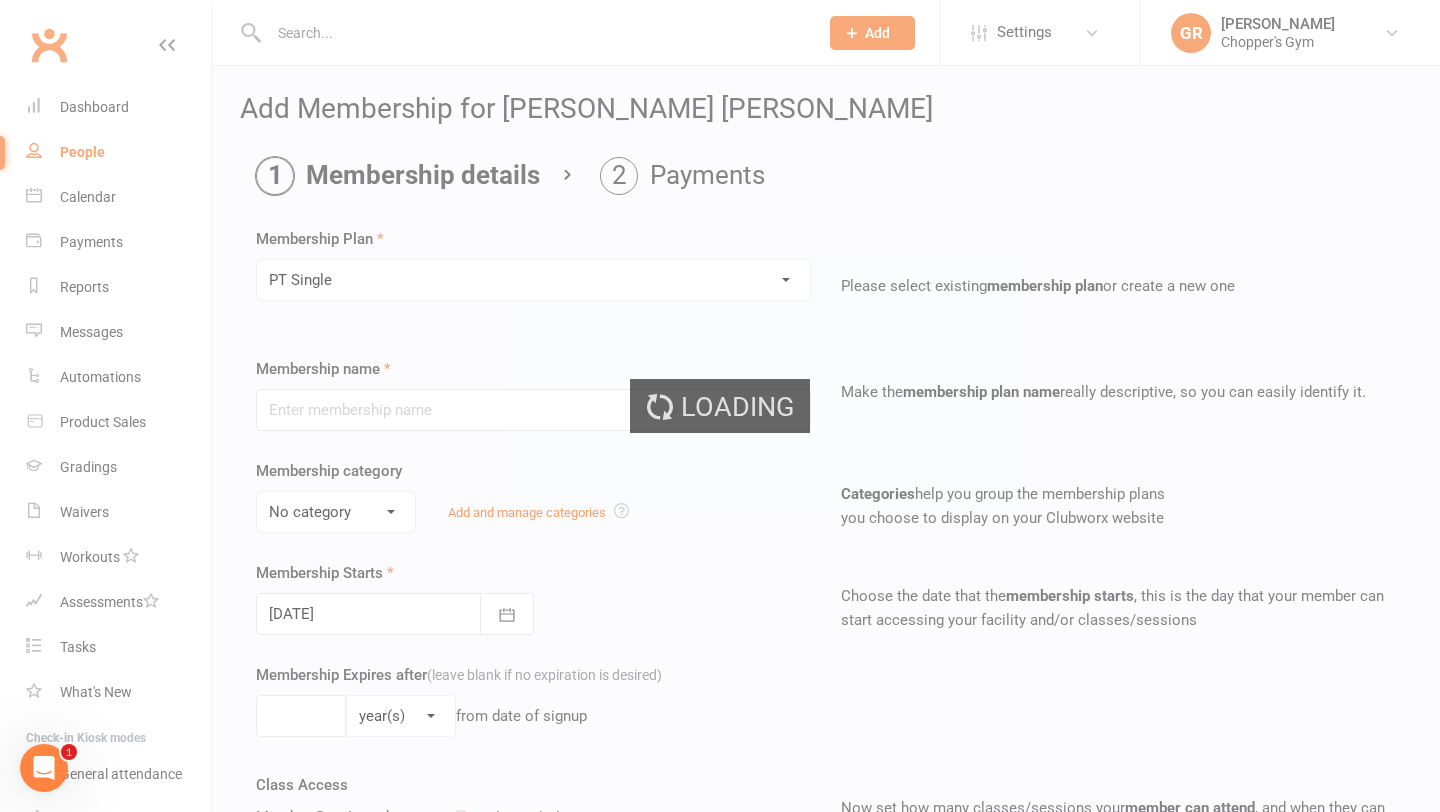 type on "PT Single" 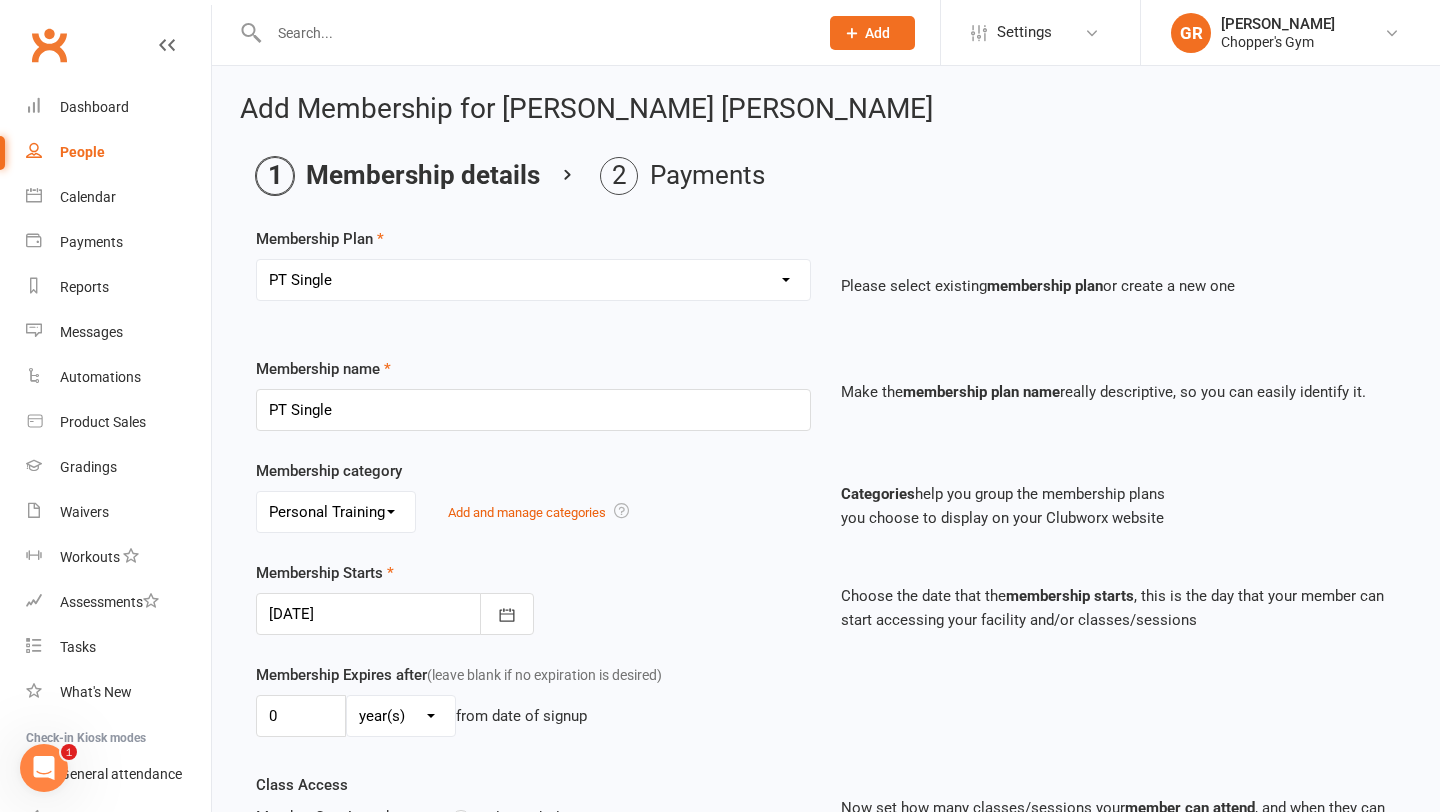 scroll, scrollTop: 890, scrollLeft: 0, axis: vertical 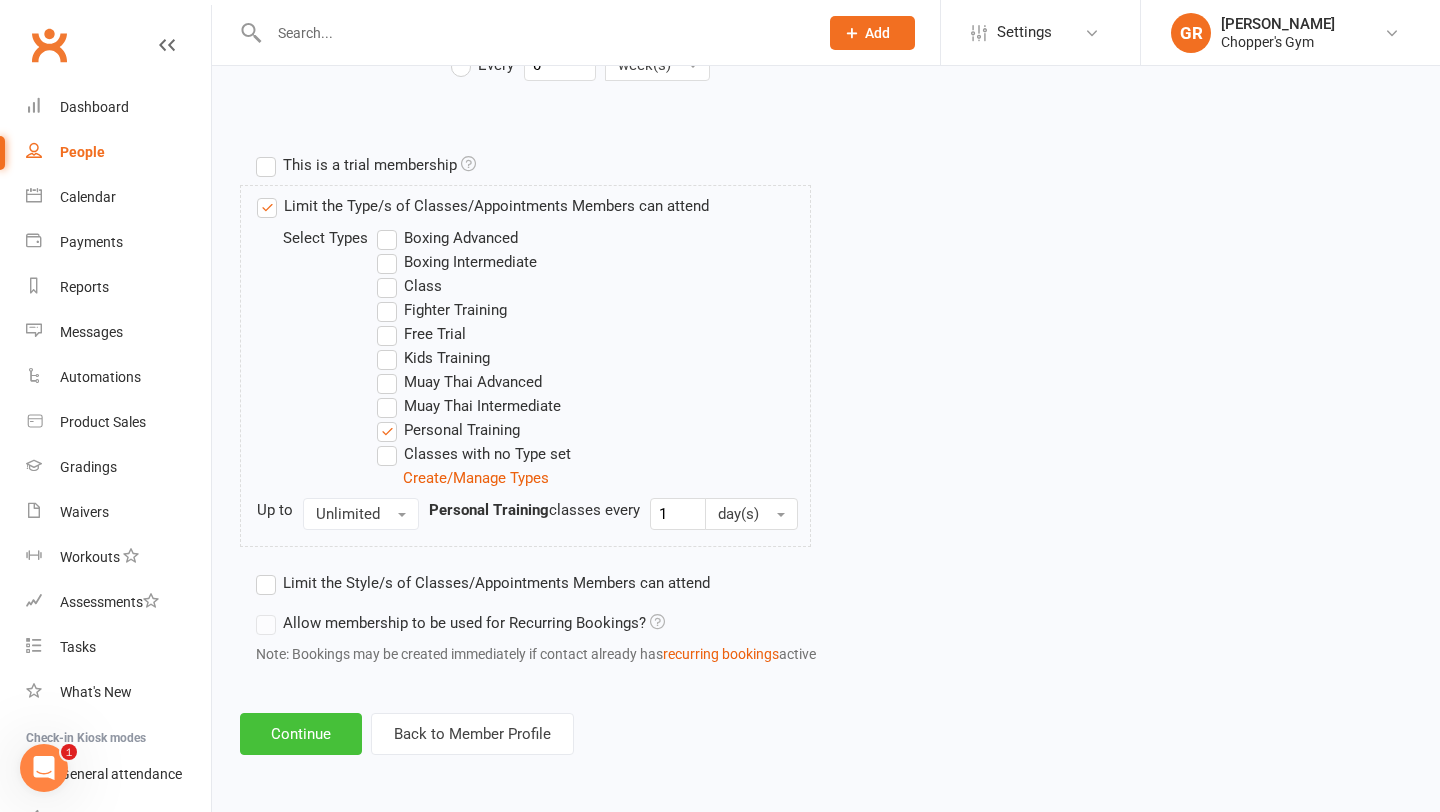 click on "Continue" at bounding box center (301, 734) 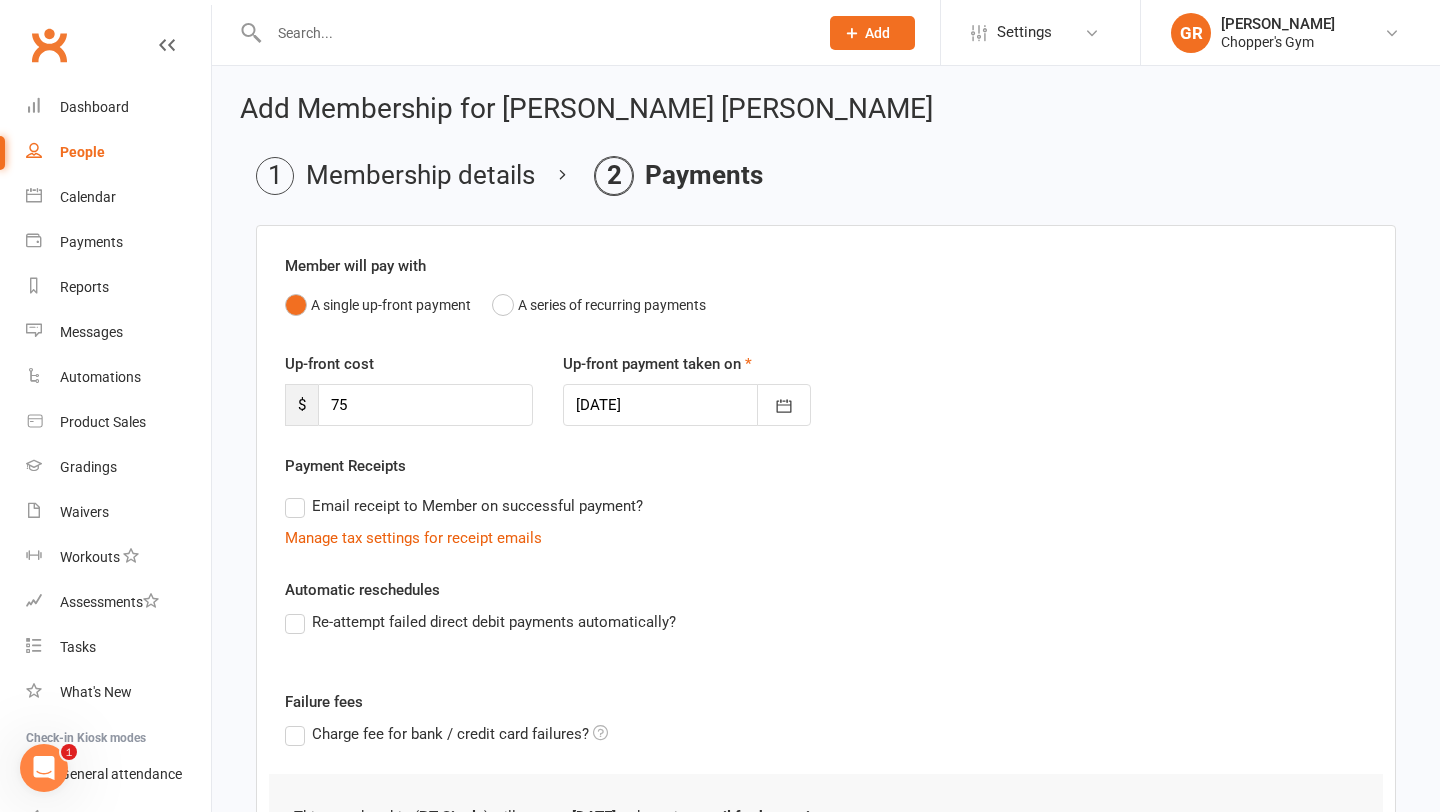 scroll, scrollTop: 277, scrollLeft: 0, axis: vertical 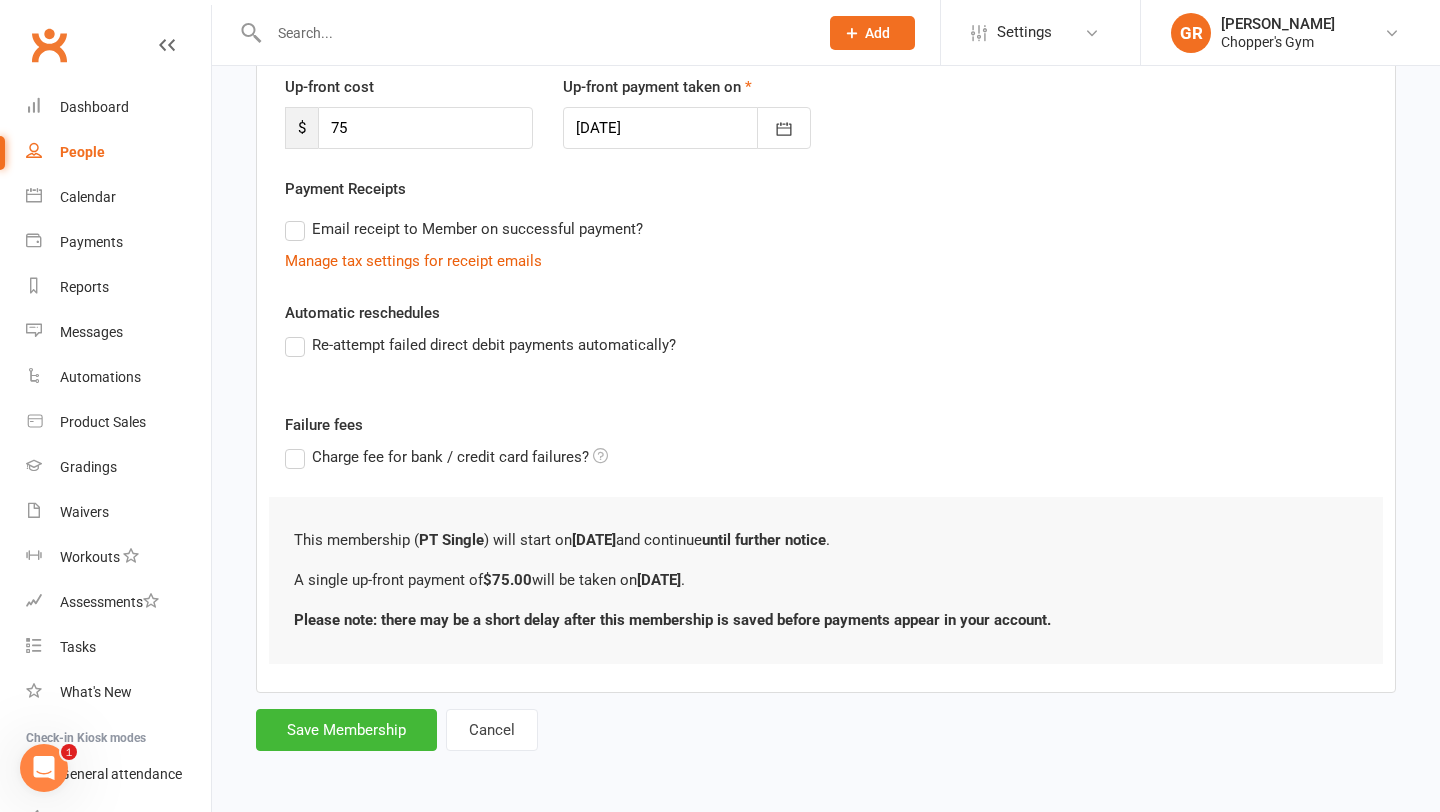 click on "Member will pay with A single up-front payment A series of recurring payments Up-front cost  $ 75 Up-front payment taken on [DATE]
[DATE]
Sun Mon Tue Wed Thu Fri Sat
27
29
30
01
02
03
04
05
28
06
07
08
09
10
11
12
29
13
14
15
16
17
18
19
30
20
21
22
23
24
25
26
31
27
28
29" at bounding box center [826, 349] 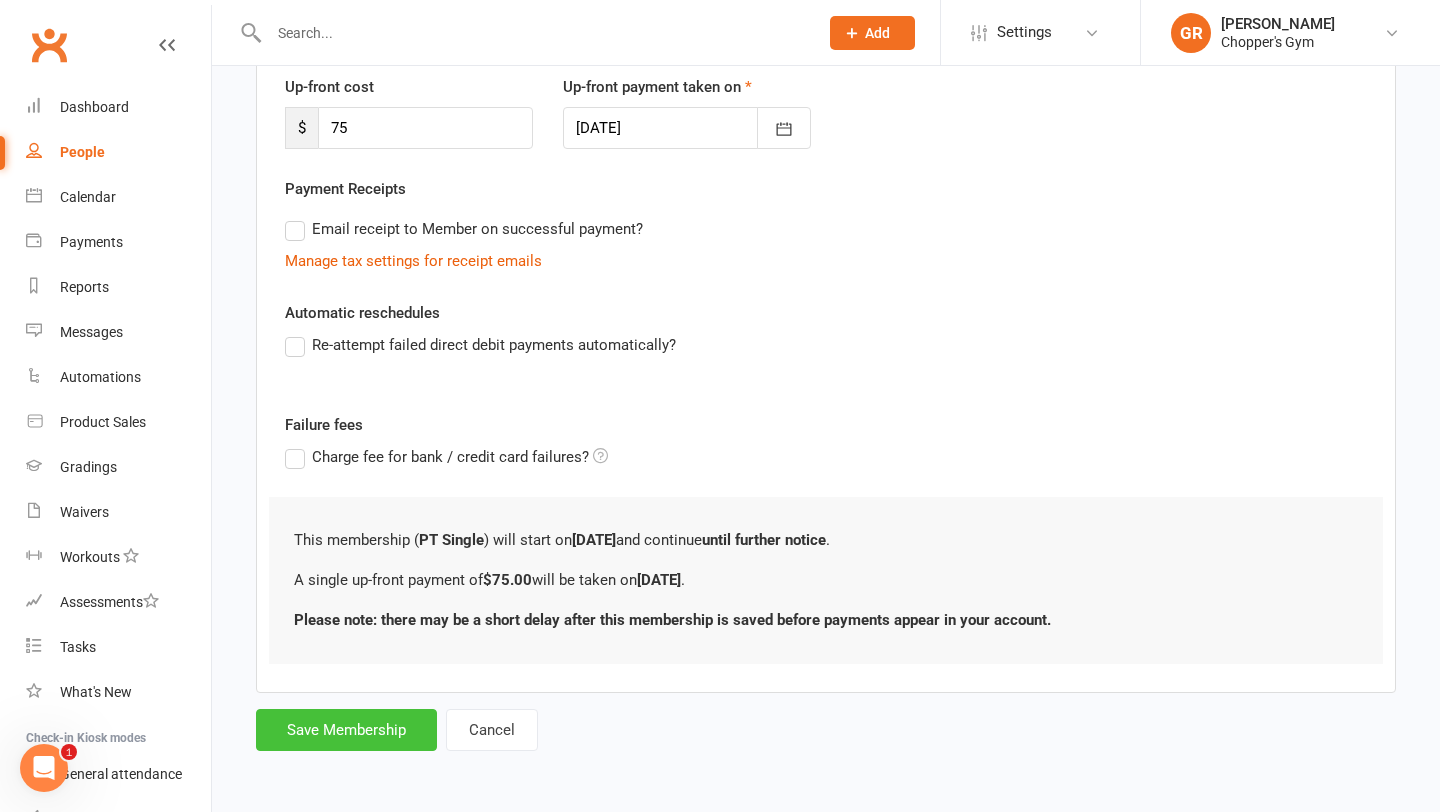 click on "Save Membership" at bounding box center [346, 730] 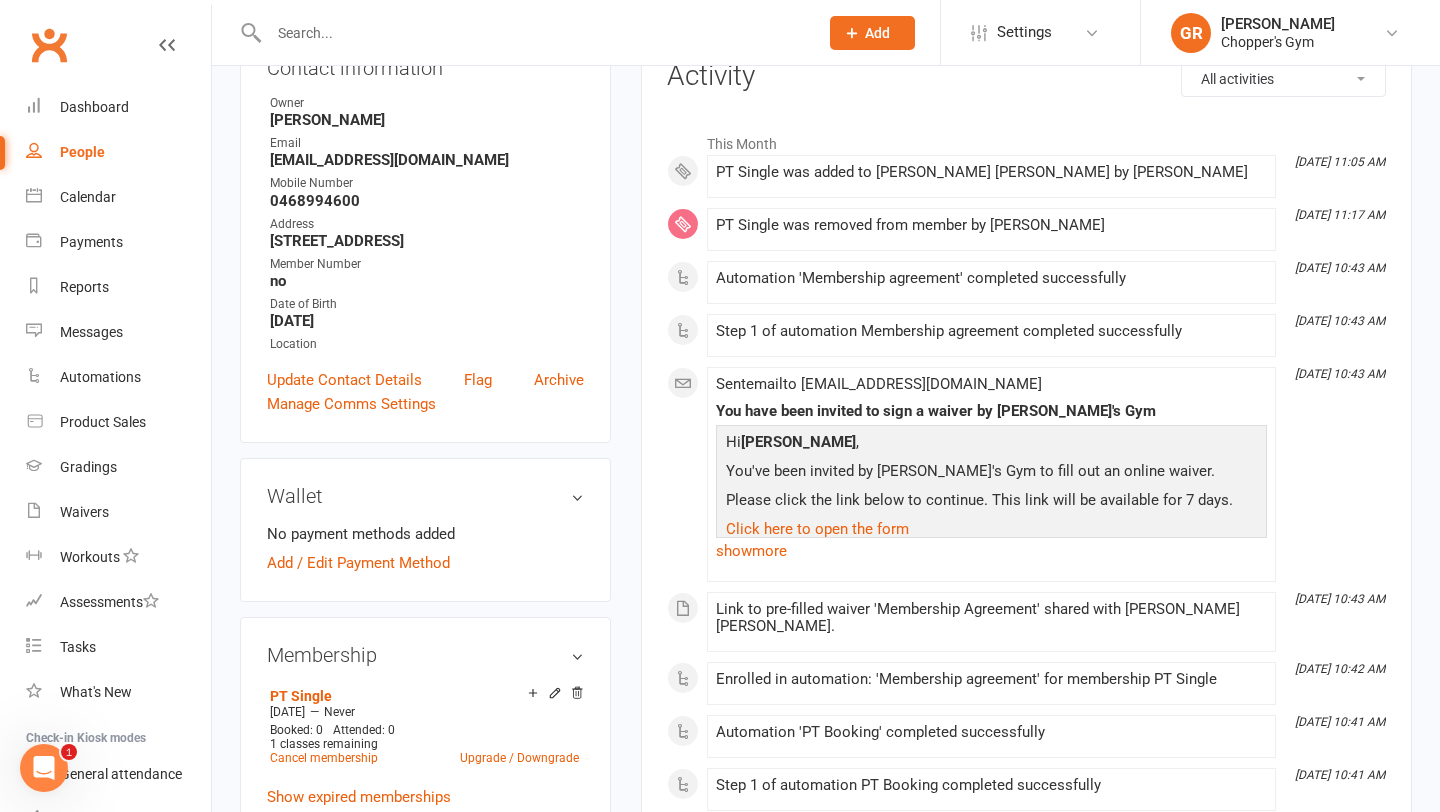 scroll, scrollTop: 0, scrollLeft: 0, axis: both 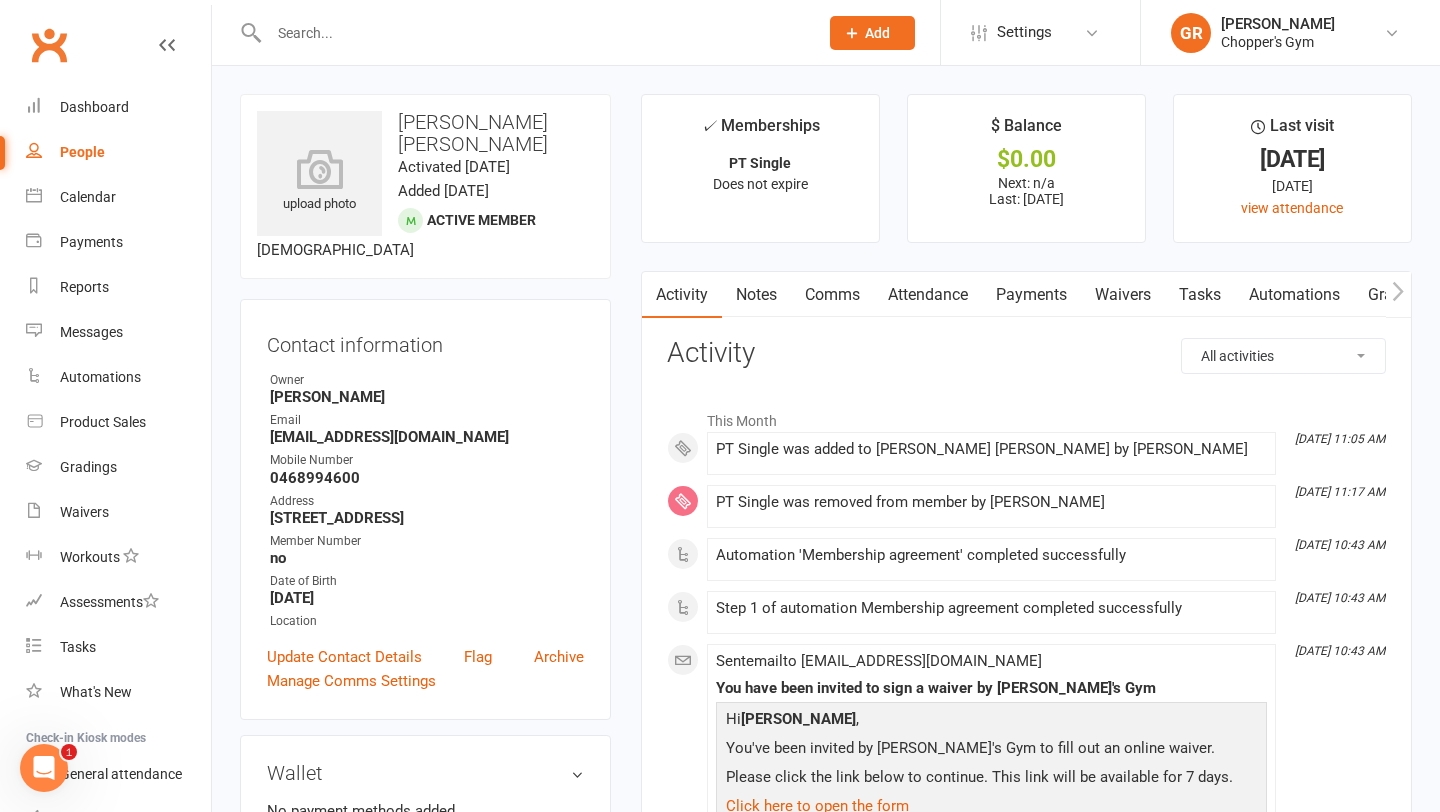 click on "Clubworx" at bounding box center (49, 45) 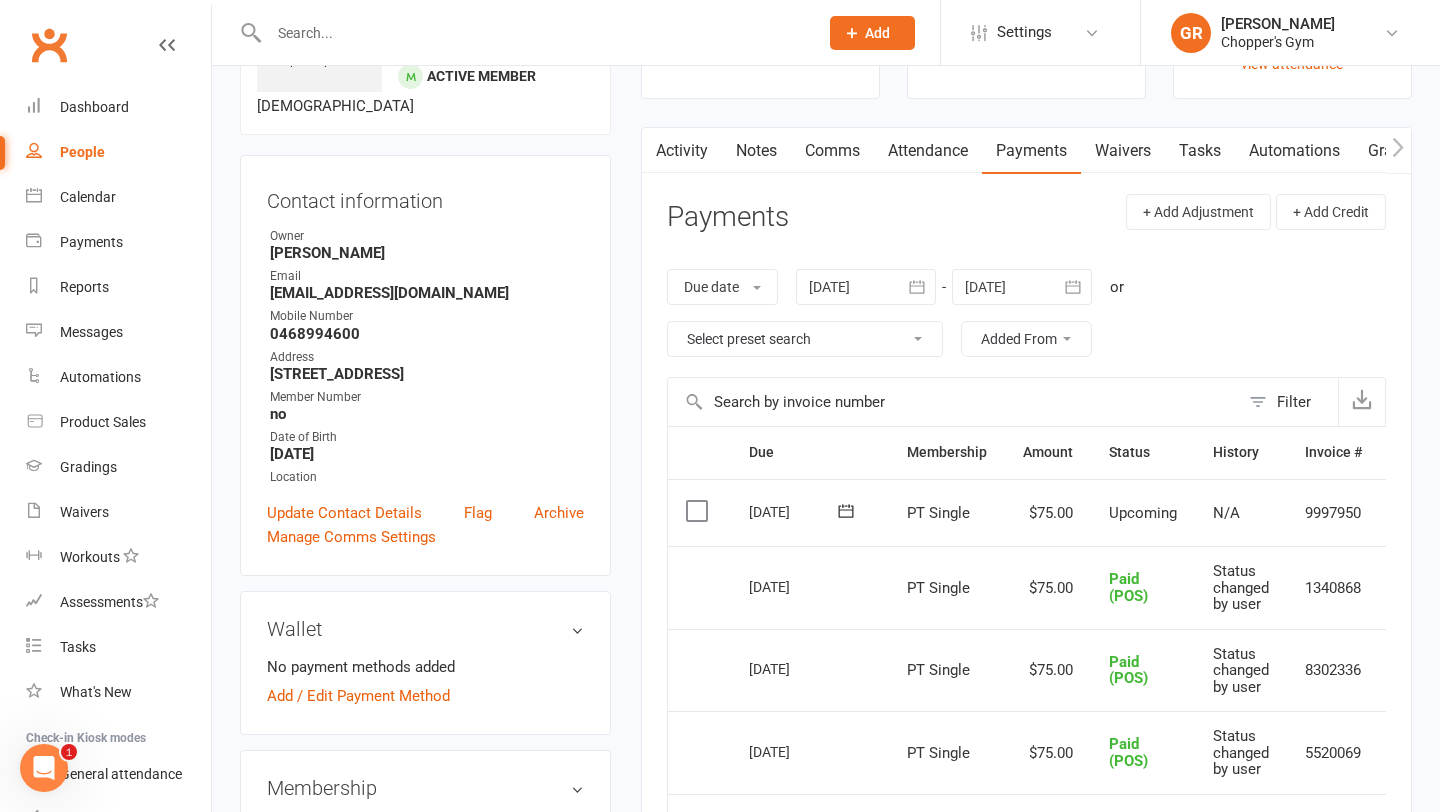 scroll, scrollTop: 145, scrollLeft: 0, axis: vertical 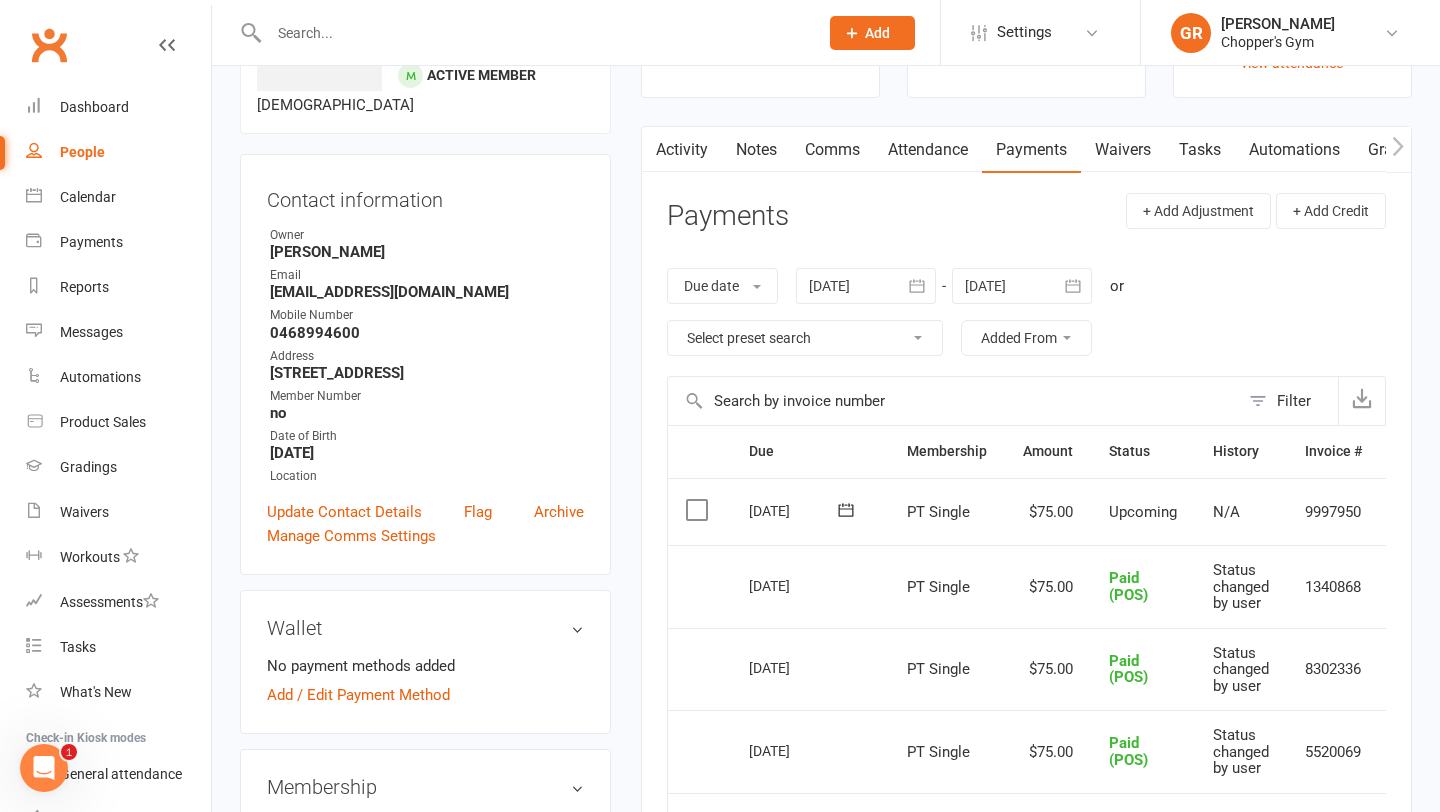 click at bounding box center [699, 510] 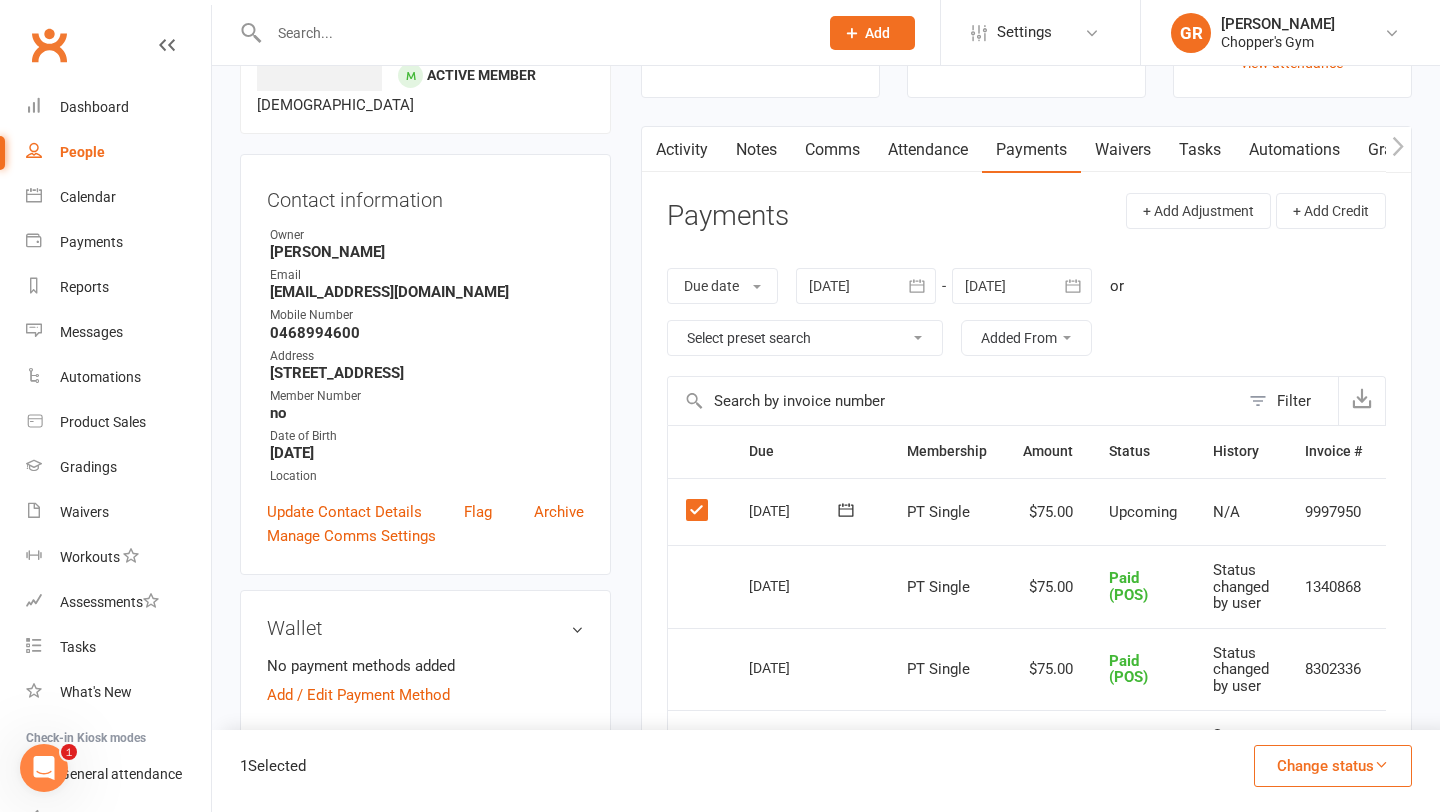 click on "Change status" at bounding box center (1333, 766) 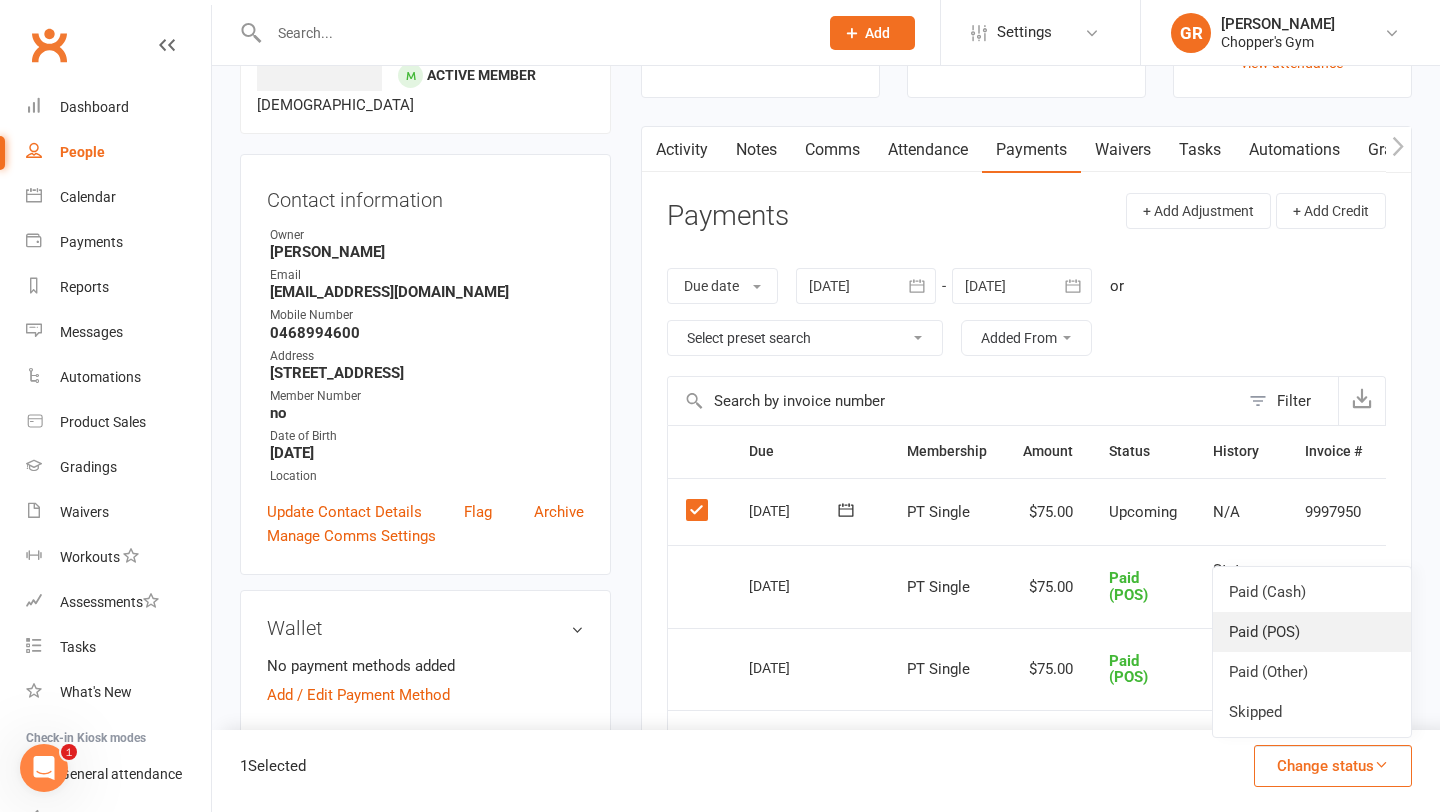 click on "Paid (POS)" at bounding box center [1312, 632] 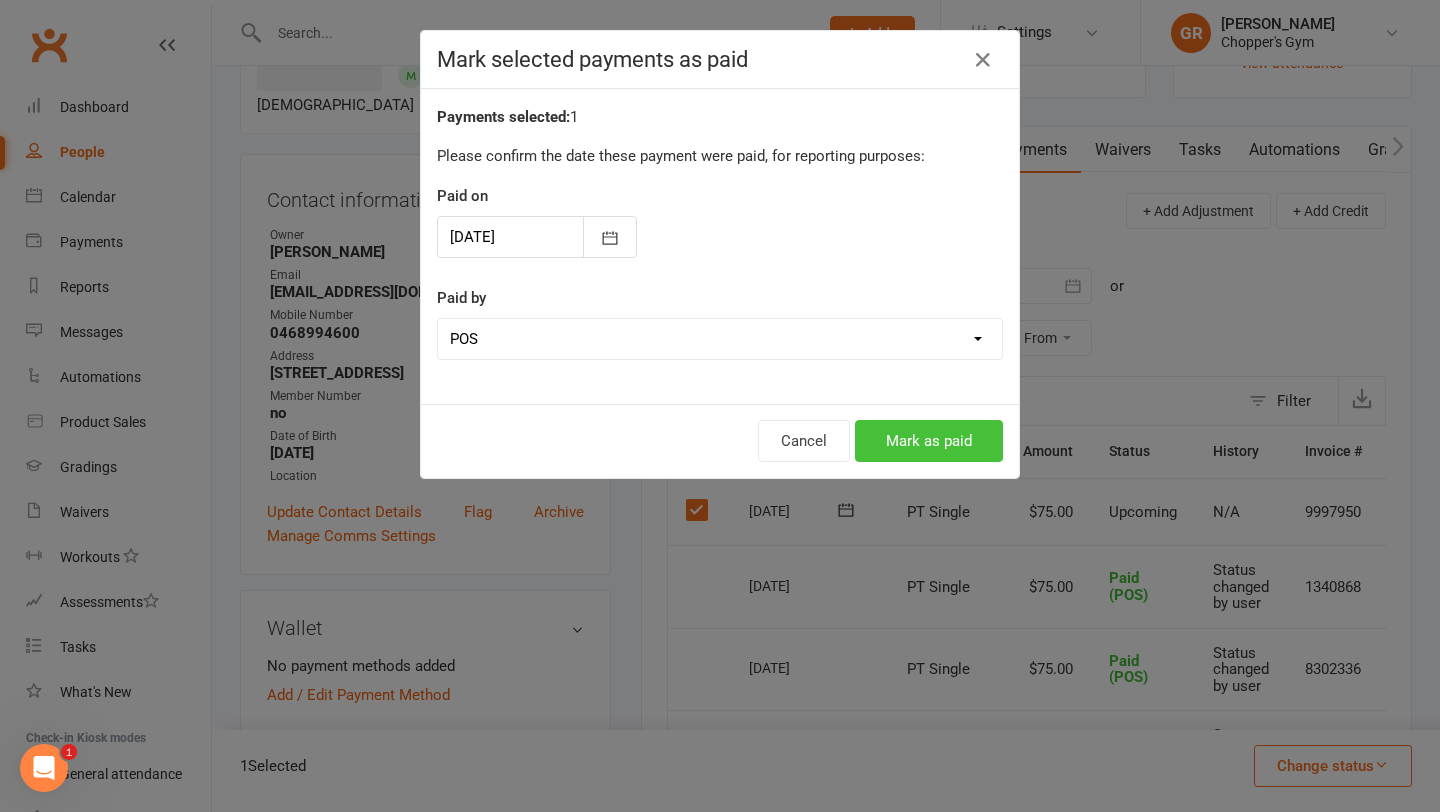 click on "Mark as paid" at bounding box center (929, 441) 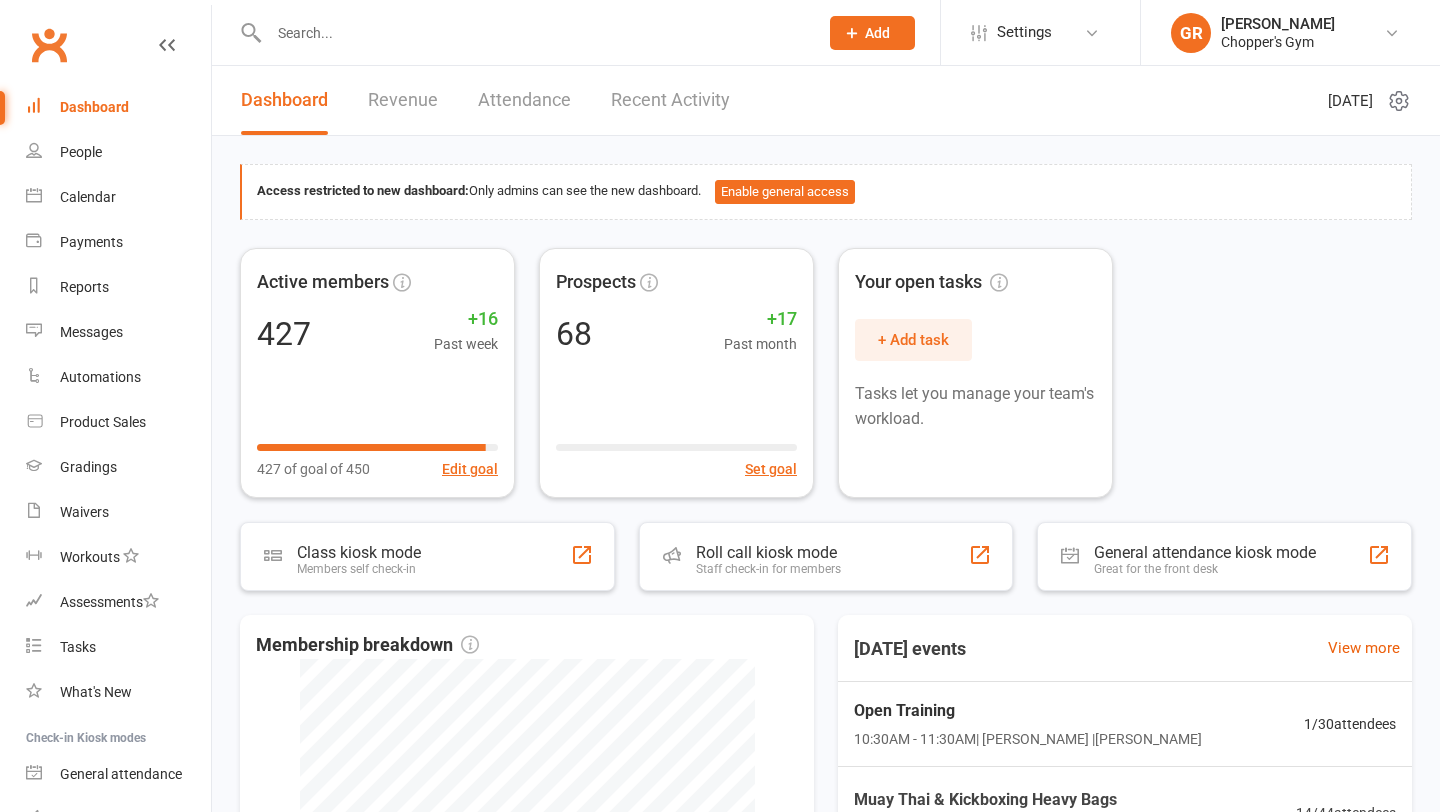 scroll, scrollTop: 0, scrollLeft: 0, axis: both 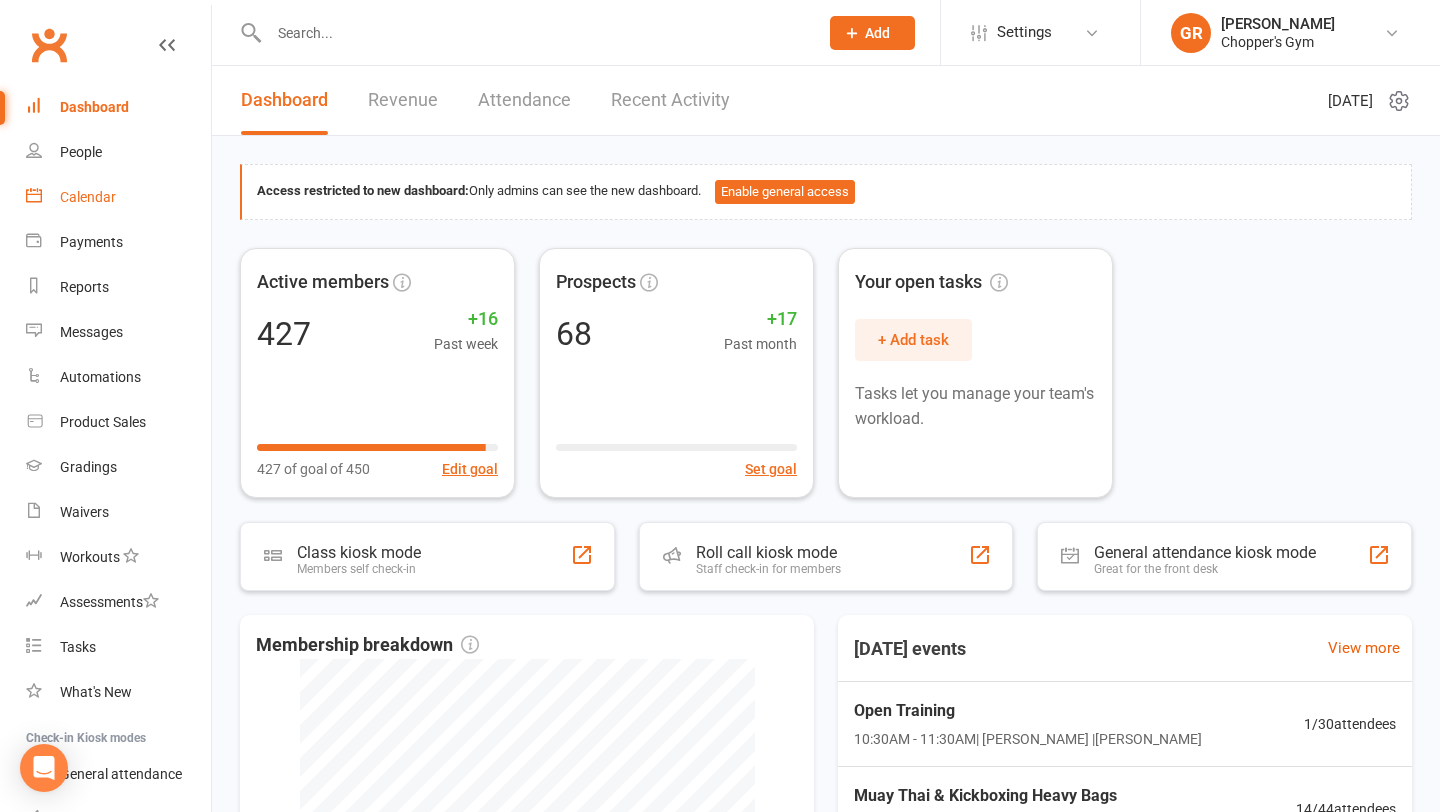 click on "Calendar" at bounding box center (88, 197) 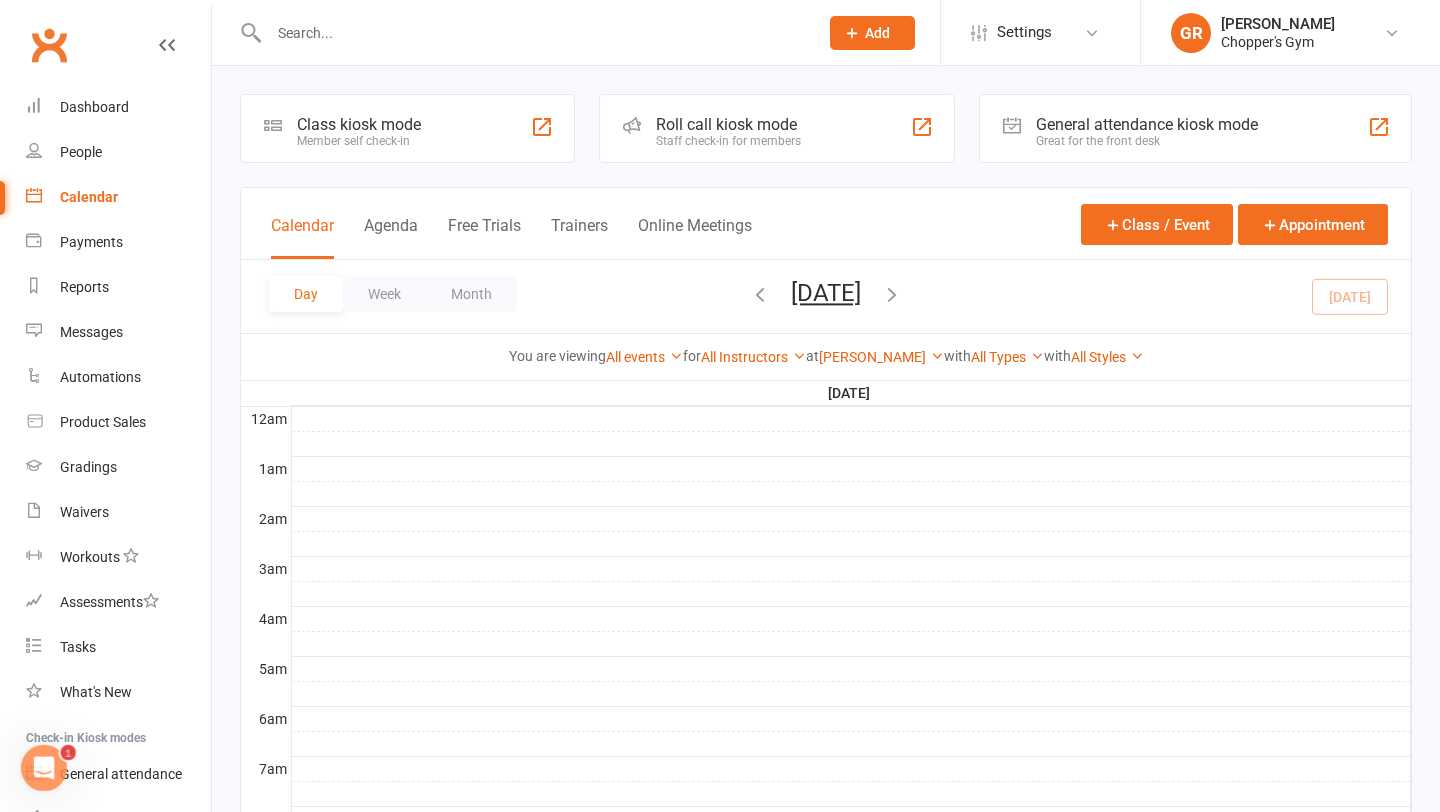scroll, scrollTop: 0, scrollLeft: 0, axis: both 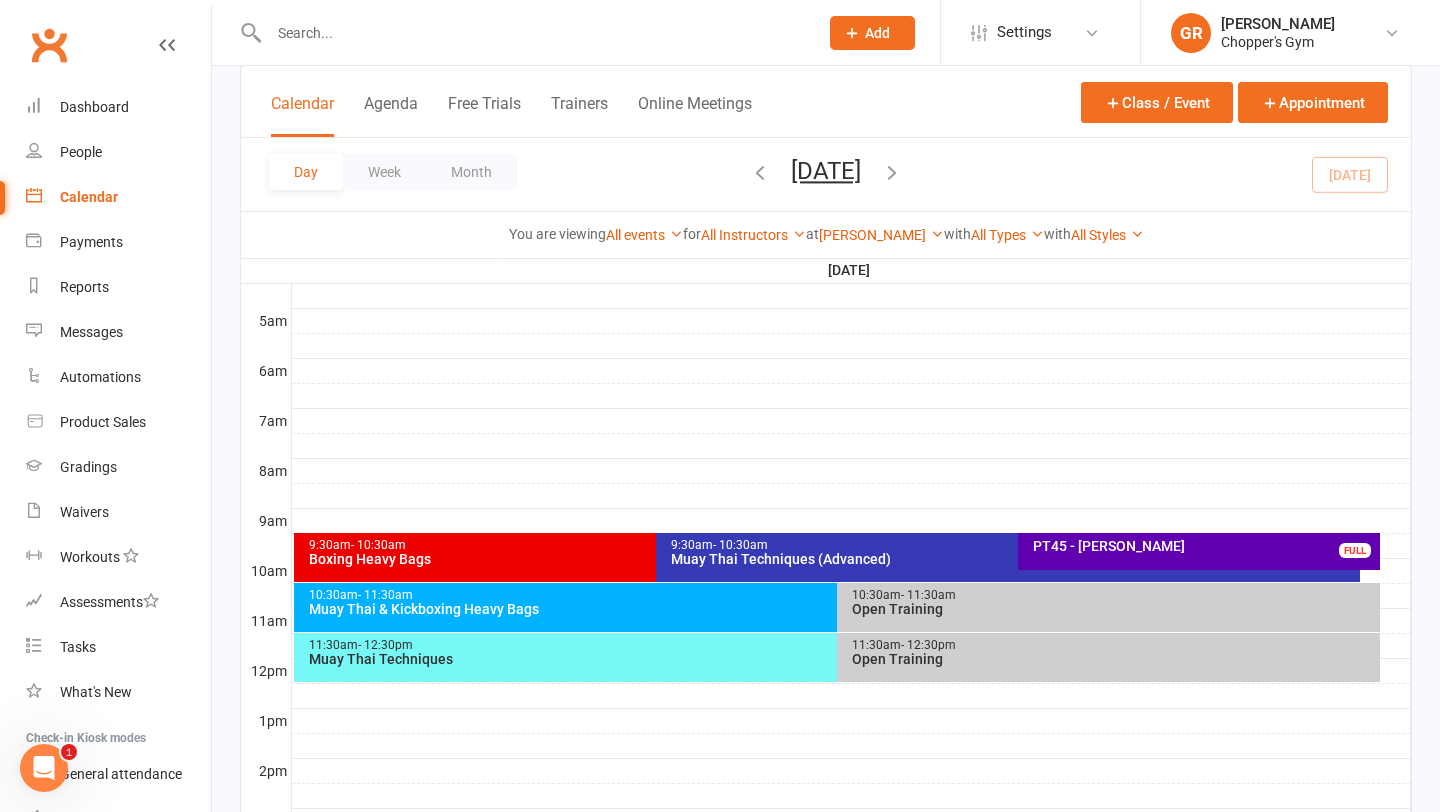 click on "Muay Thai Techniques" at bounding box center (832, 659) 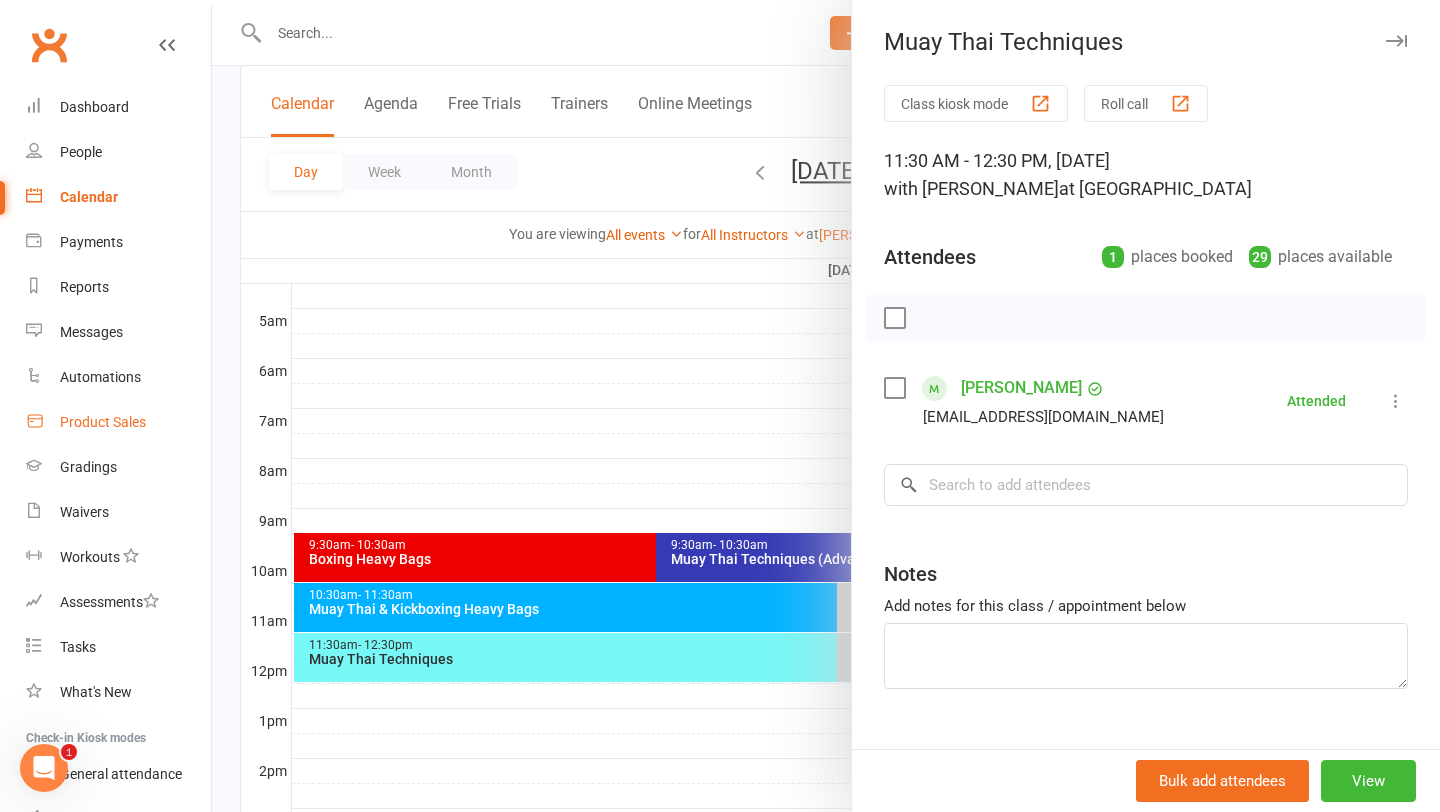 click on "Product Sales" at bounding box center (103, 422) 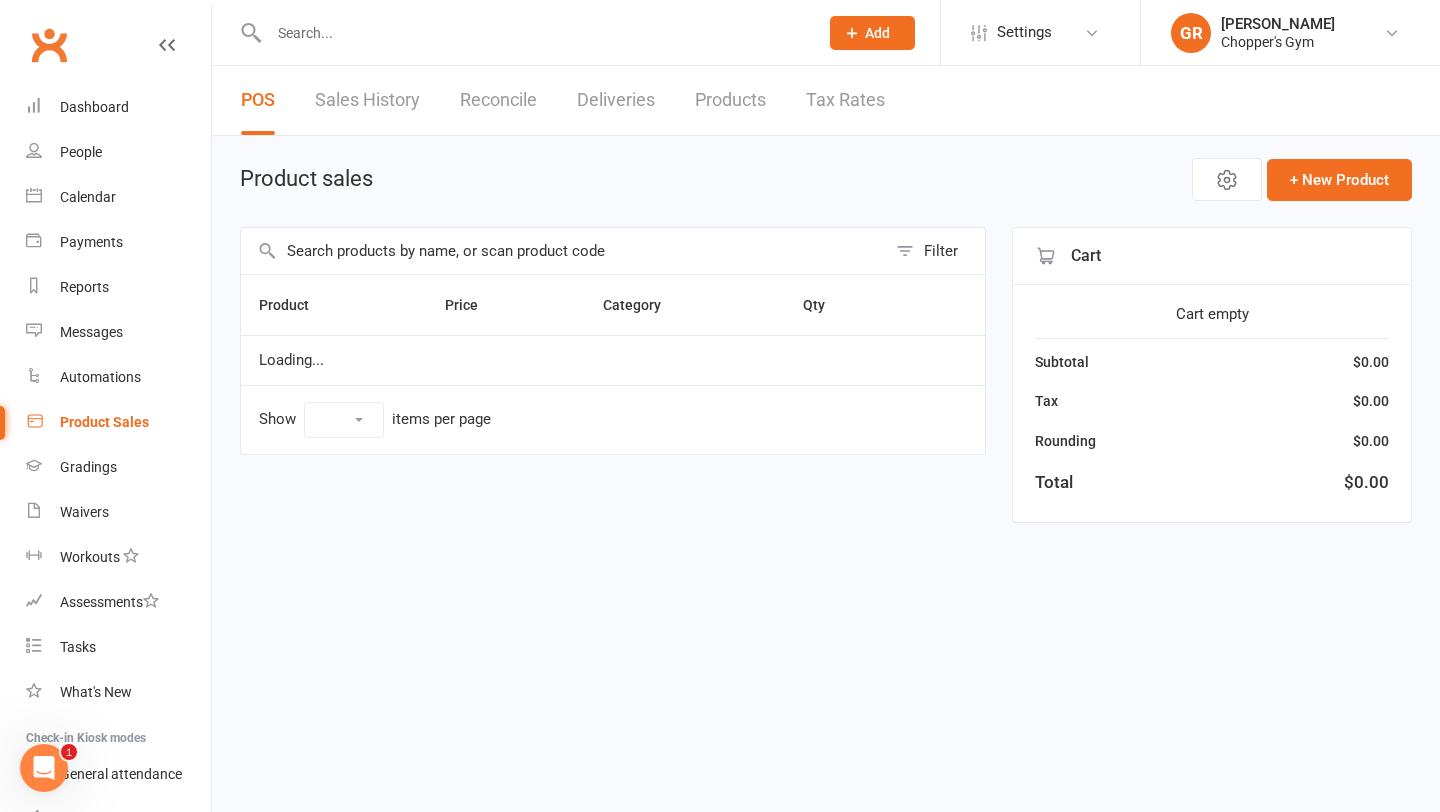 select on "100" 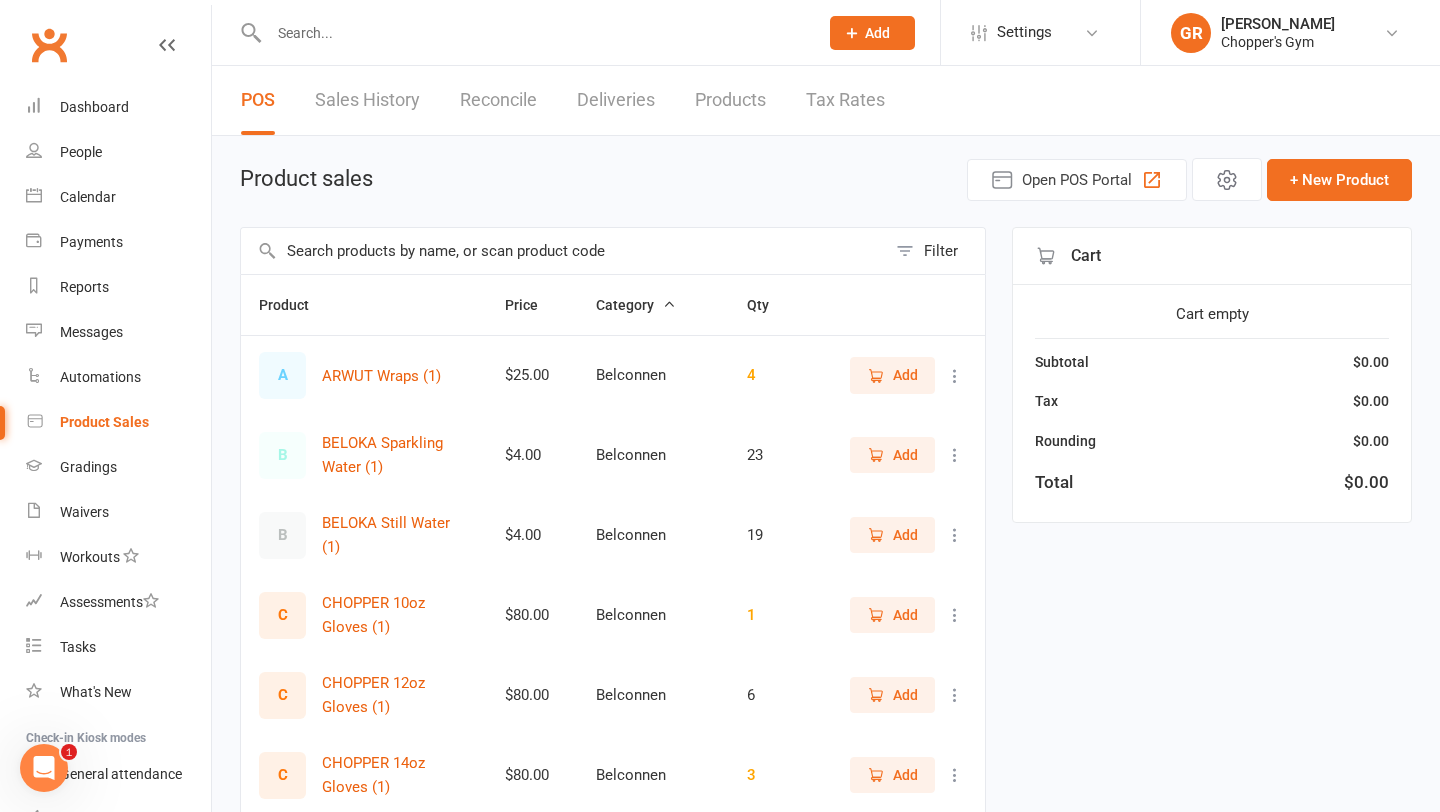 click at bounding box center (563, 251) 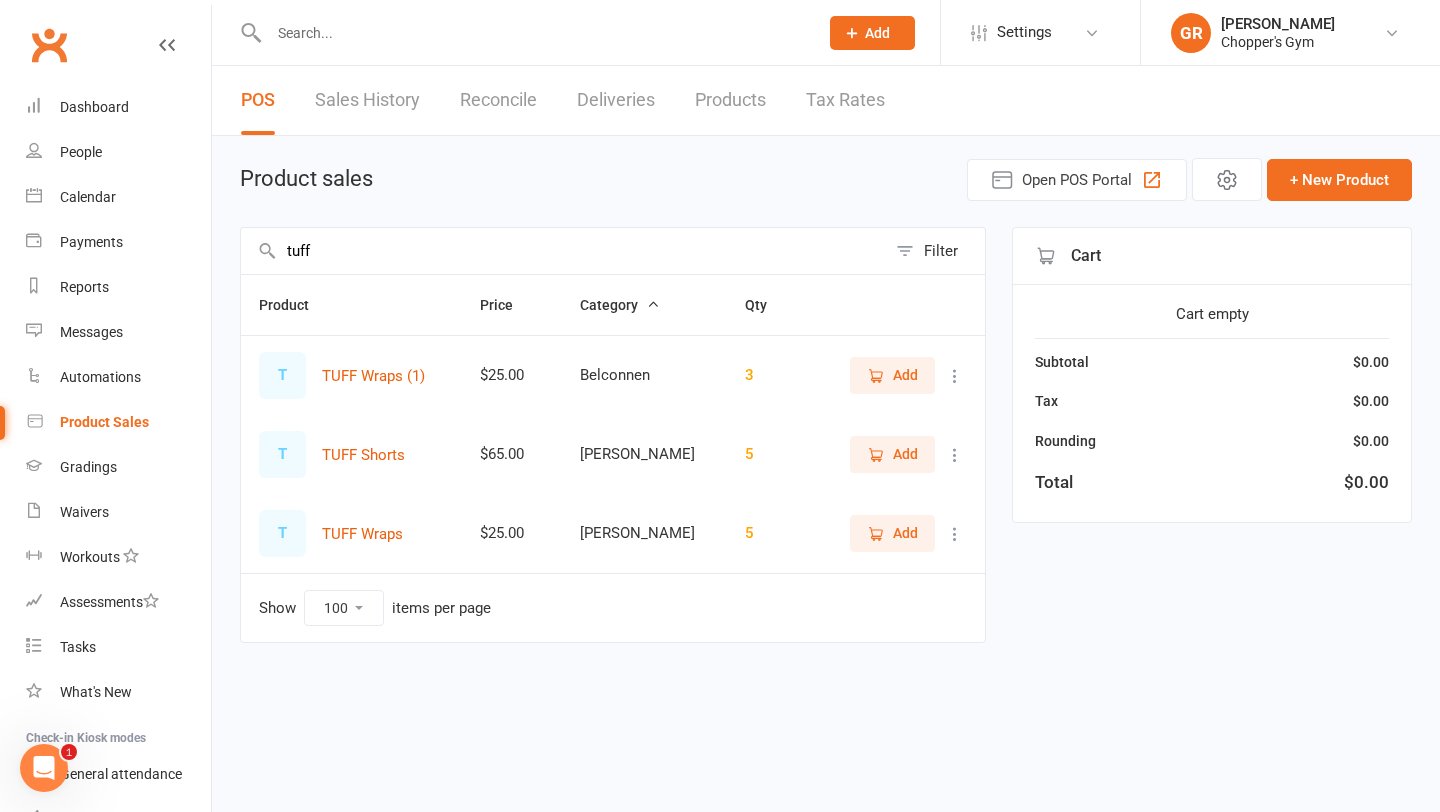 type on "tuff" 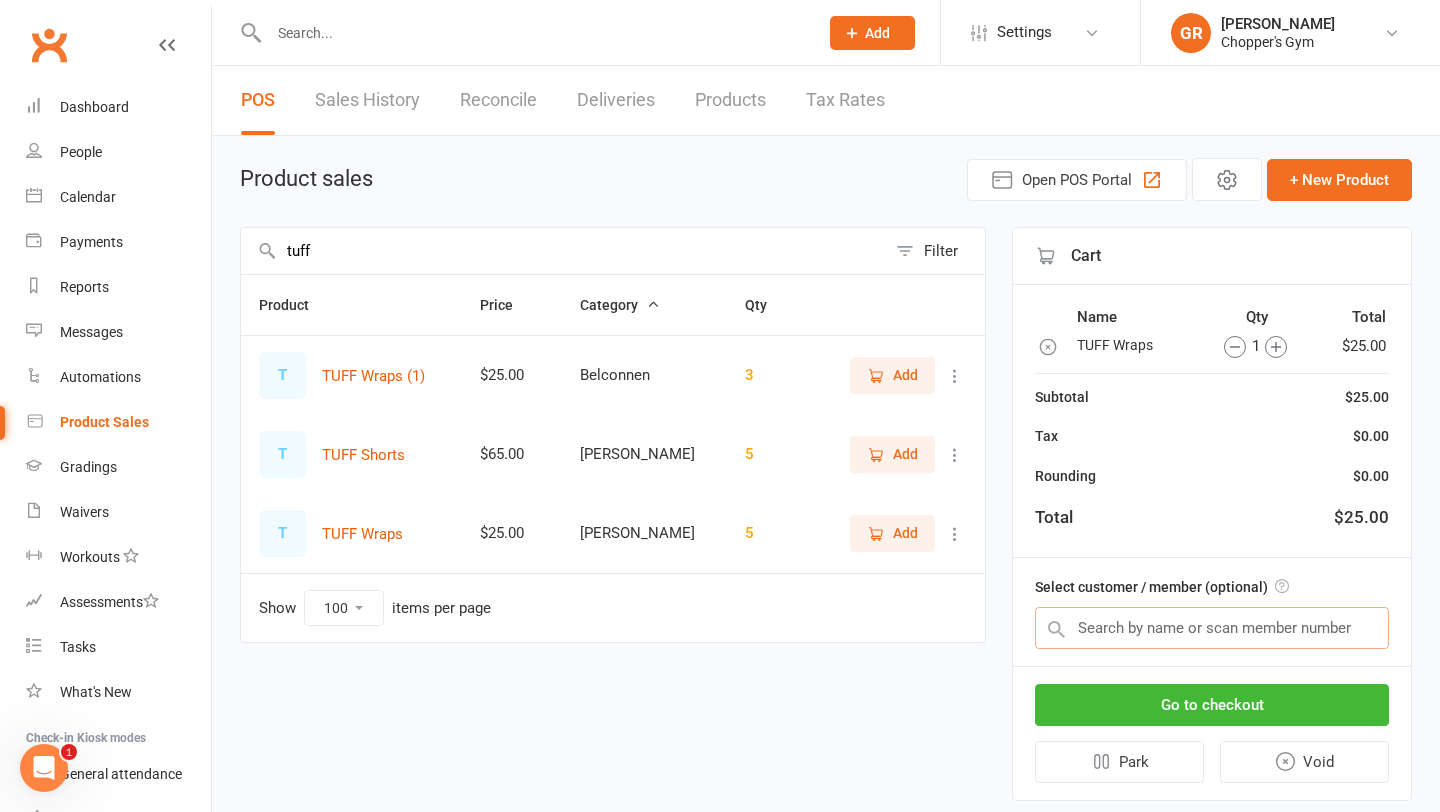 click at bounding box center (1212, 628) 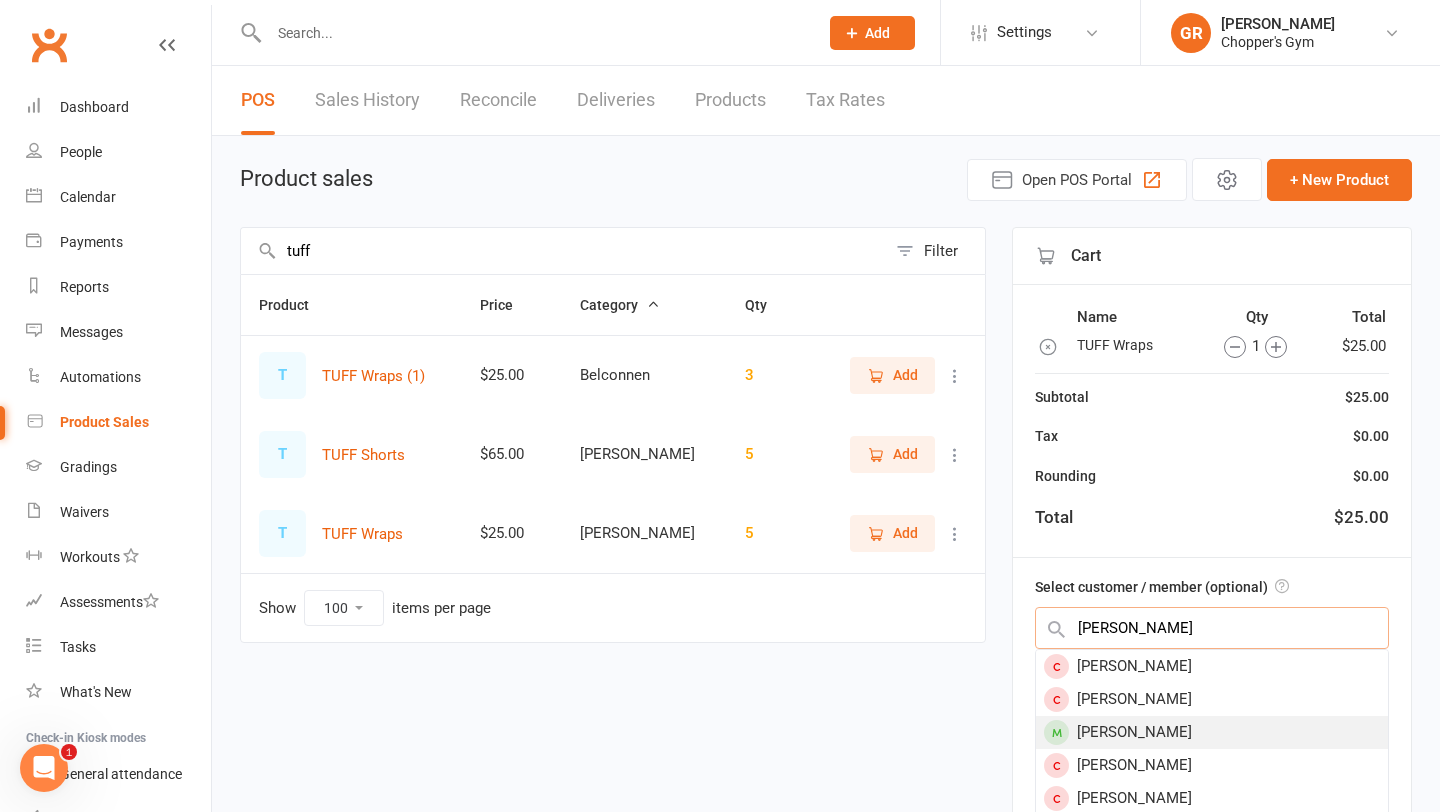 type on "[PERSON_NAME]" 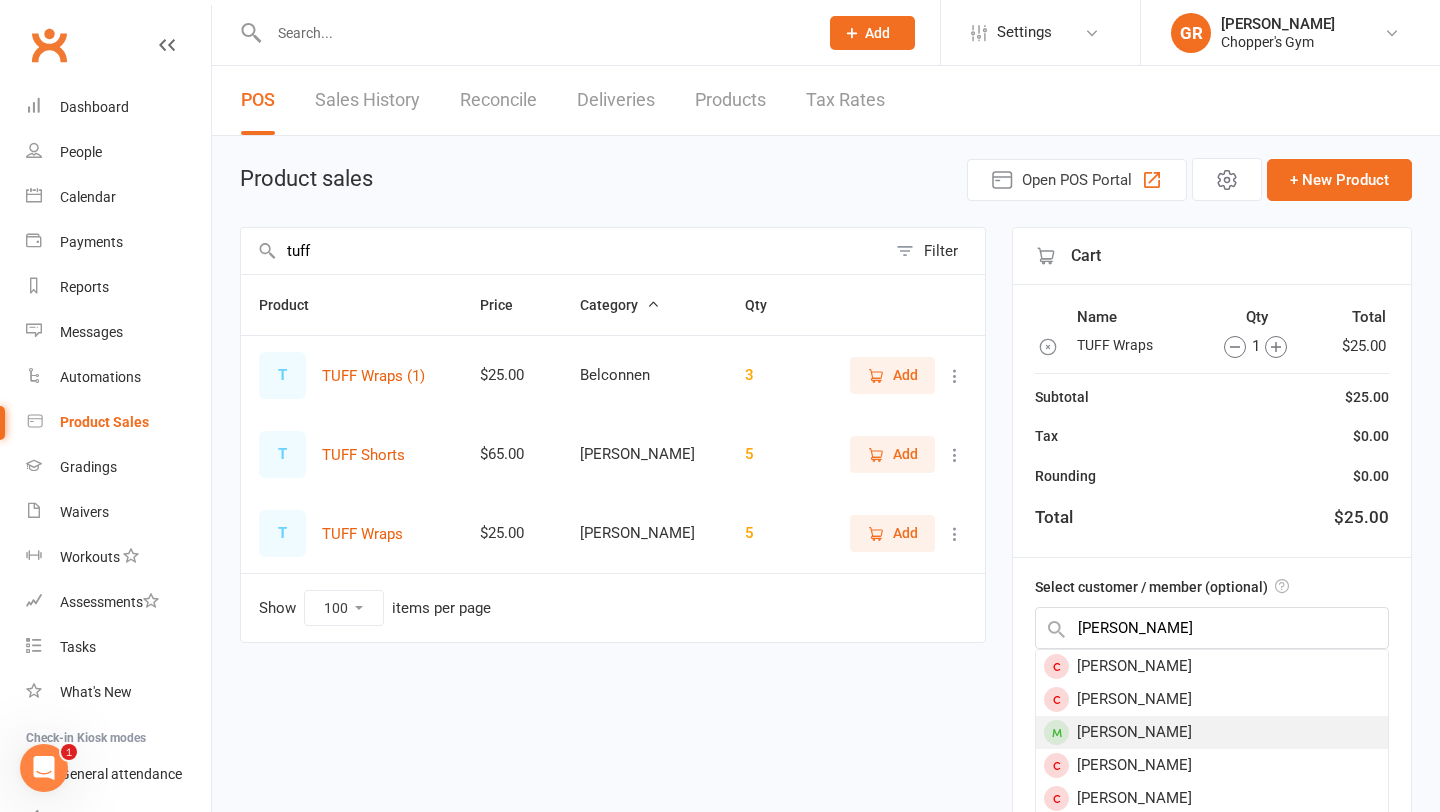 click on "[PERSON_NAME]" at bounding box center (1212, 732) 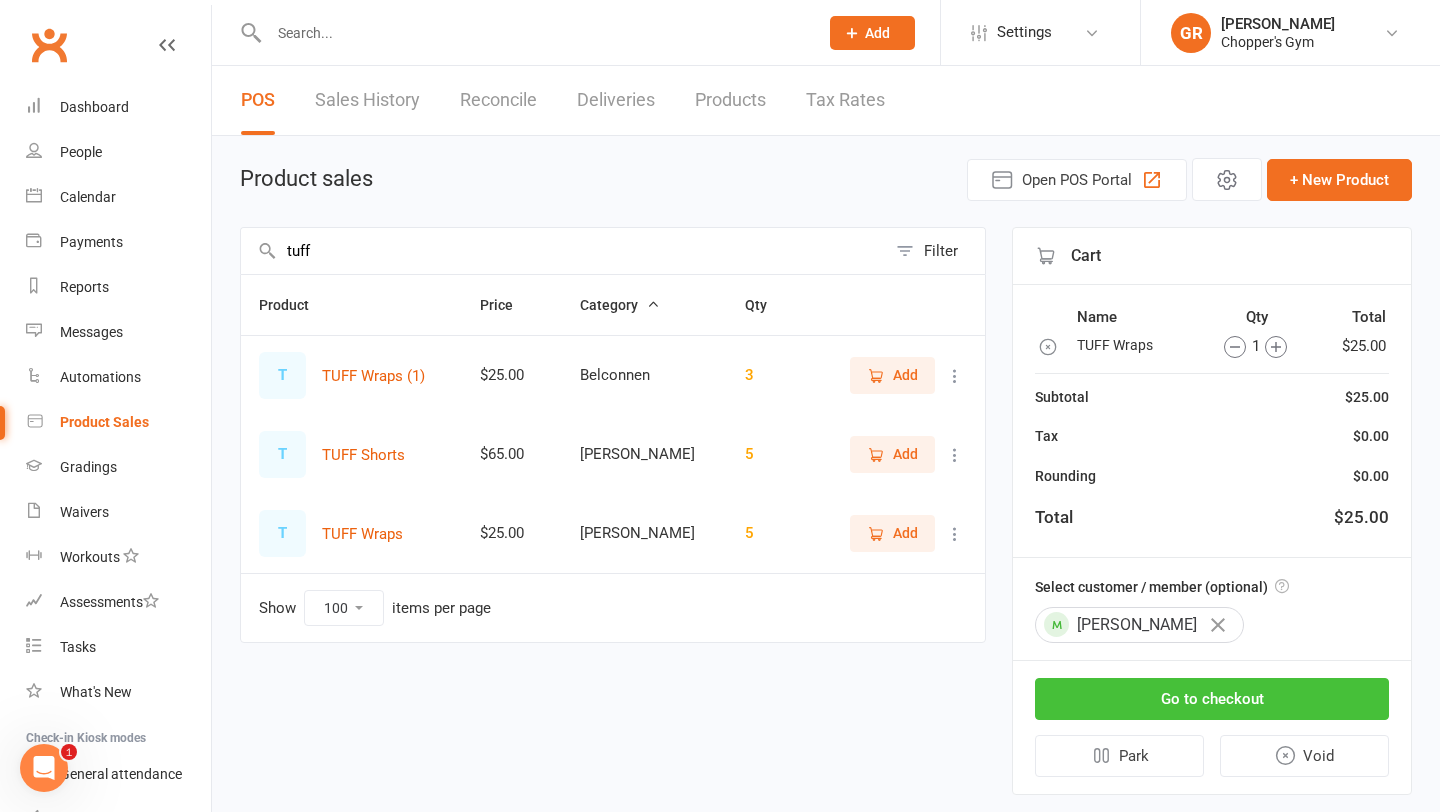 click on "Go to checkout" at bounding box center (1212, 699) 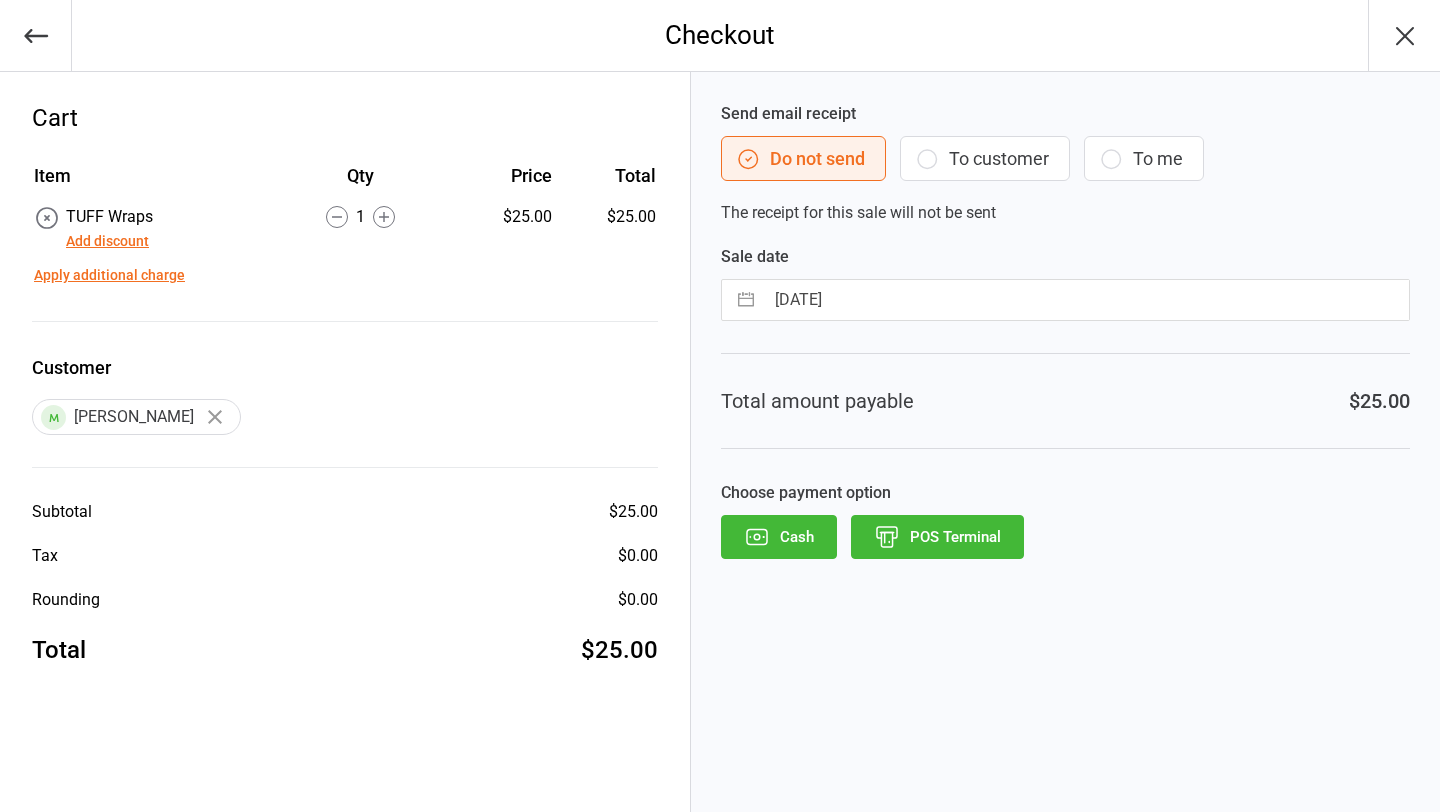 scroll, scrollTop: 0, scrollLeft: 0, axis: both 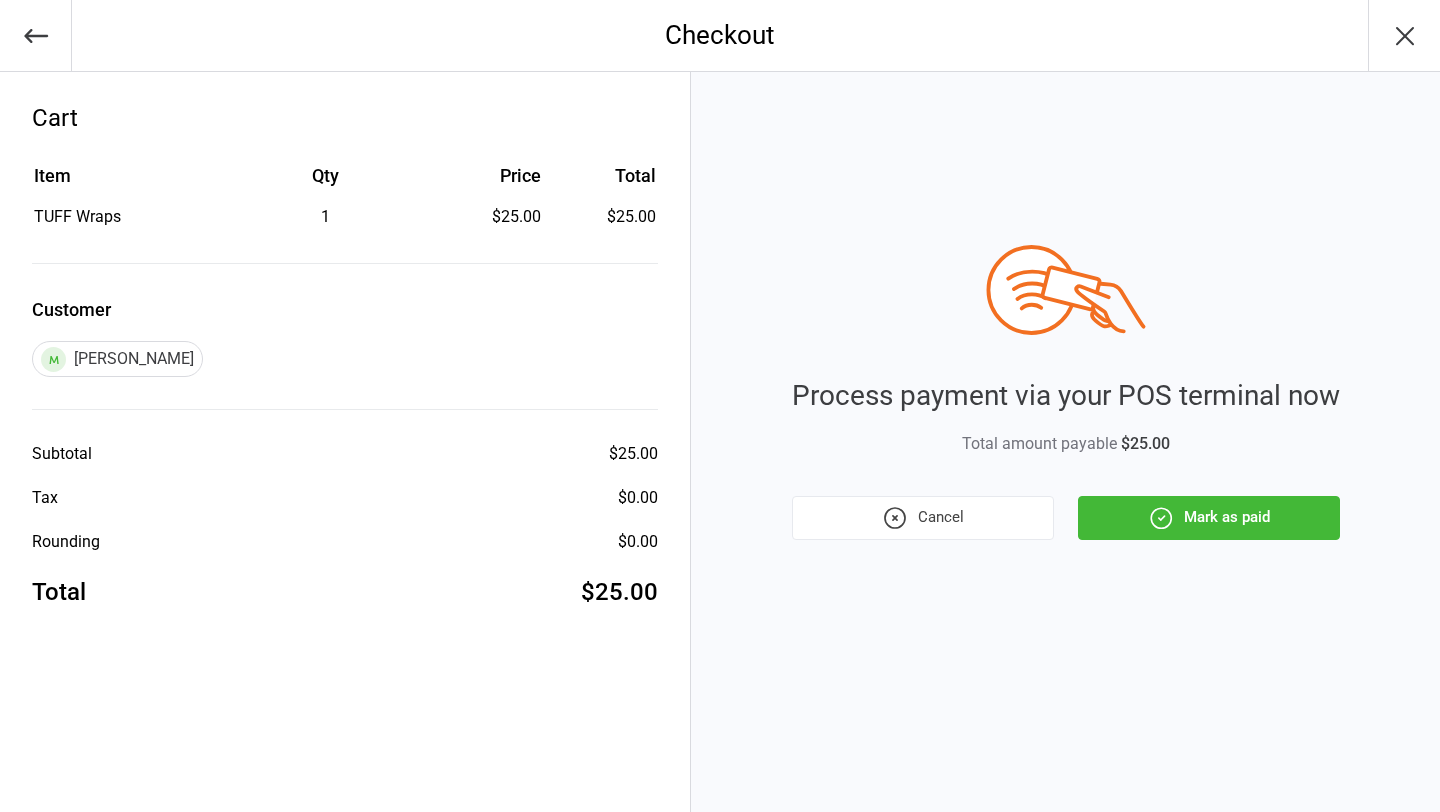 click on "Mark as paid" at bounding box center (1209, 518) 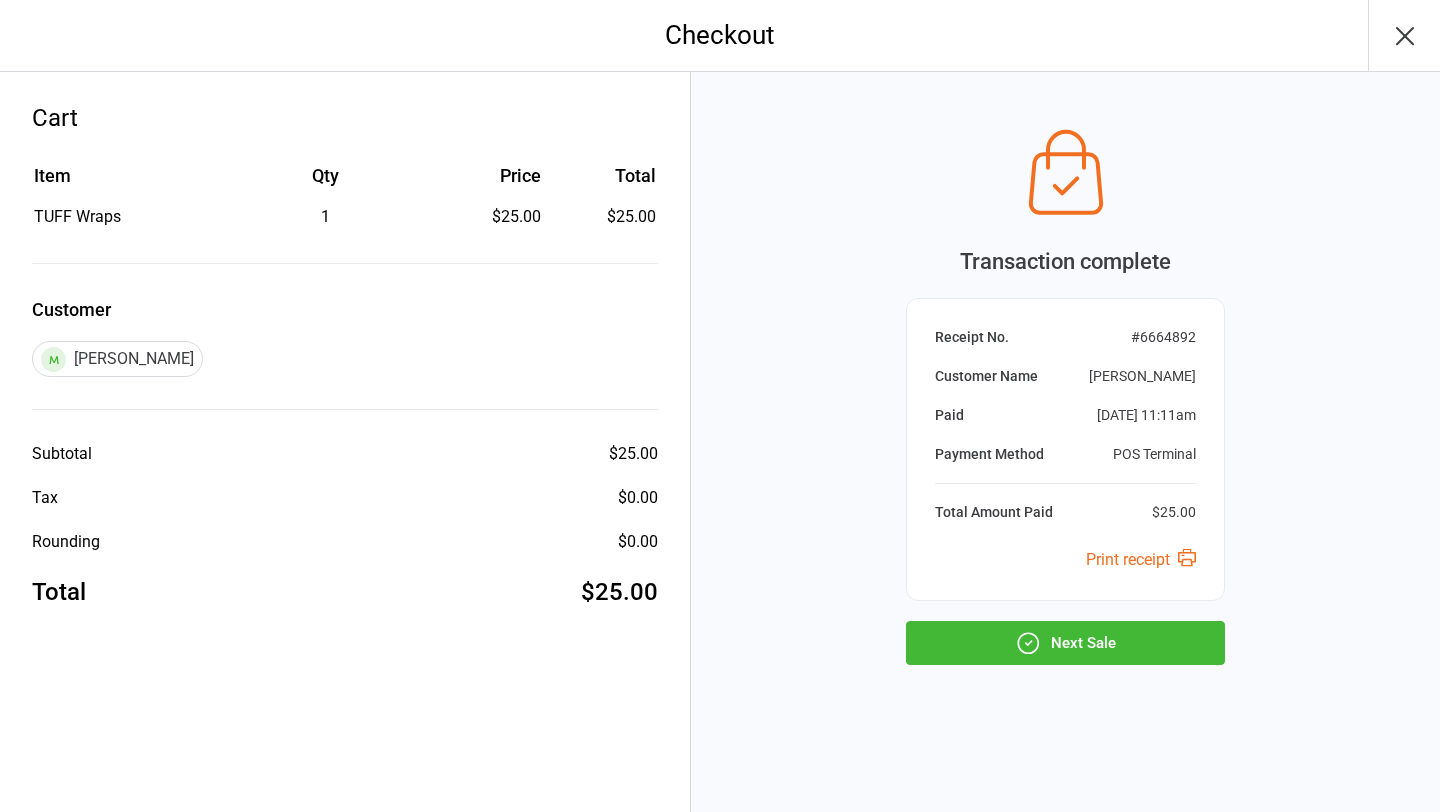 click on "Next Sale" at bounding box center (1065, 643) 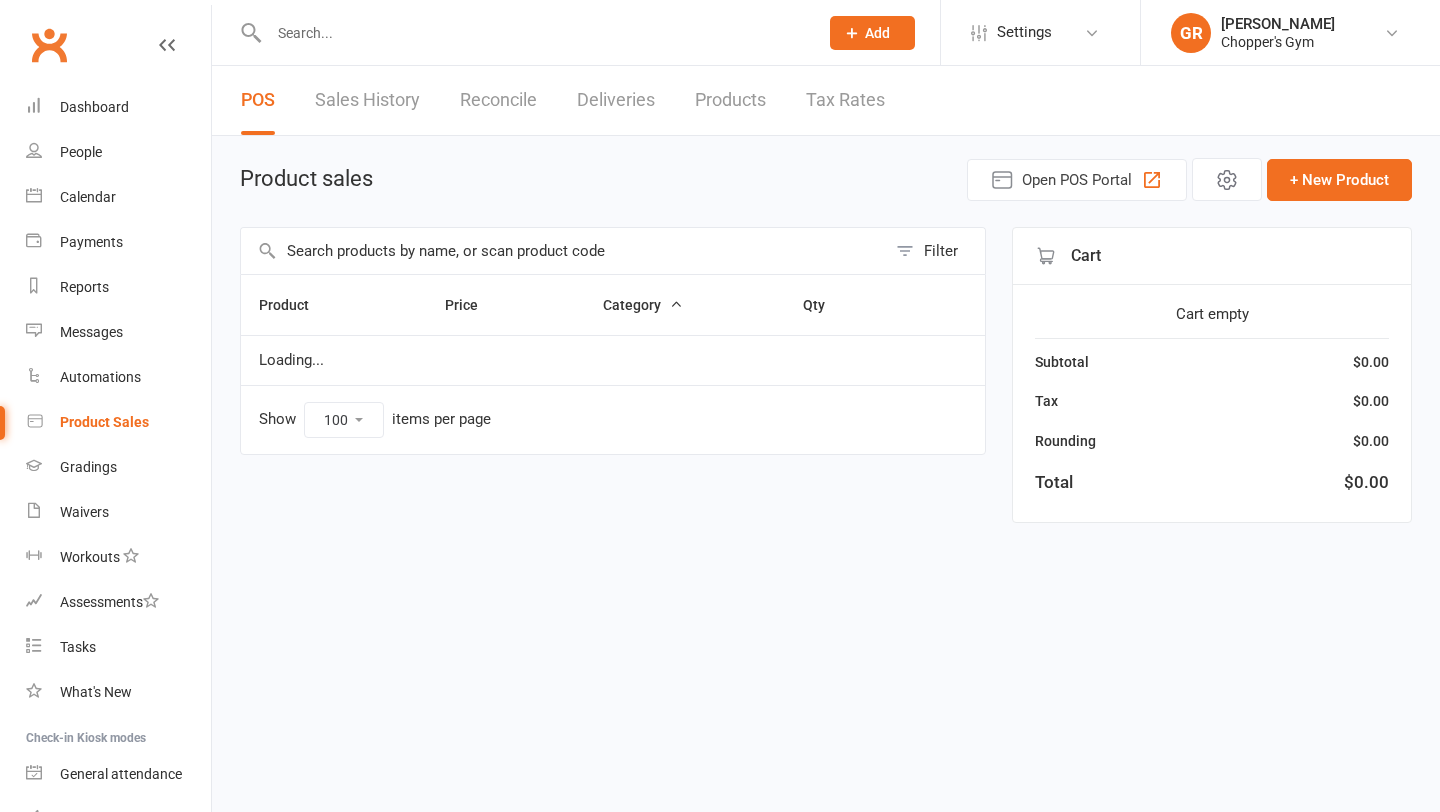 select on "100" 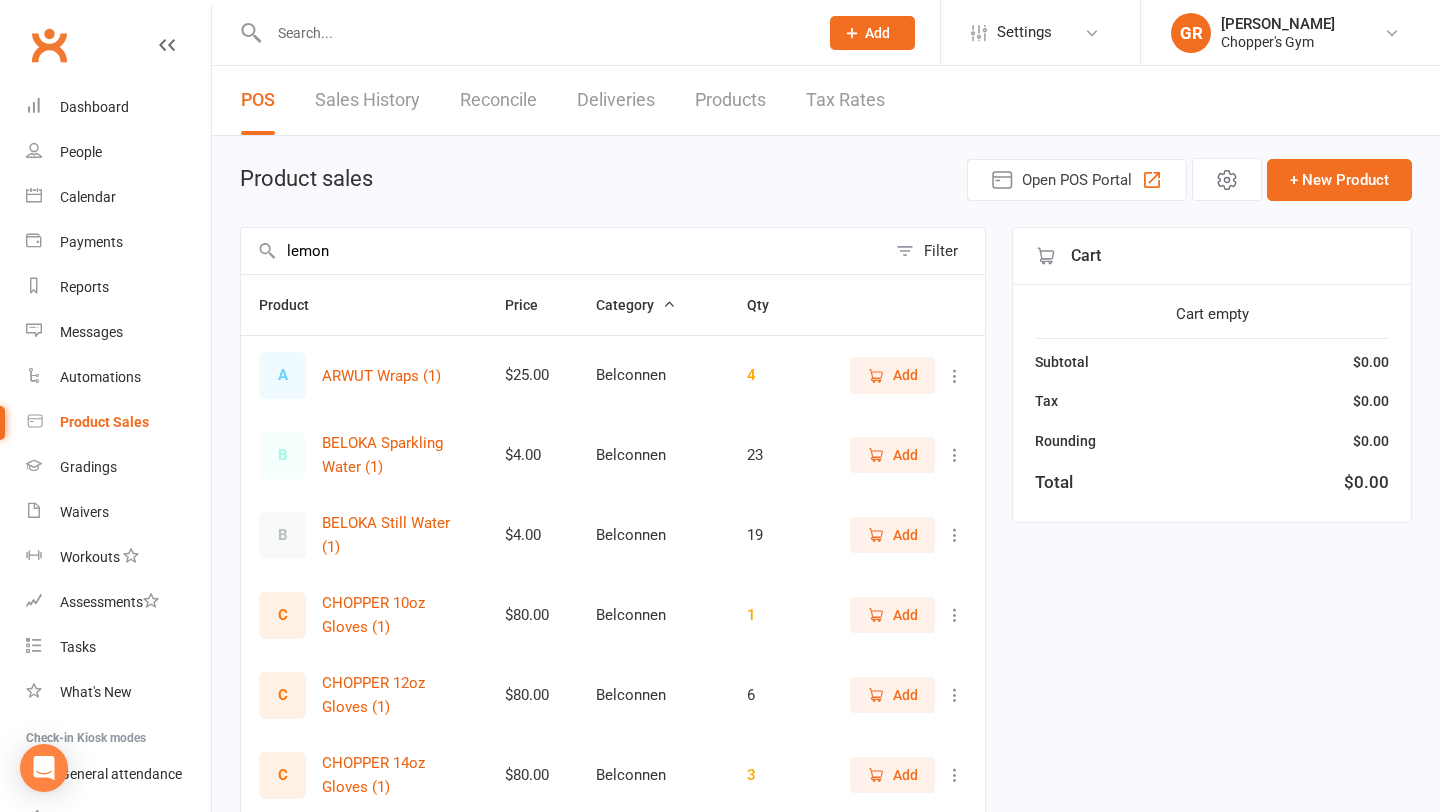 scroll, scrollTop: 0, scrollLeft: 0, axis: both 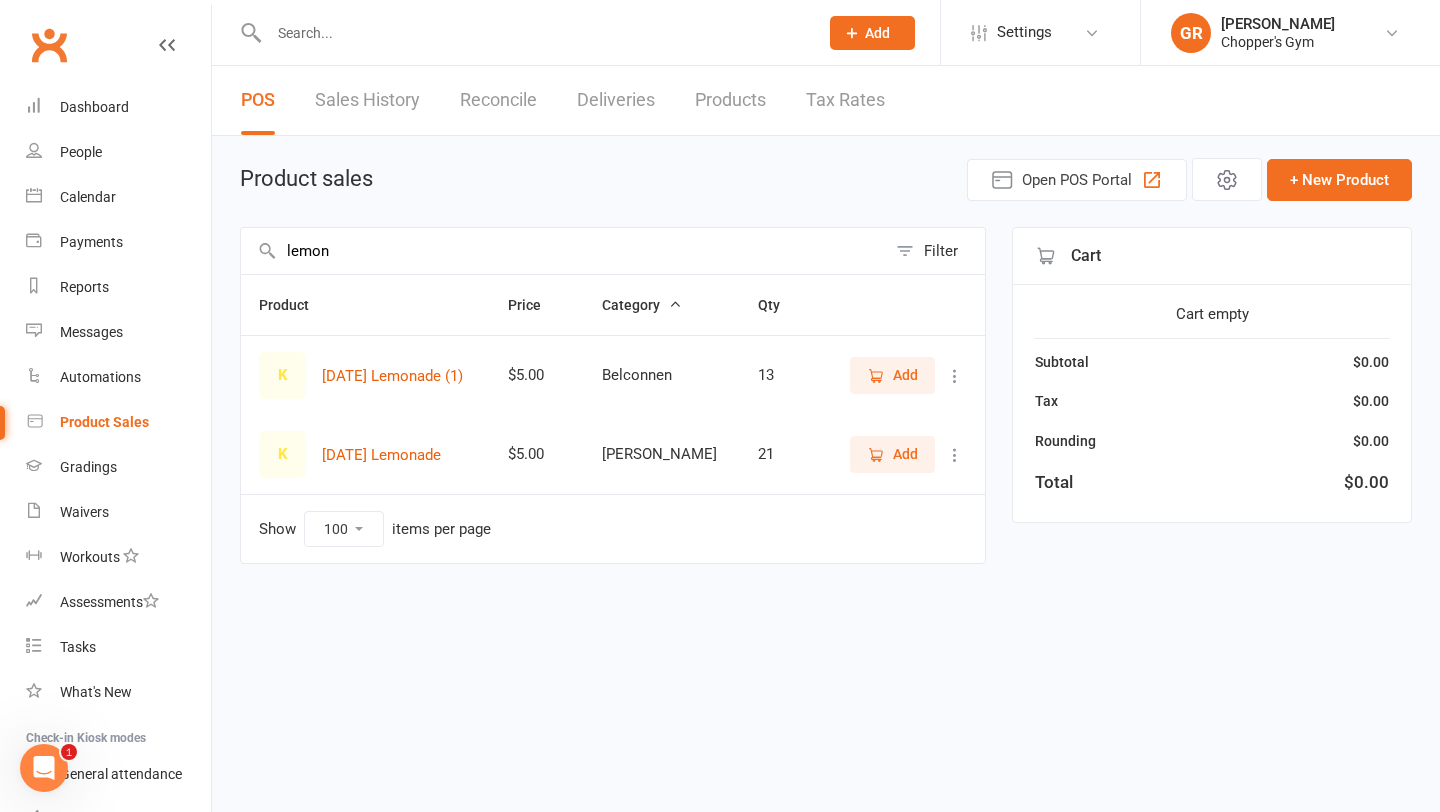 type on "lemon" 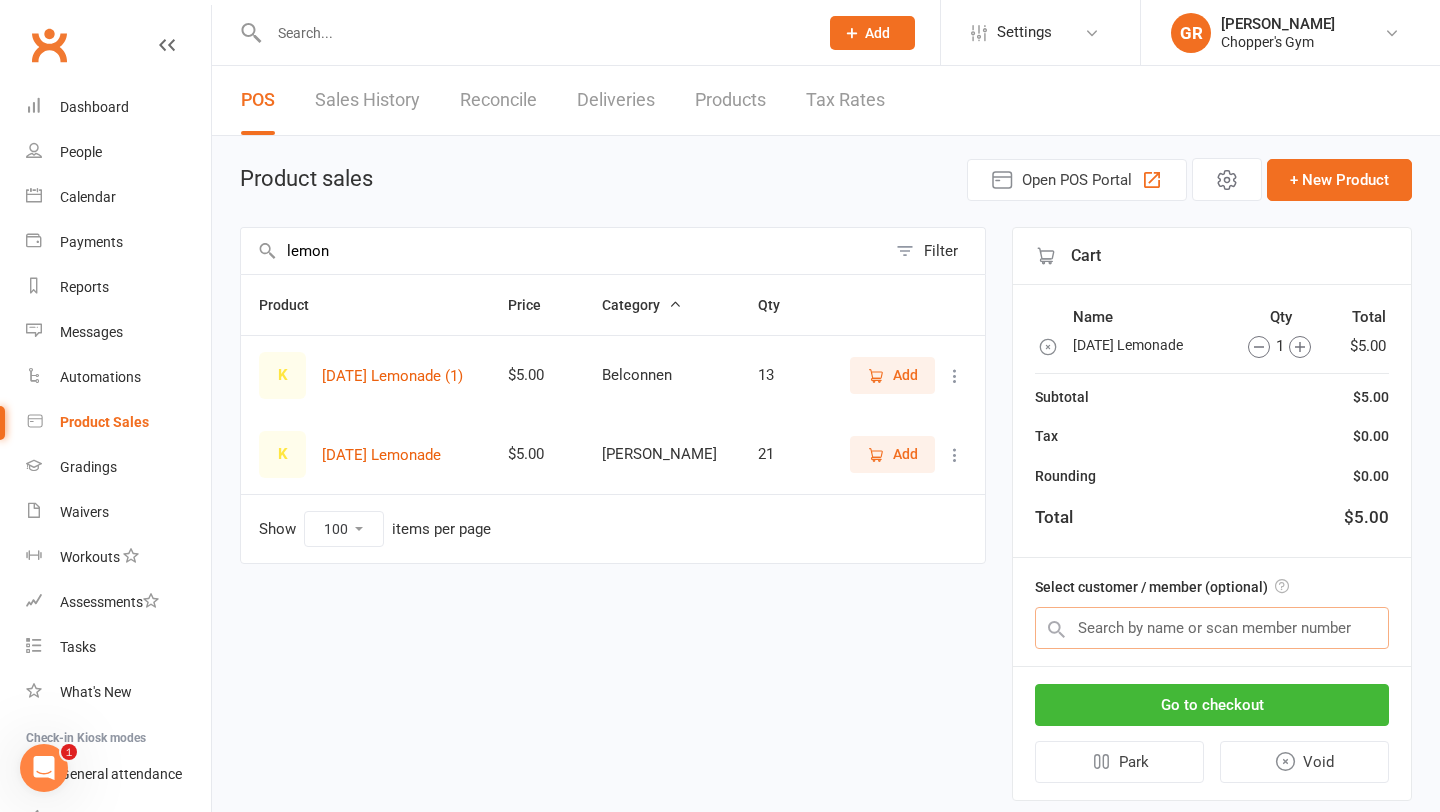 click at bounding box center (1212, 628) 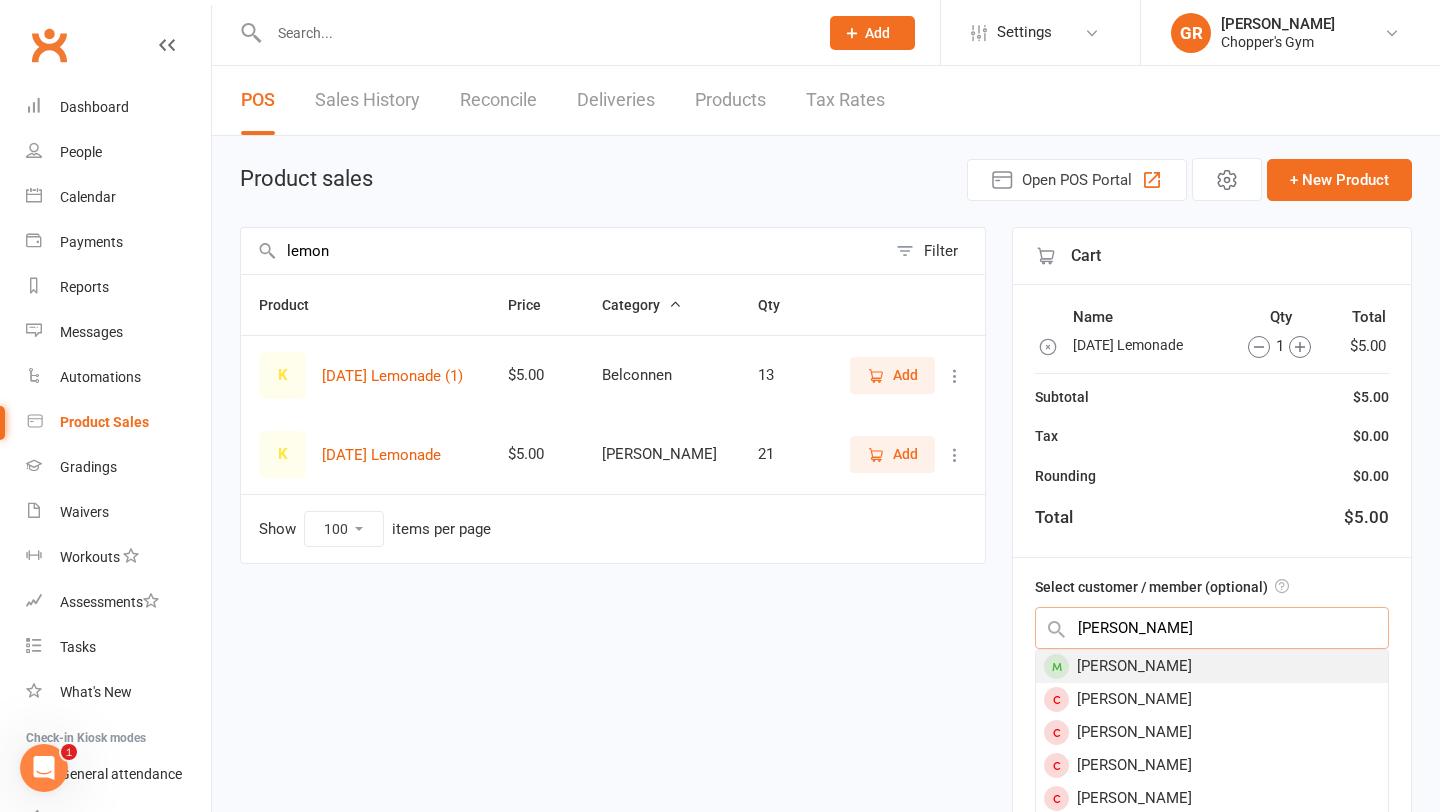 type on "[PERSON_NAME]" 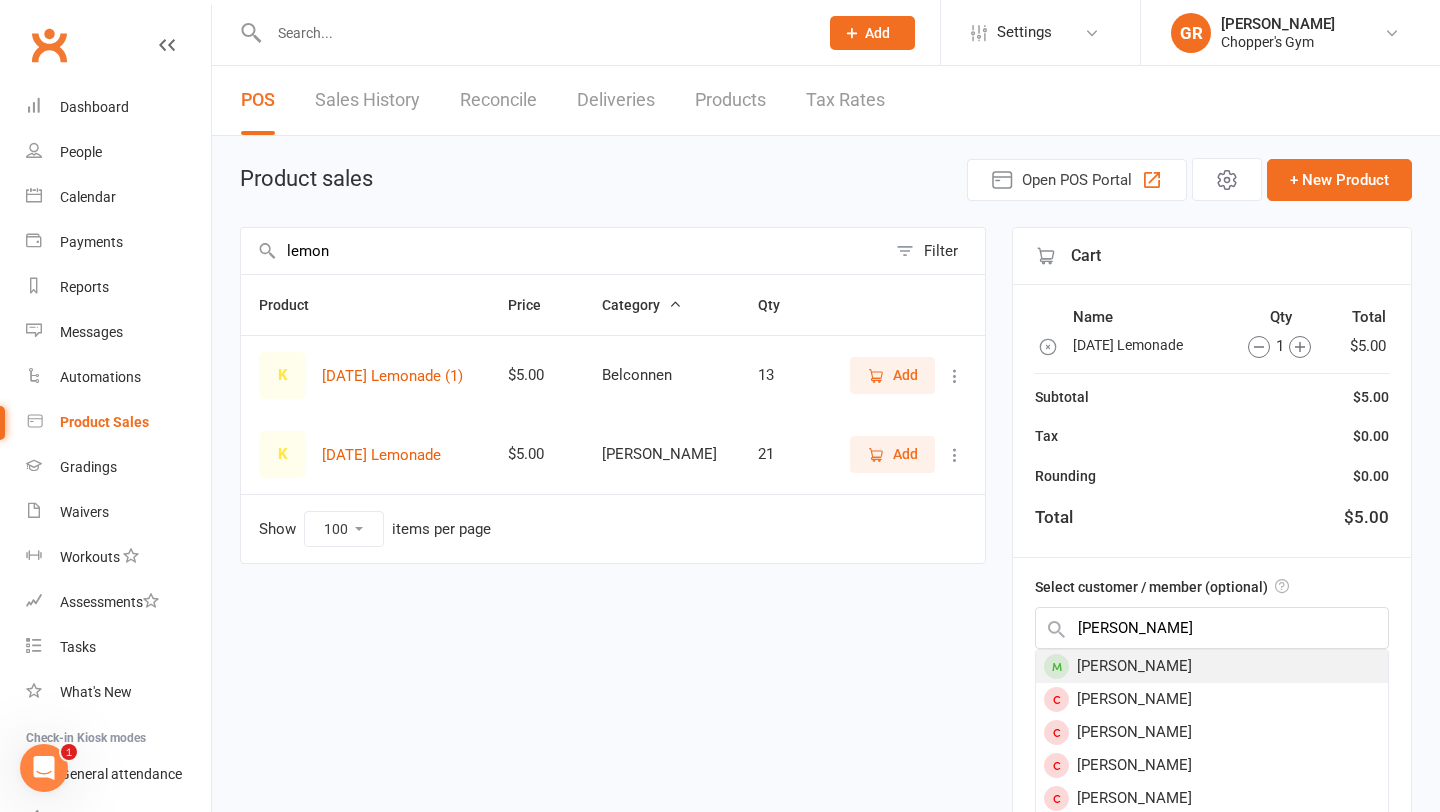 click on "[PERSON_NAME]" at bounding box center (1212, 666) 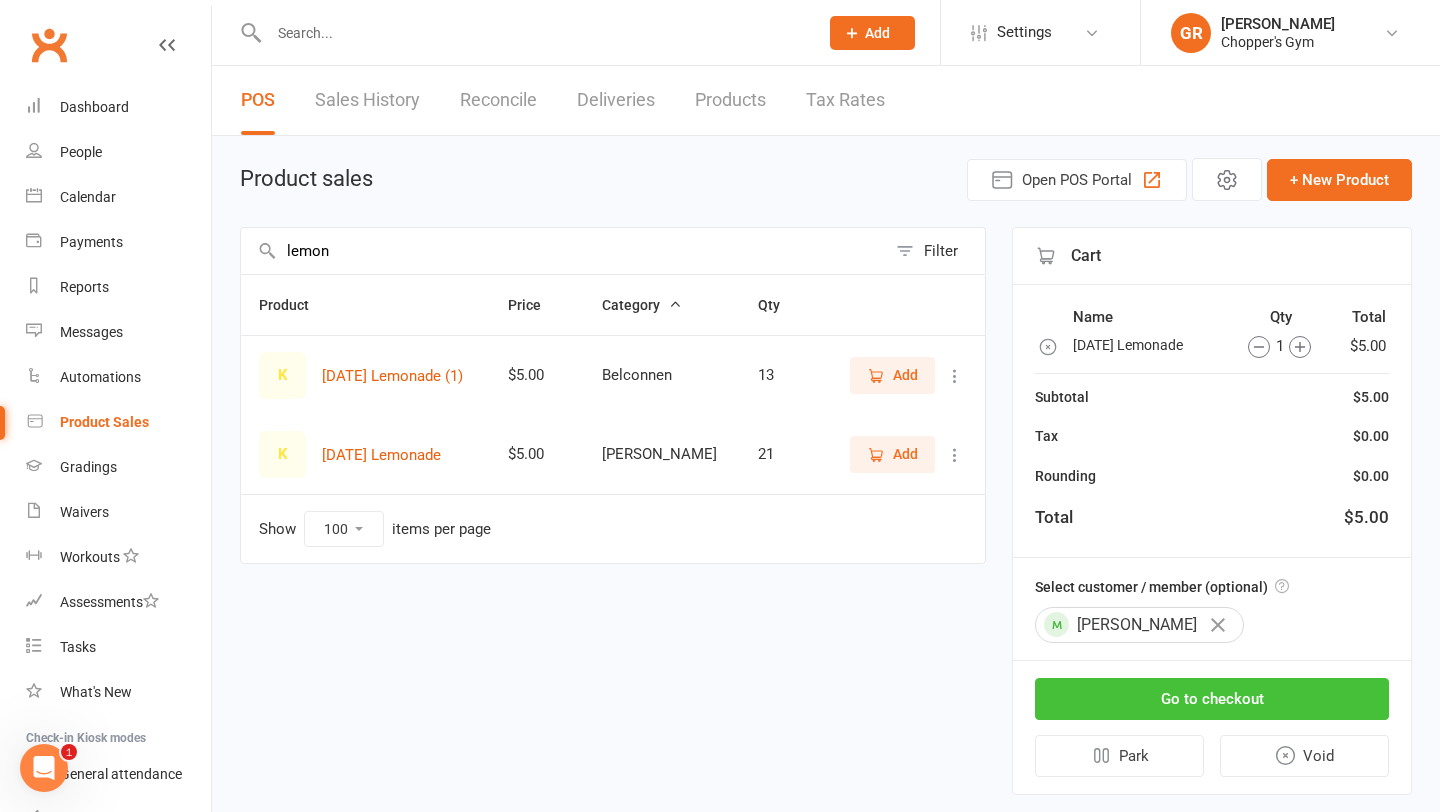 click on "Go to checkout" at bounding box center (1212, 699) 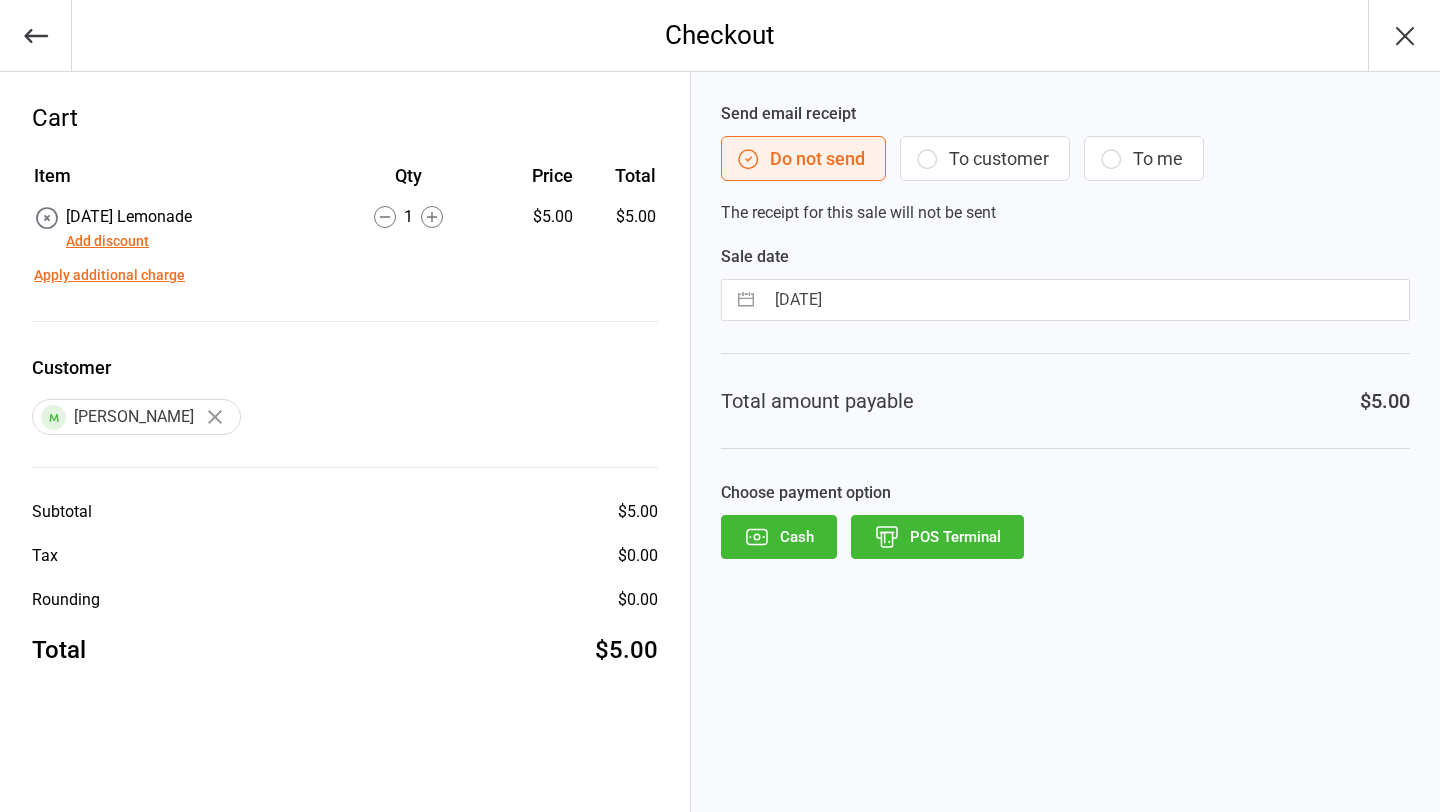 scroll, scrollTop: 0, scrollLeft: 0, axis: both 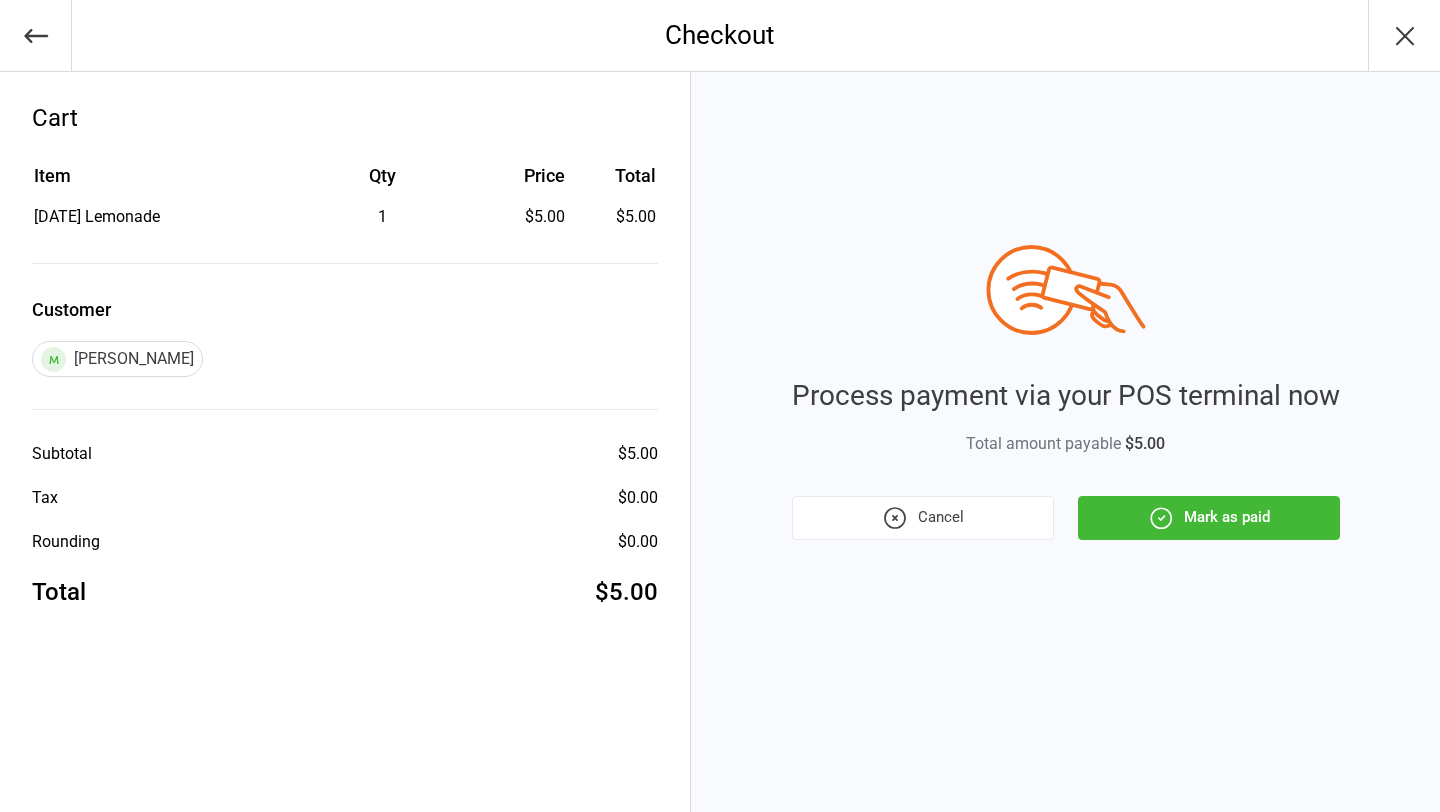 click on "Mark as paid" at bounding box center (1209, 518) 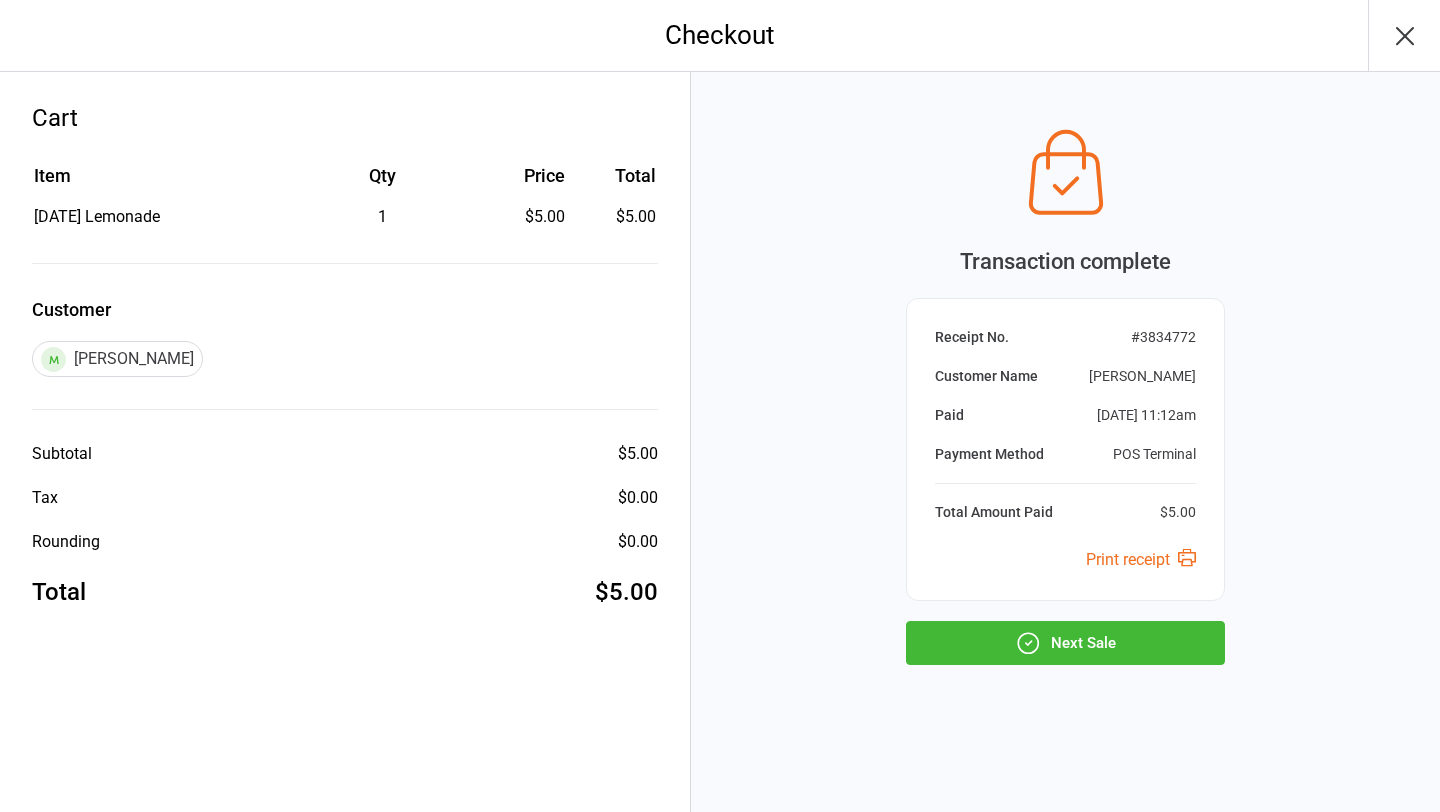 click on "Next Sale" at bounding box center (1065, 643) 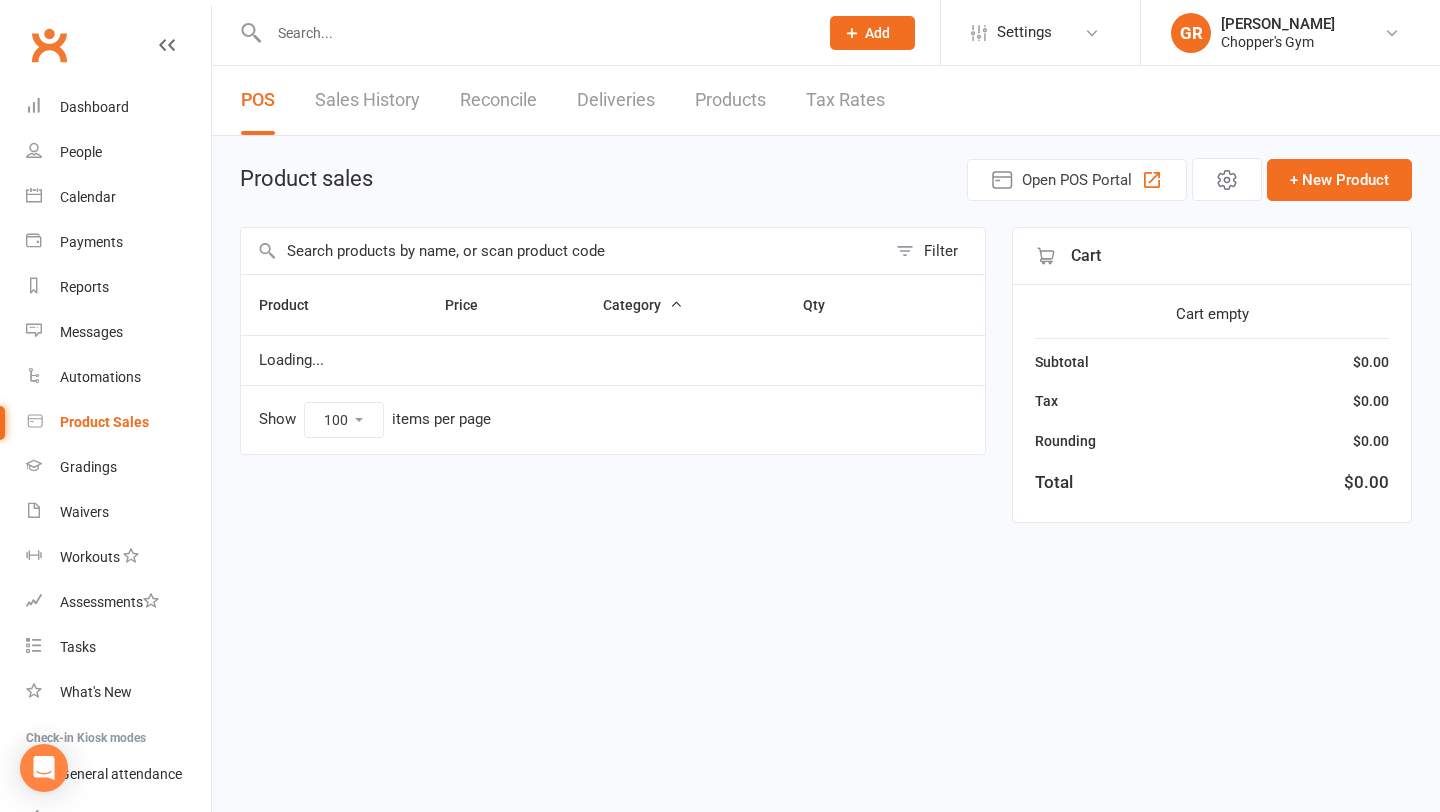 select on "100" 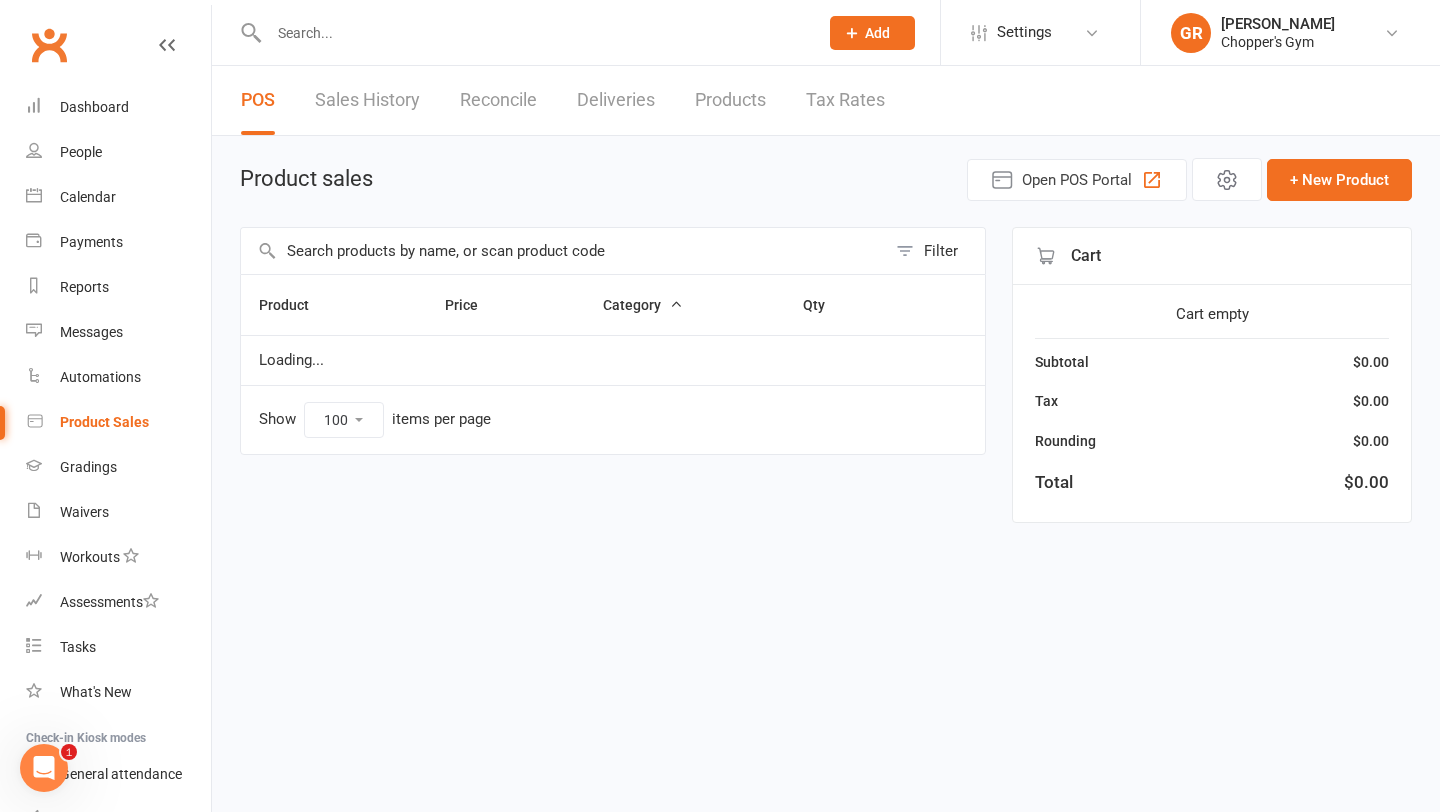 scroll, scrollTop: 0, scrollLeft: 0, axis: both 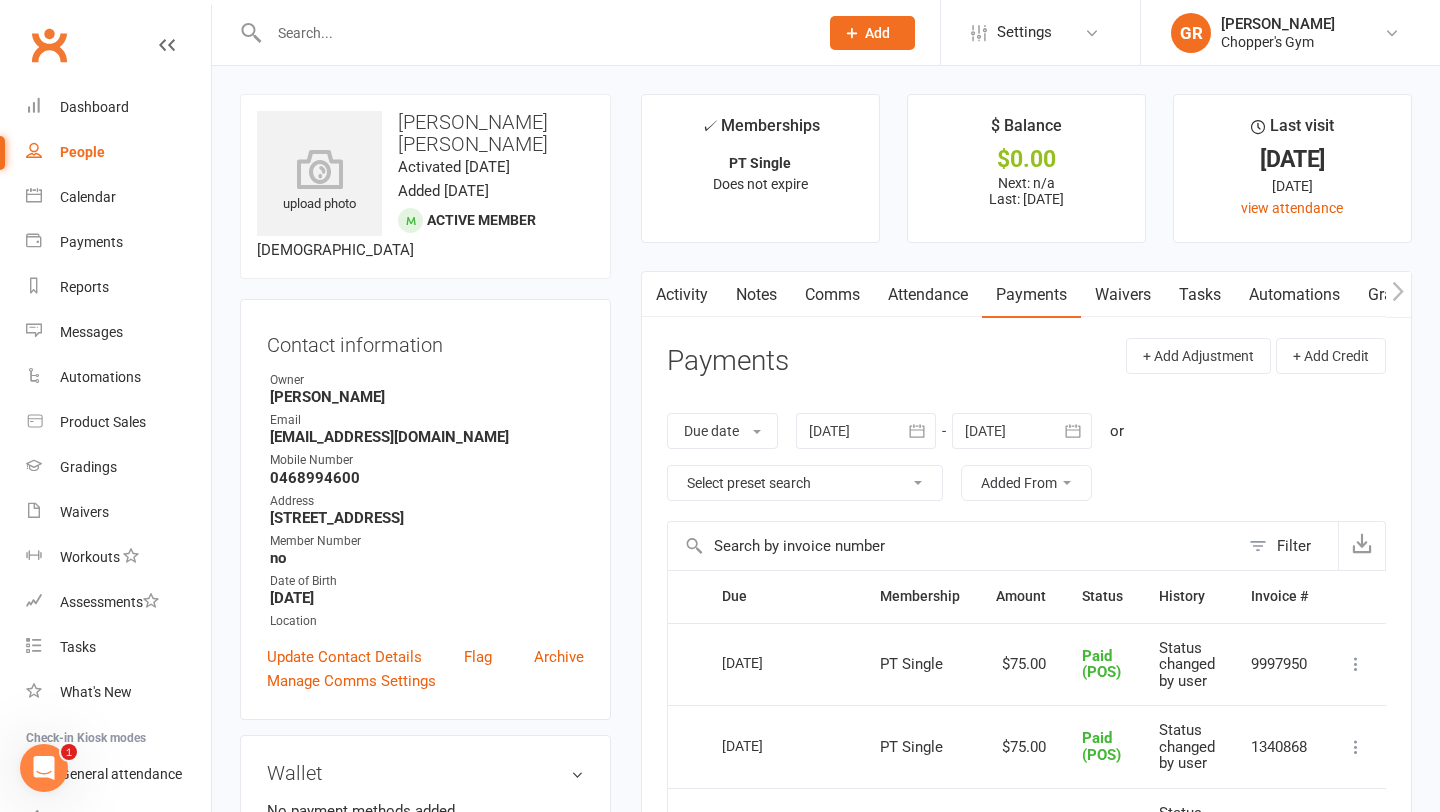 click at bounding box center [533, 33] 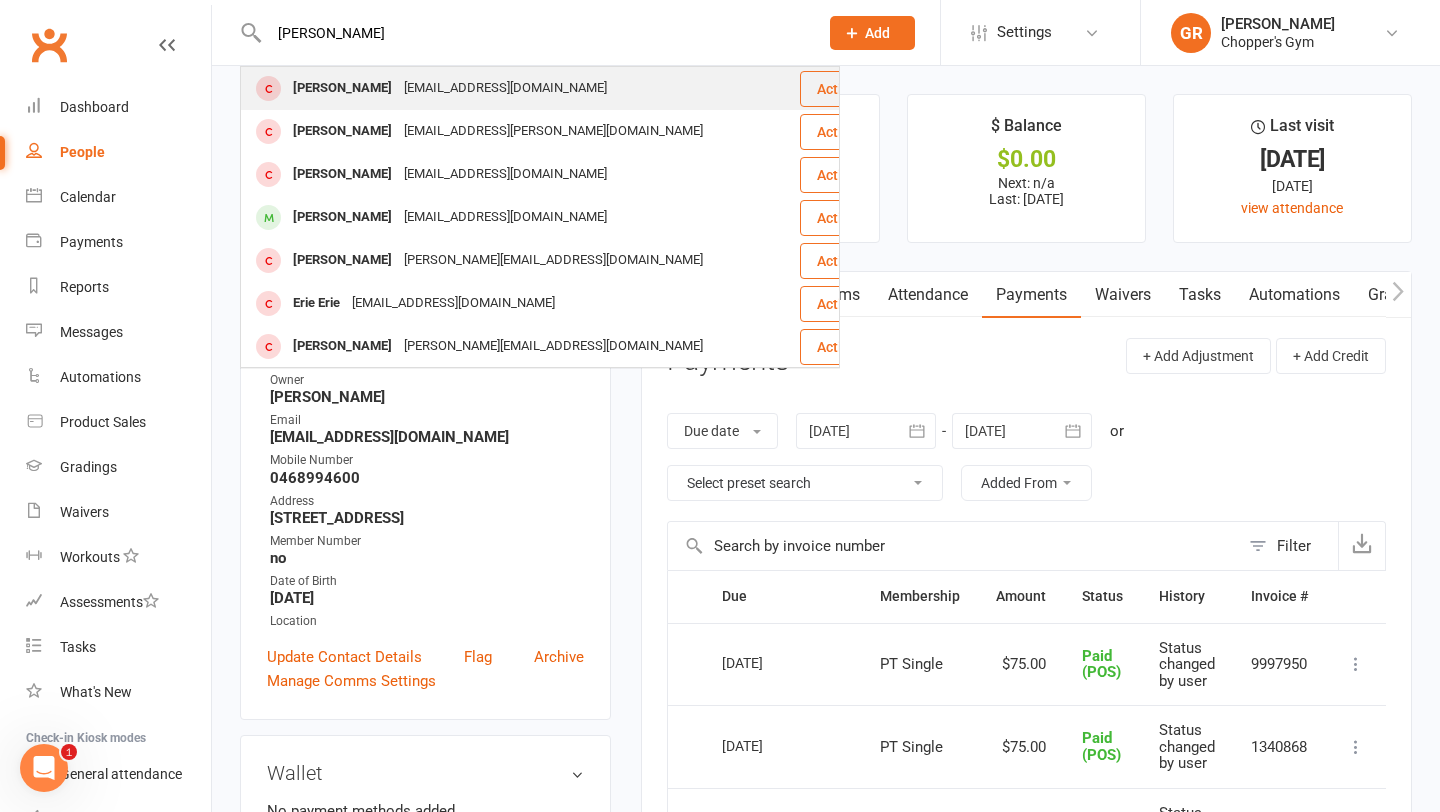 type on "[PERSON_NAME]" 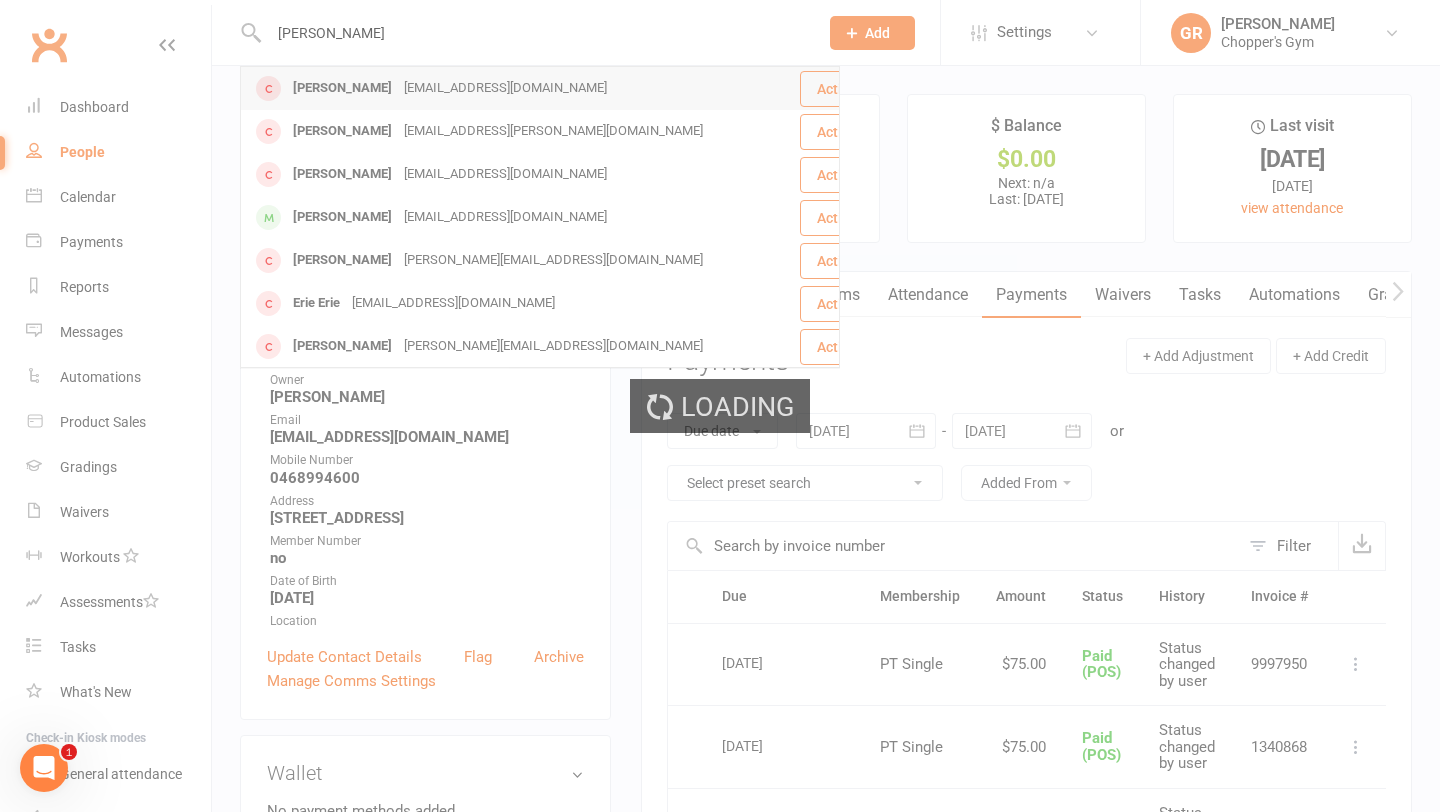 type 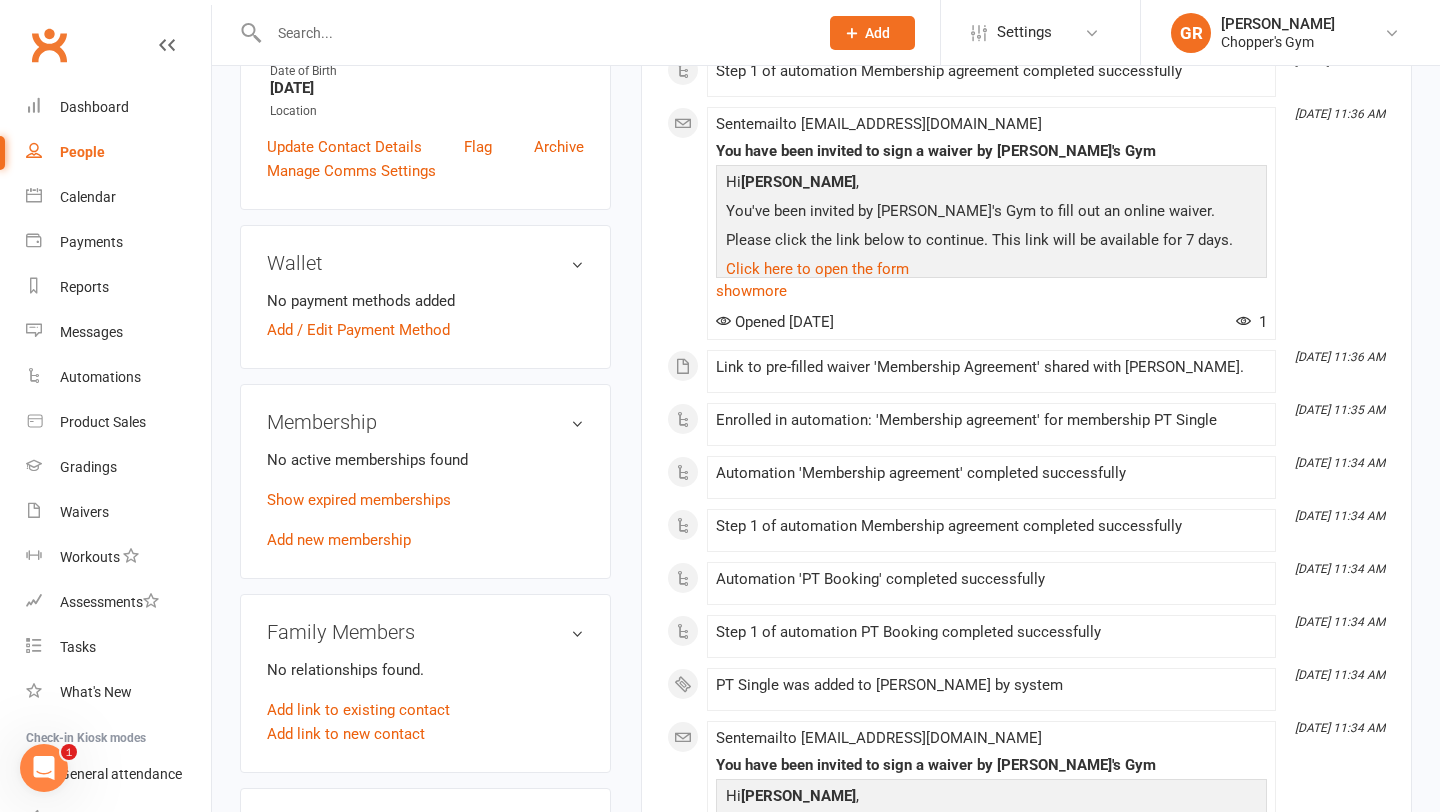 scroll, scrollTop: 483, scrollLeft: 0, axis: vertical 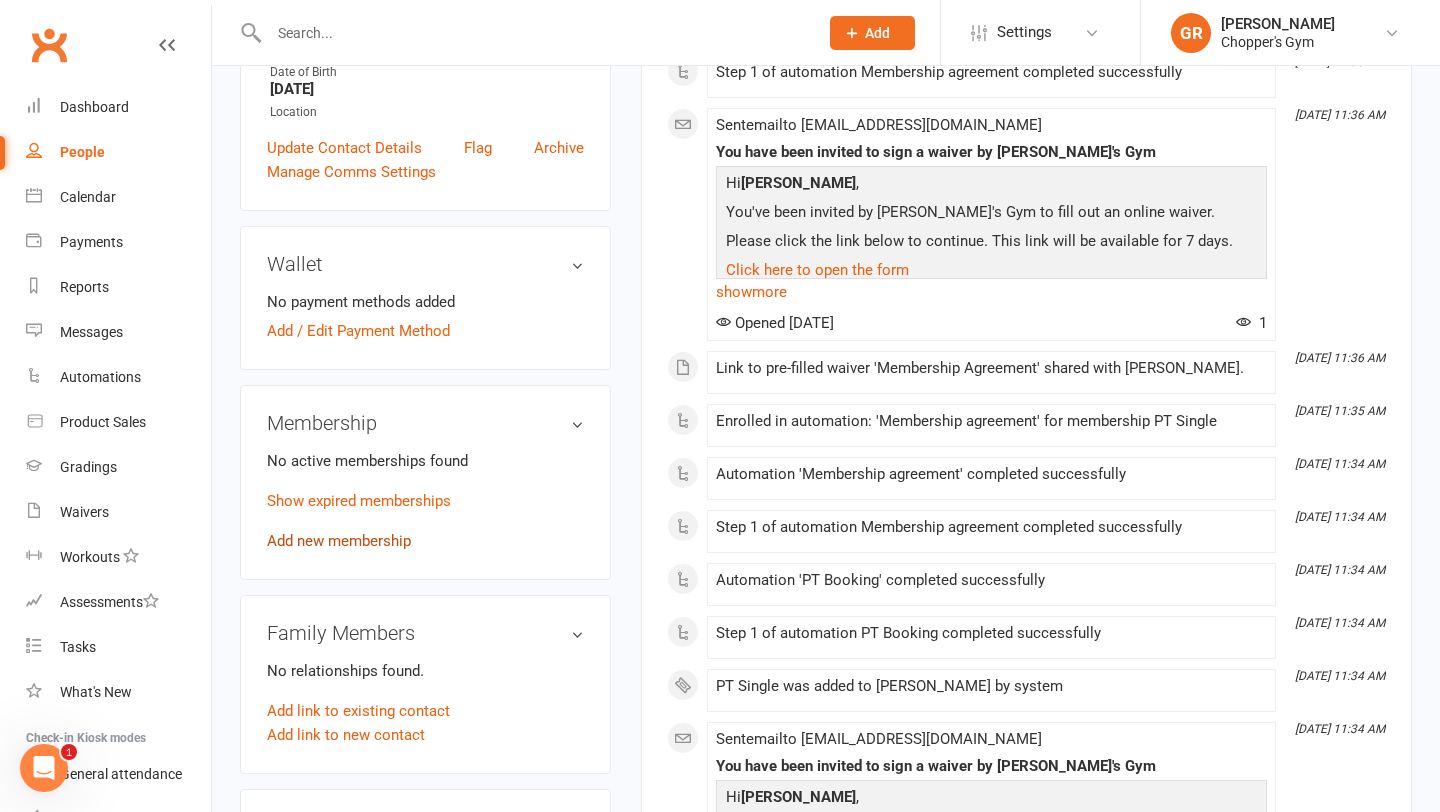 click on "Add new membership" at bounding box center [339, 541] 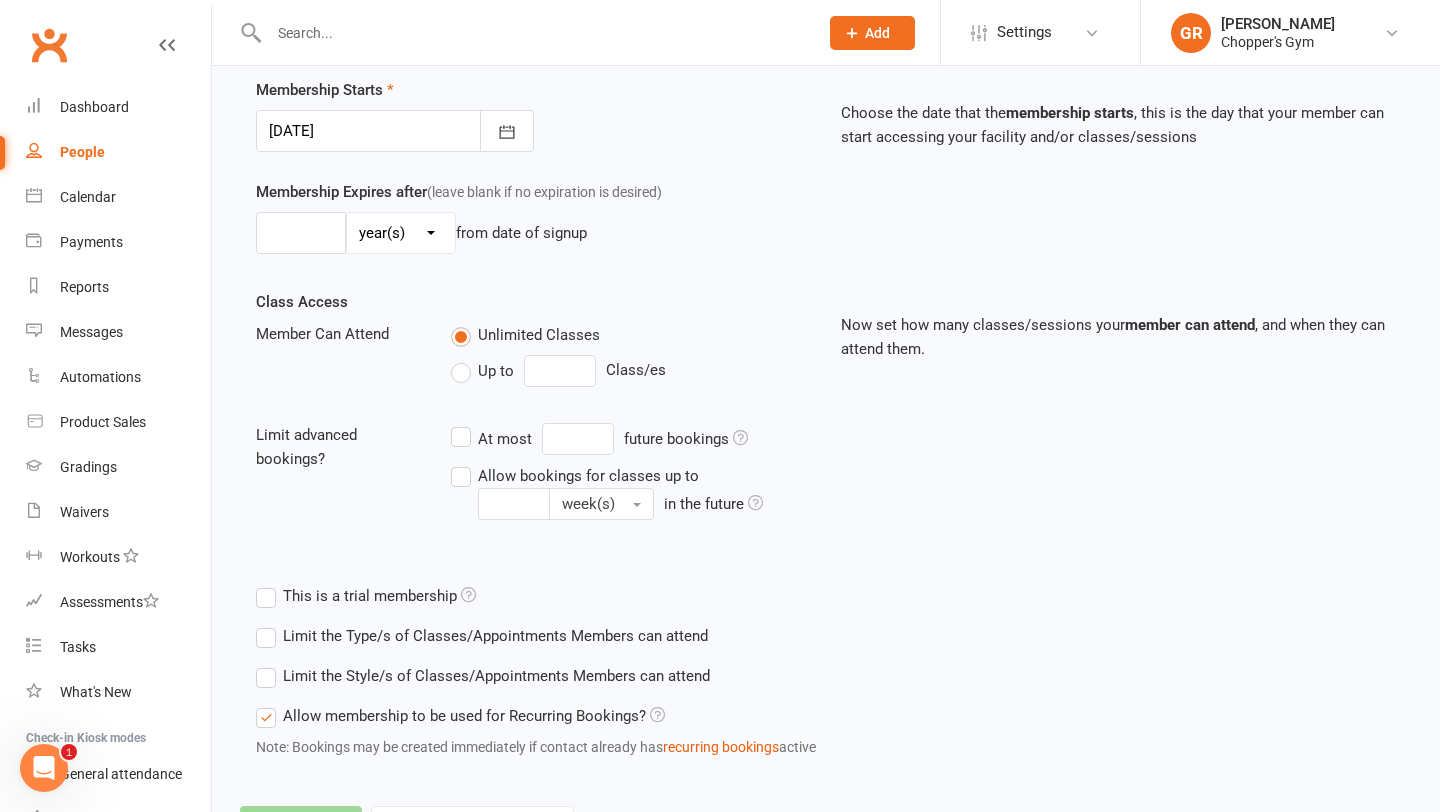 scroll, scrollTop: 0, scrollLeft: 0, axis: both 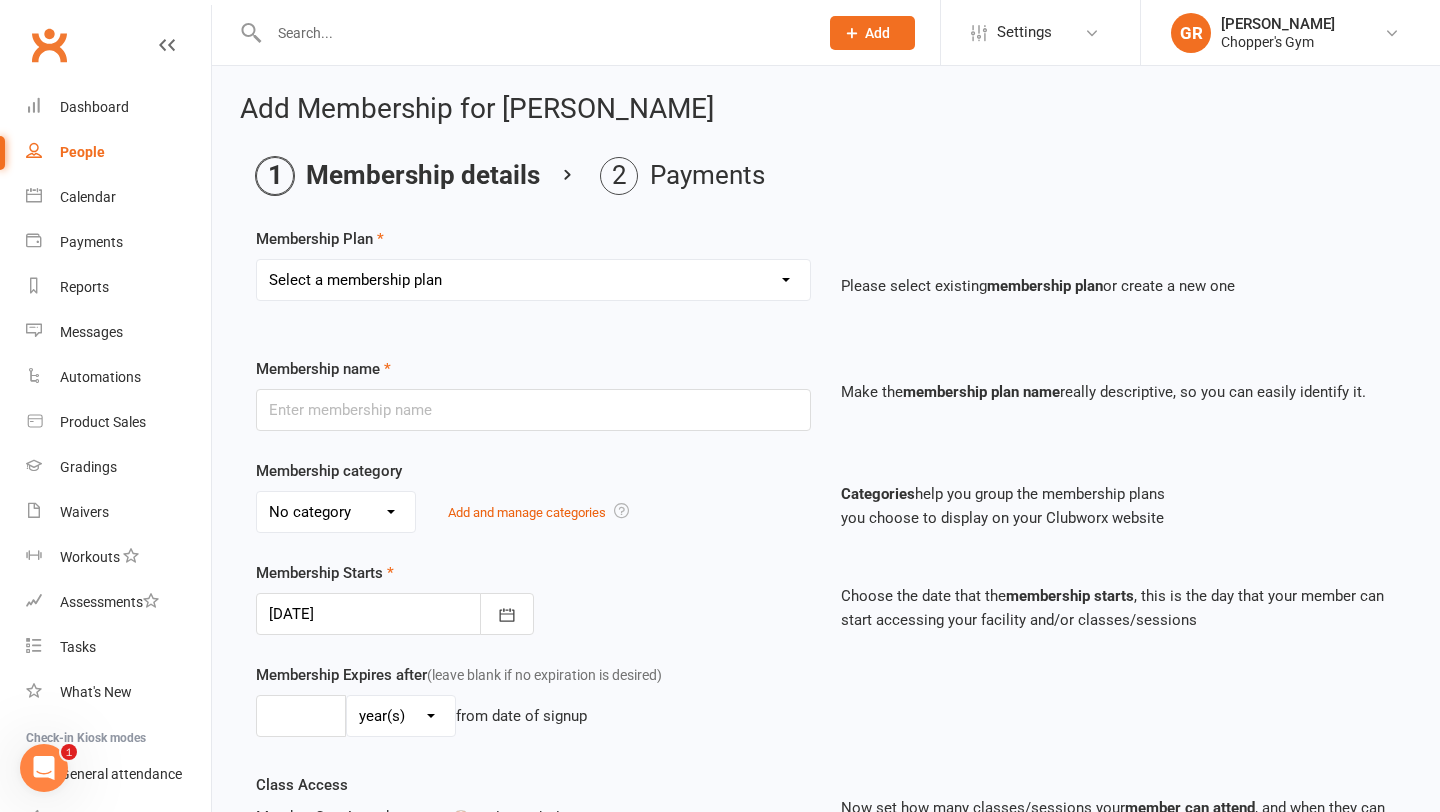 click on "Select a membership plan Create new Membership Plan Staff Membership Ongoing Unlimited Free Trial Ongoing 4 Credit Pack Ongoing 6 Credit Pack Casual Visit Unlimited Kids Training 1 per Week Kids Training Month Special 2 Week Unlimited Kid's Free Trial PT 10 Pack PT Single 1 Week Unlimited 1 per Week Kids Training Belconnen Unlimited Kids Training Belconnen 2 per Week Kids Training Belconnen" at bounding box center [533, 280] 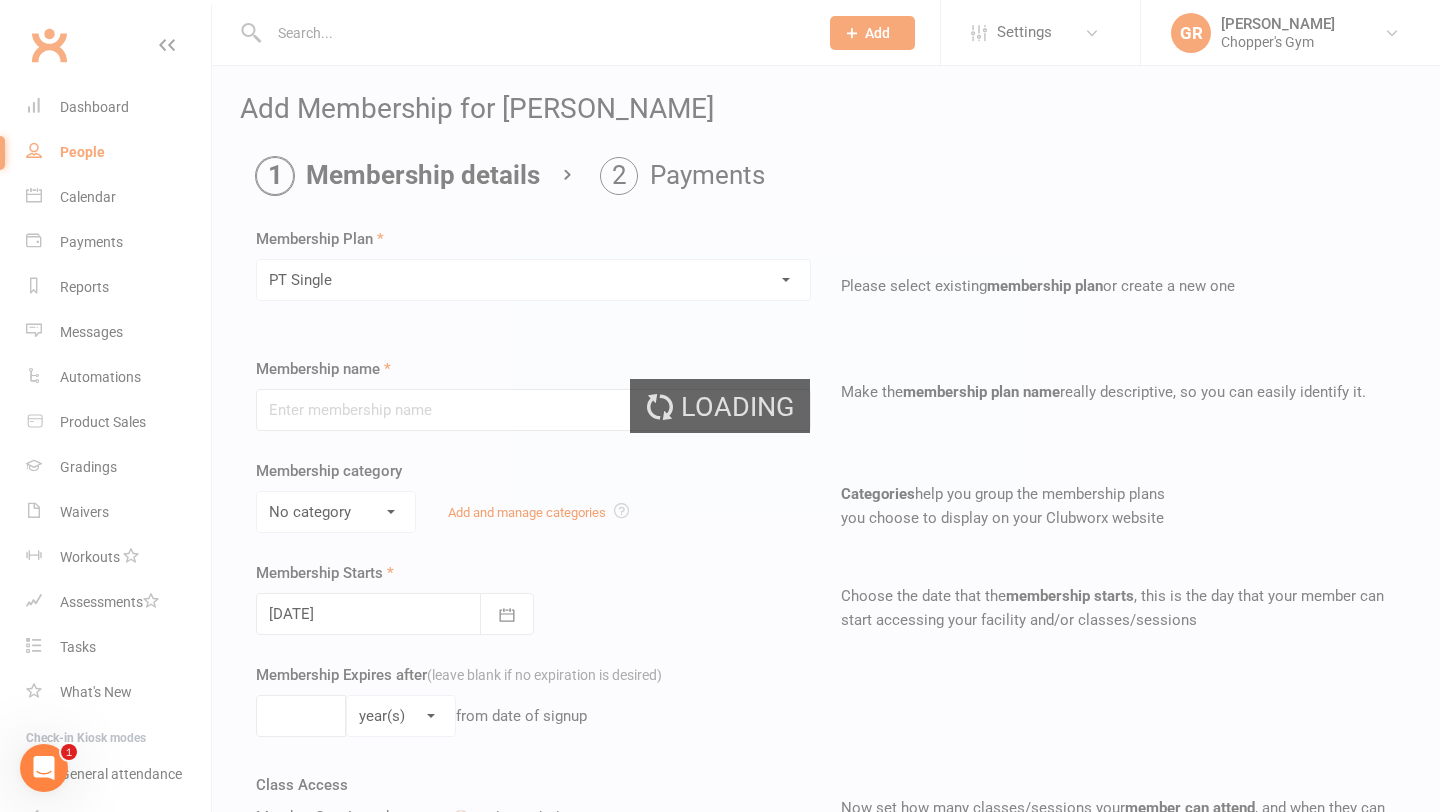 type on "PT Single" 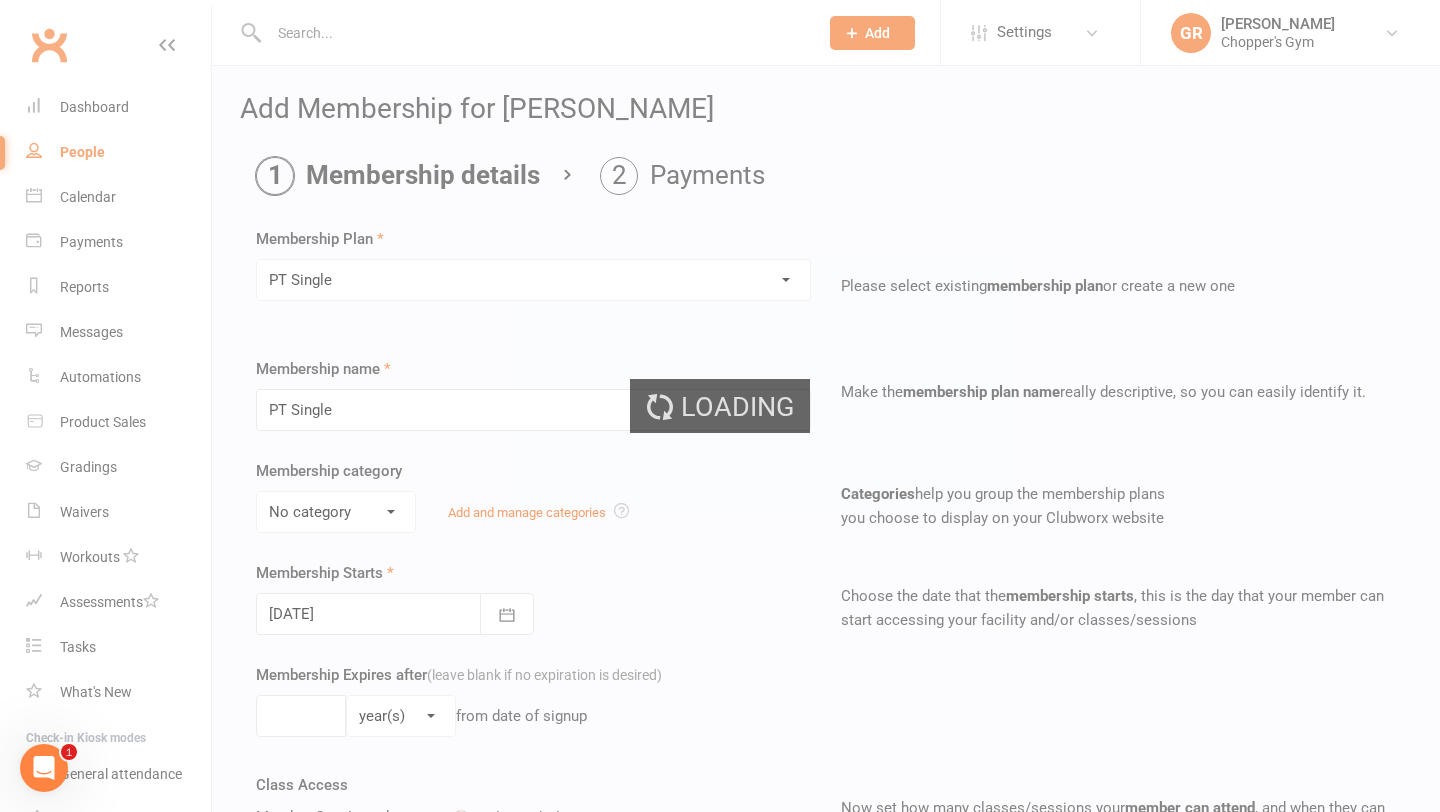 select on "3" 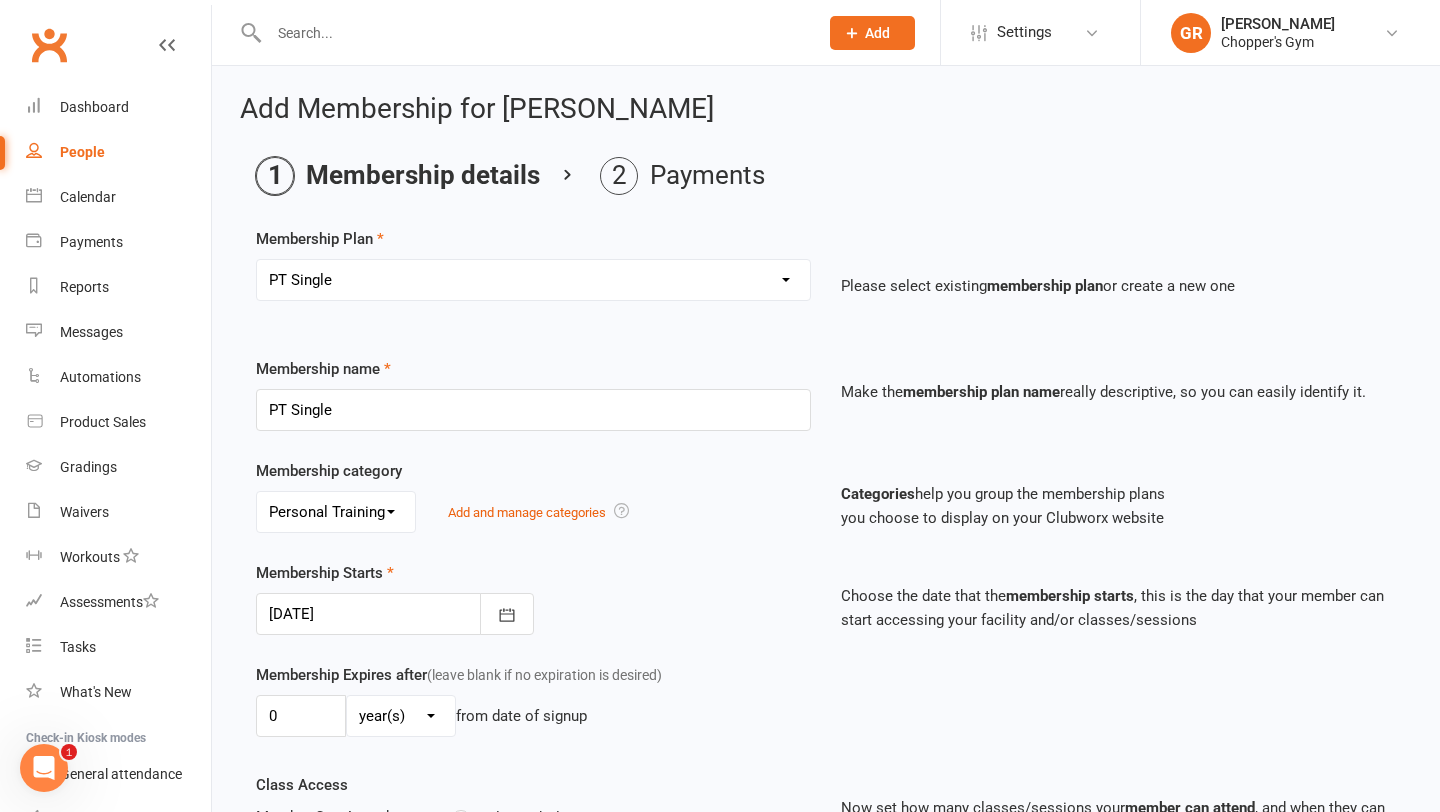 scroll, scrollTop: 890, scrollLeft: 0, axis: vertical 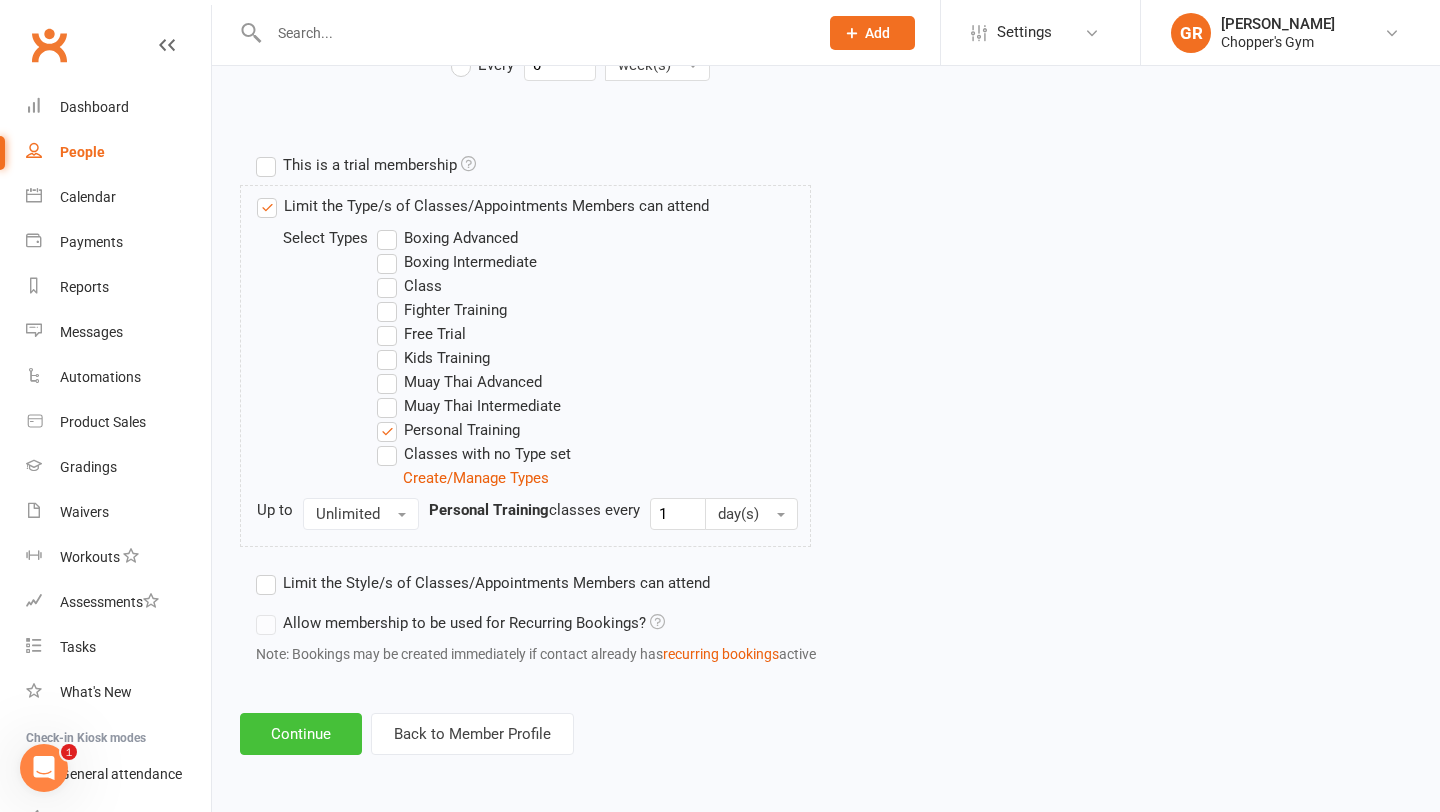 click on "Continue" at bounding box center [301, 734] 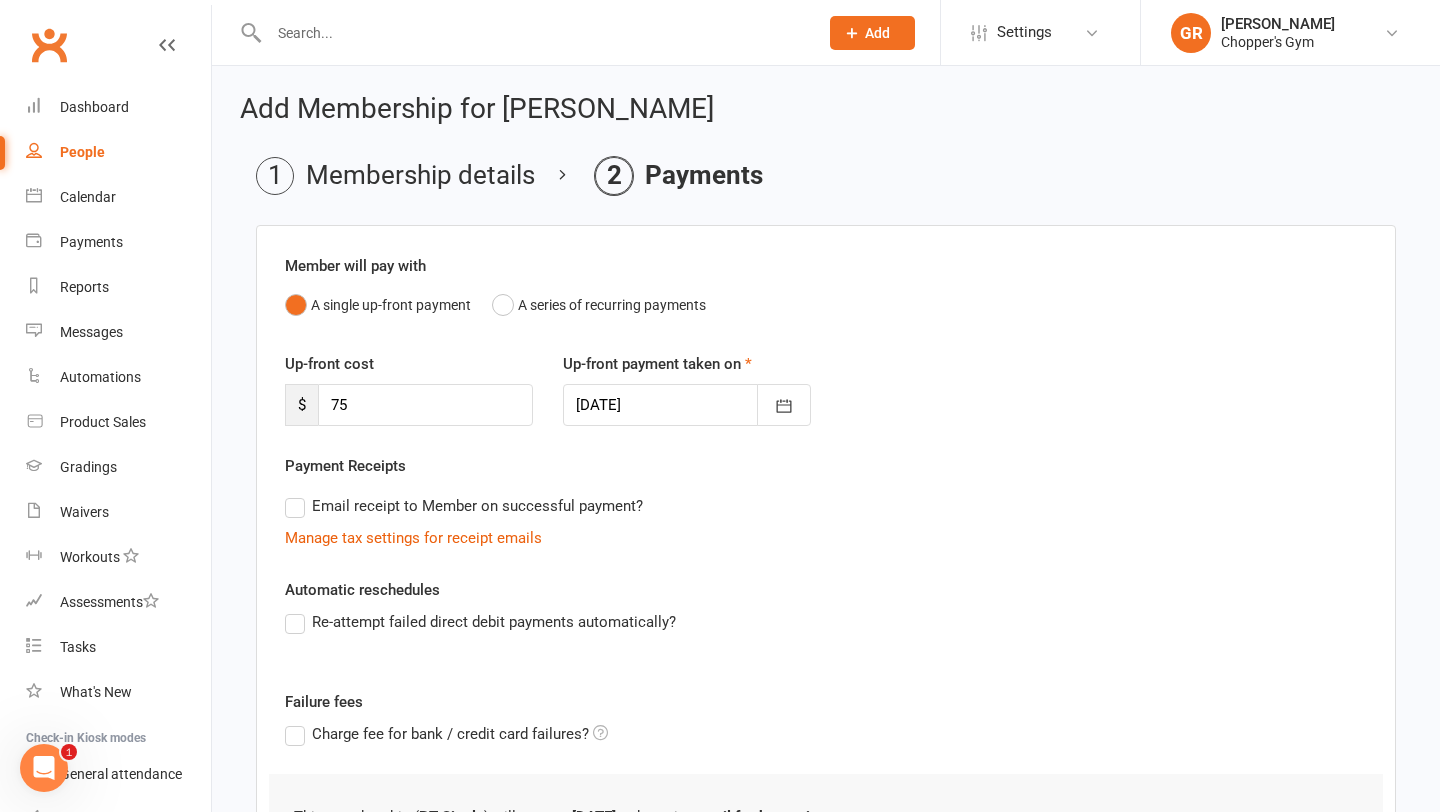 scroll, scrollTop: 277, scrollLeft: 0, axis: vertical 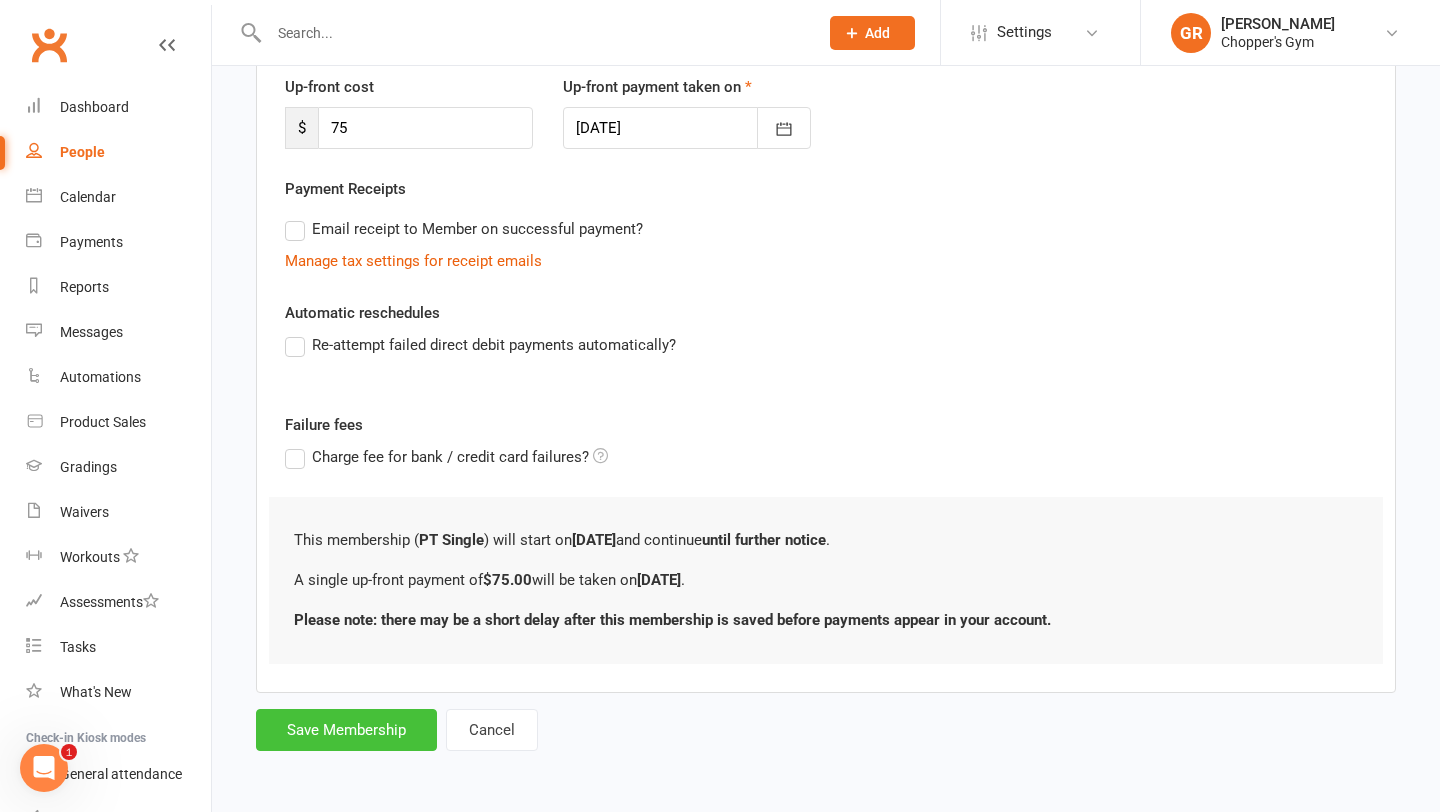 click on "Save Membership" at bounding box center (346, 730) 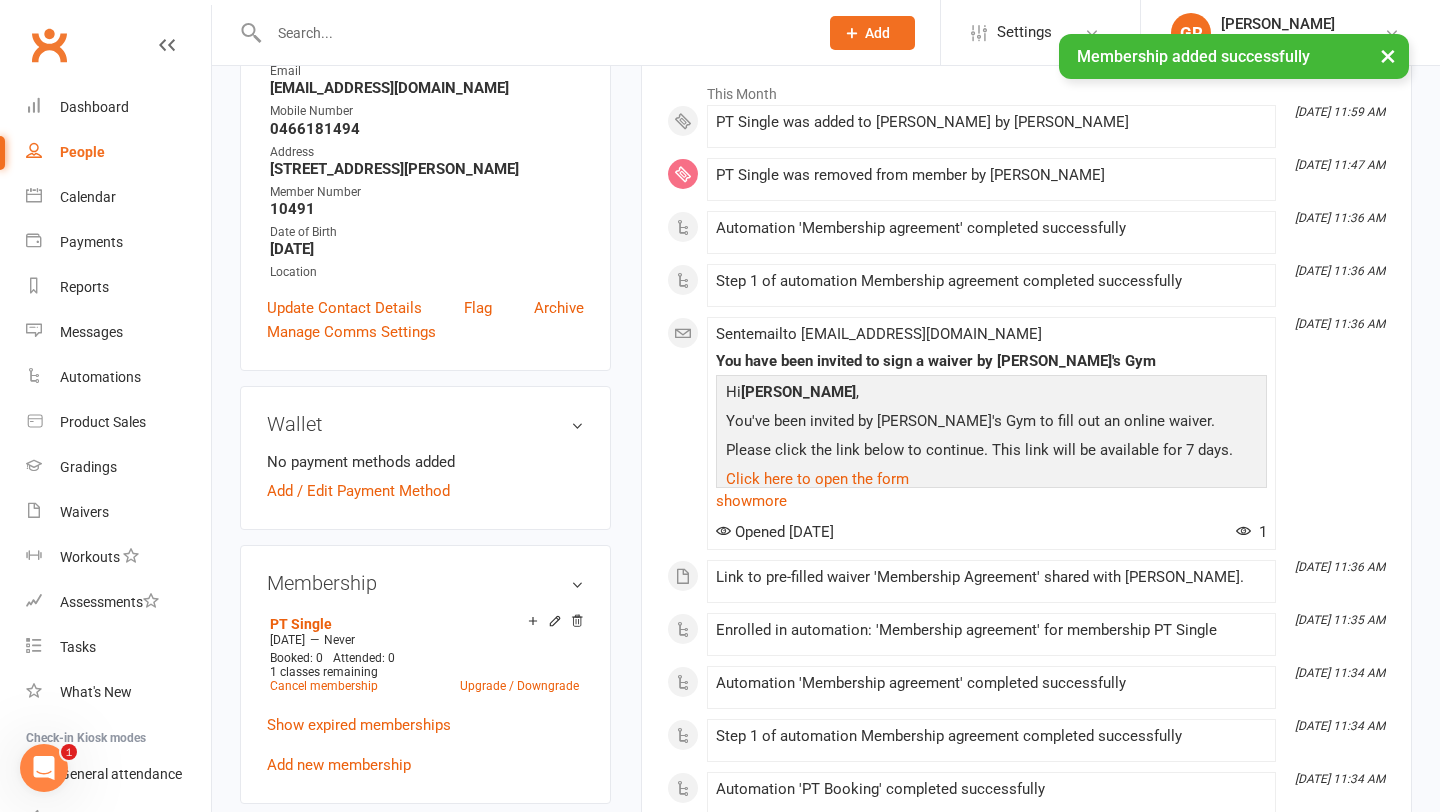scroll, scrollTop: 0, scrollLeft: 0, axis: both 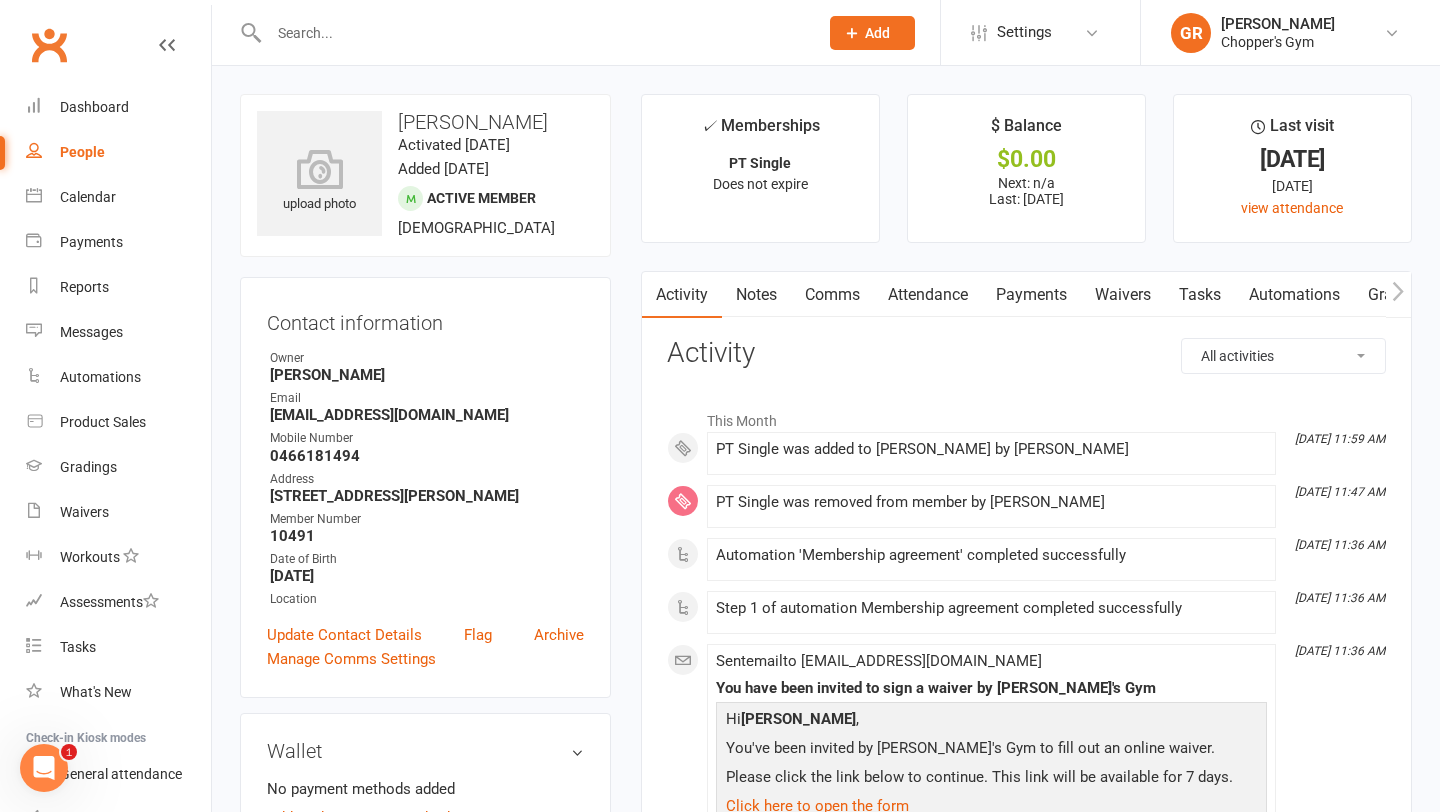 click on "Payments" at bounding box center [1031, 295] 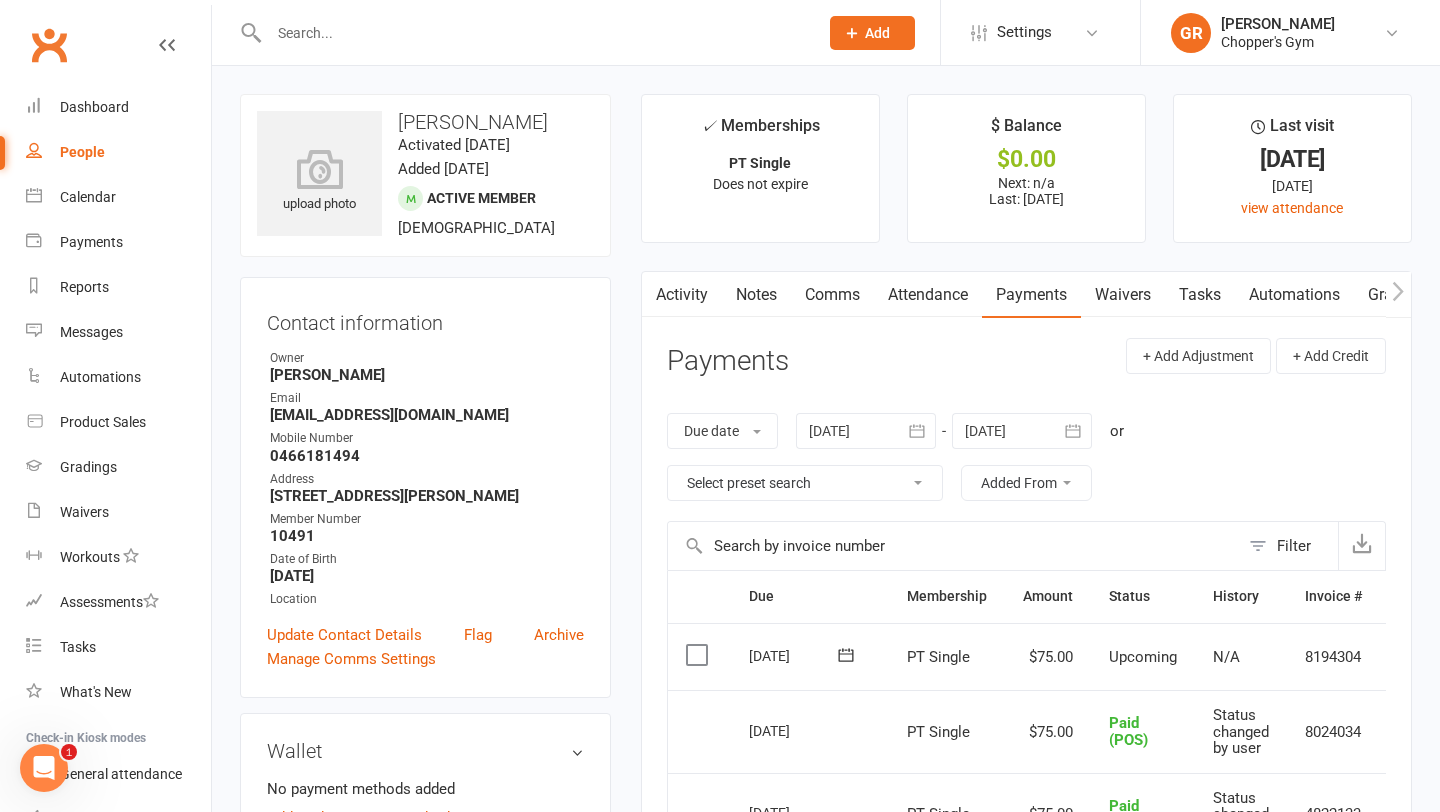 click at bounding box center (699, 655) 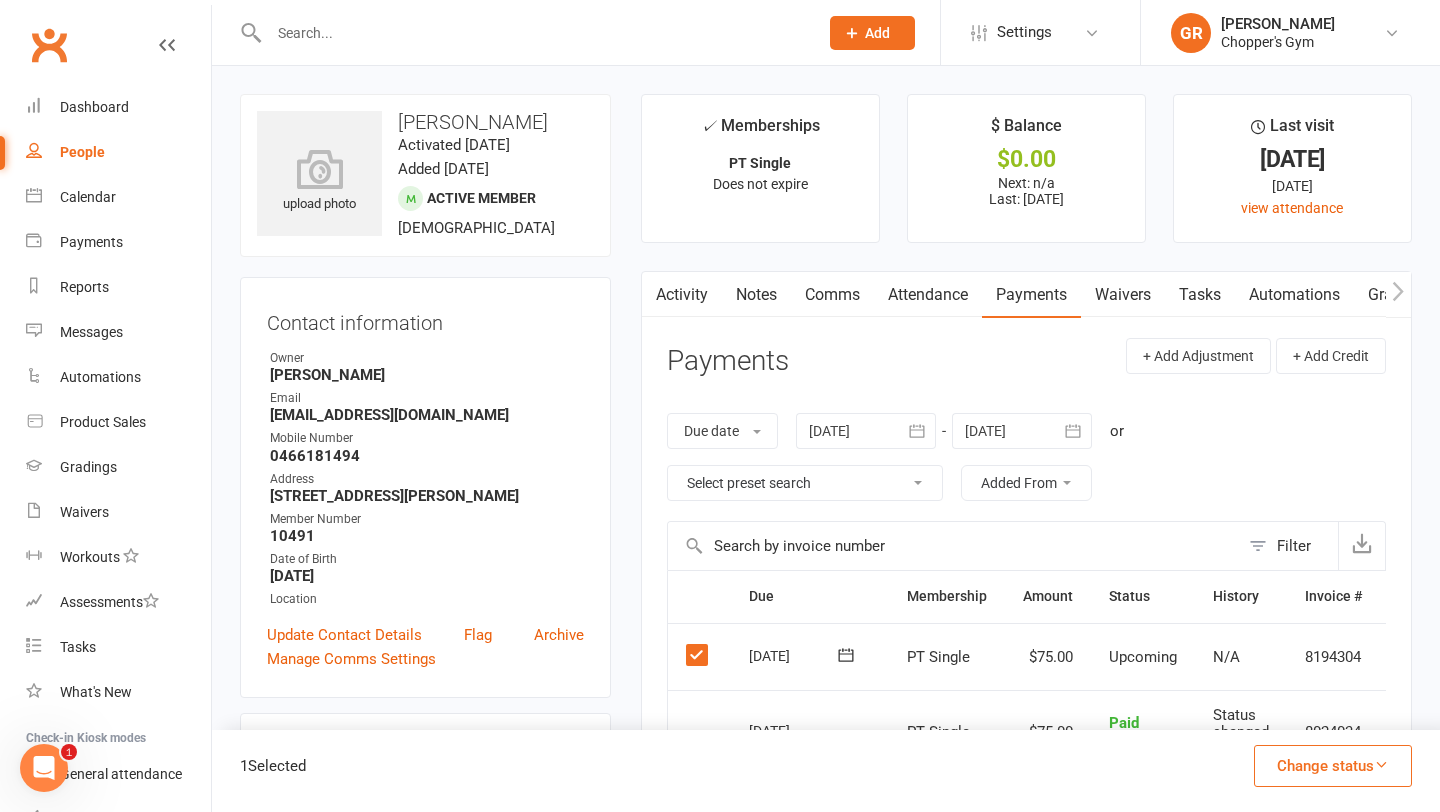 click on "Change status" at bounding box center [1333, 766] 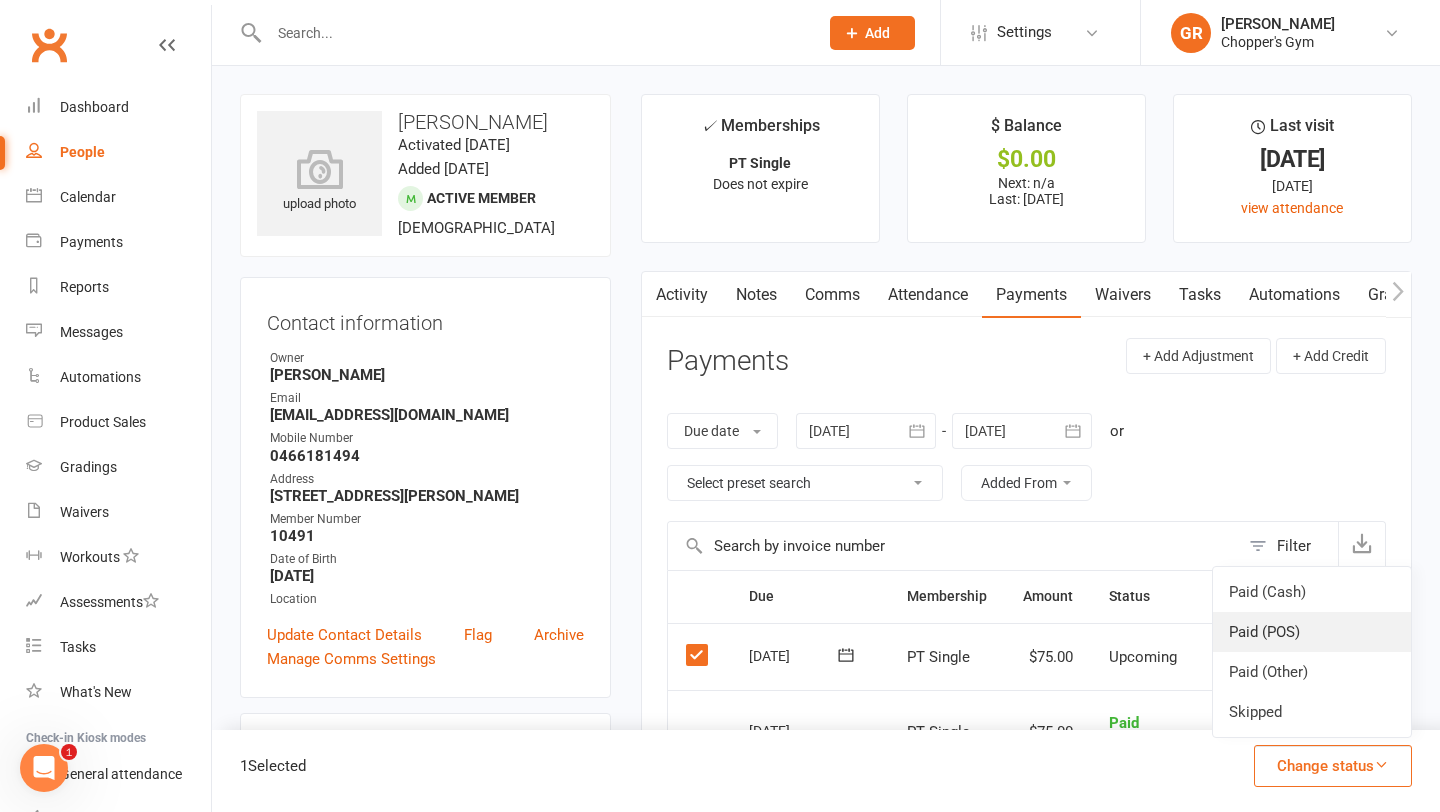 click on "Paid (POS)" at bounding box center (1312, 632) 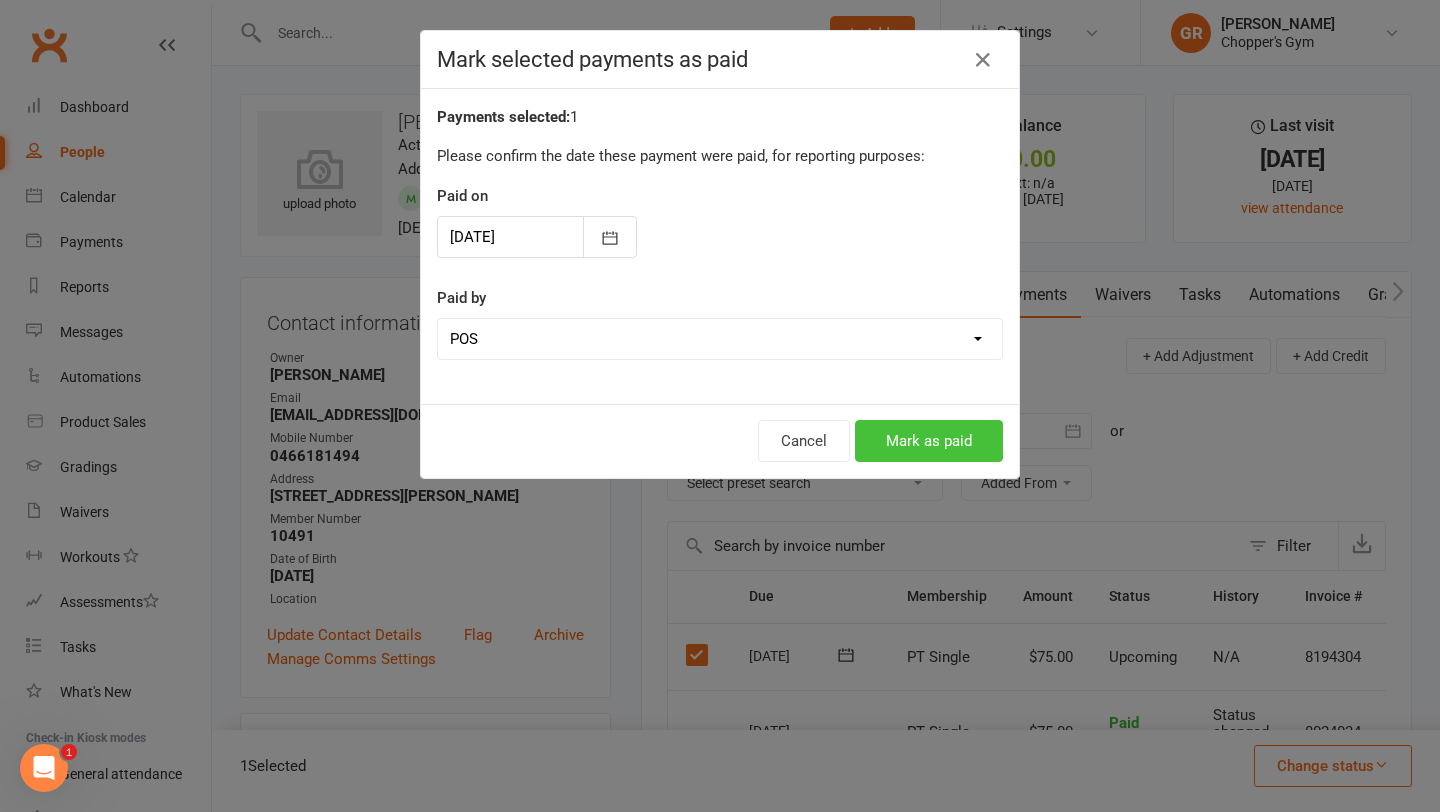 click on "Mark as paid" at bounding box center (929, 441) 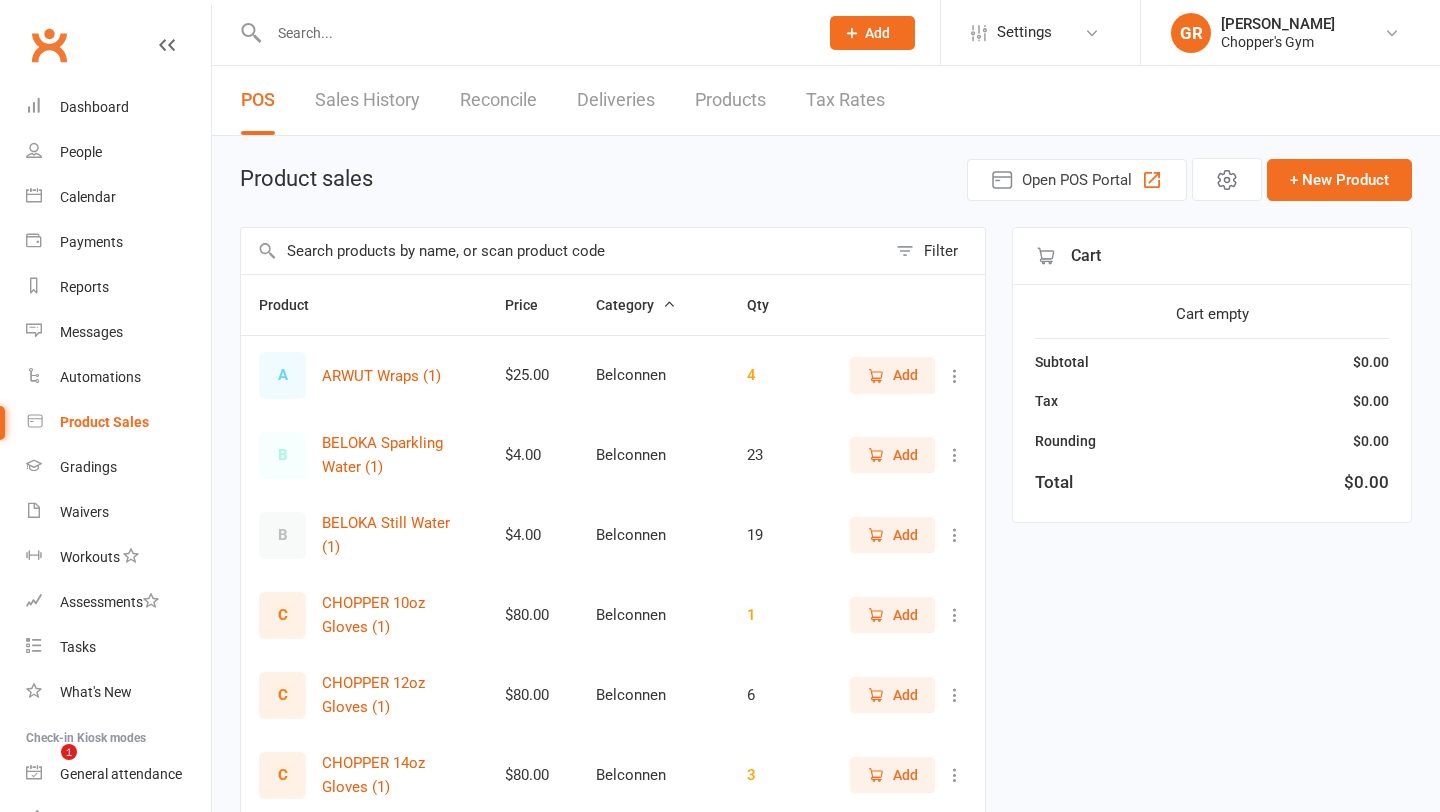 select on "100" 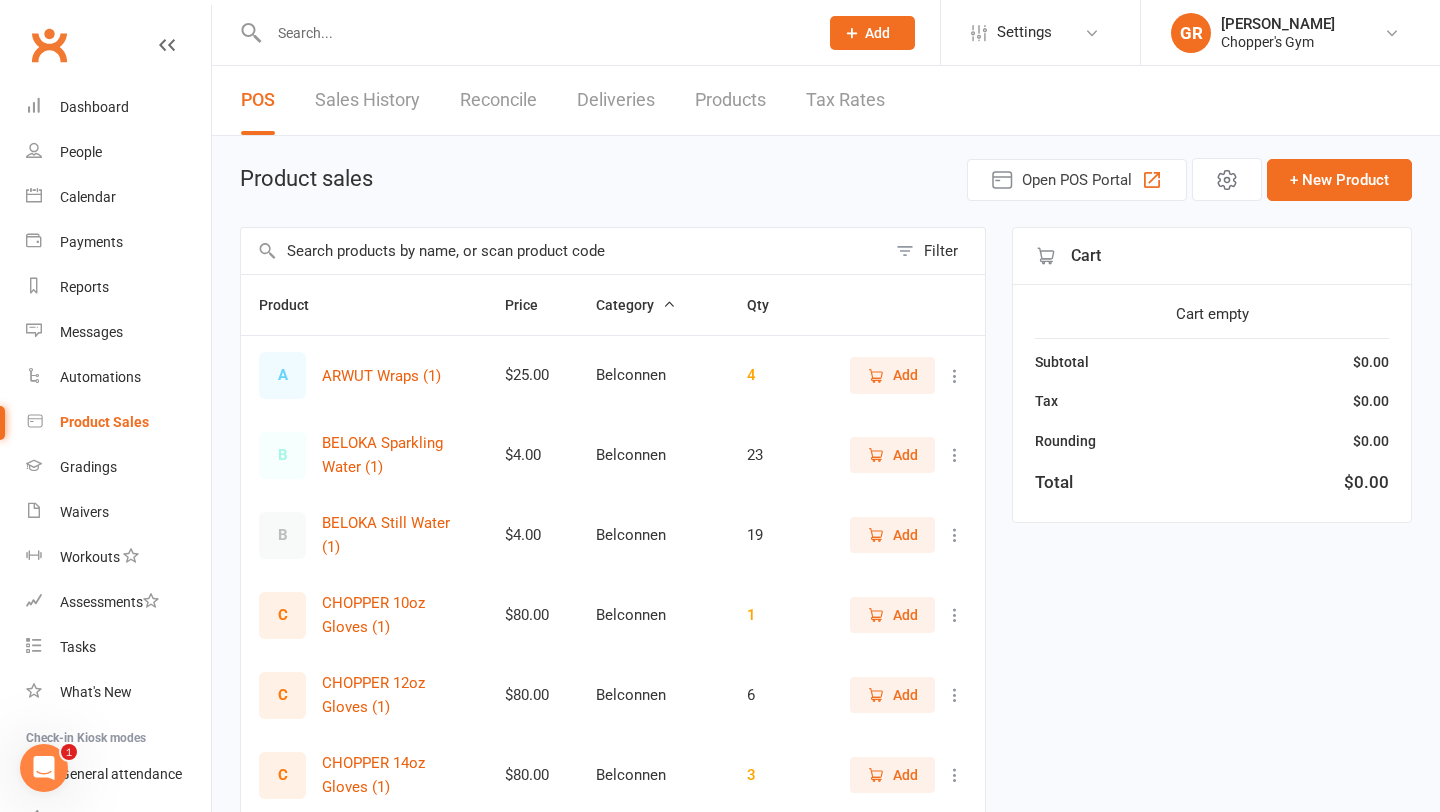 scroll, scrollTop: 0, scrollLeft: 0, axis: both 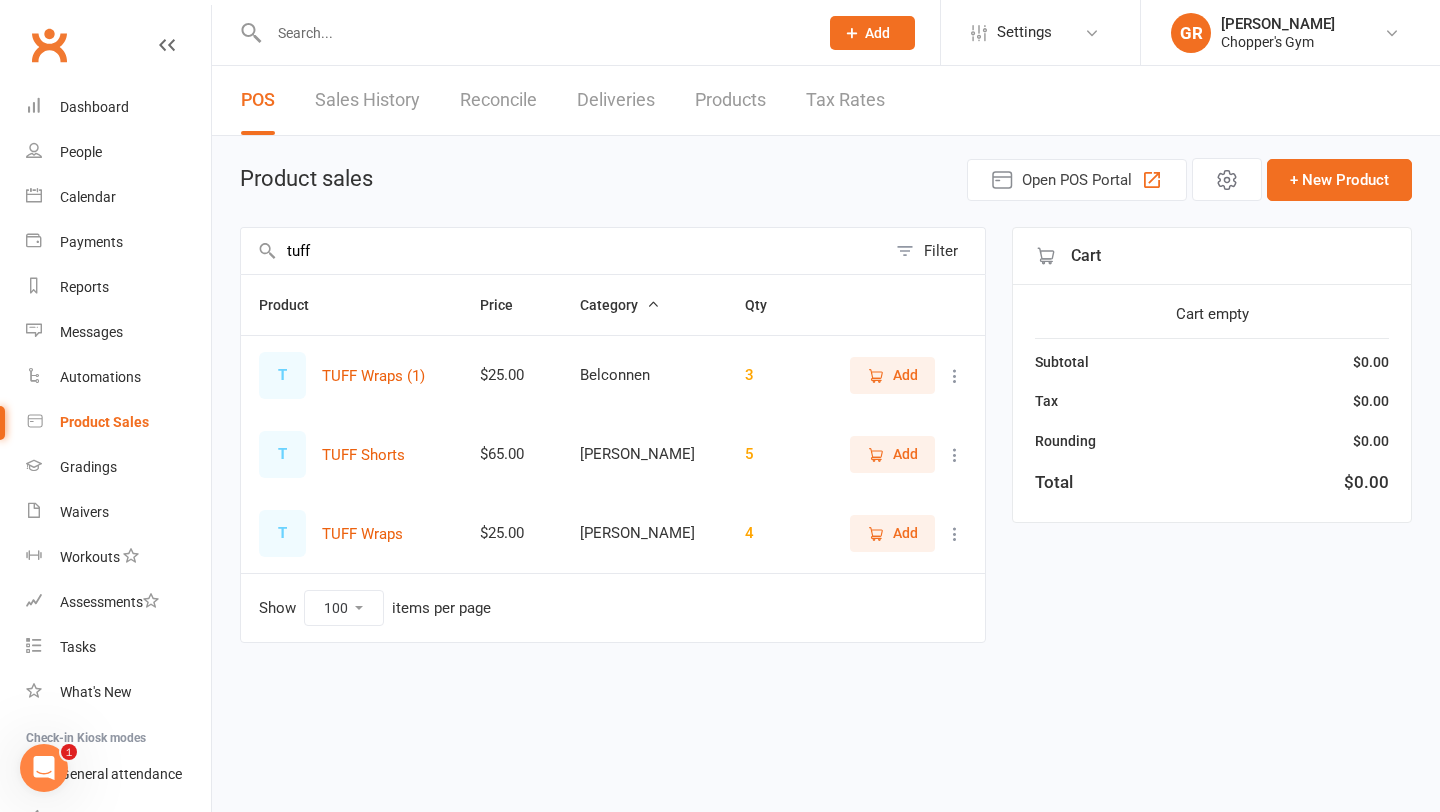 type on "tuff" 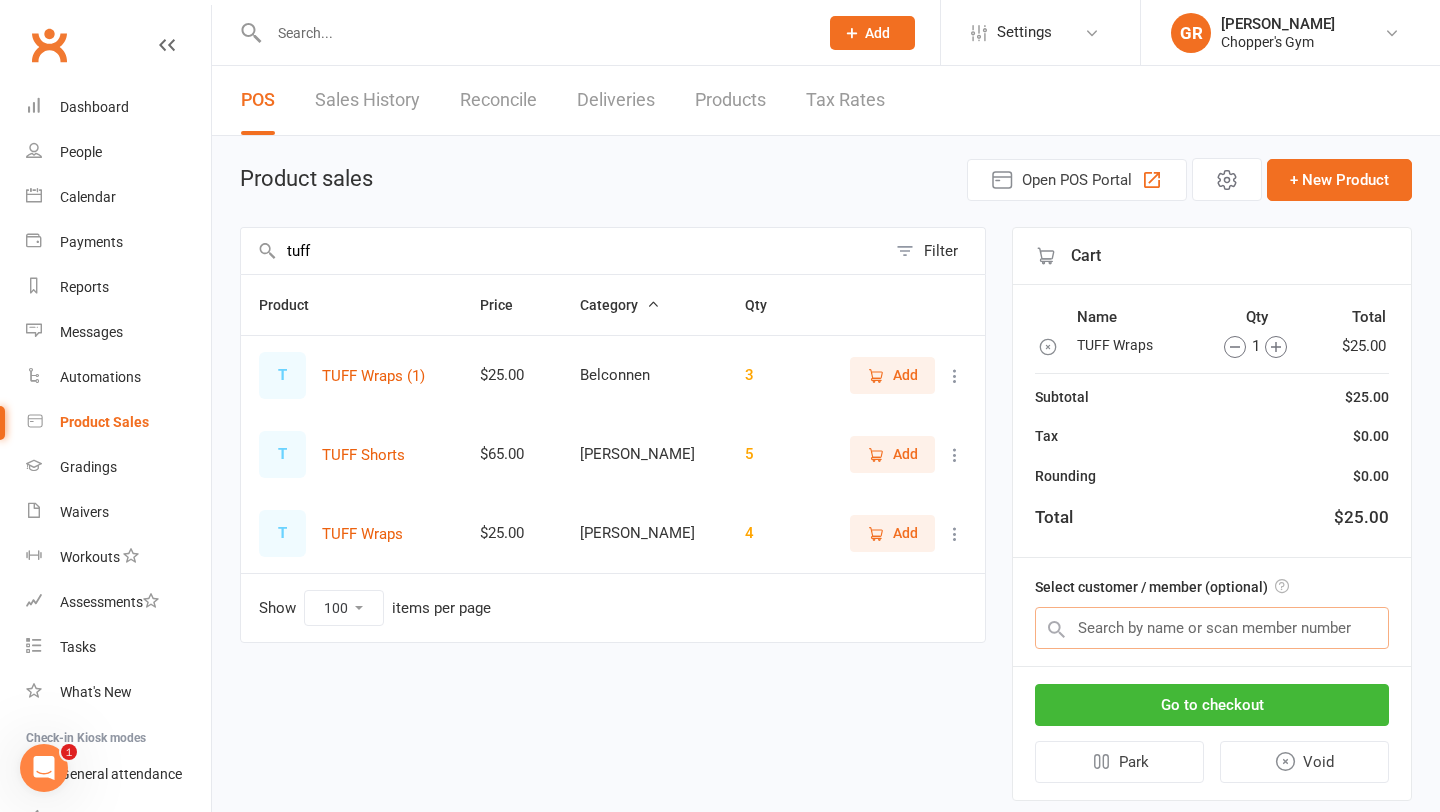 click at bounding box center (1212, 628) 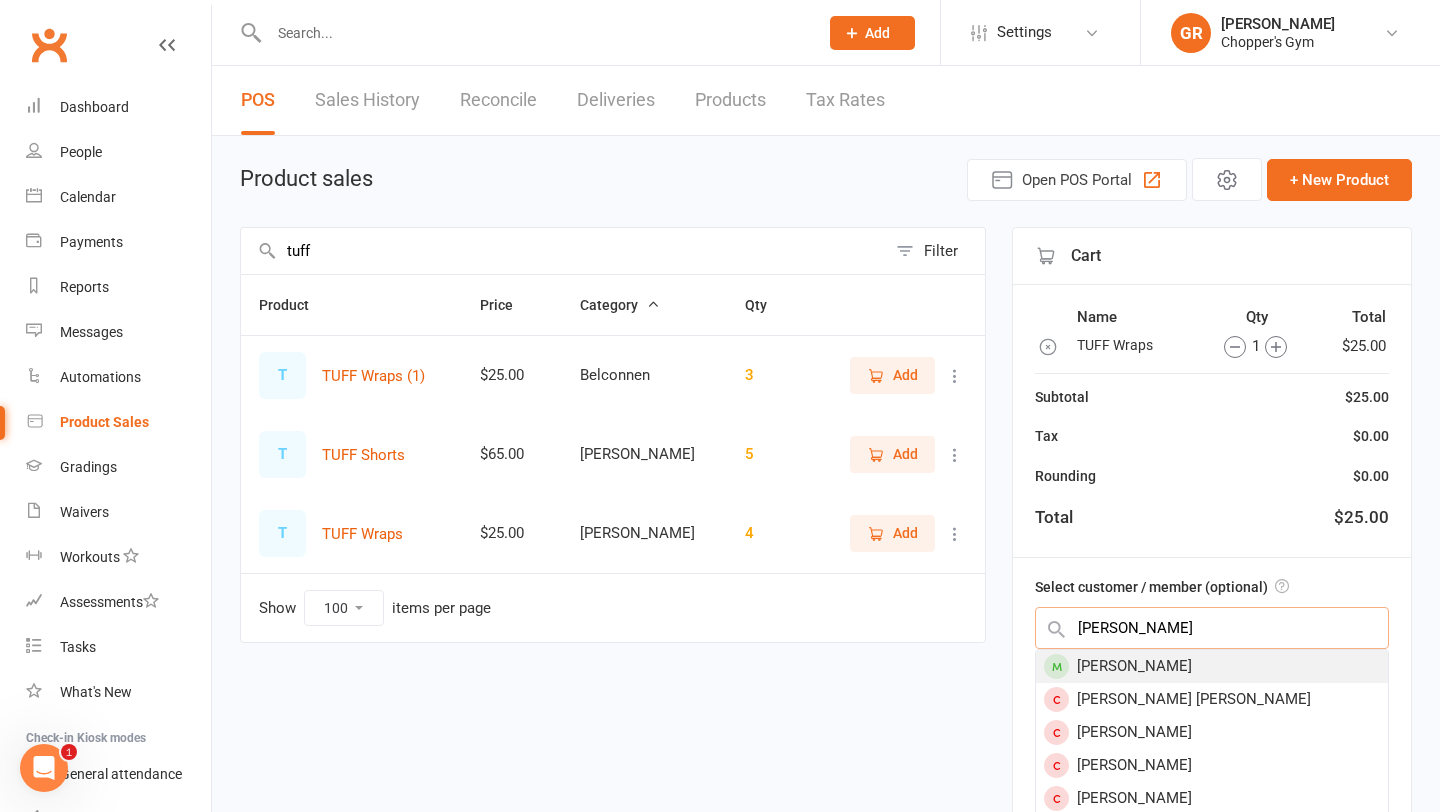 type on "lanie" 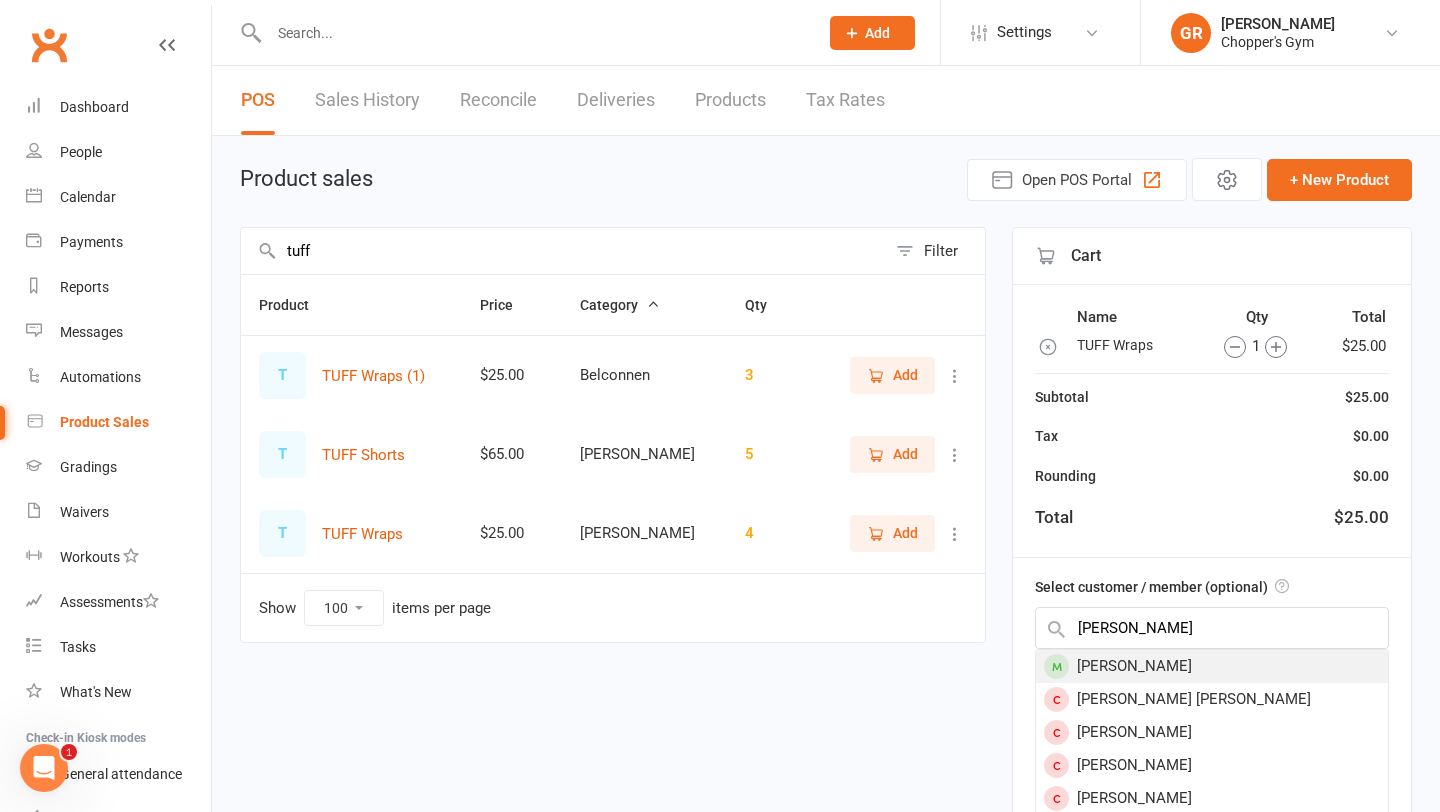 click on "[PERSON_NAME]" at bounding box center [1212, 666] 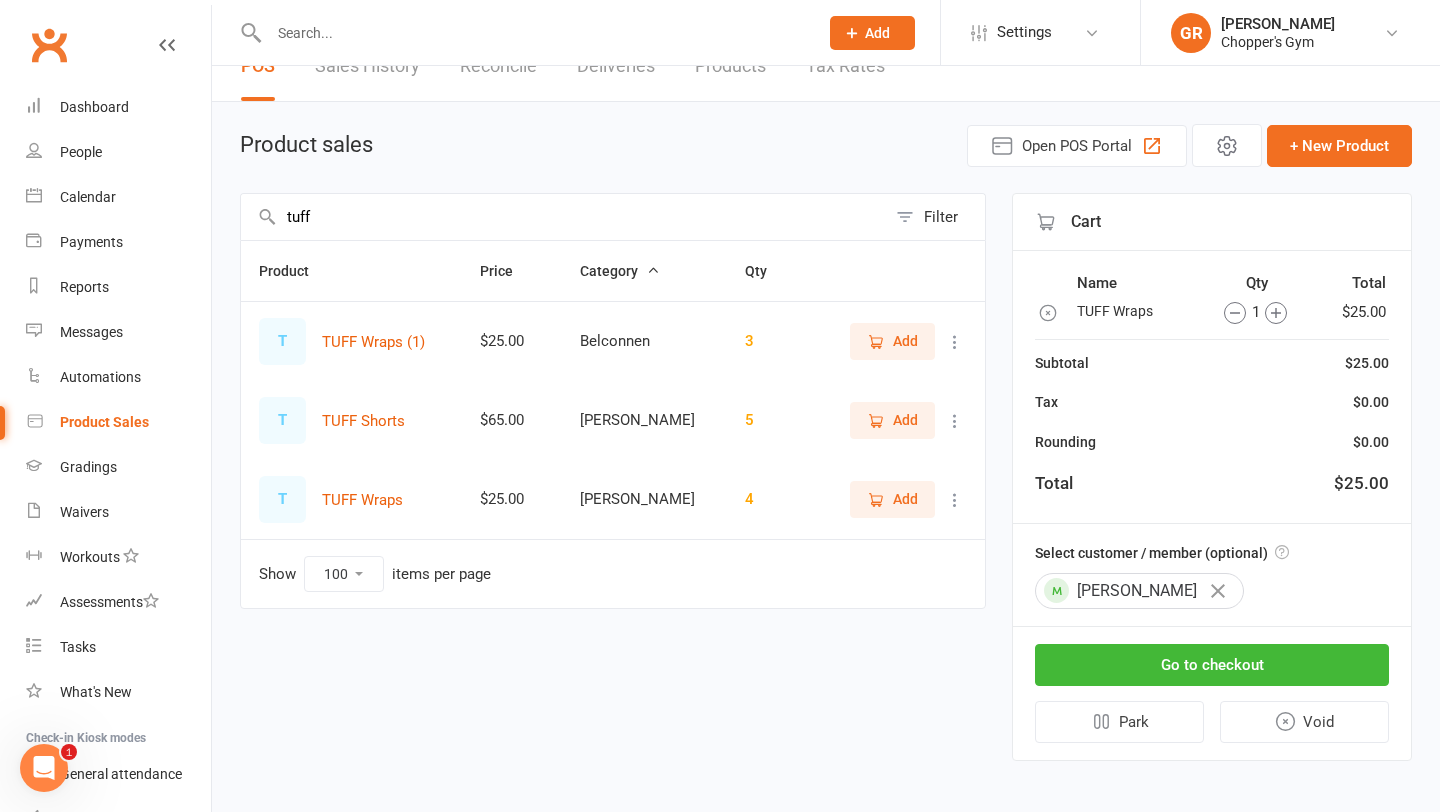 scroll, scrollTop: 33, scrollLeft: 0, axis: vertical 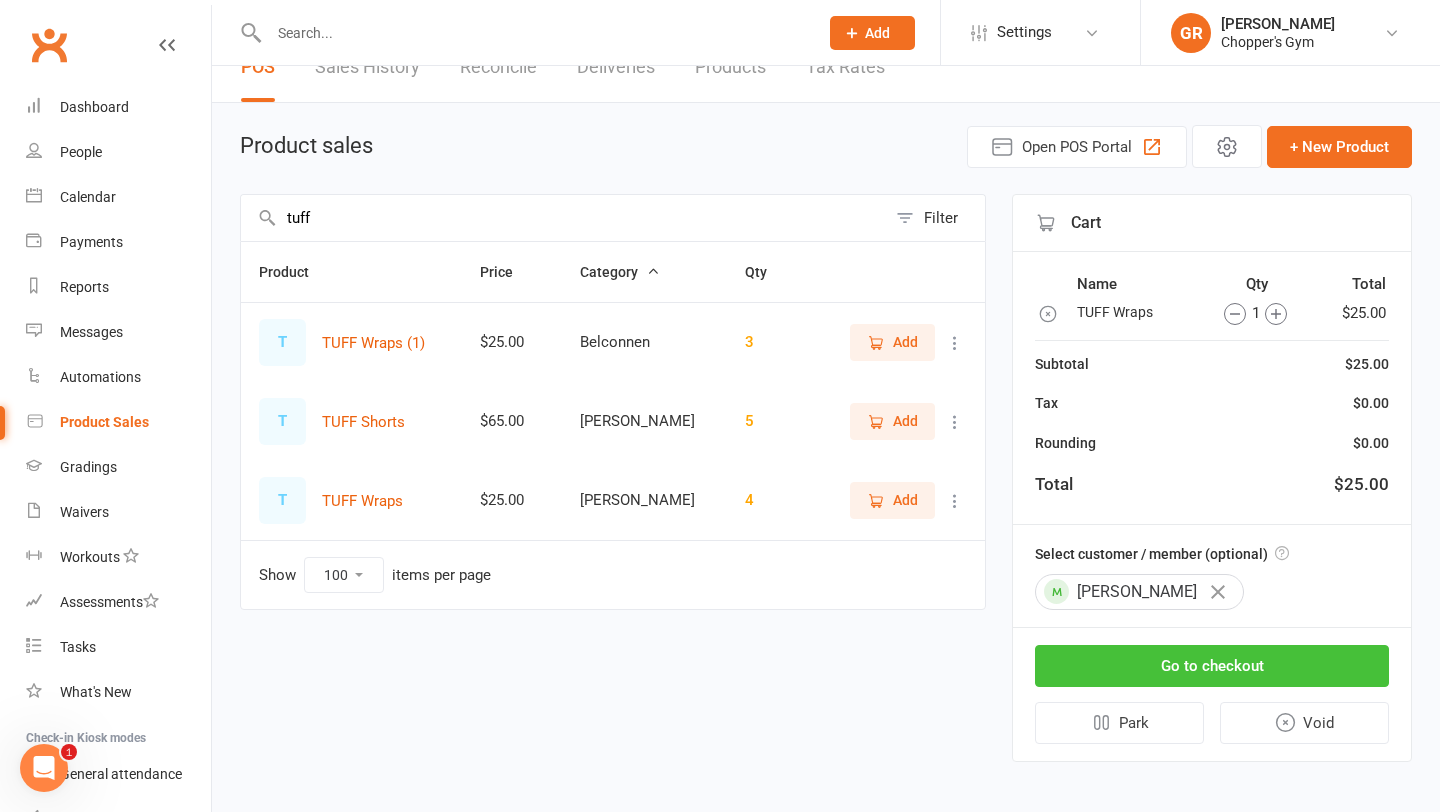 click on "Go to checkout" at bounding box center (1212, 666) 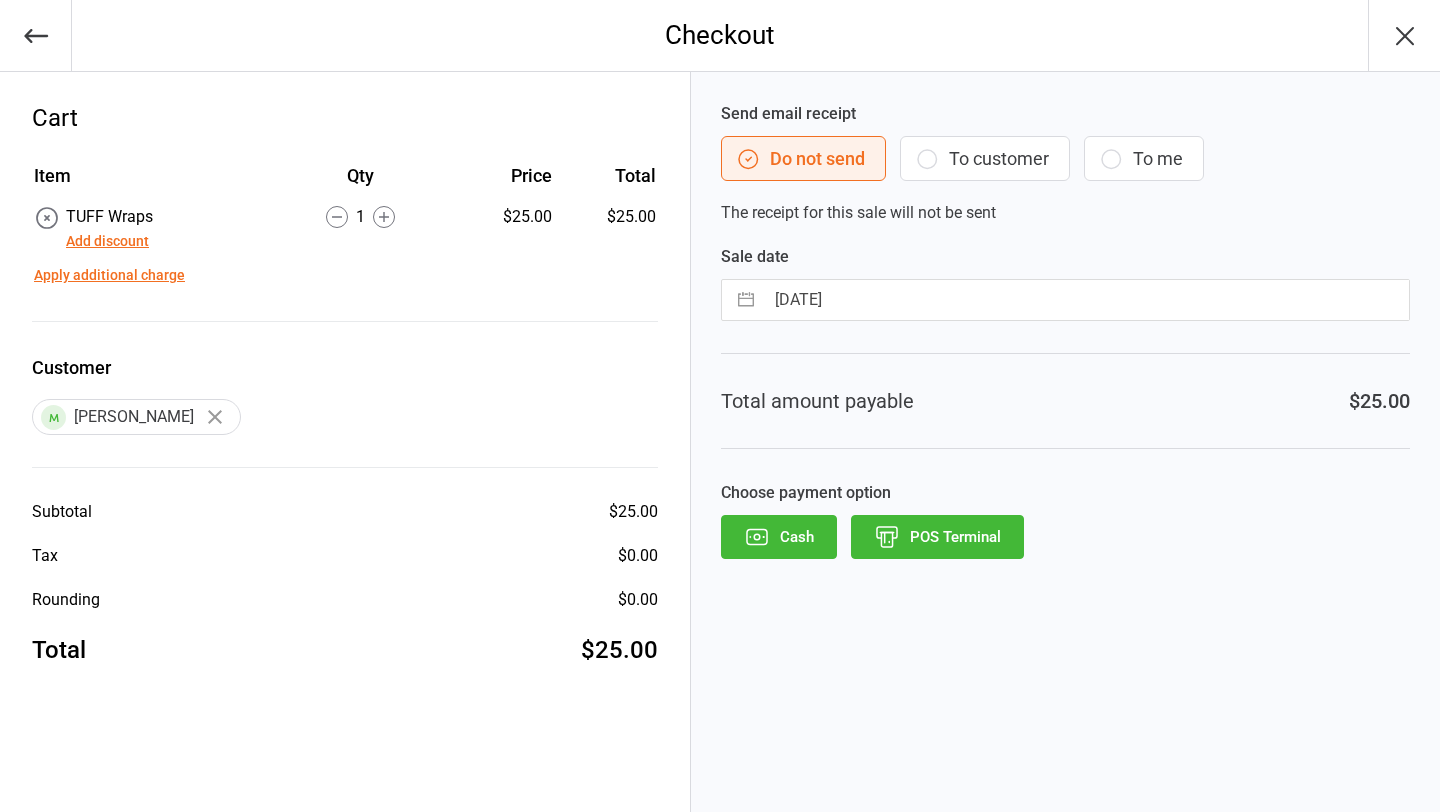 scroll, scrollTop: 0, scrollLeft: 0, axis: both 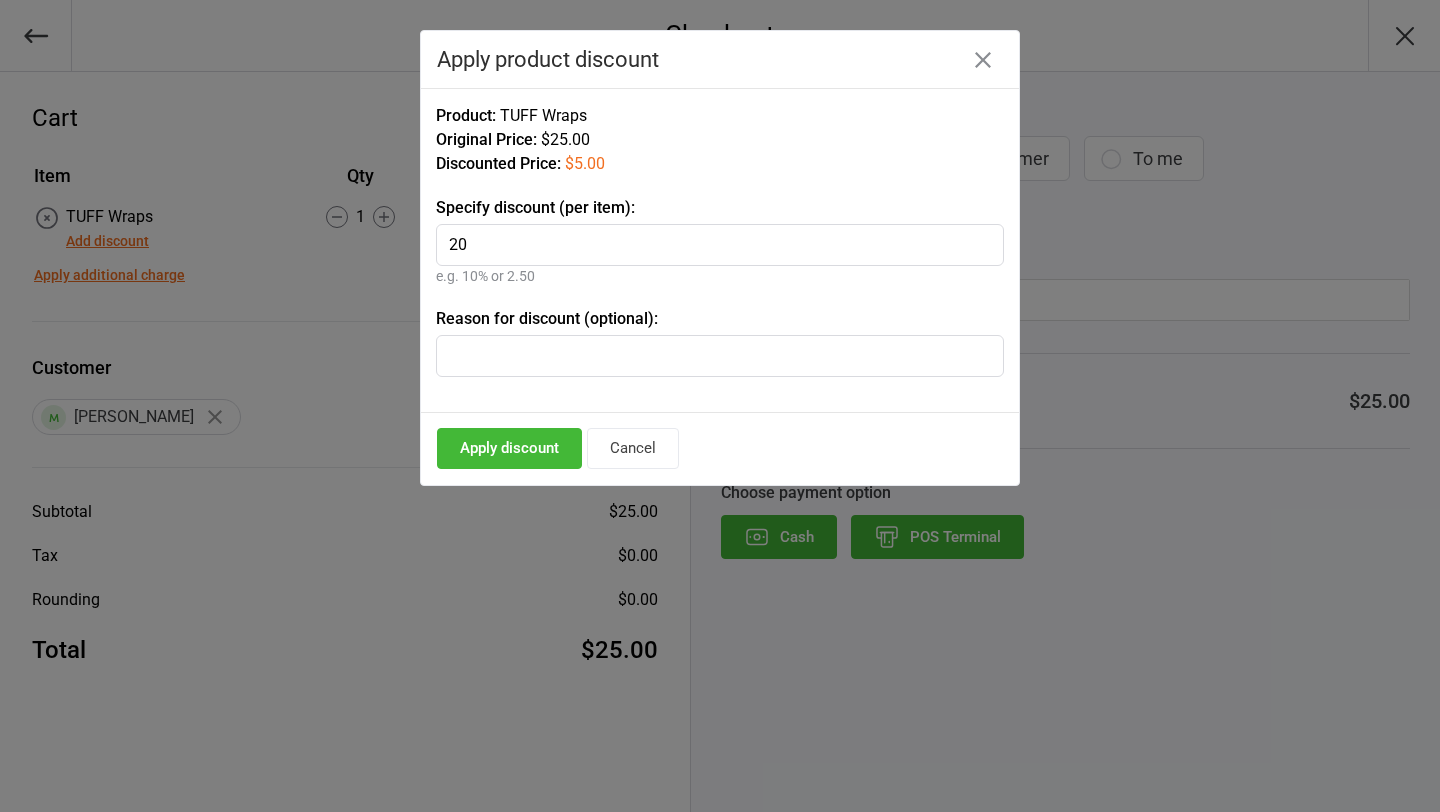 type on "20" 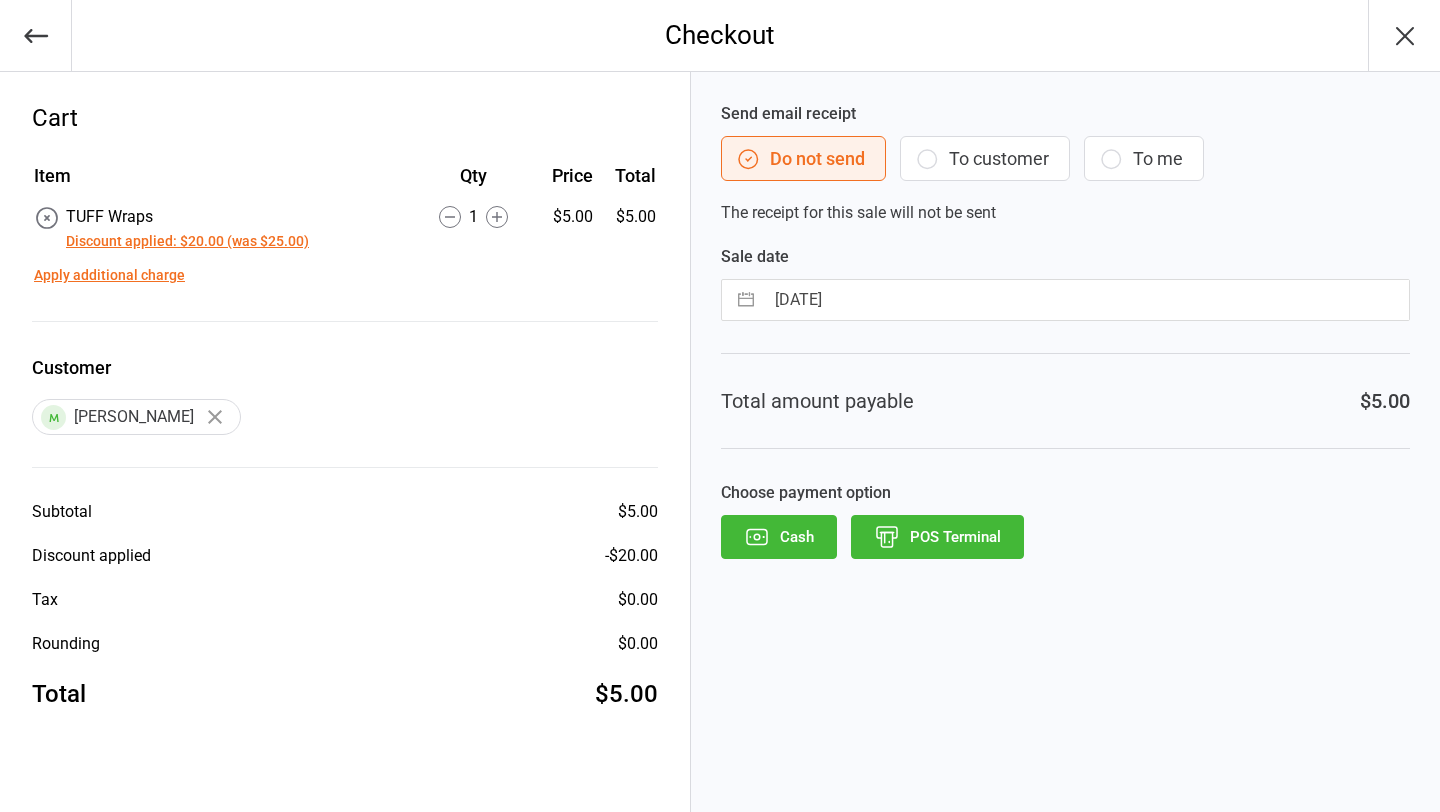 click on "POS Terminal" at bounding box center (937, 537) 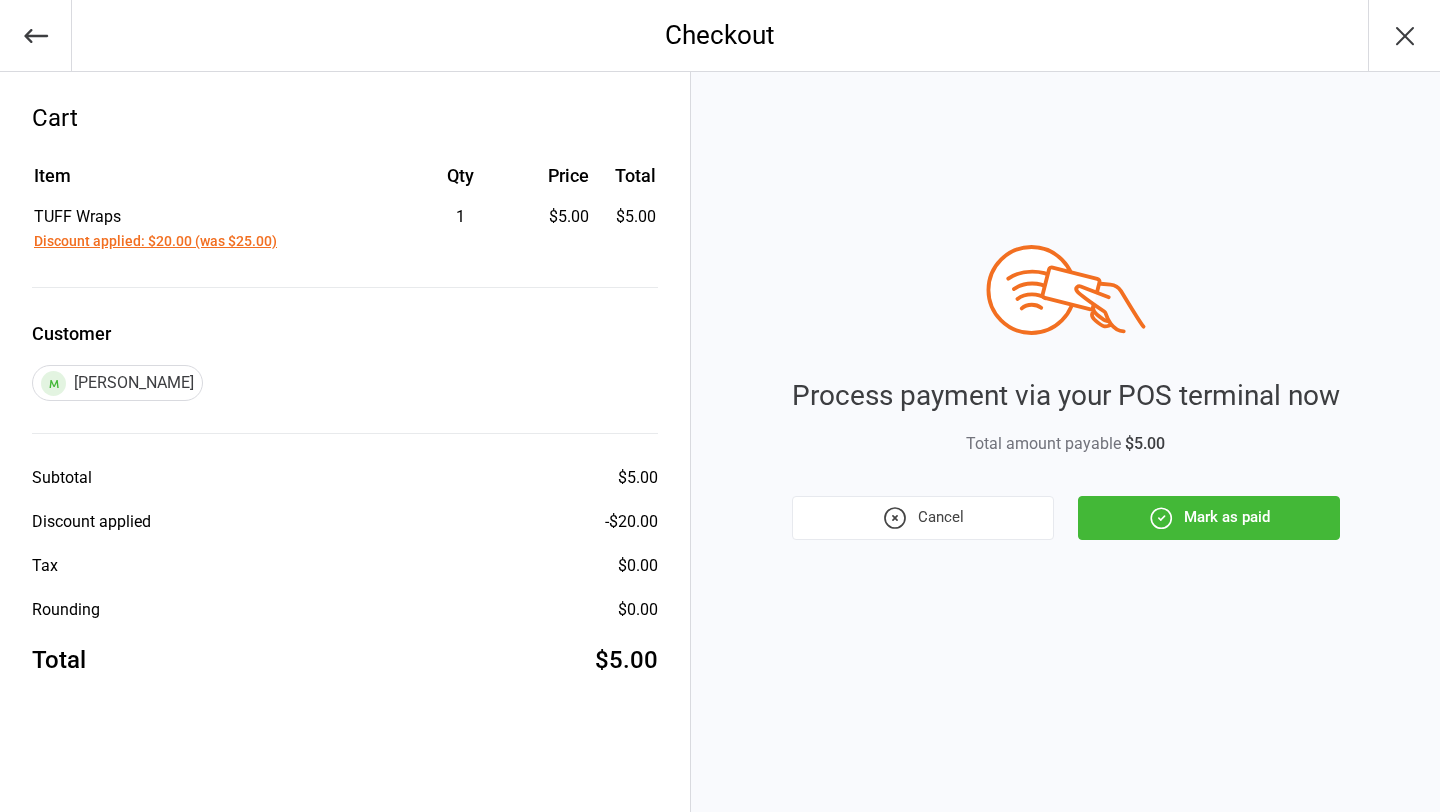 click on "Mark as paid" at bounding box center [1209, 518] 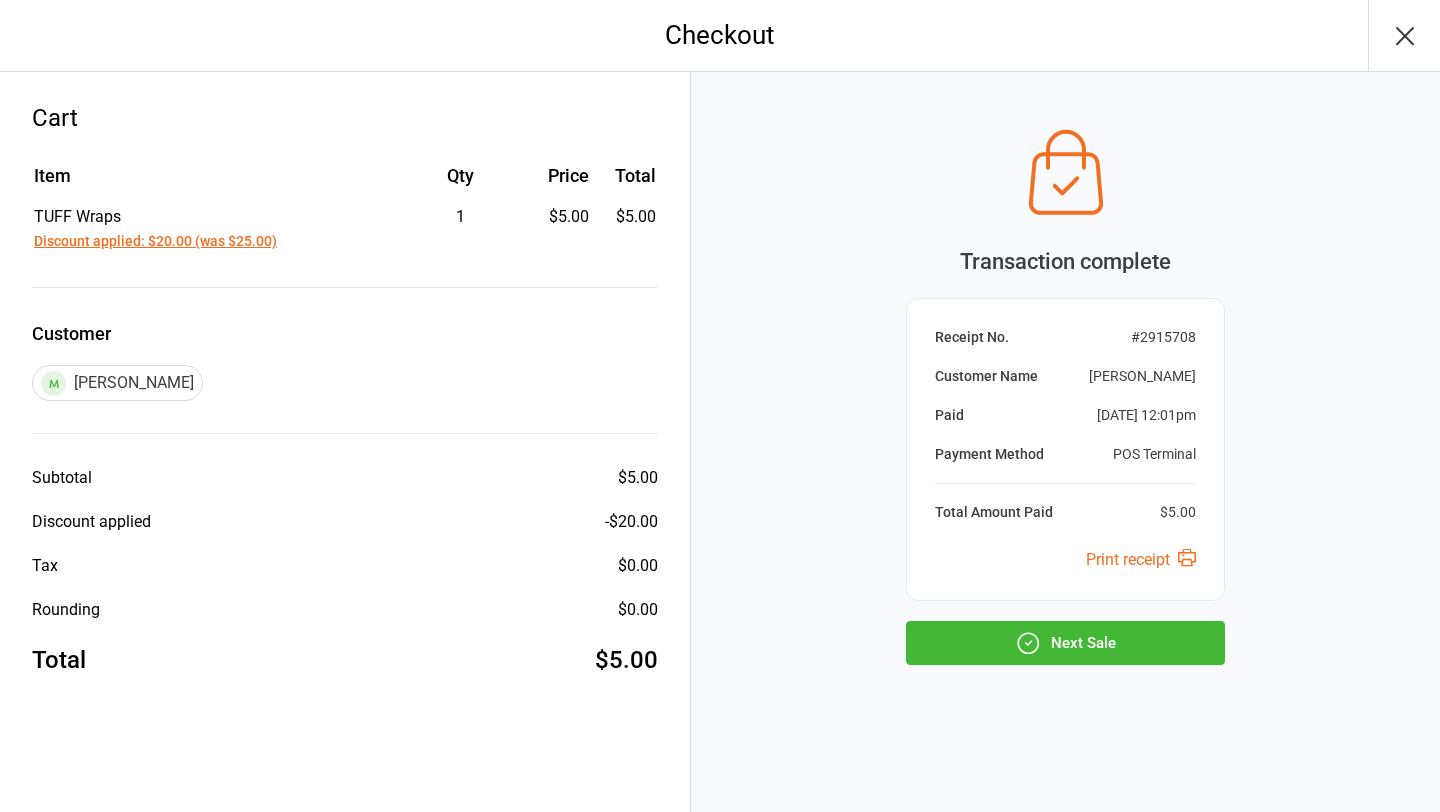 click on "Next Sale" at bounding box center [1065, 643] 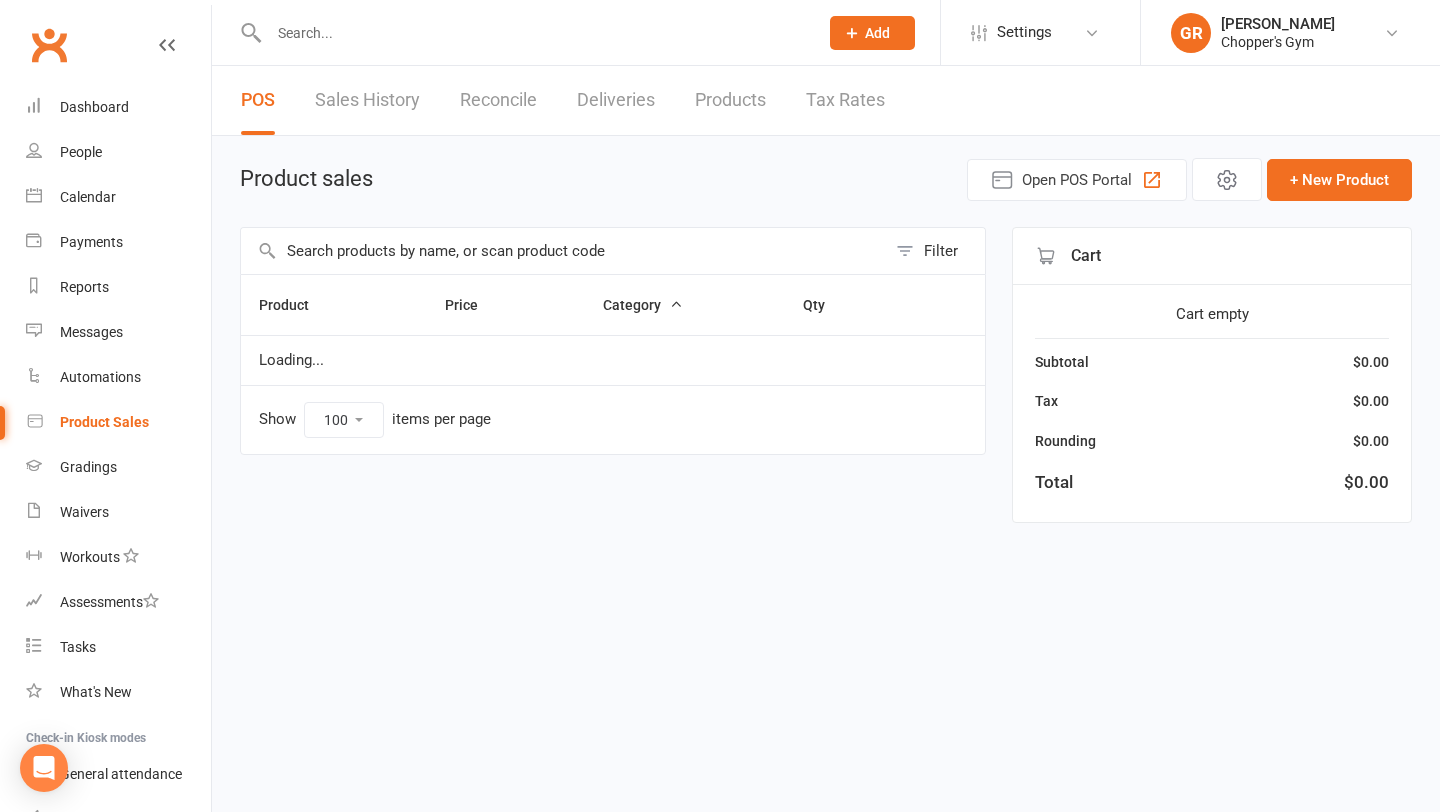 select on "100" 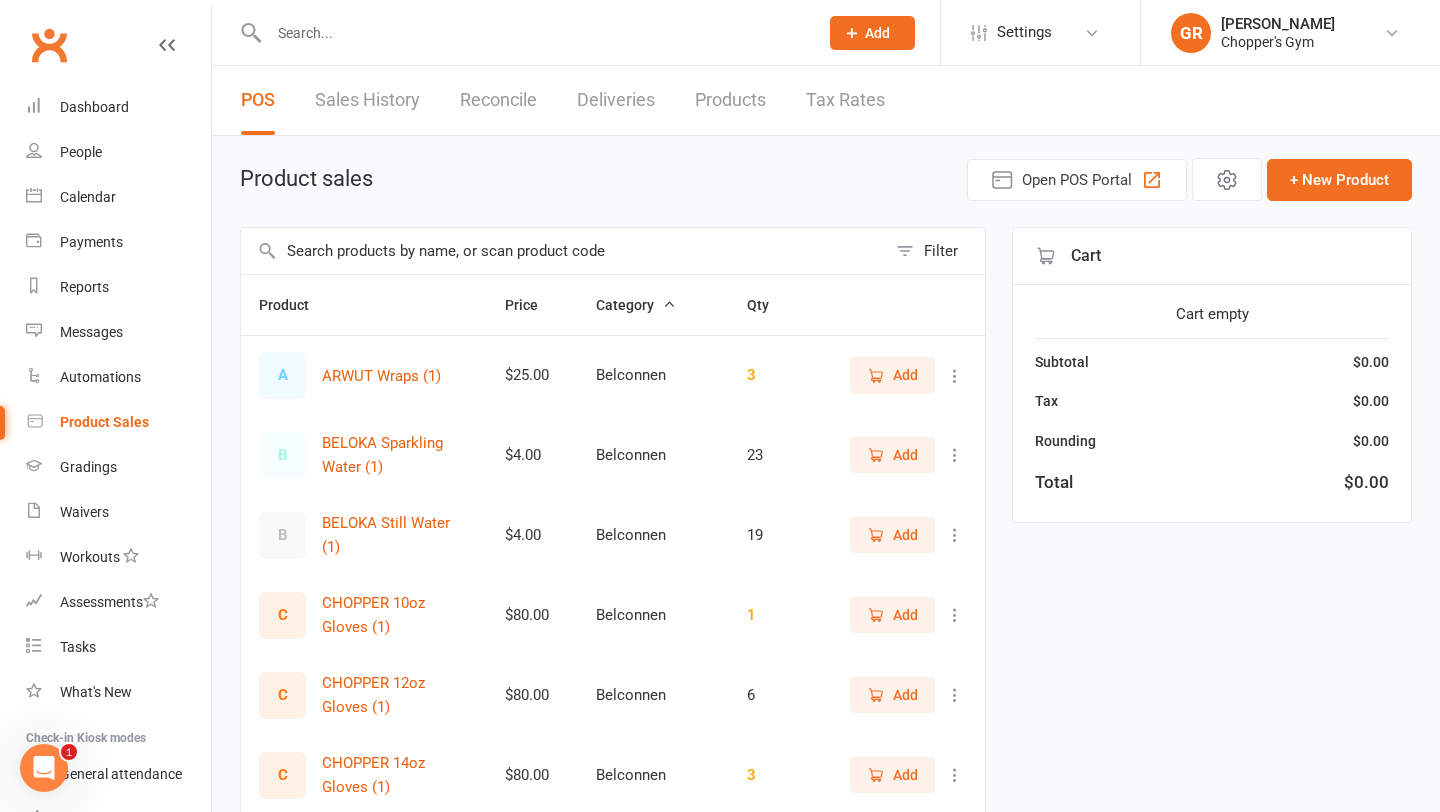 scroll, scrollTop: 0, scrollLeft: 0, axis: both 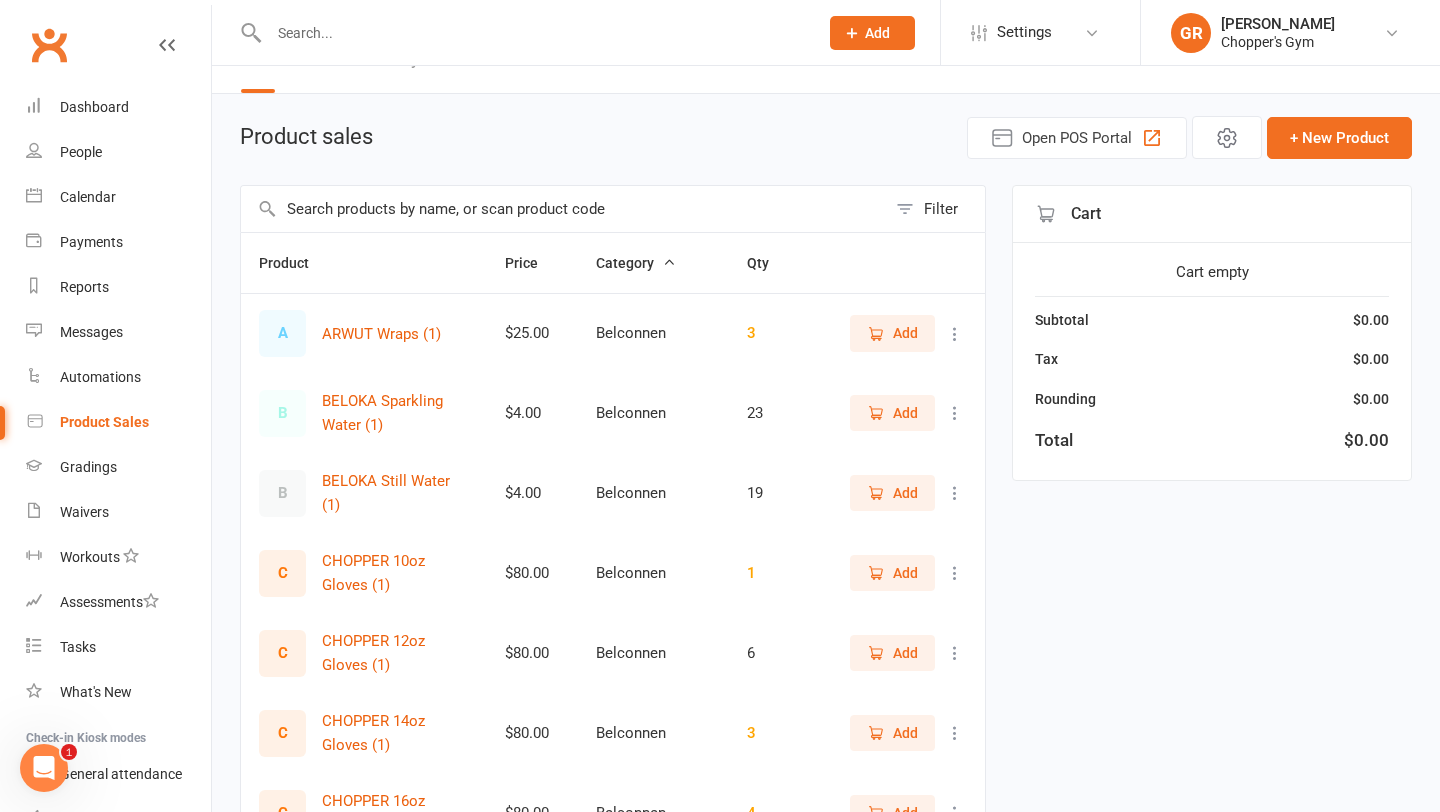 click at bounding box center [533, 33] 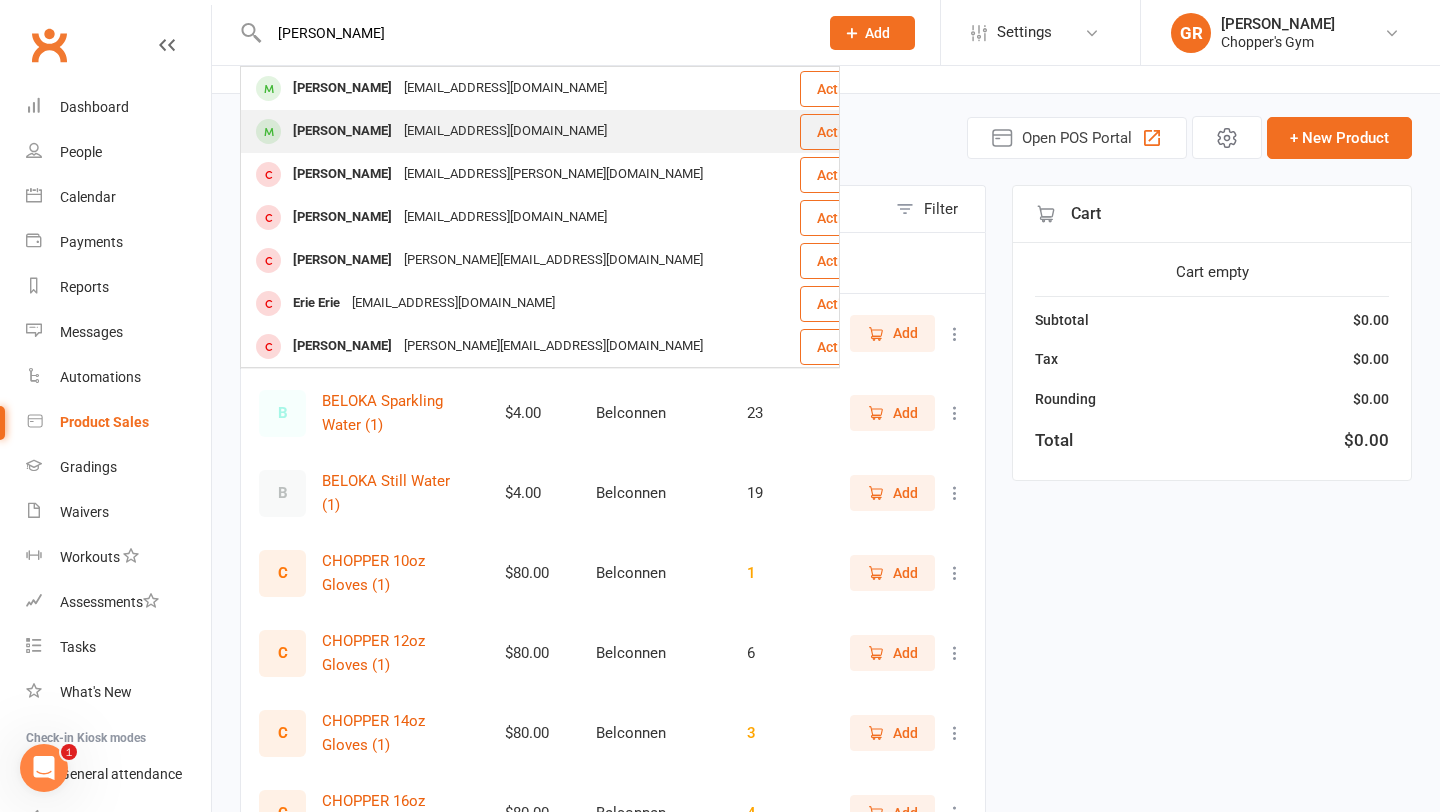 type on "[PERSON_NAME]" 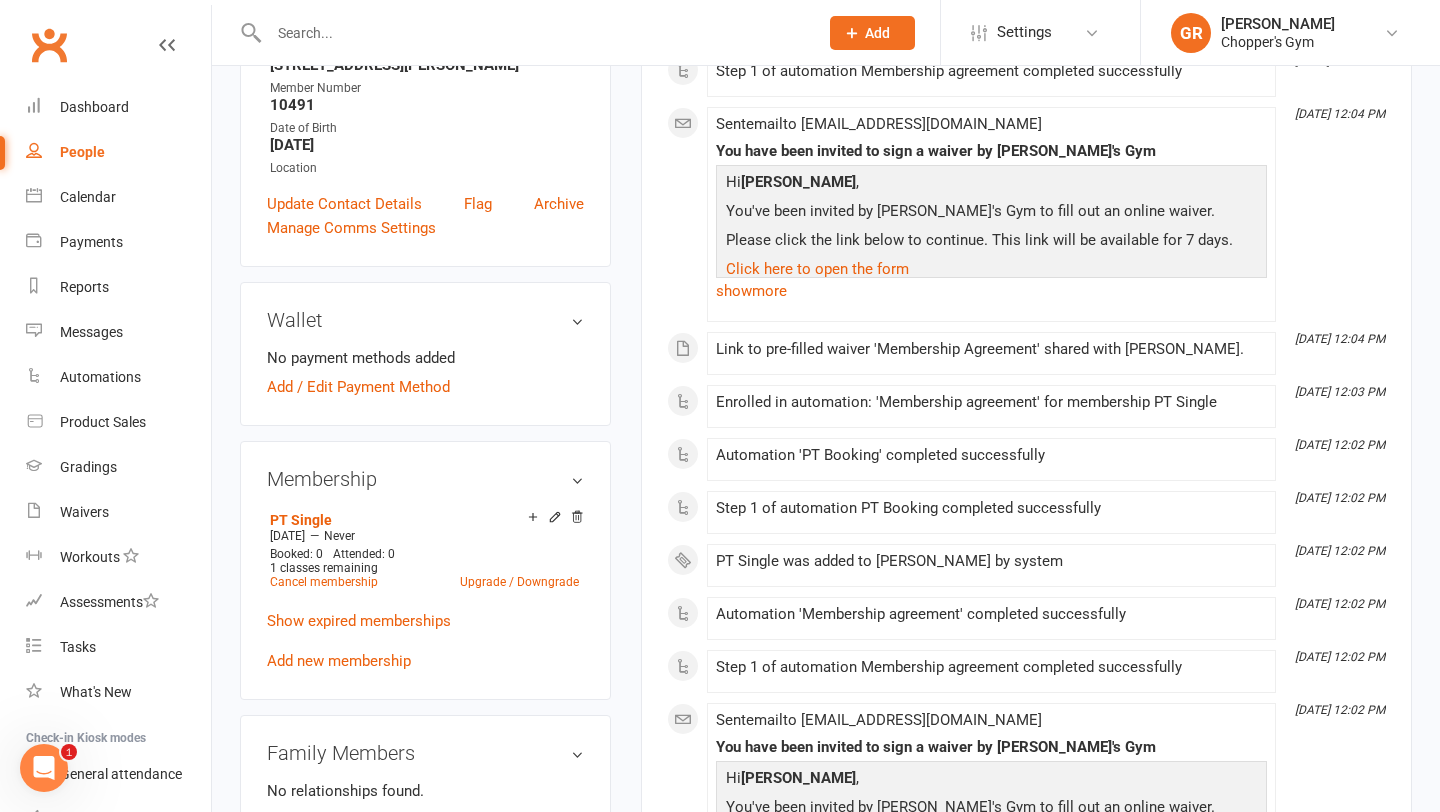 scroll, scrollTop: 561, scrollLeft: 0, axis: vertical 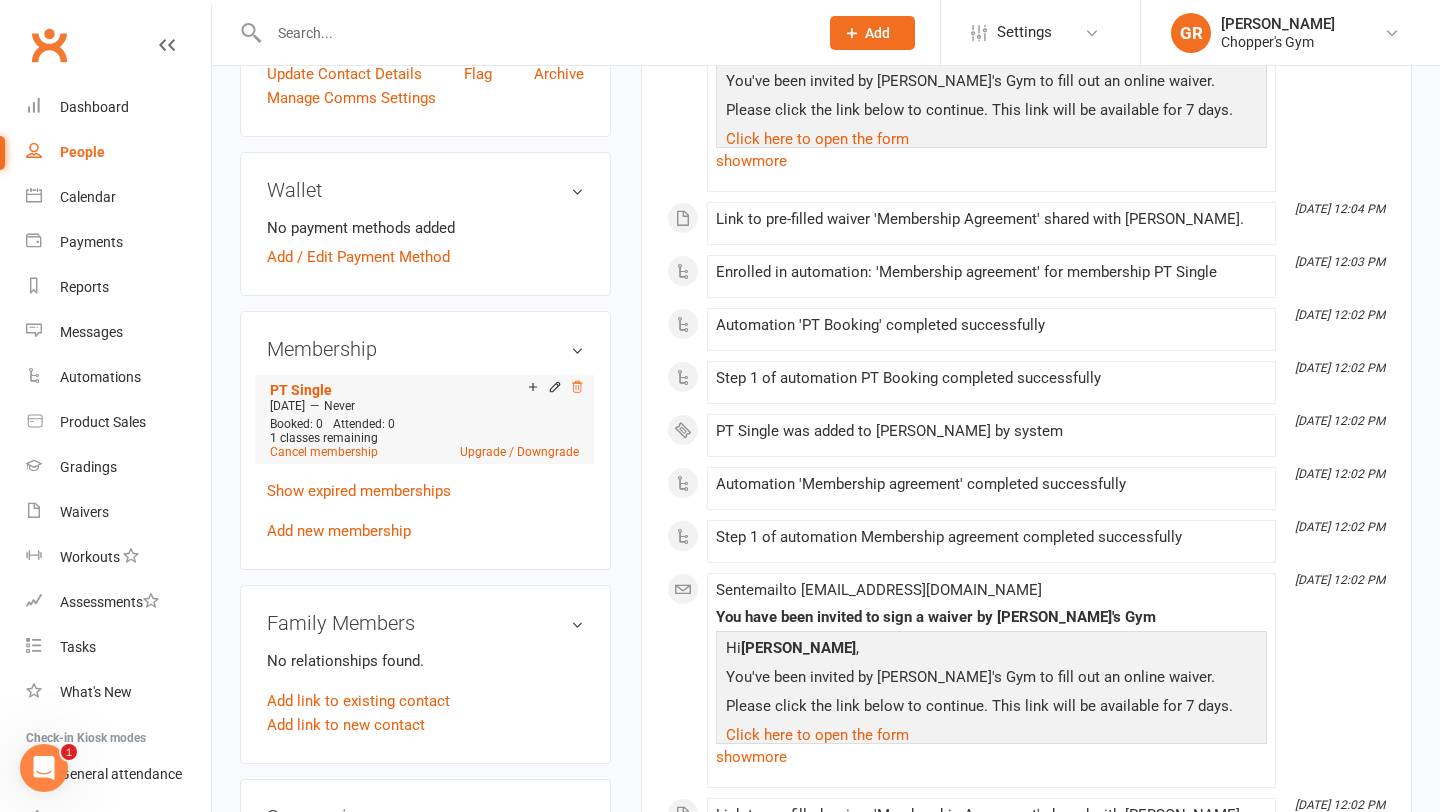 click 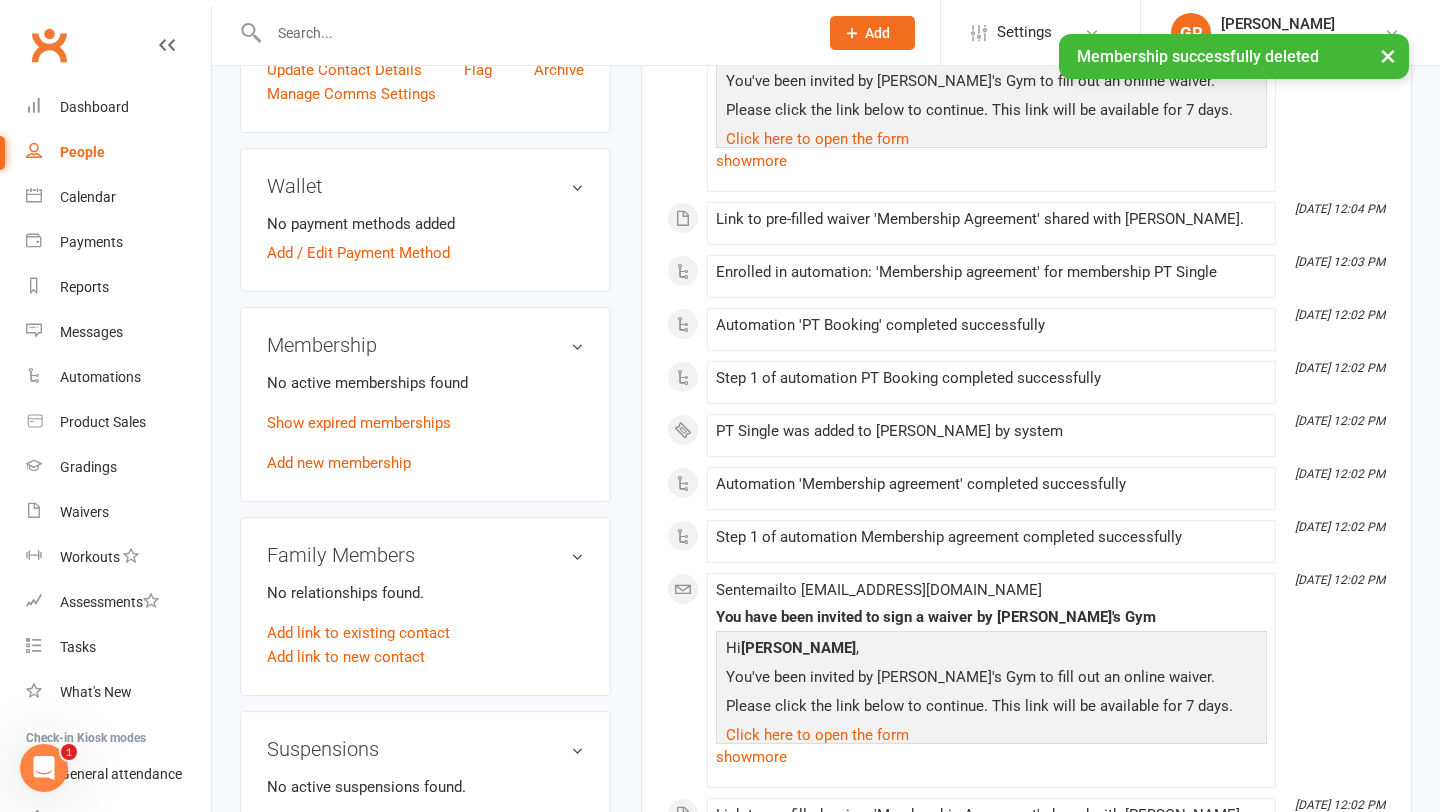 scroll, scrollTop: 557, scrollLeft: 0, axis: vertical 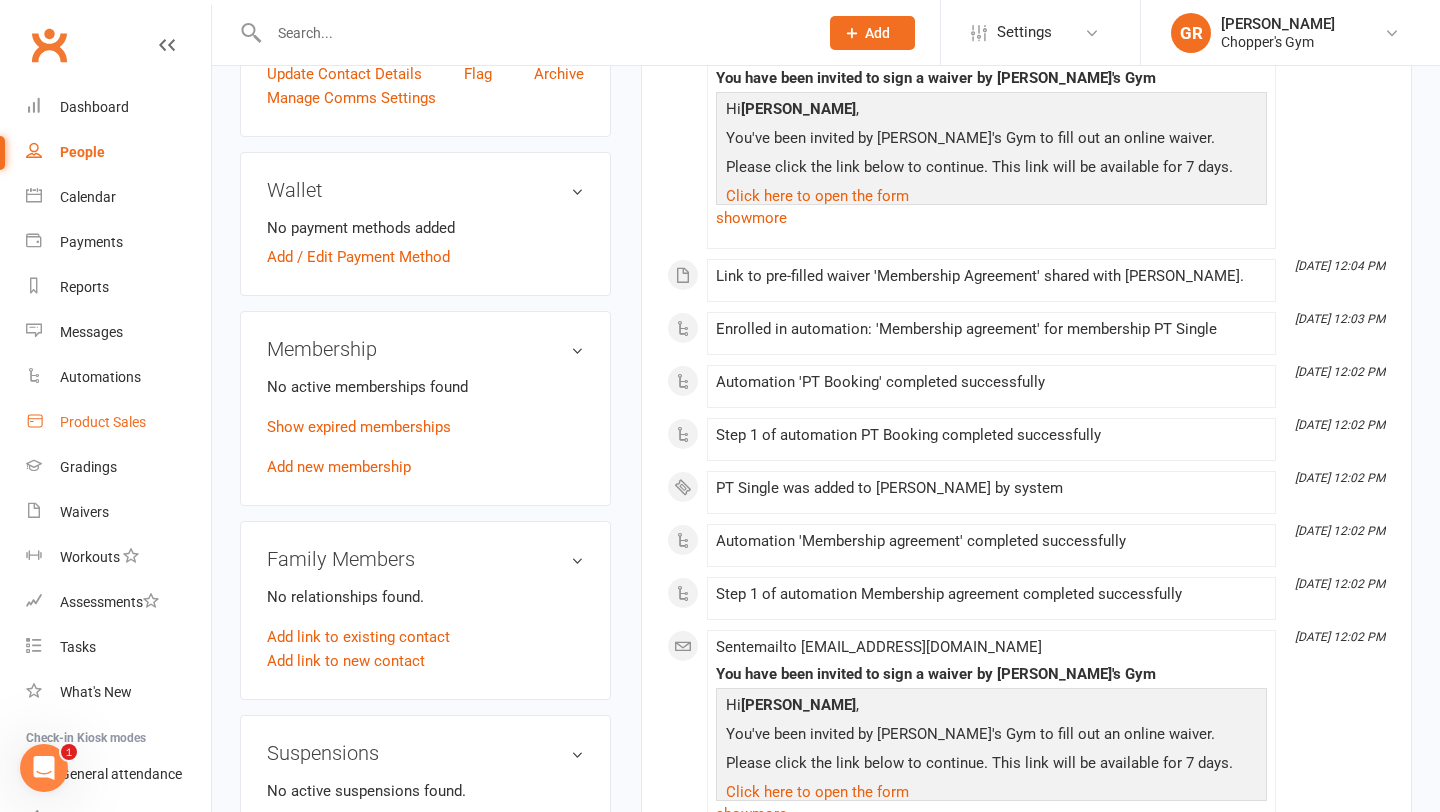 click on "Product Sales" at bounding box center [103, 422] 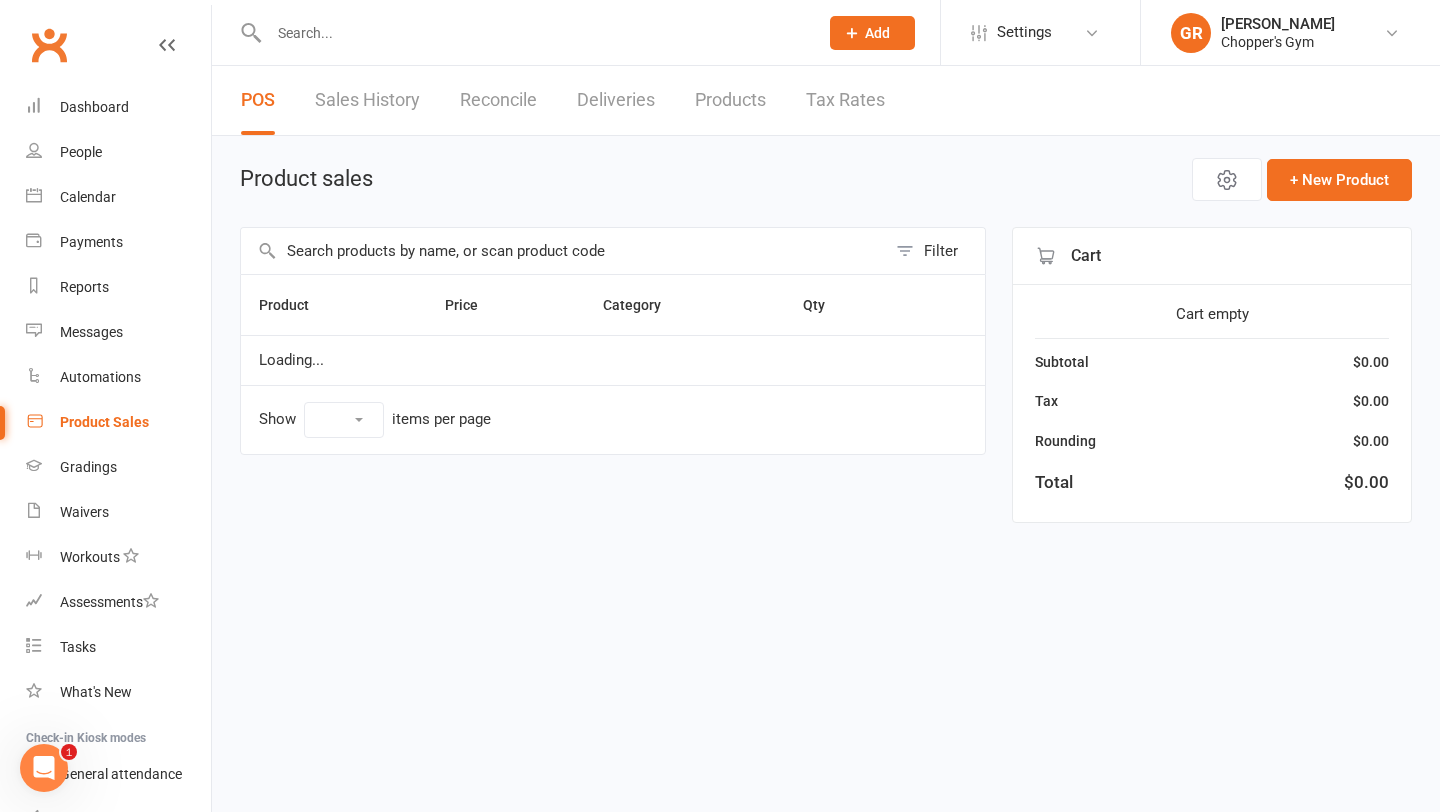 scroll, scrollTop: 0, scrollLeft: 0, axis: both 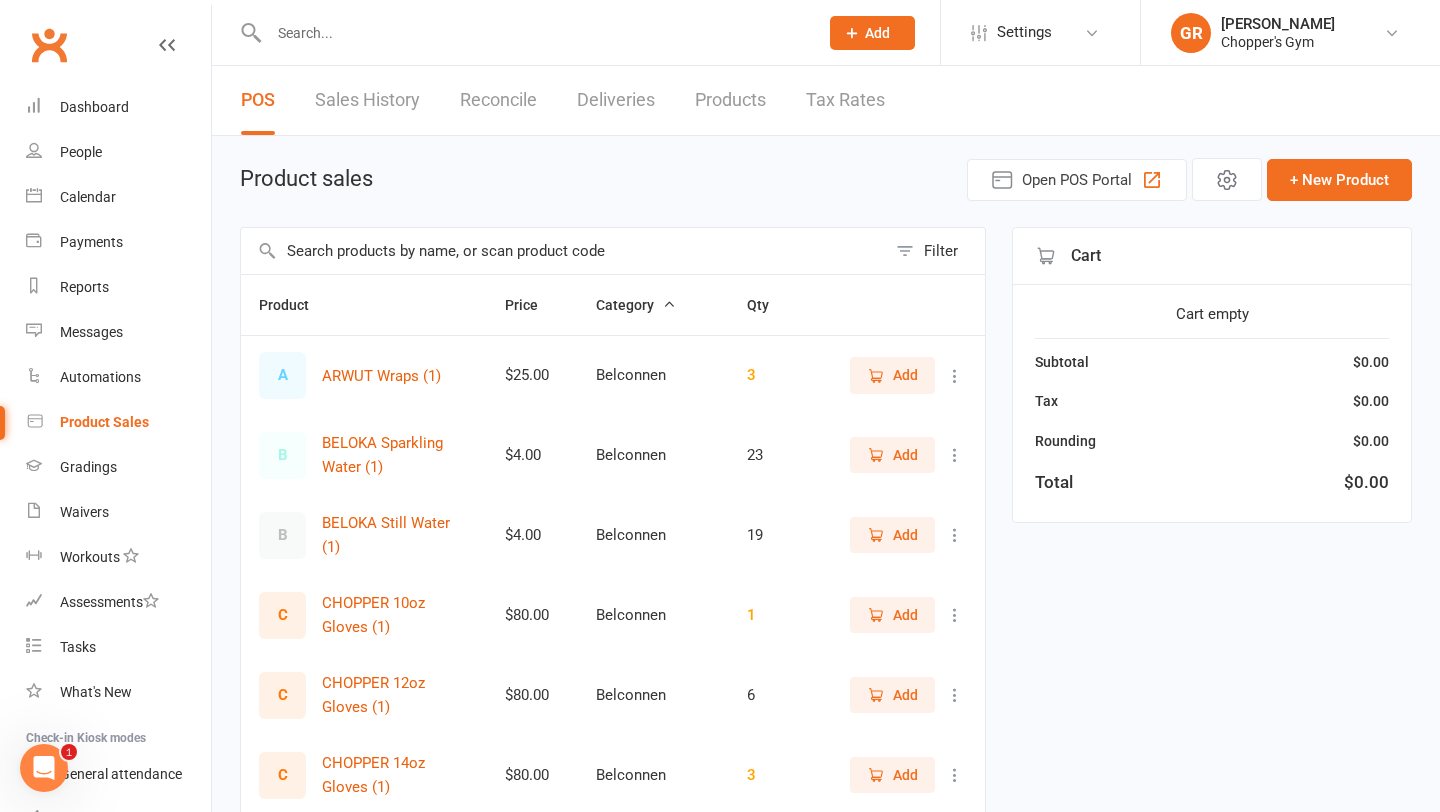 click on "Sales History" at bounding box center [367, 100] 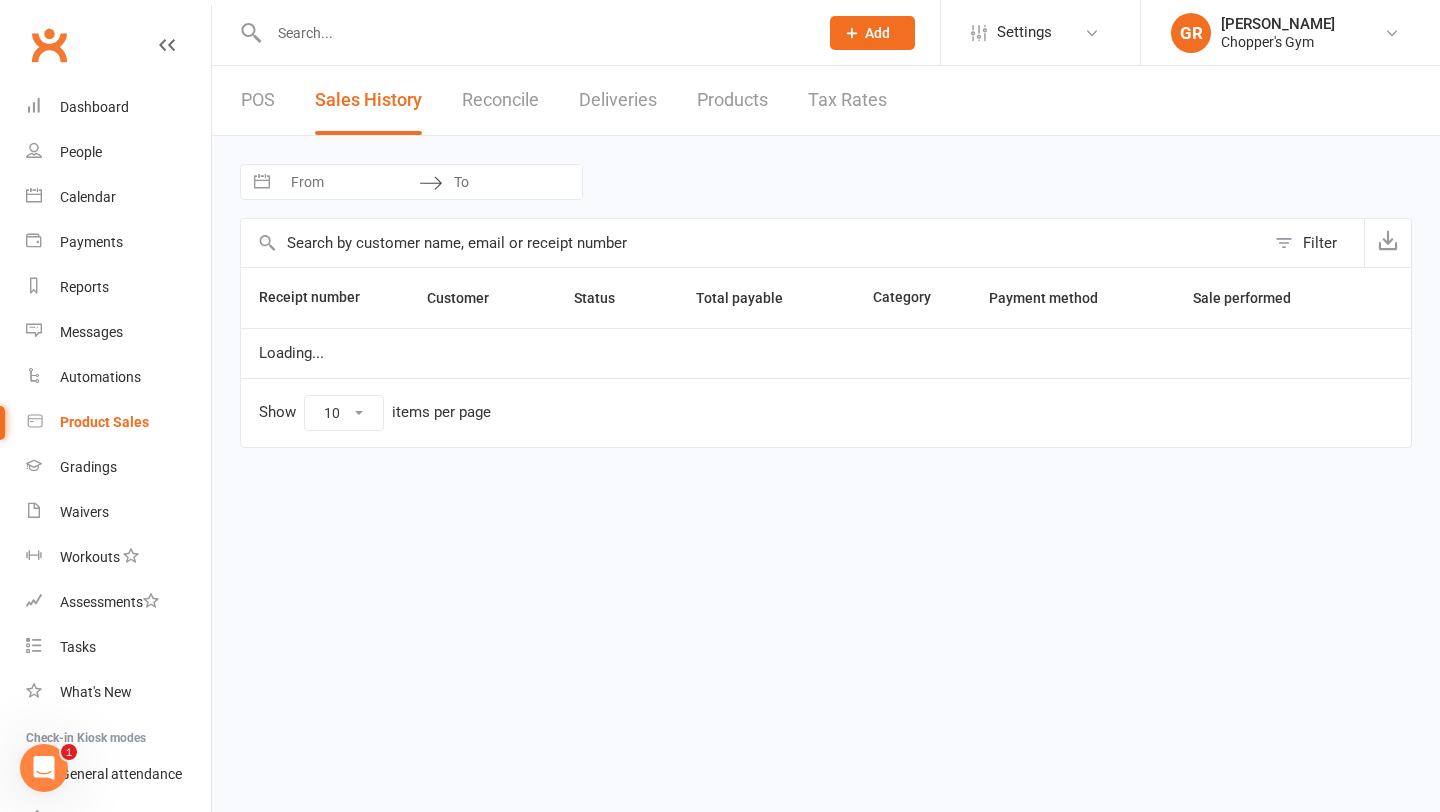select on "100" 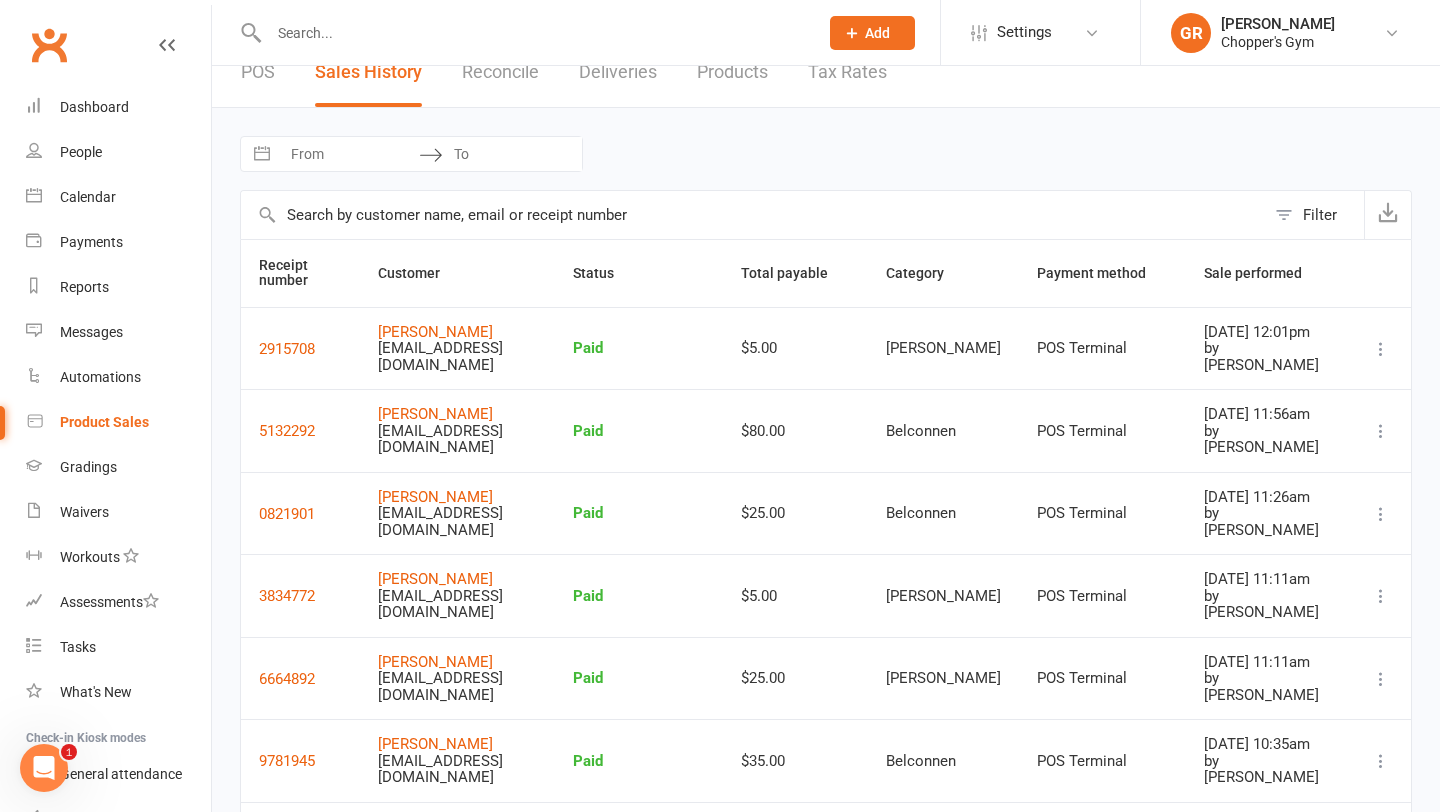 scroll, scrollTop: 27, scrollLeft: 0, axis: vertical 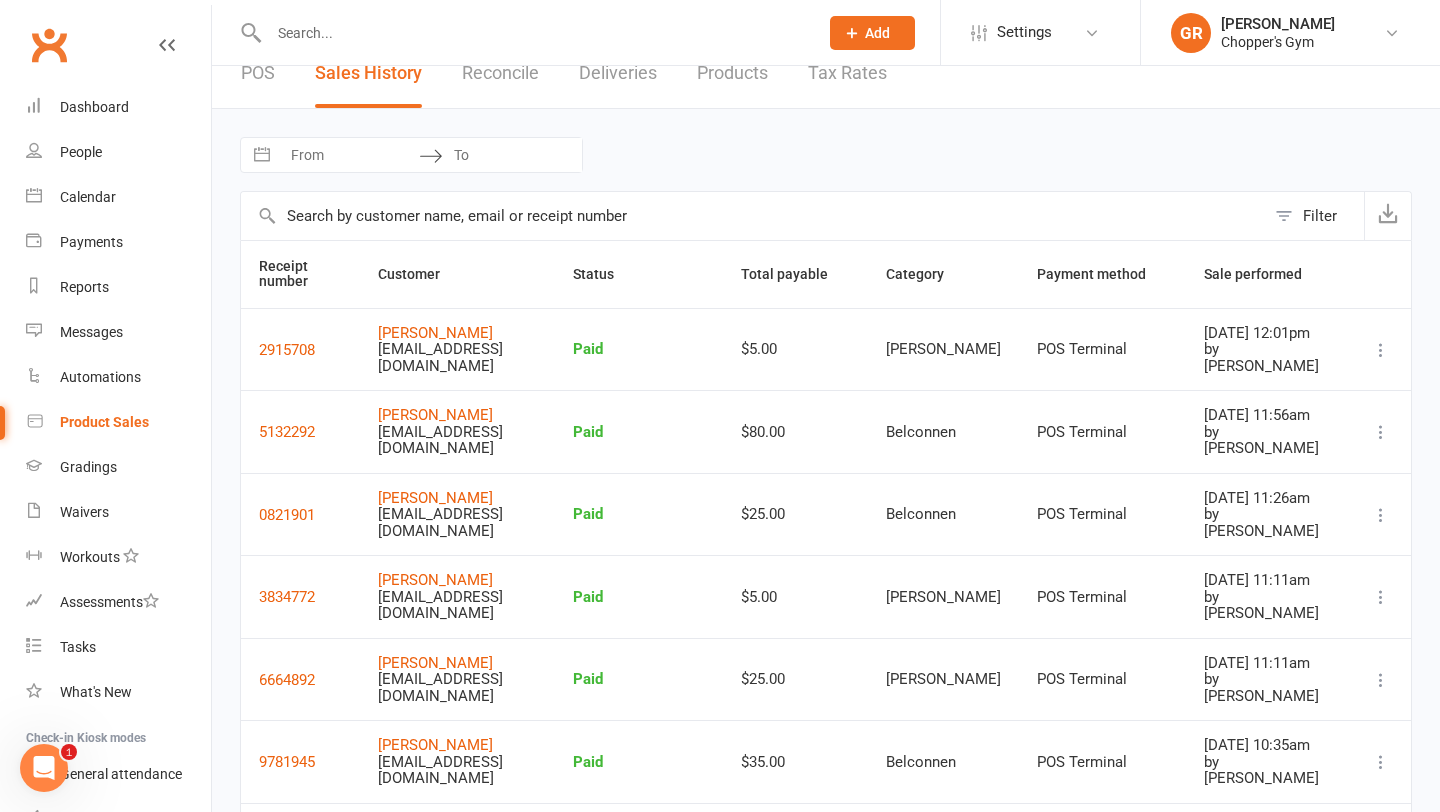 click at bounding box center [533, 33] 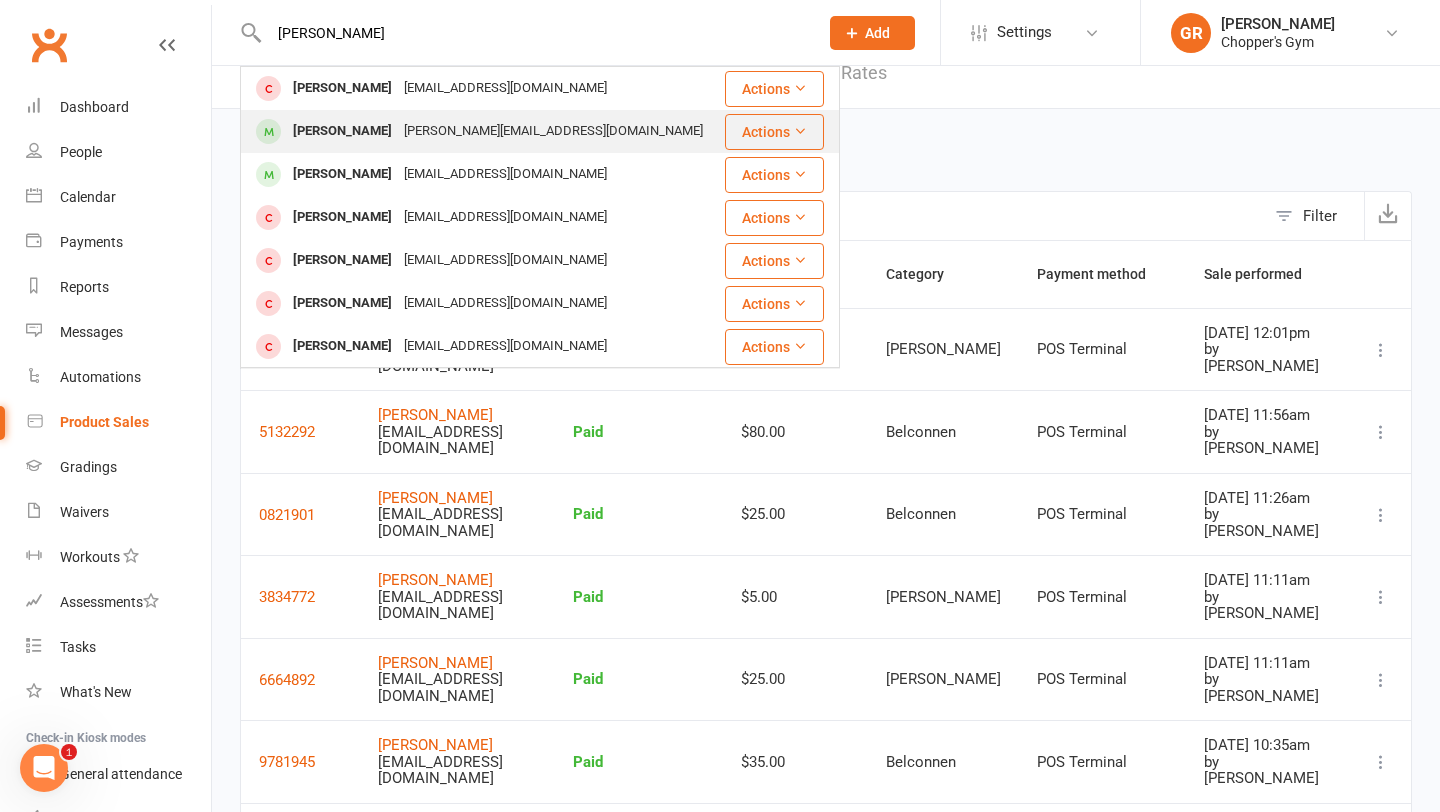 type on "[PERSON_NAME]" 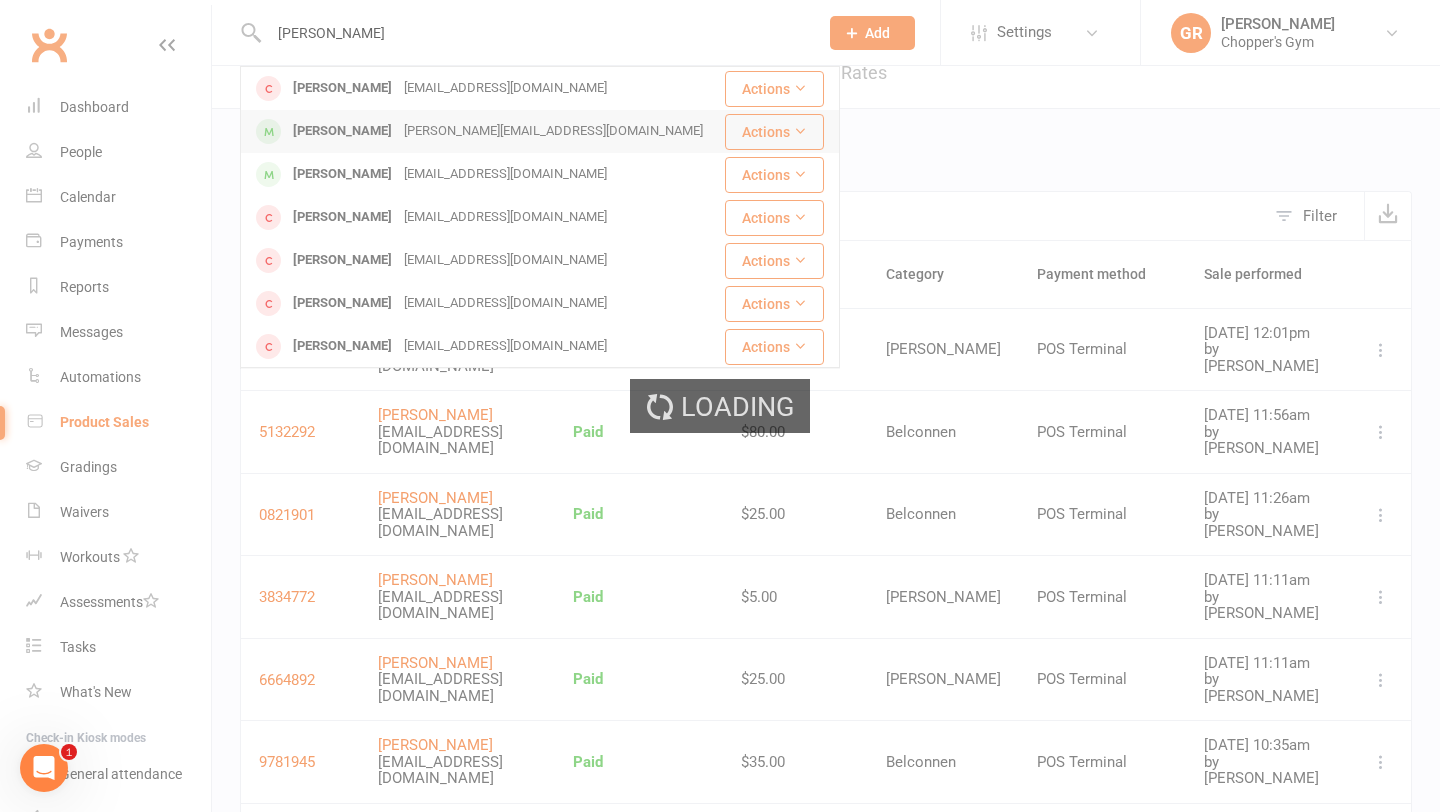 type 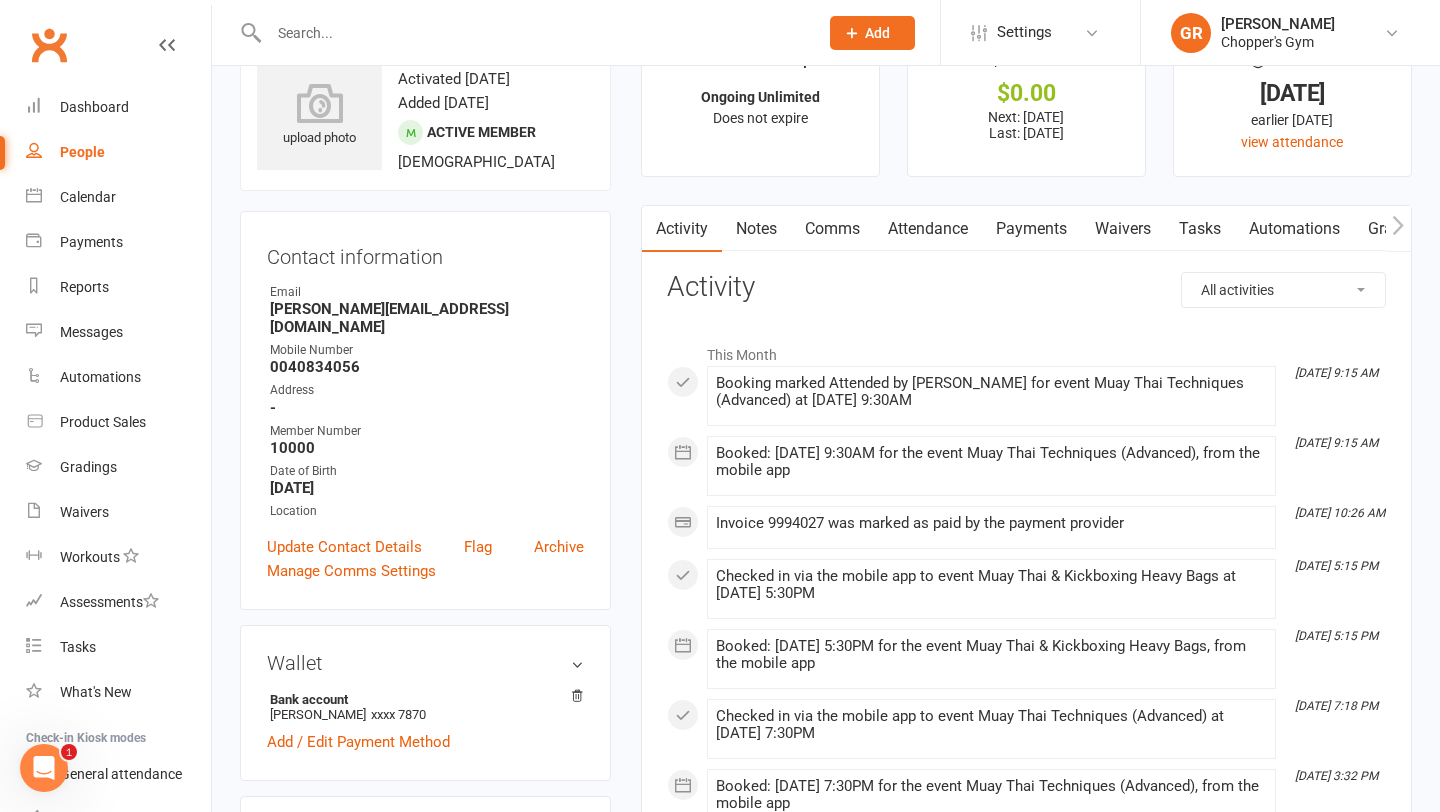 scroll, scrollTop: 102, scrollLeft: 0, axis: vertical 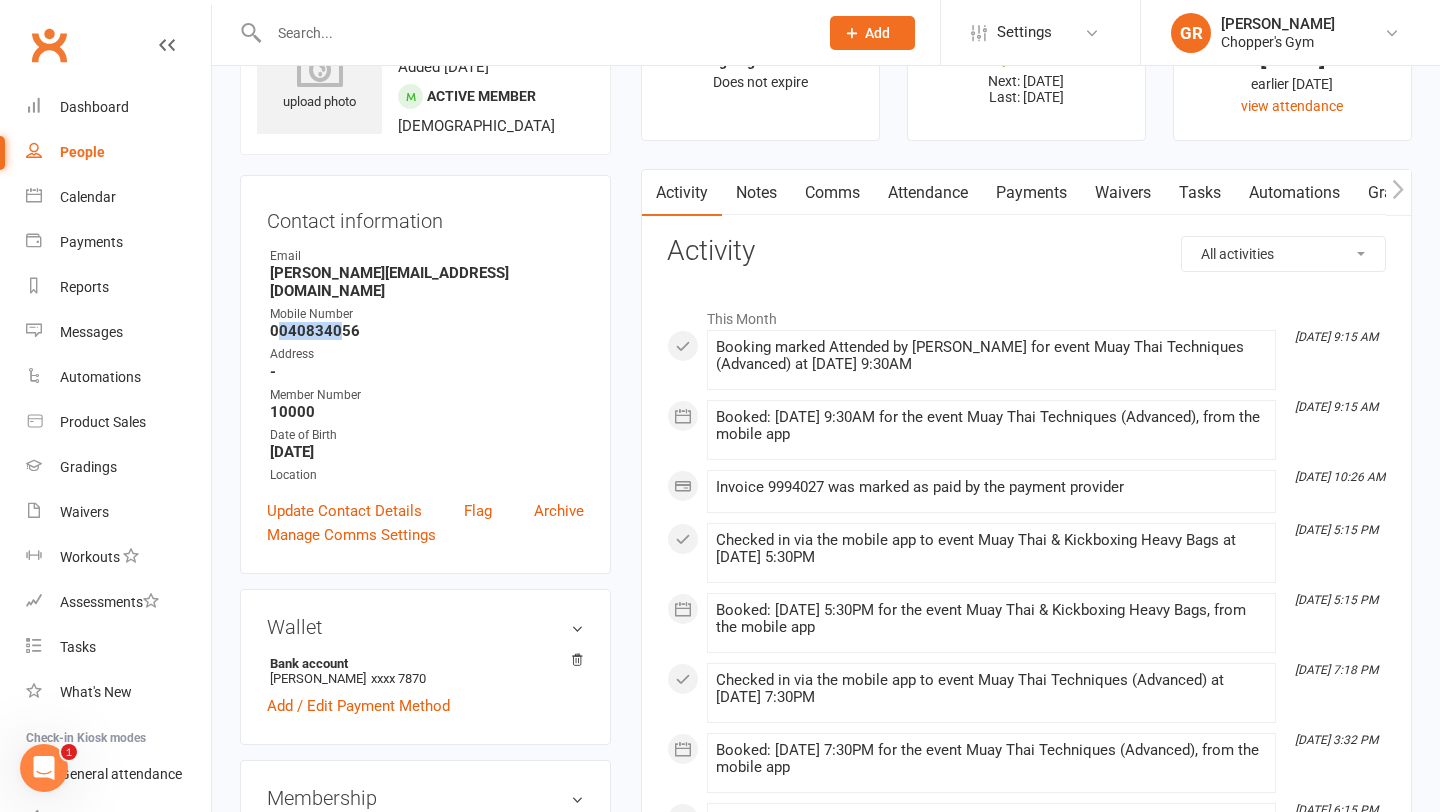 drag, startPoint x: 278, startPoint y: 314, endPoint x: 338, endPoint y: 317, distance: 60.074955 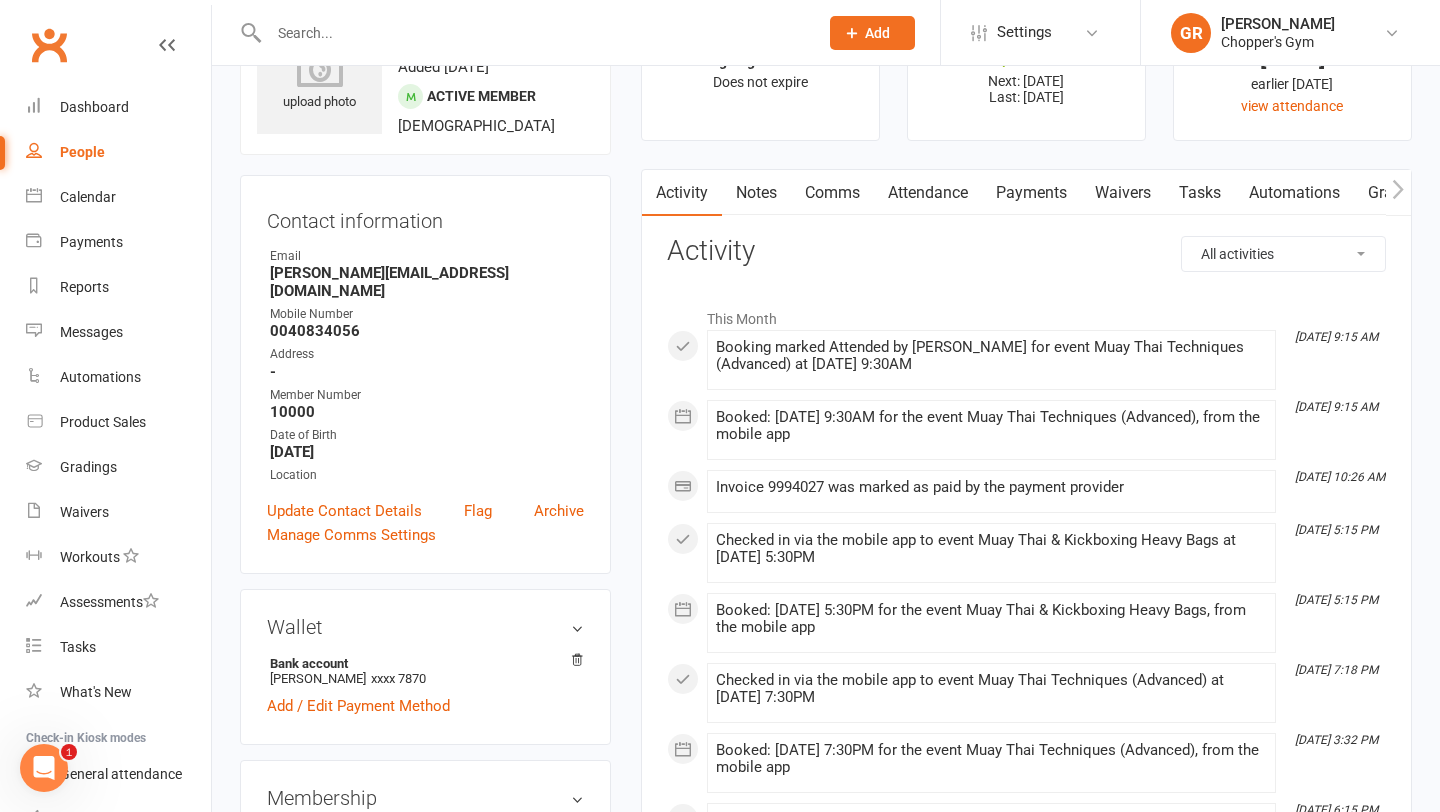 click on "0040834056" at bounding box center [427, 331] 